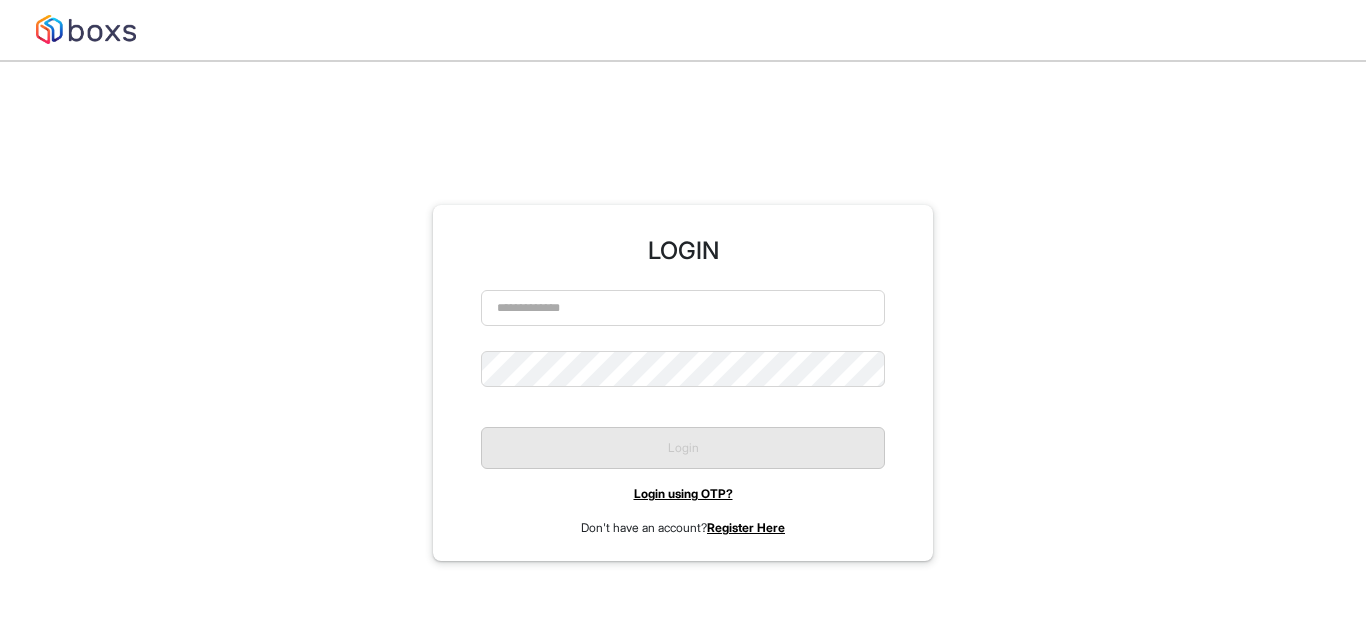 scroll, scrollTop: 0, scrollLeft: 0, axis: both 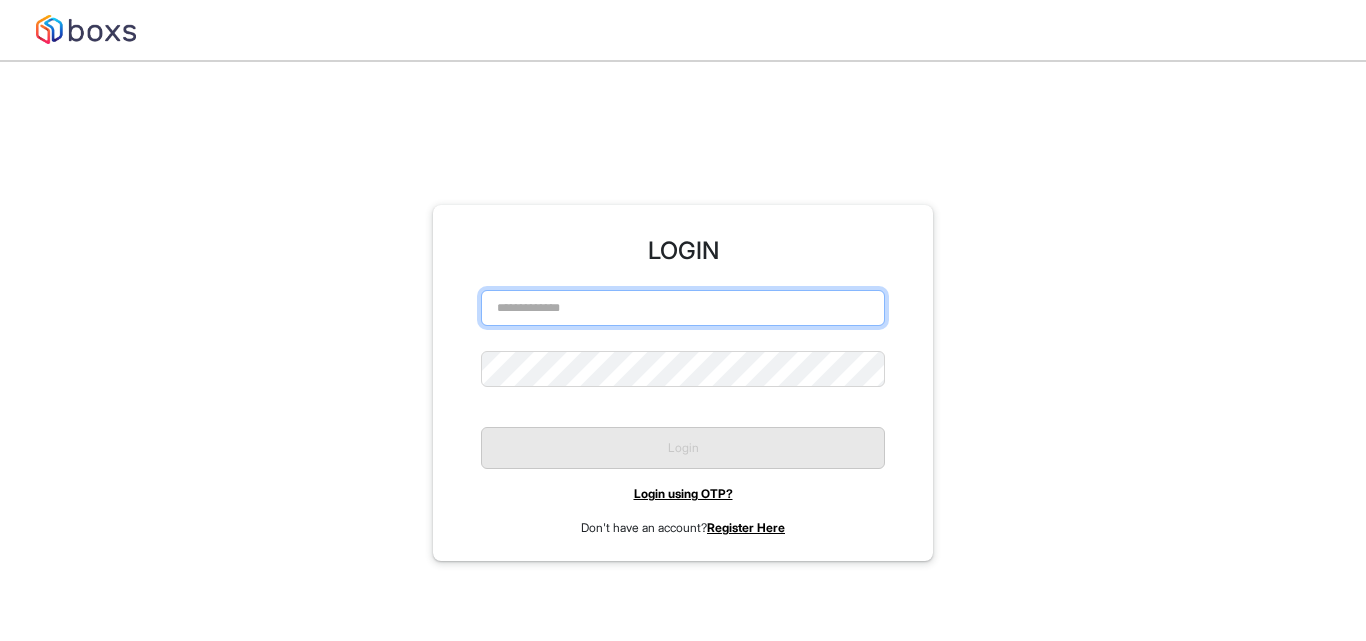 click at bounding box center [683, 308] 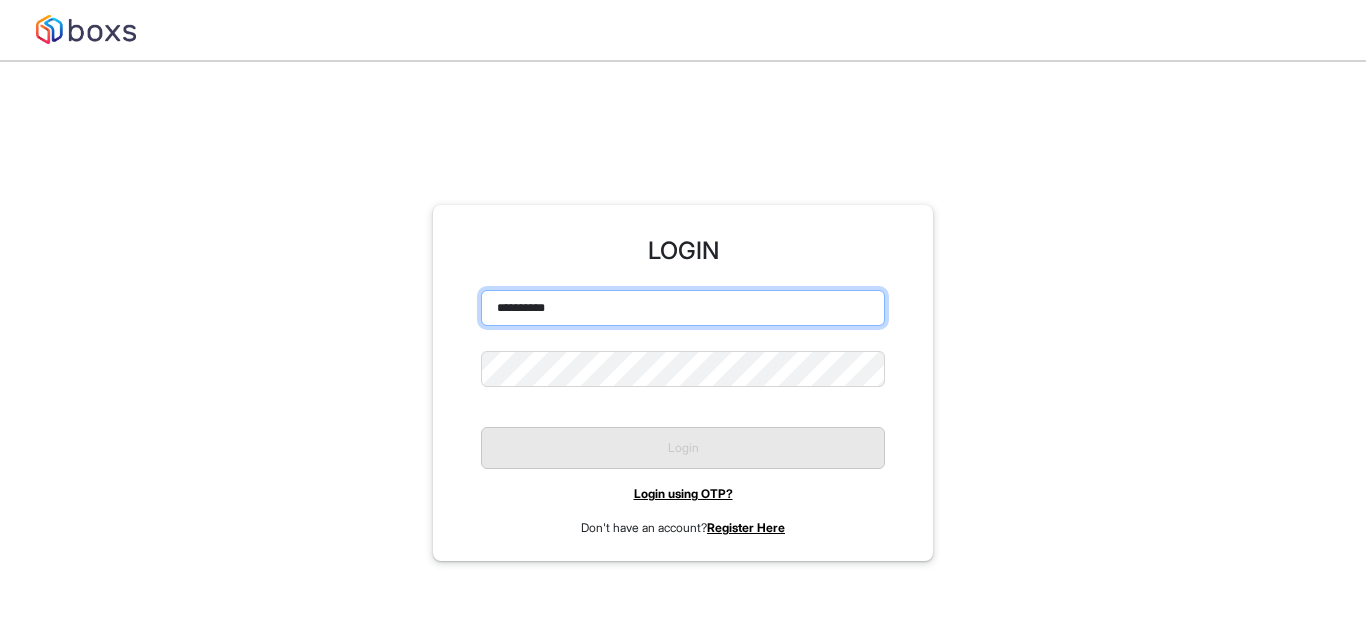 type on "**********" 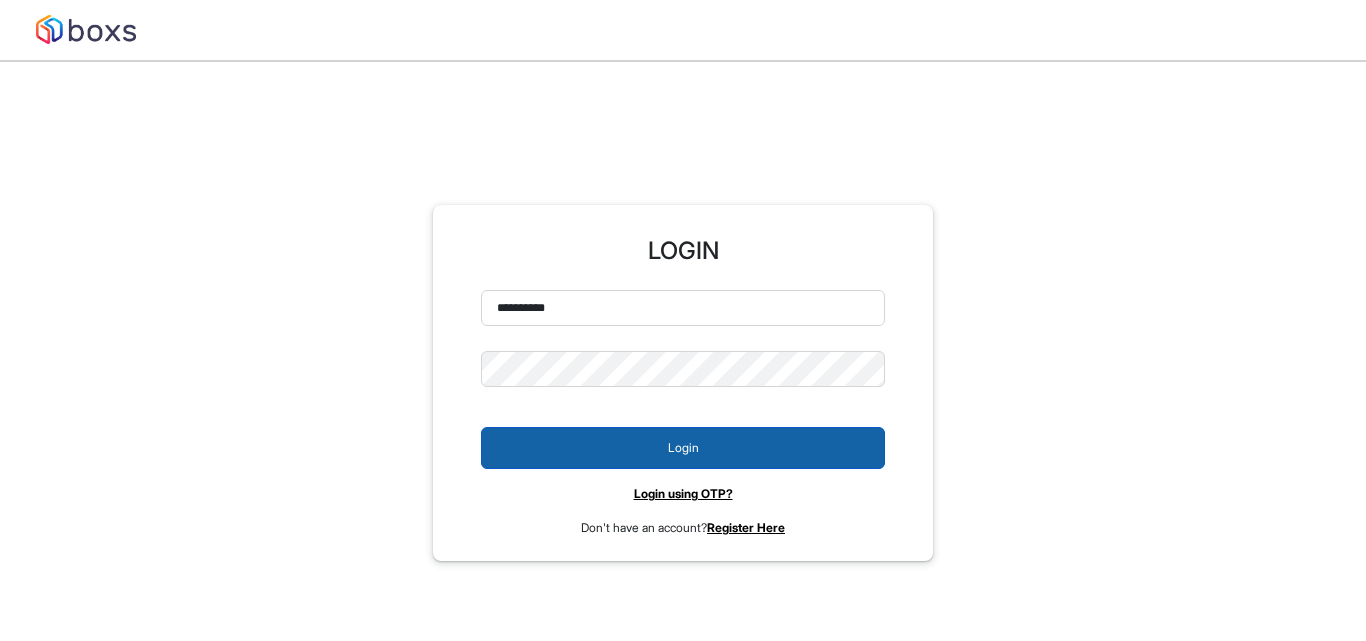click on "Login" at bounding box center (683, 448) 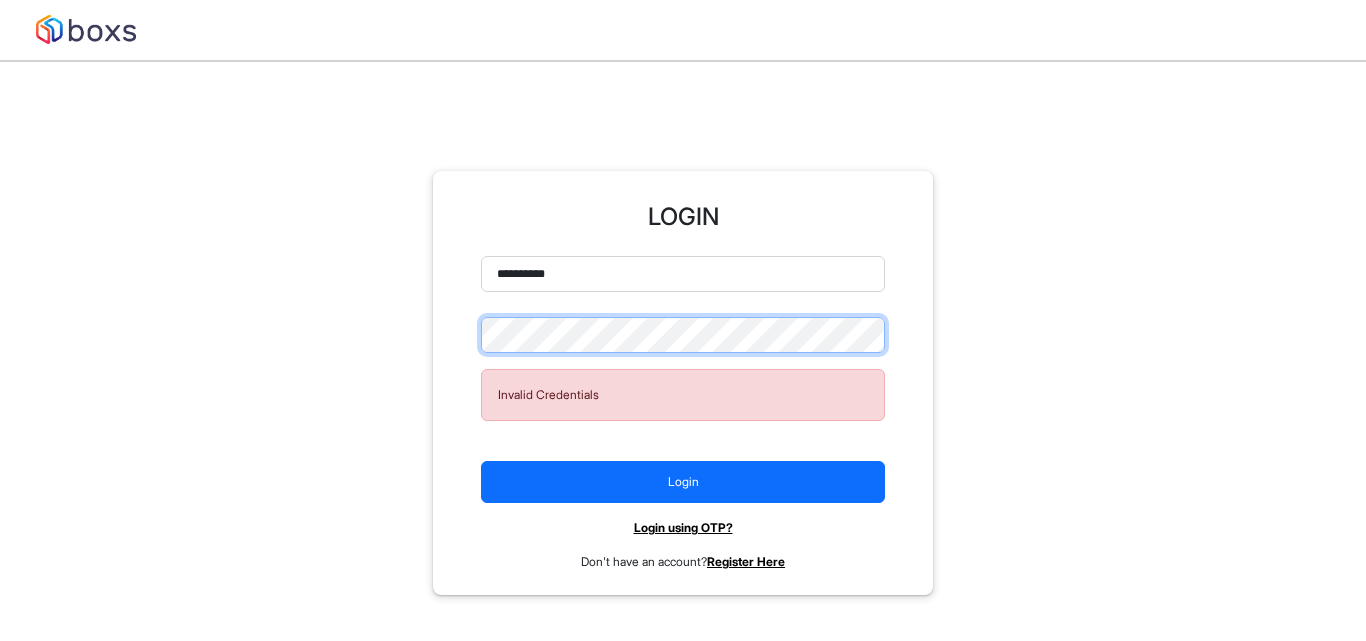 click on "**********" at bounding box center (683, 383) 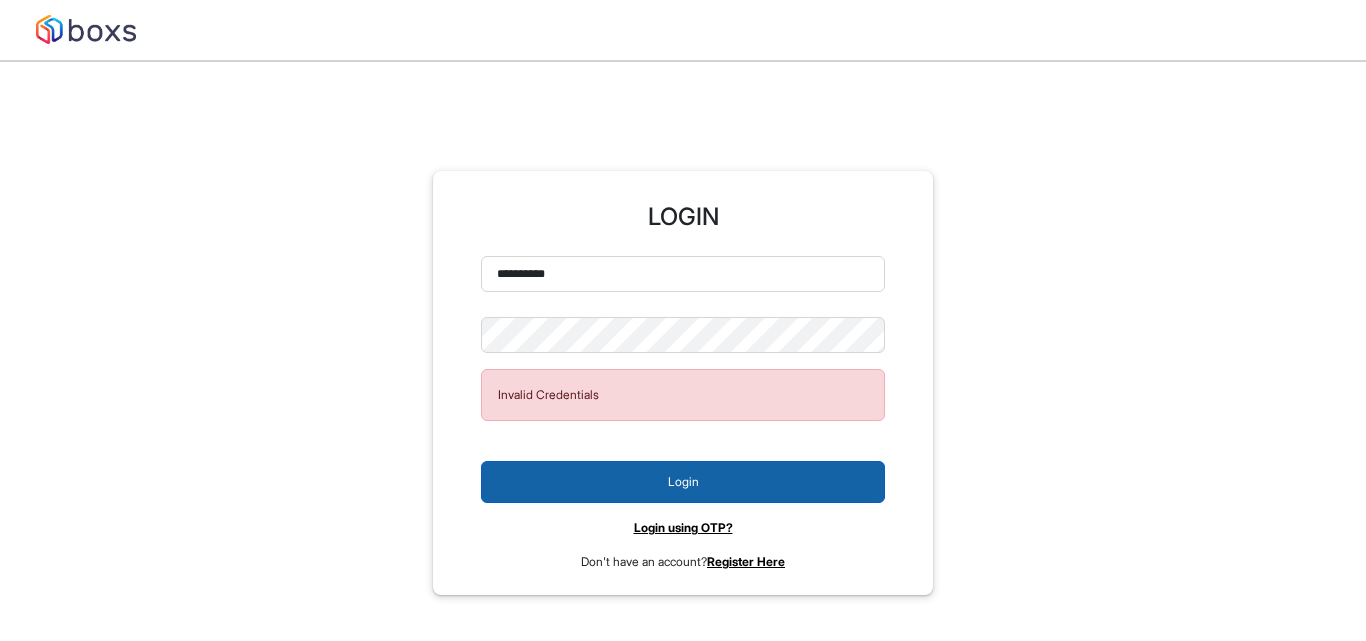 click on "Login" at bounding box center (683, 482) 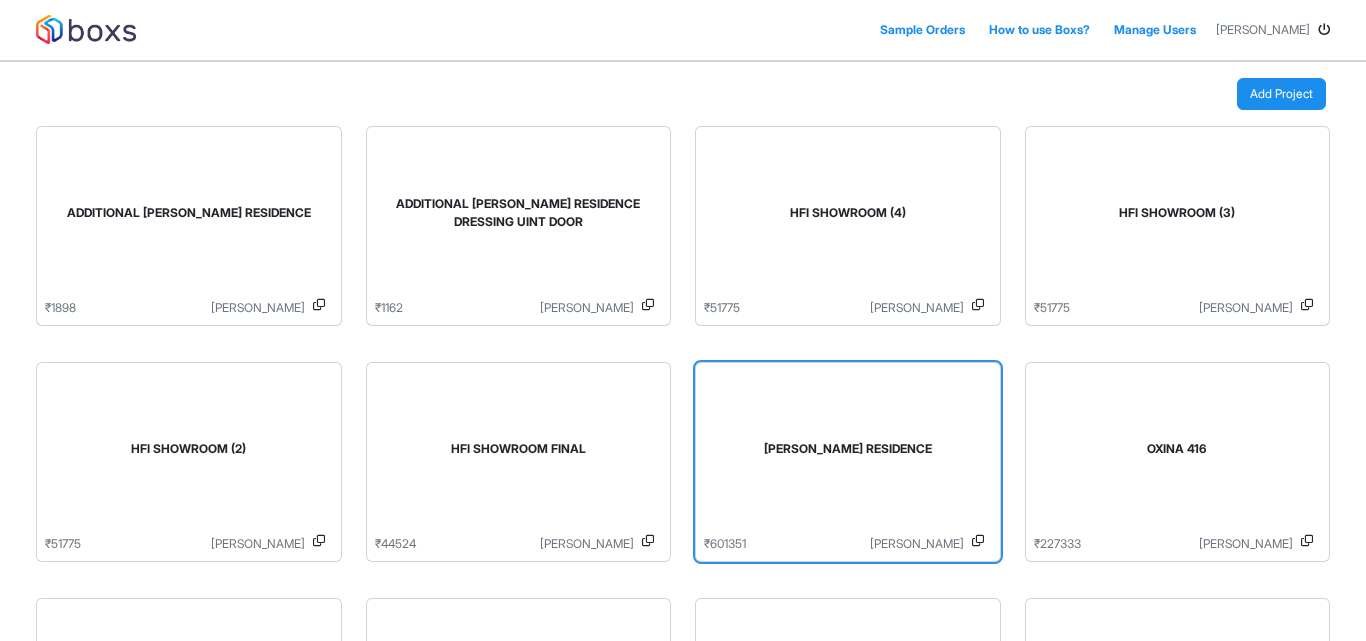 click on "[PERSON_NAME] RESIDENCE" at bounding box center [848, 453] 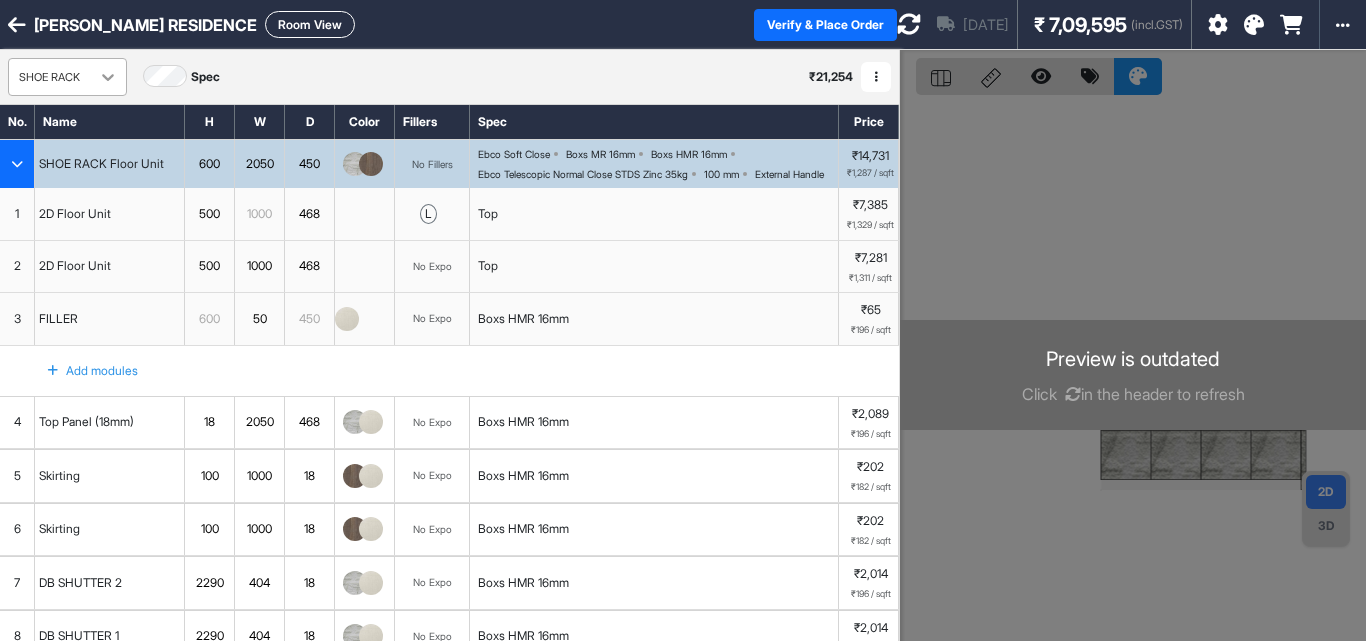 click 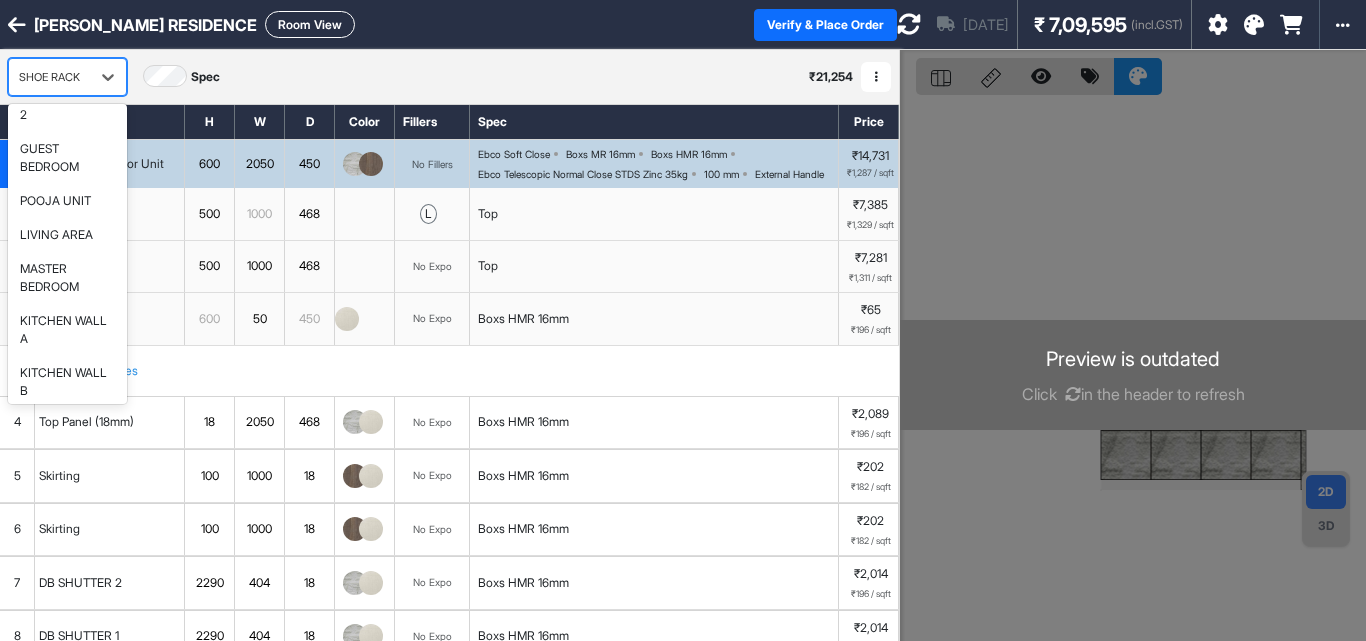 scroll, scrollTop: 200, scrollLeft: 0, axis: vertical 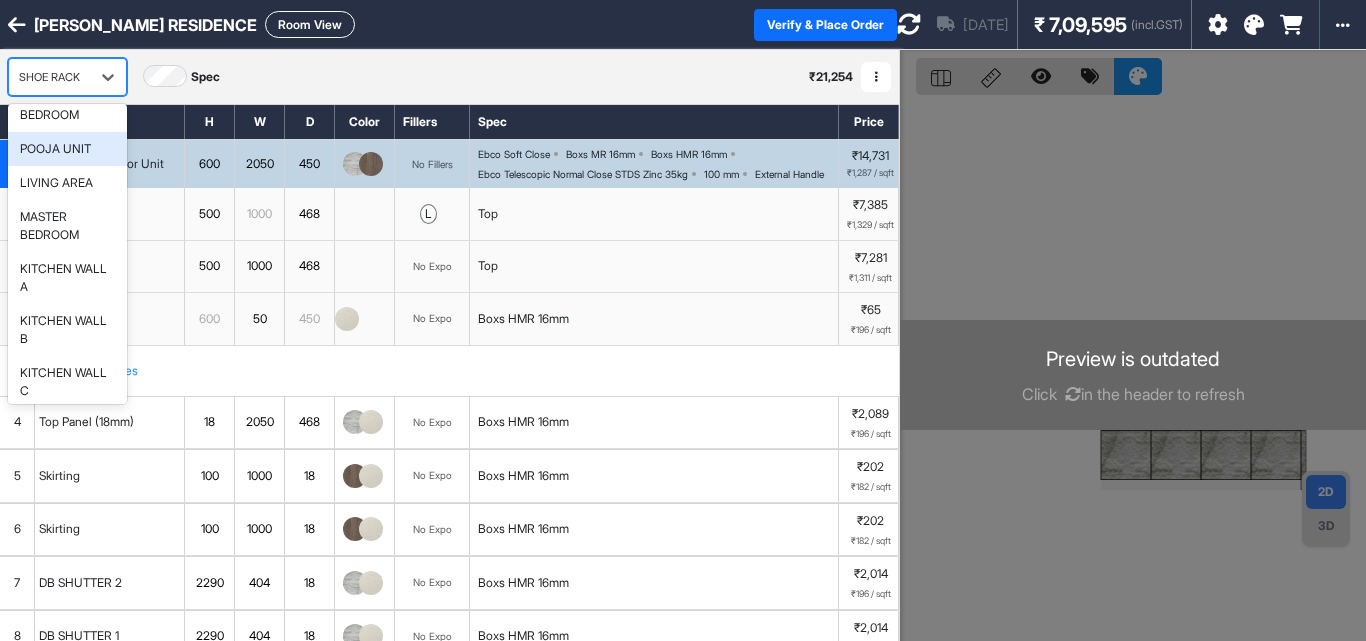 click on "POOJA UNIT" at bounding box center (55, 149) 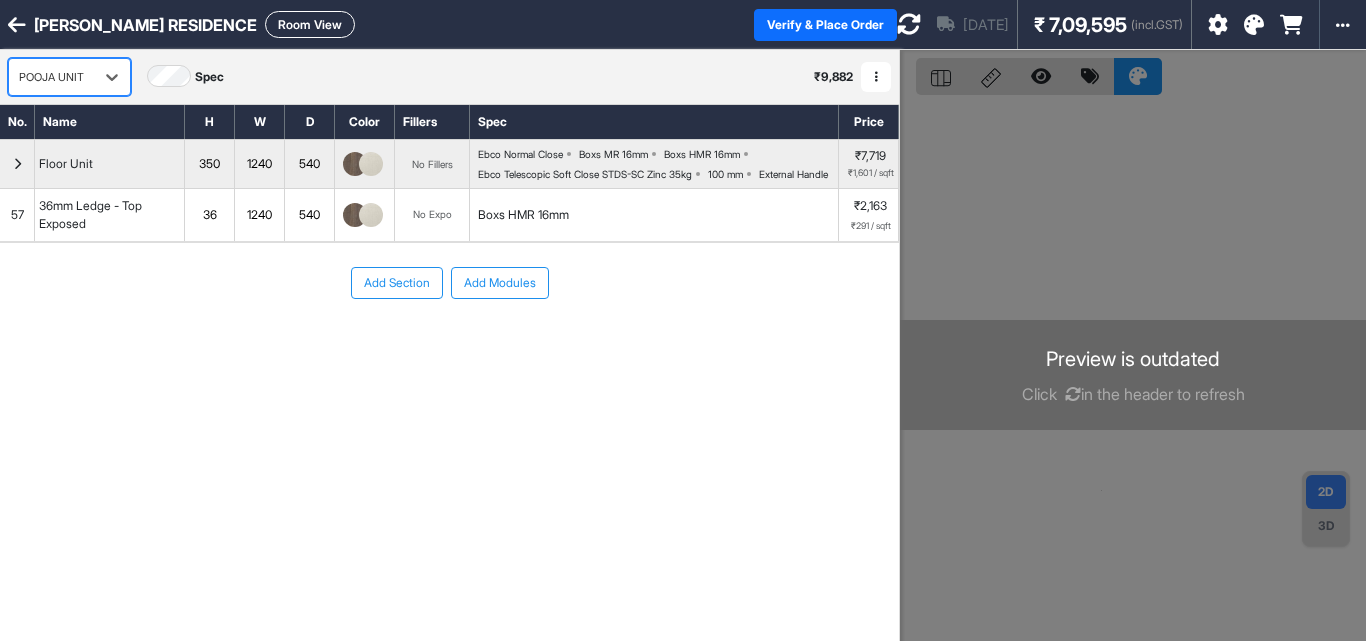 click on "Add Modules" at bounding box center (500, 283) 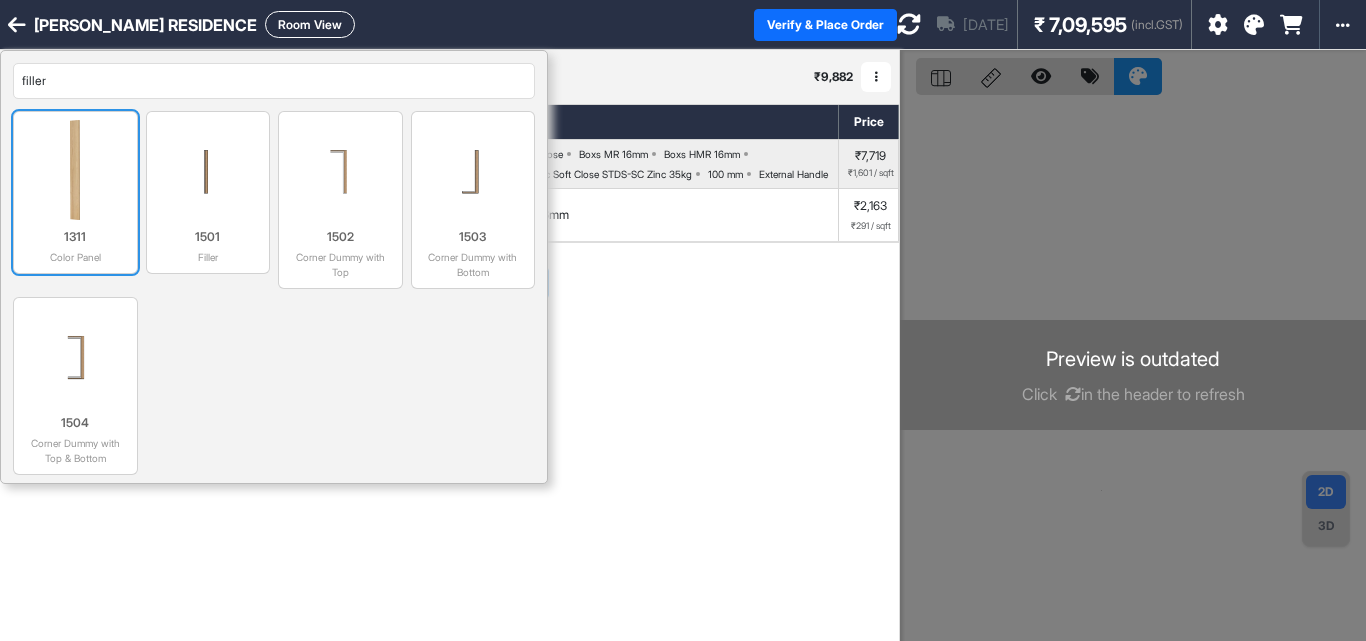 type on "filler" 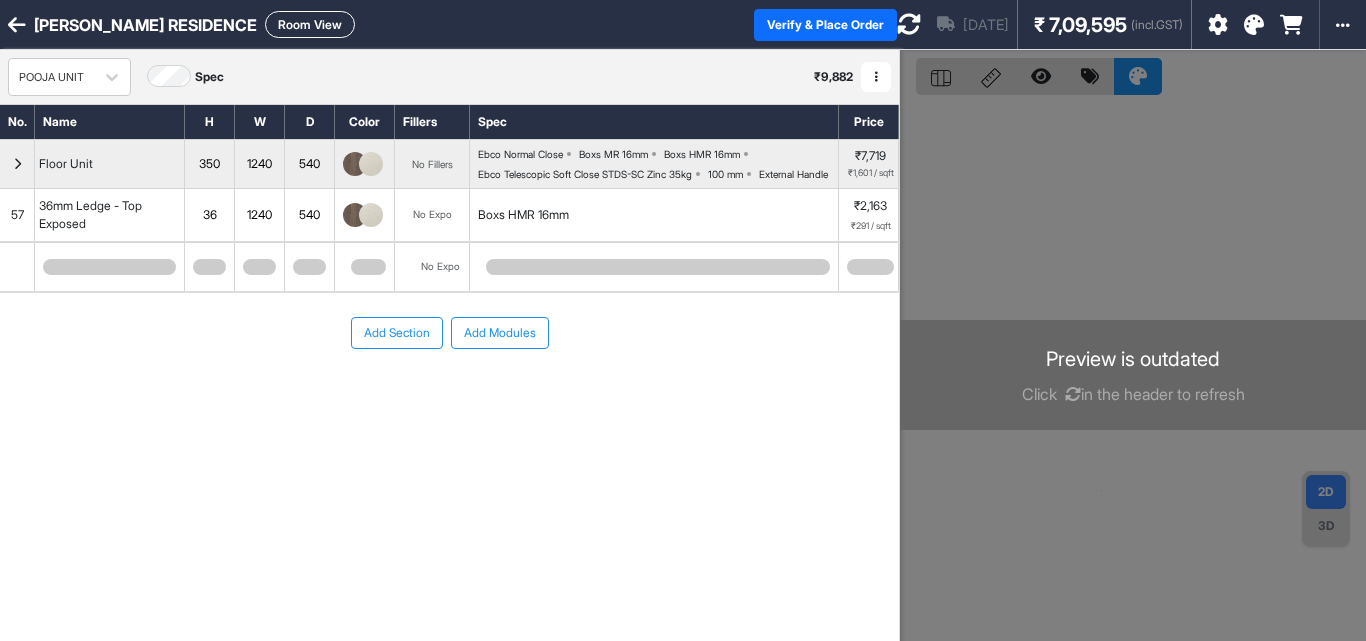 click on "1240" at bounding box center (259, 215) 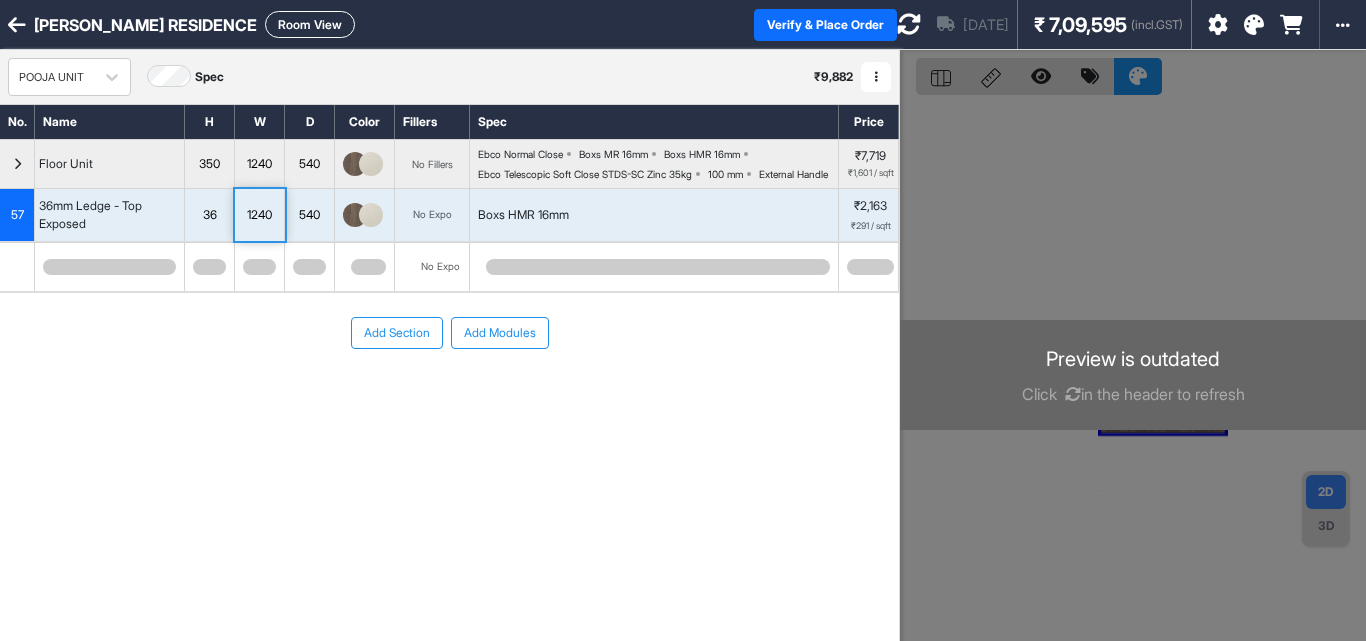 click on "1240" at bounding box center (259, 215) 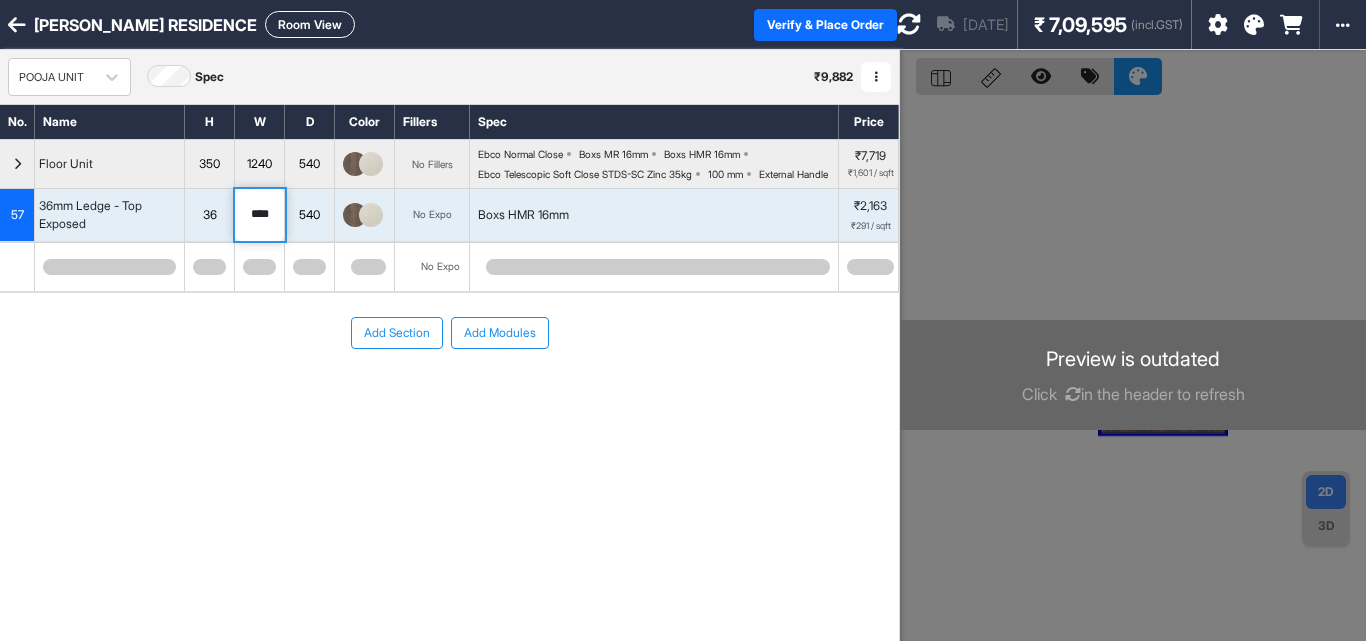 click on "****" at bounding box center [259, 215] 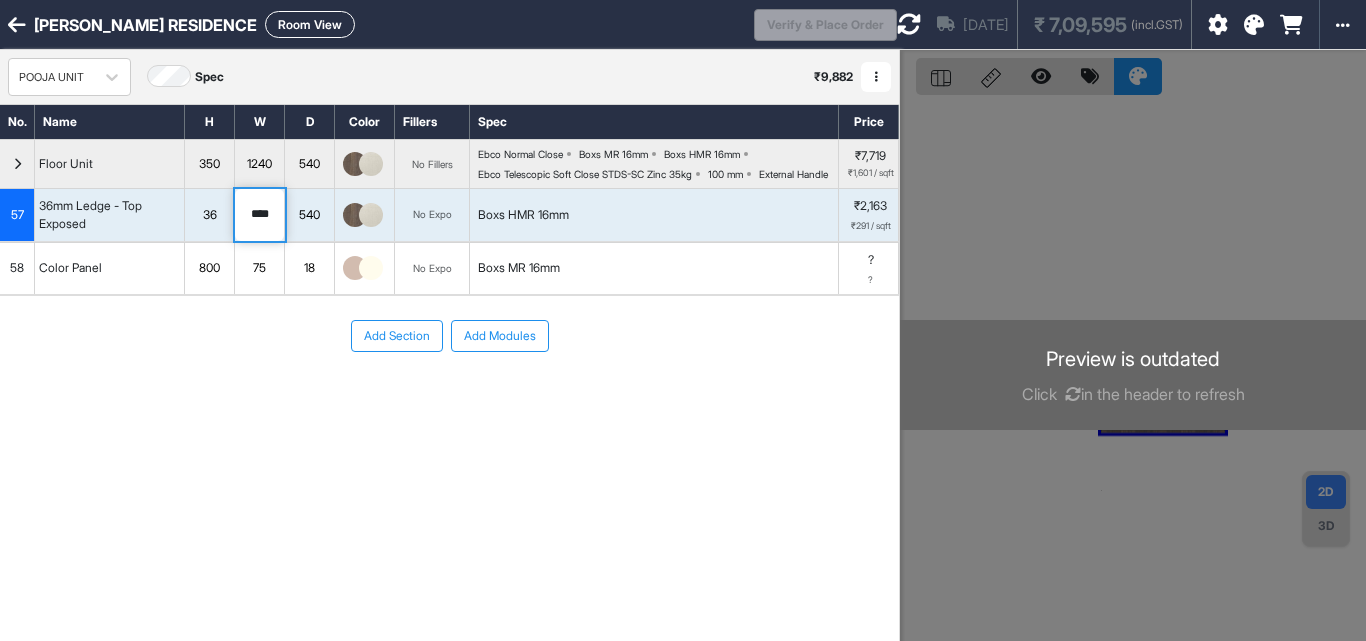 type on "****" 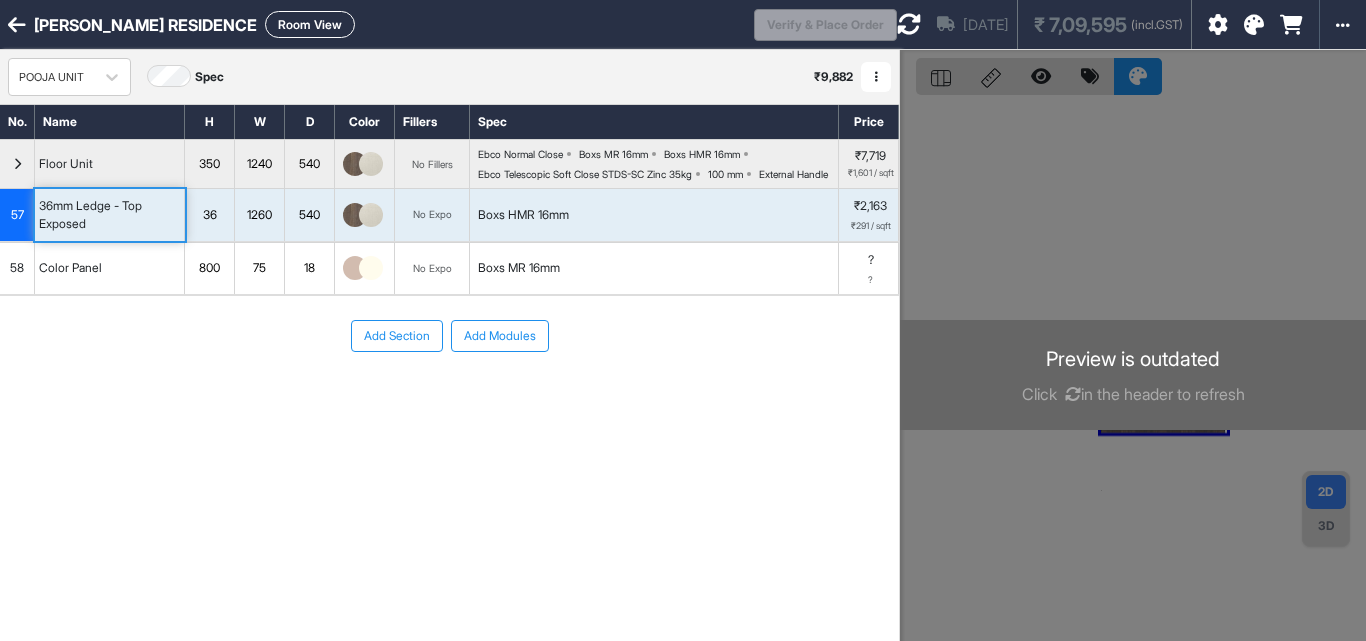 click on "1260" at bounding box center [259, 215] 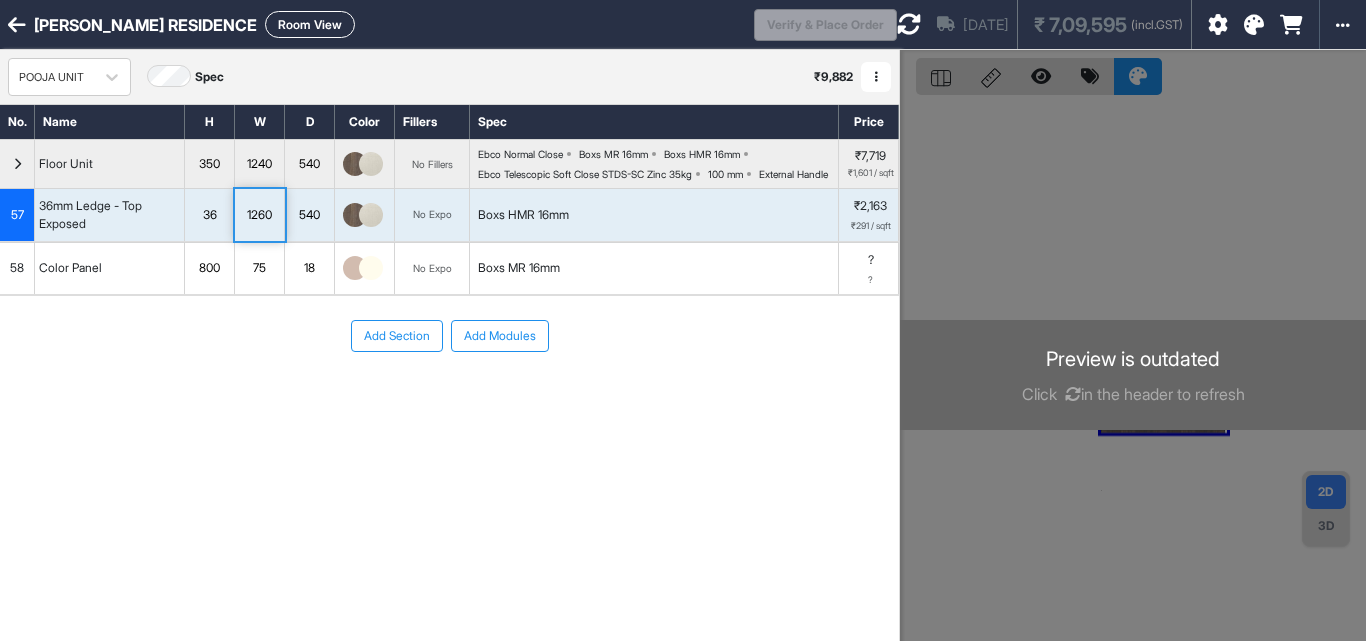 click on "75" at bounding box center (259, 268) 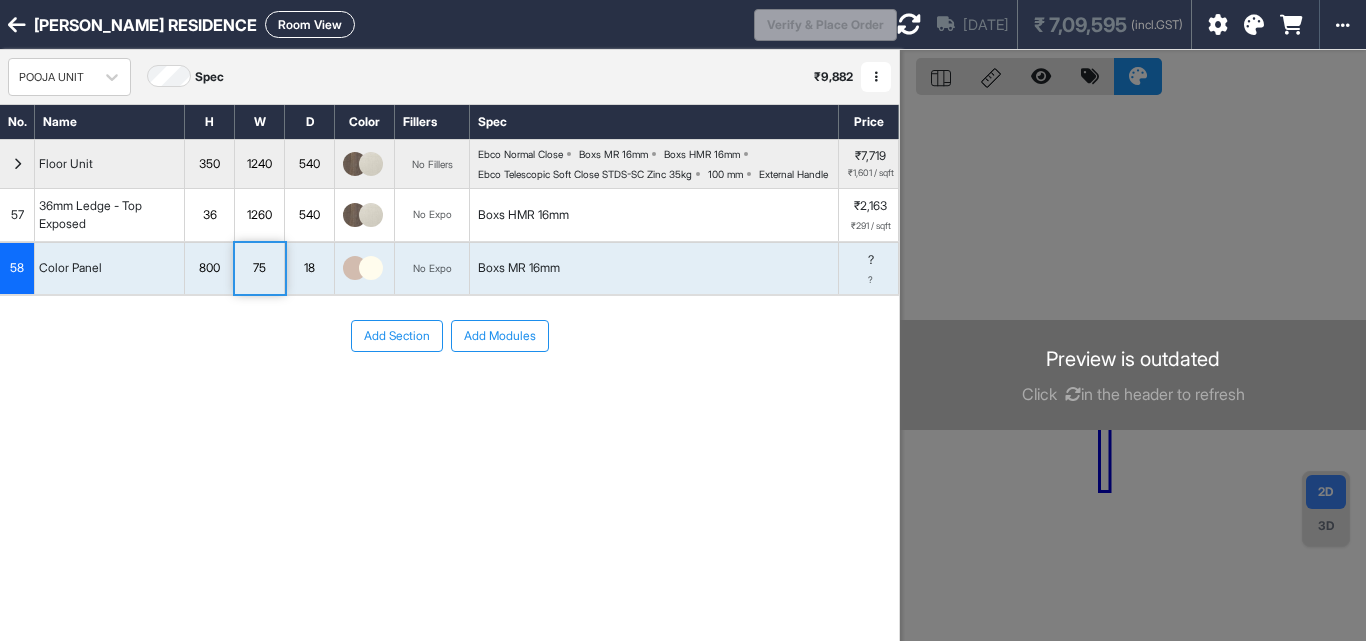 click on "75" at bounding box center [259, 268] 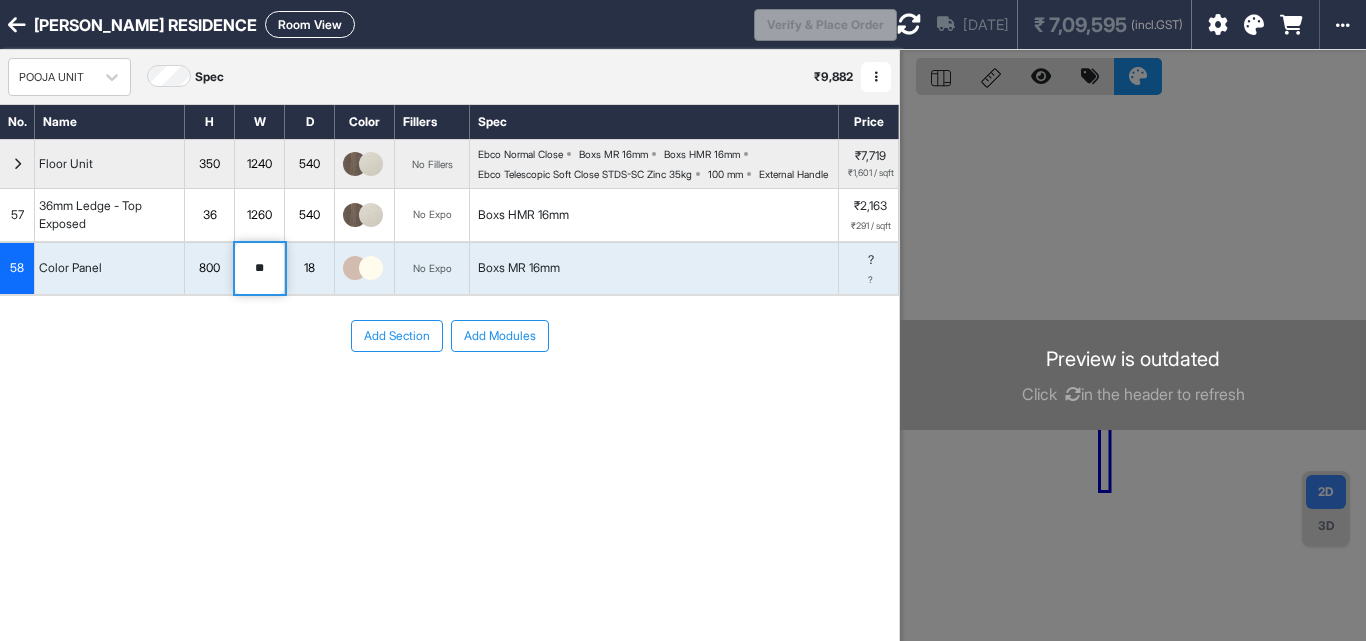 drag, startPoint x: 270, startPoint y: 288, endPoint x: 242, endPoint y: 290, distance: 28.071337 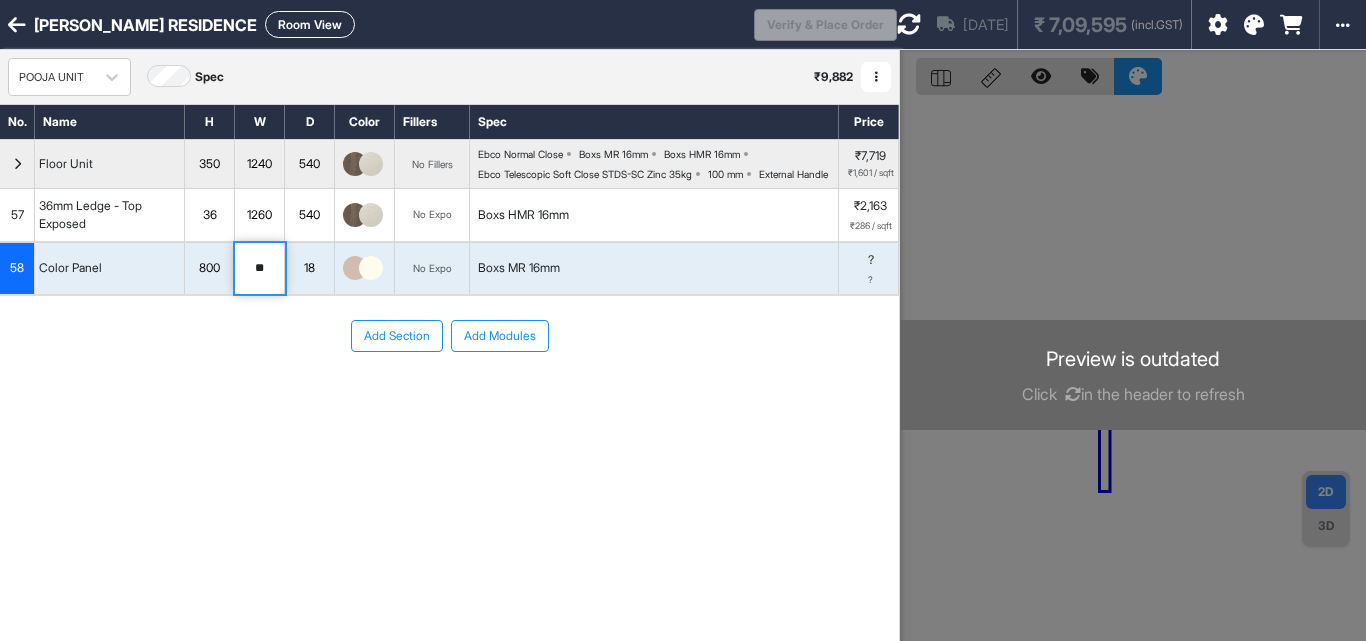 type on "*" 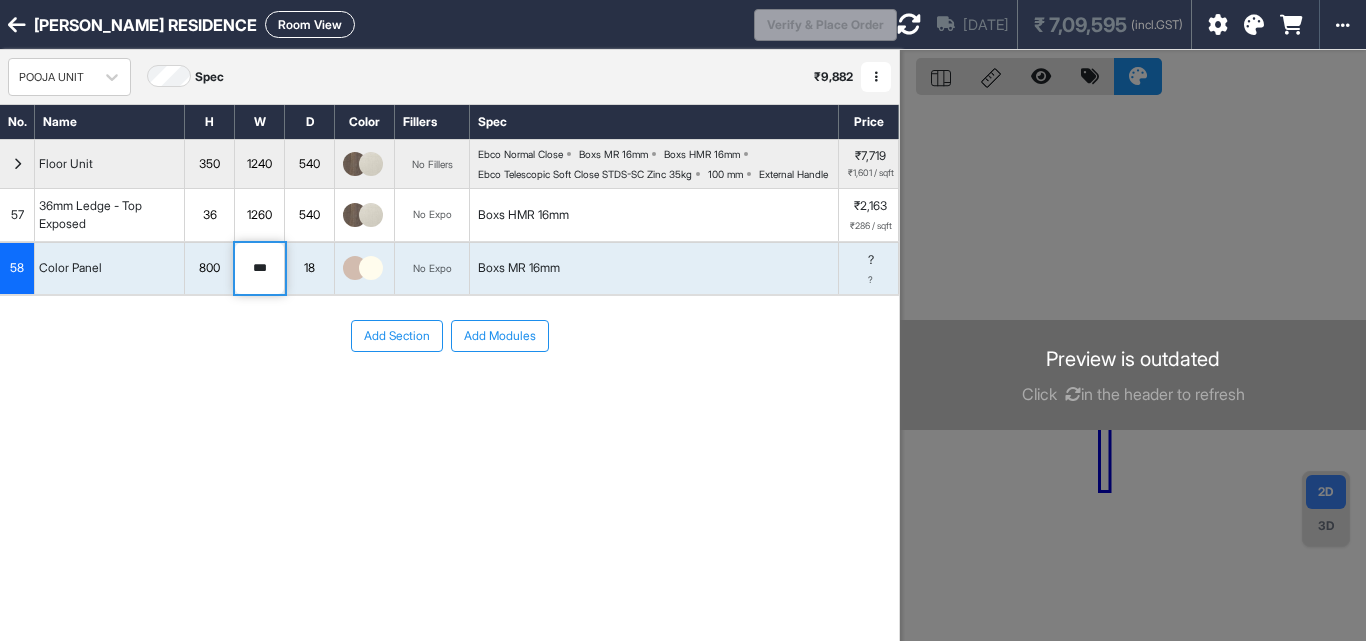 type on "***" 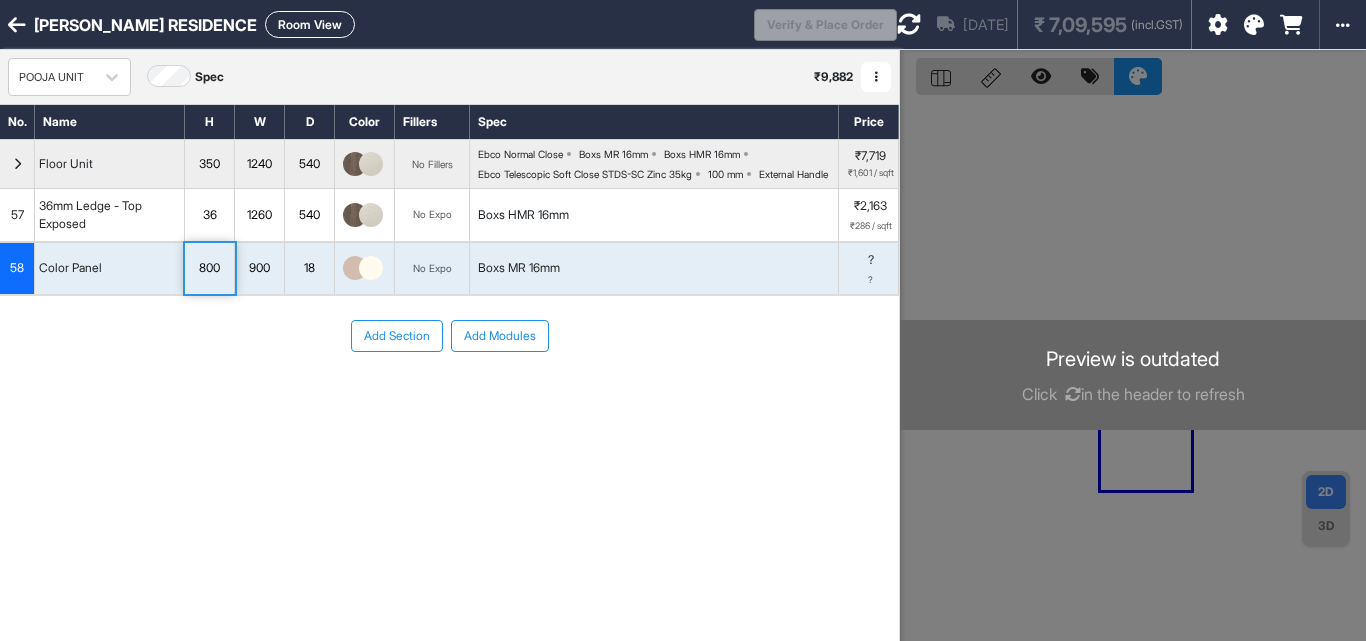 click on "800" at bounding box center (209, 268) 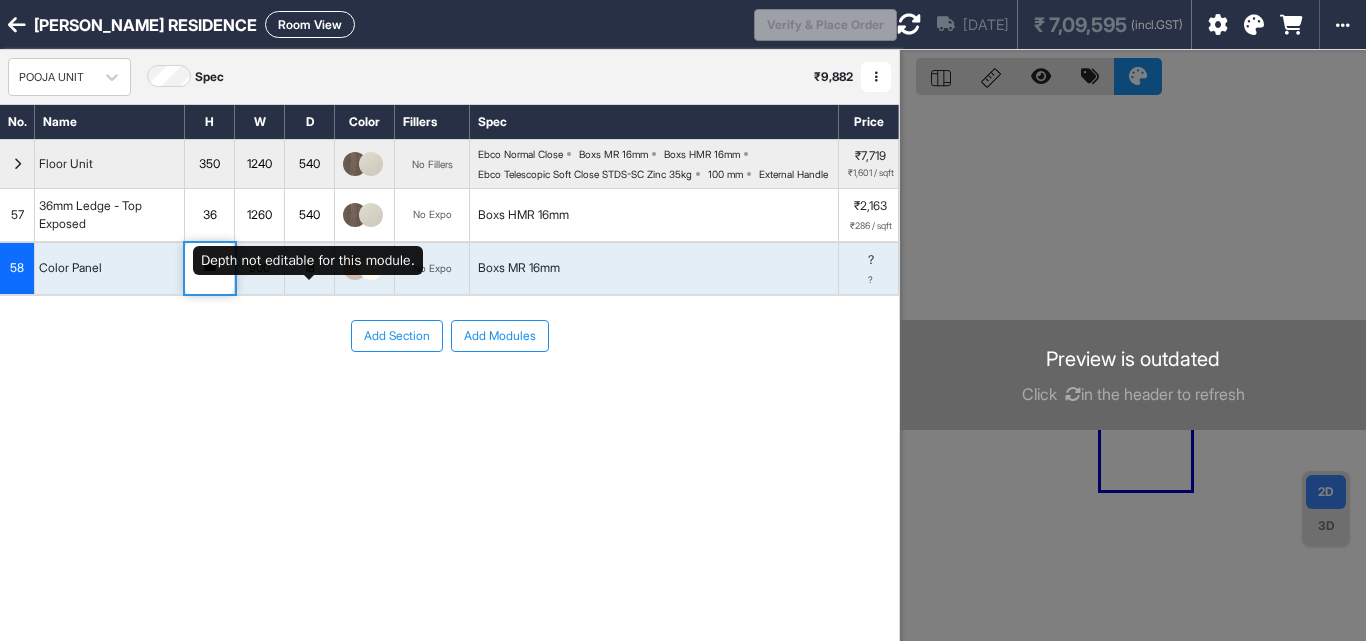 click on "18" at bounding box center (309, 268) 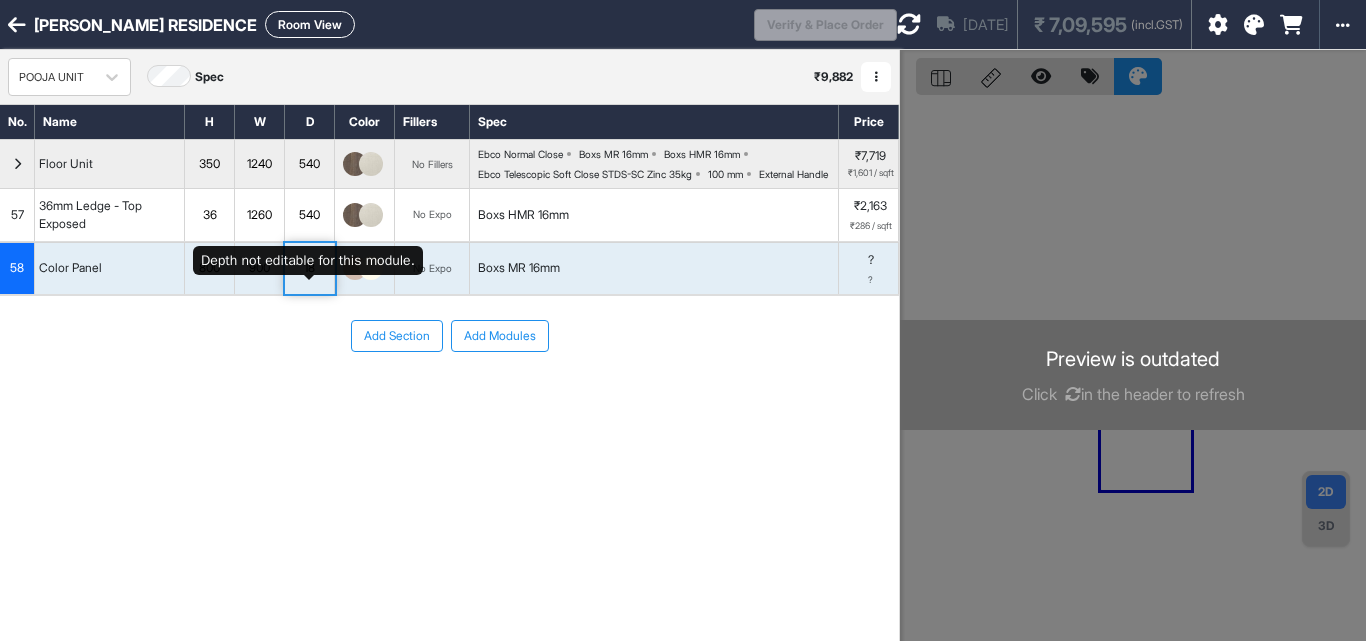 click on "18" at bounding box center [309, 268] 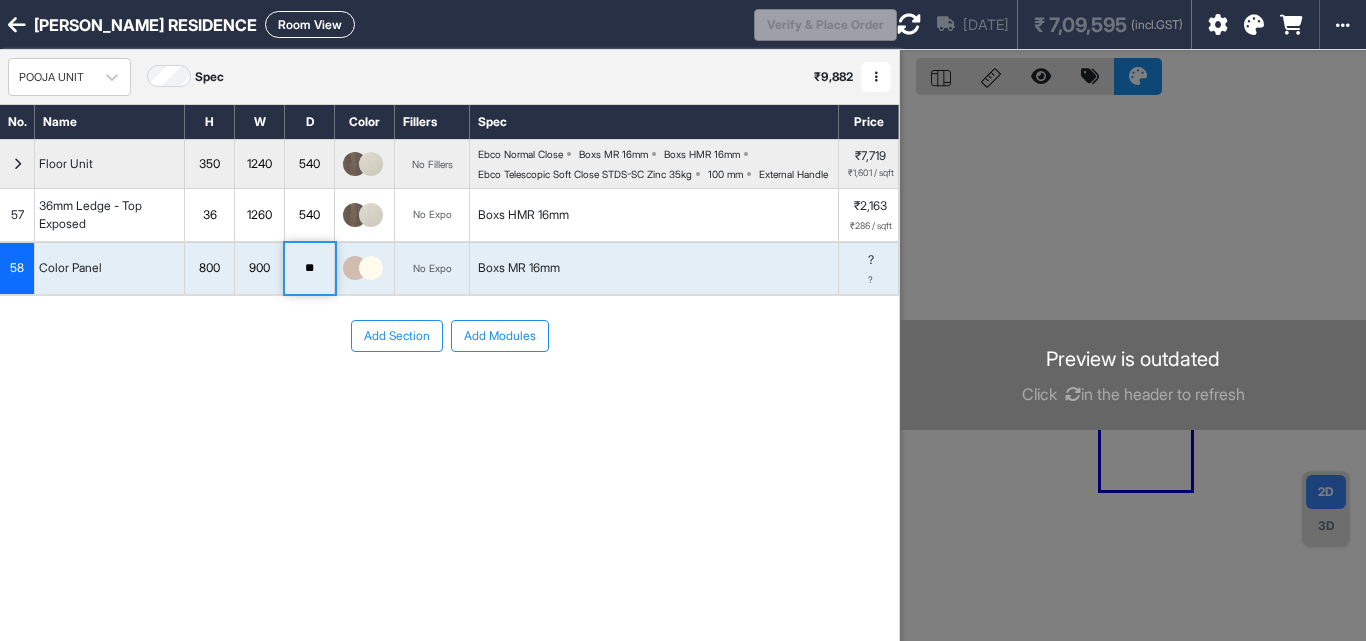 click on "900" at bounding box center [259, 268] 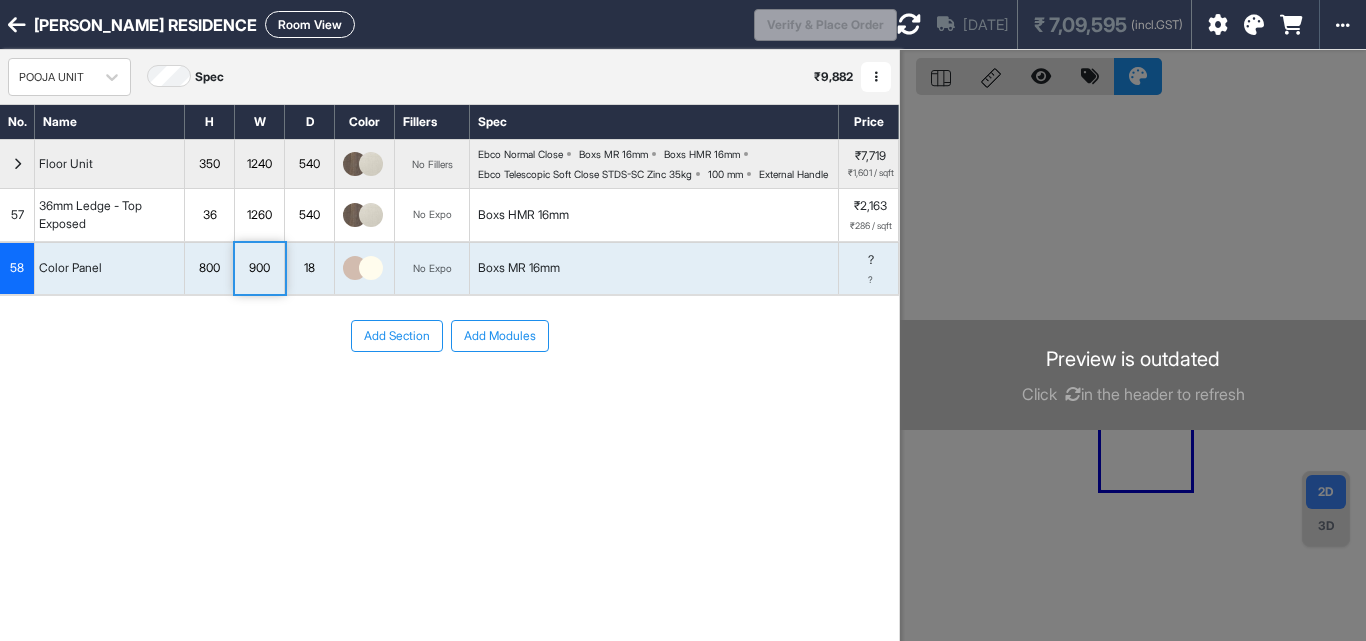 click on "800" at bounding box center (209, 268) 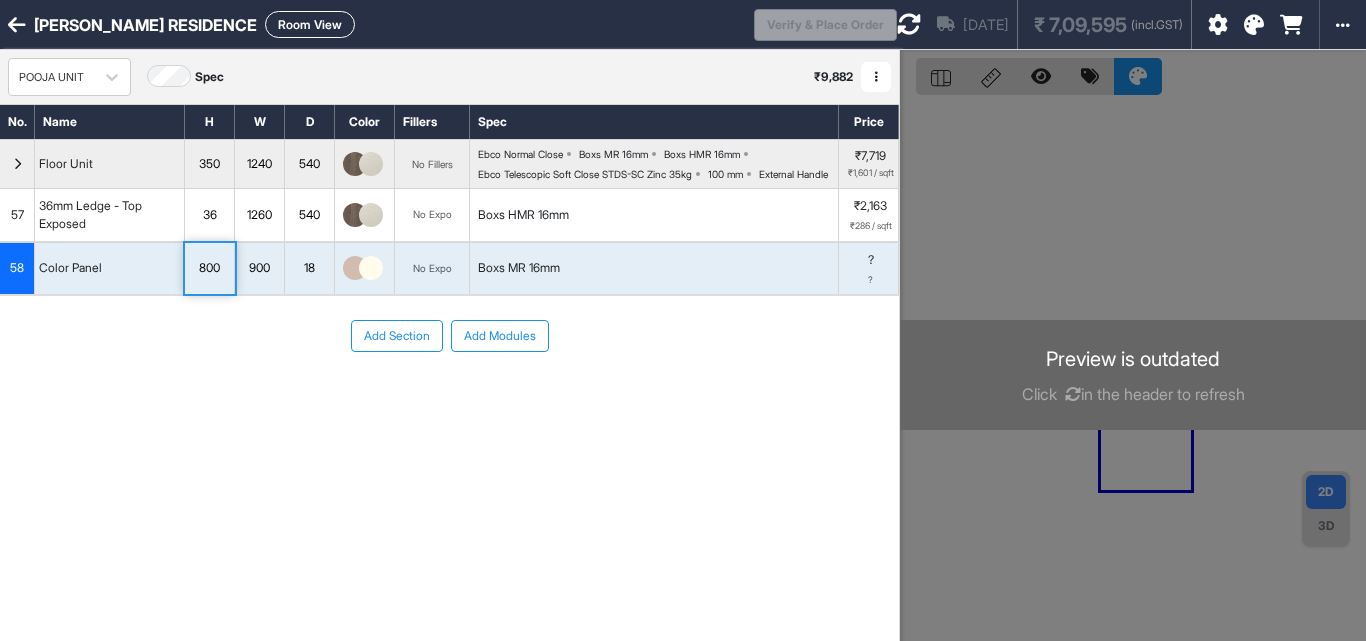 click on "800" at bounding box center (209, 268) 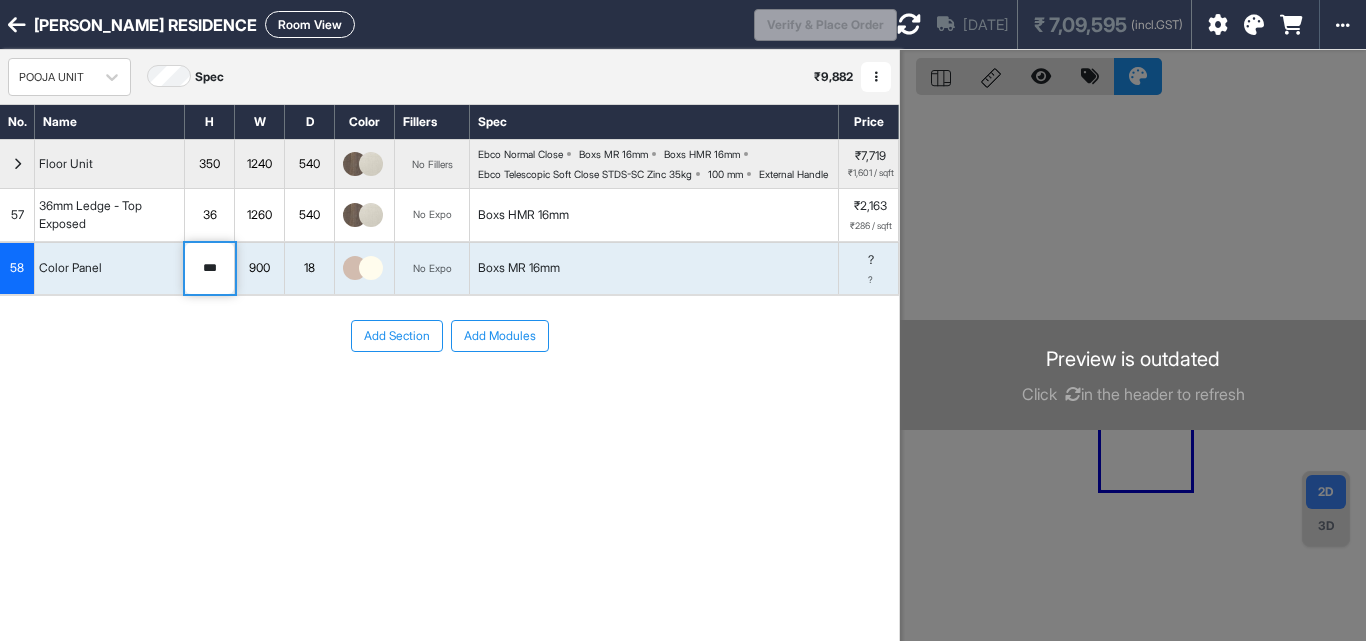 drag, startPoint x: 202, startPoint y: 288, endPoint x: 168, endPoint y: 287, distance: 34.0147 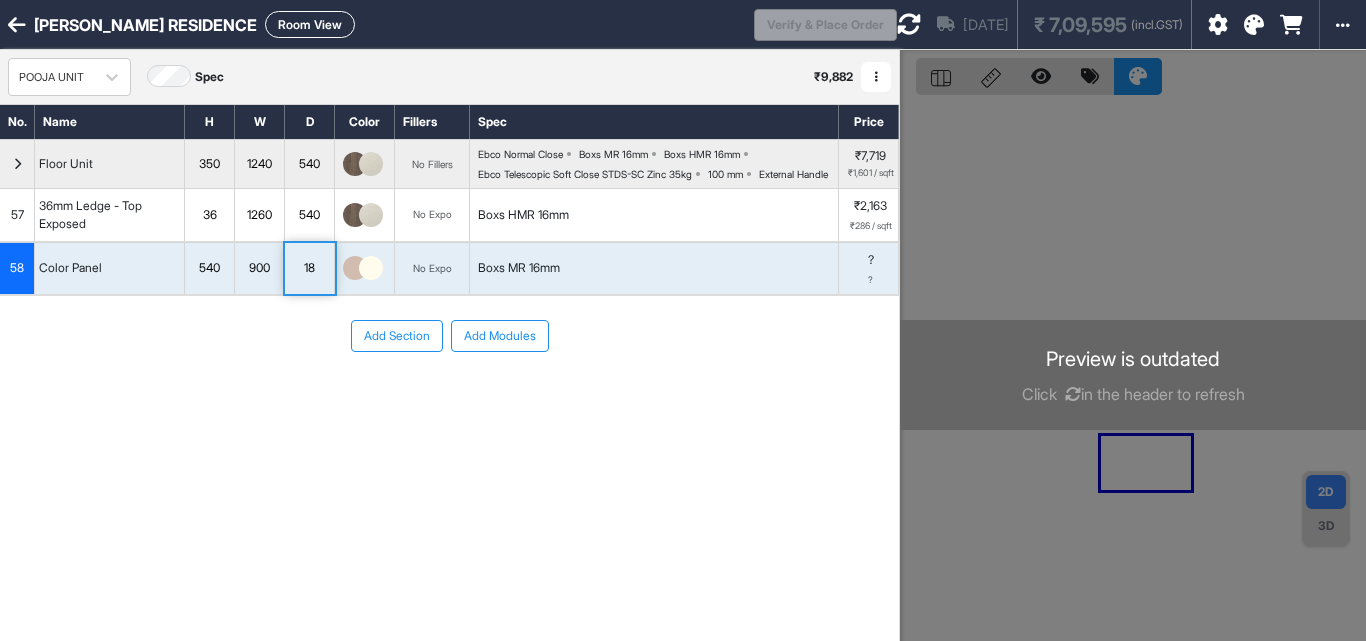 click on "Color Panel" at bounding box center (110, 269) 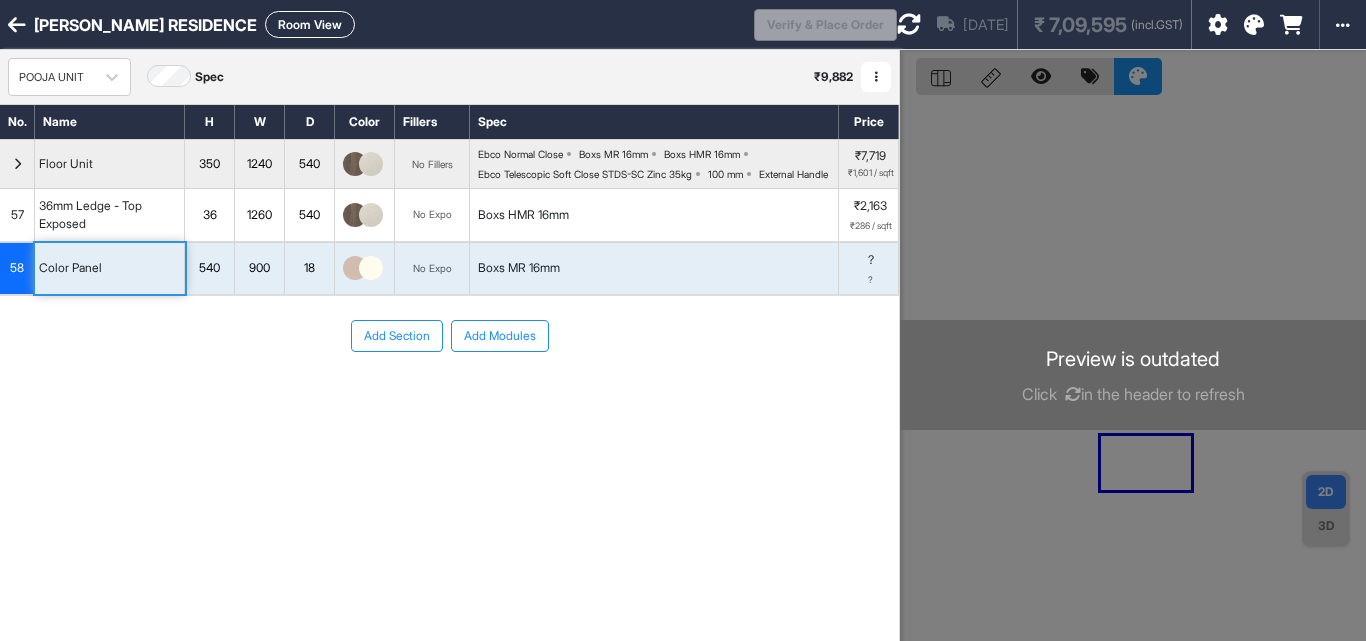 click on "Color Panel" at bounding box center [110, 269] 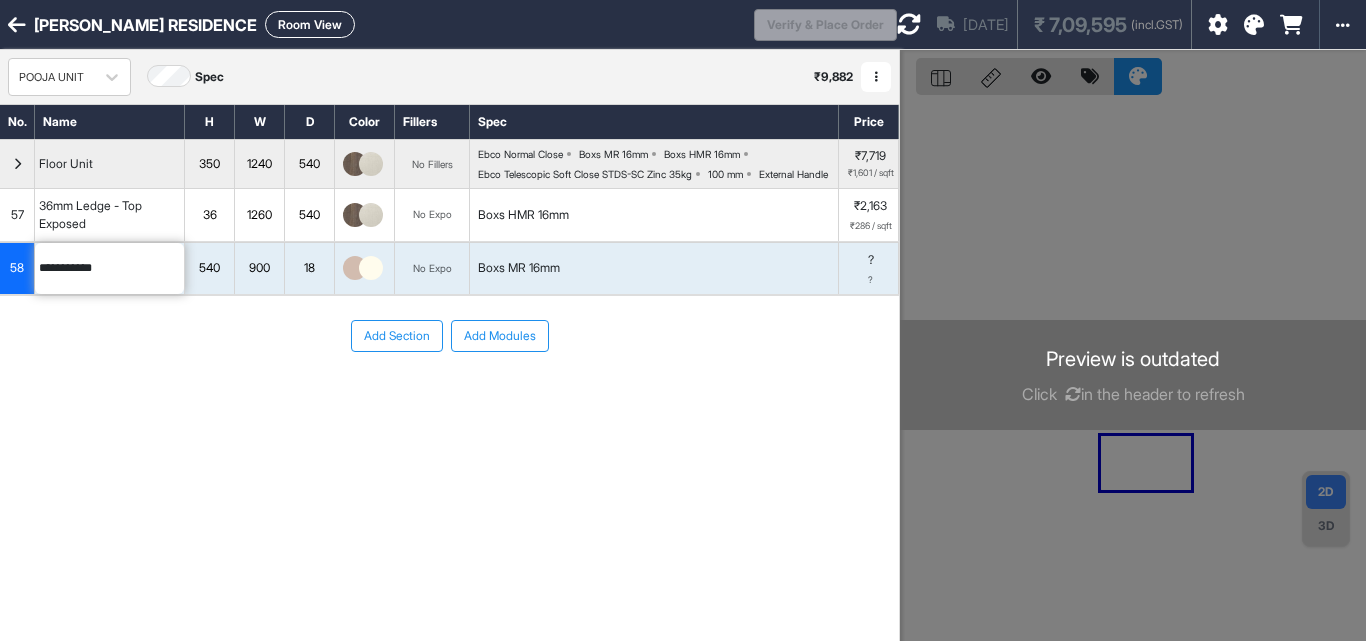 drag, startPoint x: 142, startPoint y: 287, endPoint x: 0, endPoint y: 287, distance: 142 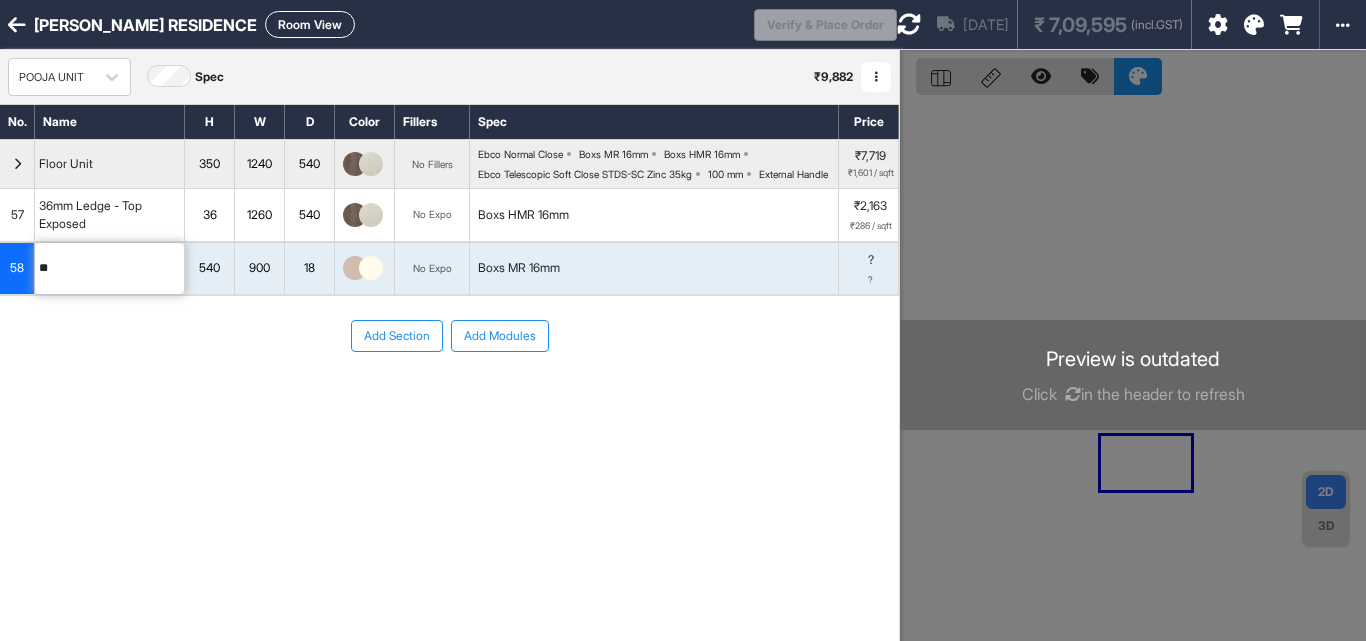 type on "*" 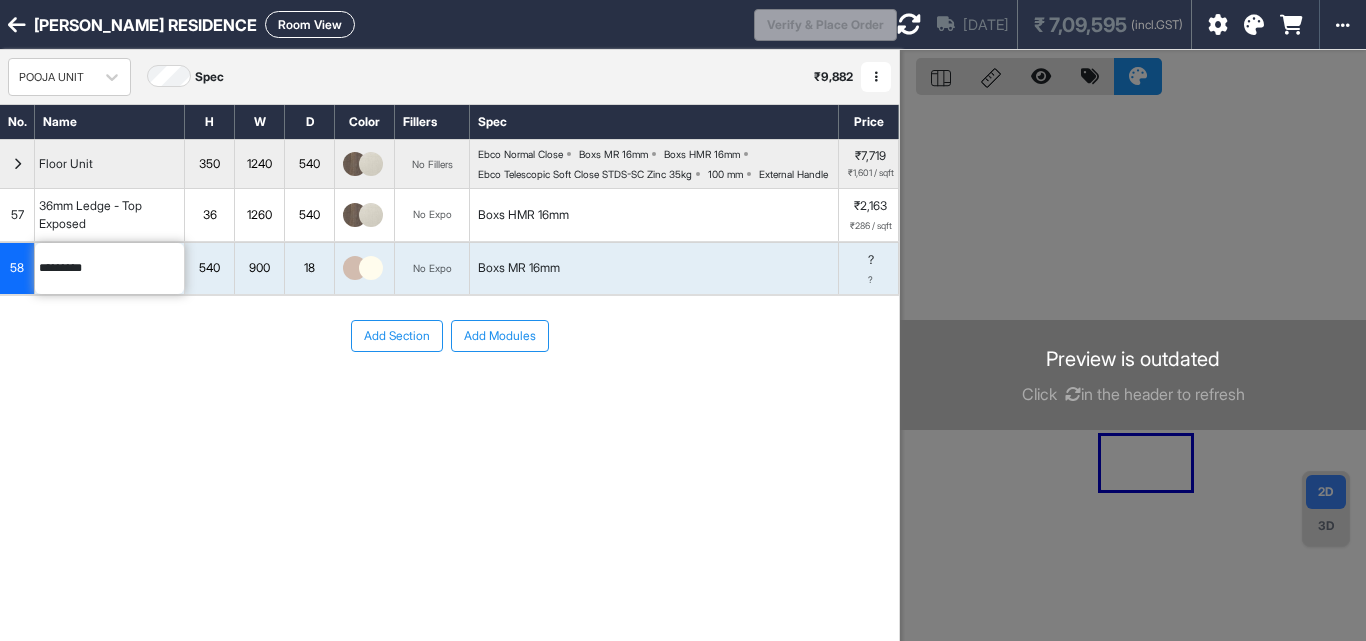 type on "*********" 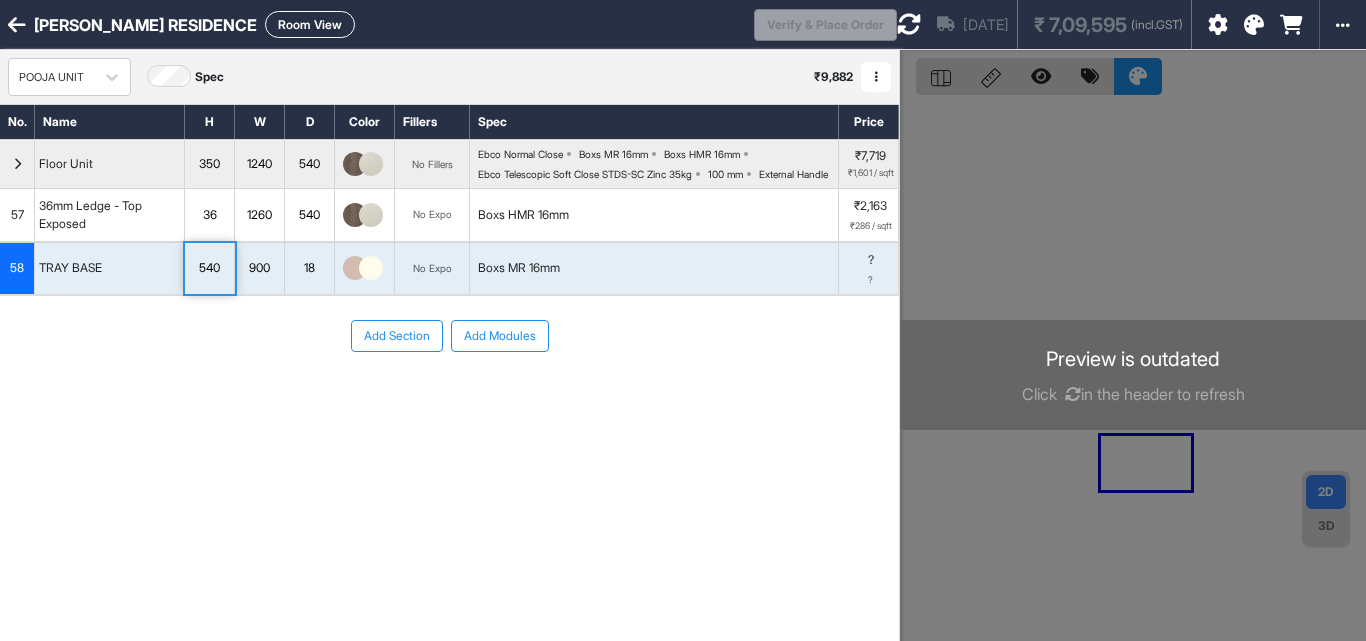 click at bounding box center (355, 268) 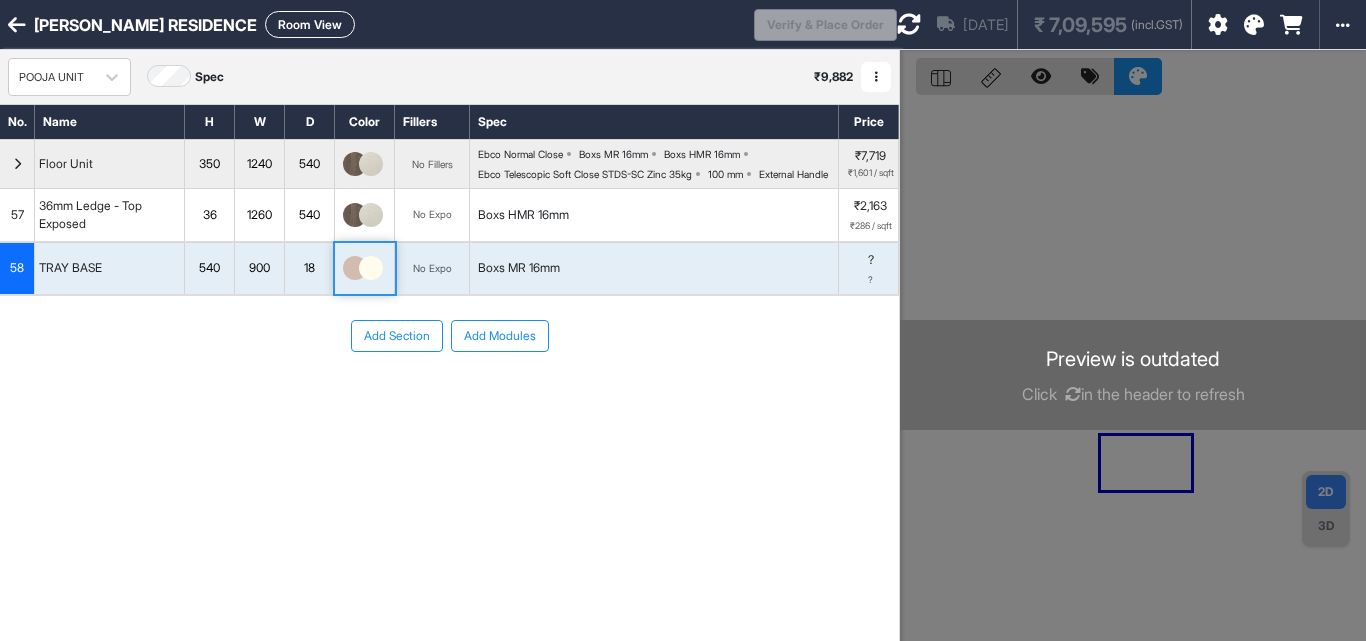 click at bounding box center [355, 268] 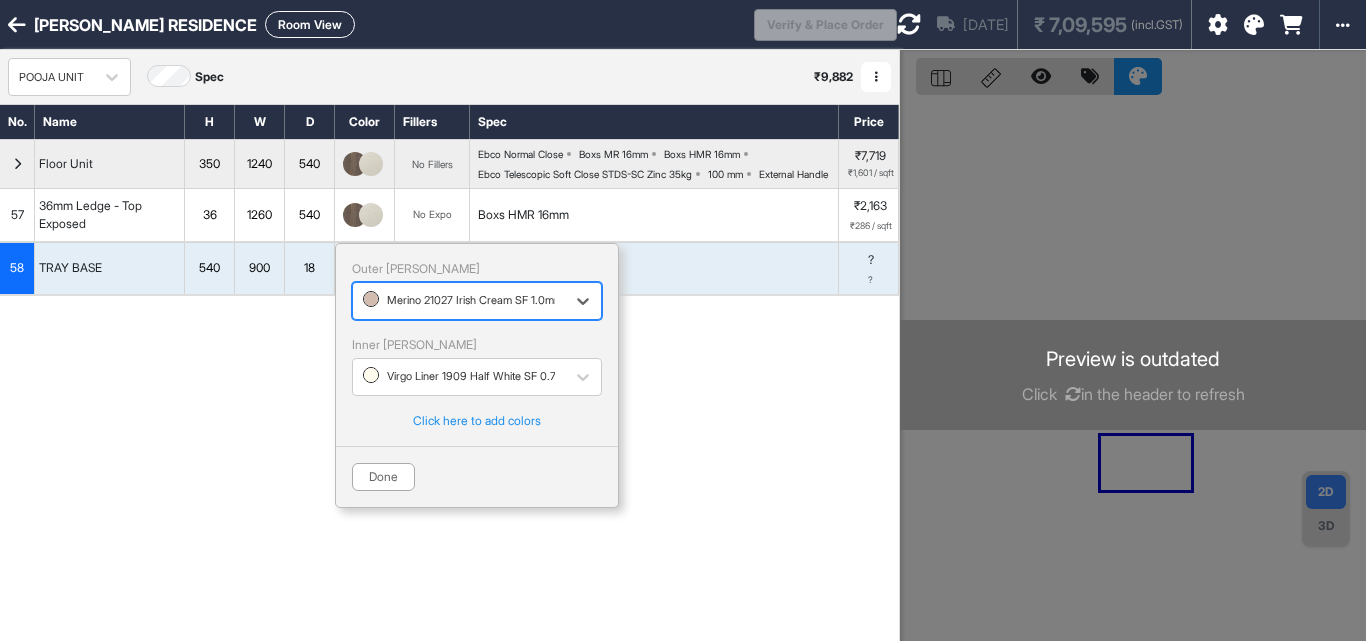click at bounding box center (459, 301) 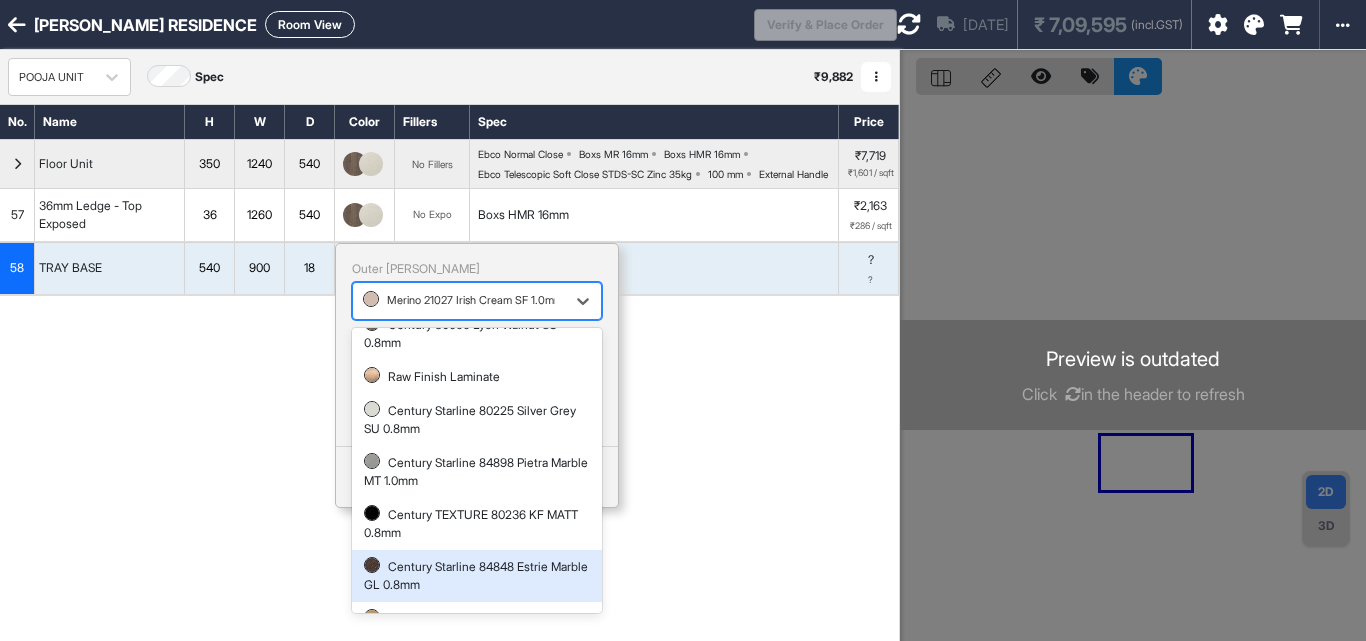 scroll, scrollTop: 437, scrollLeft: 0, axis: vertical 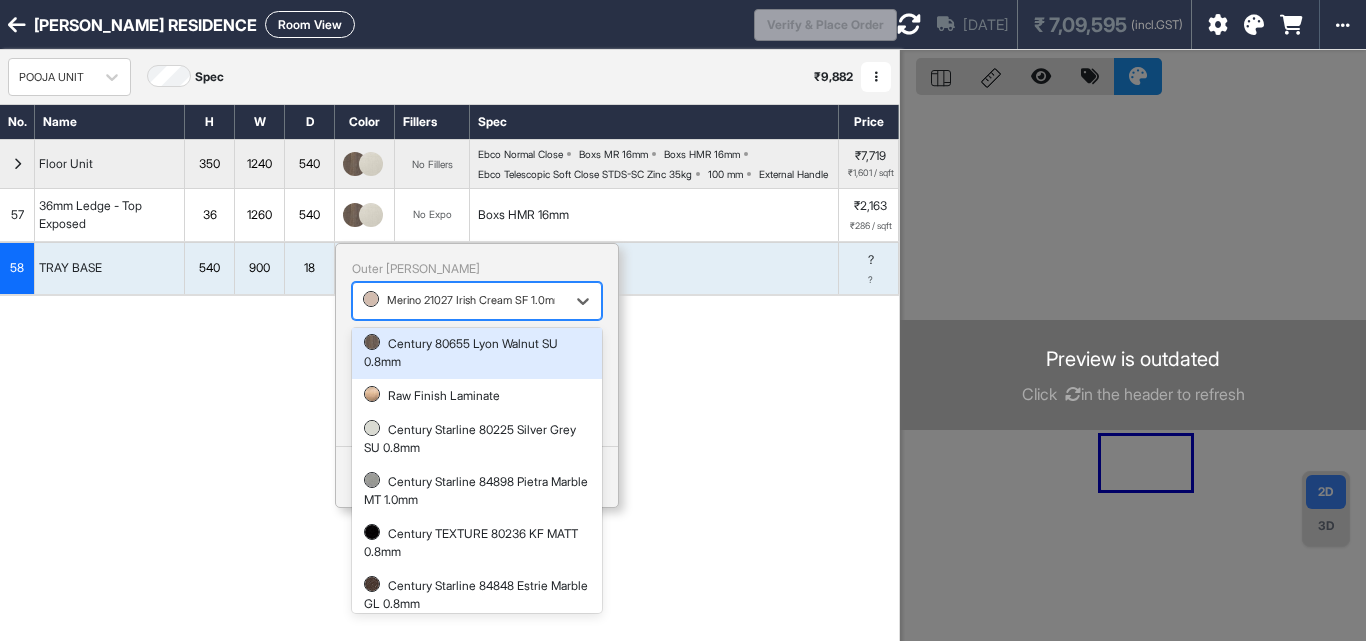 click on "Century 80655 Lyon Walnut SU 0.8mm" at bounding box center [477, 353] 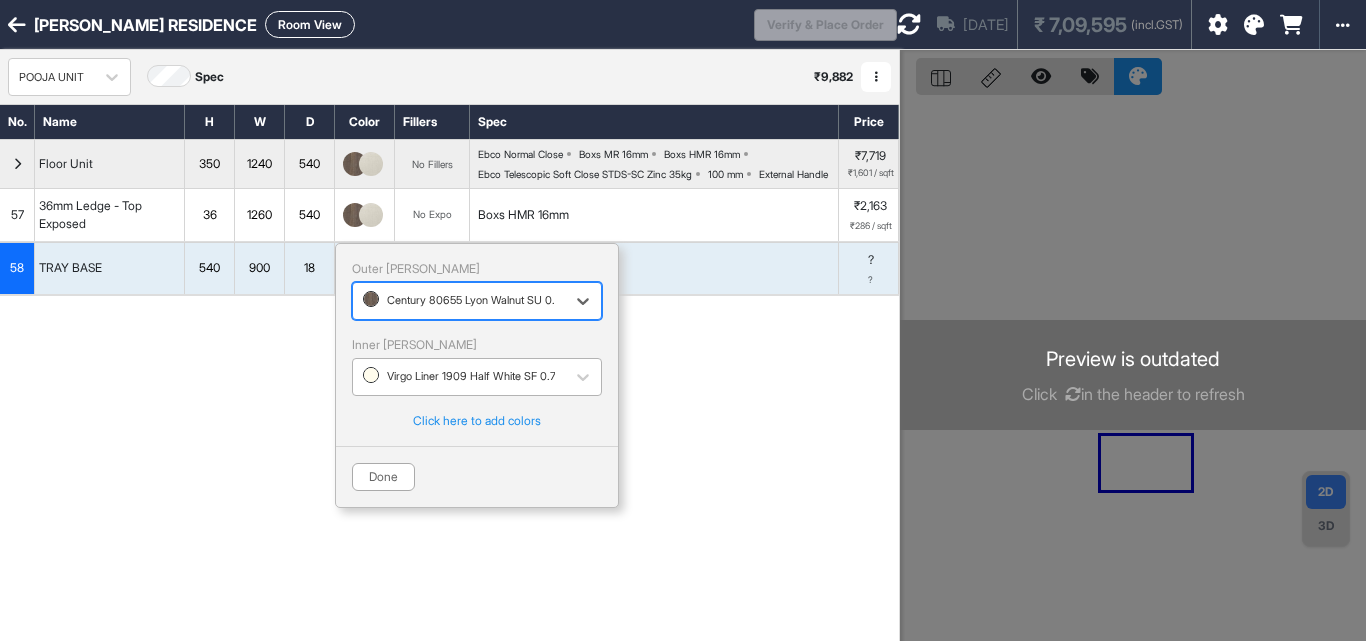 click at bounding box center [459, 377] 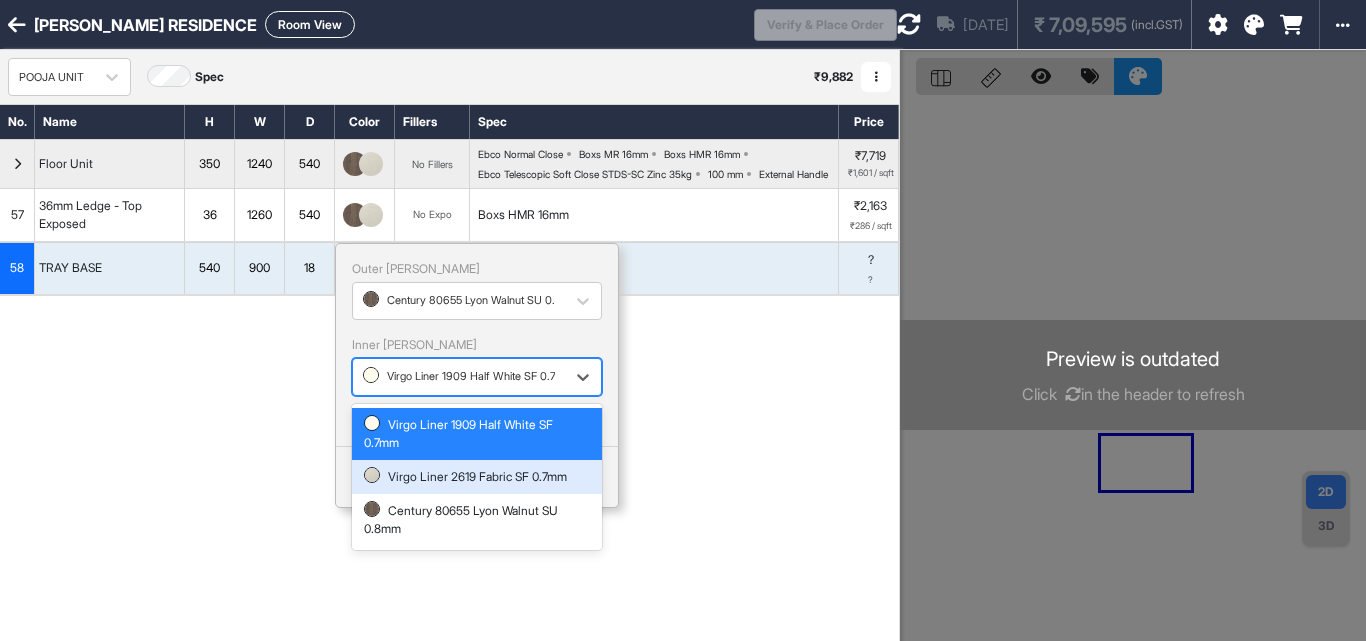 click on "Virgo Liner 2619 Fabric SF 0.7mm" at bounding box center (477, 477) 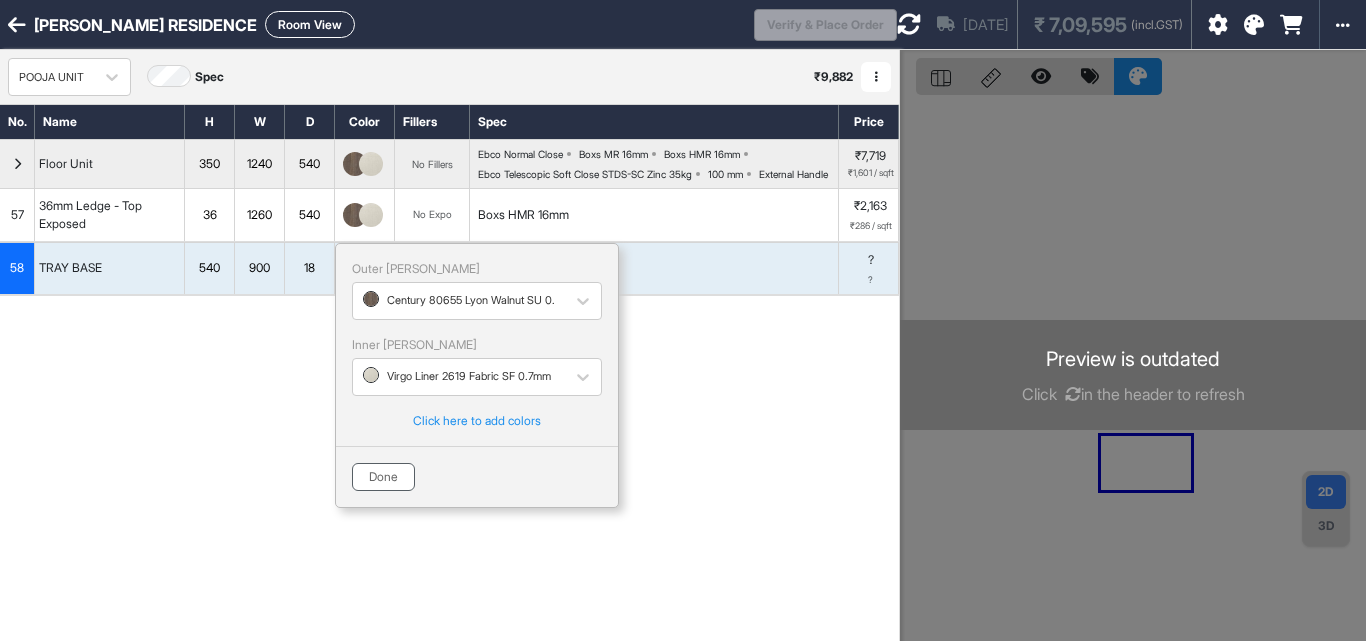 click on "Done" at bounding box center (383, 477) 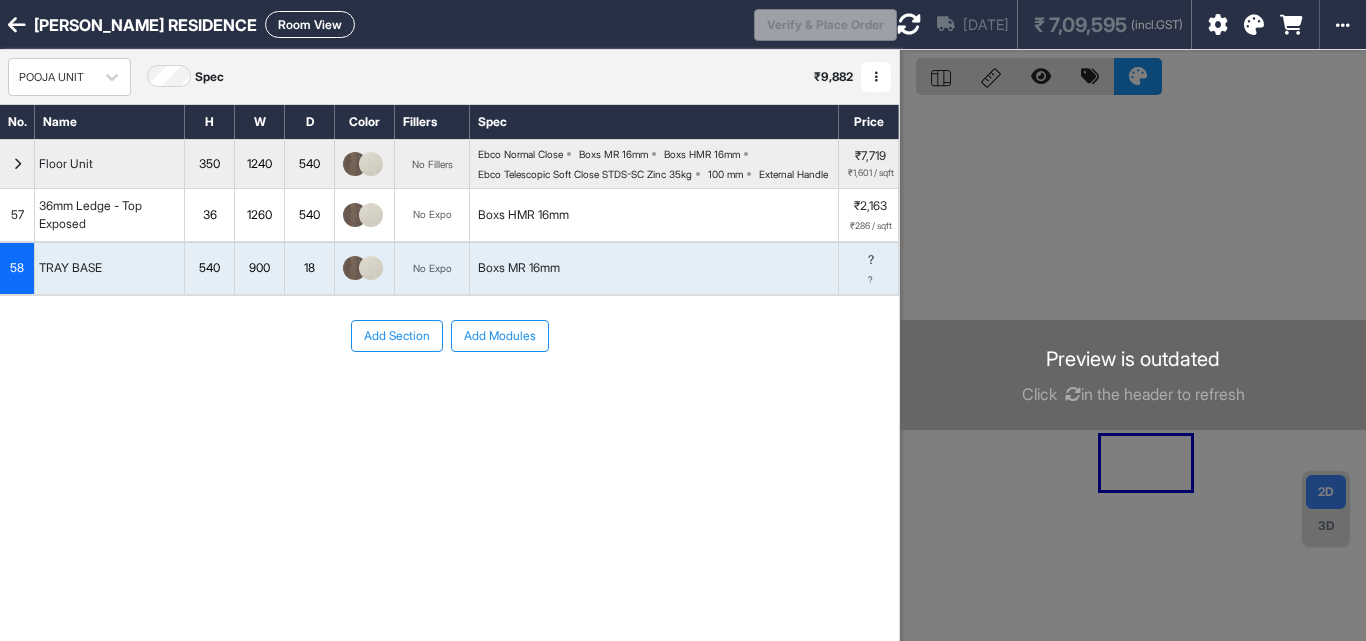 click on "Boxs MR 16mm" at bounding box center (519, 268) 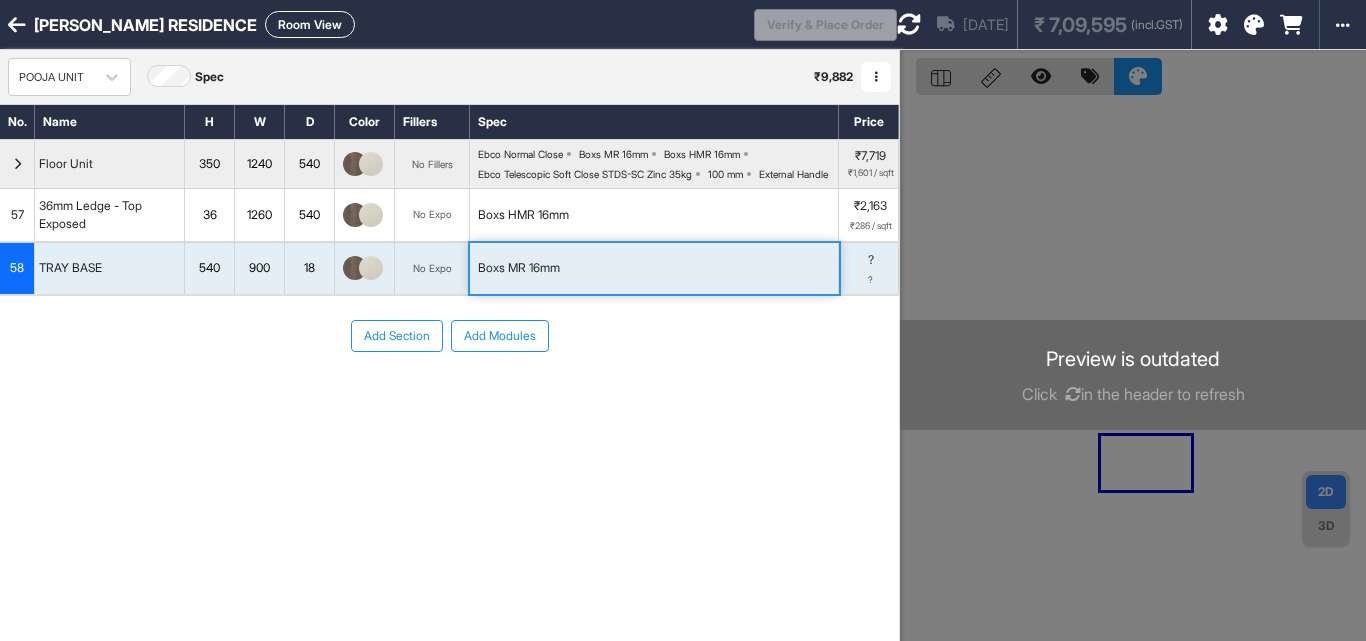 click on "Boxs MR 16mm" at bounding box center [519, 268] 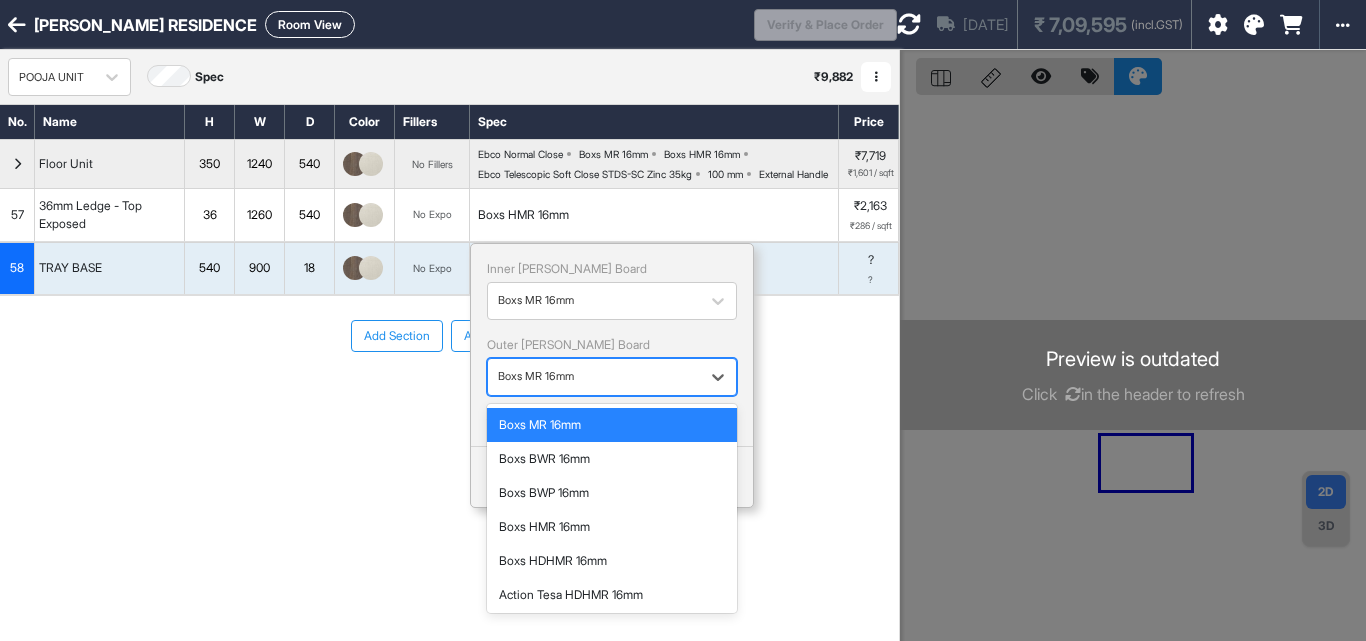 click at bounding box center [594, 377] 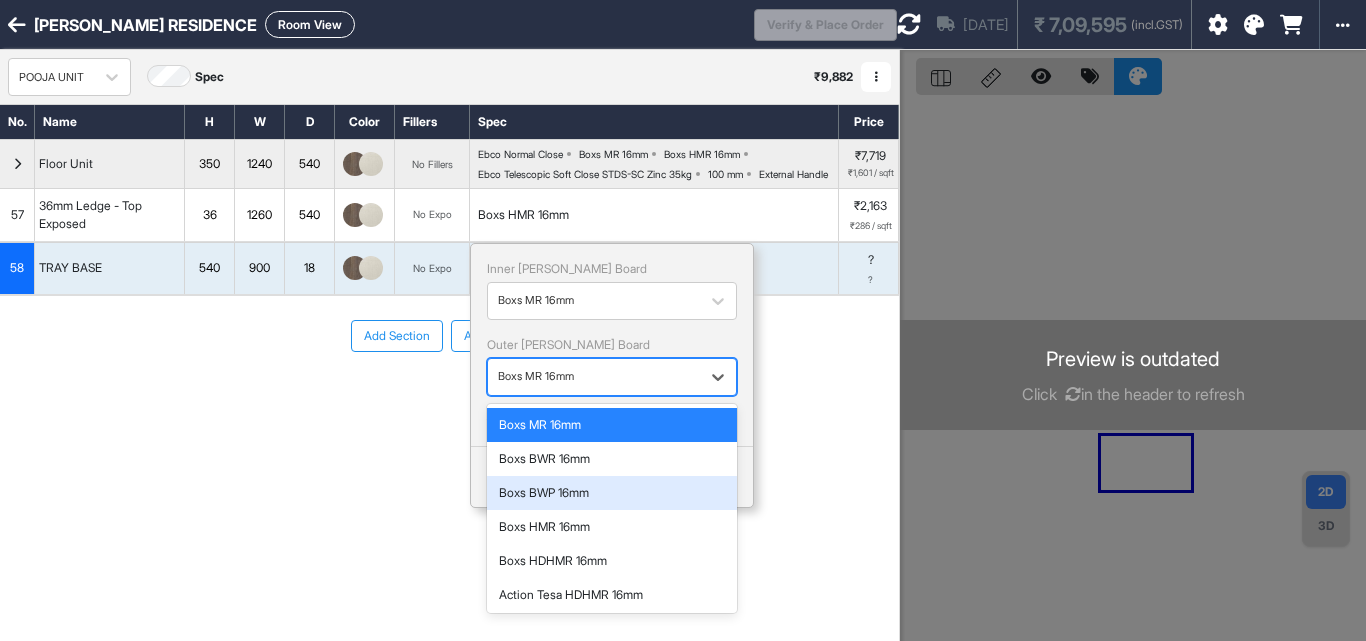 click on "Boxs BWP 16mm" at bounding box center [612, 493] 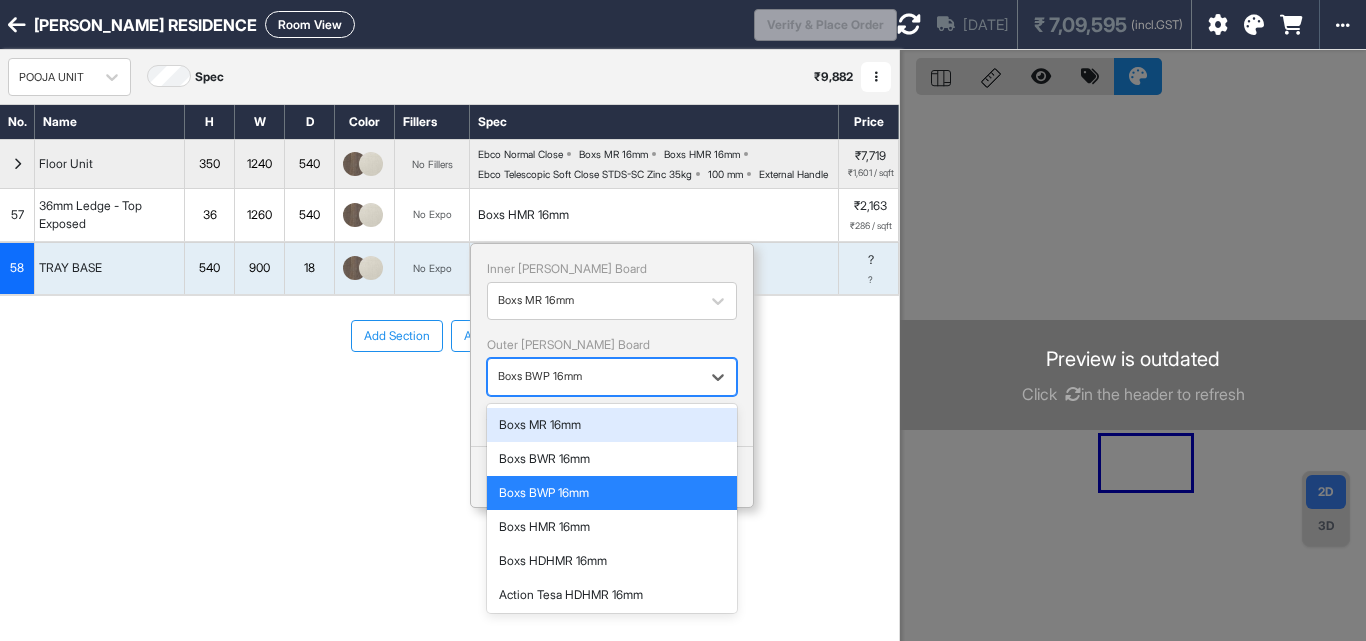 click at bounding box center [594, 377] 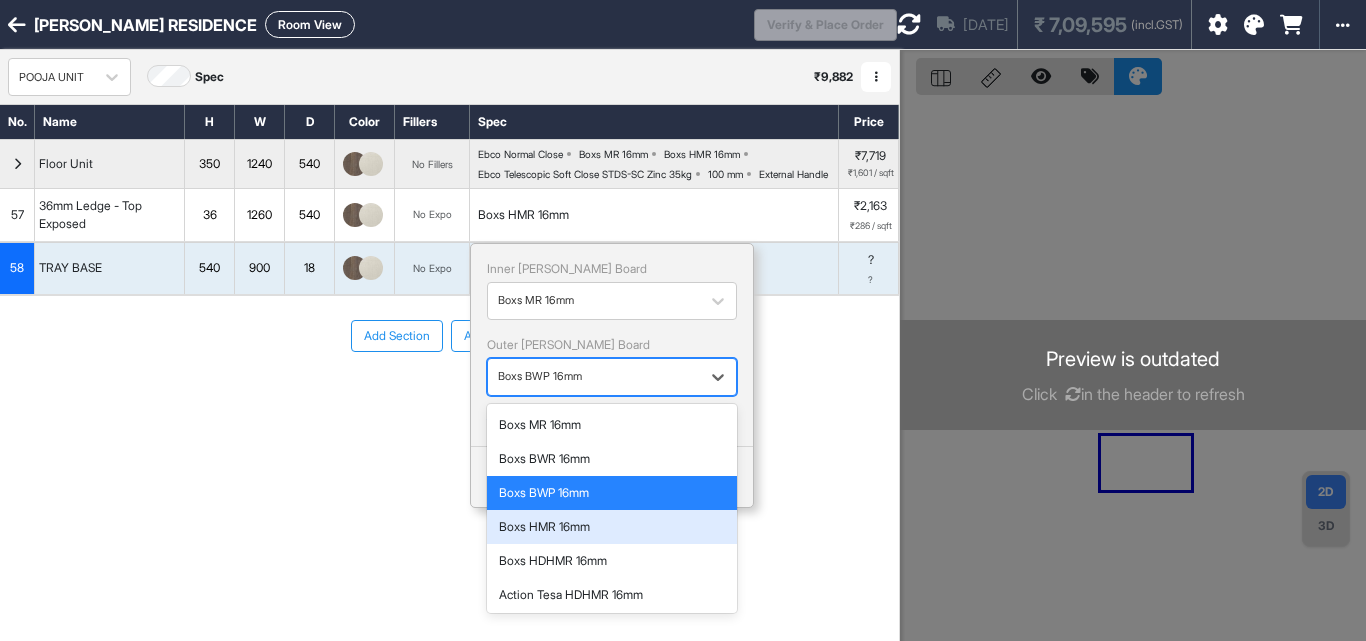 click on "Boxs HMR 16mm" at bounding box center (612, 527) 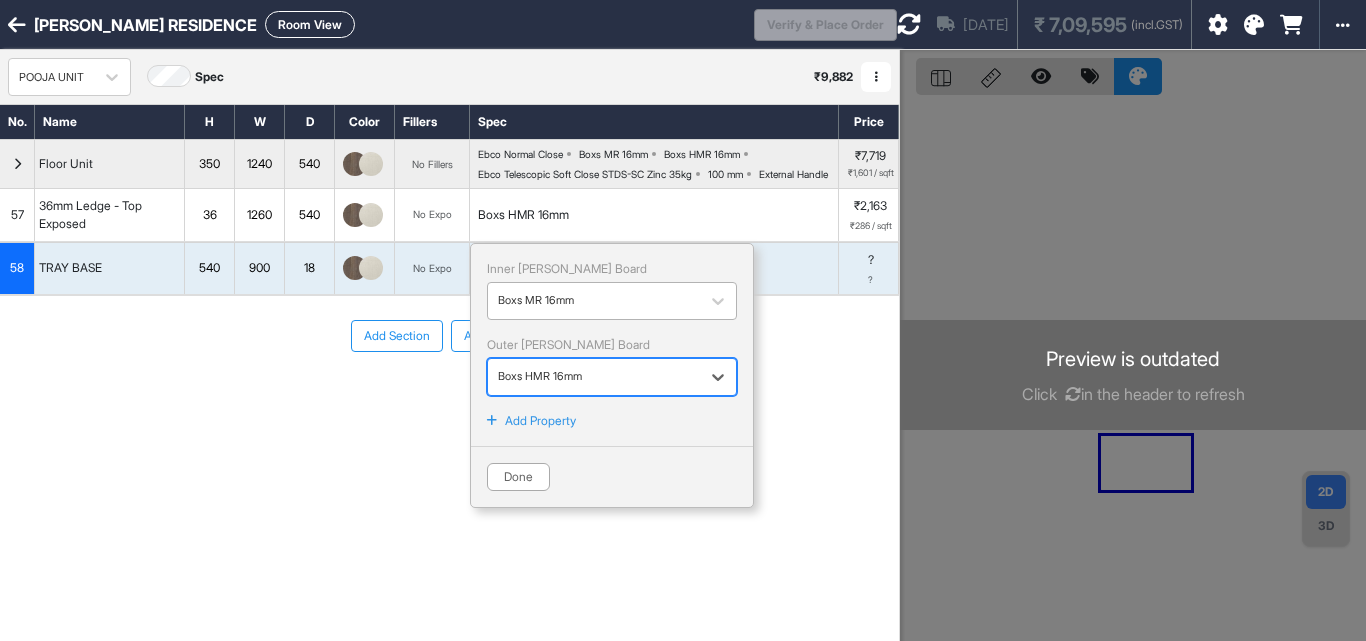 click at bounding box center [594, 301] 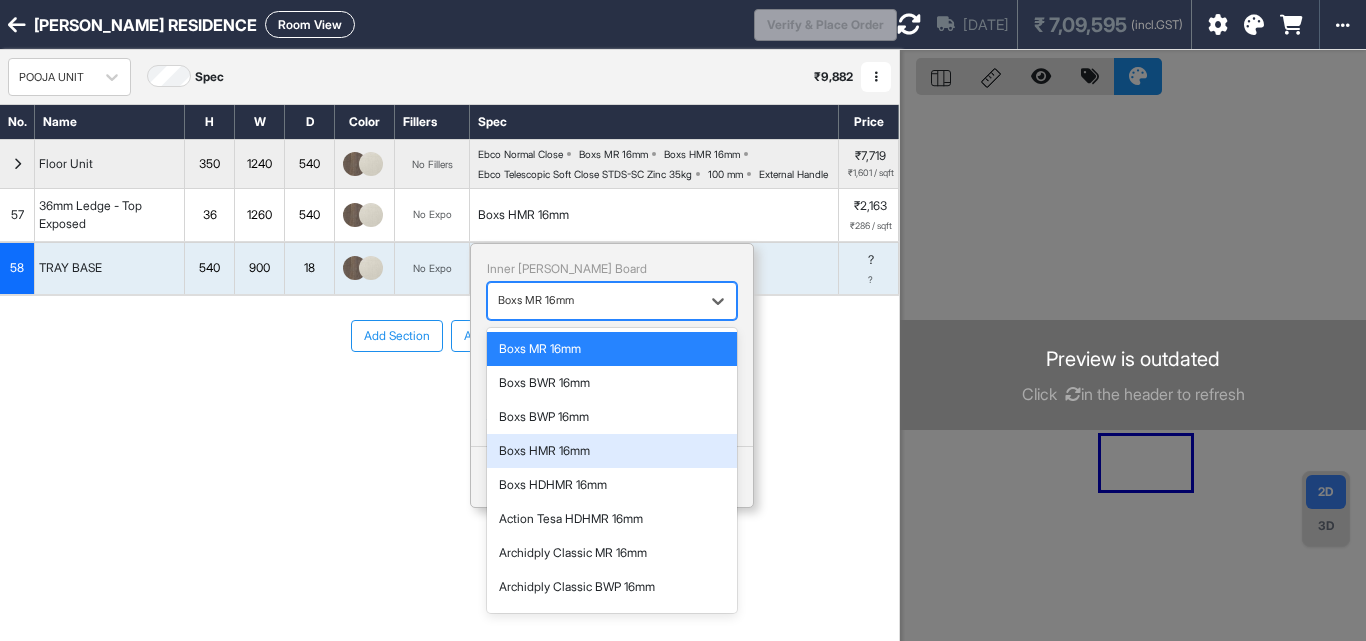 click on "Boxs HMR 16mm" at bounding box center (612, 451) 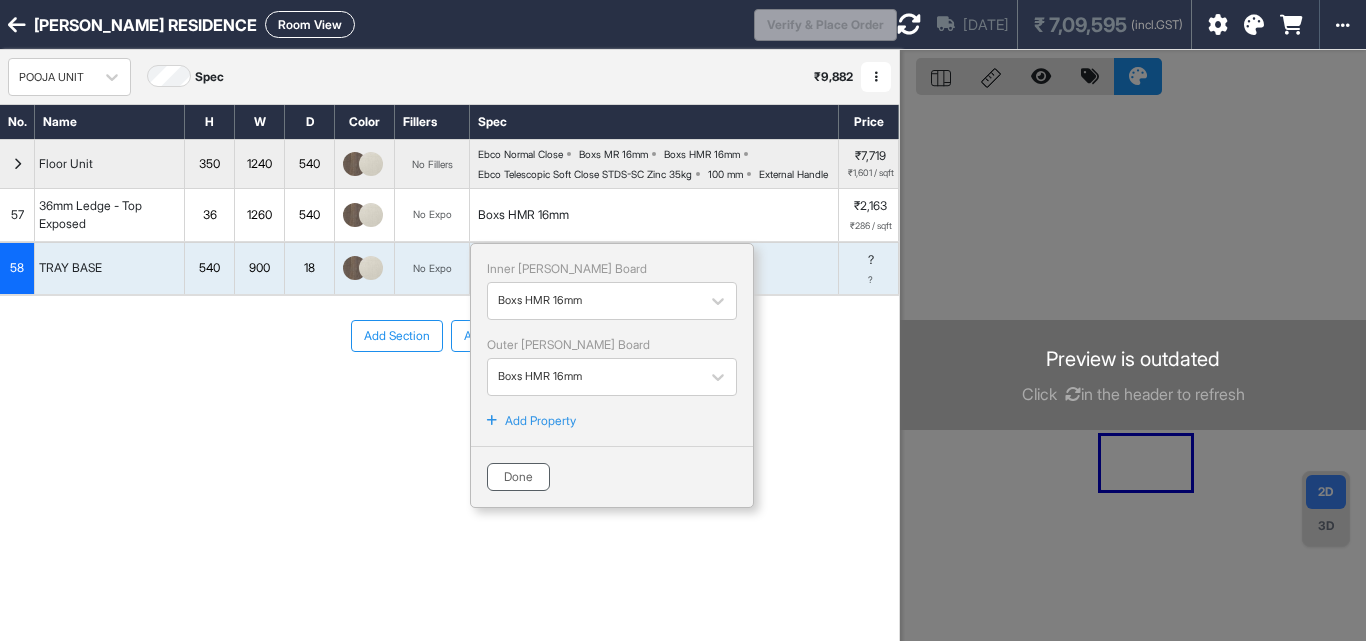 click on "Done" at bounding box center (518, 477) 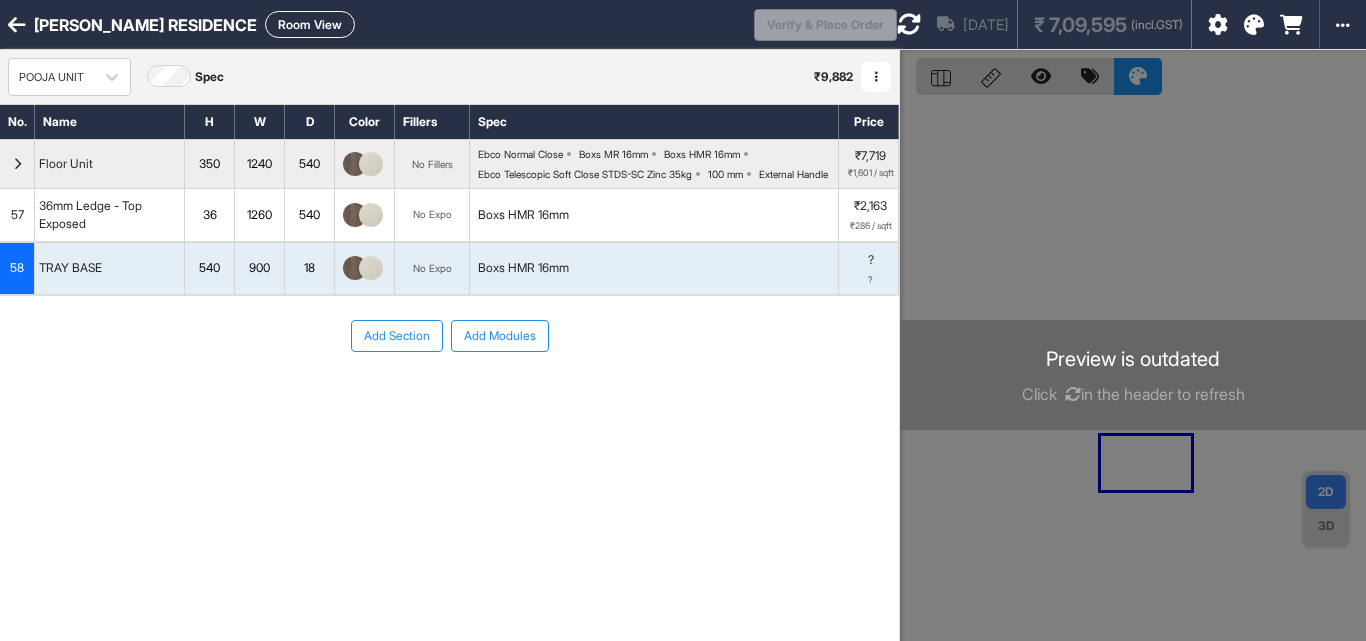 click on "Add Modules" at bounding box center [500, 336] 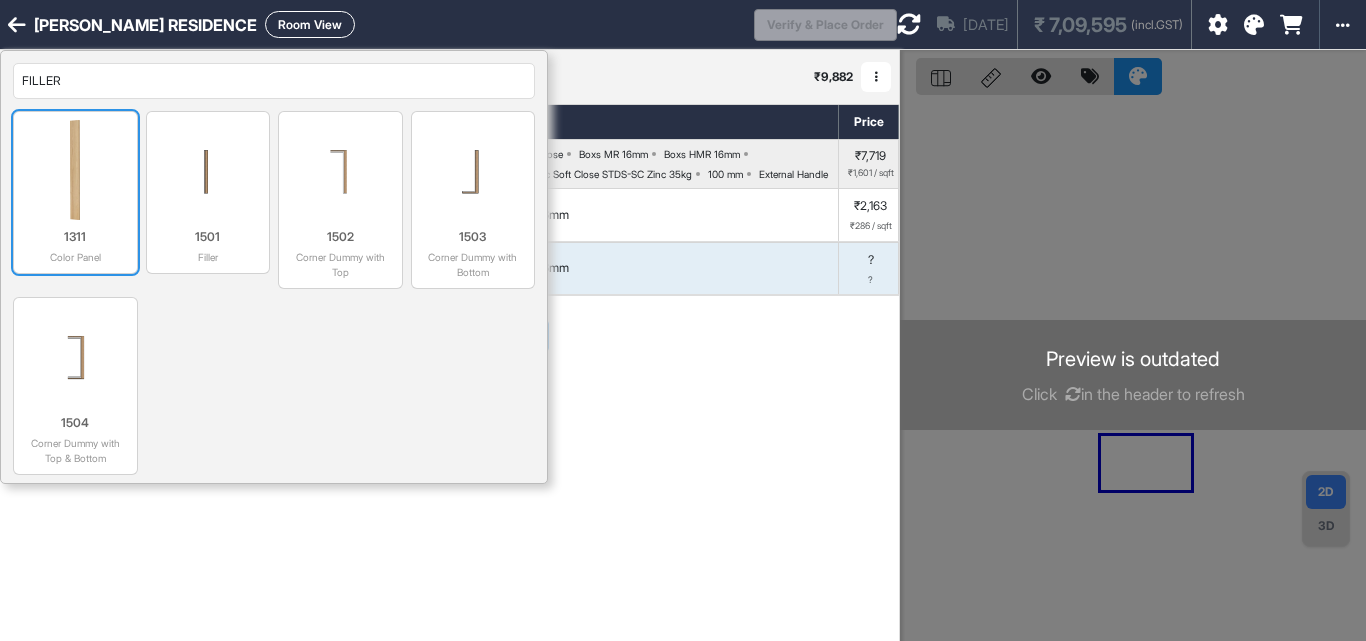 type on "FILLER" 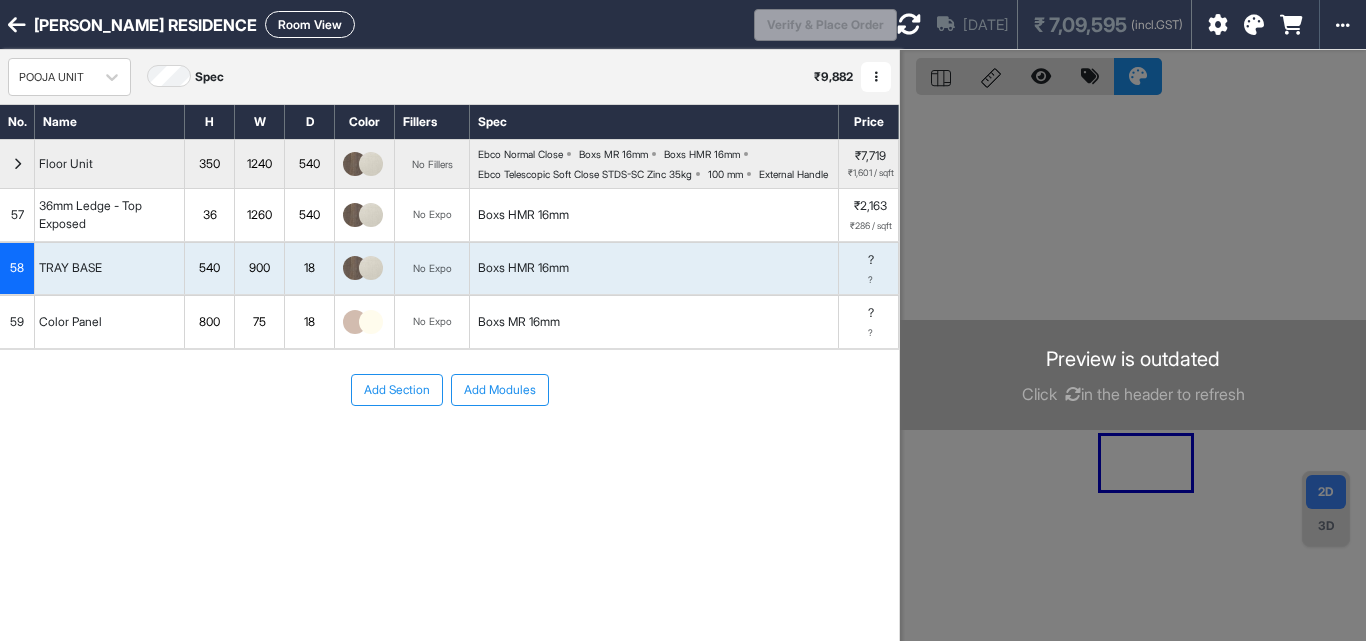 click on "Color Panel" at bounding box center (110, 322) 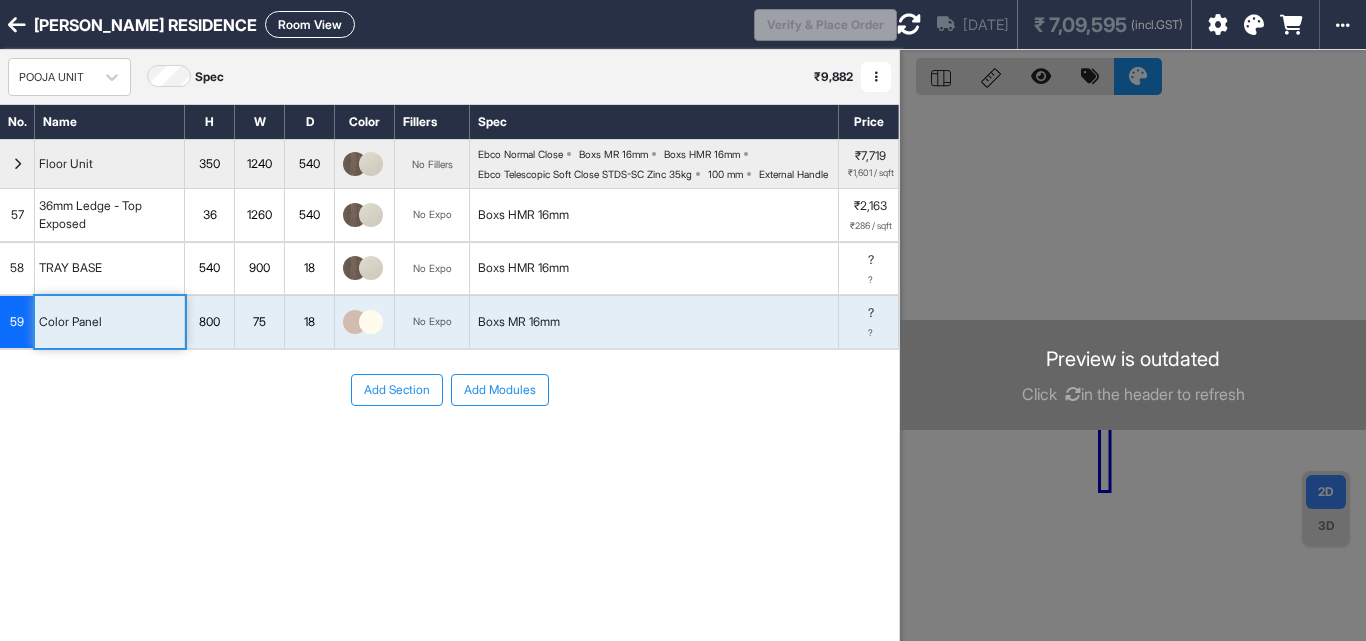 click on "Color Panel" at bounding box center [110, 322] 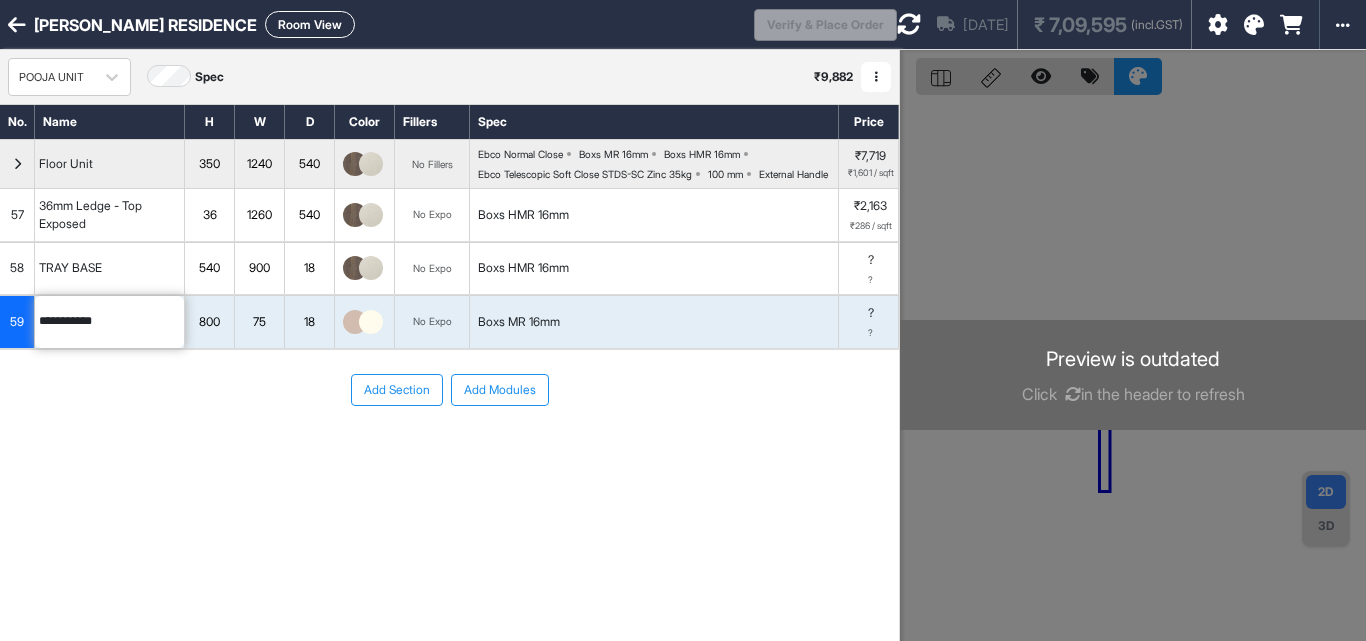 drag, startPoint x: 113, startPoint y: 336, endPoint x: 30, endPoint y: 350, distance: 84.17244 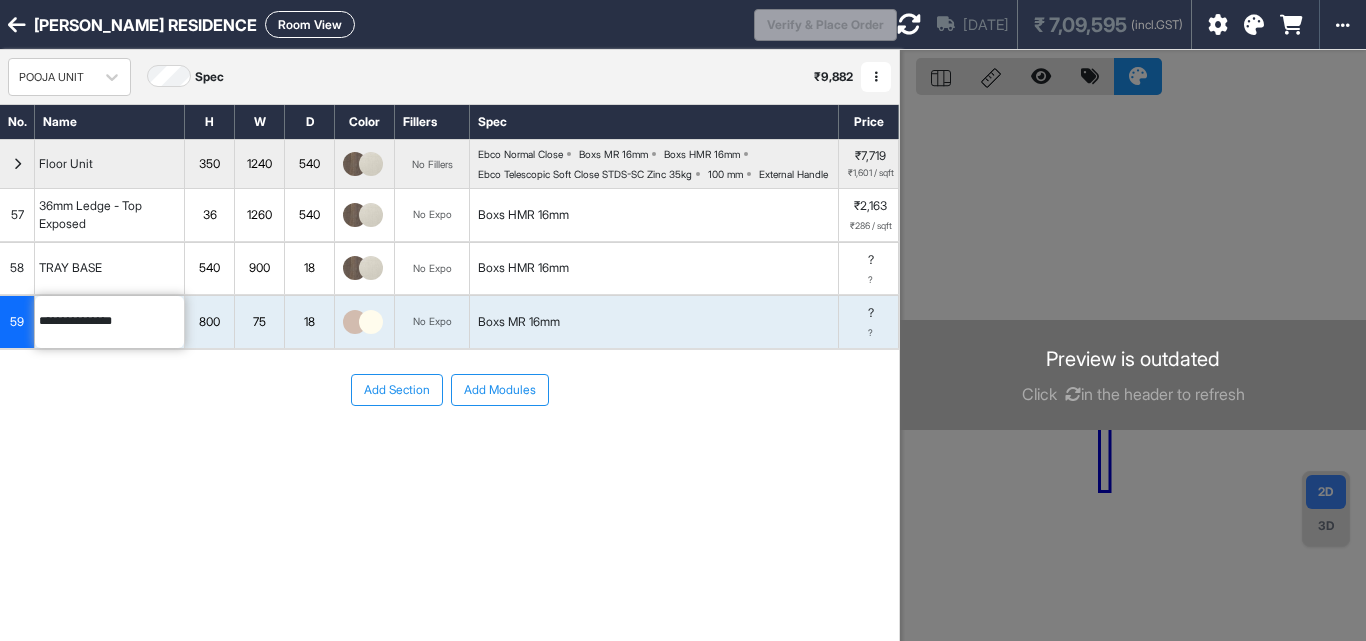 type on "**********" 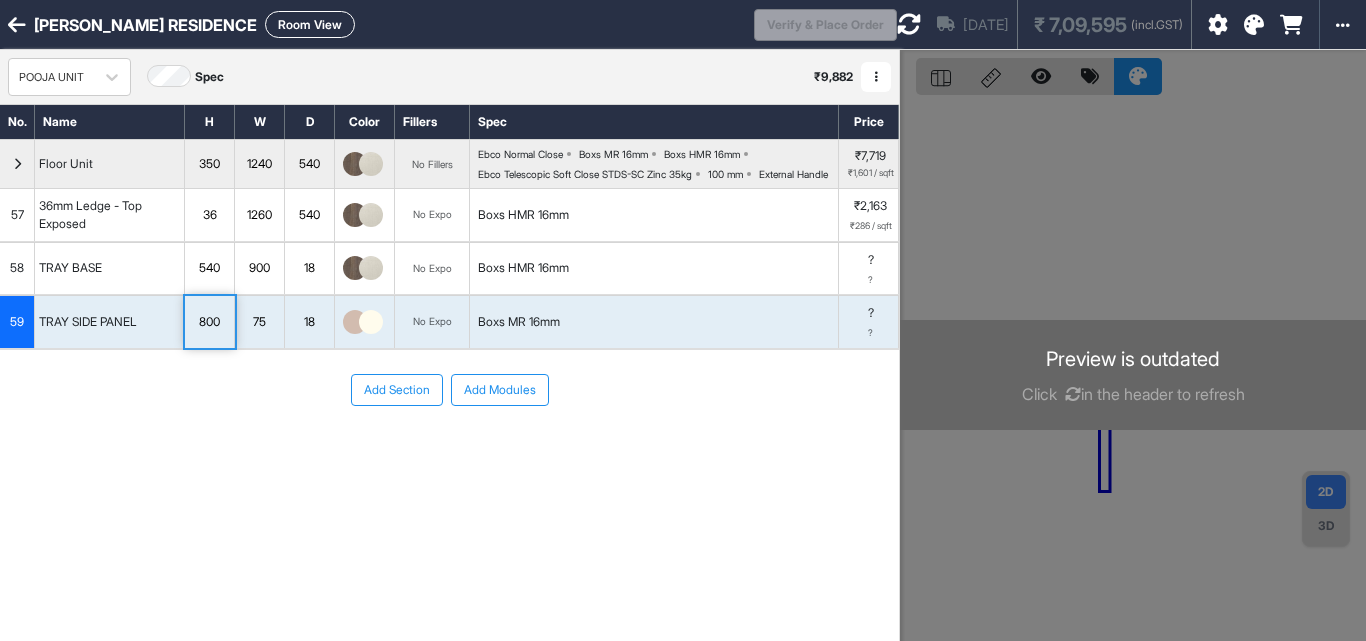 click on "800" at bounding box center (209, 322) 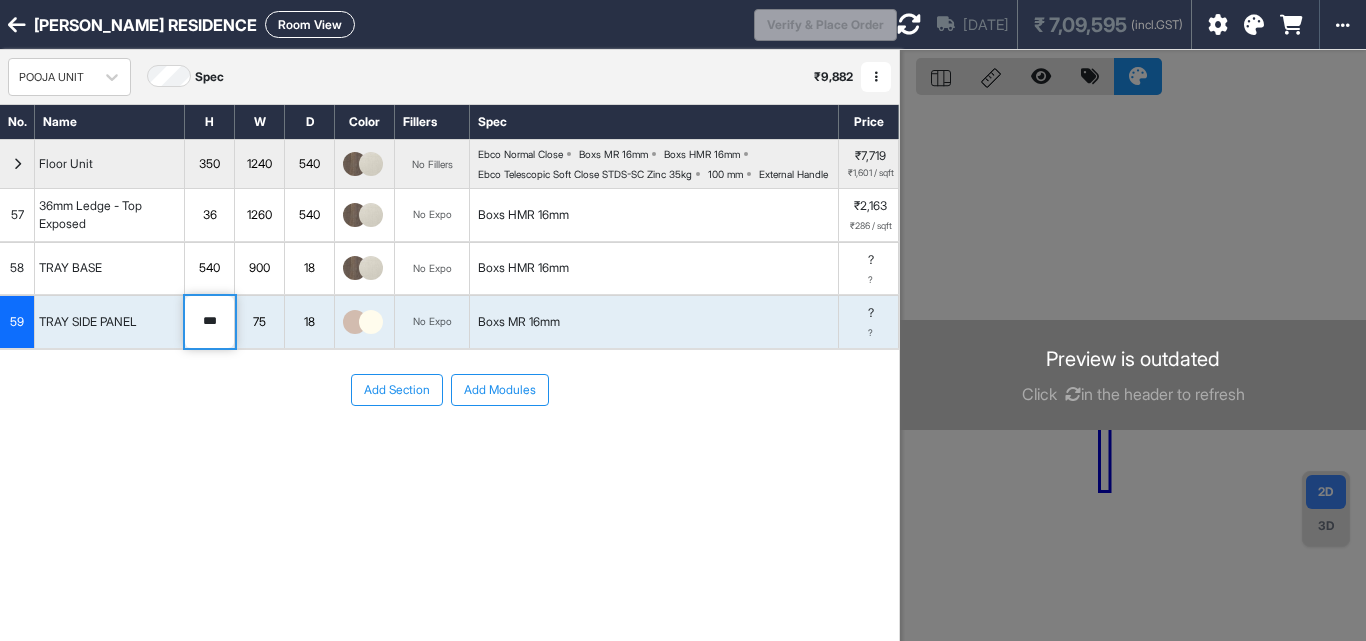 drag, startPoint x: 225, startPoint y: 346, endPoint x: 176, endPoint y: 343, distance: 49.09175 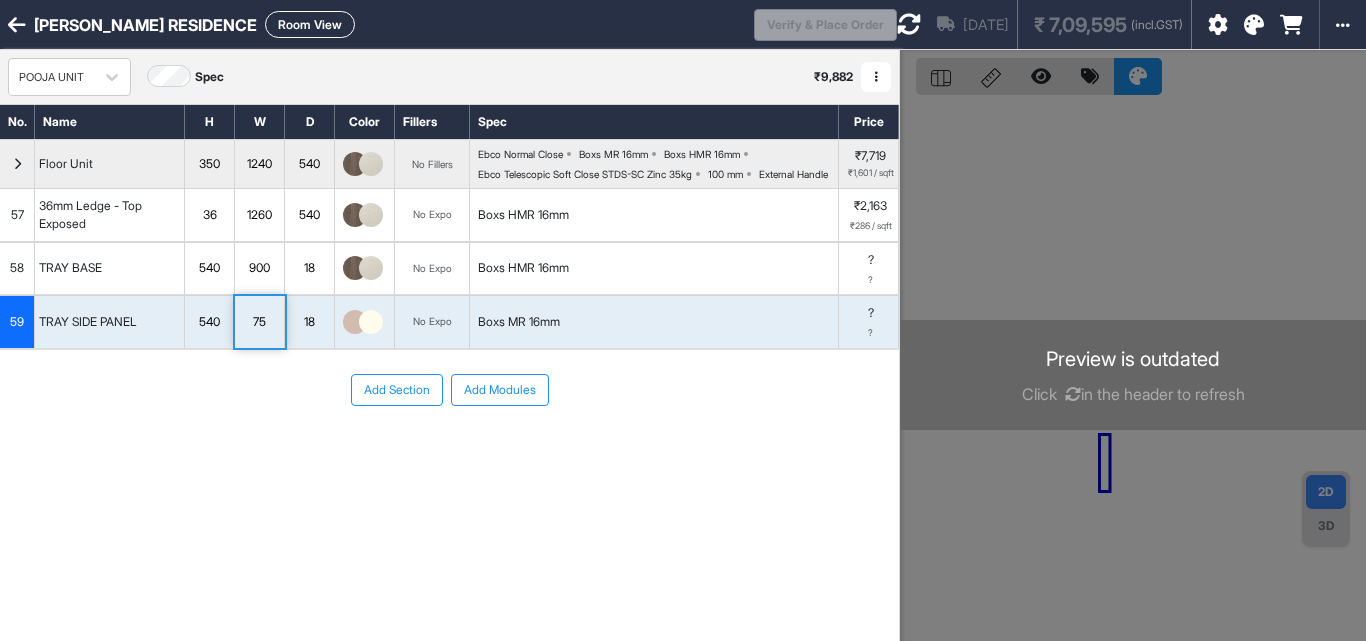 click on "75" at bounding box center [259, 322] 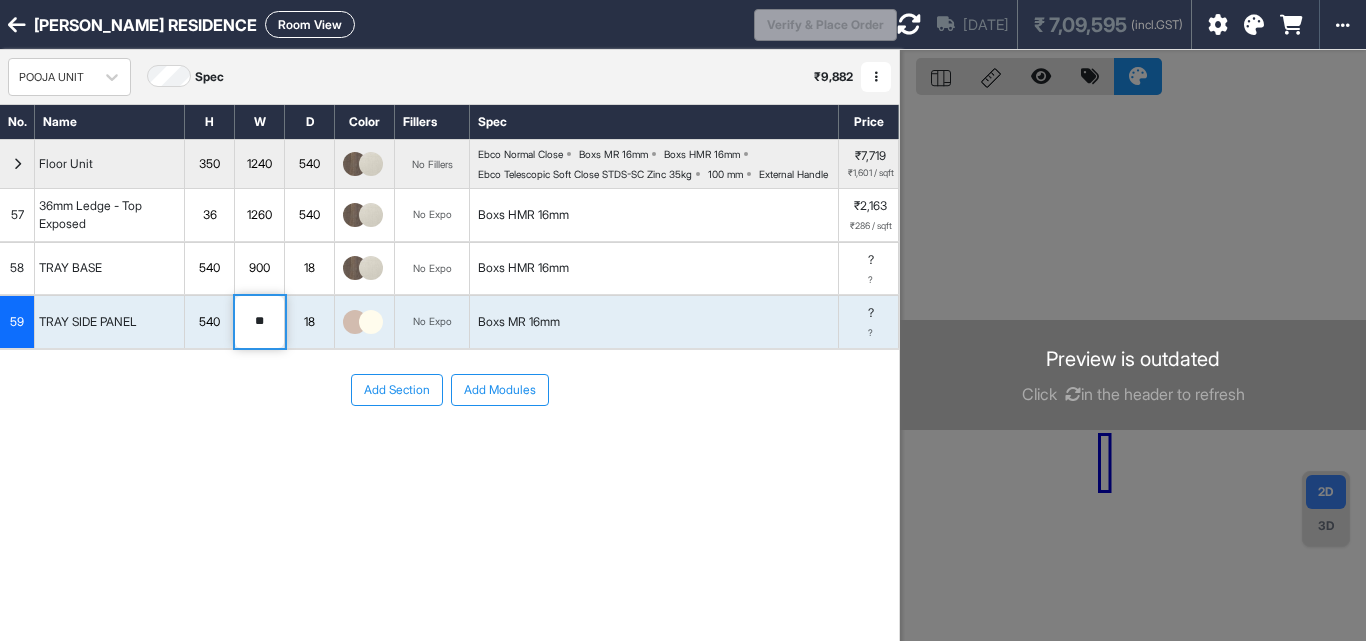 drag, startPoint x: 275, startPoint y: 341, endPoint x: 255, endPoint y: 341, distance: 20 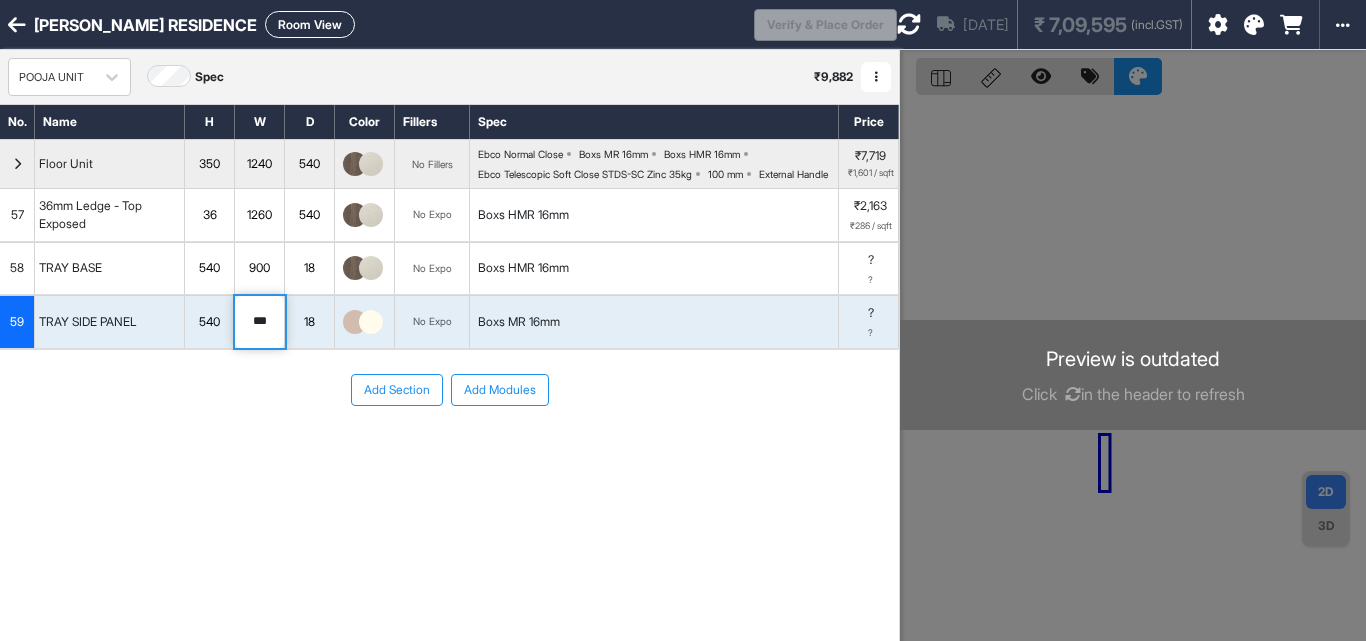 type on "***" 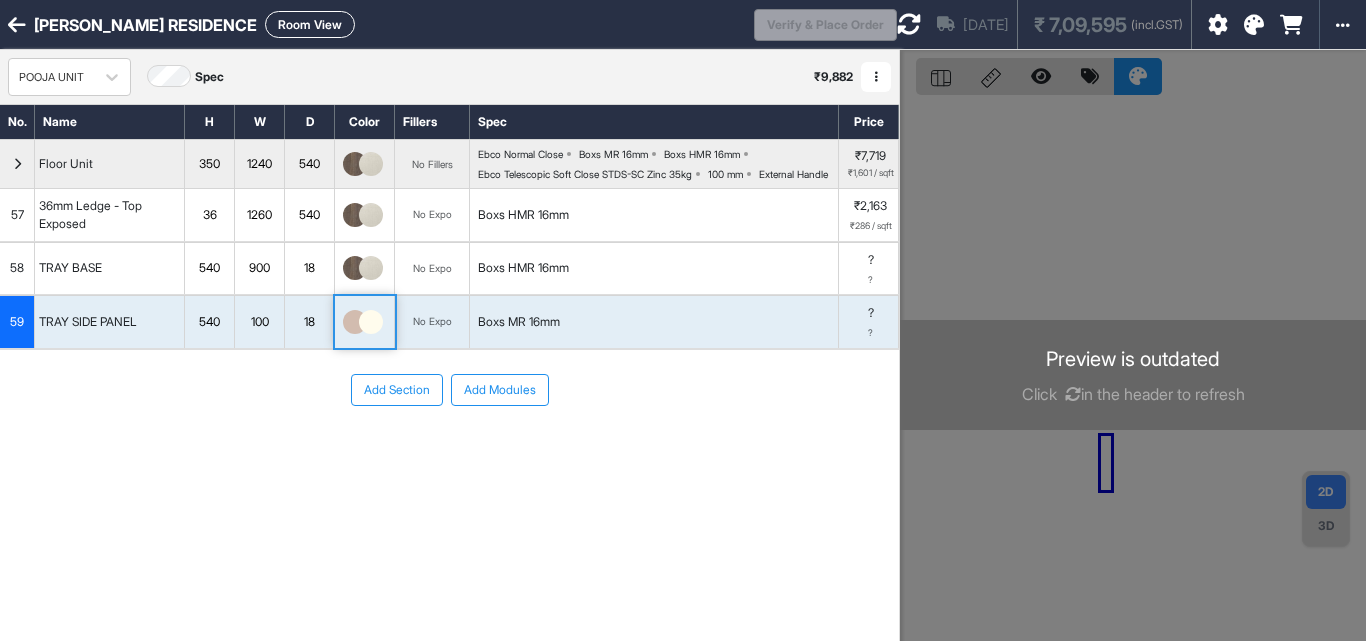 click at bounding box center (371, 322) 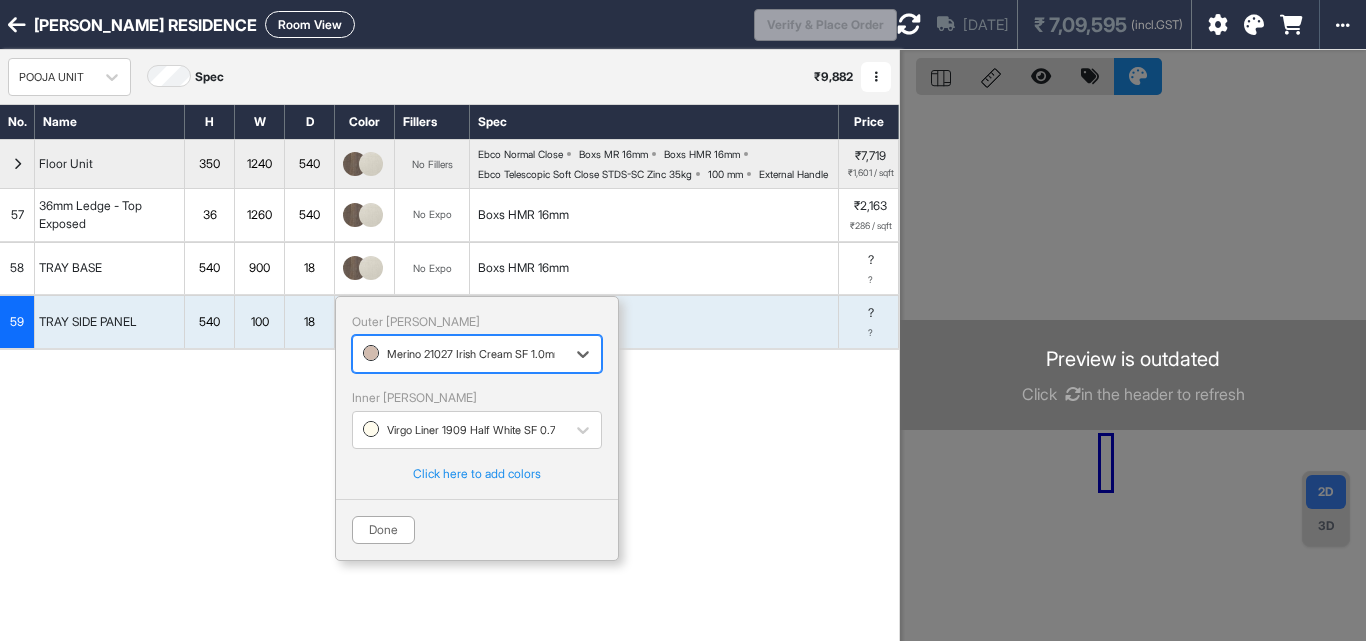 click on "Outer [PERSON_NAME]" at bounding box center (477, 322) 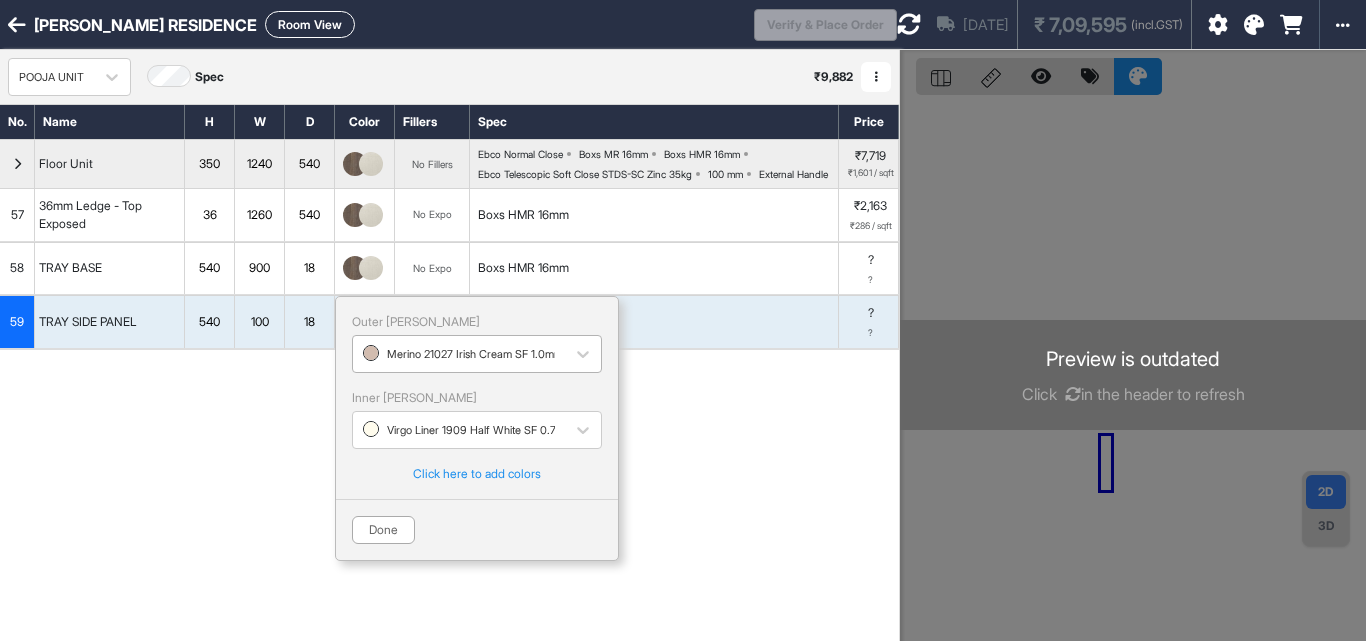 click at bounding box center [459, 354] 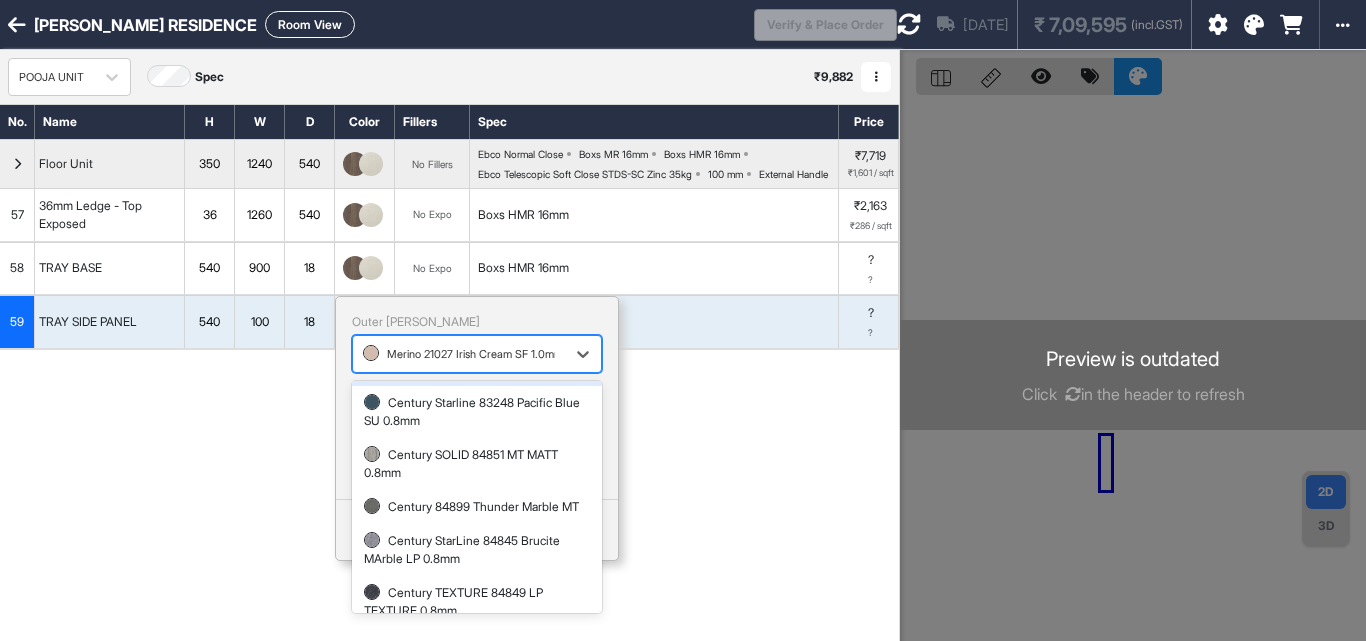 scroll, scrollTop: 400, scrollLeft: 0, axis: vertical 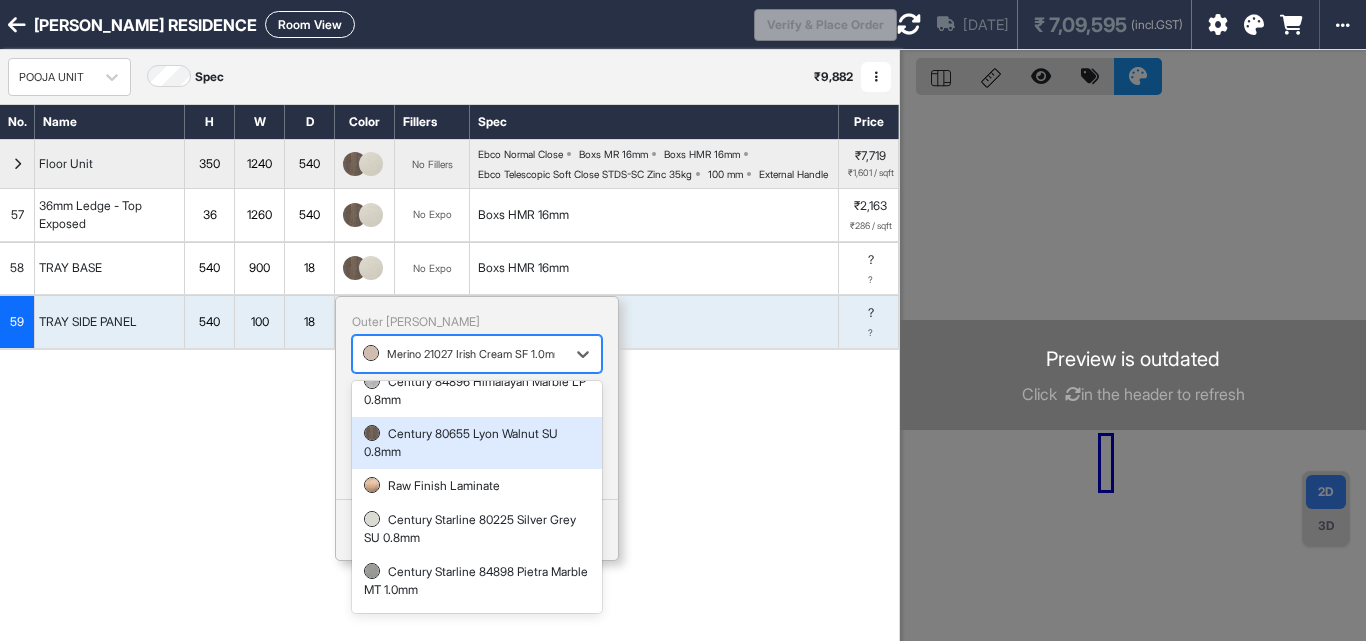 click on "Century 80655 Lyon Walnut SU 0.8mm" at bounding box center (477, 443) 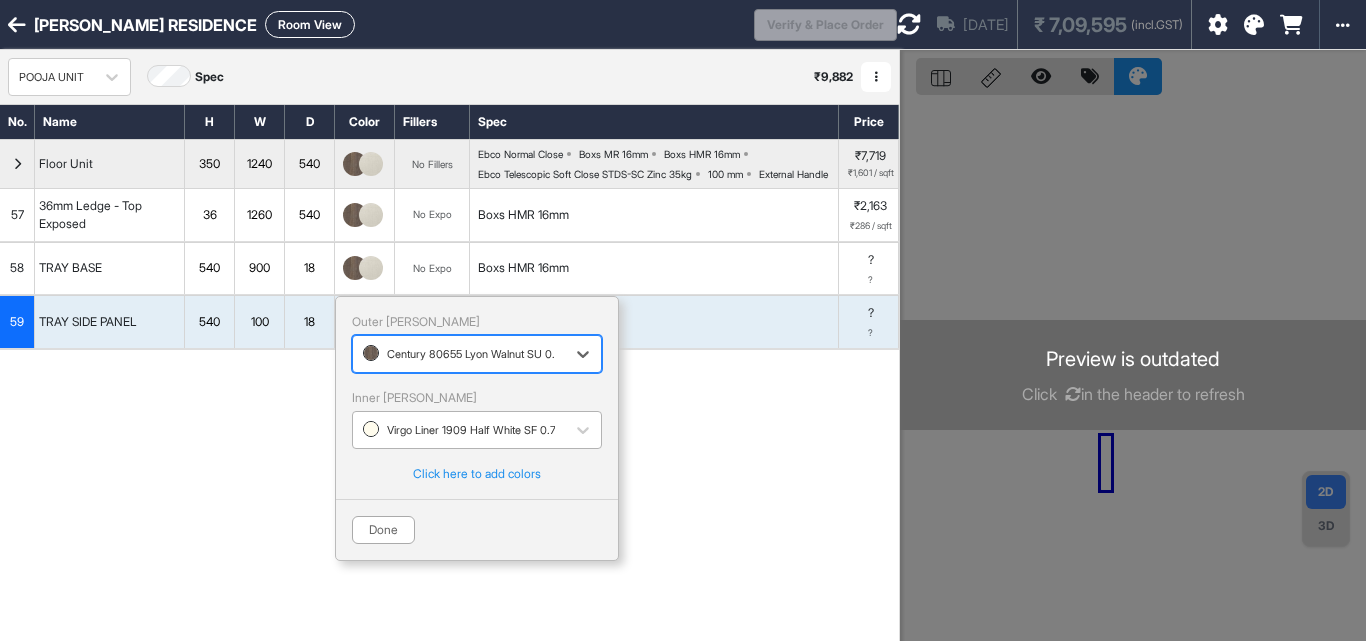click at bounding box center (459, 430) 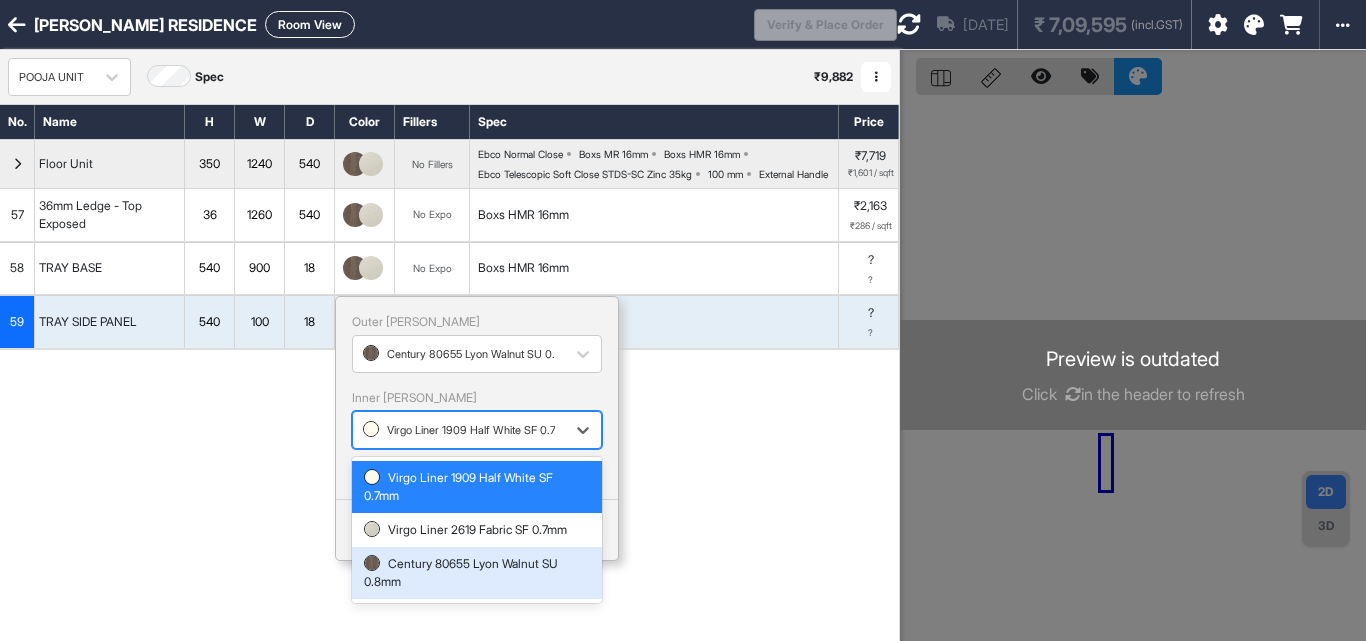 click on "Century 80655 Lyon Walnut SU 0.8mm" at bounding box center (477, 573) 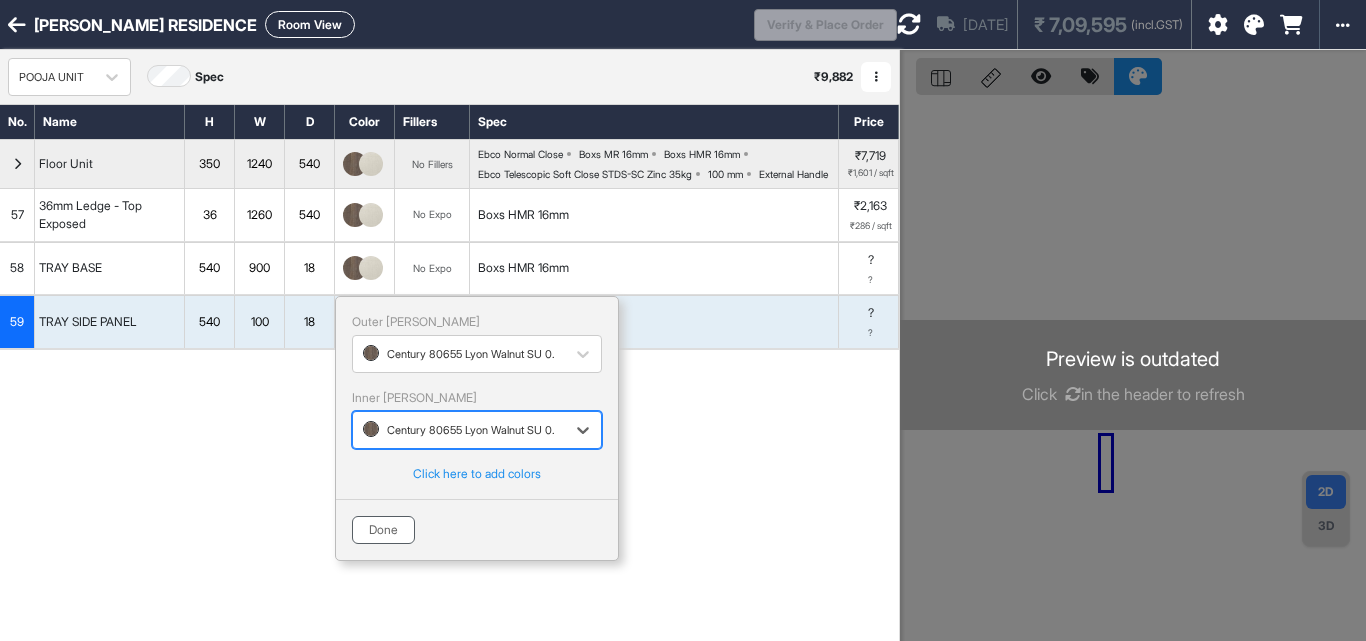 click on "Done" at bounding box center [383, 530] 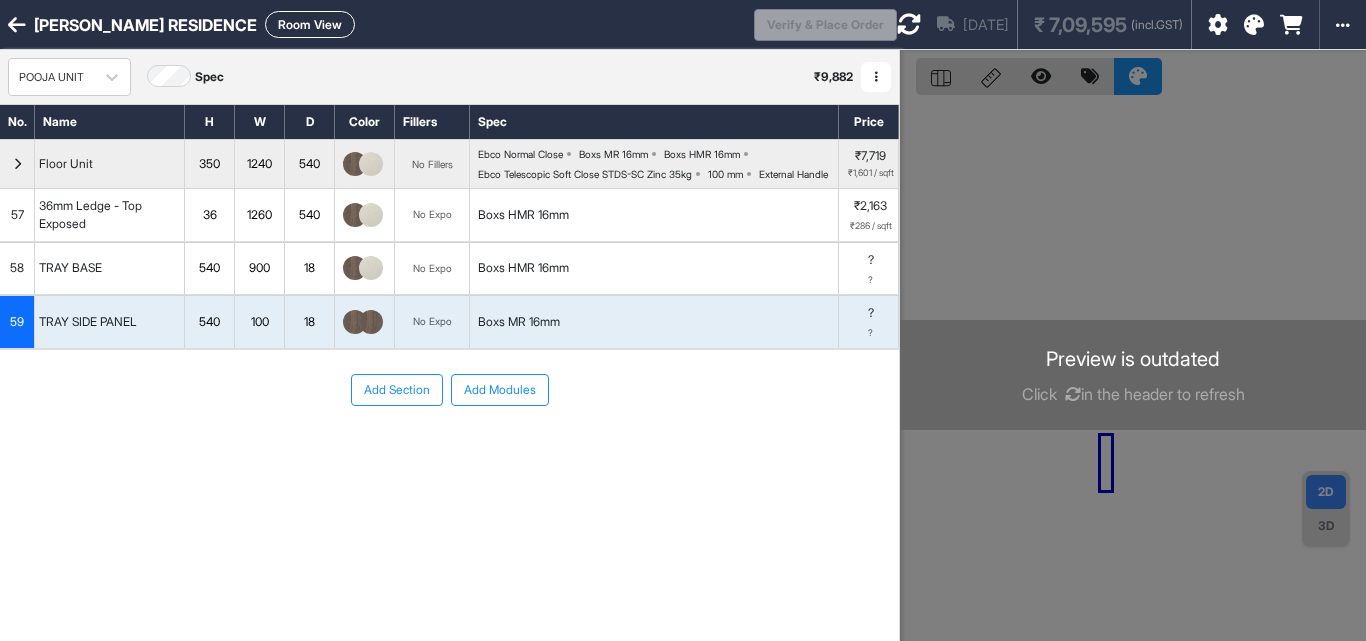 click on "Boxs MR 16mm" at bounding box center [654, 322] 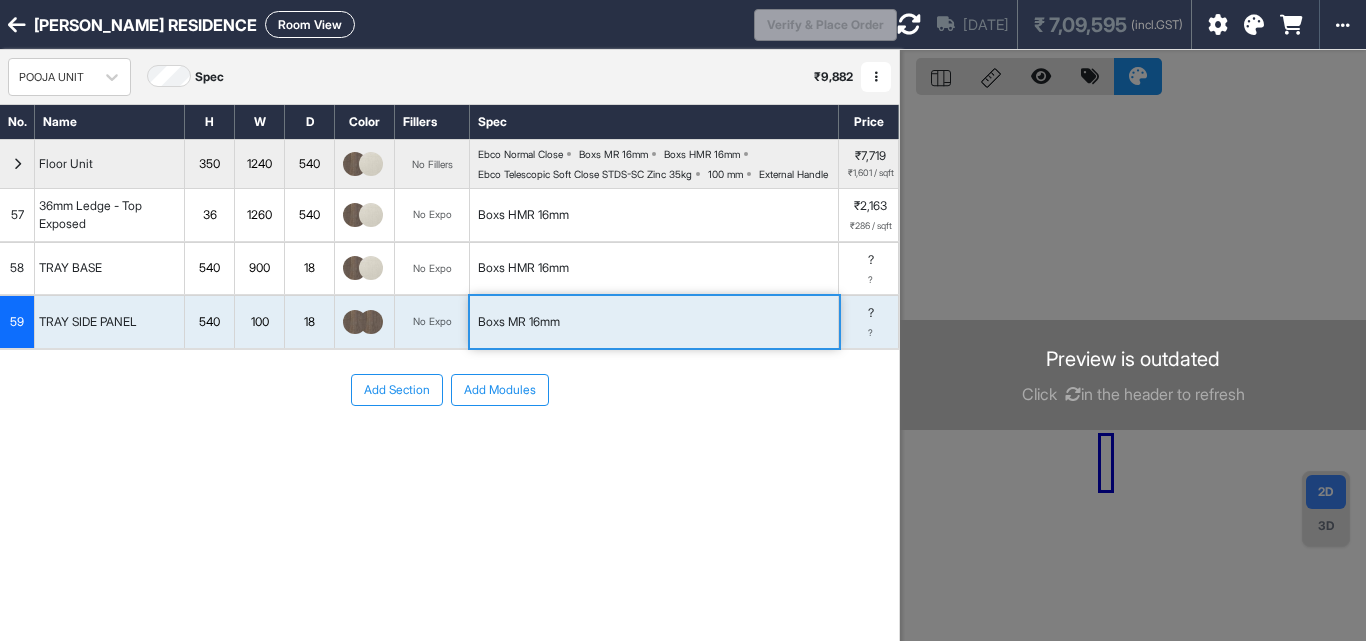 click on "Boxs MR 16mm" at bounding box center (654, 322) 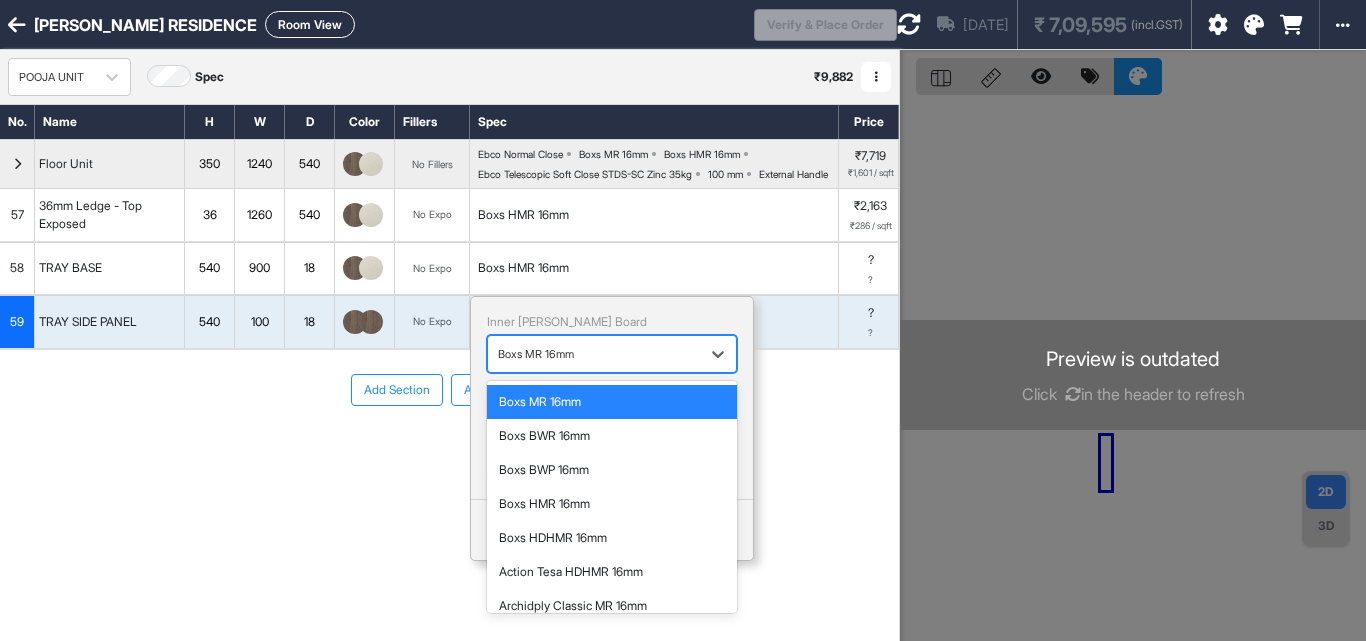 click at bounding box center (594, 354) 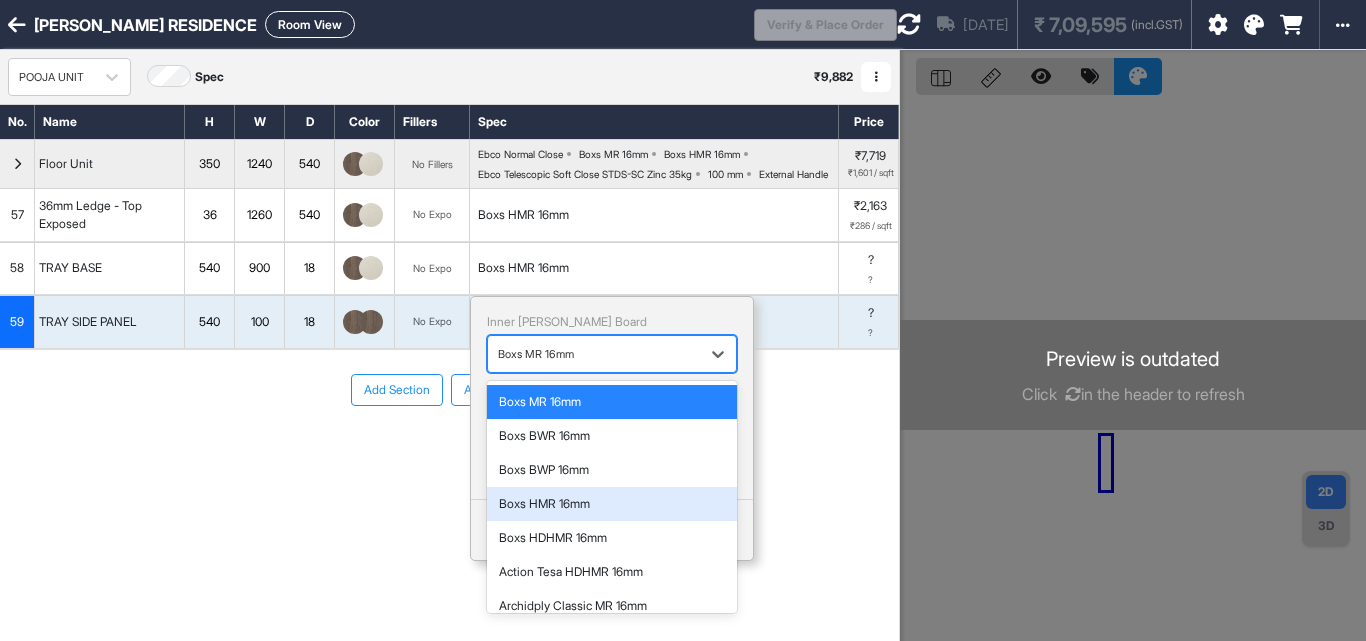 click on "Boxs HMR 16mm" at bounding box center (612, 504) 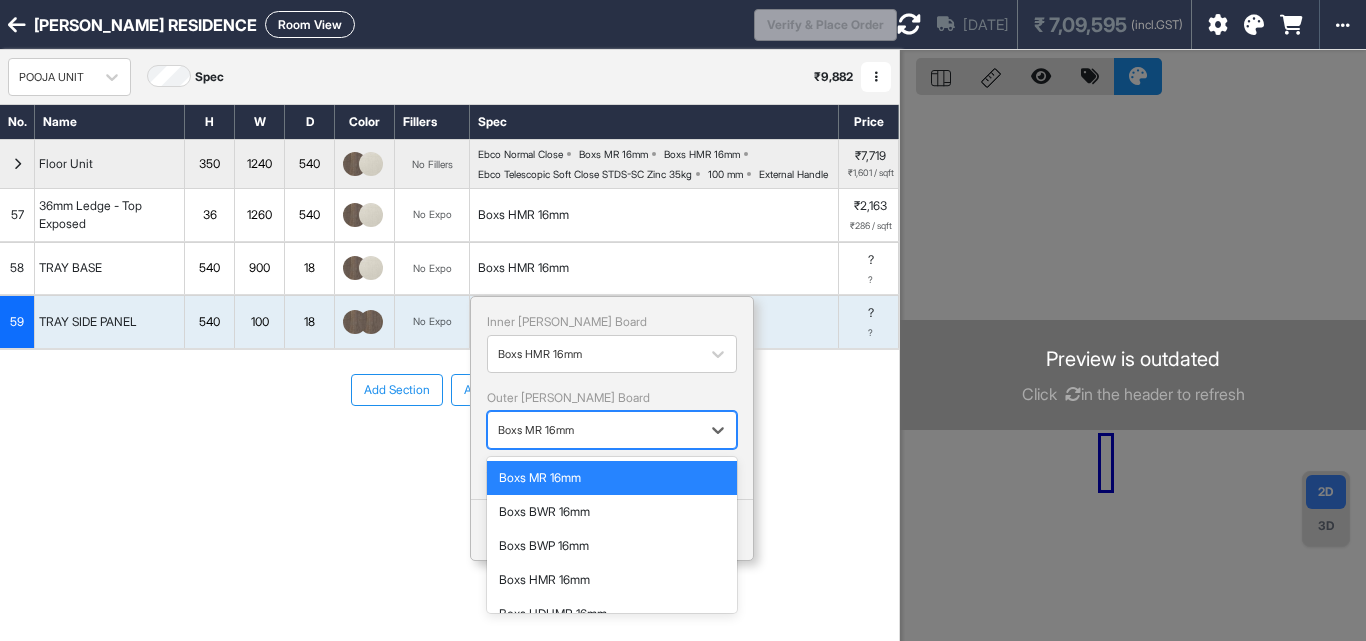 click at bounding box center [594, 430] 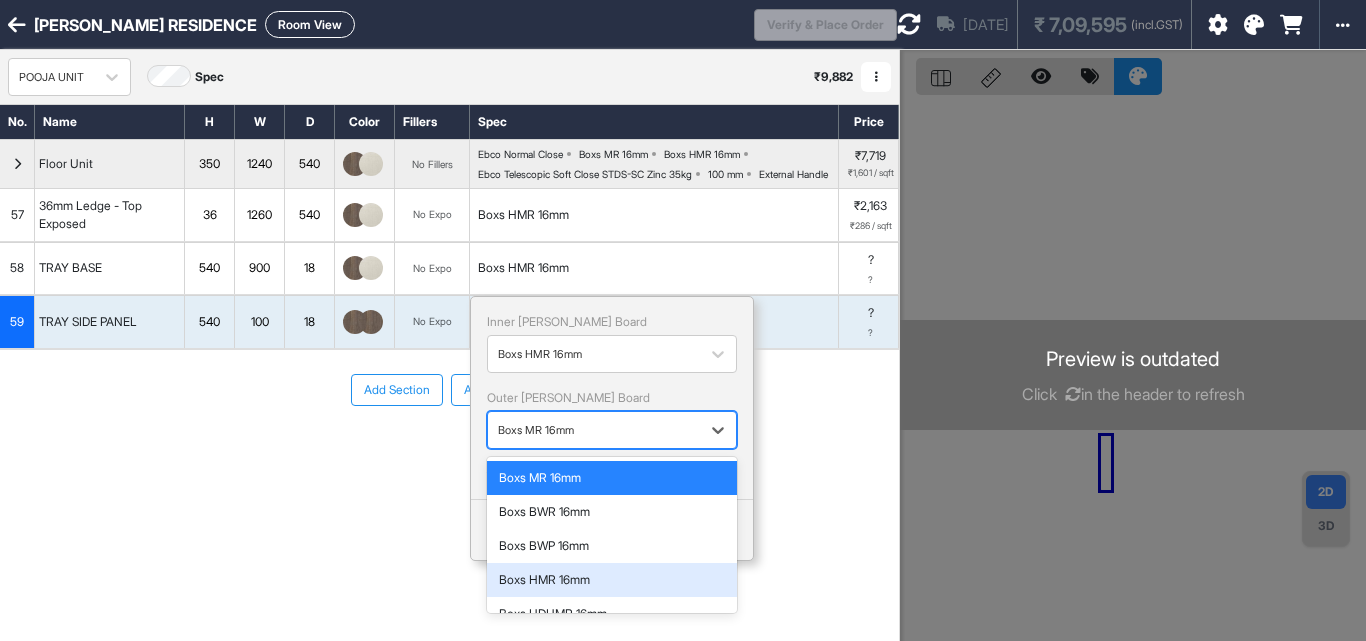 click on "Boxs HMR 16mm" at bounding box center (612, 580) 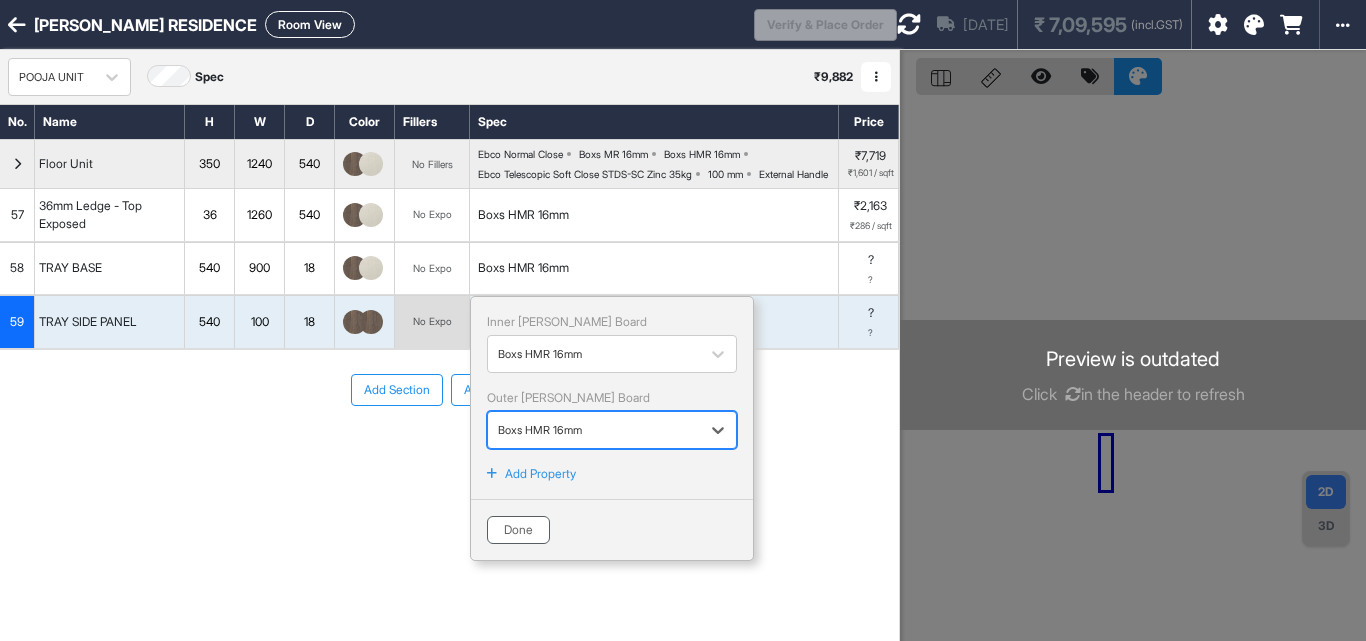 click on "Done" at bounding box center [518, 530] 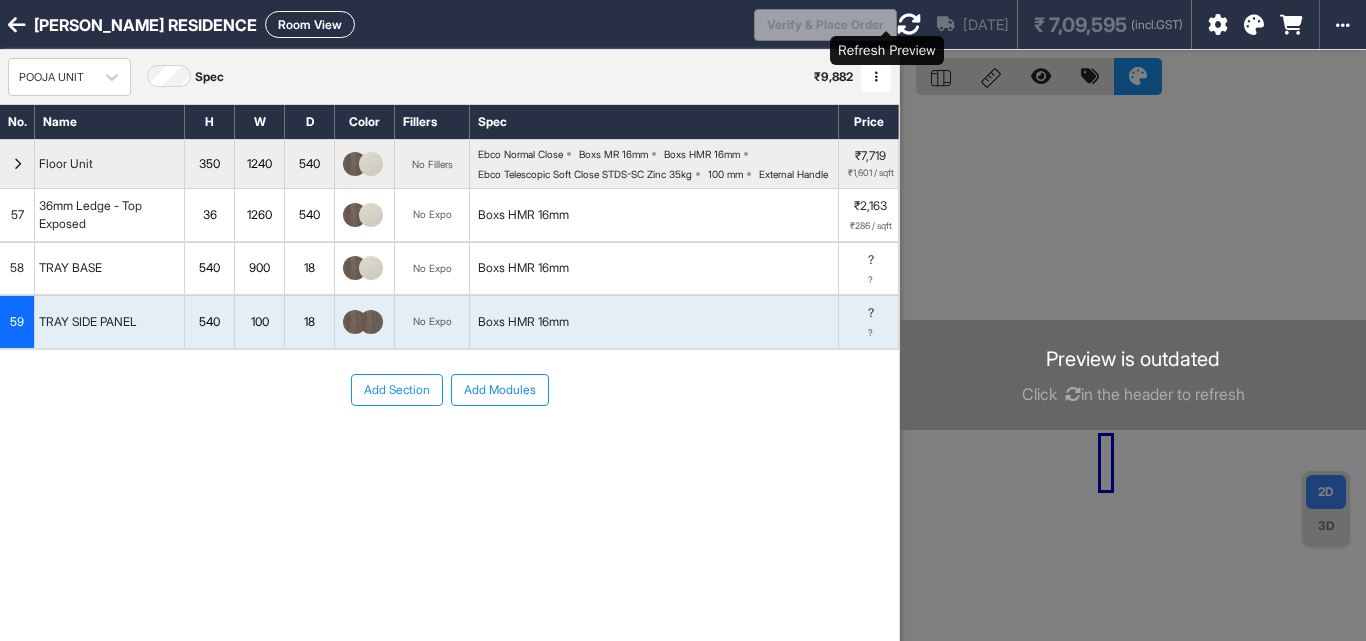 click at bounding box center (909, 24) 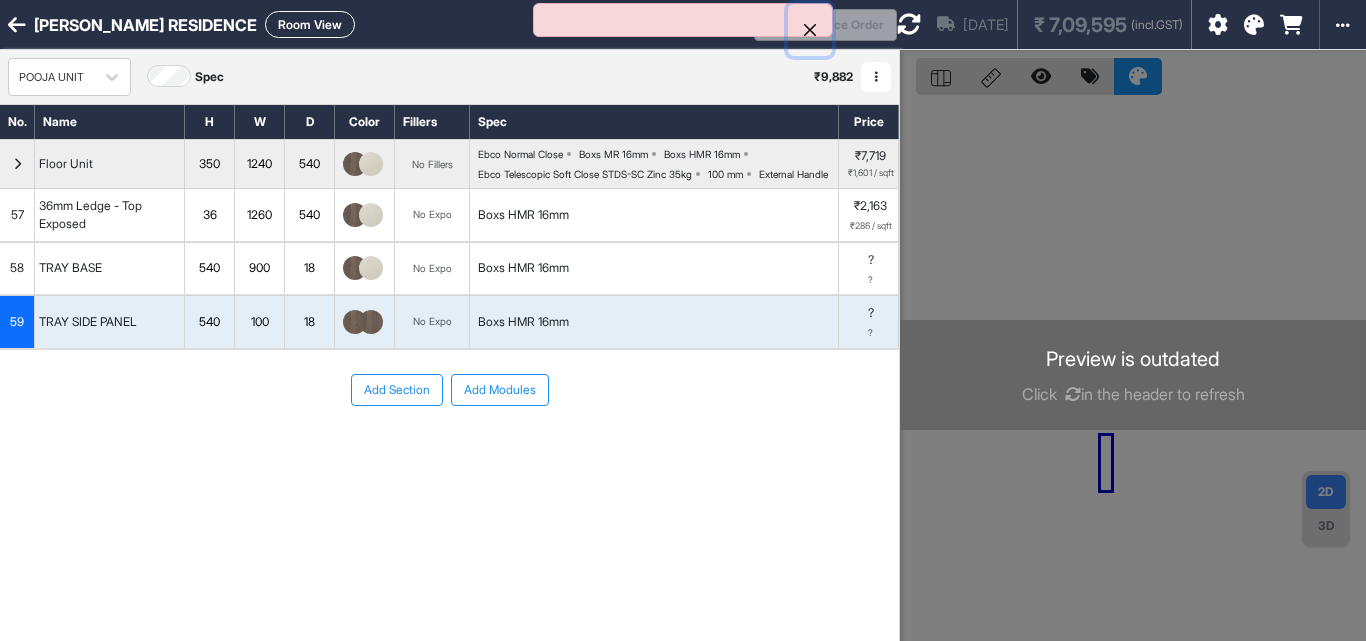 click at bounding box center [810, 30] 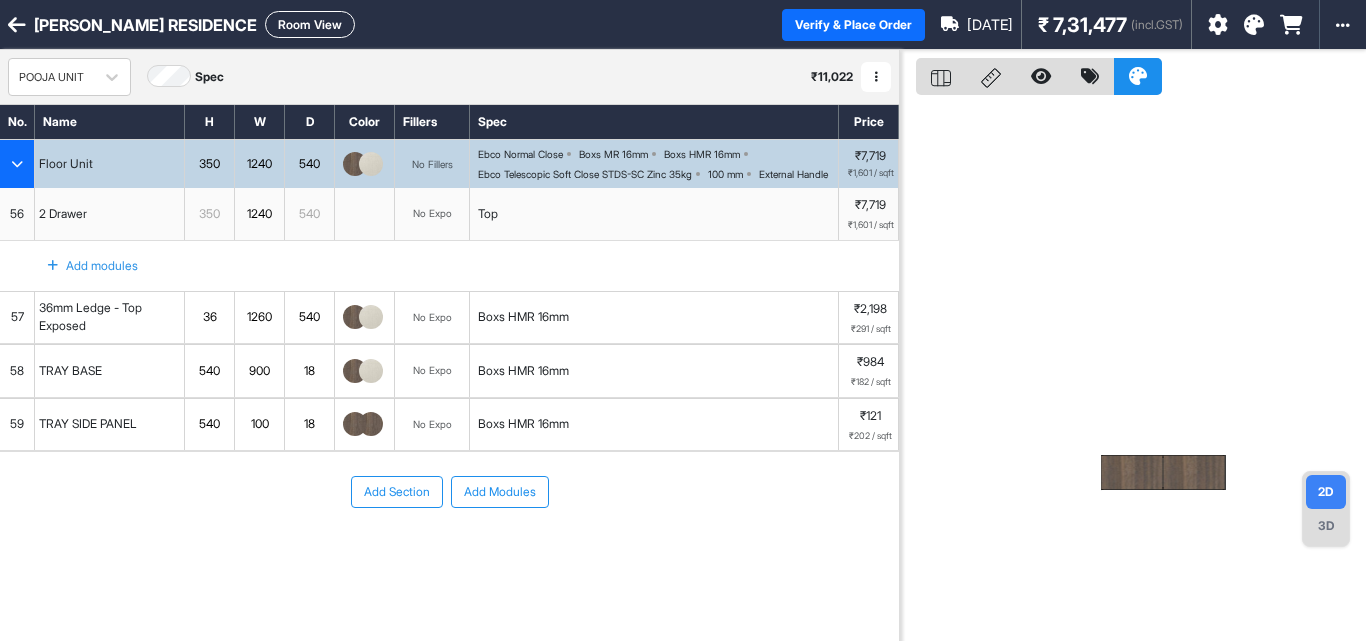 scroll, scrollTop: 0, scrollLeft: 0, axis: both 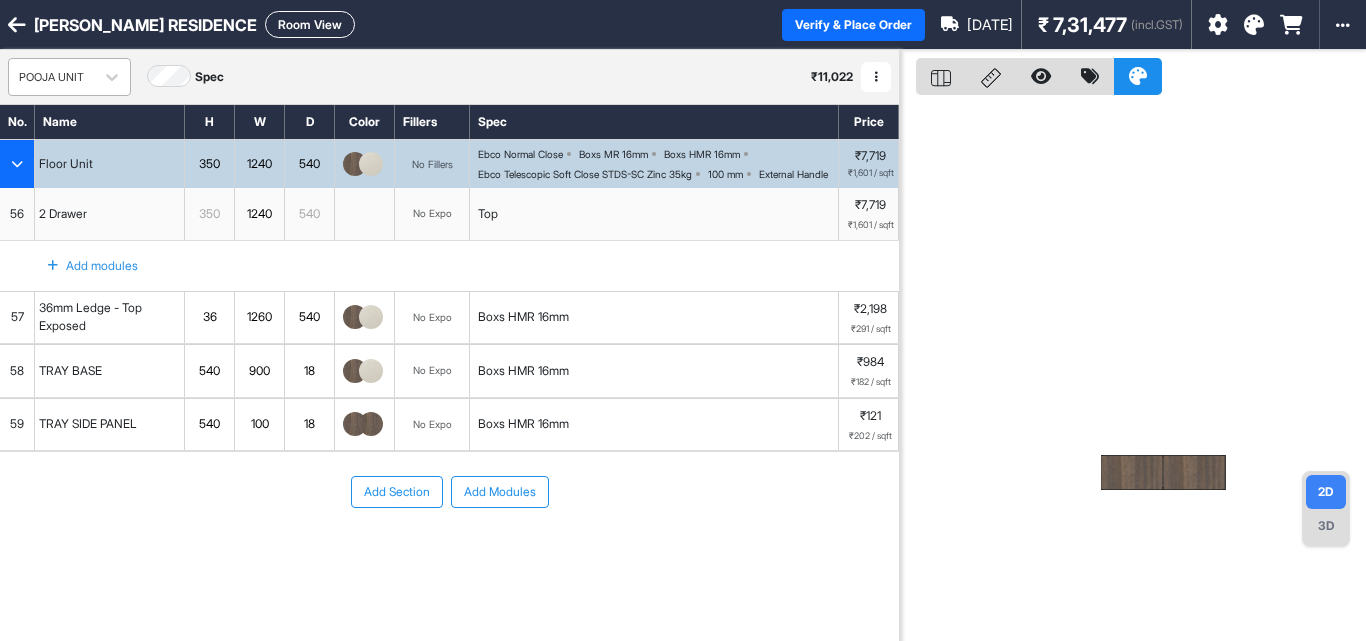 click on "POOJA UNIT" at bounding box center (51, 77) 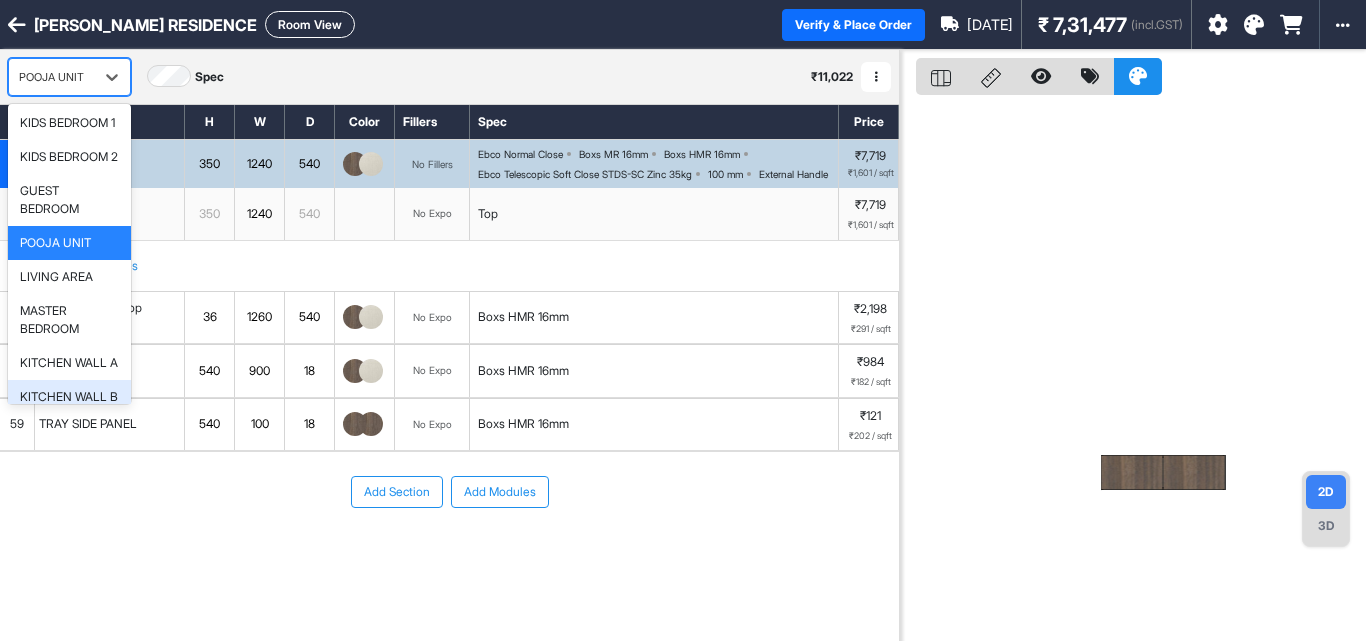 scroll, scrollTop: 40, scrollLeft: 0, axis: vertical 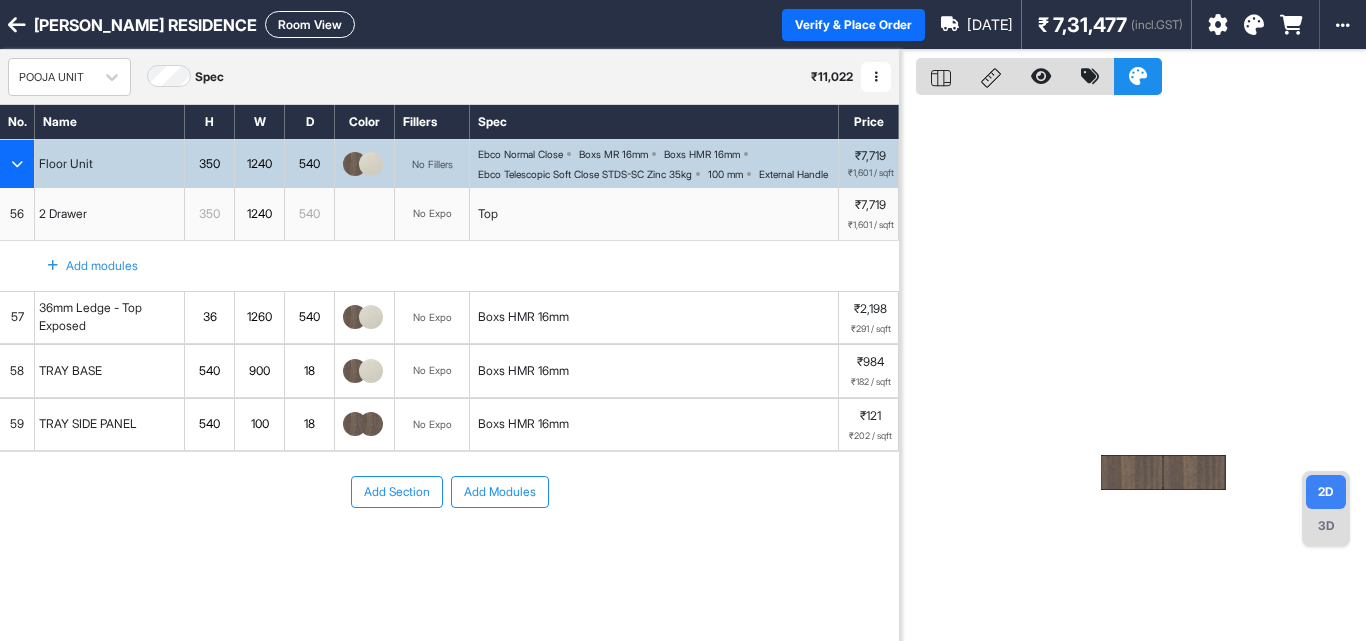 drag, startPoint x: 70, startPoint y: 253, endPoint x: 96, endPoint y: 237, distance: 30.528675 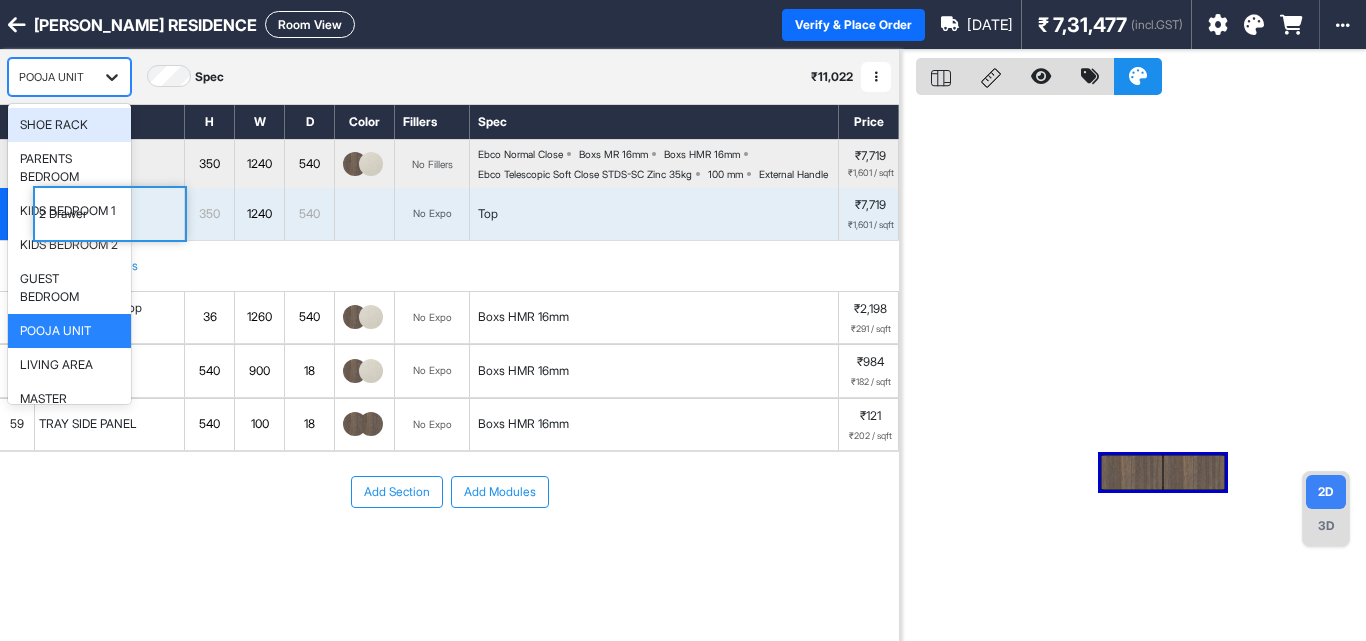 click 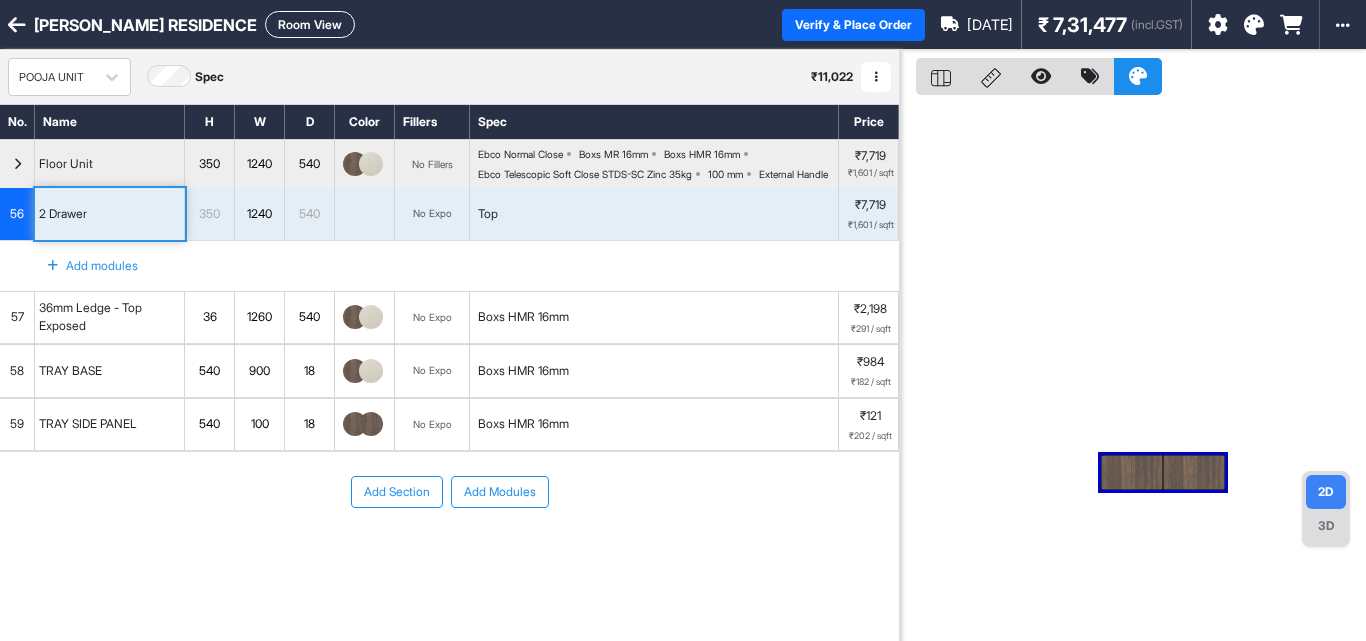 click on "POOJA UNIT Spec ₹ 11,022 Add  Room Edit  Room  Name Delete  Room Duplicate Room" at bounding box center (449, 77) 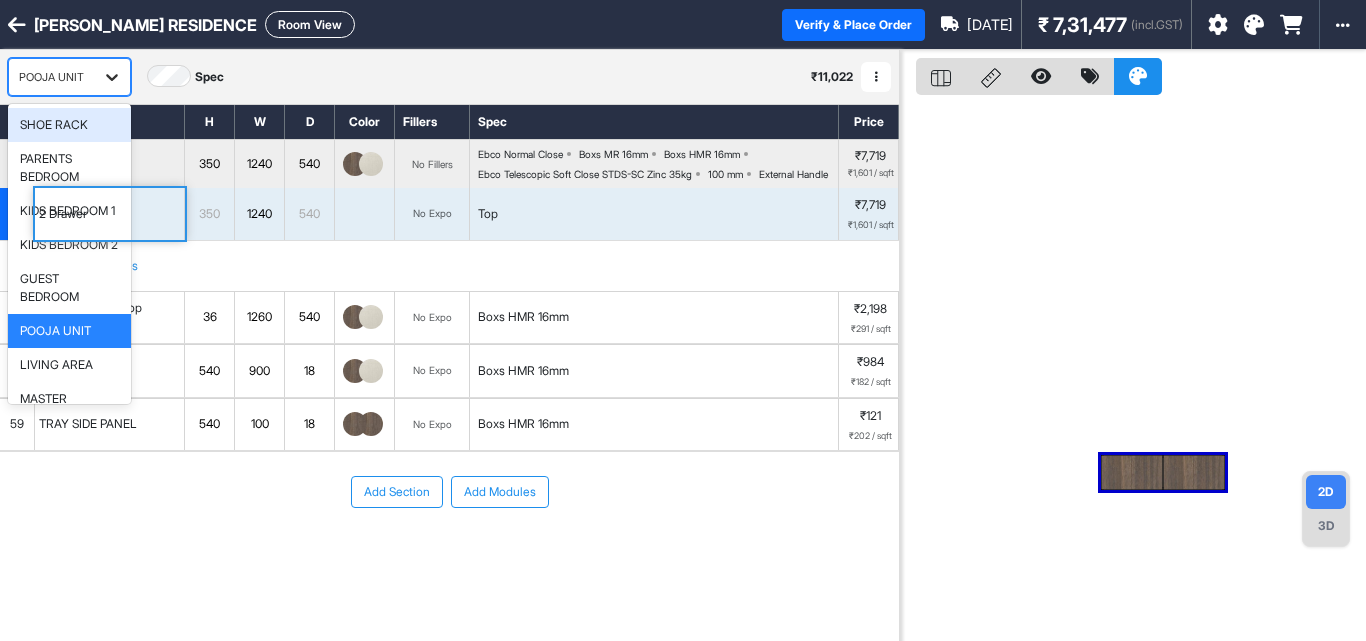 click at bounding box center (112, 77) 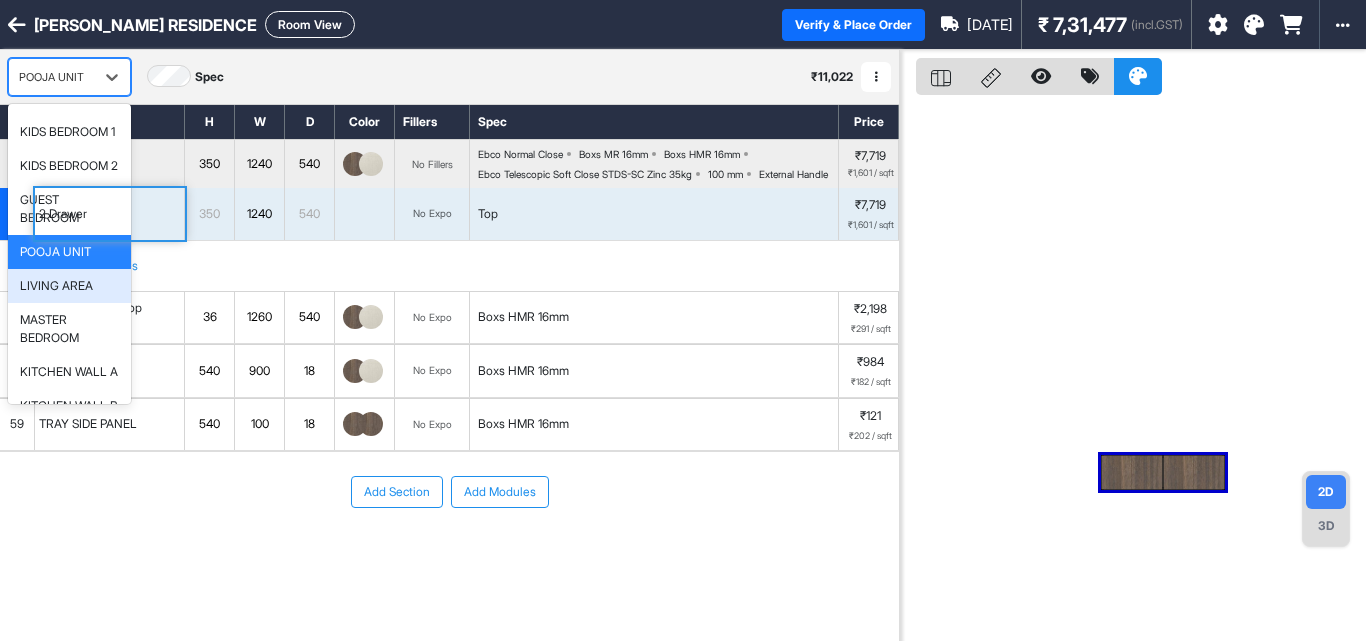 scroll, scrollTop: 0, scrollLeft: 0, axis: both 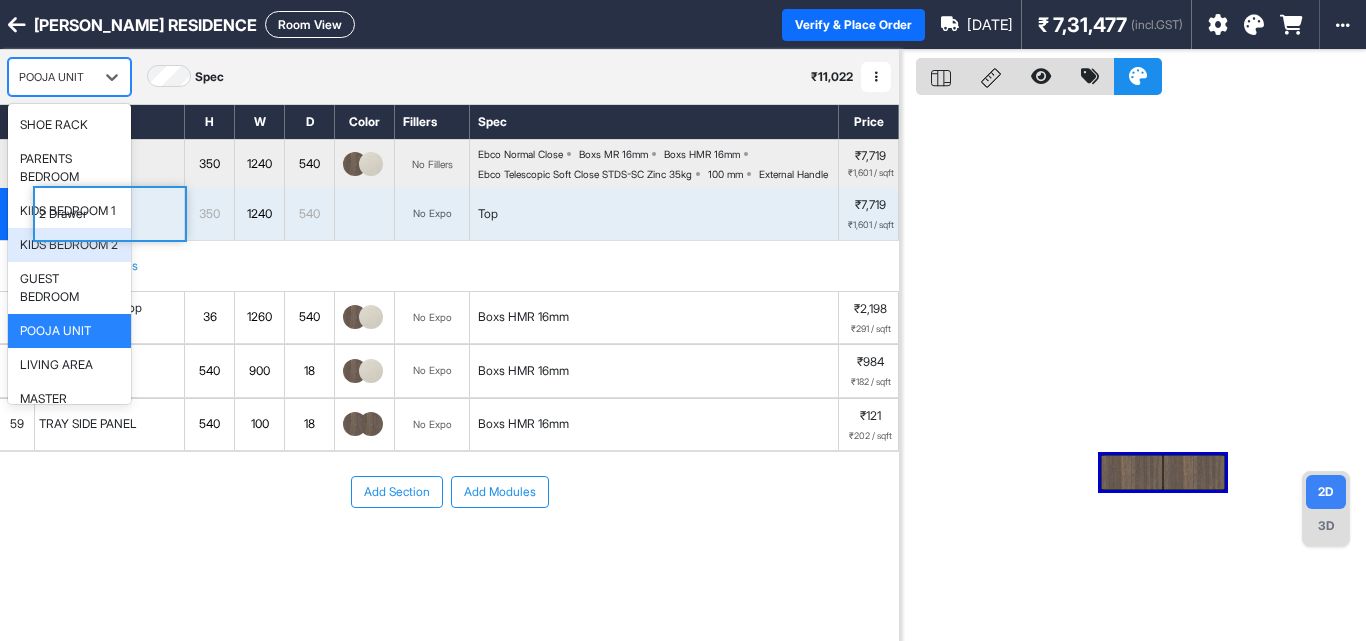 drag, startPoint x: 143, startPoint y: 278, endPoint x: 153, endPoint y: 290, distance: 15.6205 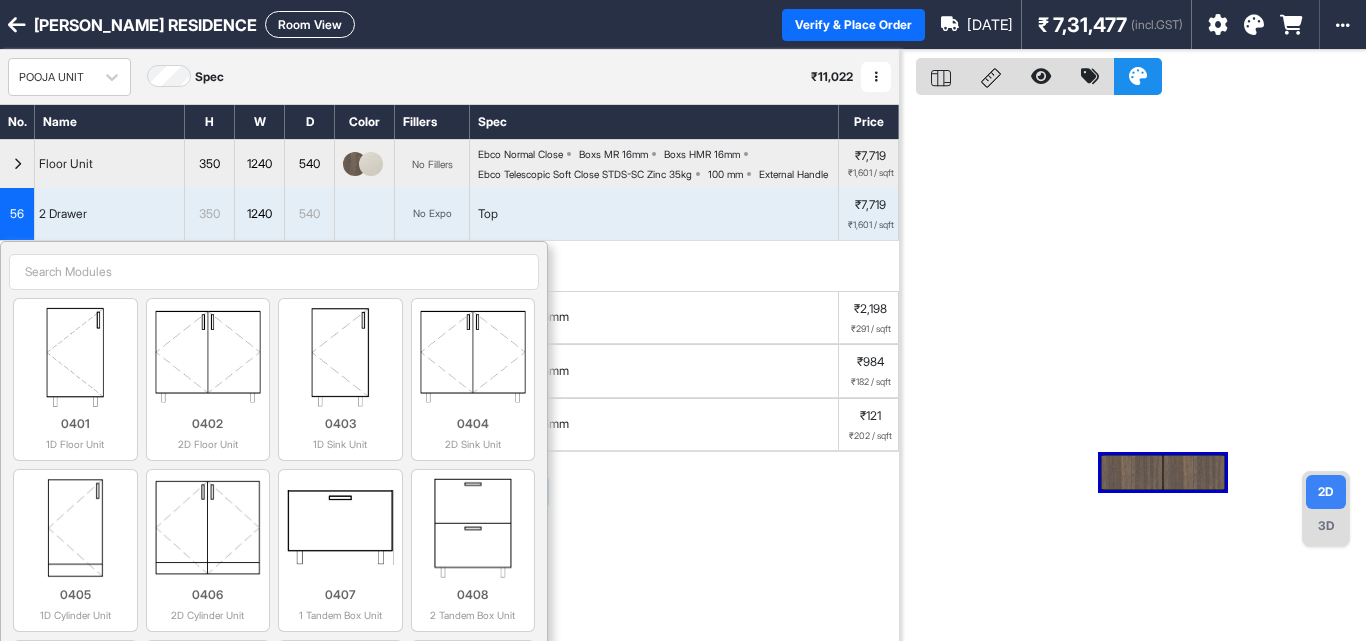 click on "Add modules 0401 1D Floor Unit 0402 2D Floor Unit 0403 1D Sink Unit 0404 2D Sink Unit 0405 1D Cylinder Unit 0406 2D Cylinder Unit 0407 1 Tandem Box Unit 0408 2 Tandem Box Unit 0409 3 Tandem Box Unit 0410 Bottle Pullout Unit 0411 1 Wire Basket Unit 0412 2 Wire Basket Unit 0413 3 Wire Basket Unit 0414 1 Wicker Basket Unit 0415 2 Wicker Basket Unit 0416 3 Wicker Basket Unit 0417 4 Wicker Basket Unit 0421 2D Kitchen Frame & Shutter 1031 Pocket Door Unit 0424 L Box - 2D Unit 0424 0425 Dishwasher Unit 0425 1311 Color Panel 1016 Skirting 1301 Left End Panel (18mm) 1001 1 Door Unit 1407 36mm Vertical Ledge - Left Exposed 1401 27mm Vertical Ledge - Left Exposed 1302 Right End Panel (18mm) 1002 2 Door Unit 1017 U Skirting 1408 36mm Vertical Ledge - Right Exposed 1402 27mm Vertical Ledge - Right Exposed 1303 Top Panel (18mm) 1018 L Skirting Left 1003 3 Door Unit 1203 Frame Carcass 1403 27mm Ledge - Top Exposed 1409 36mm Ledge - Top Exposed 0803 1D Loft - Left Exposed 1304 Bottom Panel (18mm) 1019 L Skirting Right 1410" at bounding box center [449, 266] 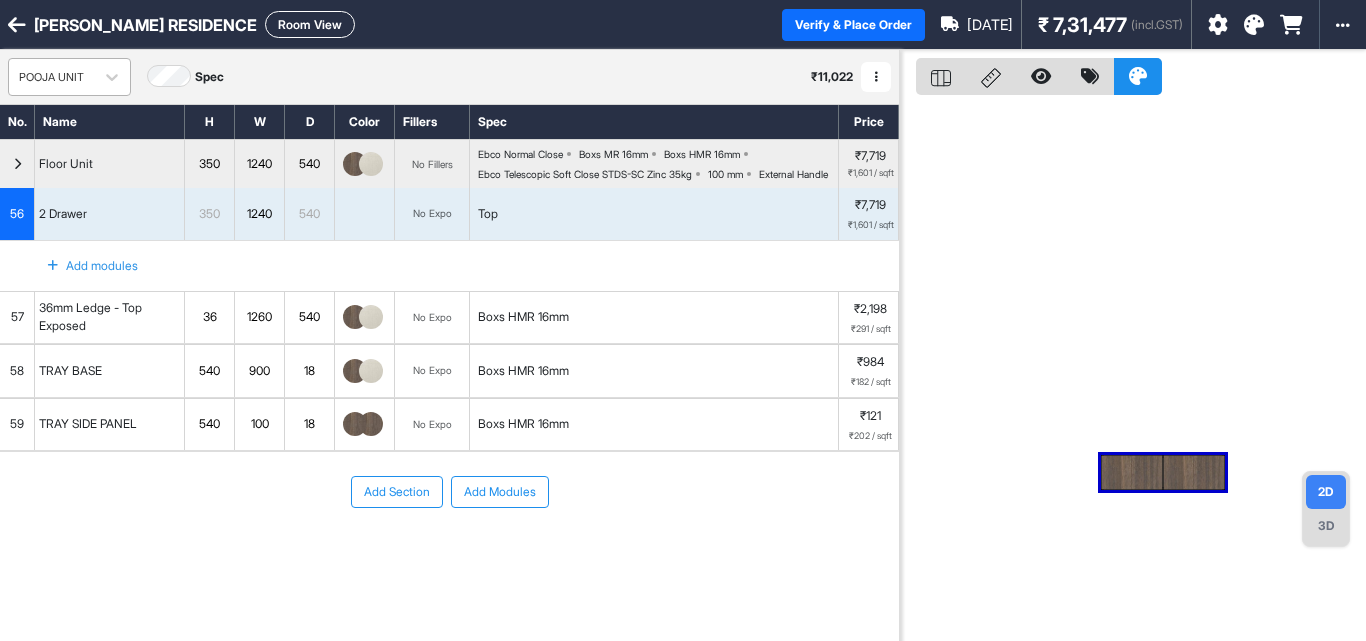 click on "POOJA UNIT" at bounding box center [51, 77] 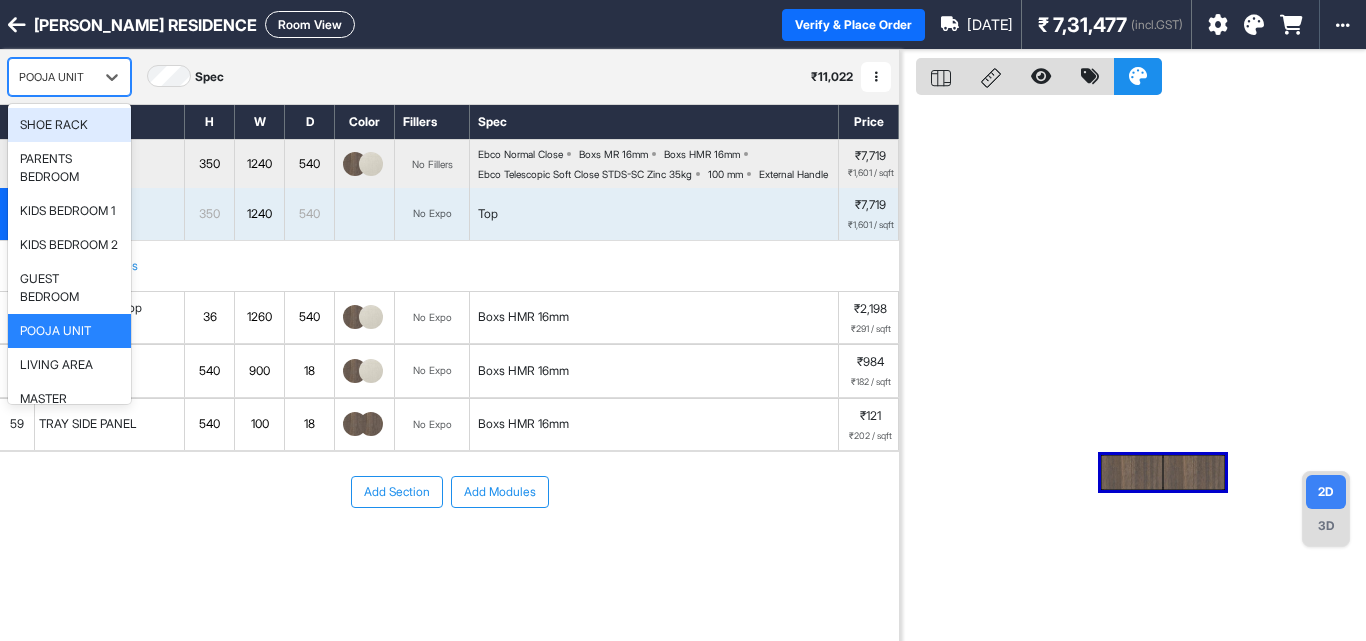 click on "SHOE RACK" at bounding box center (69, 125) 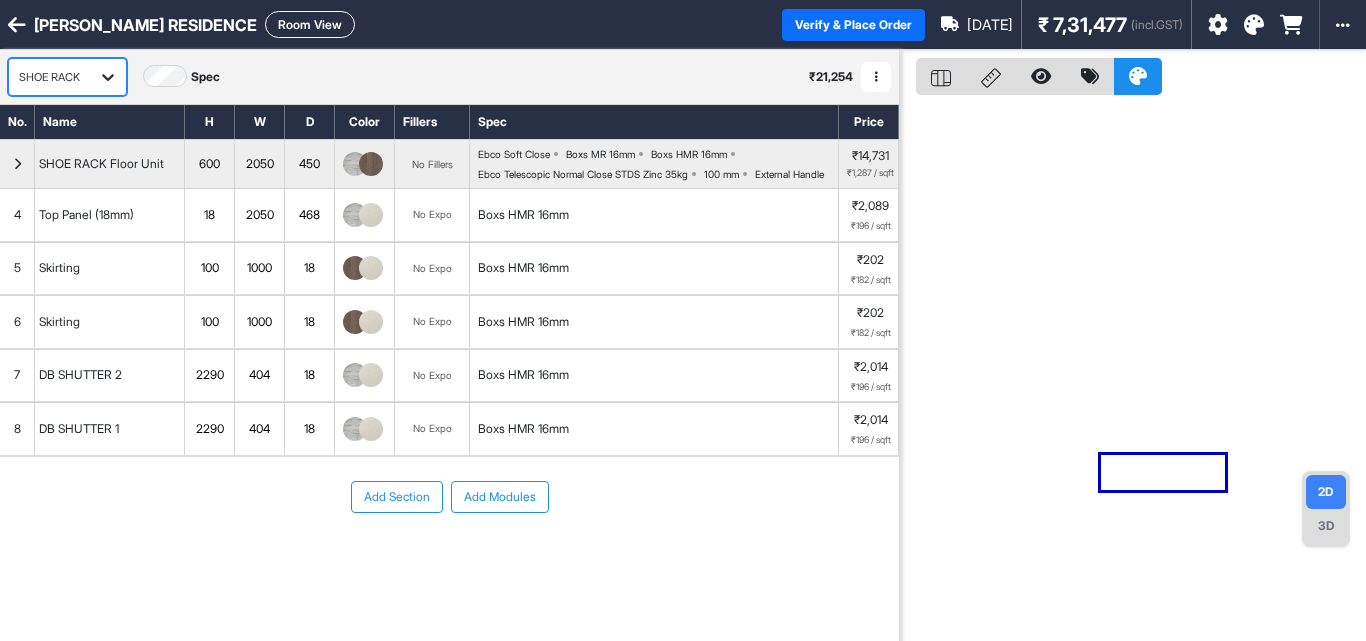 click 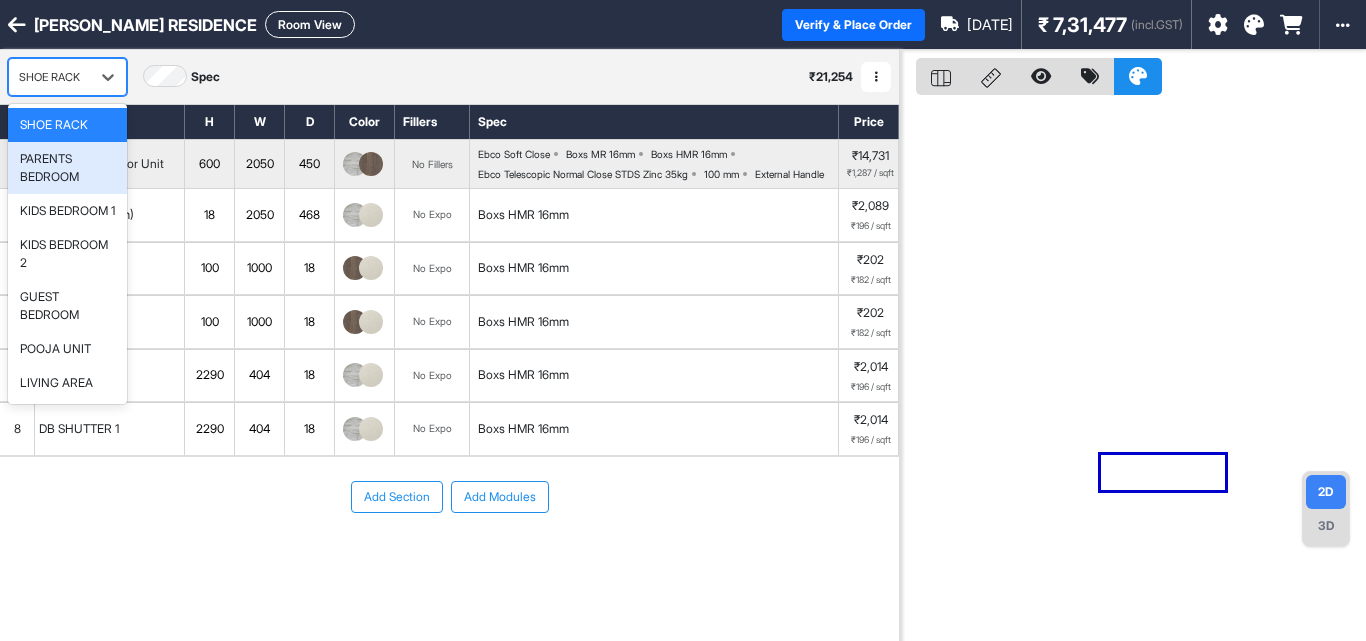 click on "PARENTS BEDROOM" at bounding box center (67, 168) 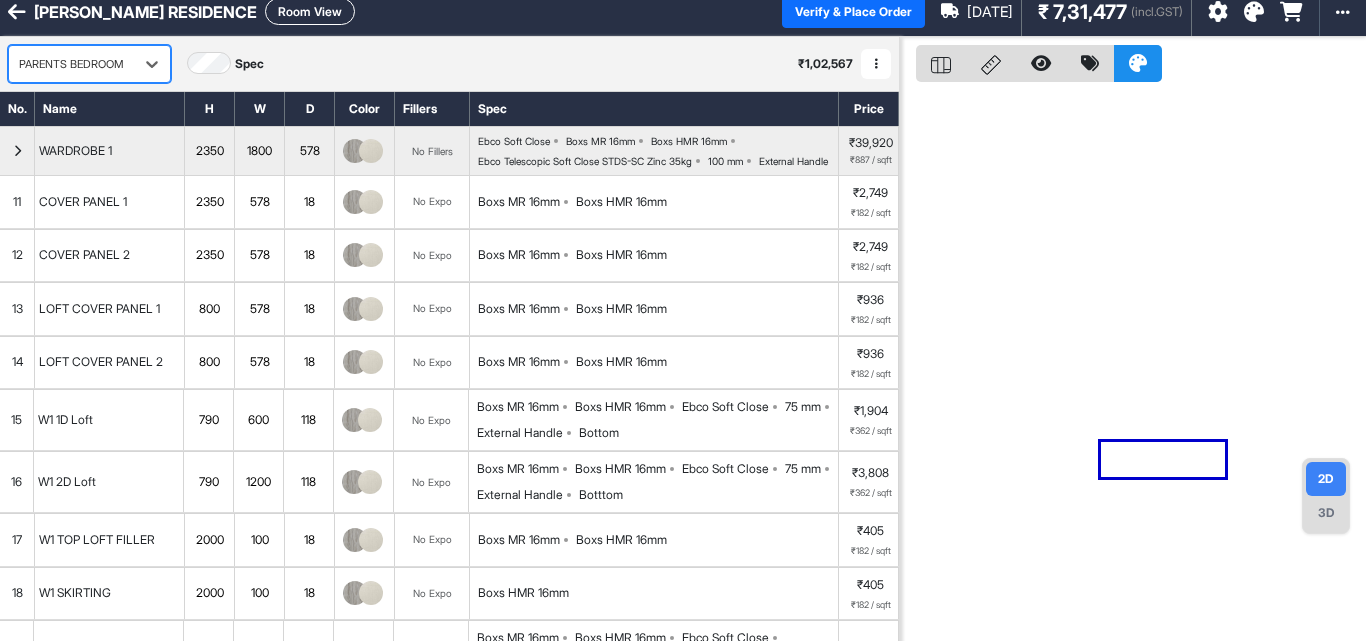 scroll, scrollTop: 0, scrollLeft: 0, axis: both 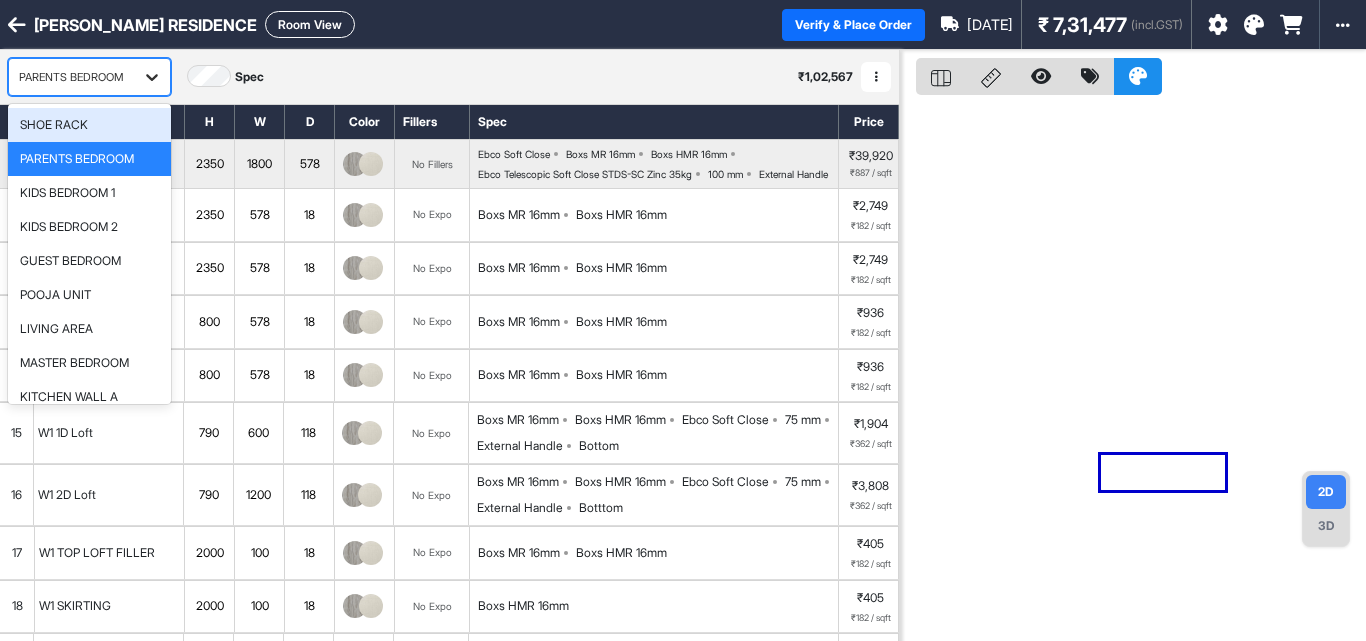 click at bounding box center (152, 77) 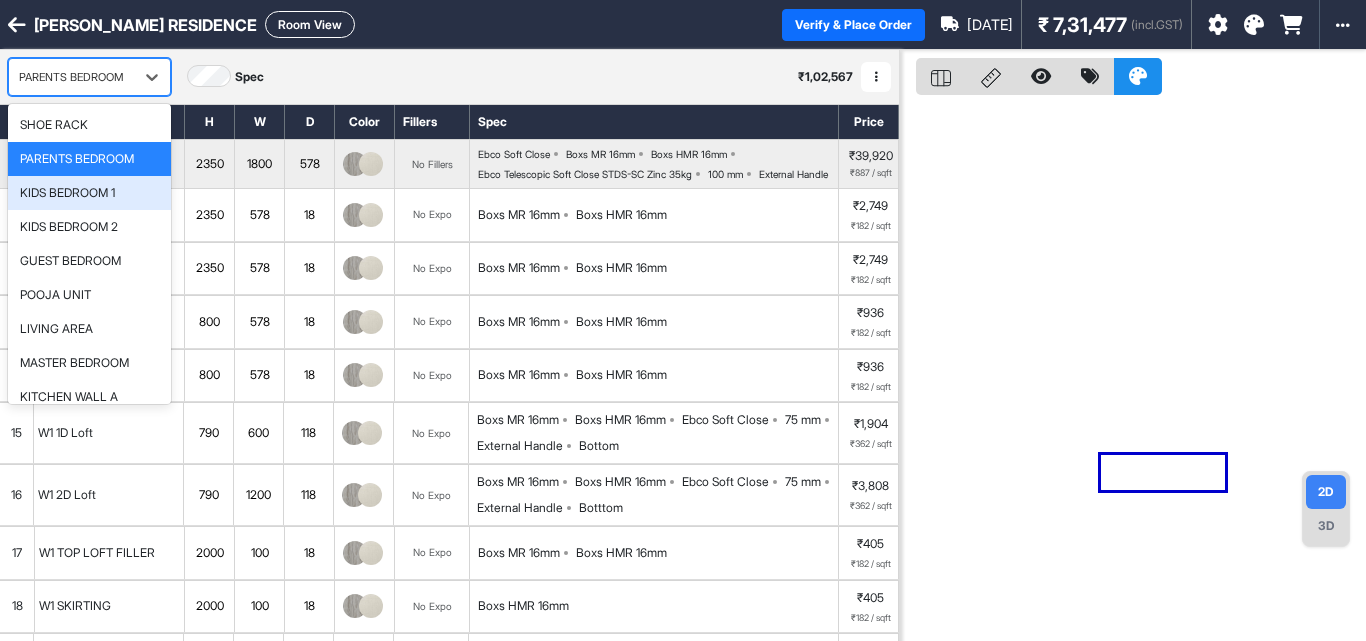 click on "KIDS BEDROOM 1" at bounding box center [67, 193] 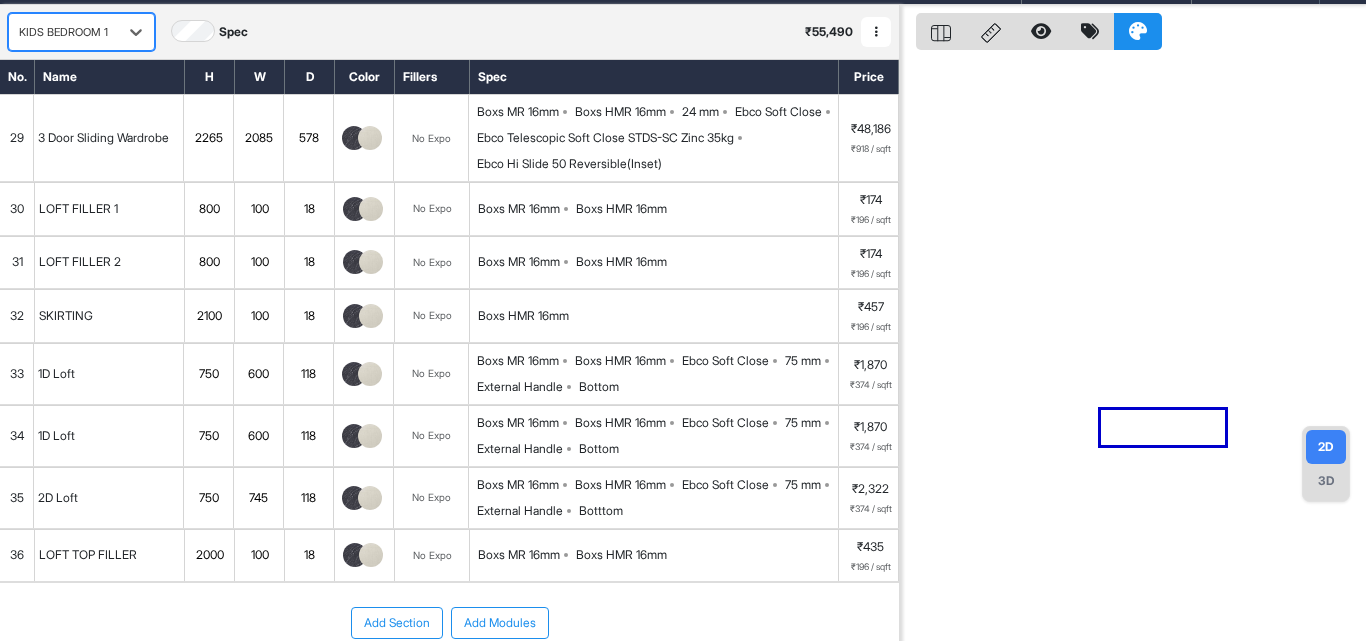 scroll, scrollTop: 0, scrollLeft: 0, axis: both 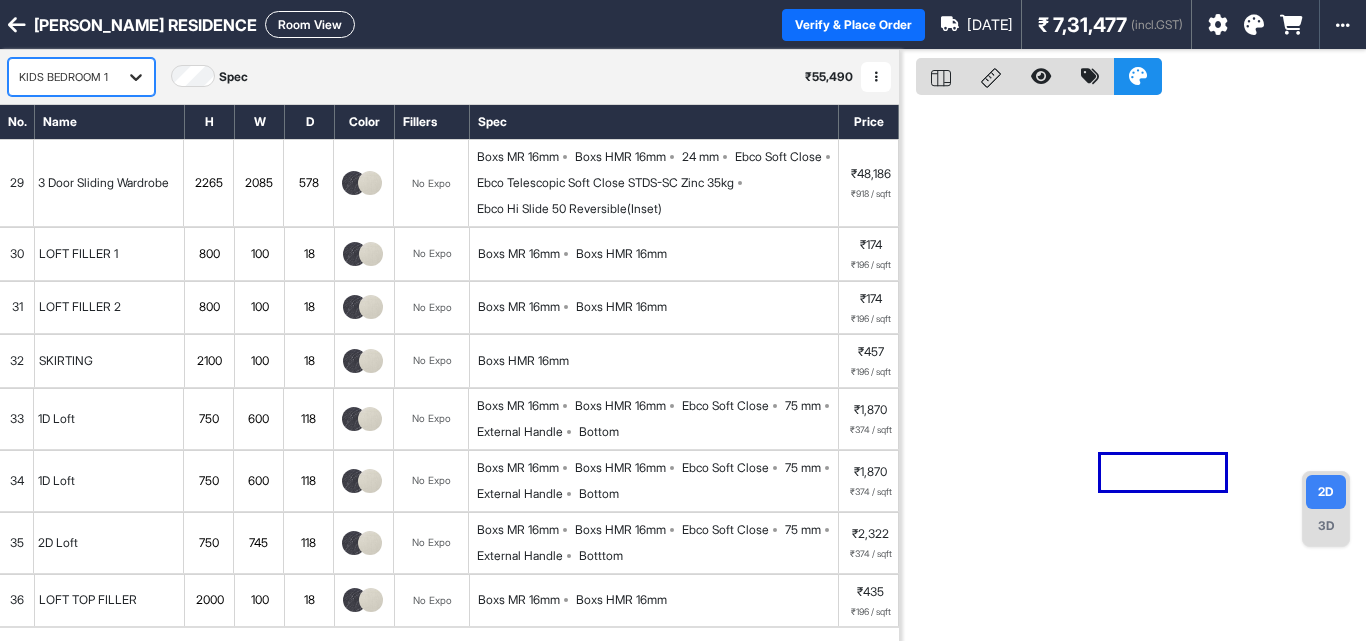 click at bounding box center [136, 77] 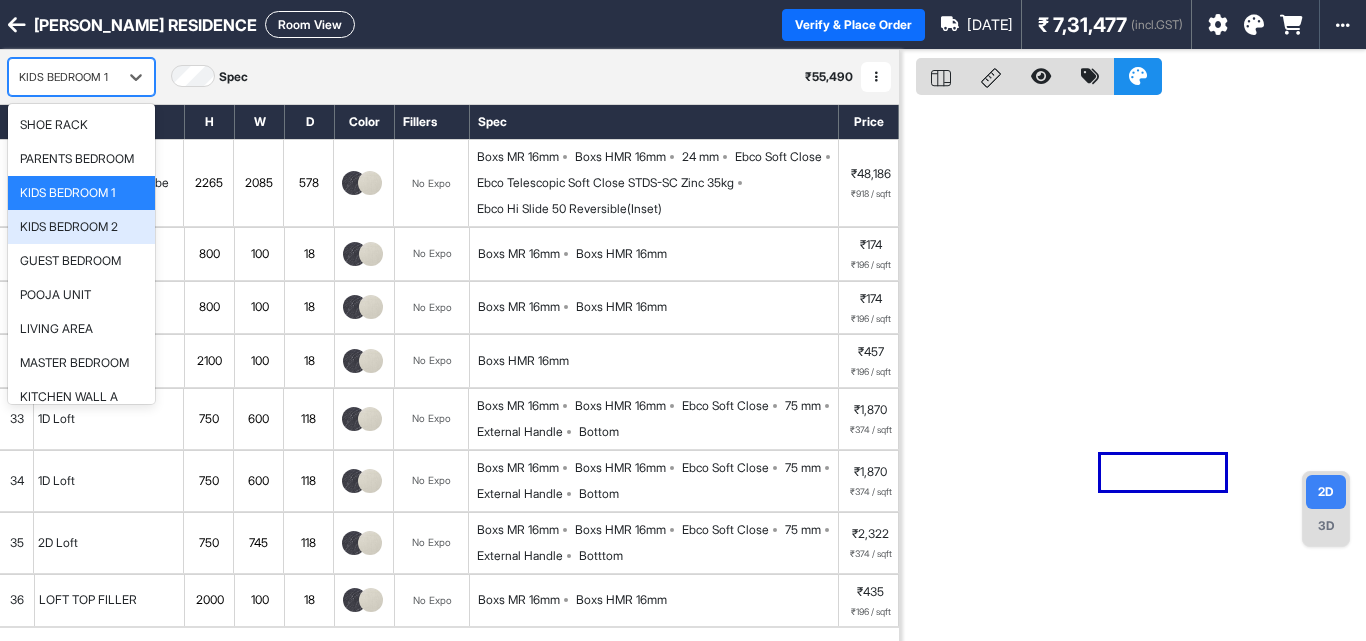 click on "KIDS BEDROOM 2" at bounding box center (81, 227) 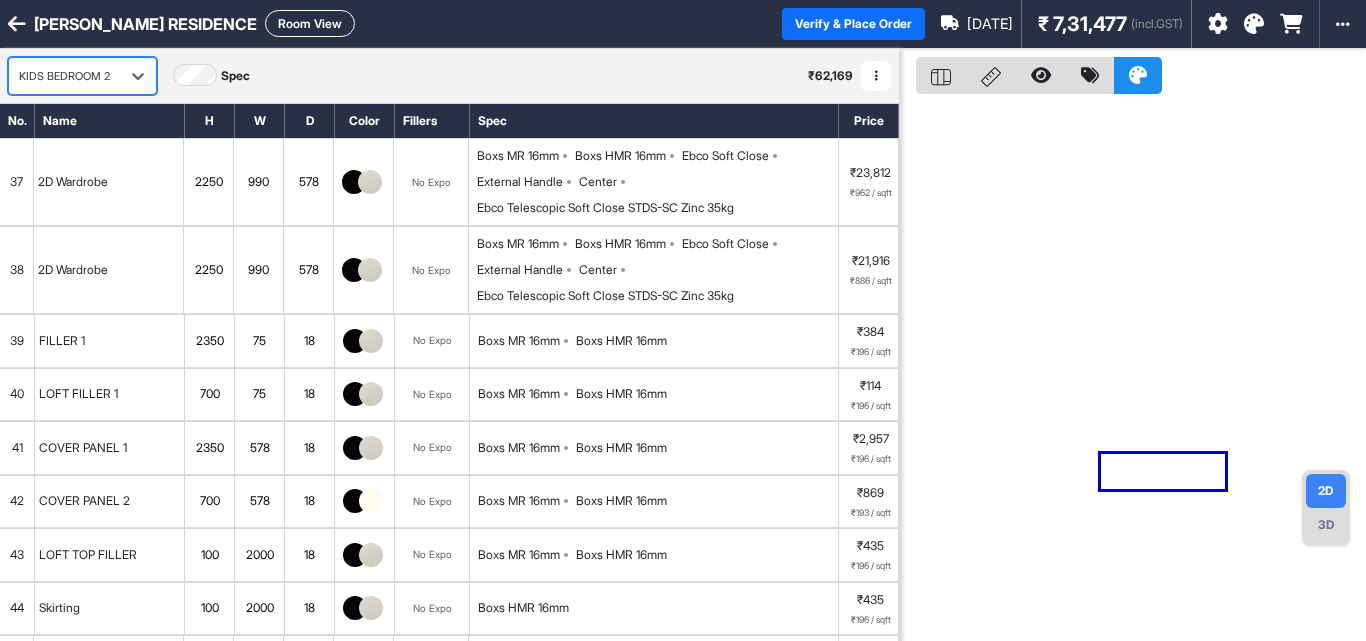 scroll, scrollTop: 0, scrollLeft: 0, axis: both 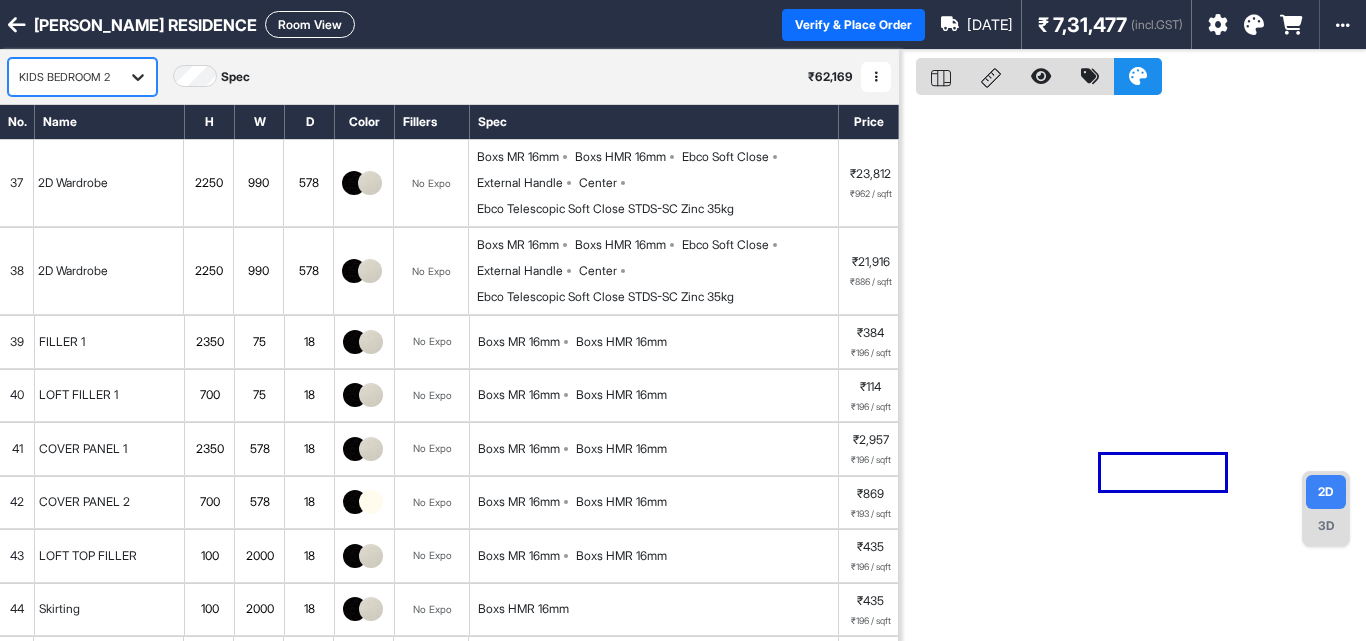 click at bounding box center (138, 77) 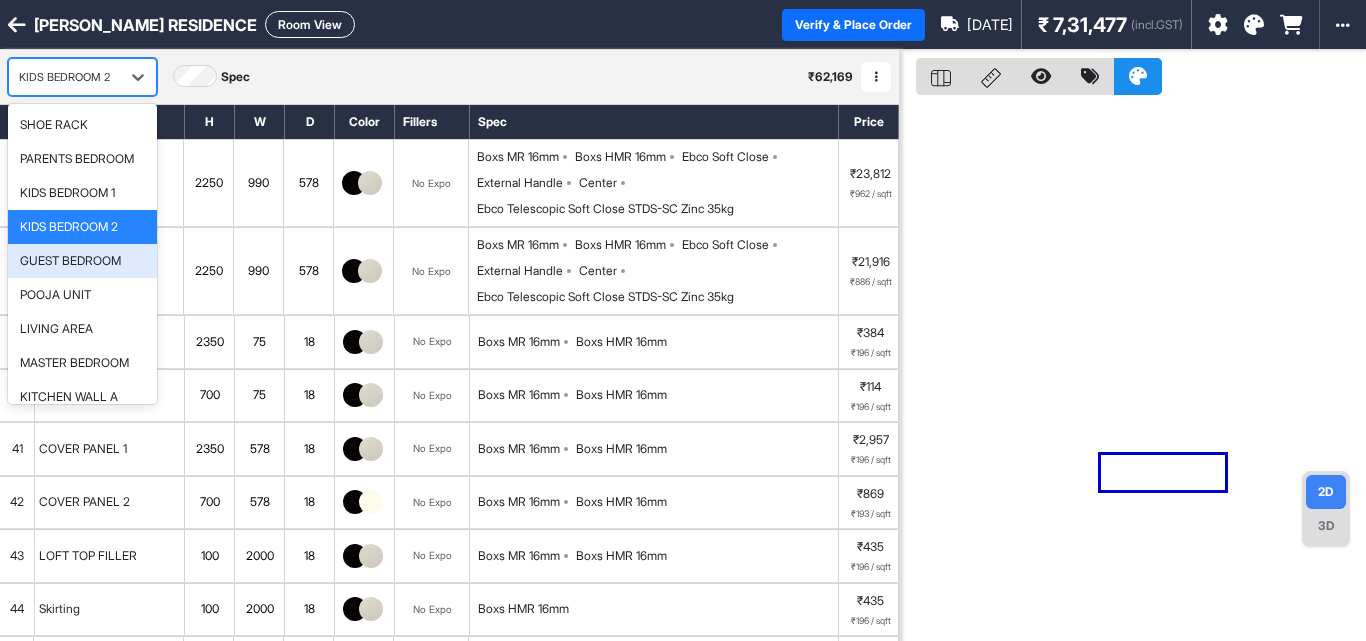 click on "GUEST BEDROOM" at bounding box center (70, 261) 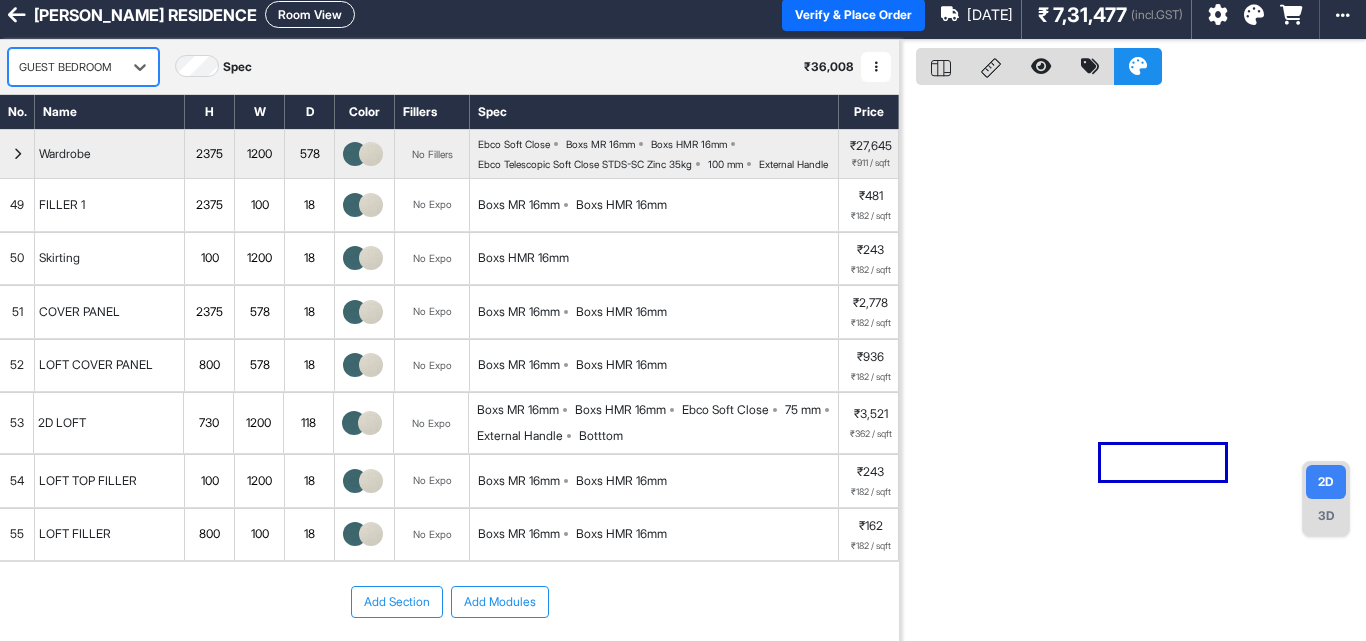 scroll, scrollTop: 0, scrollLeft: 0, axis: both 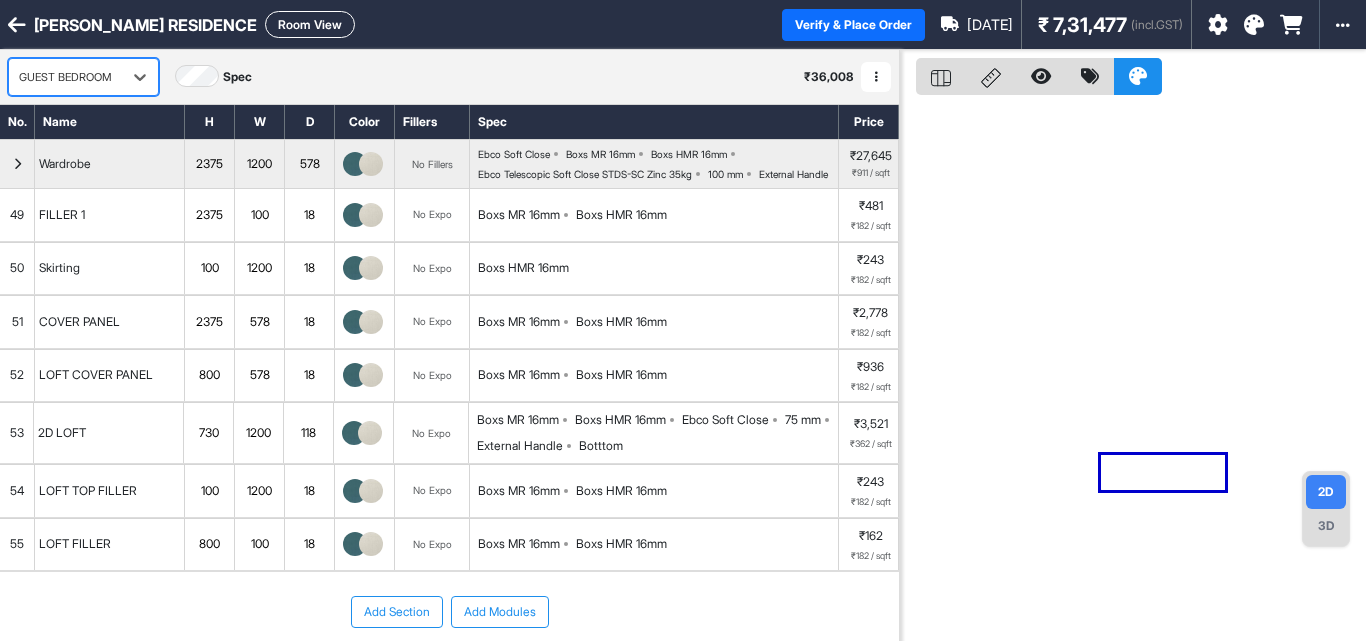 click on "GUEST BEDROOM" at bounding box center [65, 77] 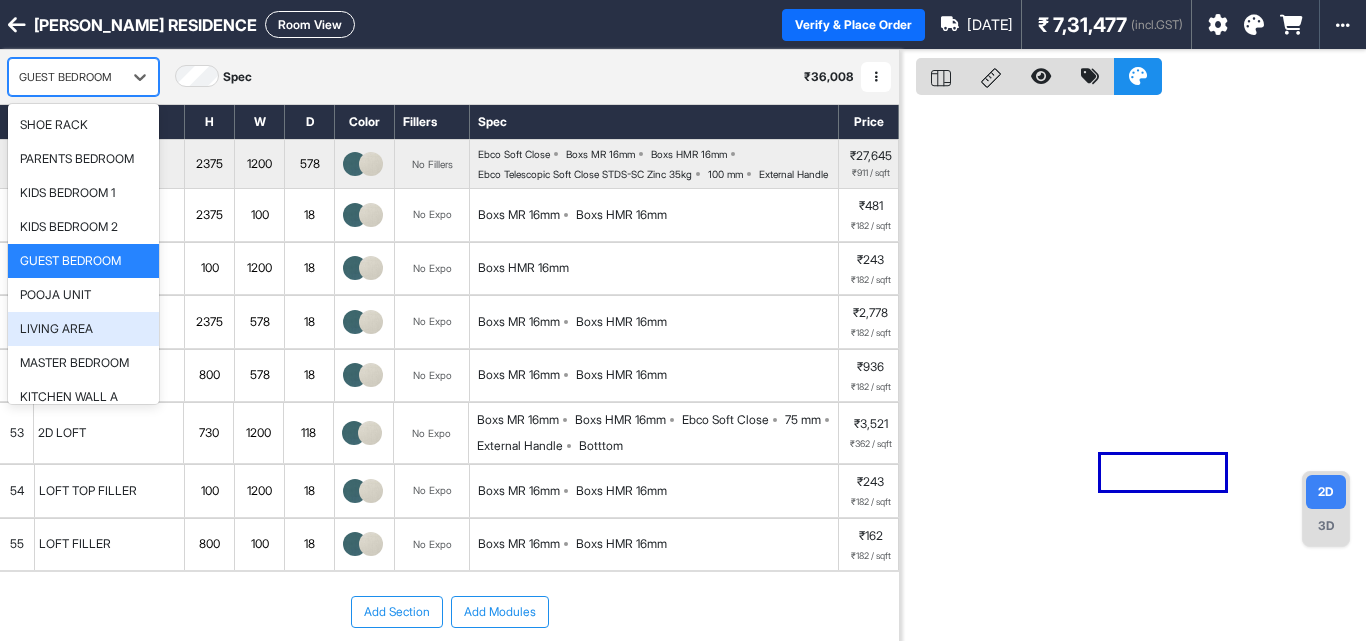 click on "LIVING AREA" at bounding box center [83, 329] 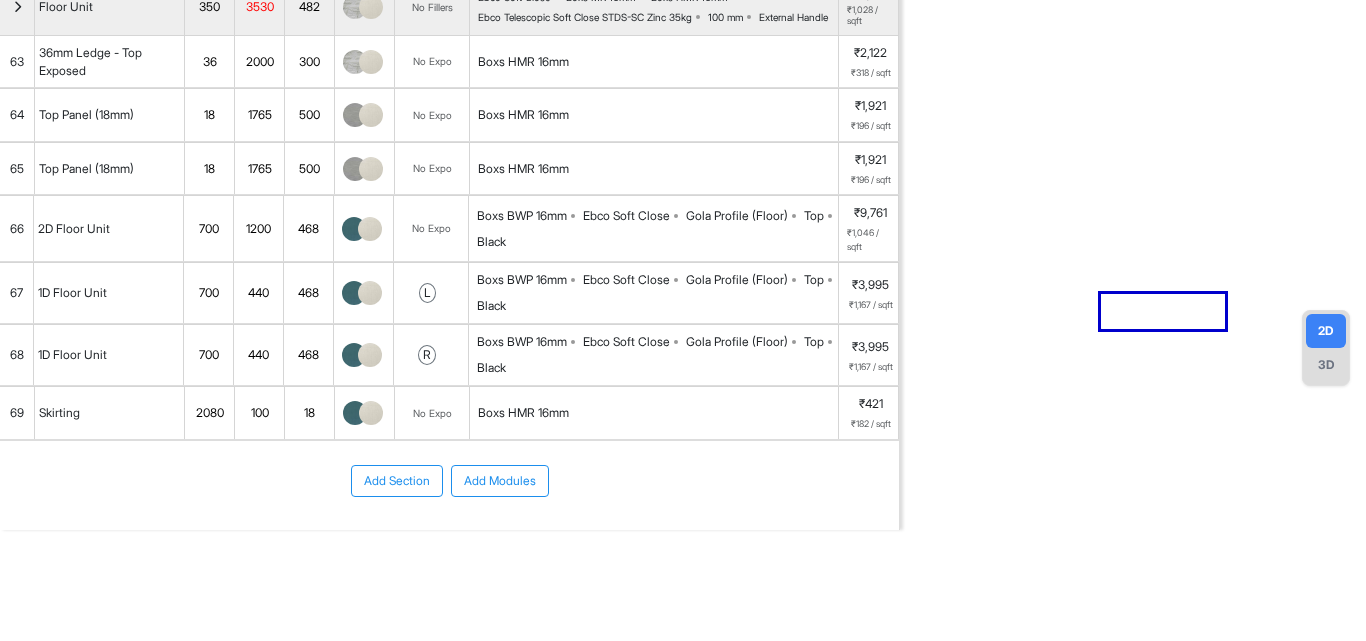 scroll, scrollTop: 183, scrollLeft: 0, axis: vertical 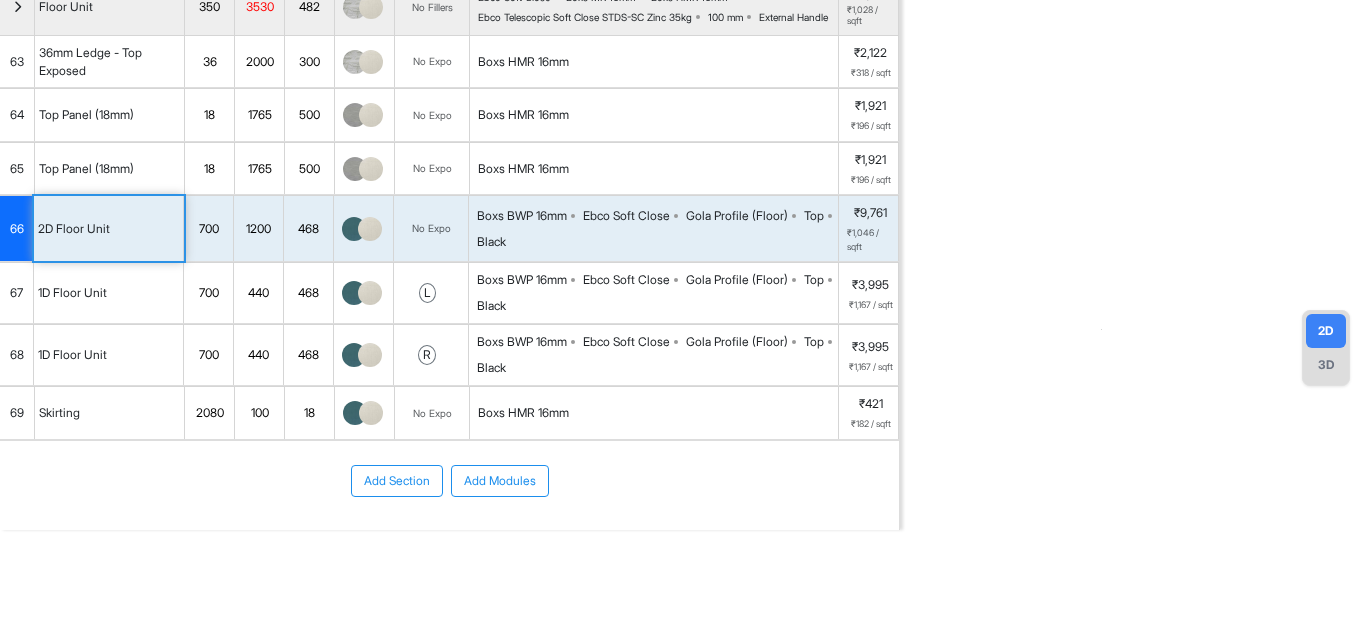 click on "1D Floor Unit" at bounding box center (109, 293) 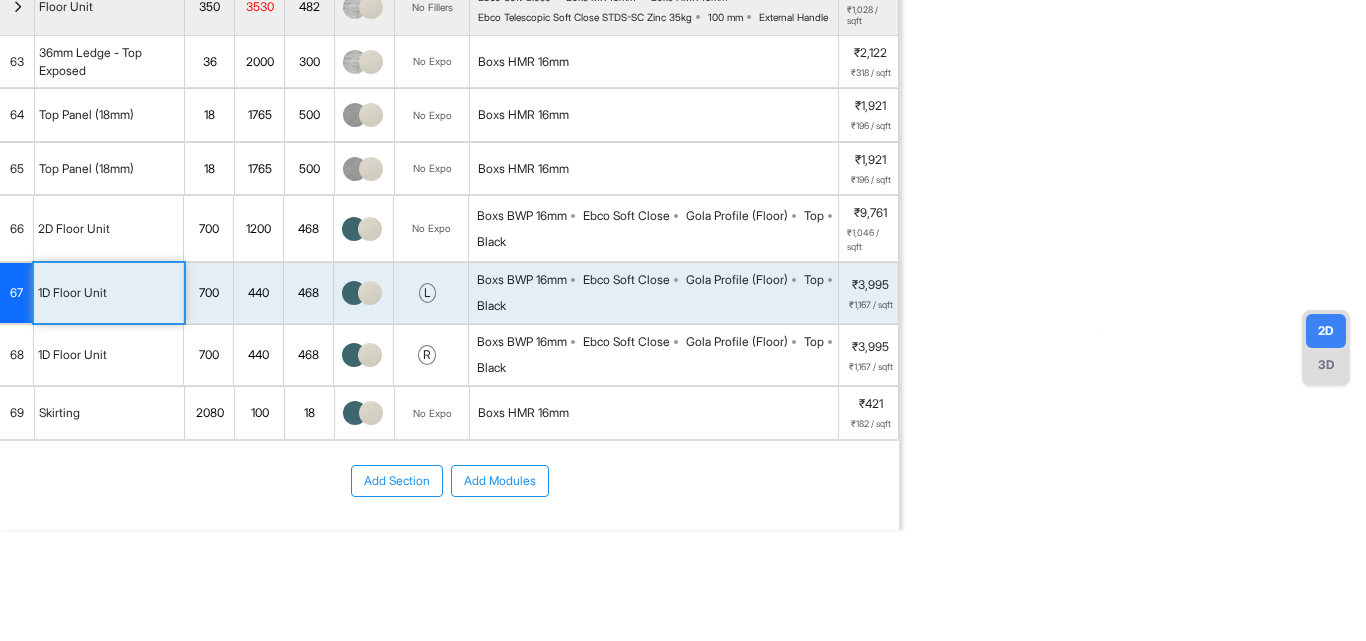 scroll, scrollTop: 0, scrollLeft: 0, axis: both 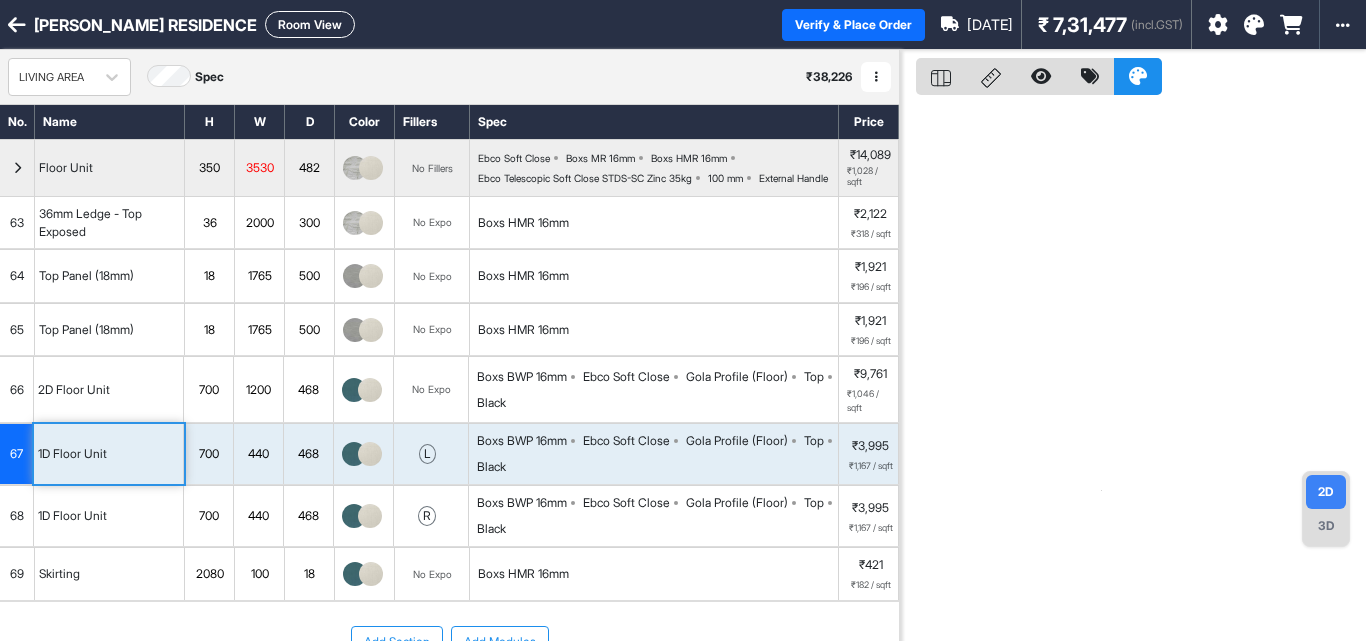 click on "Room View" at bounding box center [310, 24] 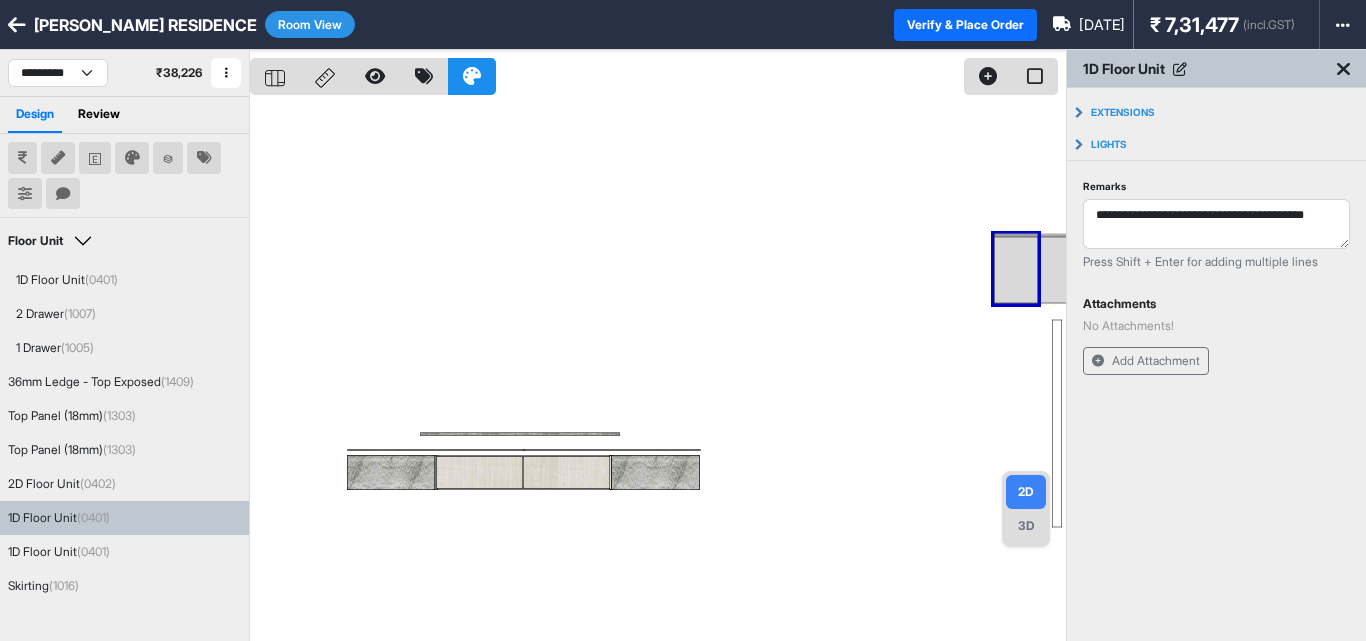 drag, startPoint x: 546, startPoint y: 312, endPoint x: 396, endPoint y: 258, distance: 159.42397 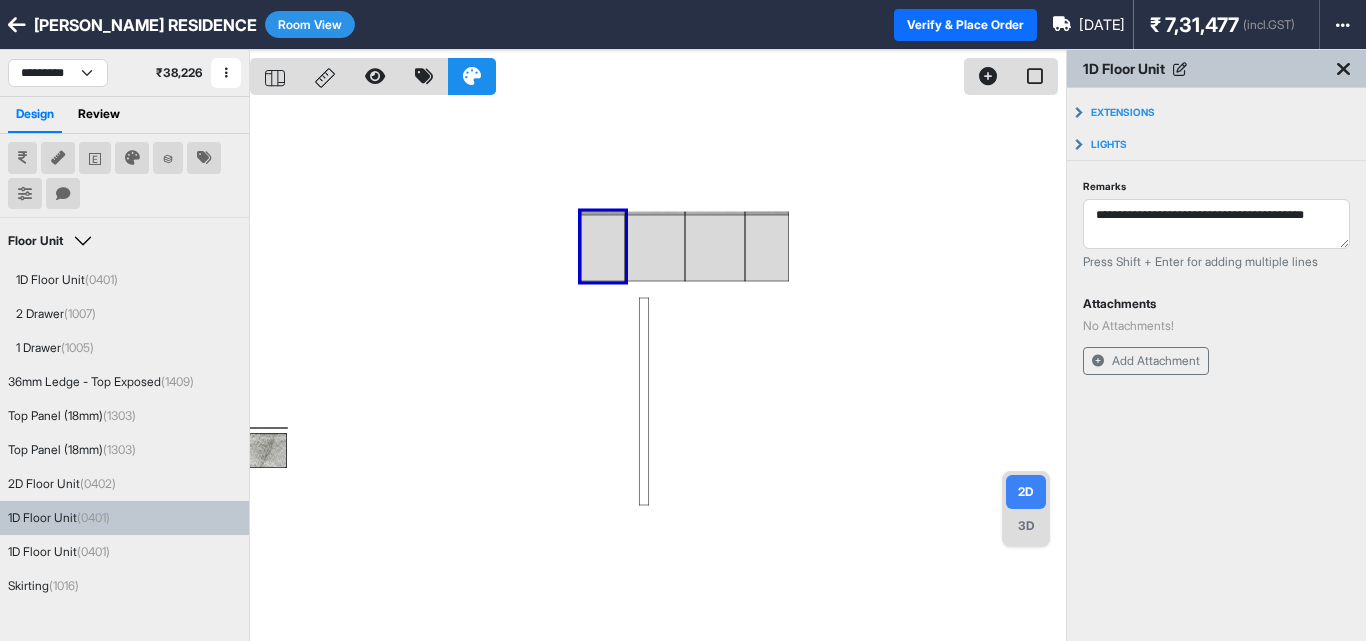 drag, startPoint x: 525, startPoint y: 297, endPoint x: 514, endPoint y: 295, distance: 11.18034 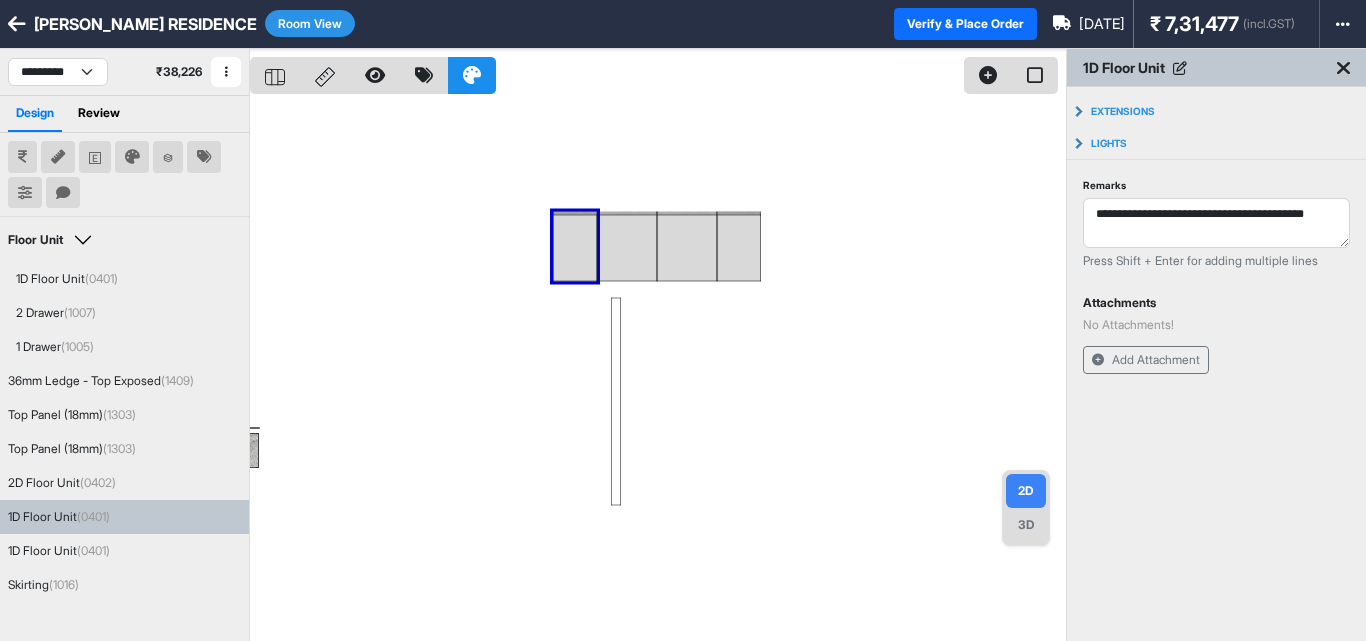 click at bounding box center [658, 369] 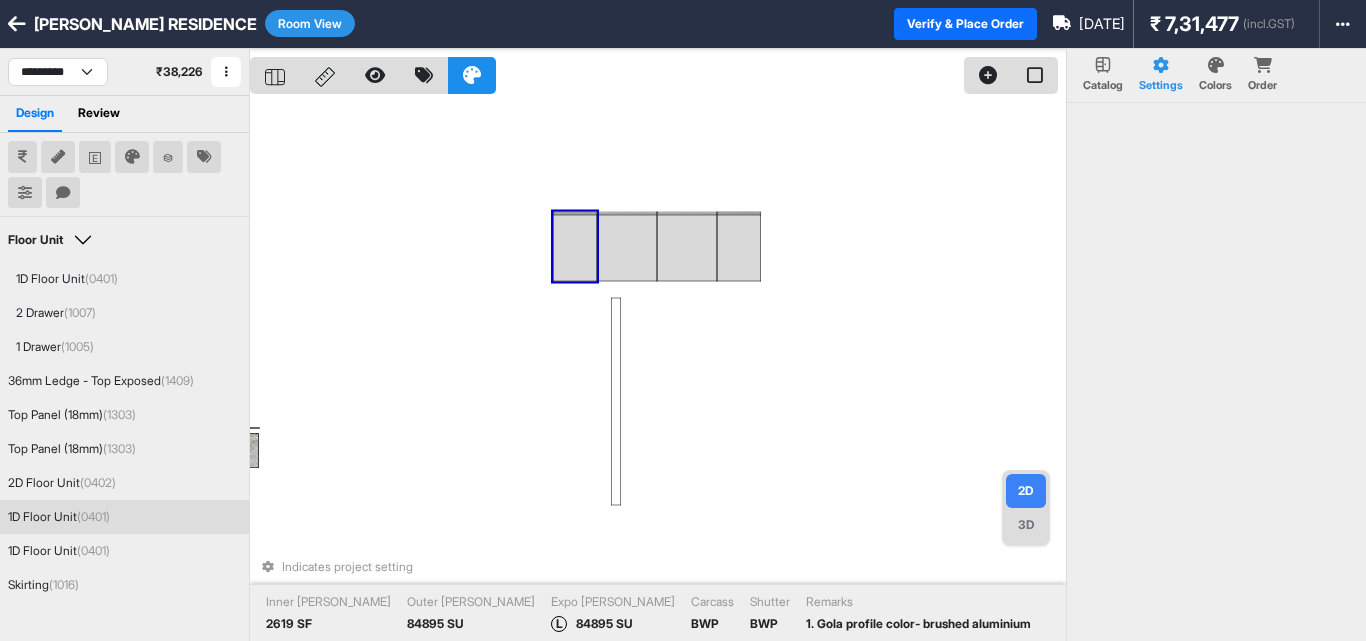 click at bounding box center [575, 248] 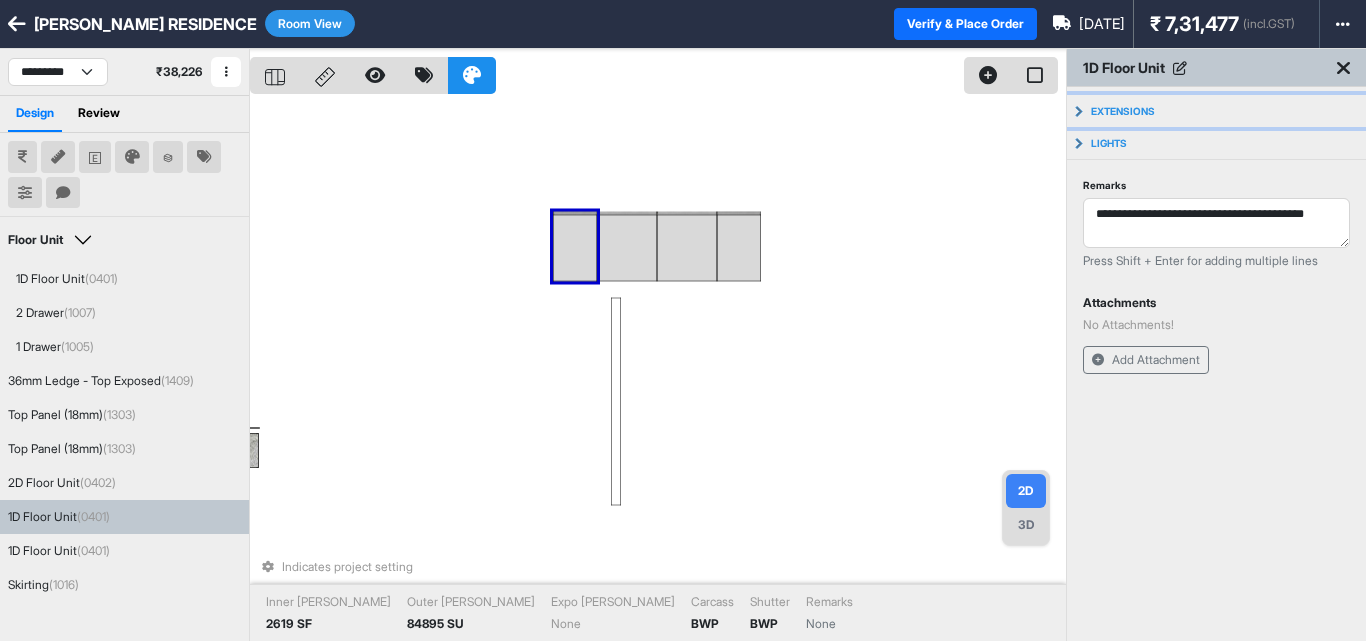 click on "Extensions" at bounding box center (1216, 111) 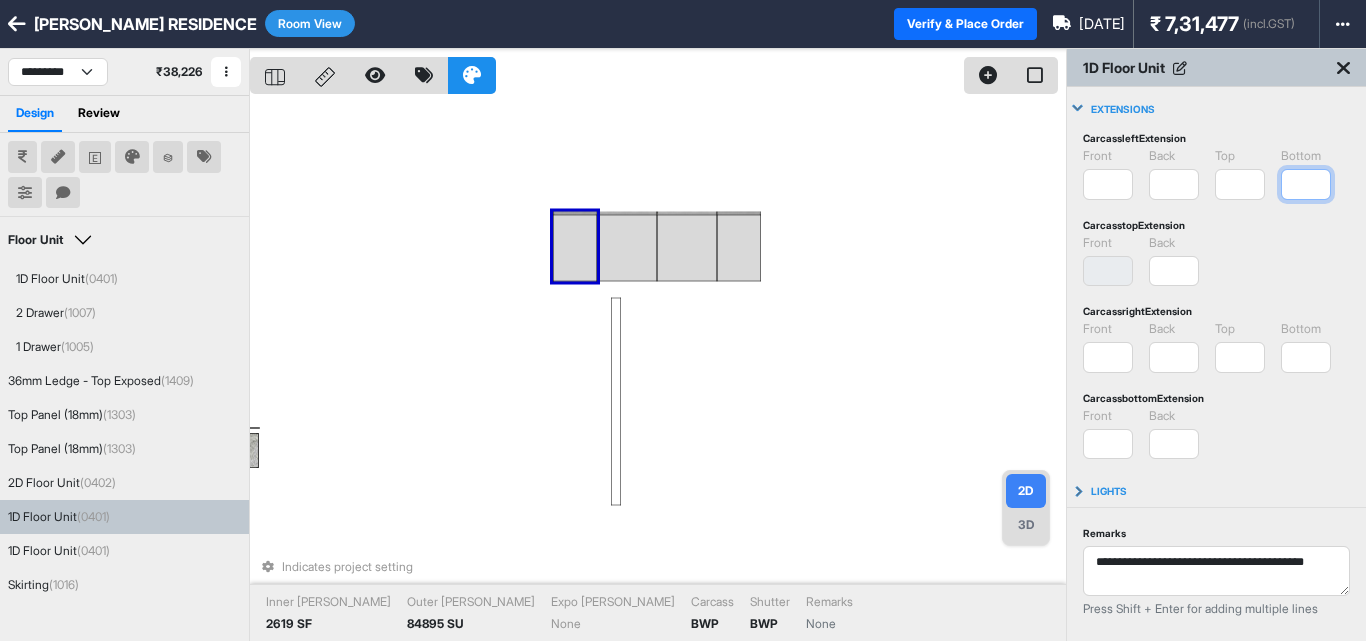 click on "front * Invalid Input back * Invalid Input top * Invalid Input bottom * Invalid Input" at bounding box center (1216, 173) 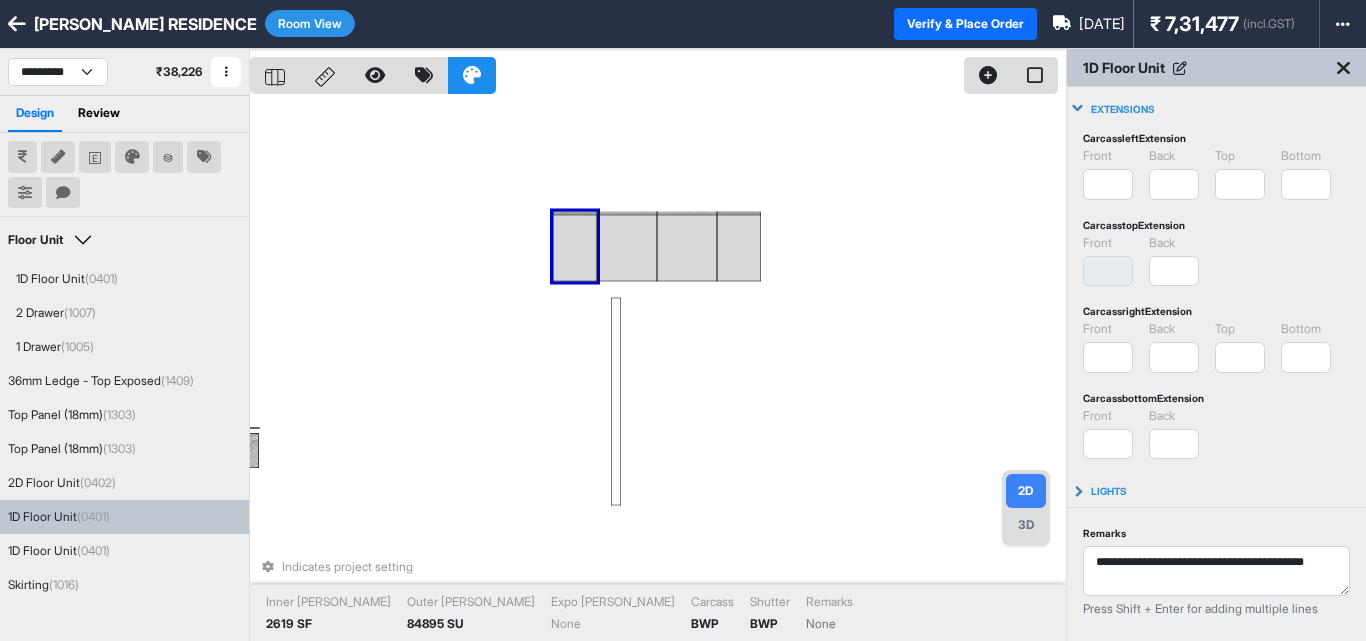 click on "front * Invalid Input back * Invalid Input" at bounding box center (1216, 260) 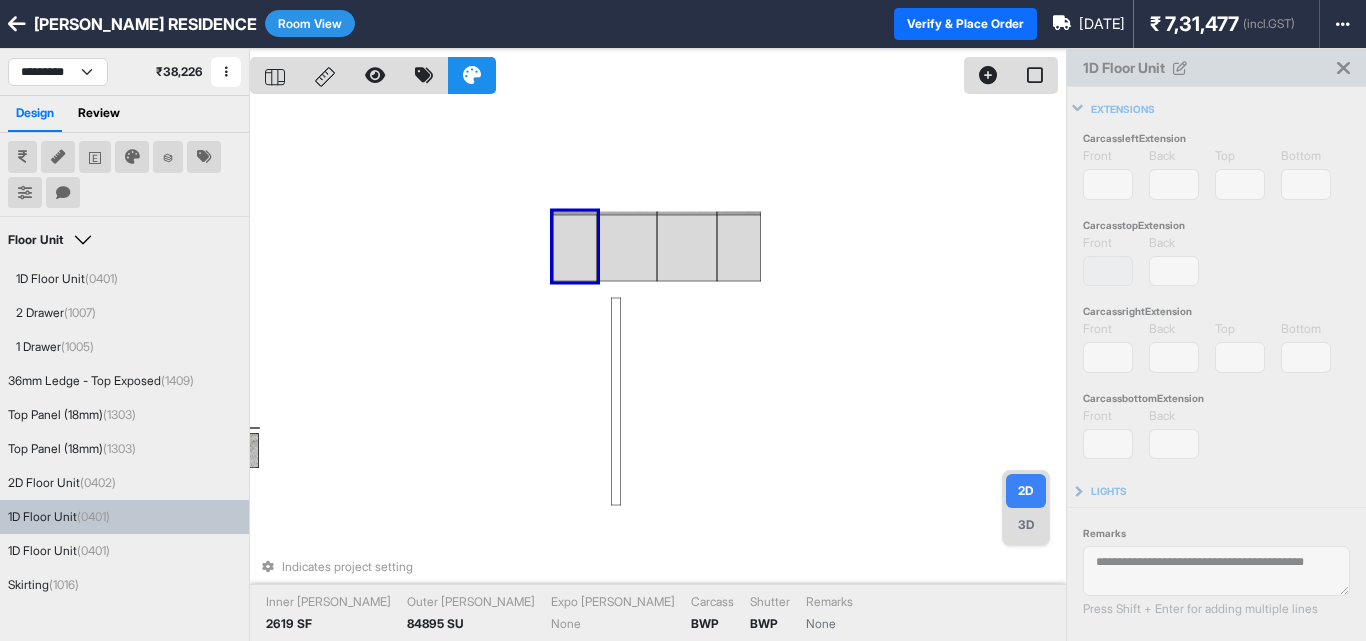 type on "***" 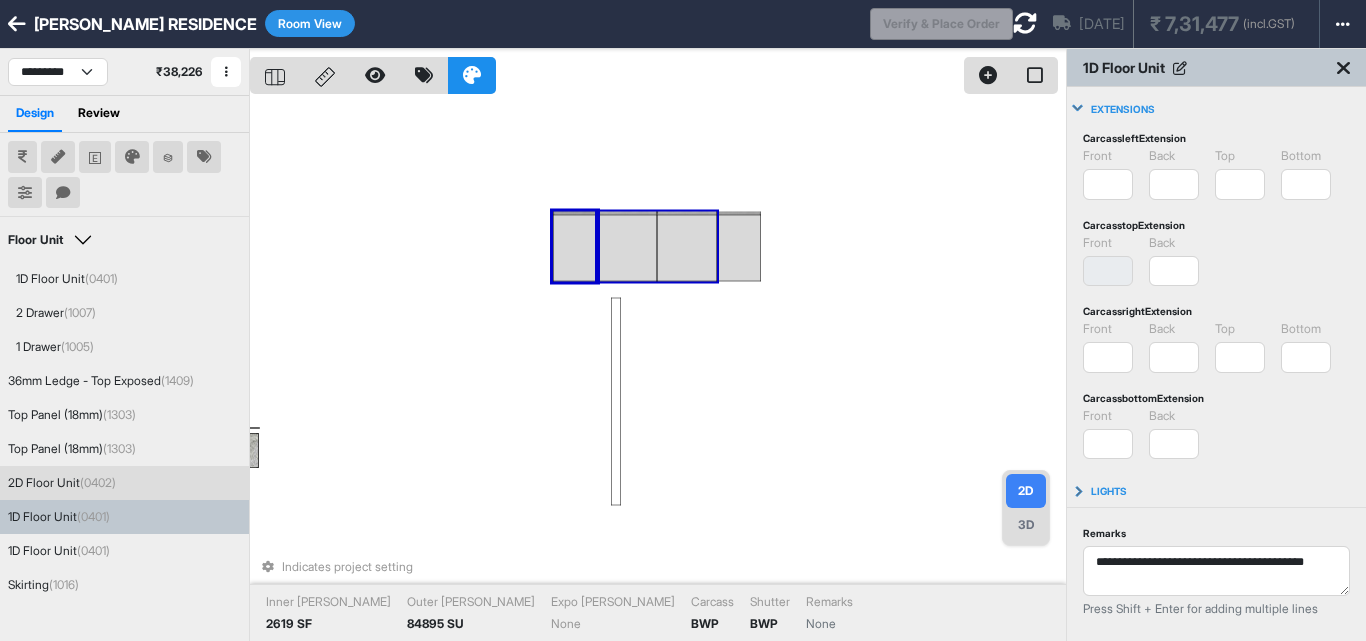 drag, startPoint x: 1032, startPoint y: 527, endPoint x: 1022, endPoint y: 522, distance: 11.18034 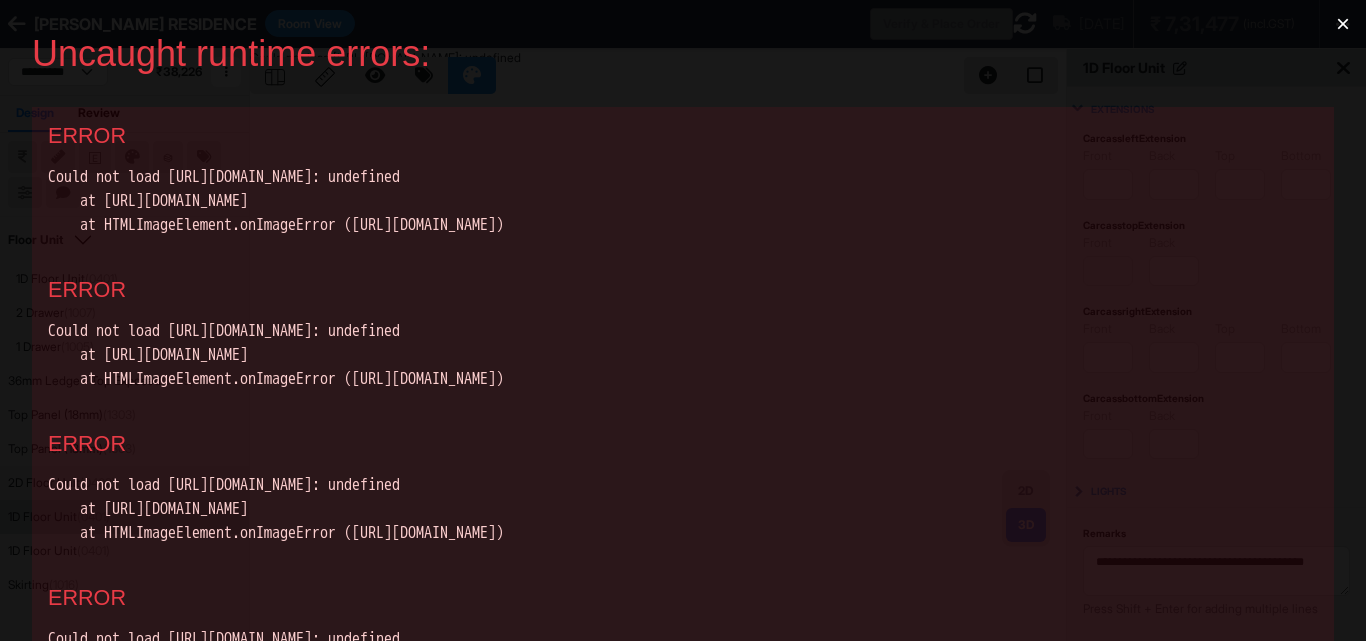 scroll, scrollTop: 0, scrollLeft: 0, axis: both 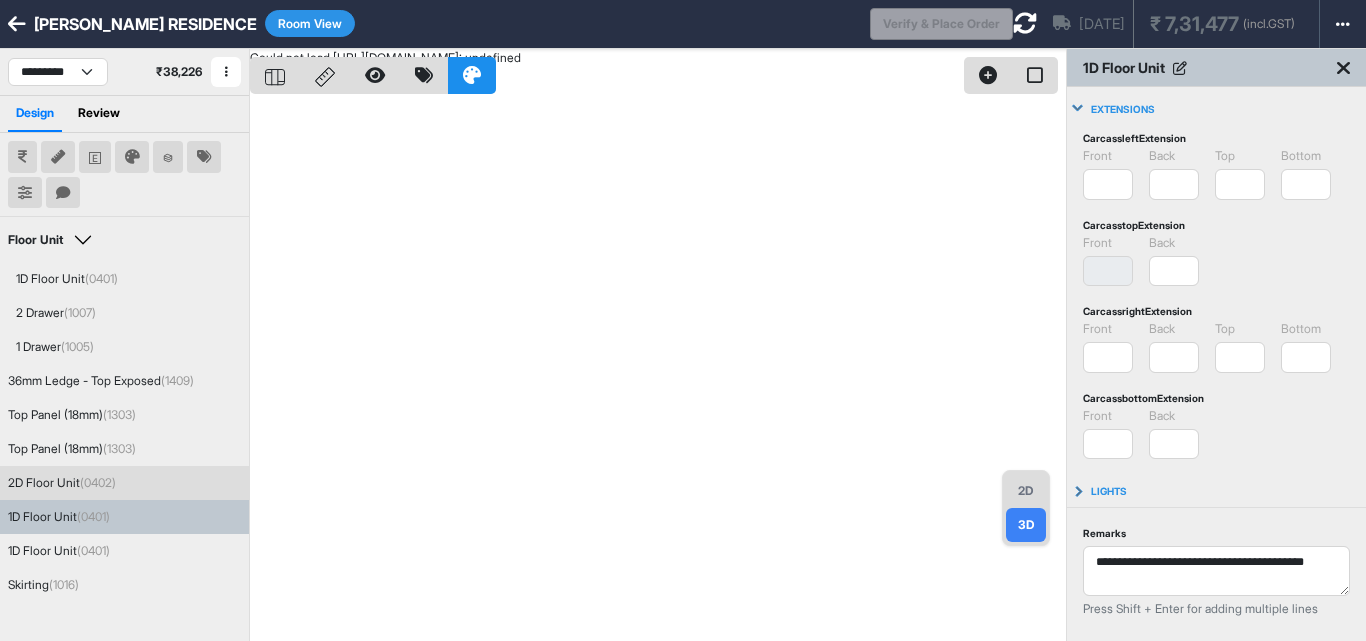 drag, startPoint x: 733, startPoint y: 328, endPoint x: 807, endPoint y: 375, distance: 87.66413 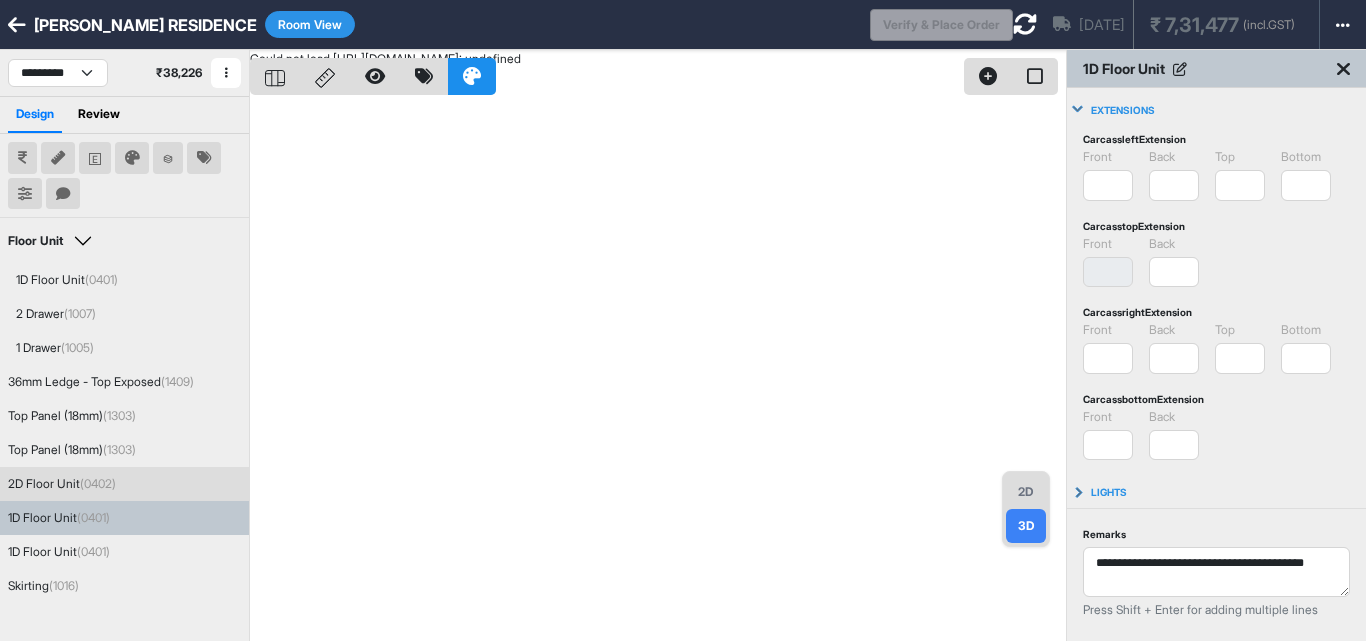 click on "2D" at bounding box center [1026, 492] 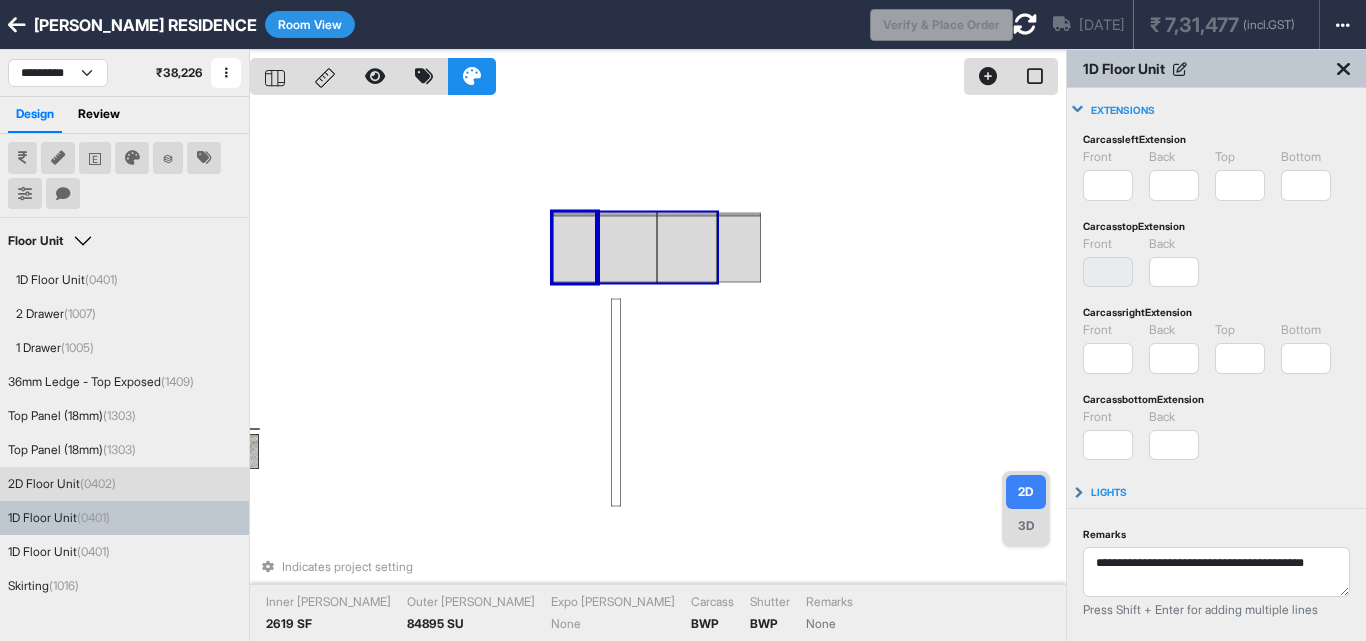 click on "Indicates project setting Inner Lam 2619 SF Outer Lam 84895 SU Expo Lam None Carcass BWP Shutter BWP Remarks None" at bounding box center [658, 370] 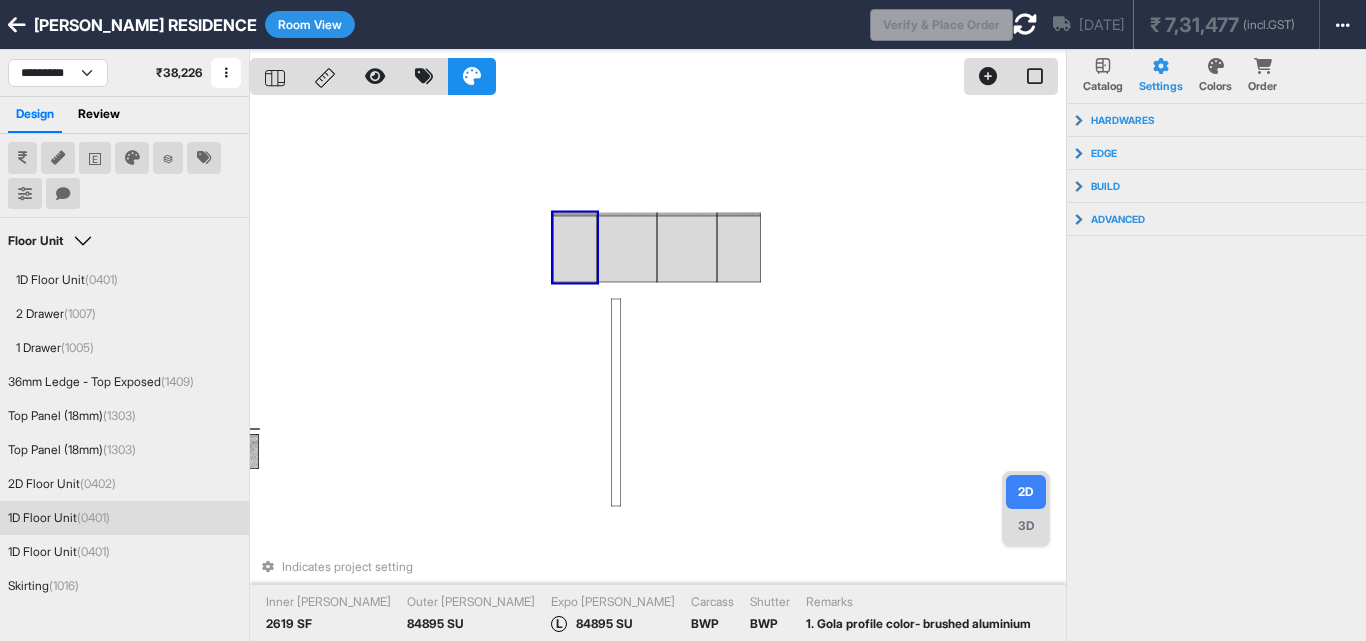 click at bounding box center [575, 249] 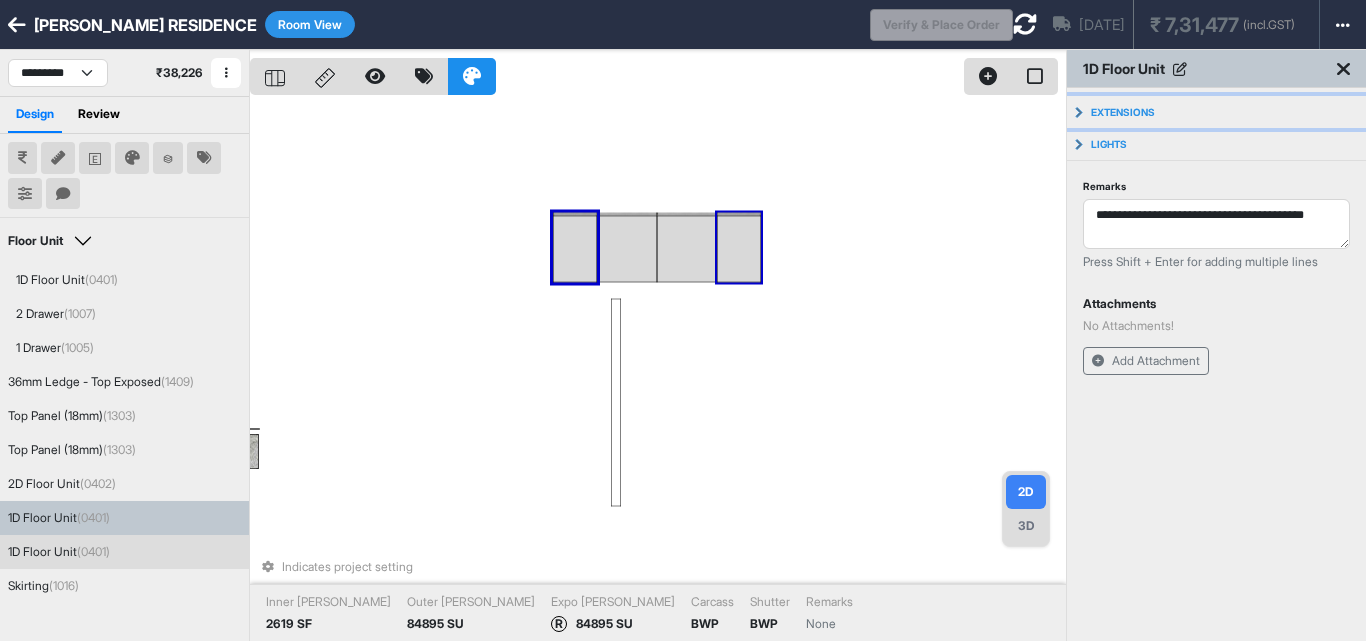click on "Extensions" at bounding box center (1216, 112) 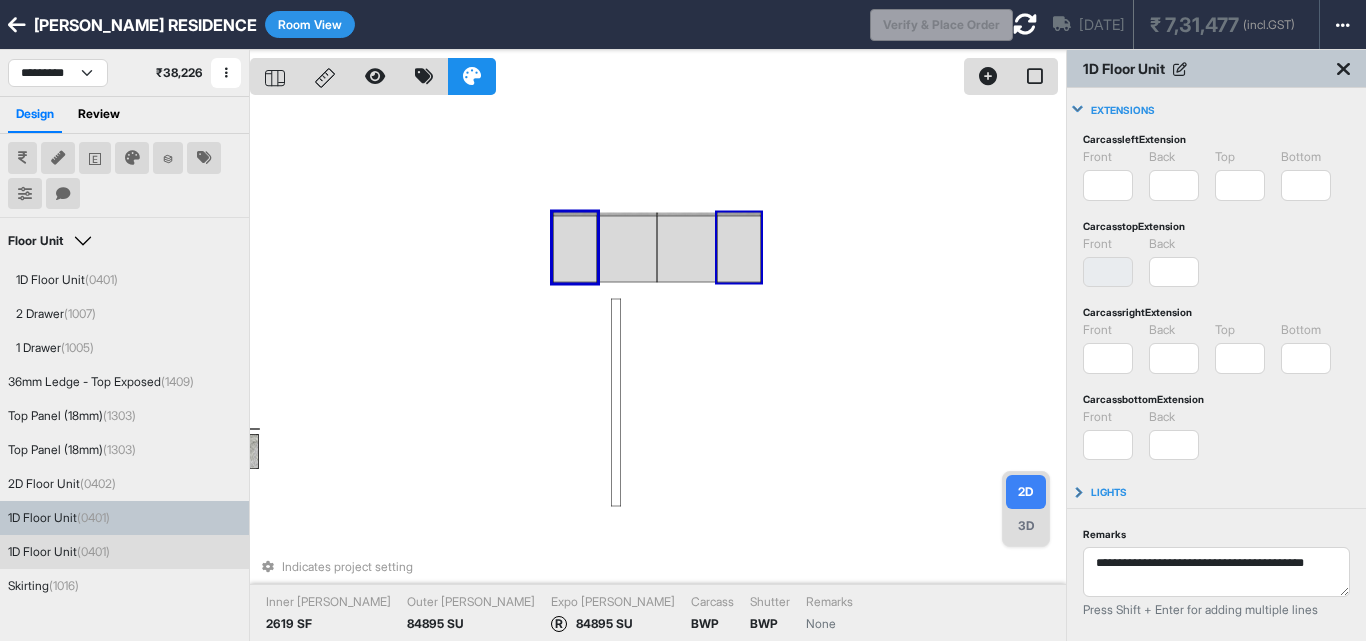 click on "front * Invalid Input back * Invalid Input" at bounding box center (1216, 261) 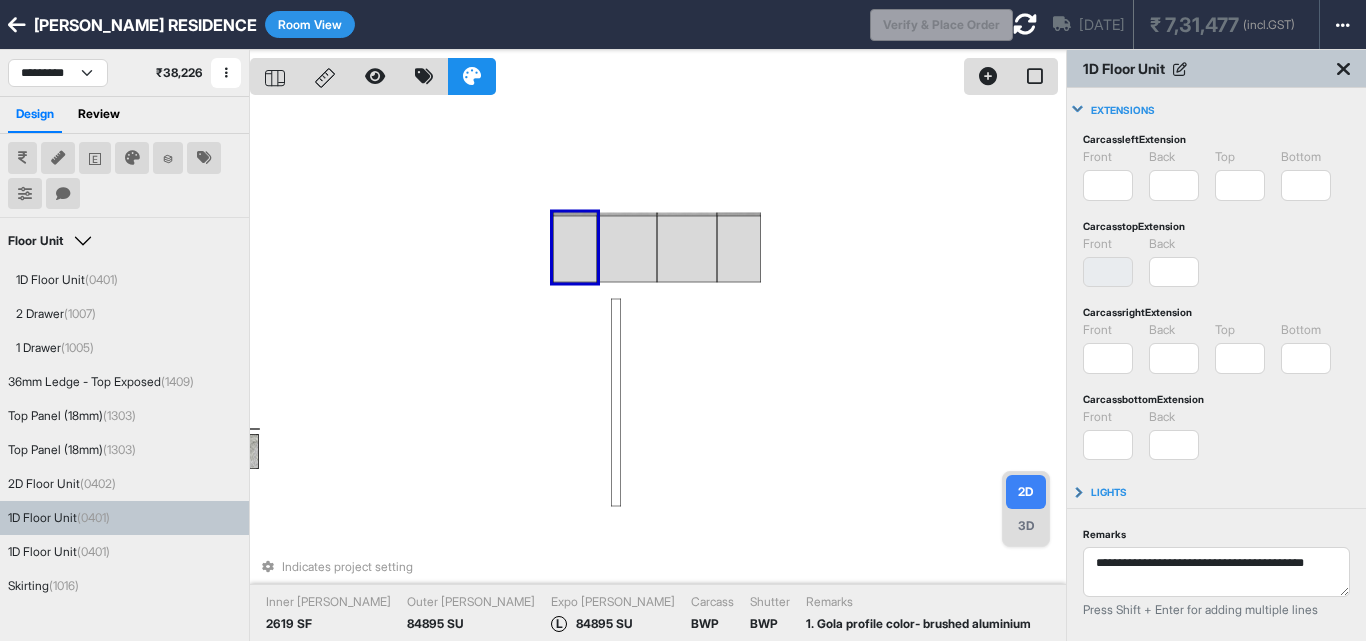 click on "Room View" at bounding box center (310, 24) 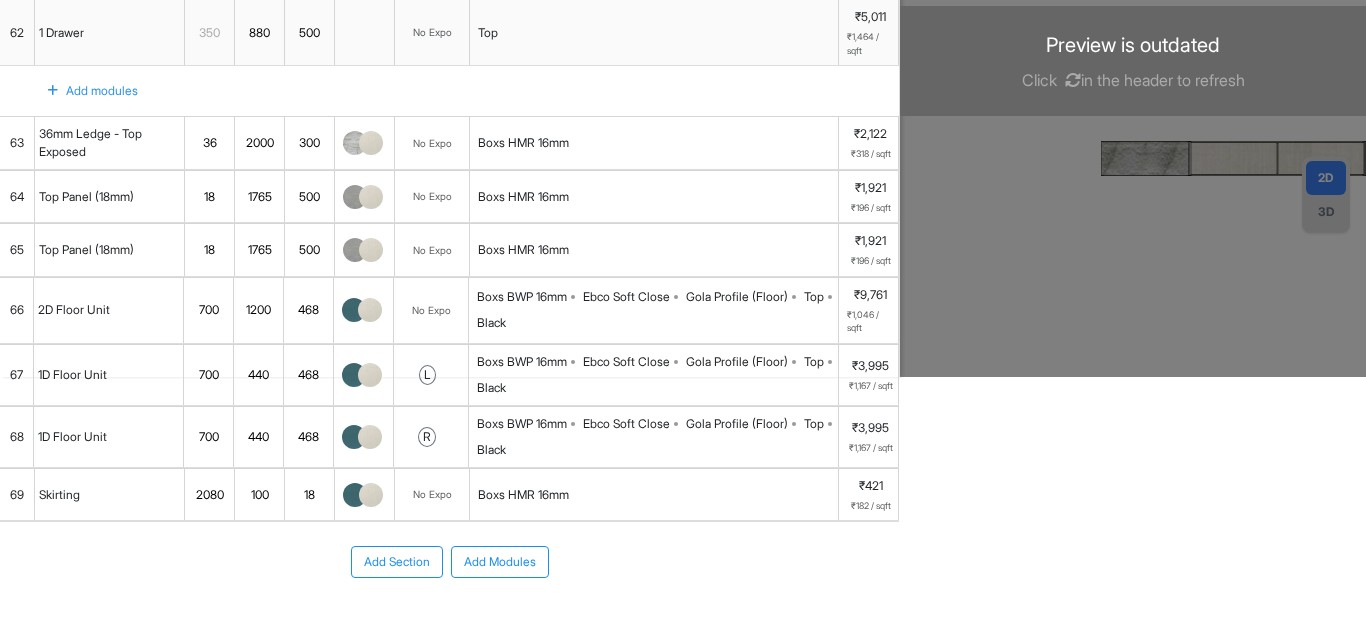 scroll, scrollTop: 400, scrollLeft: 0, axis: vertical 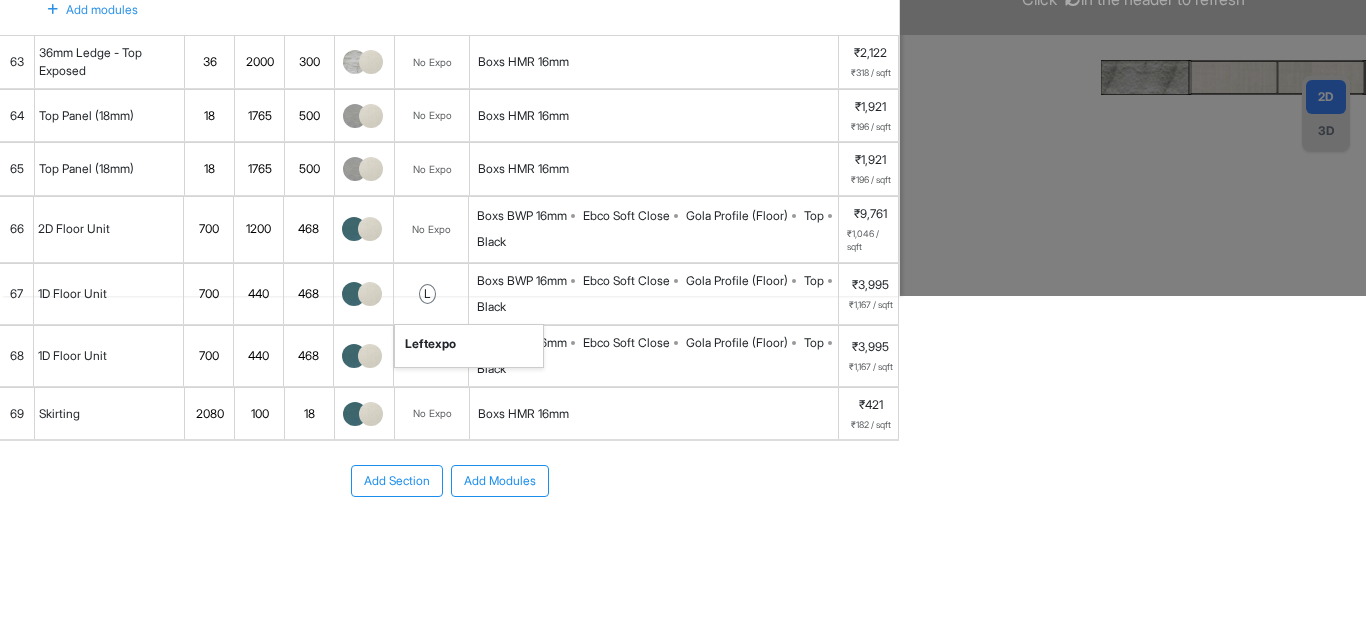 click on "l left  expo" at bounding box center (431, 294) 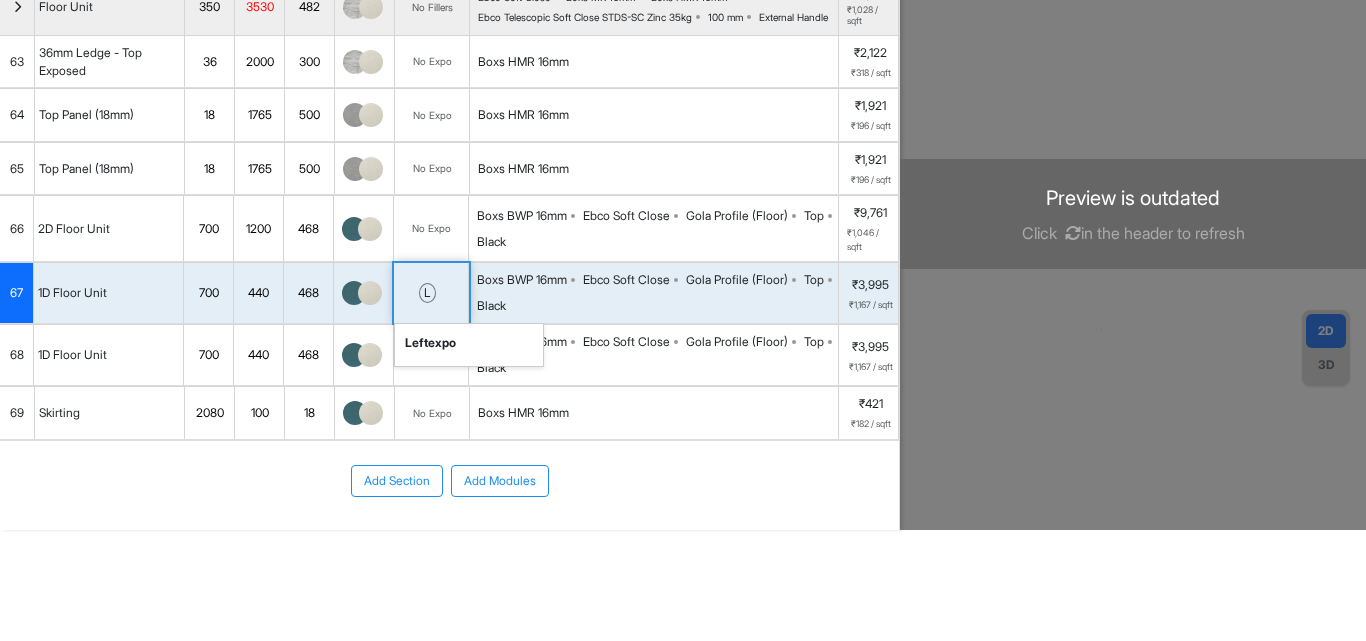 scroll, scrollTop: 183, scrollLeft: 0, axis: vertical 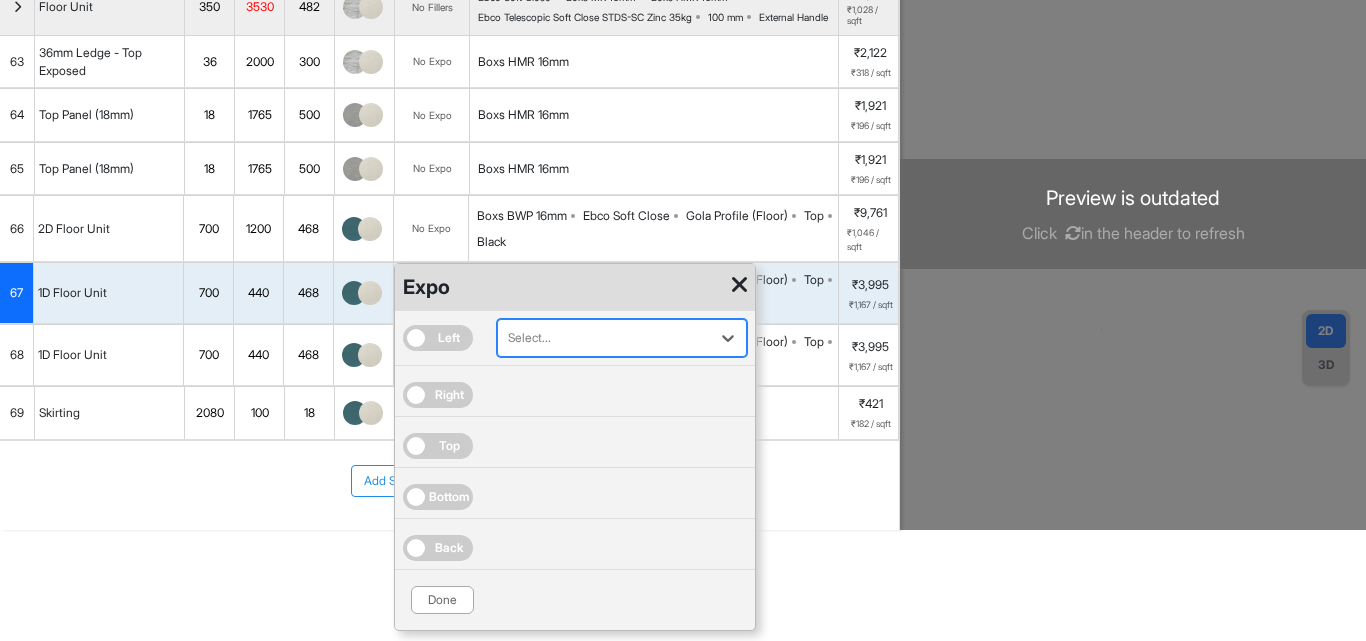 click at bounding box center [604, 338] 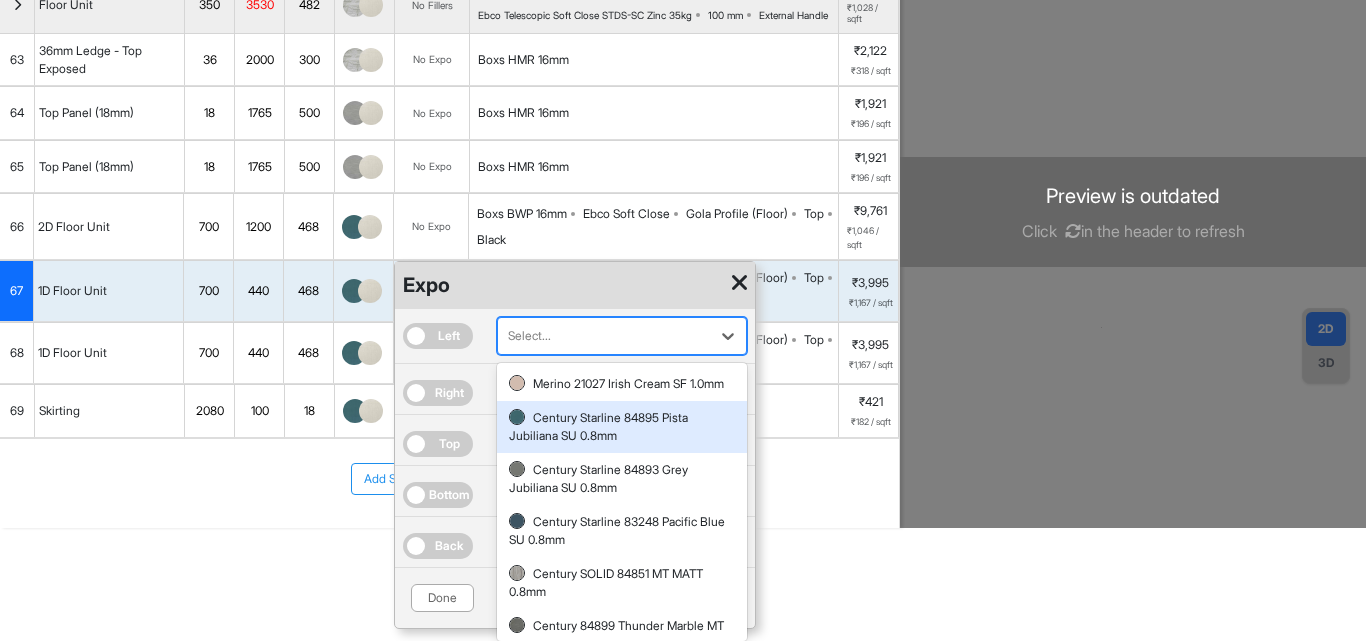 click on "Century Starline 84895 Pista Jubiliana SU 0.8mm" at bounding box center [622, 427] 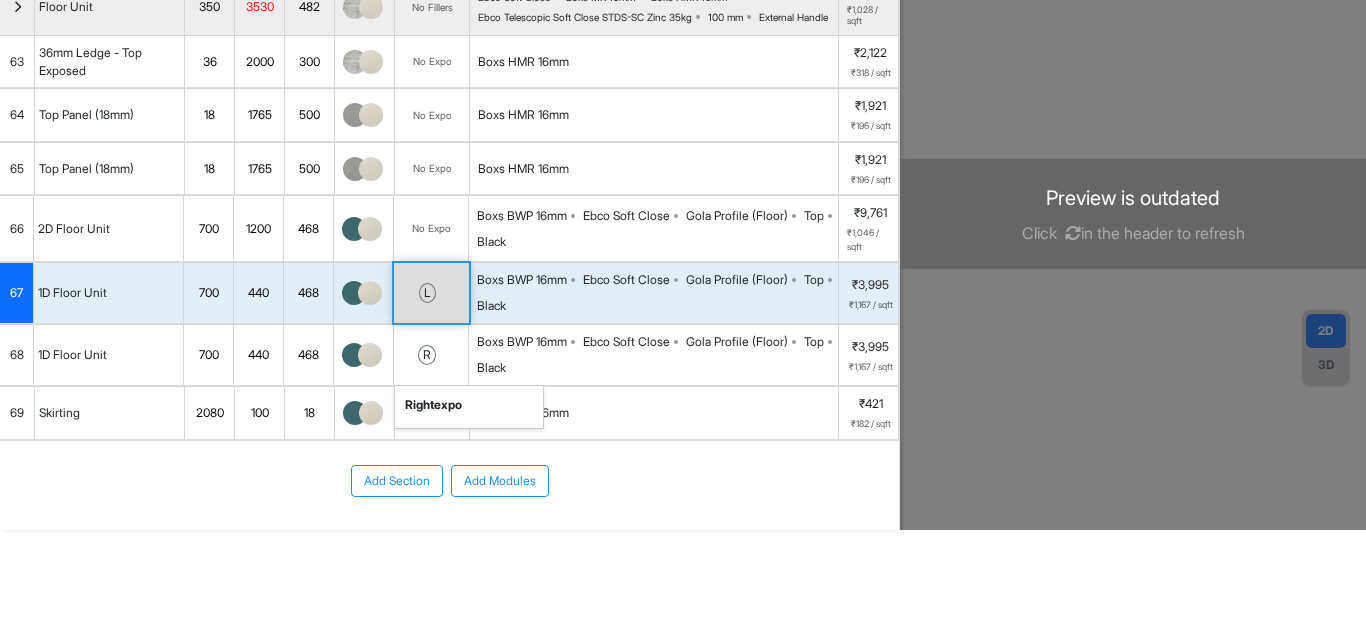click on "r right  expo" at bounding box center (431, 355) 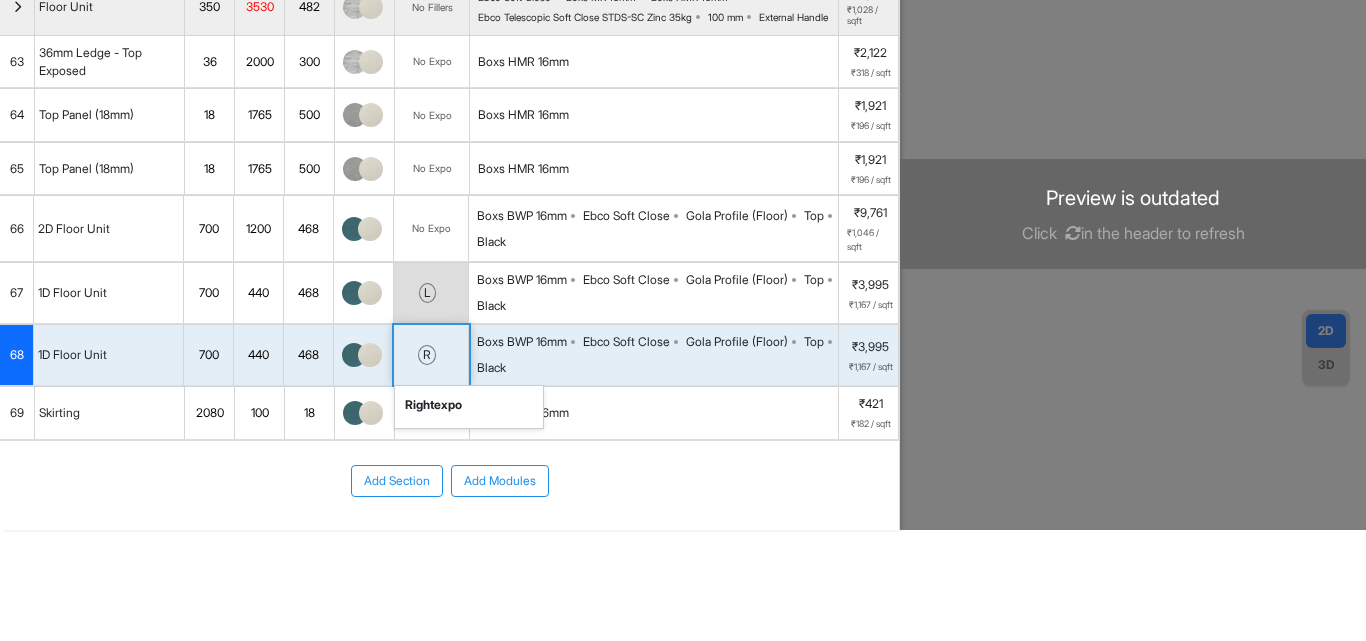 click on "r right  expo" at bounding box center [431, 355] 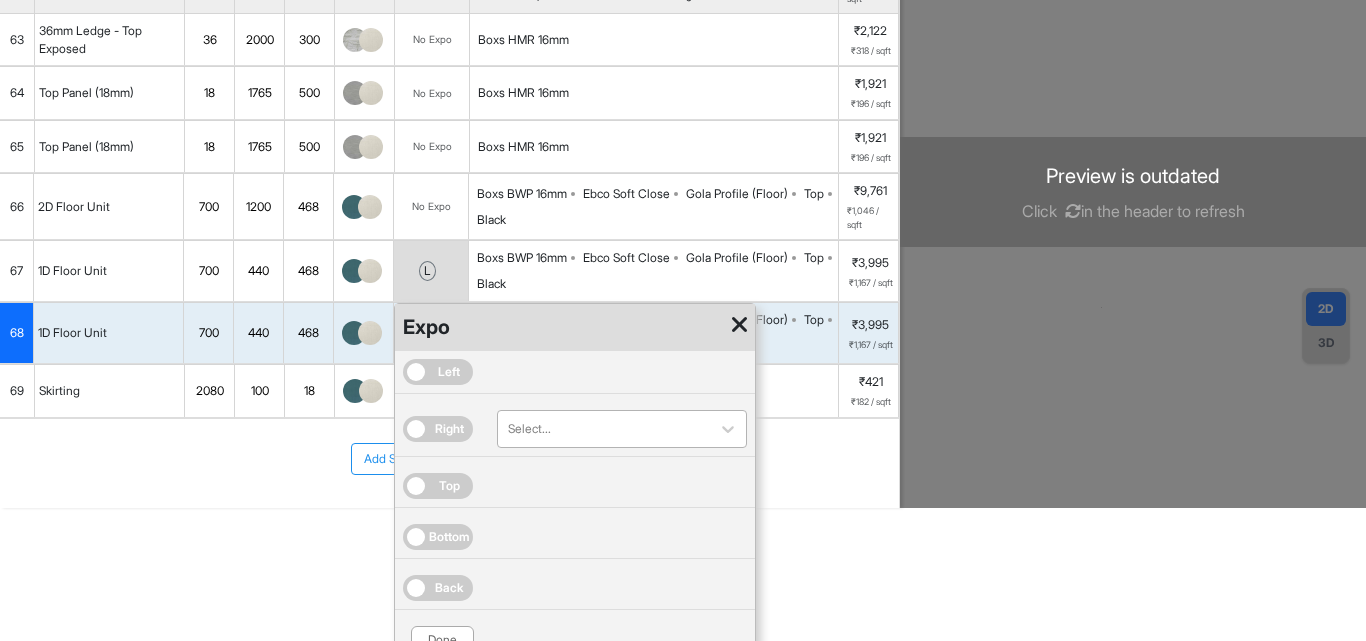 click at bounding box center (604, 429) 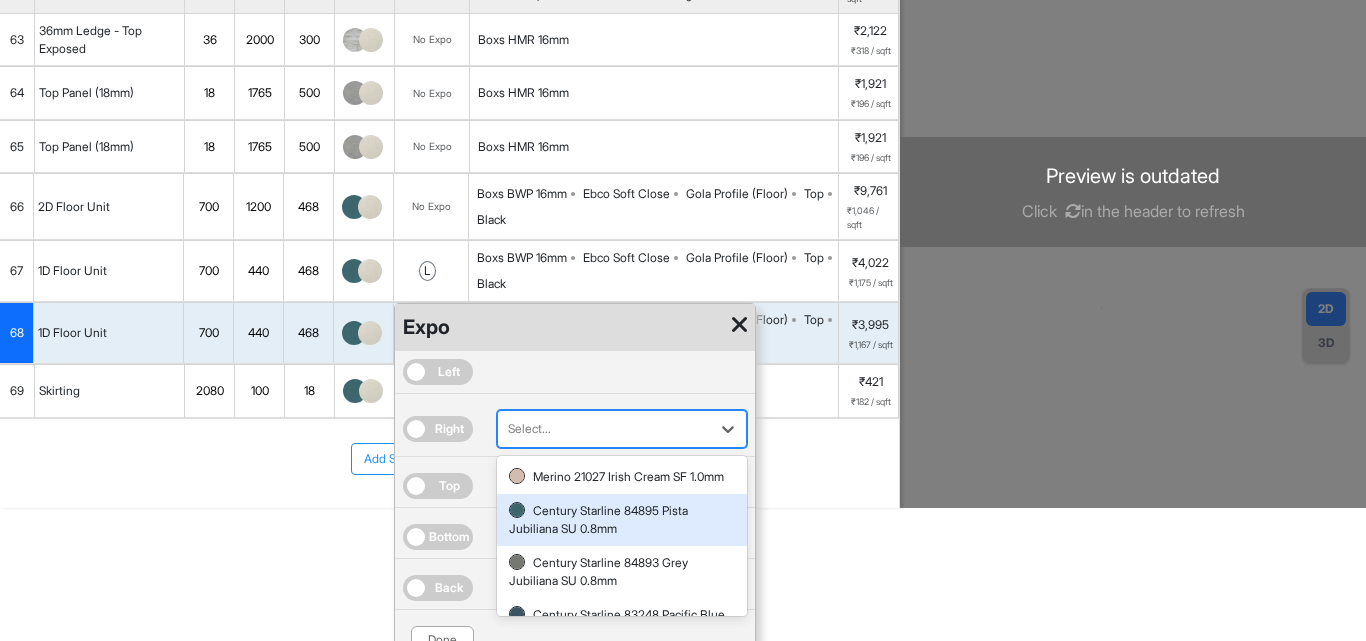 click on "Century Starline 84895 Pista Jubiliana SU 0.8mm" at bounding box center [622, 520] 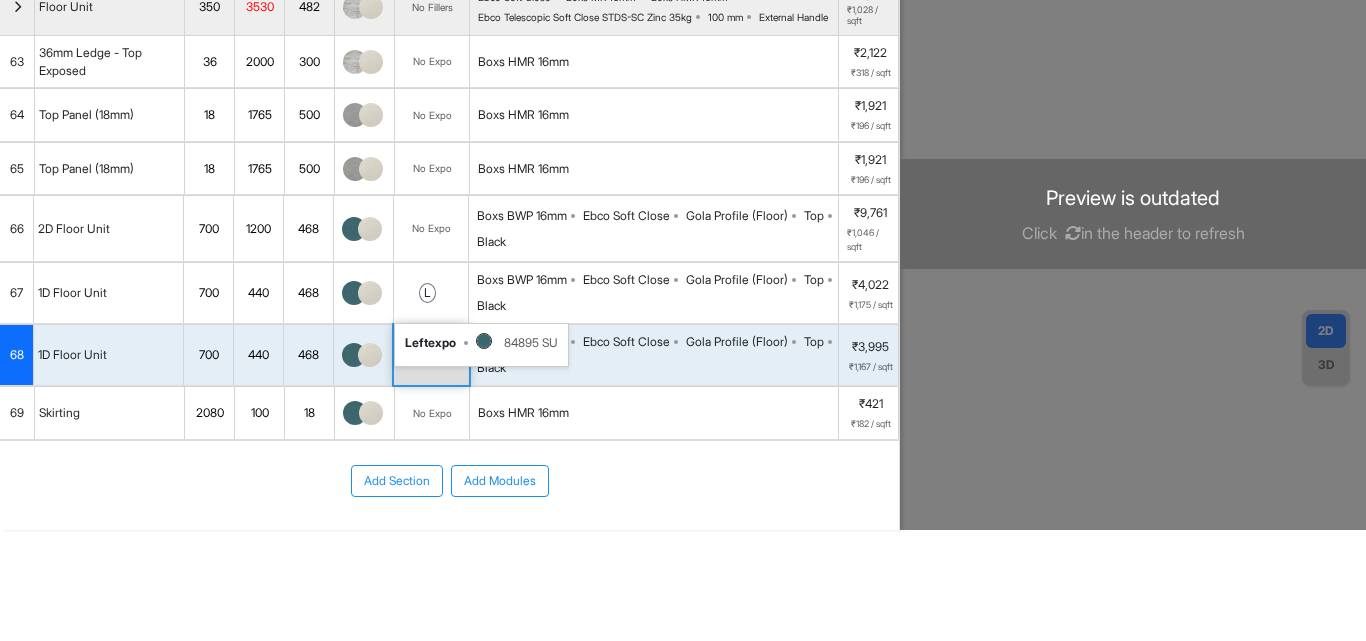 click on "l" at bounding box center (427, 293) 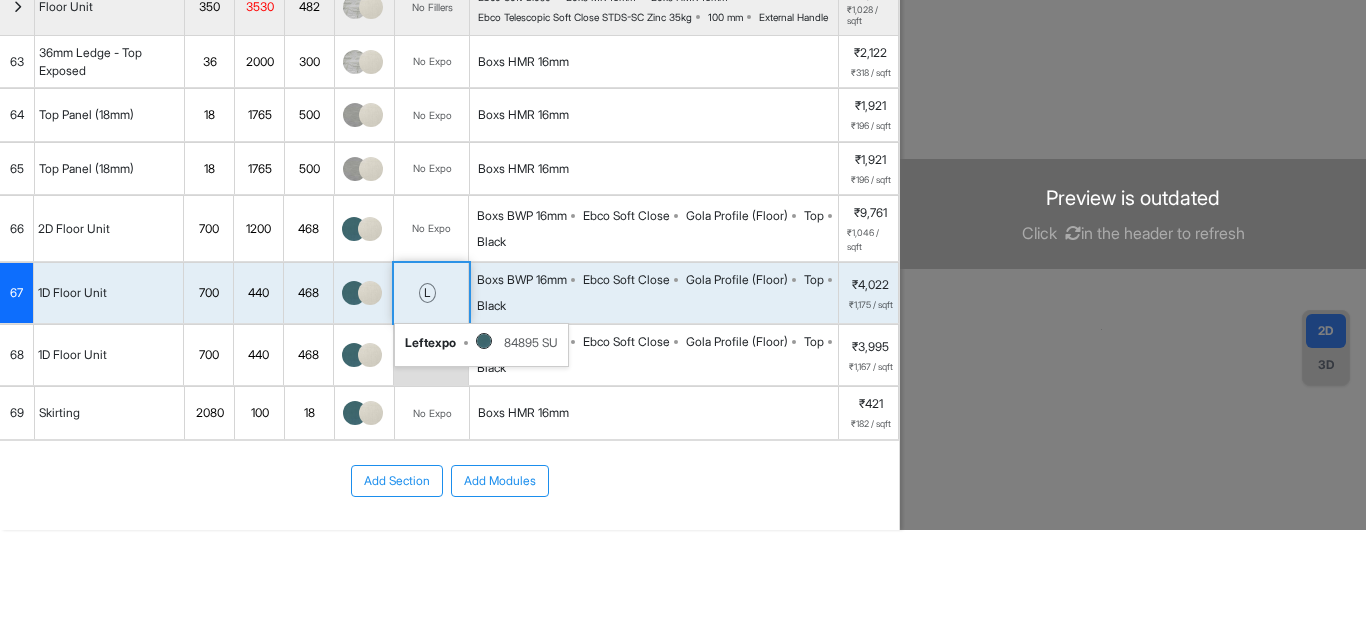 click on "l" at bounding box center (427, 293) 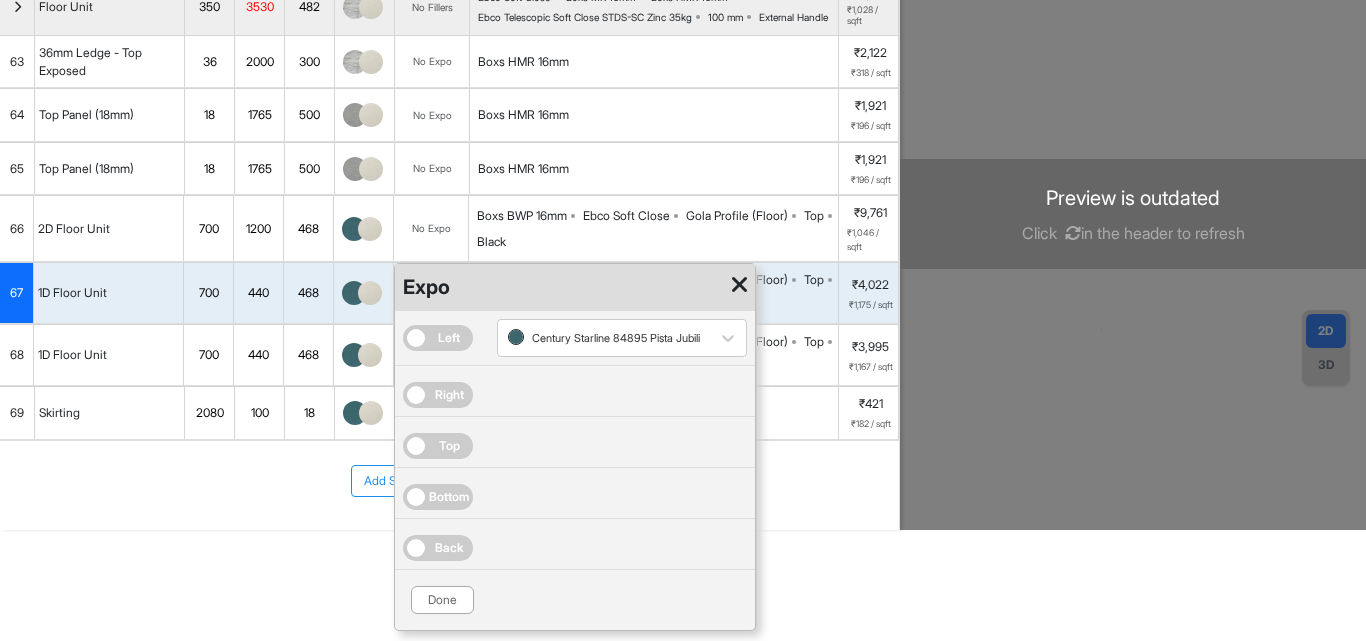 click at bounding box center [739, 285] 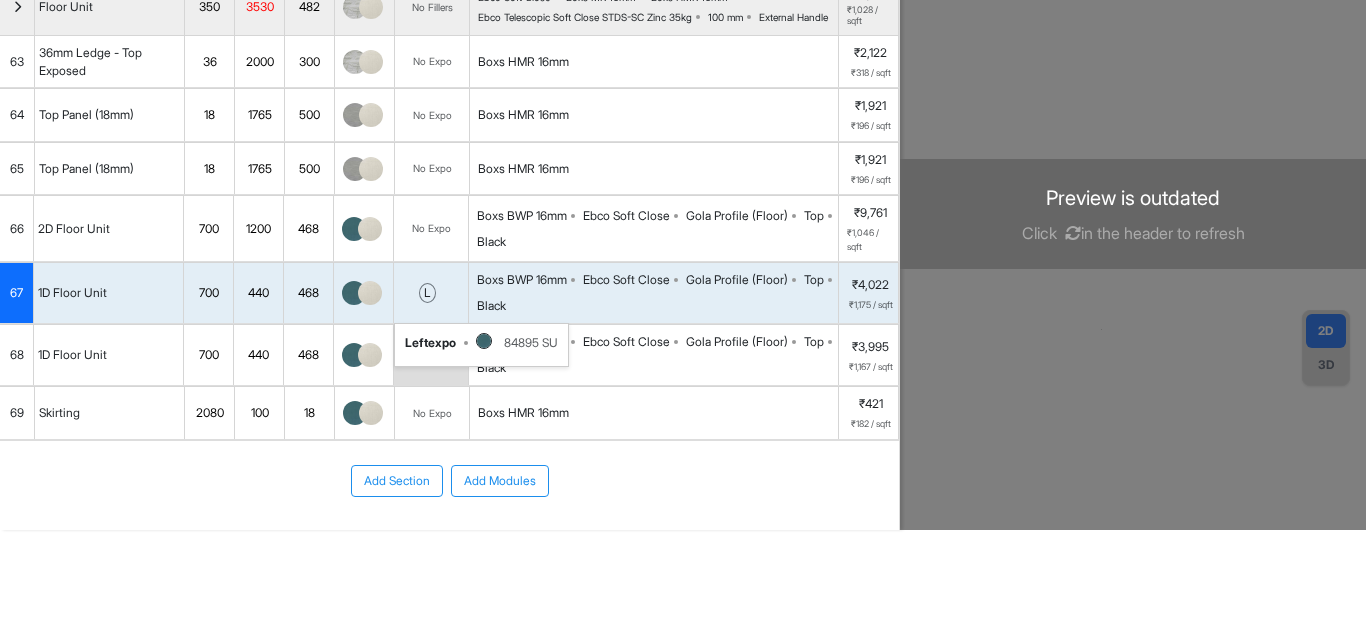 click on "l left  expo 84895 SU" at bounding box center [431, 293] 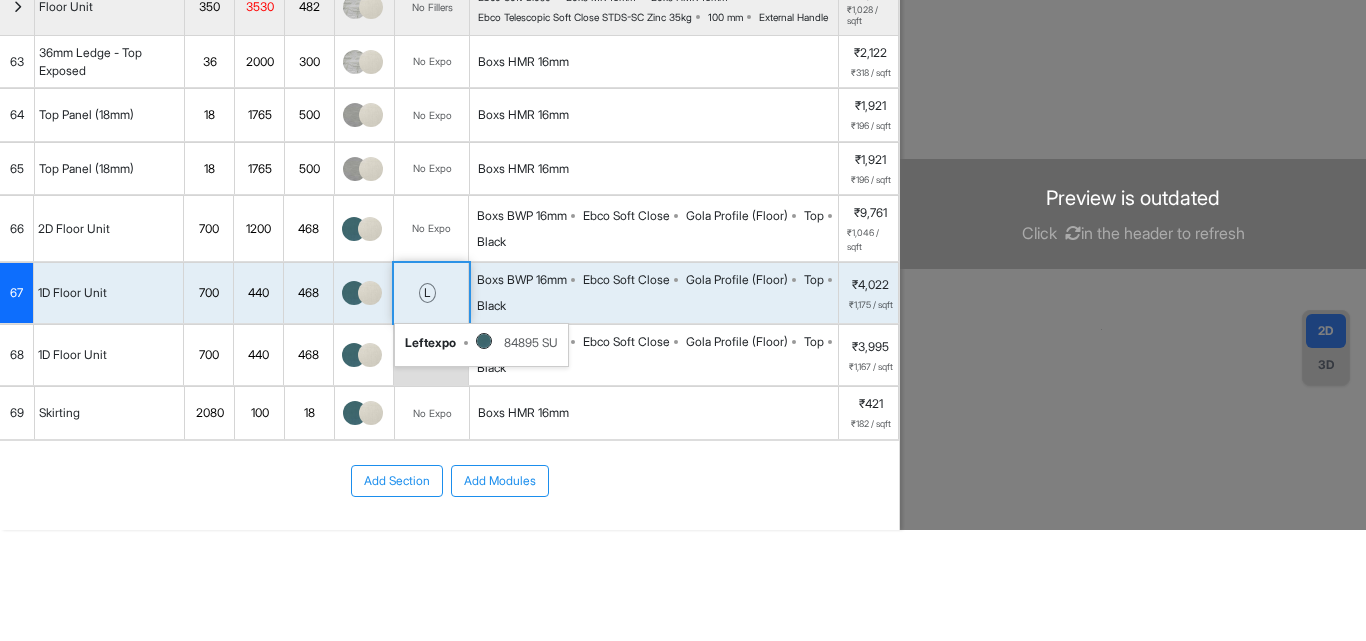 click on "l left  expo 84895 SU" at bounding box center [431, 293] 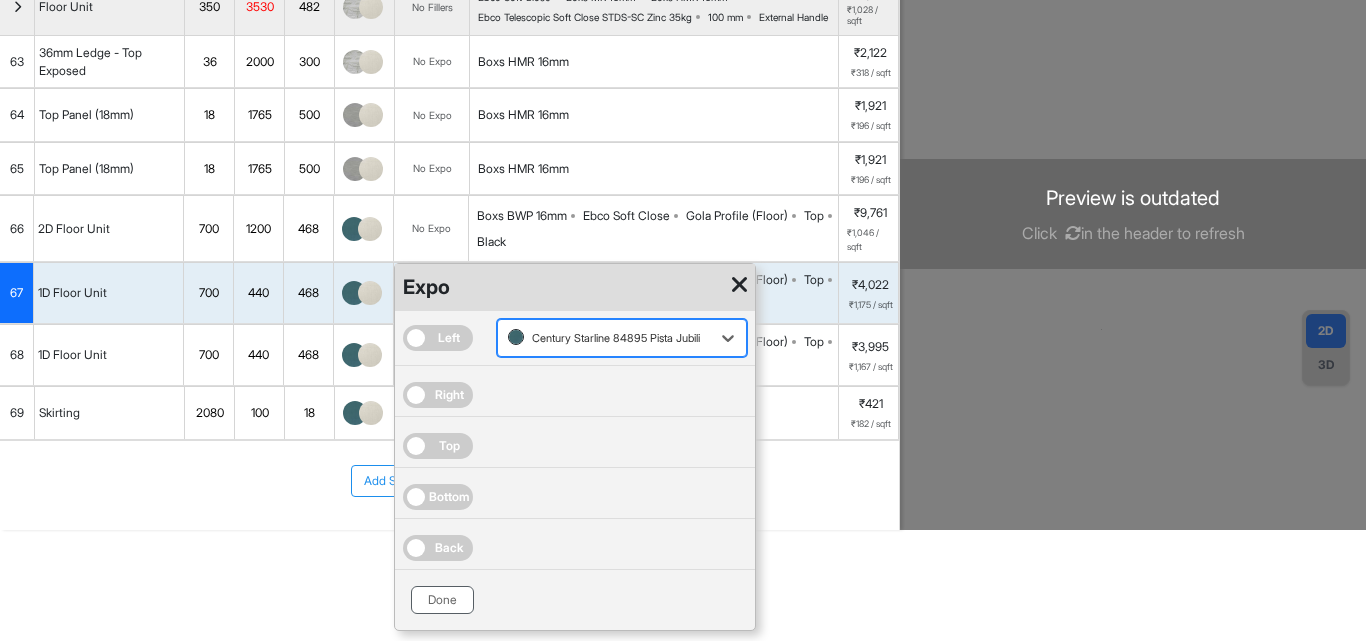 click on "Done" at bounding box center (442, 600) 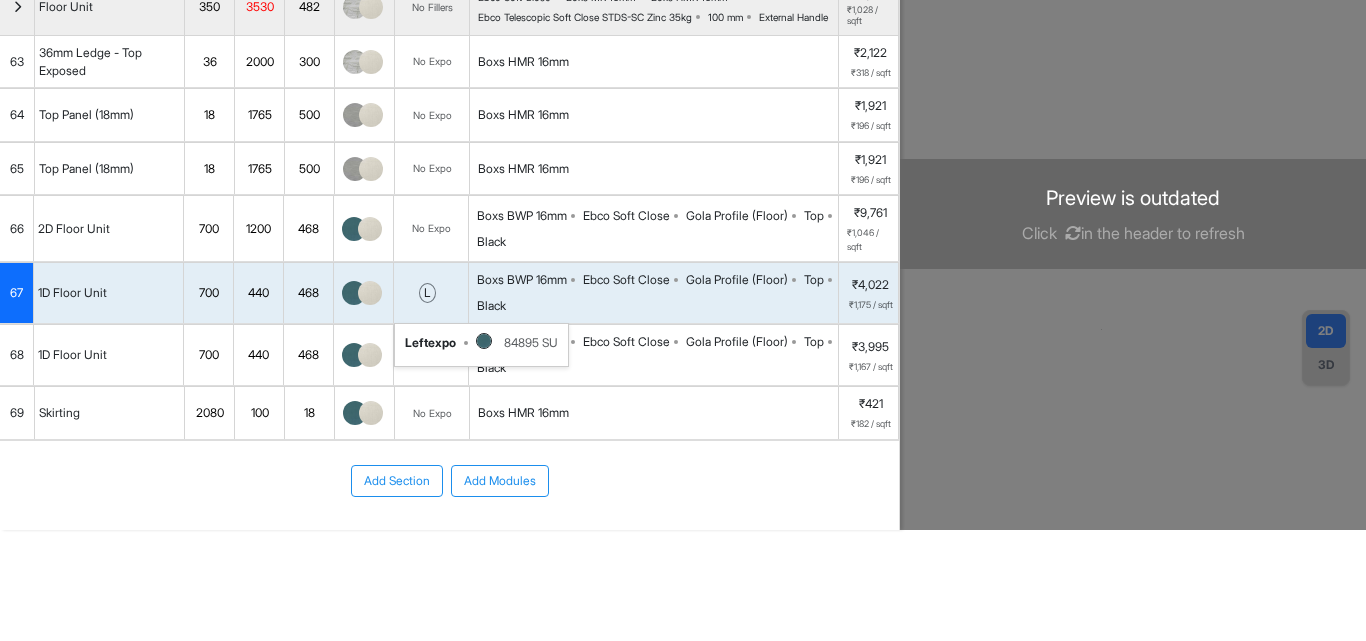click on "left  expo 84895 SU" at bounding box center [481, 347] 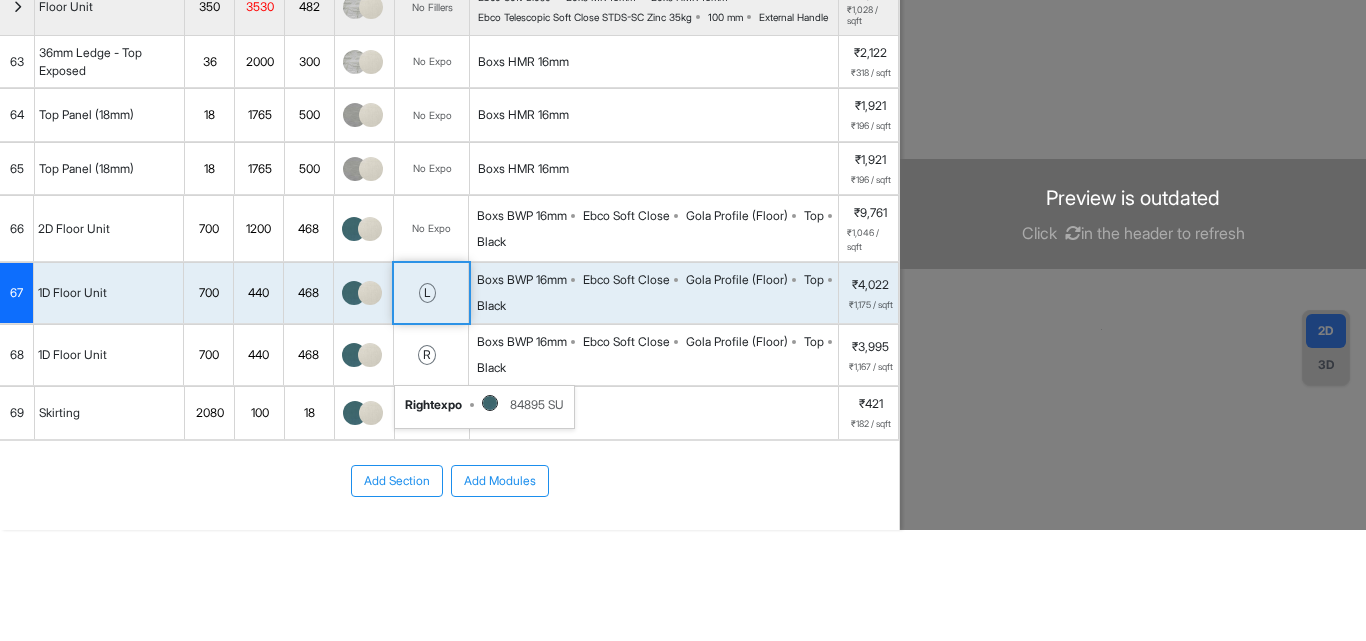 click on "r right  expo 84895 SU" at bounding box center [431, 355] 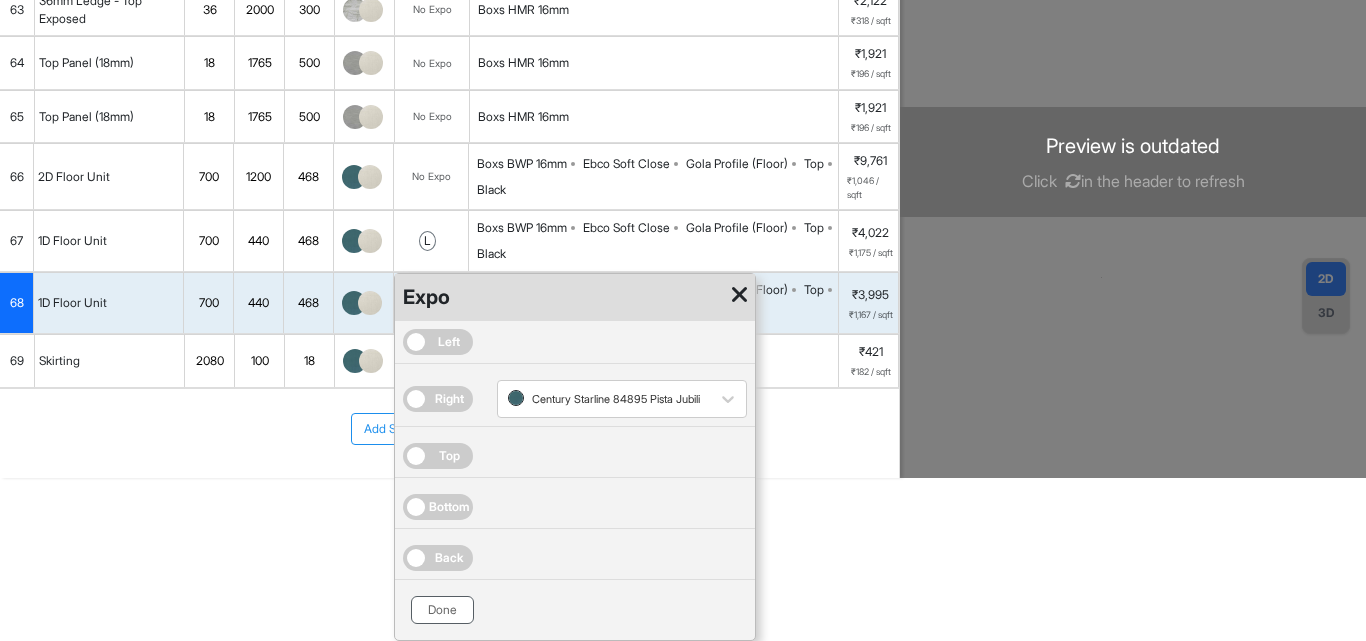 click on "Done" at bounding box center [442, 610] 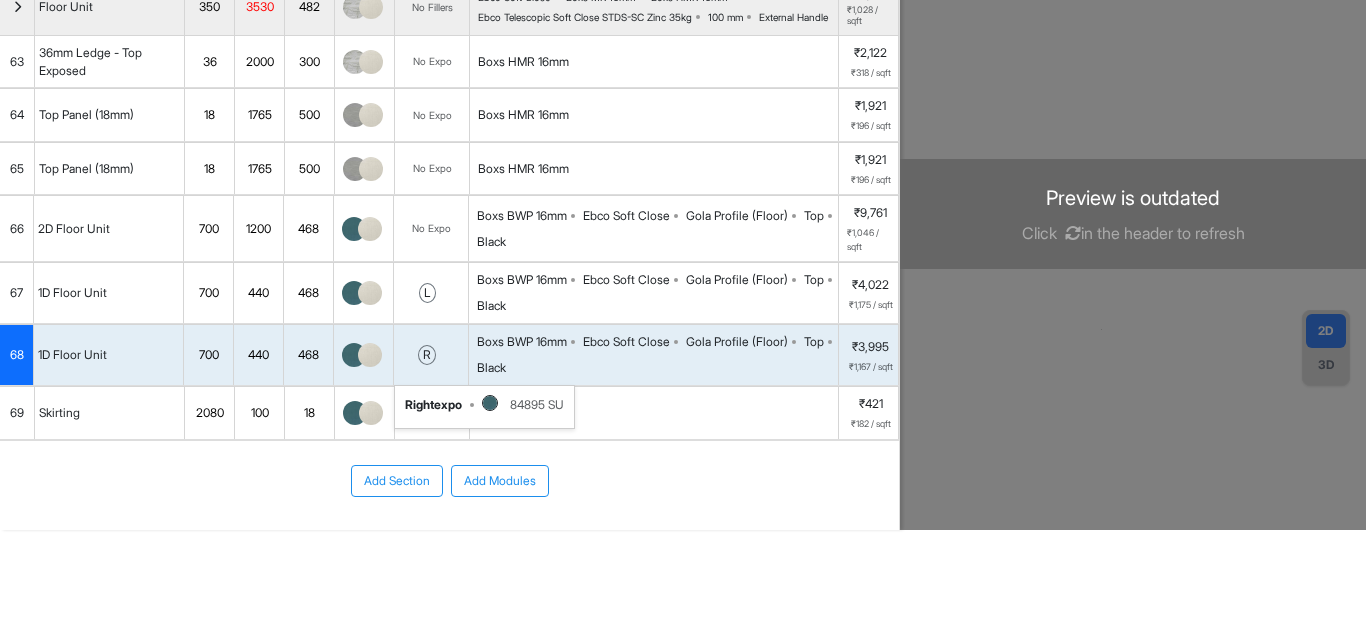 scroll, scrollTop: 0, scrollLeft: 0, axis: both 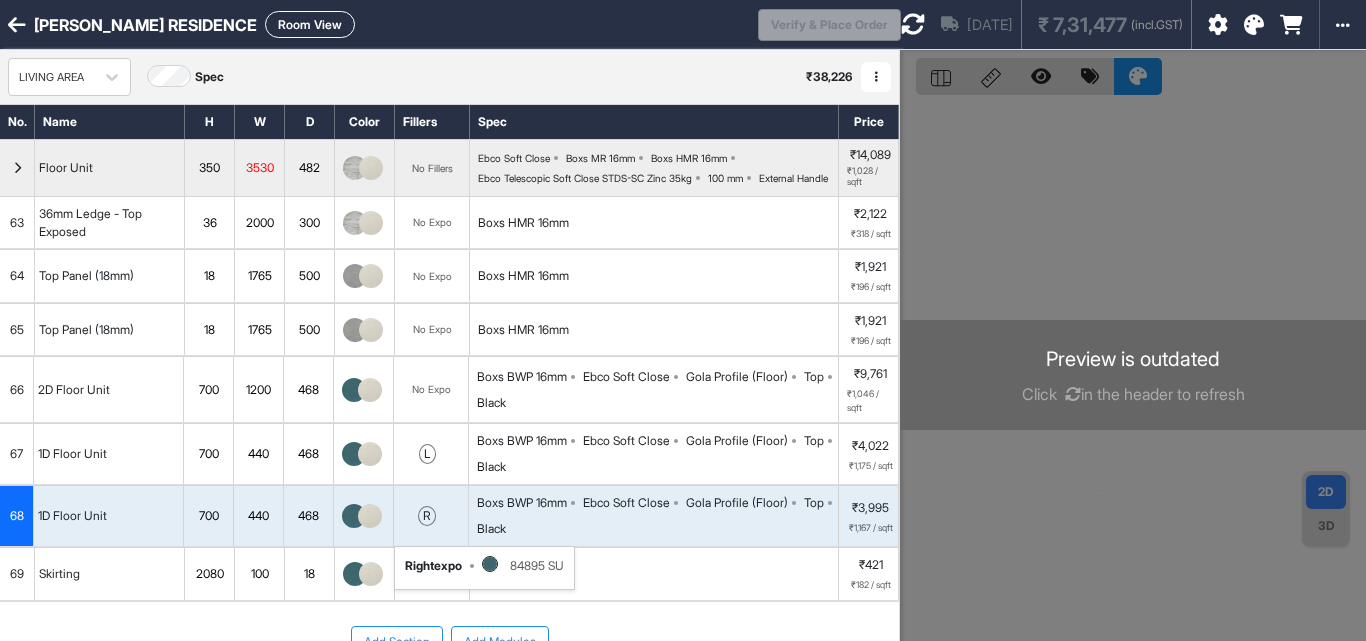 click on "Room View" at bounding box center [310, 24] 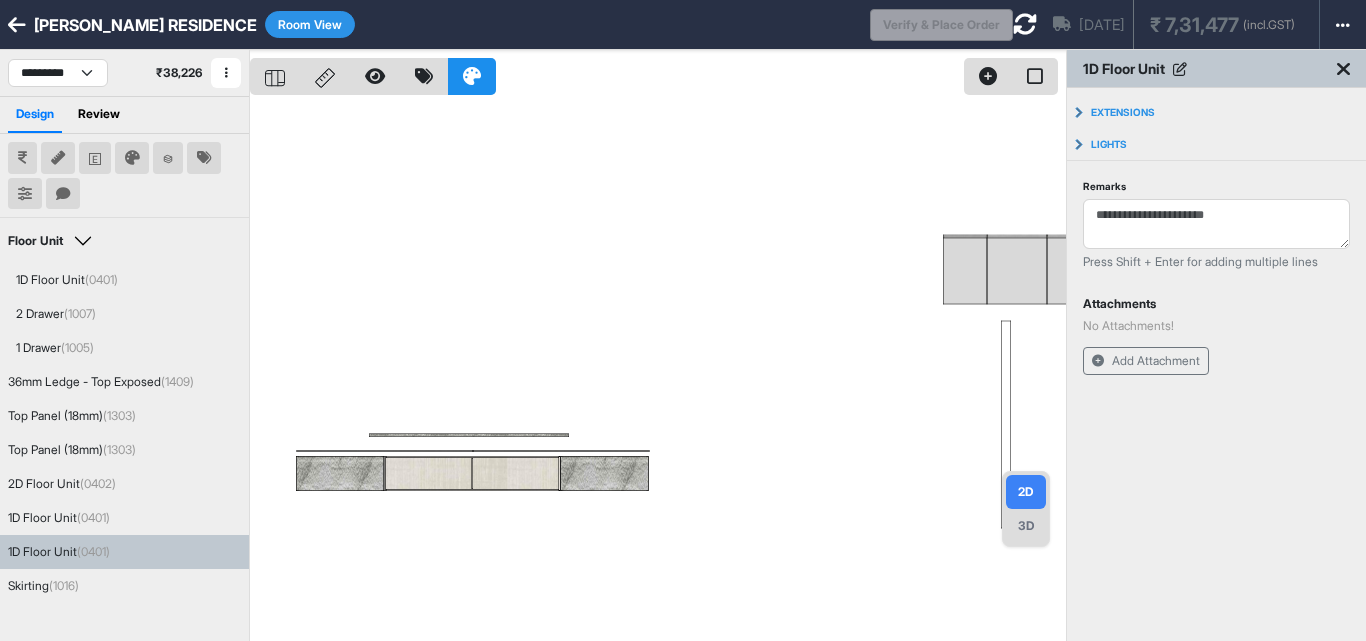 drag, startPoint x: 911, startPoint y: 299, endPoint x: 618, endPoint y: 293, distance: 293.06143 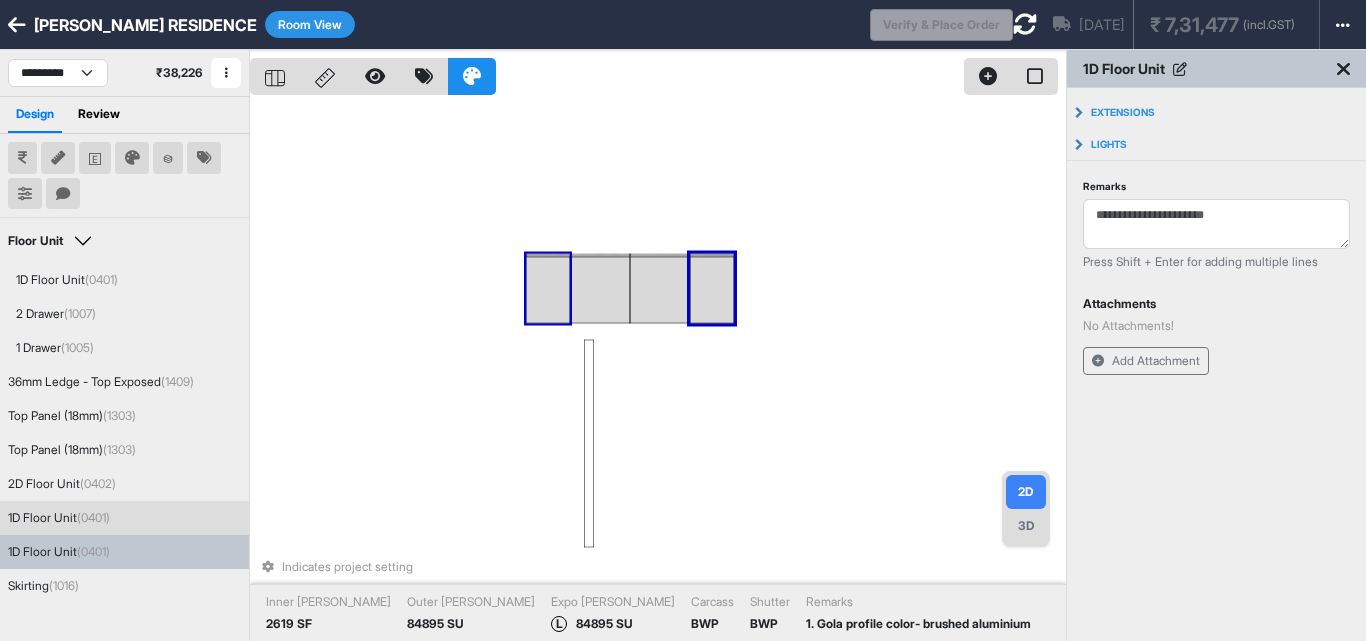 drag, startPoint x: 612, startPoint y: 303, endPoint x: 547, endPoint y: 303, distance: 65 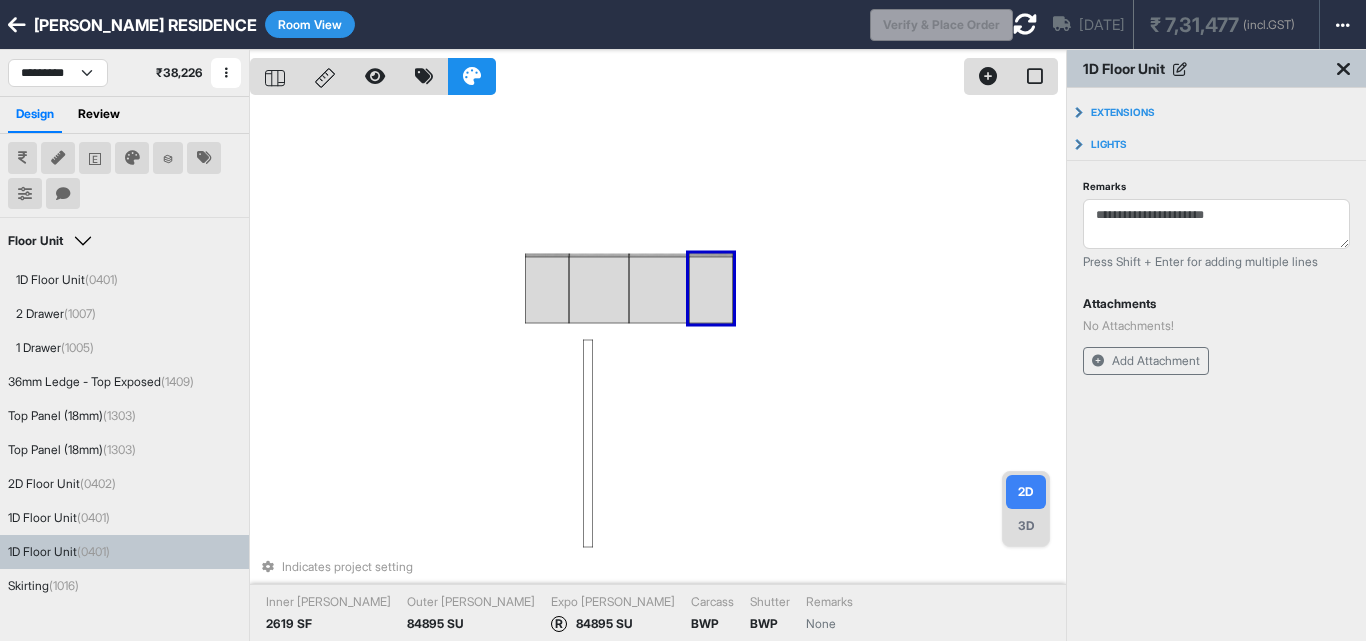 drag, startPoint x: 883, startPoint y: 295, endPoint x: 735, endPoint y: 295, distance: 148 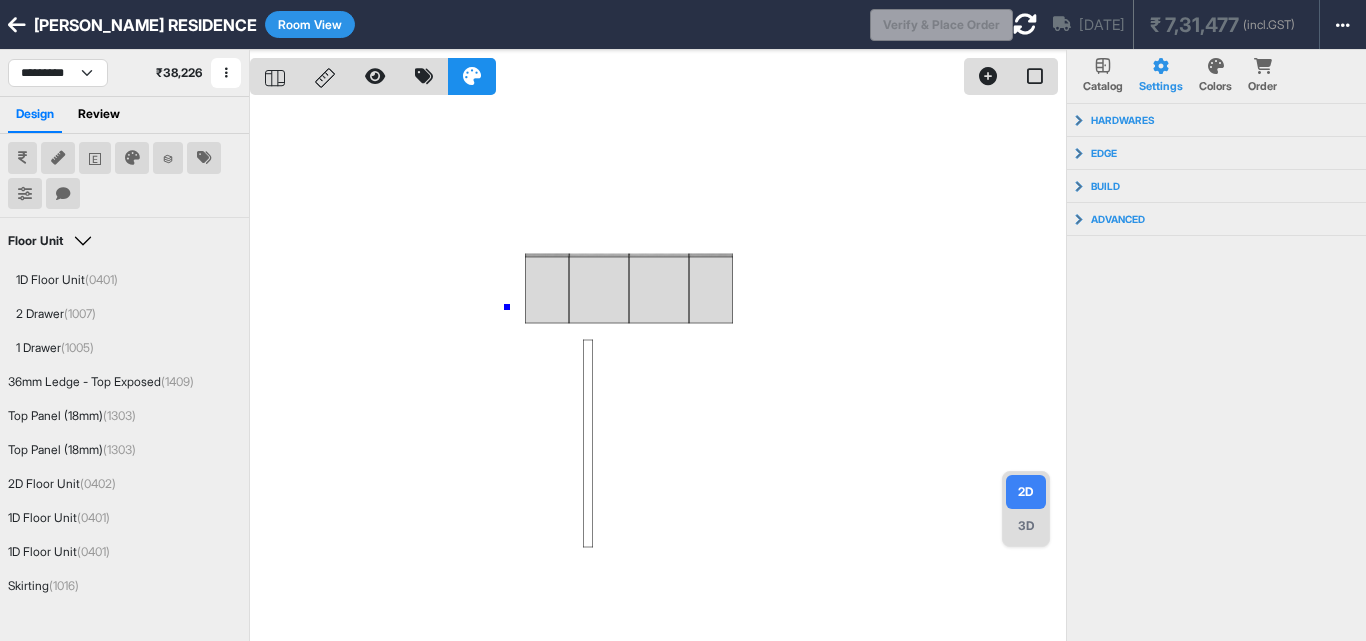 click at bounding box center (658, 370) 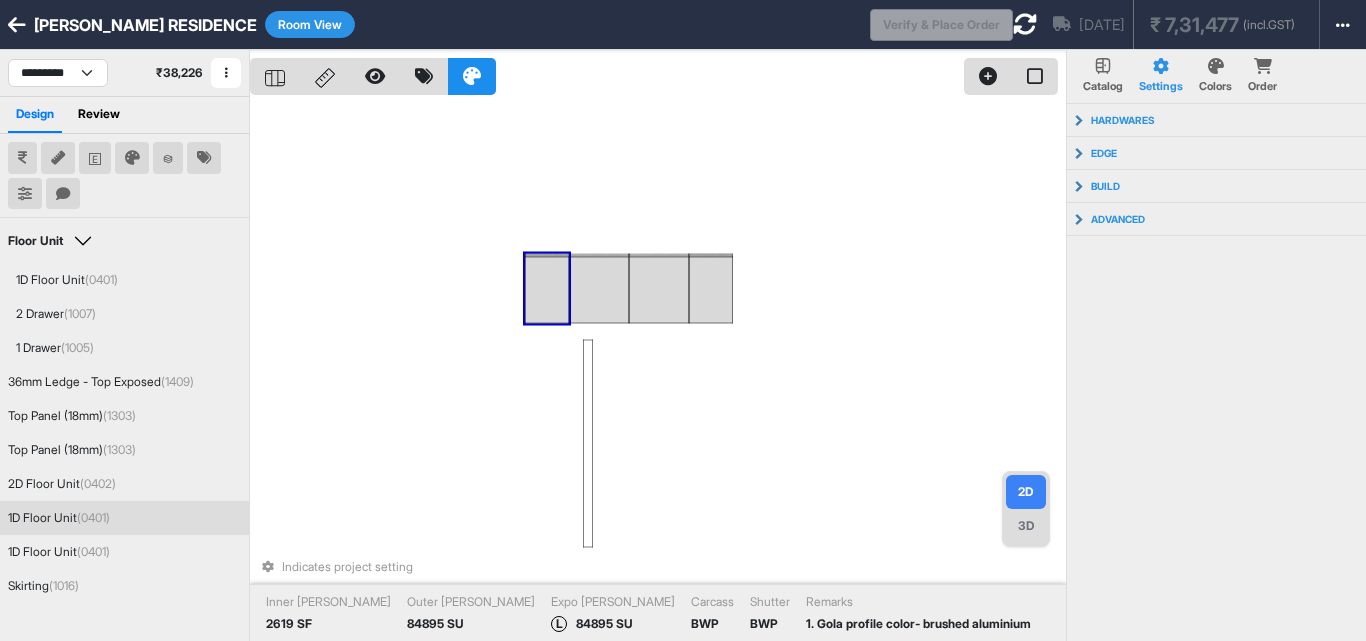 click at bounding box center [547, 290] 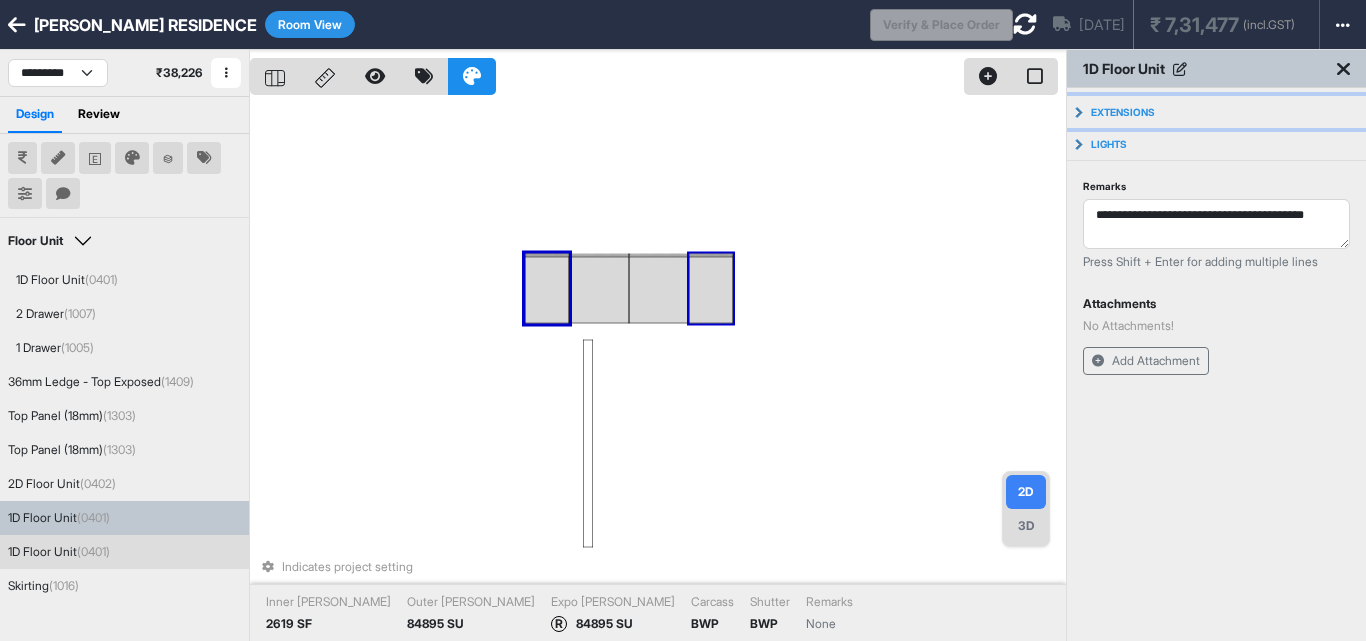 click on "Extensions" at bounding box center [1216, 112] 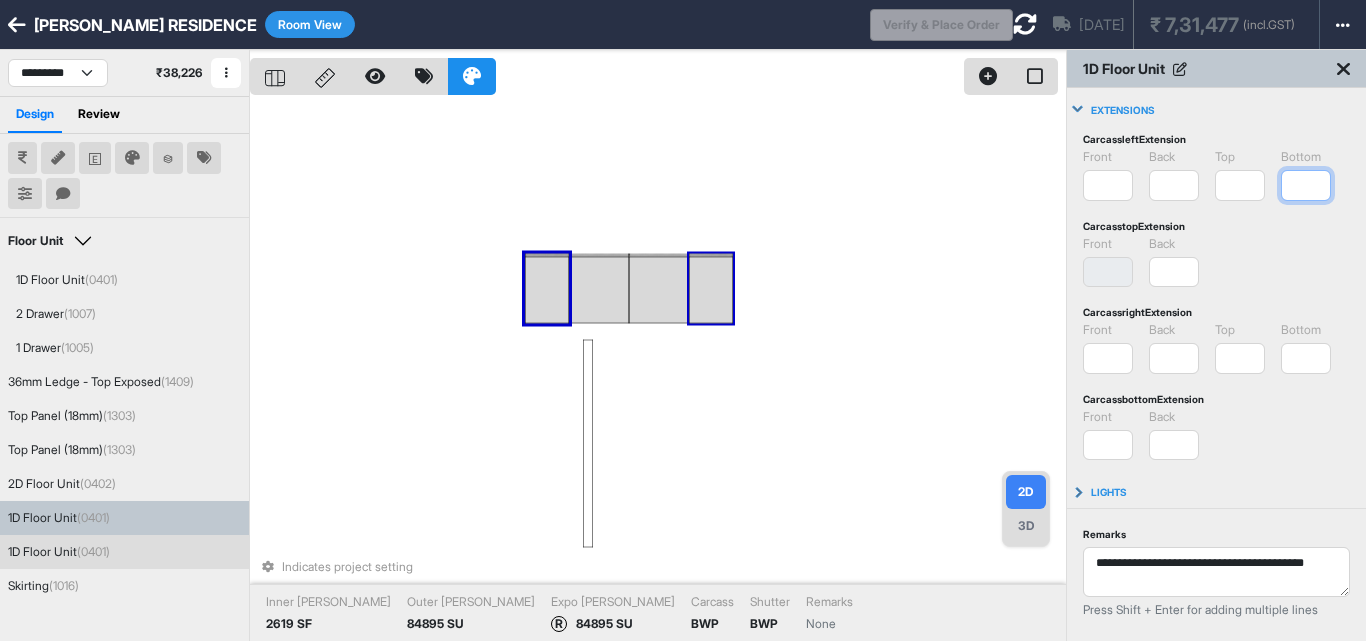 drag, startPoint x: 1321, startPoint y: 179, endPoint x: 1240, endPoint y: 203, distance: 84.48077 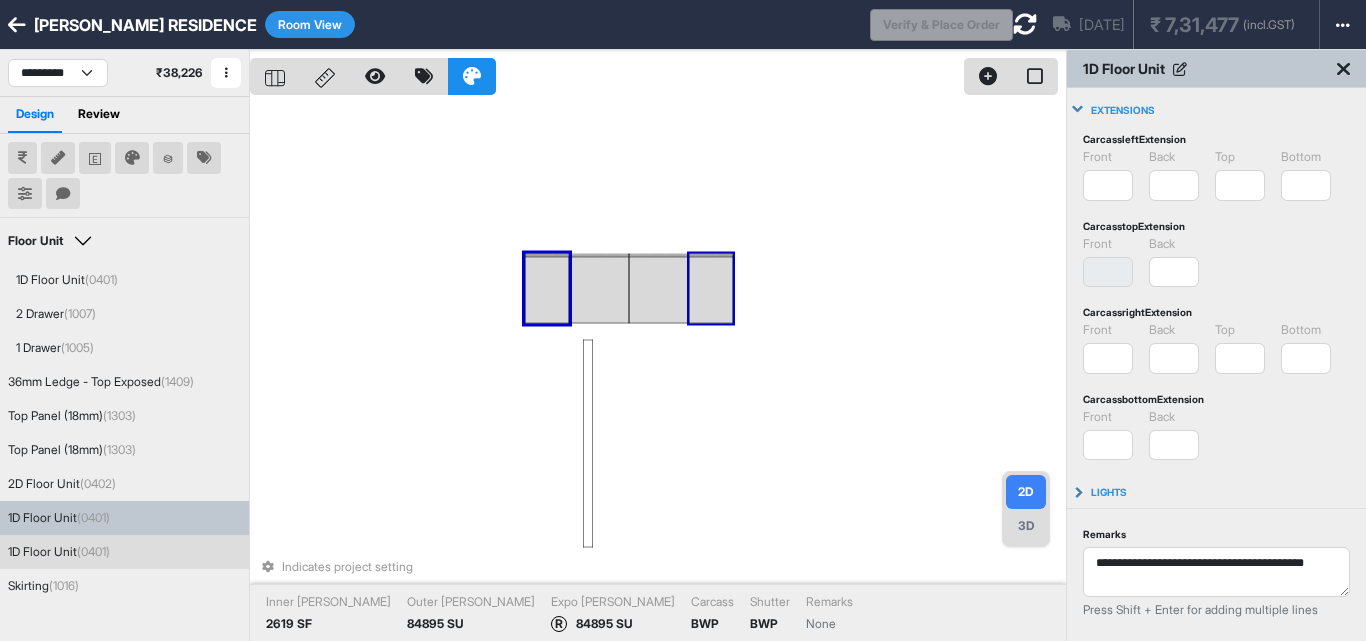 click on "front * Invalid Input back * Invalid Input" at bounding box center (1216, 261) 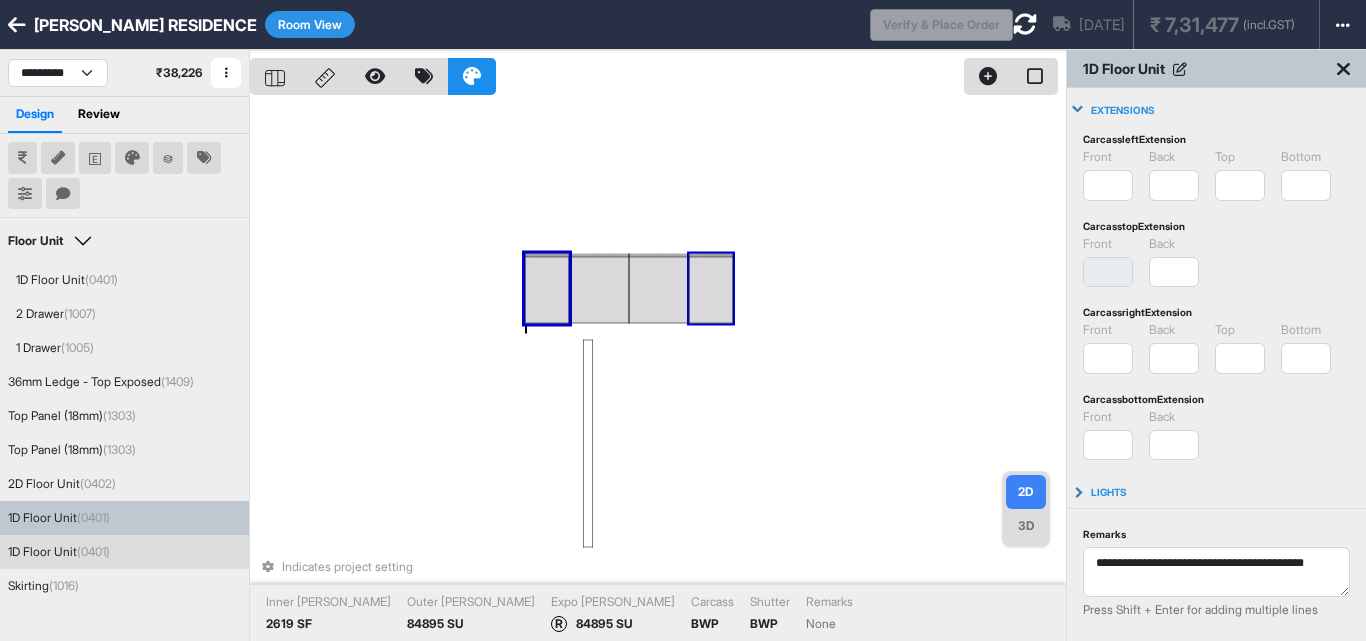 click at bounding box center (711, 290) 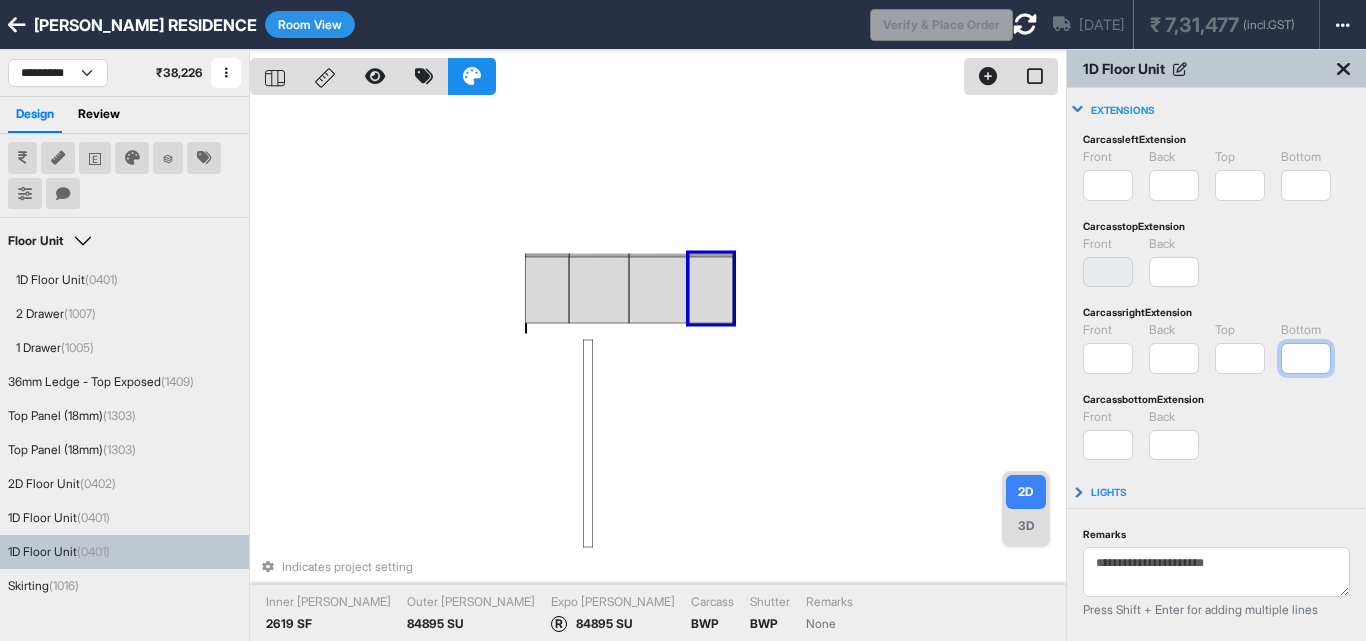 drag, startPoint x: 1309, startPoint y: 353, endPoint x: 1295, endPoint y: 360, distance: 15.652476 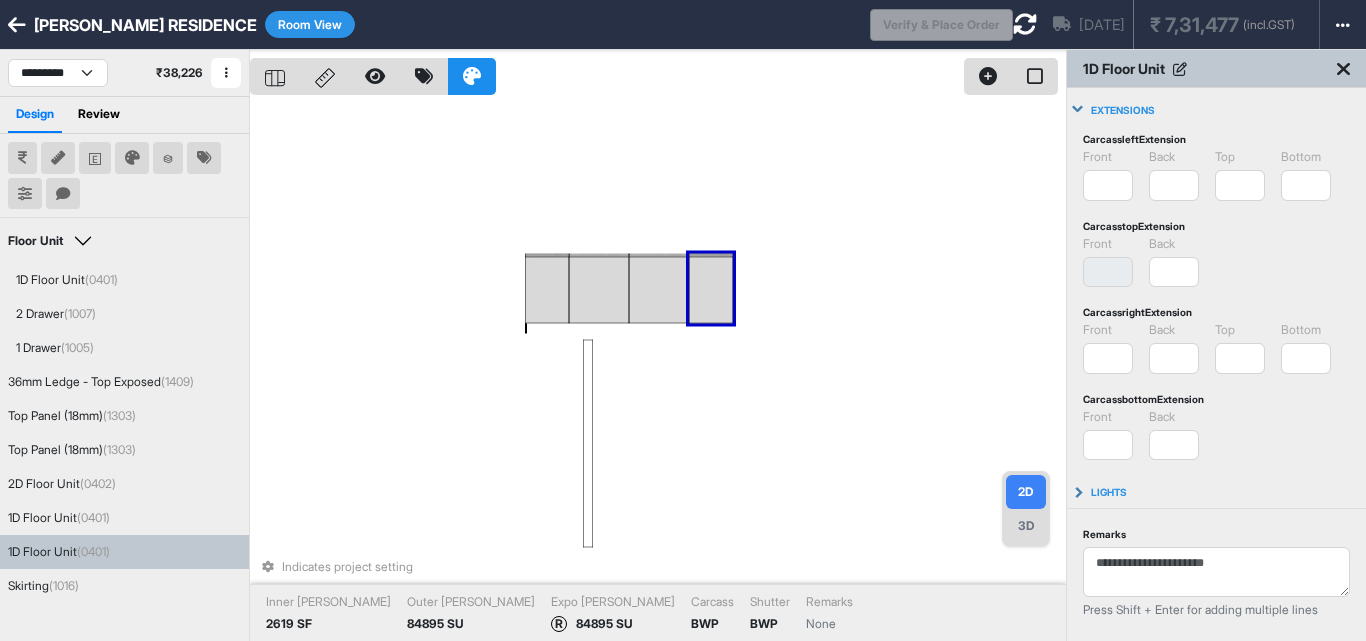 click on "front * Invalid Input back * Invalid Input" at bounding box center (1216, 261) 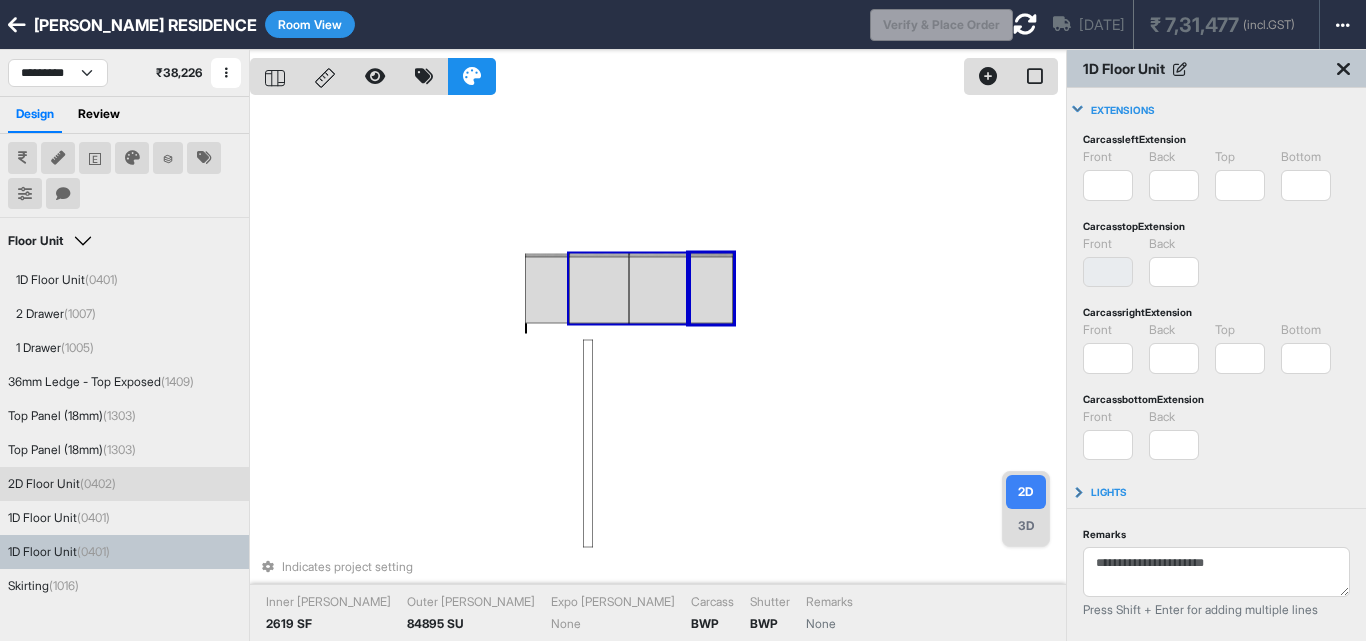click at bounding box center (659, 290) 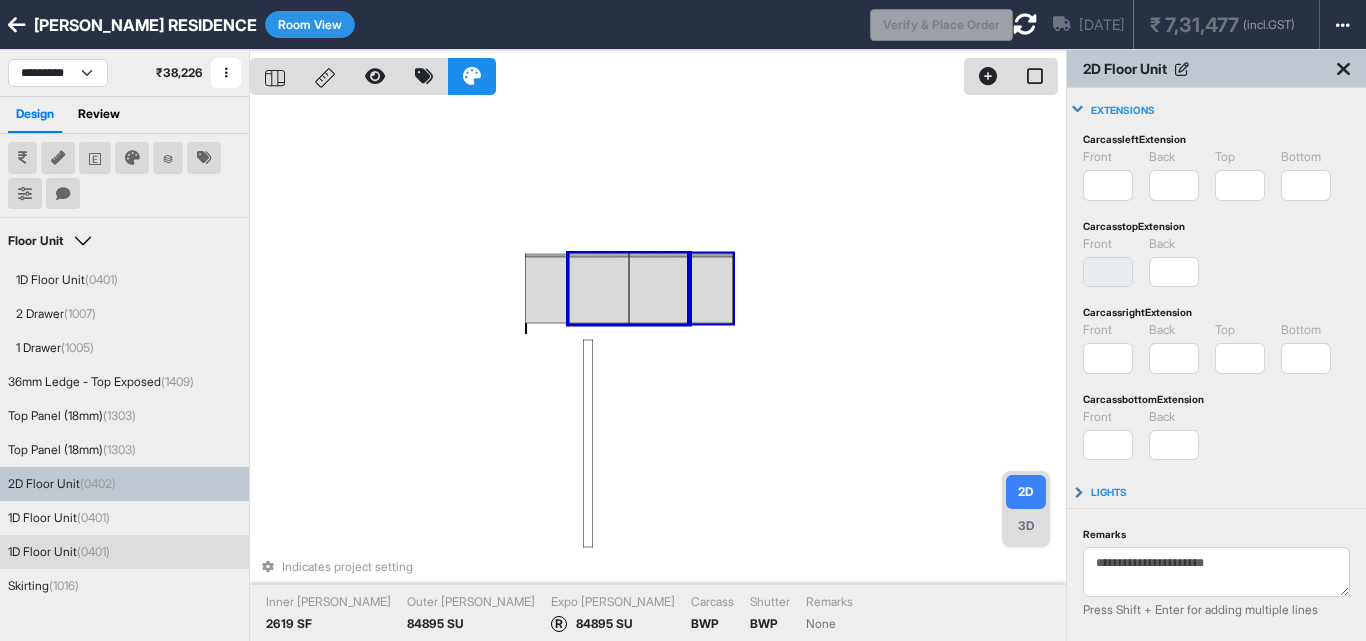 click at bounding box center [711, 290] 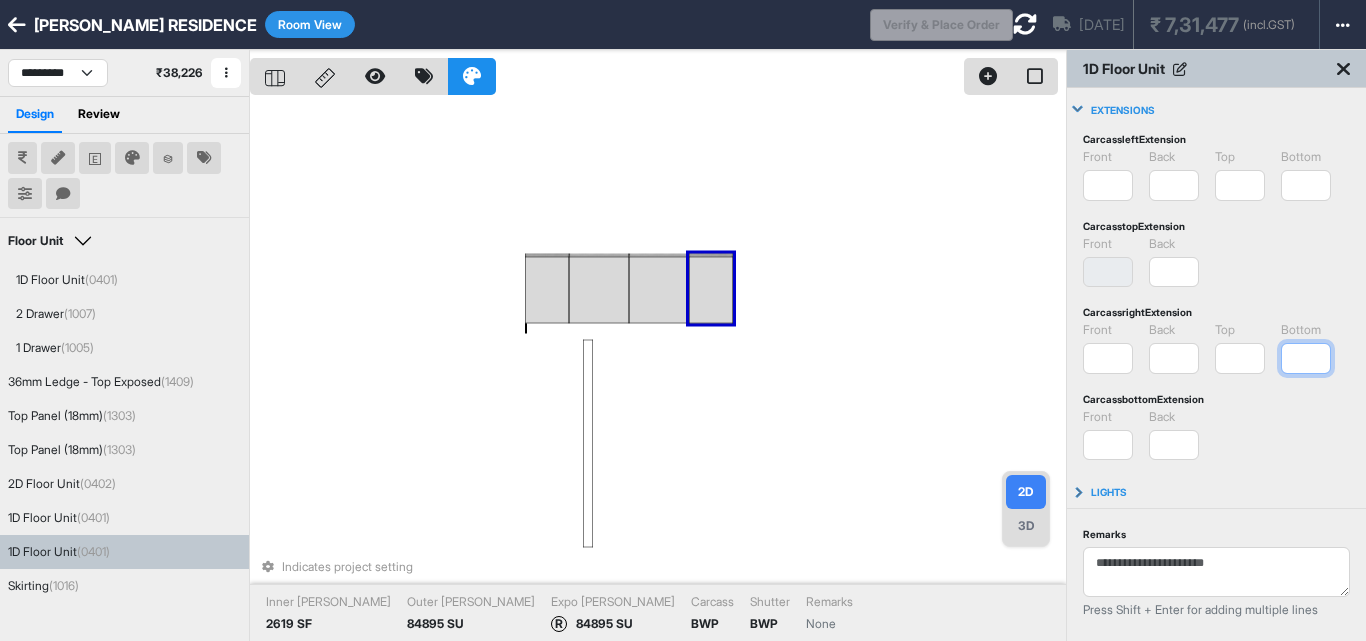 click on "***" at bounding box center [1306, 358] 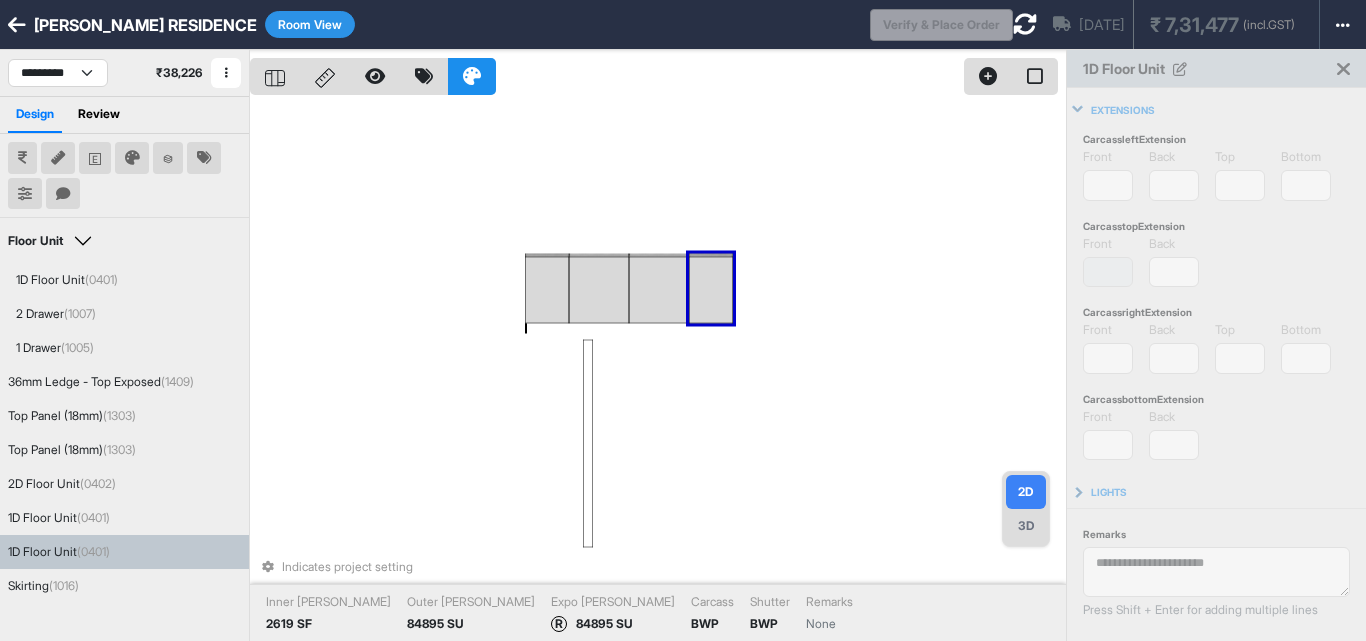 click on "front * Invalid Input back * Invalid Input" at bounding box center [1216, 261] 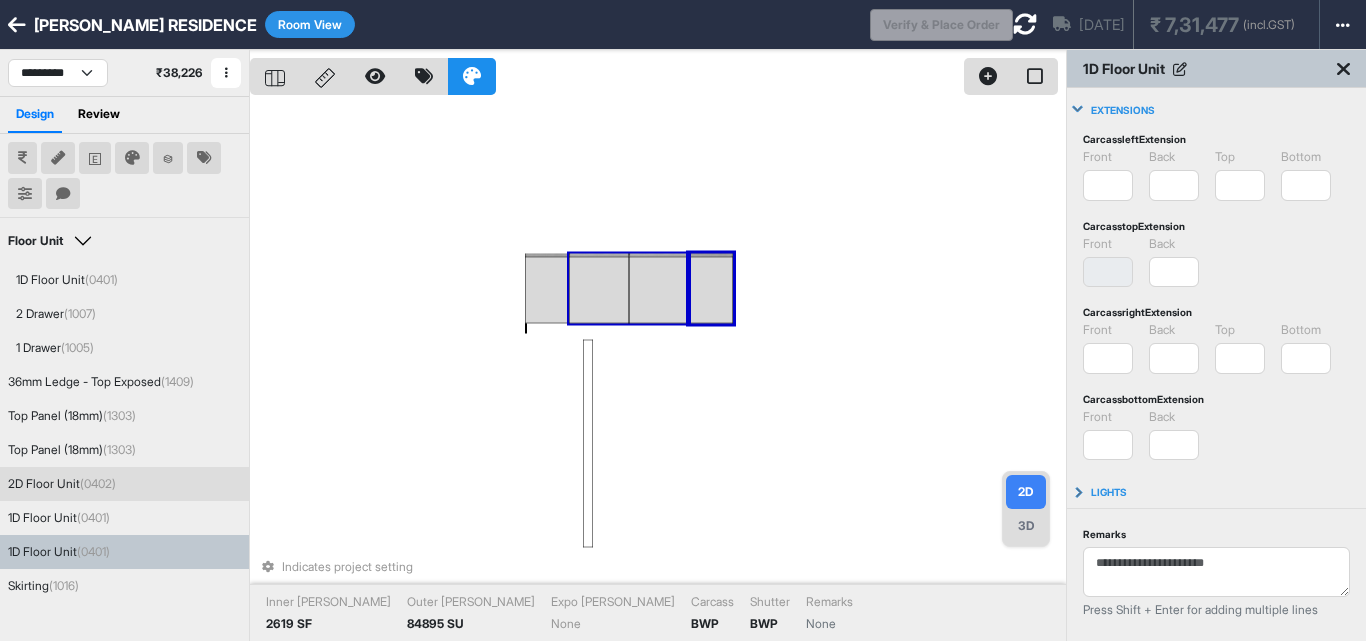 click at bounding box center [659, 290] 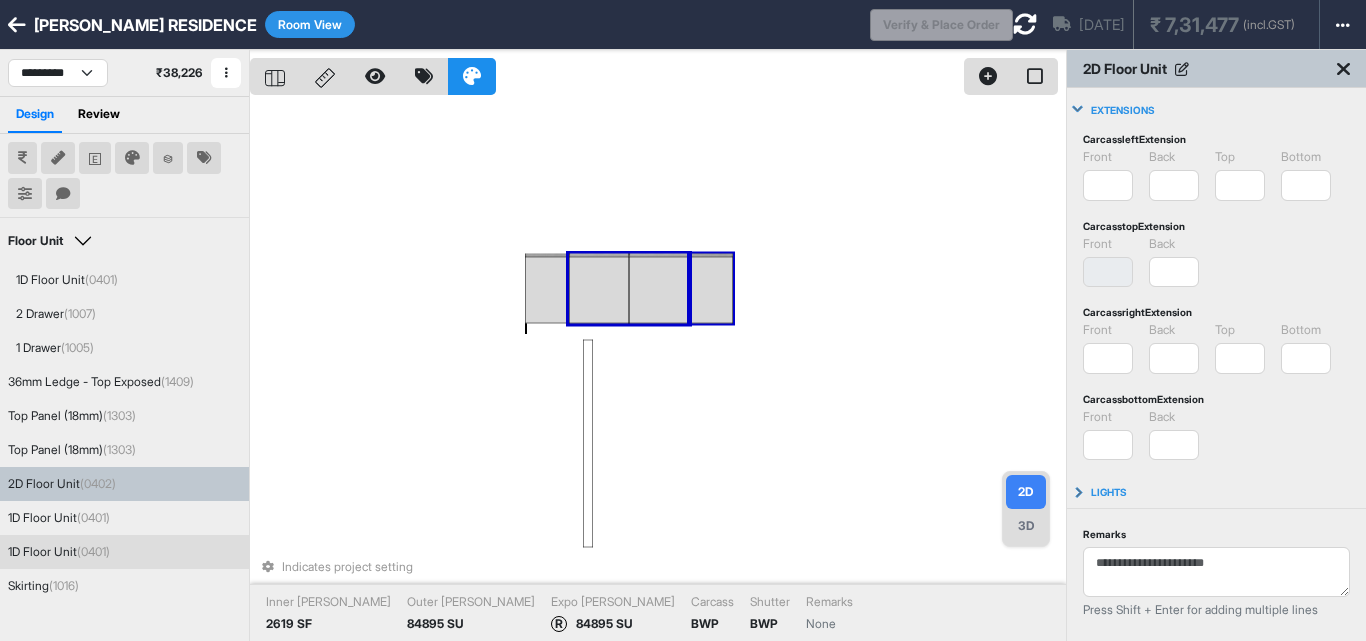 click at bounding box center (711, 290) 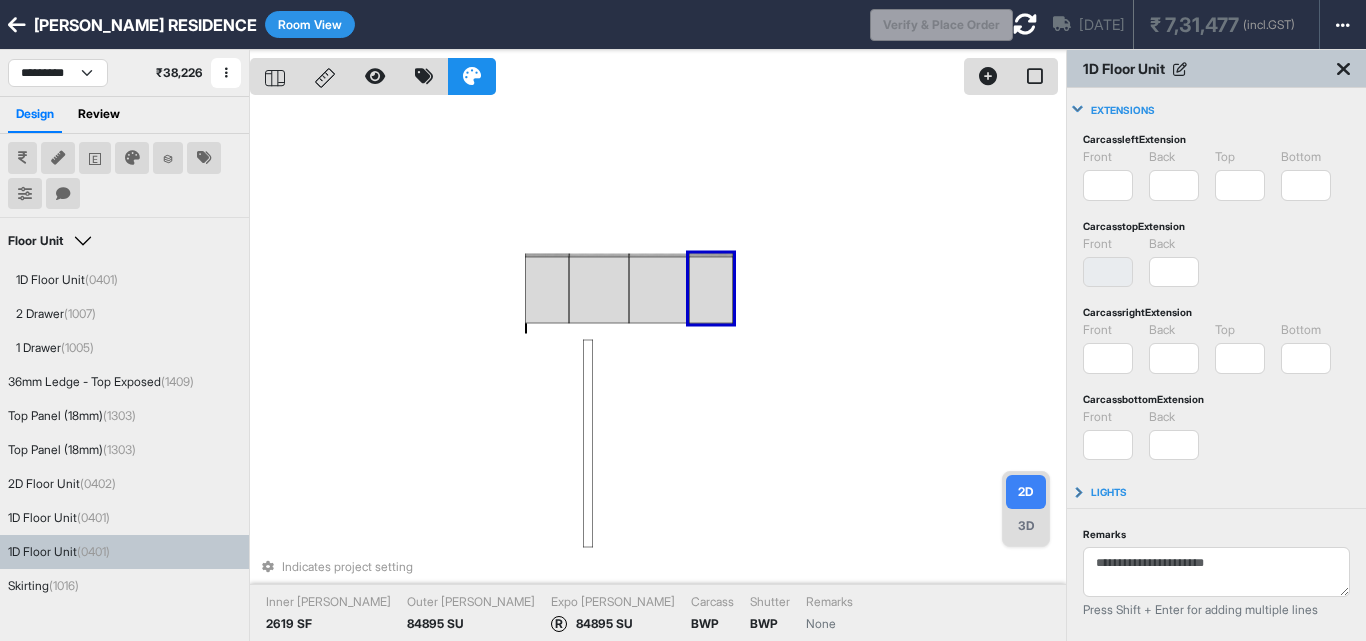 click on "front * Invalid Input back * Invalid Input" at bounding box center [1216, 261] 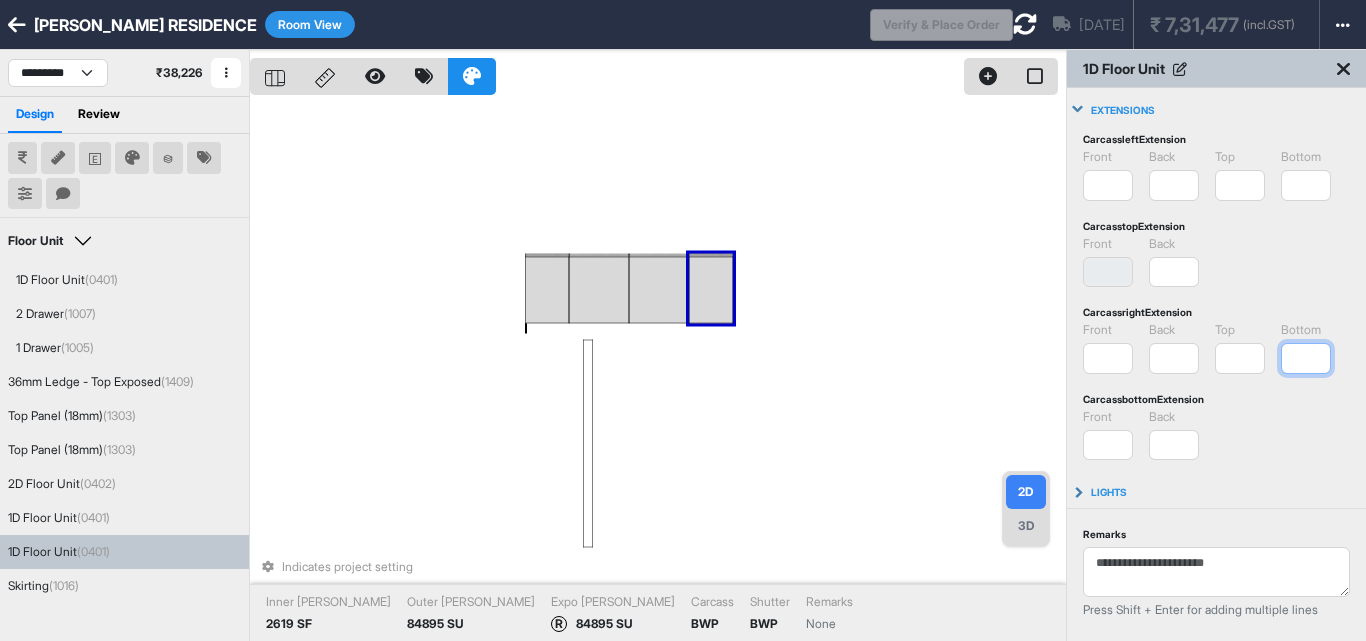 click on "***" at bounding box center (1306, 358) 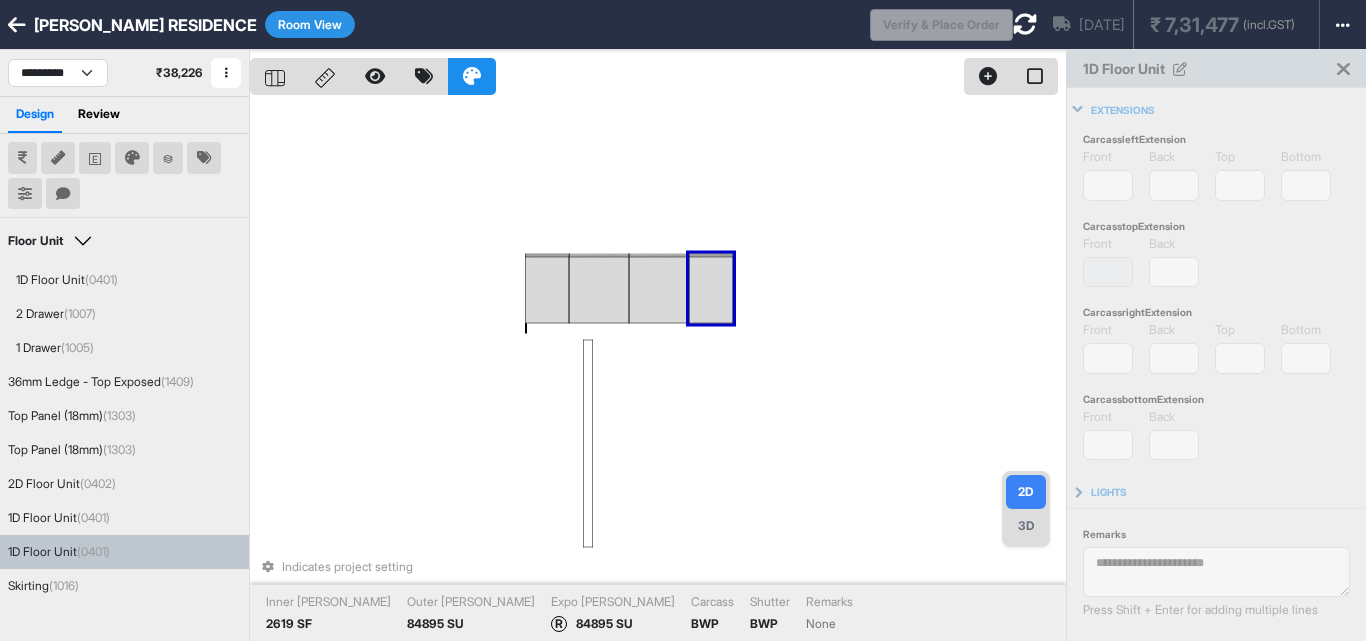 click on "front * Invalid Input back * Invalid Input" at bounding box center (1216, 261) 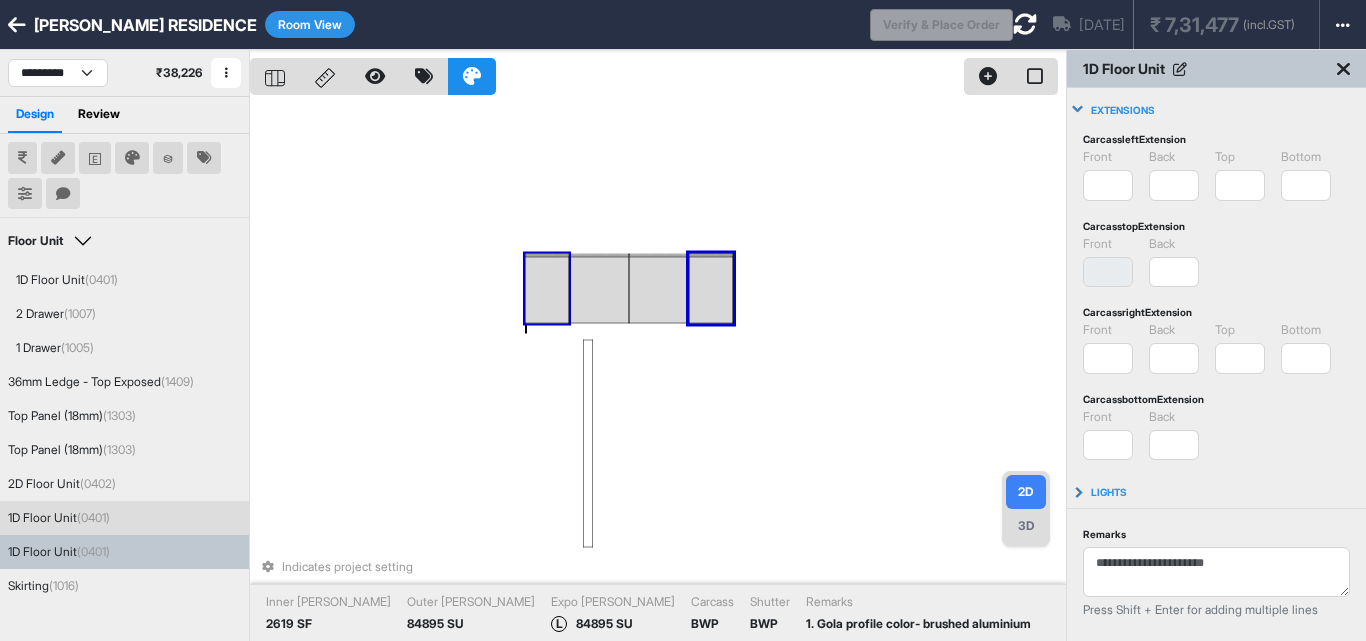 click at bounding box center (547, 290) 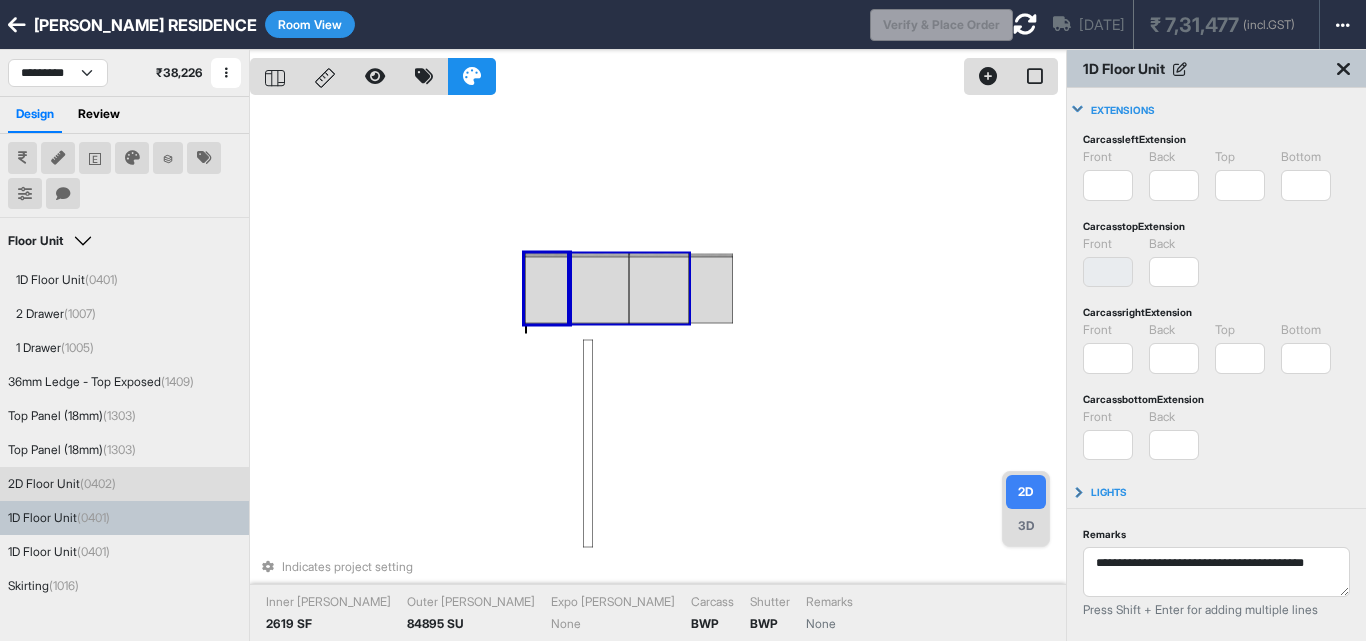 click at bounding box center [599, 290] 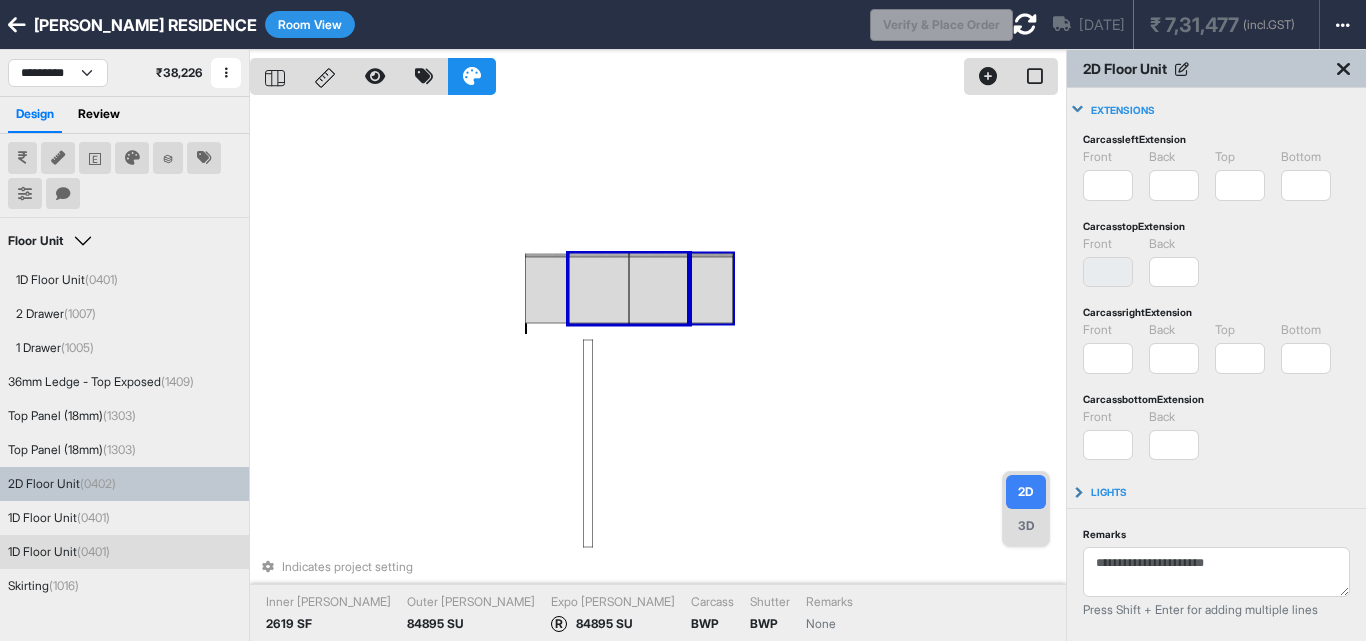 click at bounding box center (711, 290) 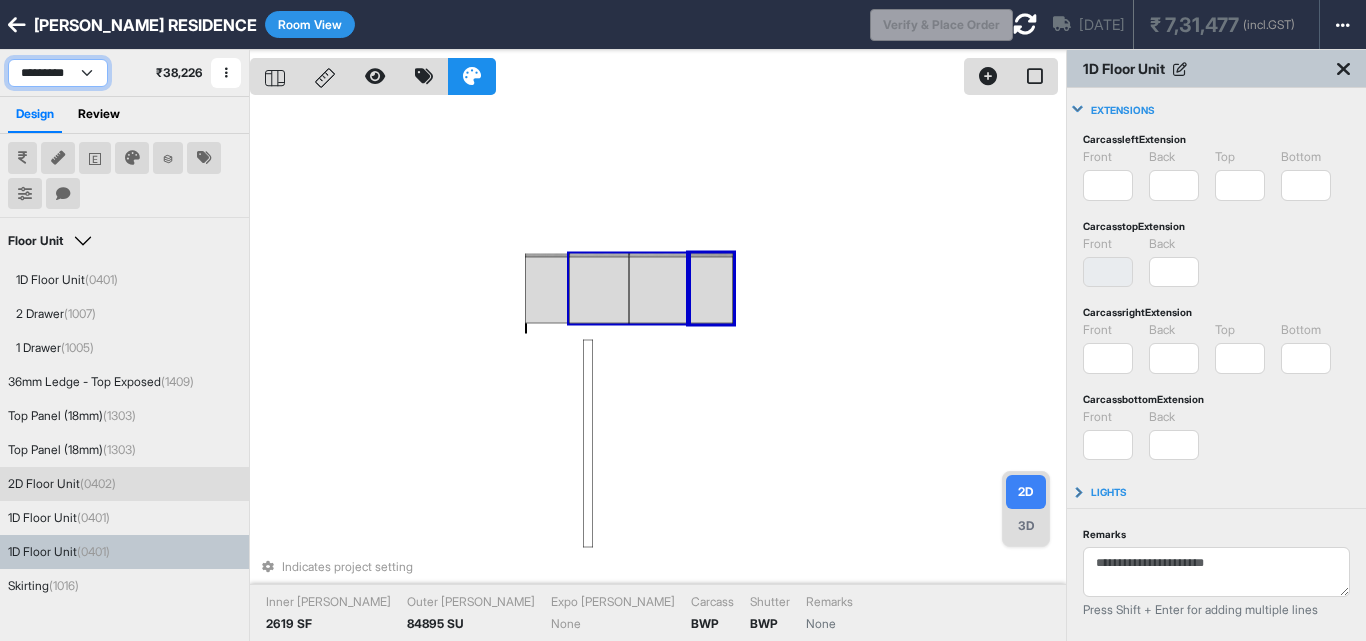 click on "**********" at bounding box center (58, 73) 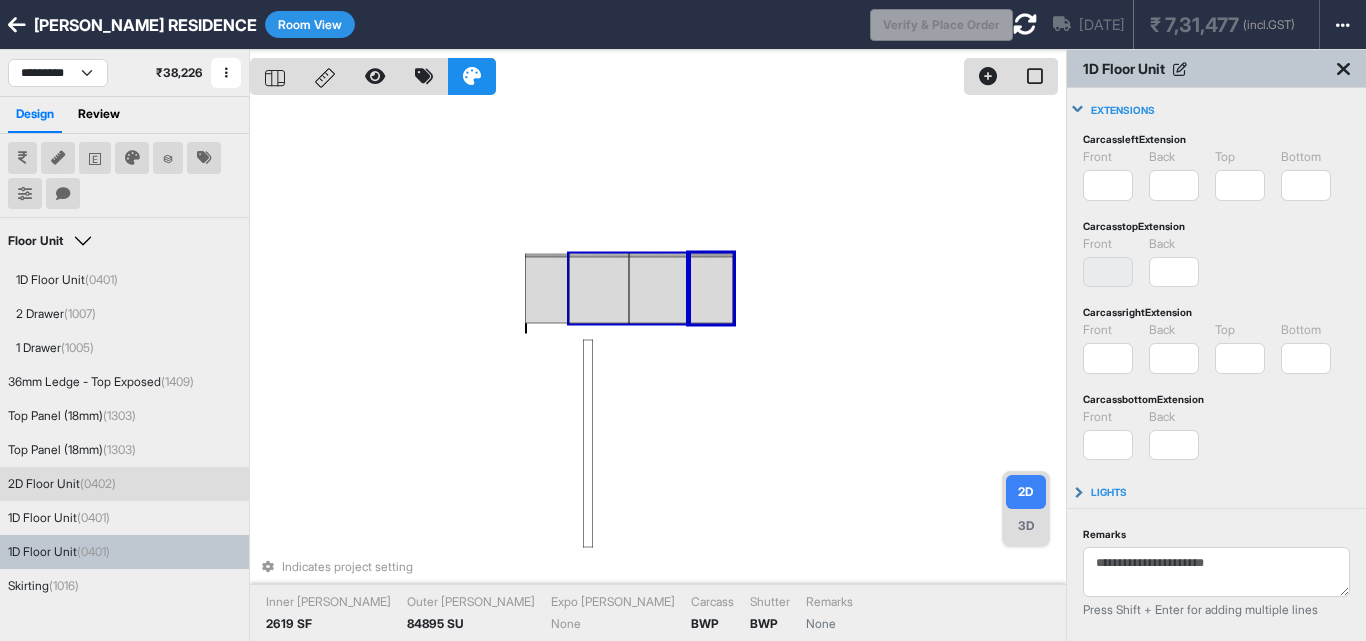 click on "Room View" at bounding box center [310, 24] 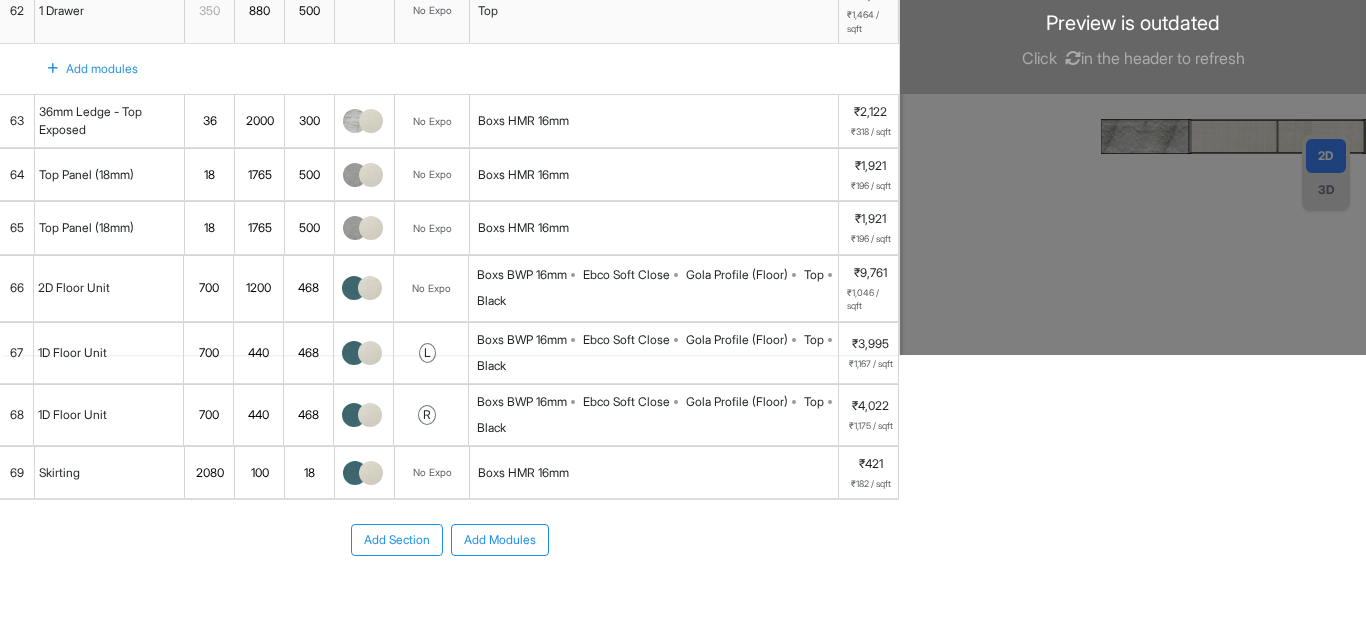 scroll, scrollTop: 400, scrollLeft: 0, axis: vertical 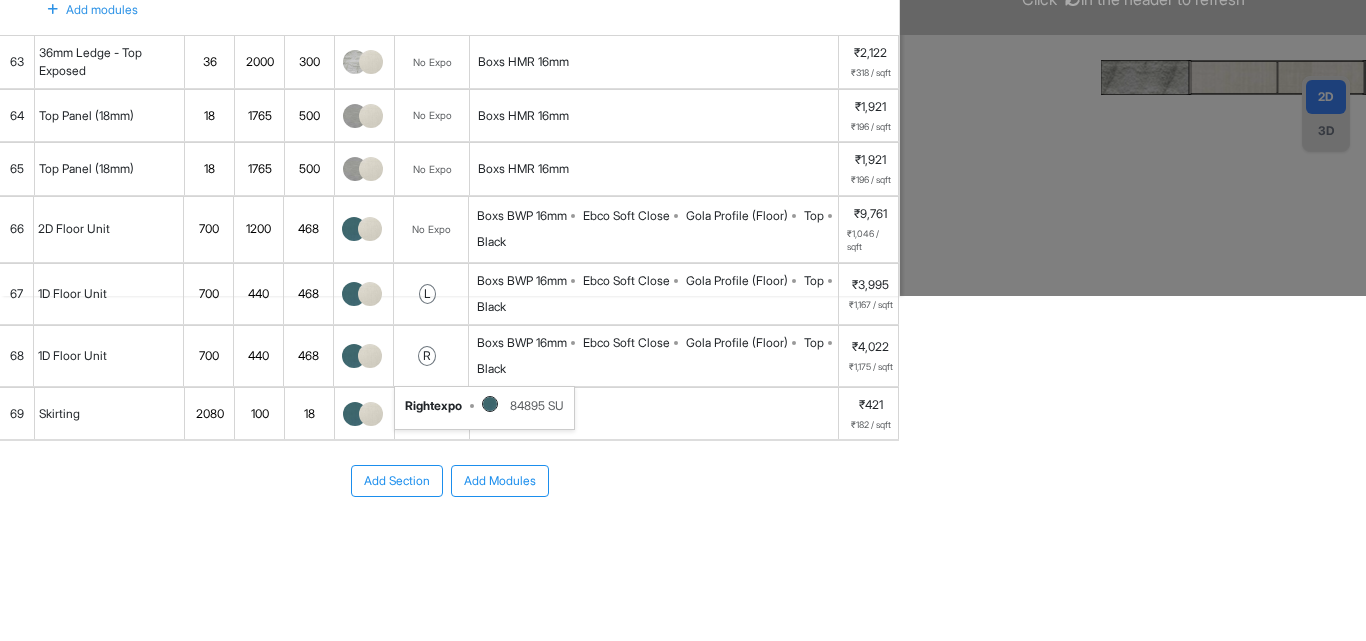 click on "r right  expo 84895 SU" at bounding box center (431, 356) 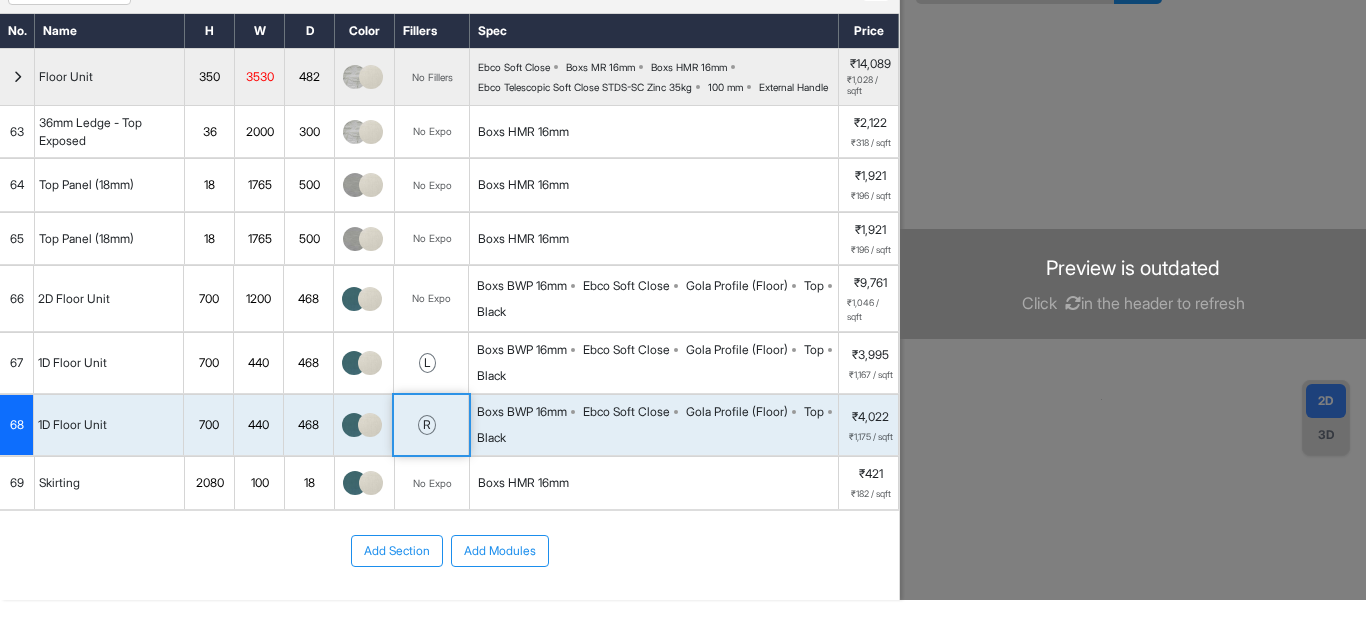 scroll, scrollTop: 0, scrollLeft: 0, axis: both 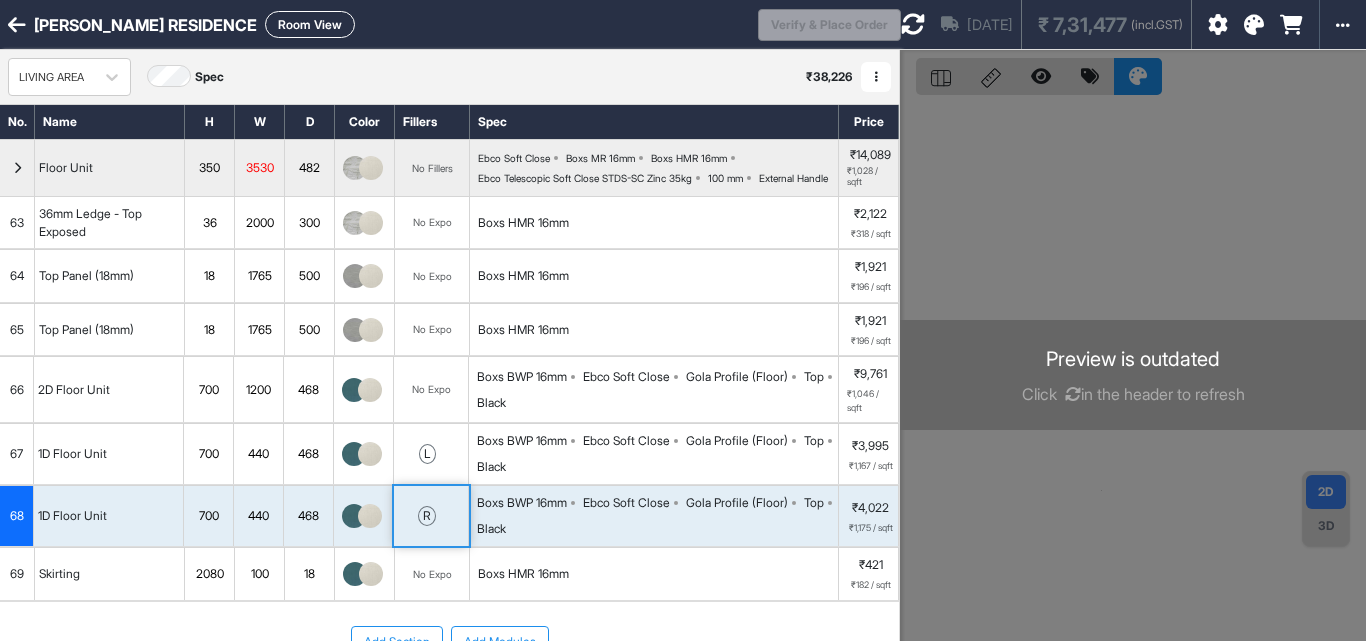 click on "Room View" at bounding box center (310, 24) 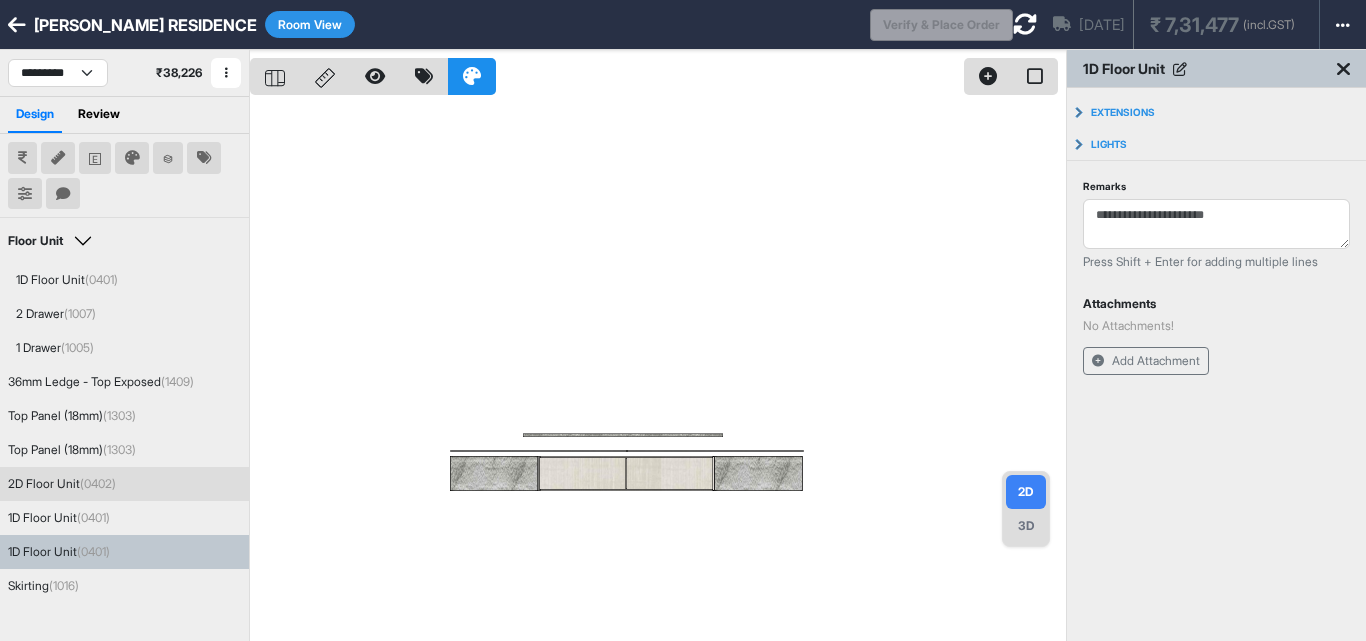 click at bounding box center [658, 370] 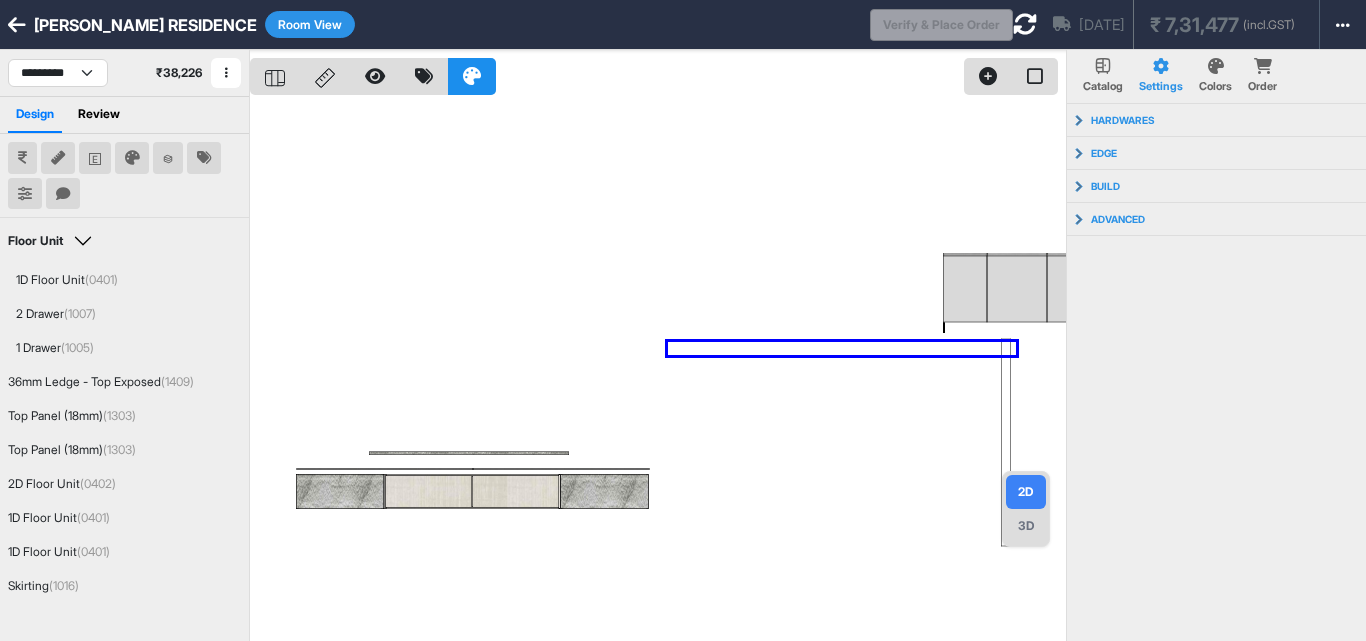 drag, startPoint x: 728, startPoint y: 335, endPoint x: 632, endPoint y: 347, distance: 96.74709 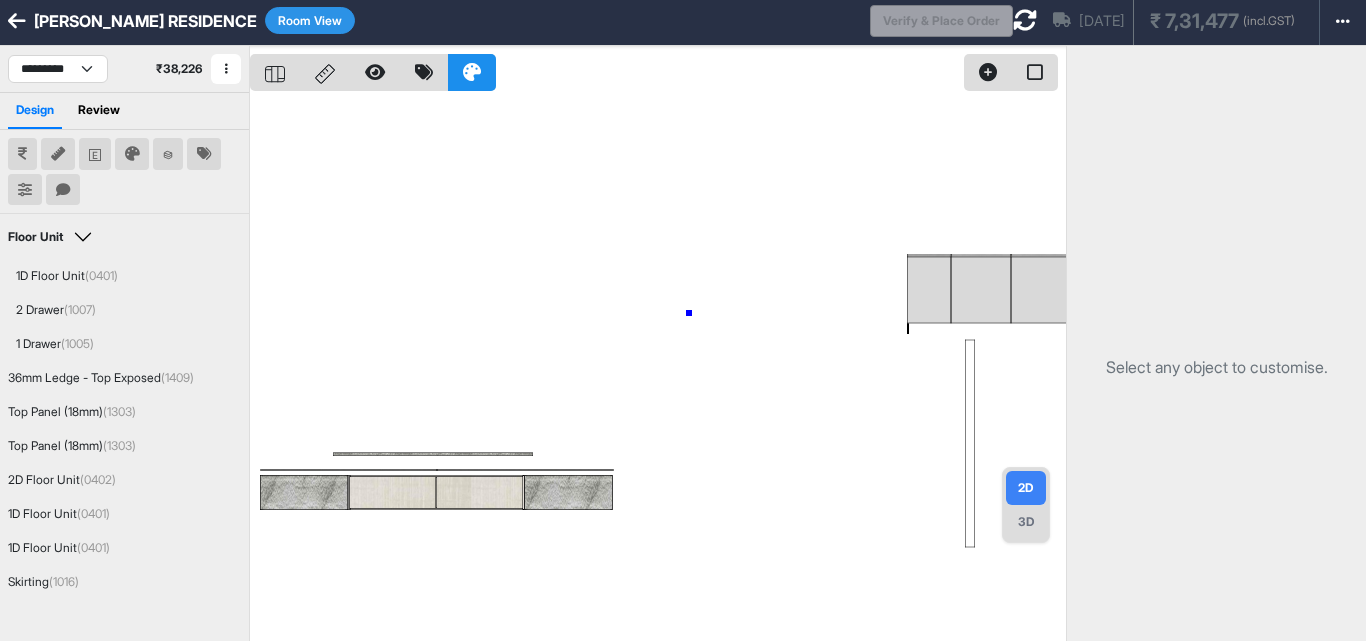 click at bounding box center (658, 366) 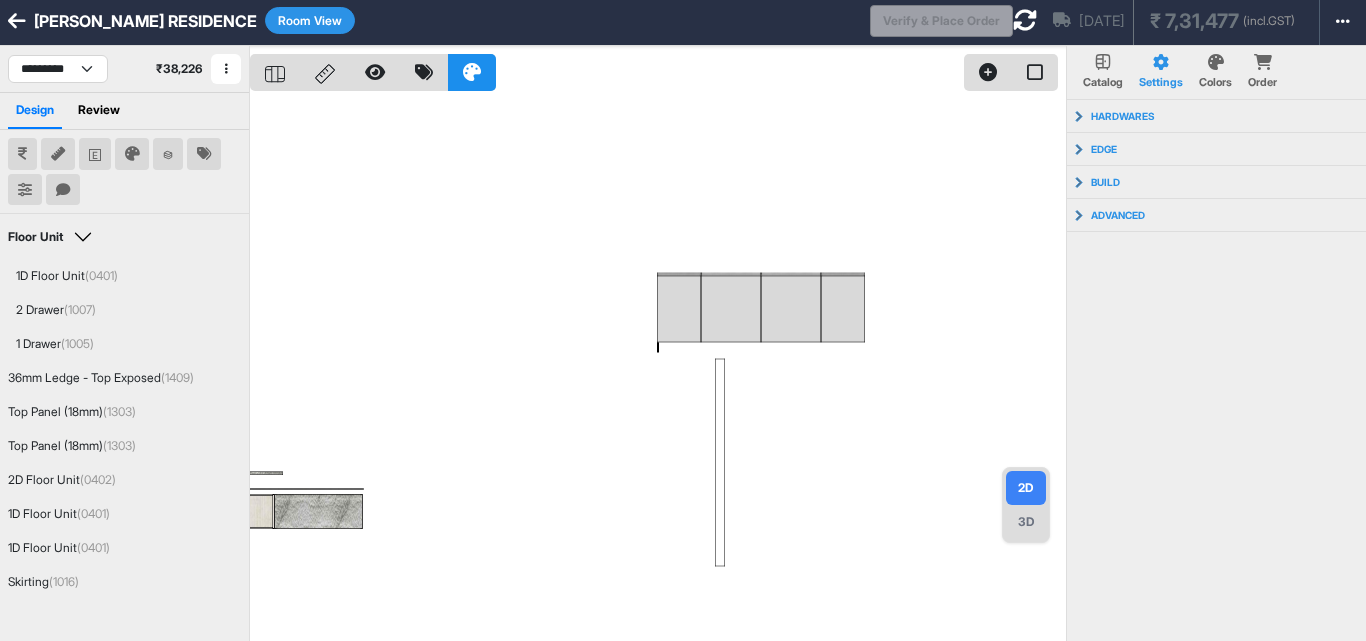 scroll, scrollTop: 8, scrollLeft: 0, axis: vertical 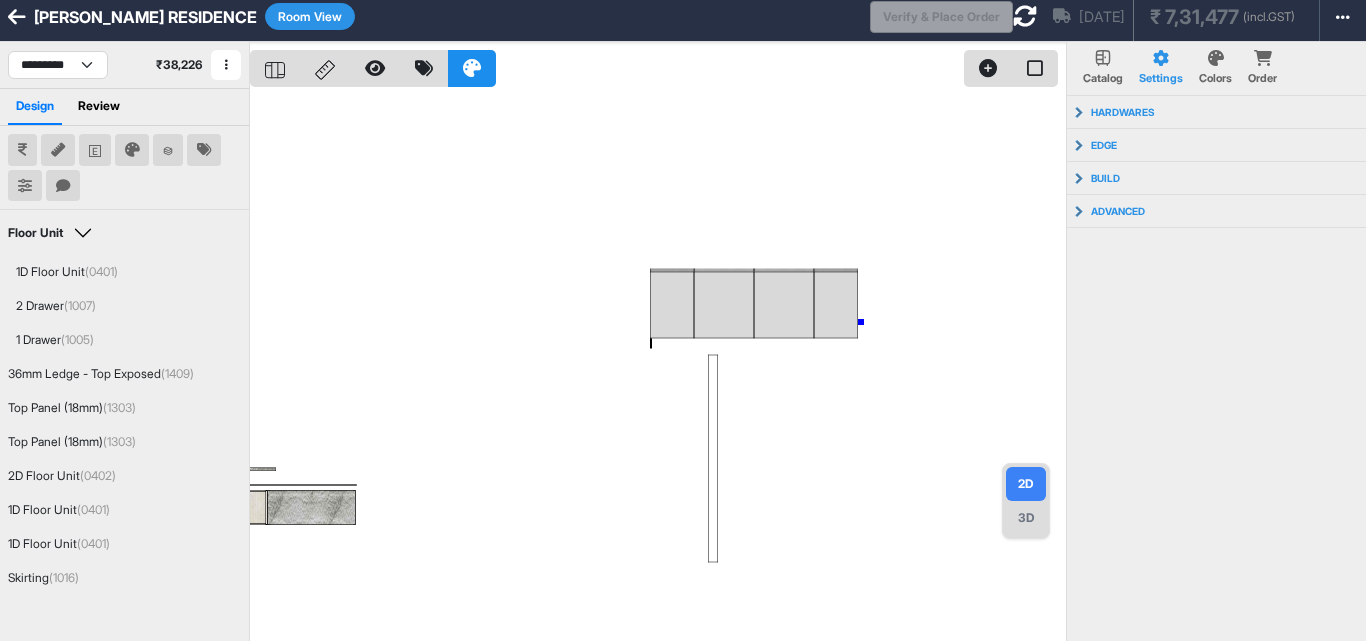 click at bounding box center (658, 362) 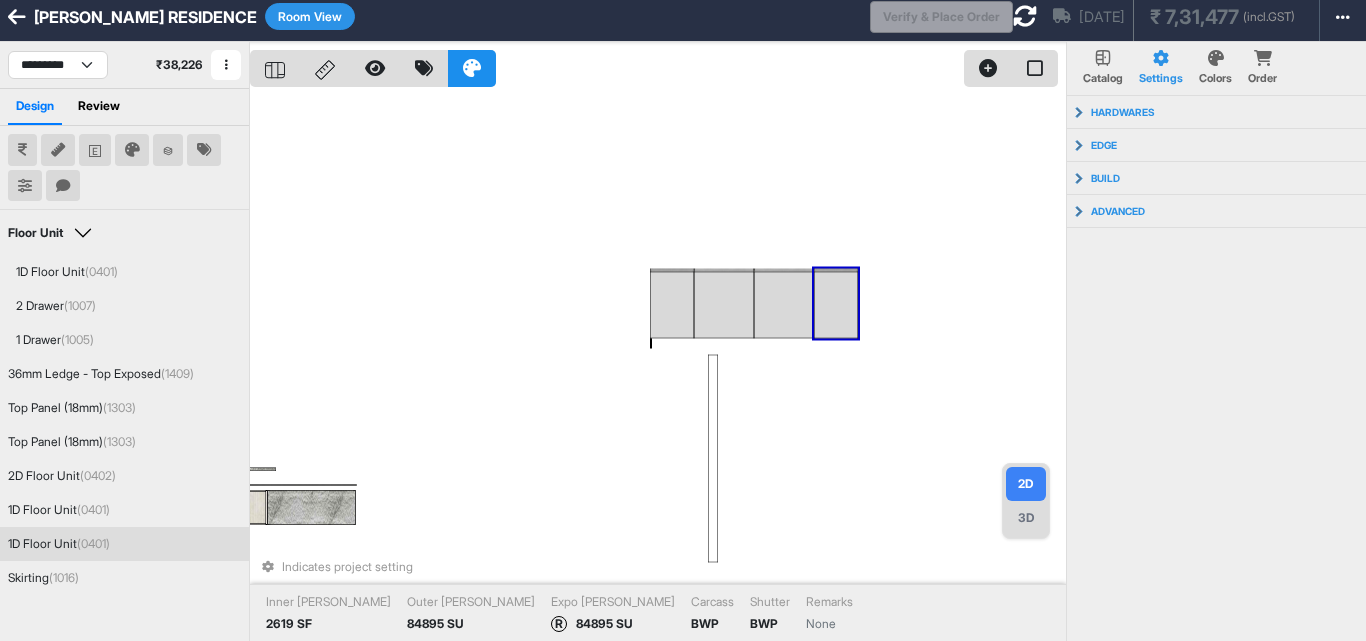 click at bounding box center (836, 305) 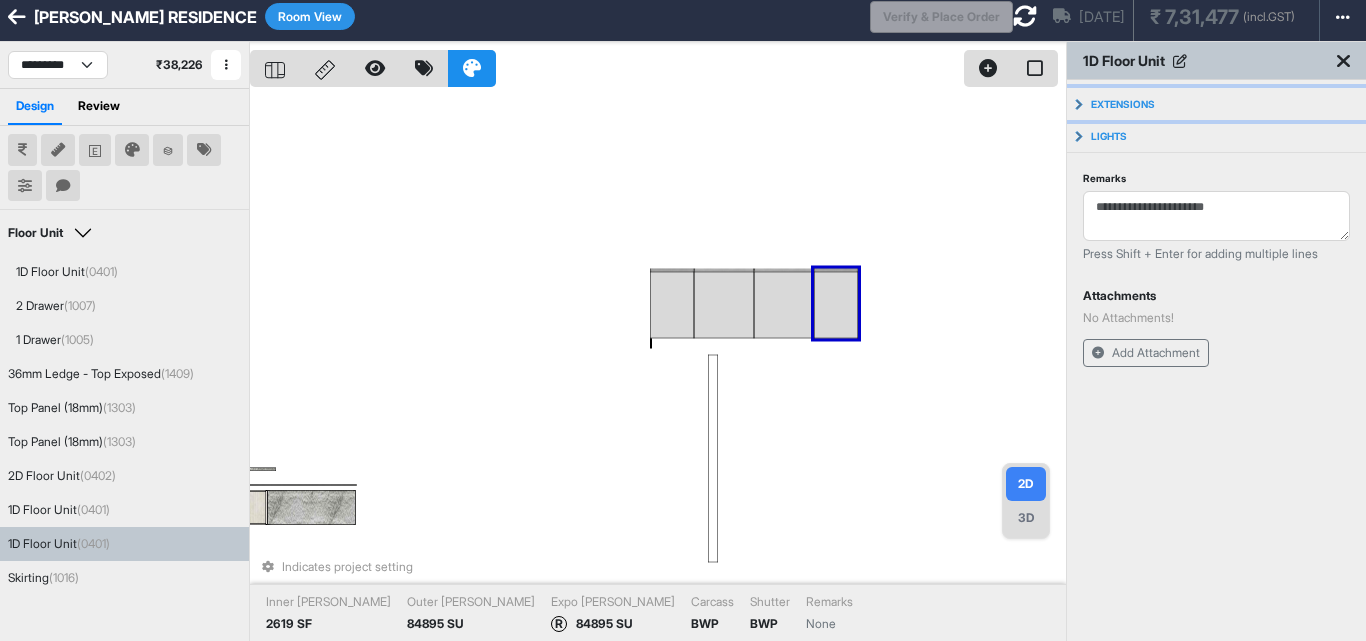 click on "Extensions" at bounding box center [1216, 104] 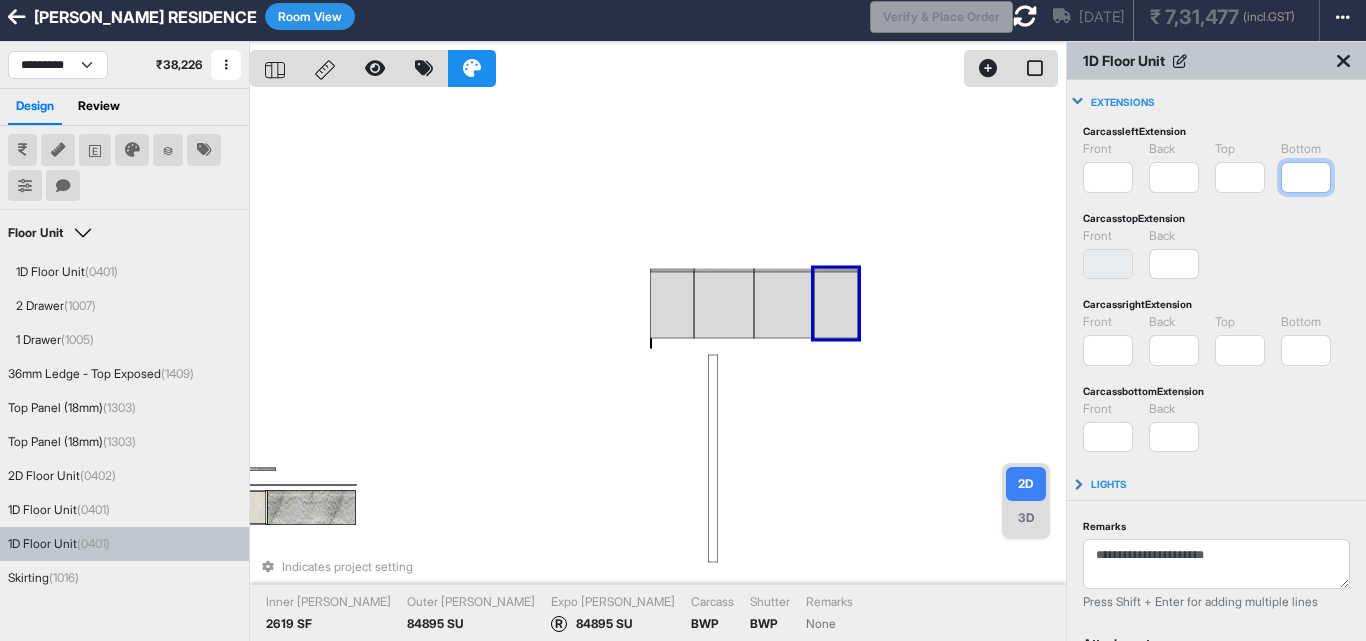 click on "*" at bounding box center [1306, 177] 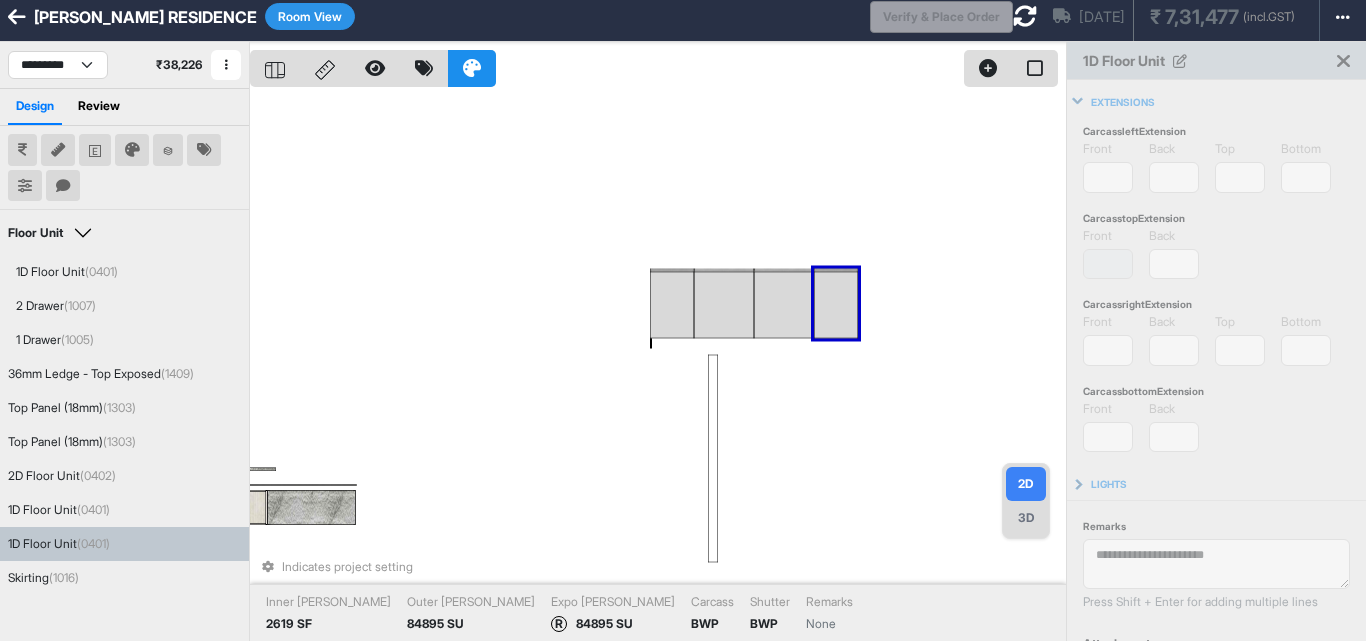click on "front * Invalid Input back * Invalid Input" at bounding box center [1216, 253] 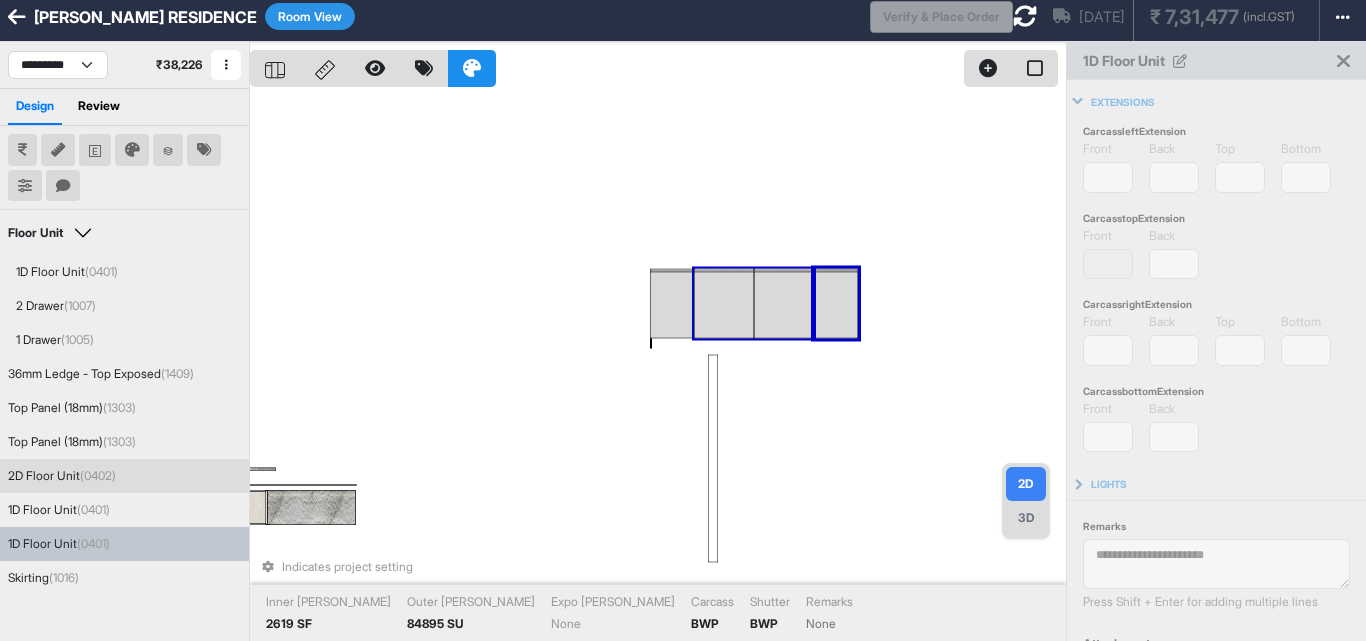 type on "***" 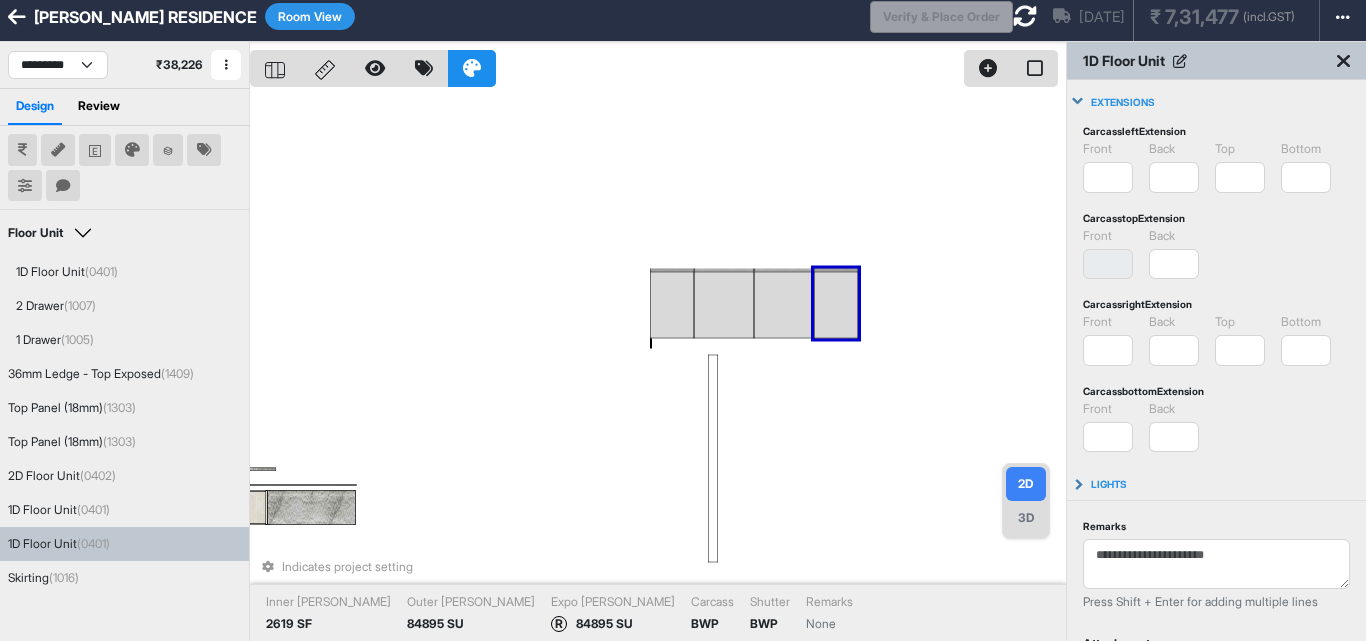 click on "Indicates project setting Inner Lam 2619 SF Outer Lam 84895 SU Expo Lam R 84895 SU Carcass BWP Shutter BWP Remarks None" at bounding box center (658, 362) 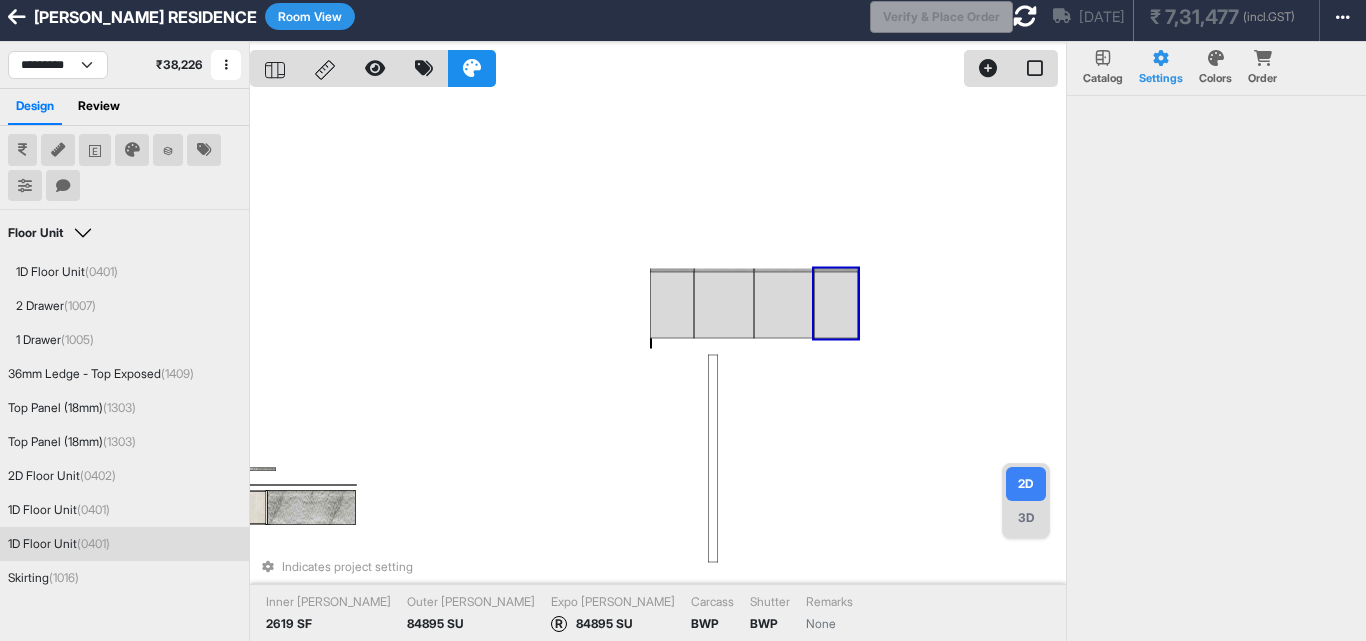 click at bounding box center (836, 305) 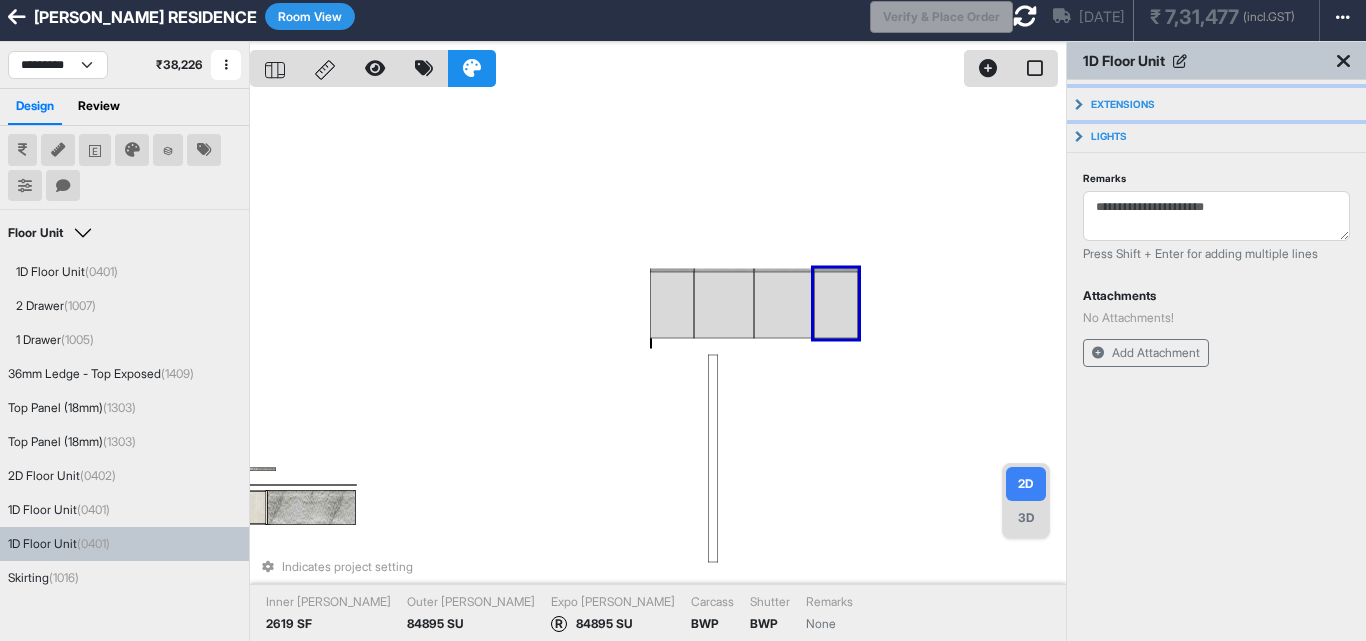 click on "Extensions" at bounding box center (1216, 104) 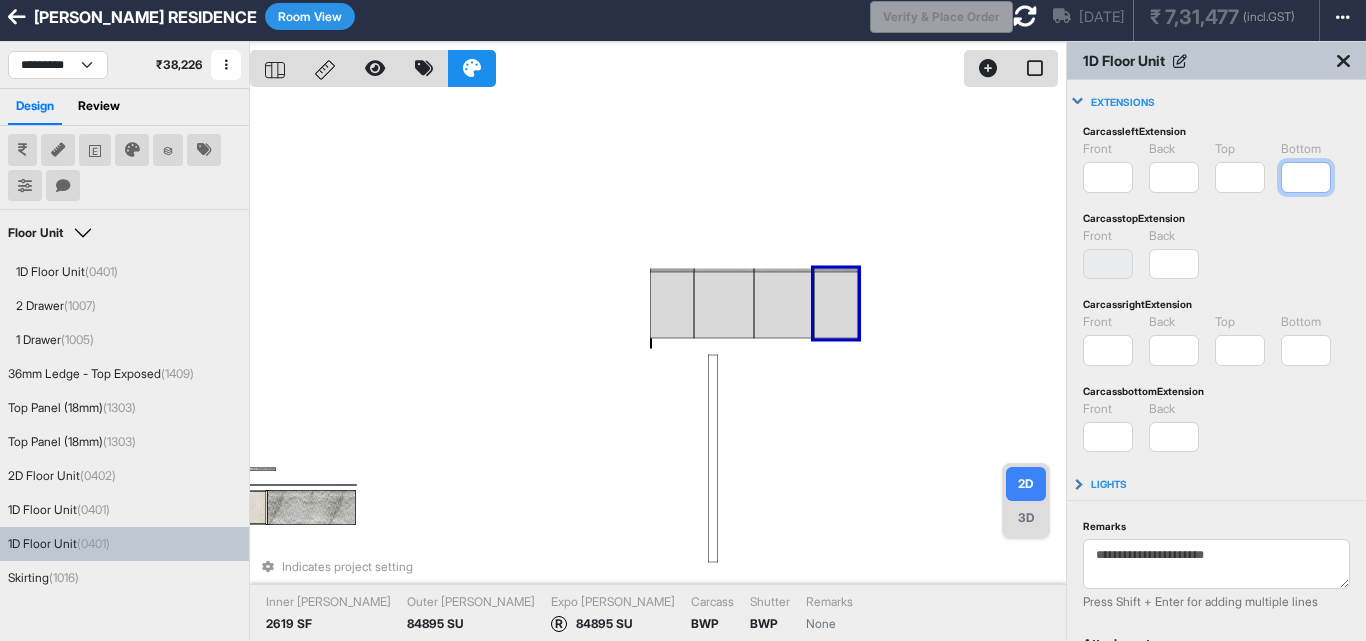 drag, startPoint x: 1320, startPoint y: 181, endPoint x: 1274, endPoint y: 182, distance: 46.010868 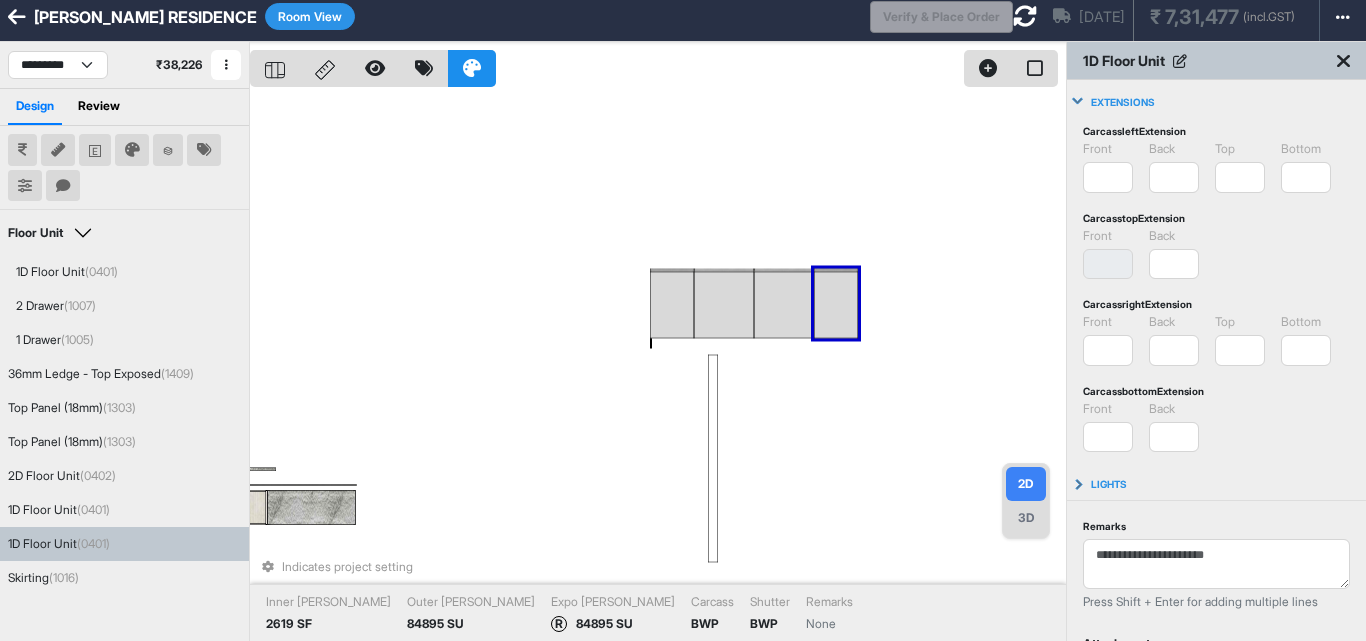 type on "***" 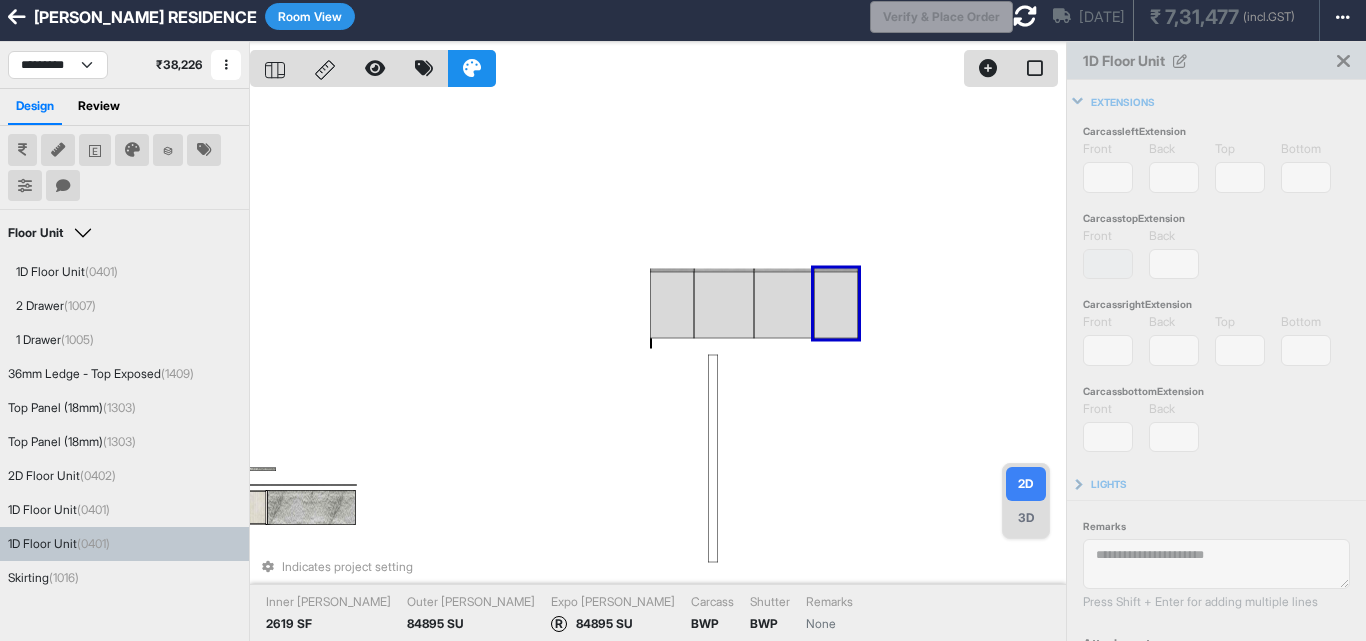 click on "Room View" at bounding box center [310, 16] 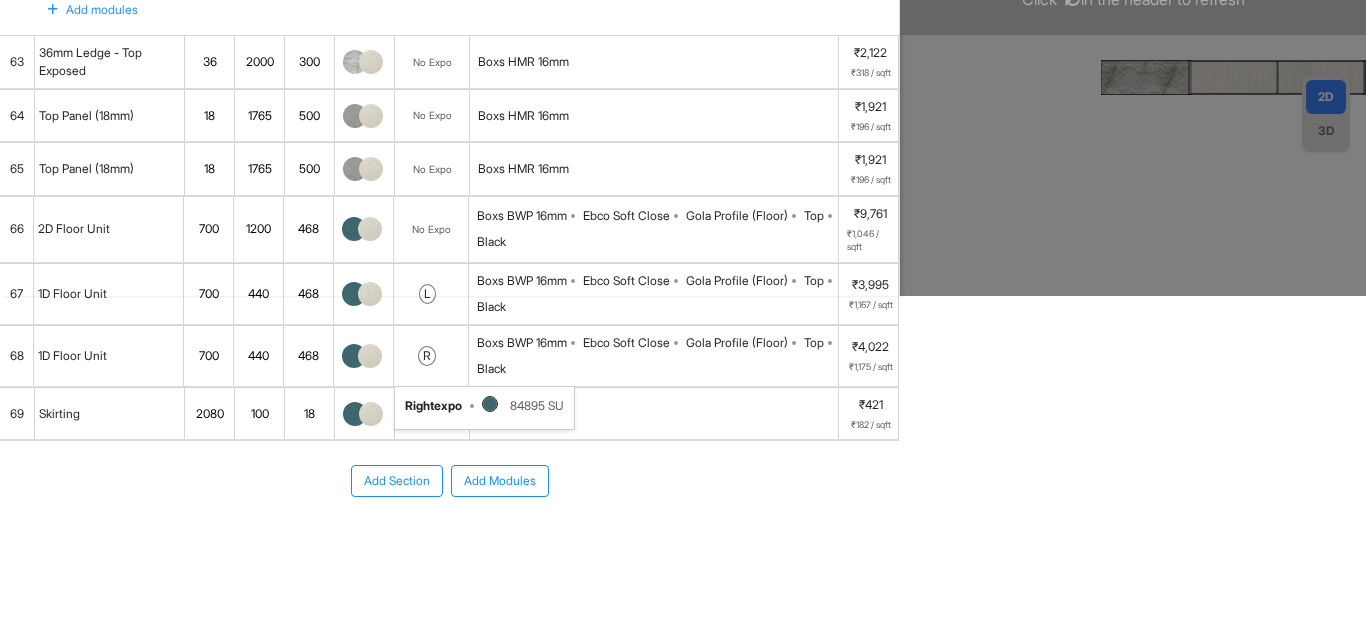 click on "r right  expo 84895 SU" at bounding box center [431, 356] 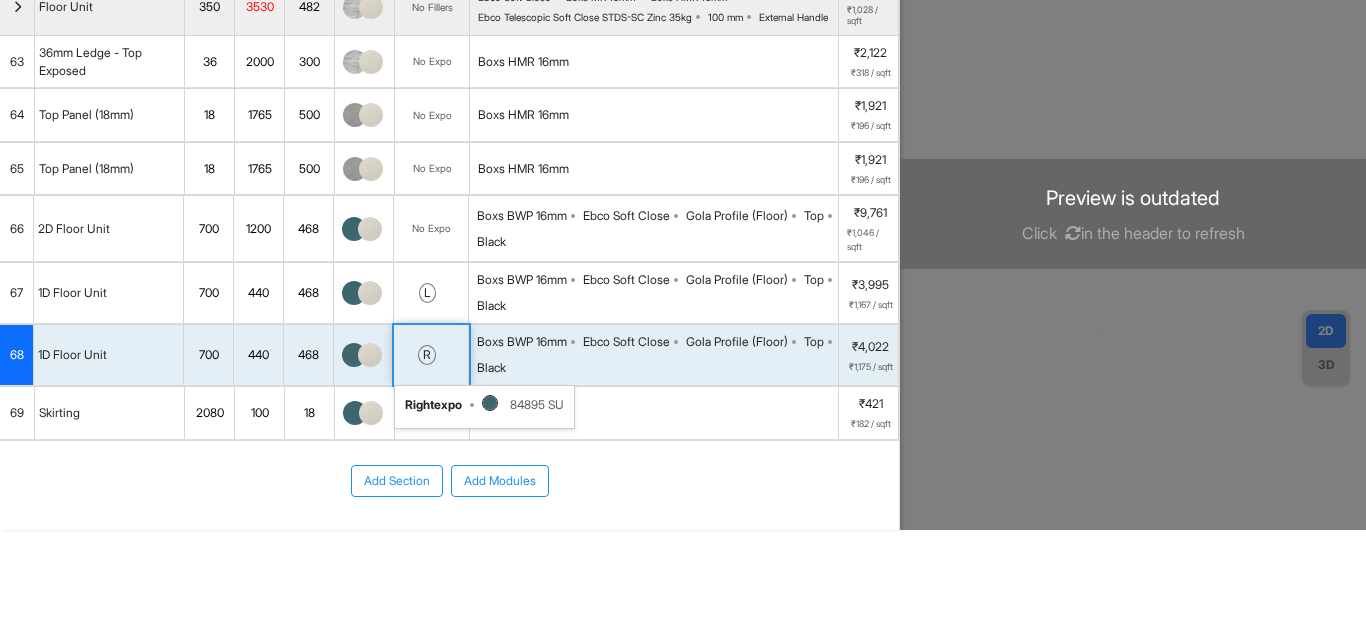 click on "r" at bounding box center [427, 355] 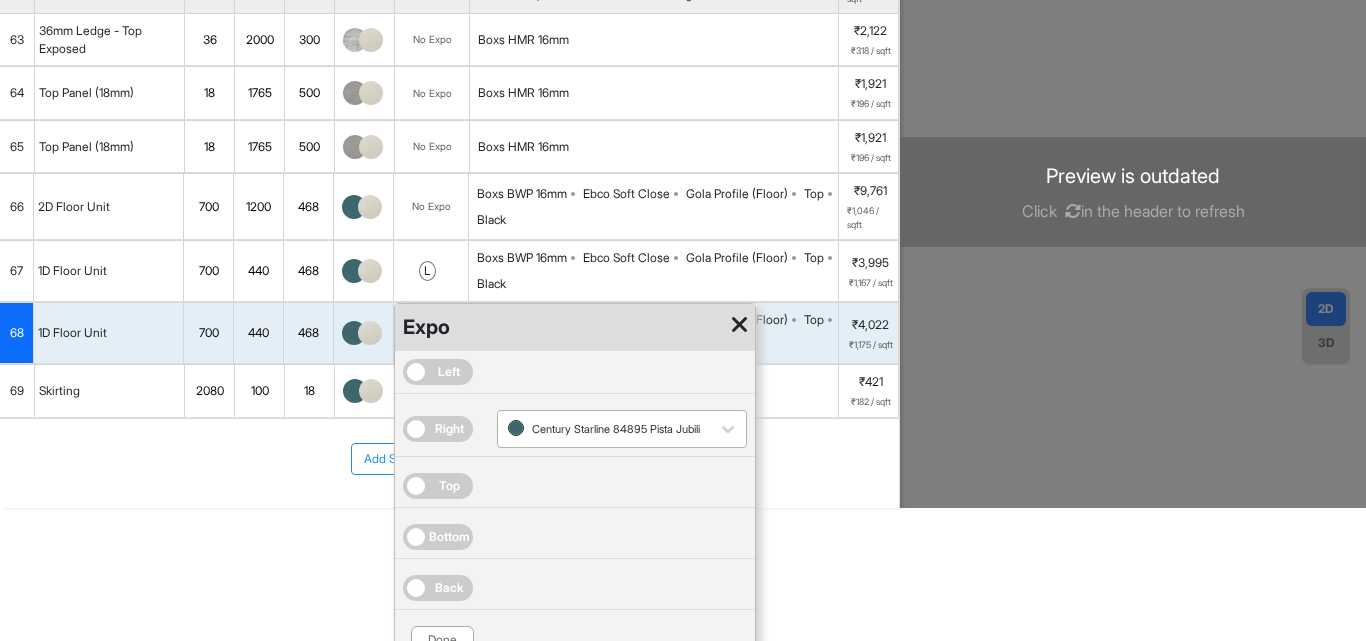 scroll, scrollTop: 231, scrollLeft: 0, axis: vertical 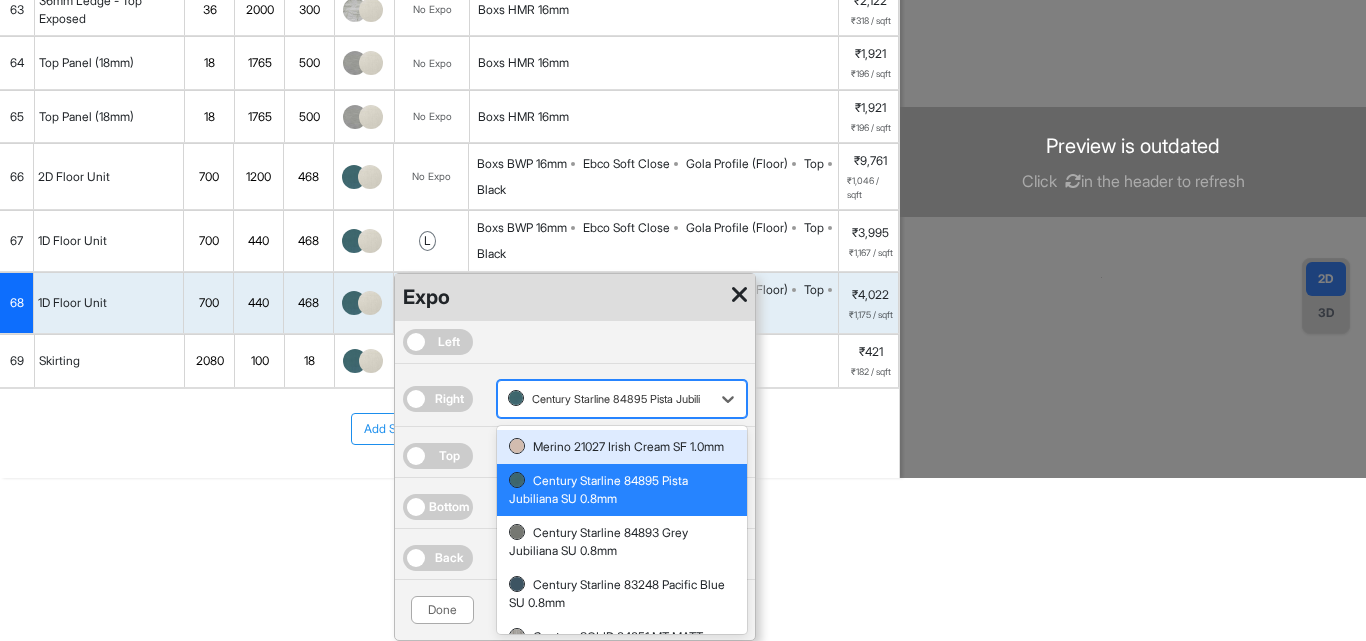 click at bounding box center (604, 399) 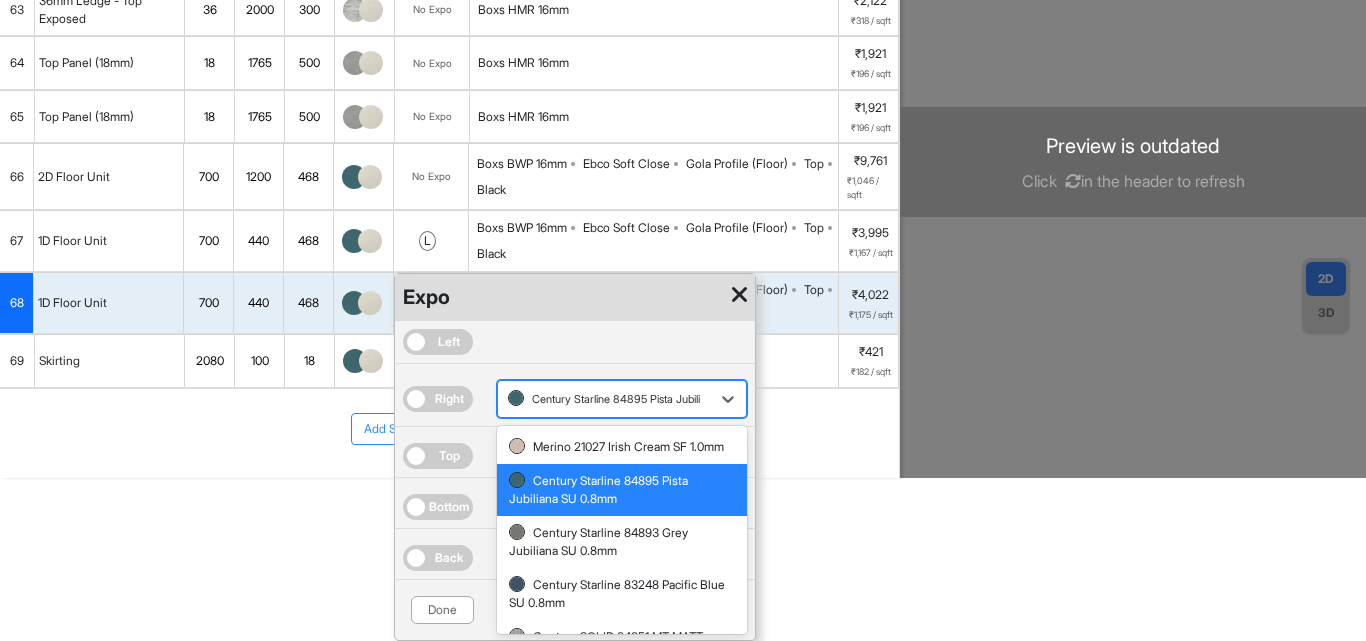 click on "Century Starline 84895 Pista Jubiliana SU 0.8mm" at bounding box center [622, 490] 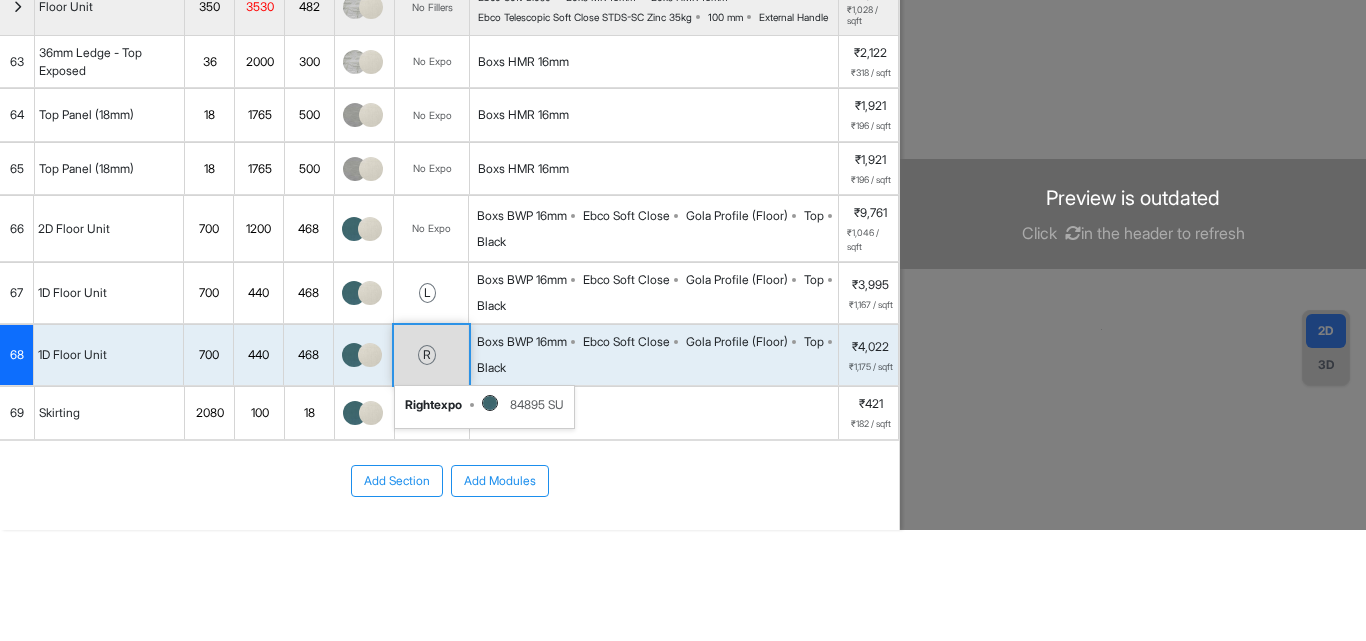 click on "r right  expo 84895 SU" at bounding box center (431, 355) 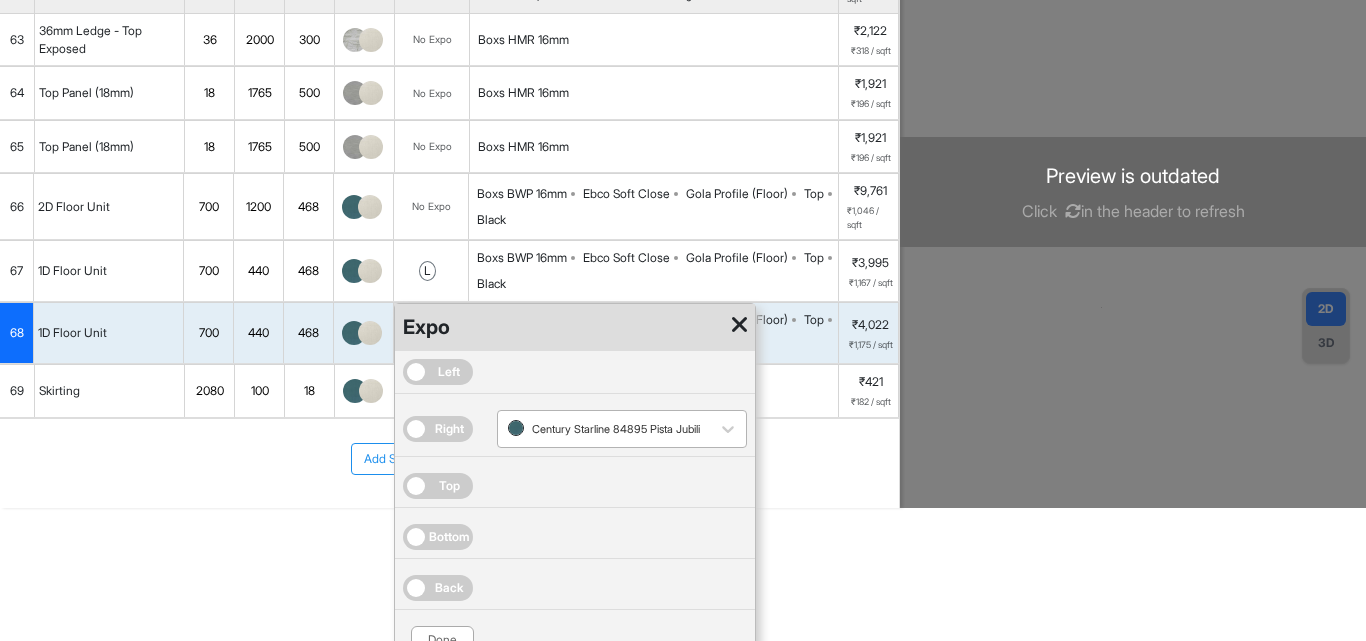 scroll, scrollTop: 231, scrollLeft: 0, axis: vertical 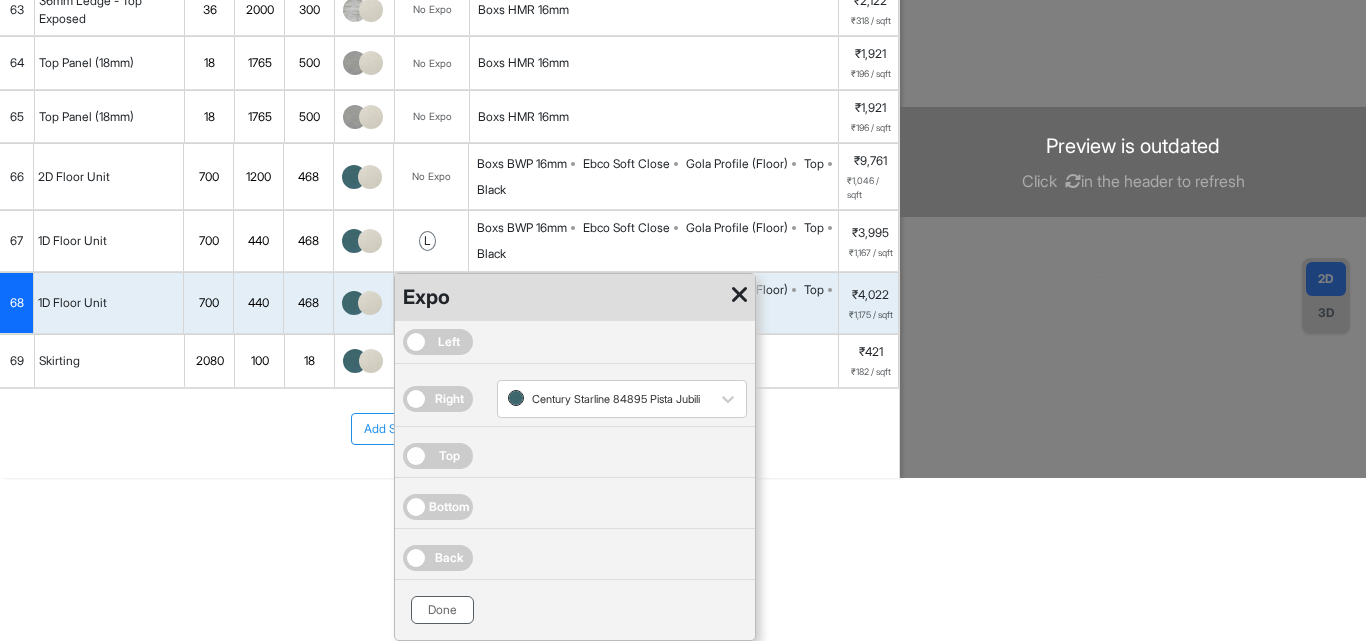 click on "Done" at bounding box center [442, 610] 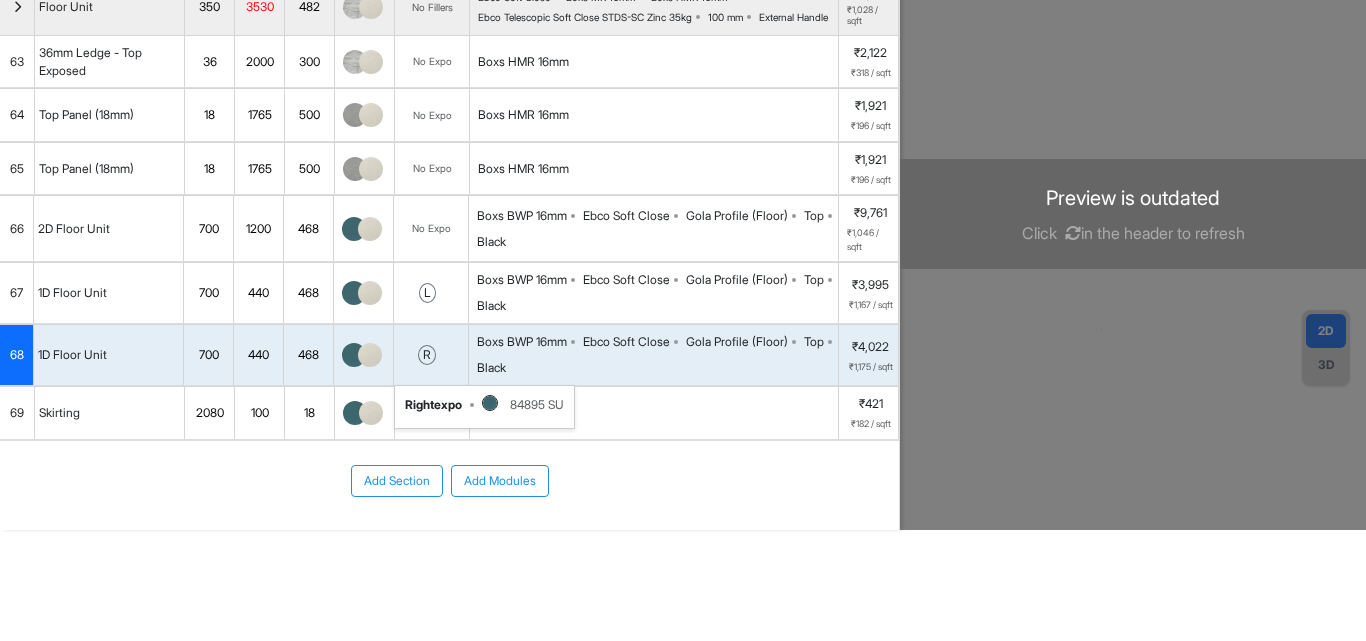 scroll, scrollTop: 0, scrollLeft: 0, axis: both 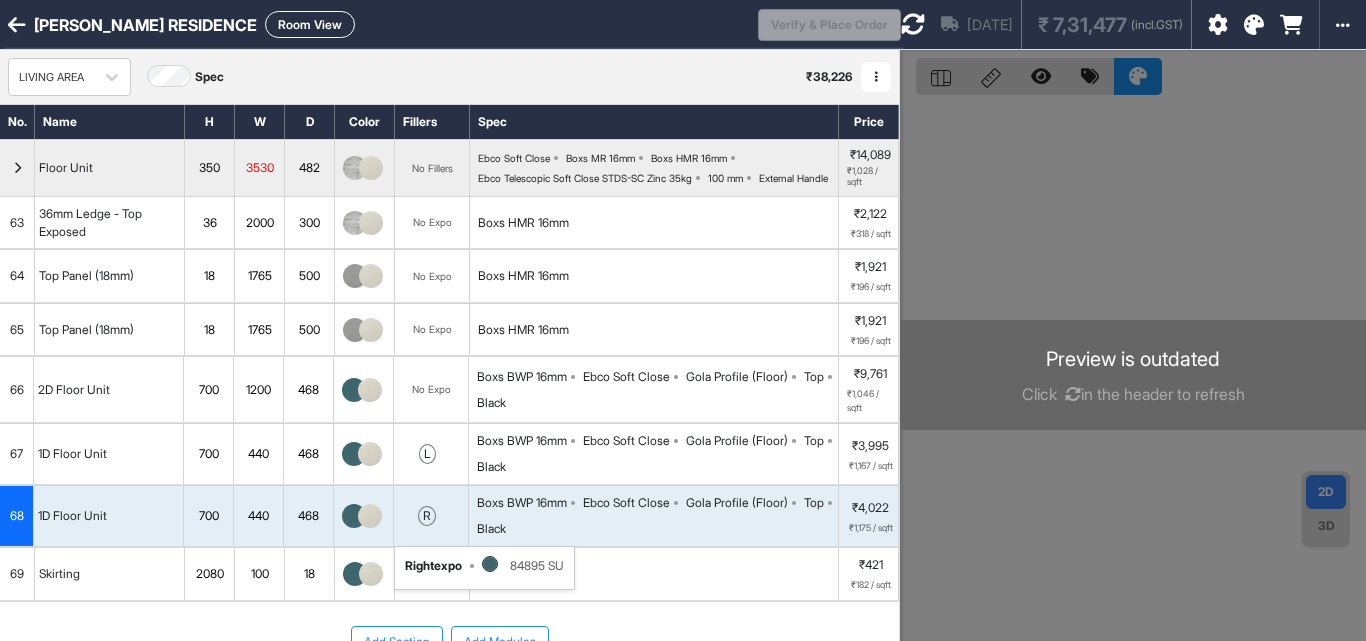 drag, startPoint x: 252, startPoint y: 28, endPoint x: 263, endPoint y: 27, distance: 11.045361 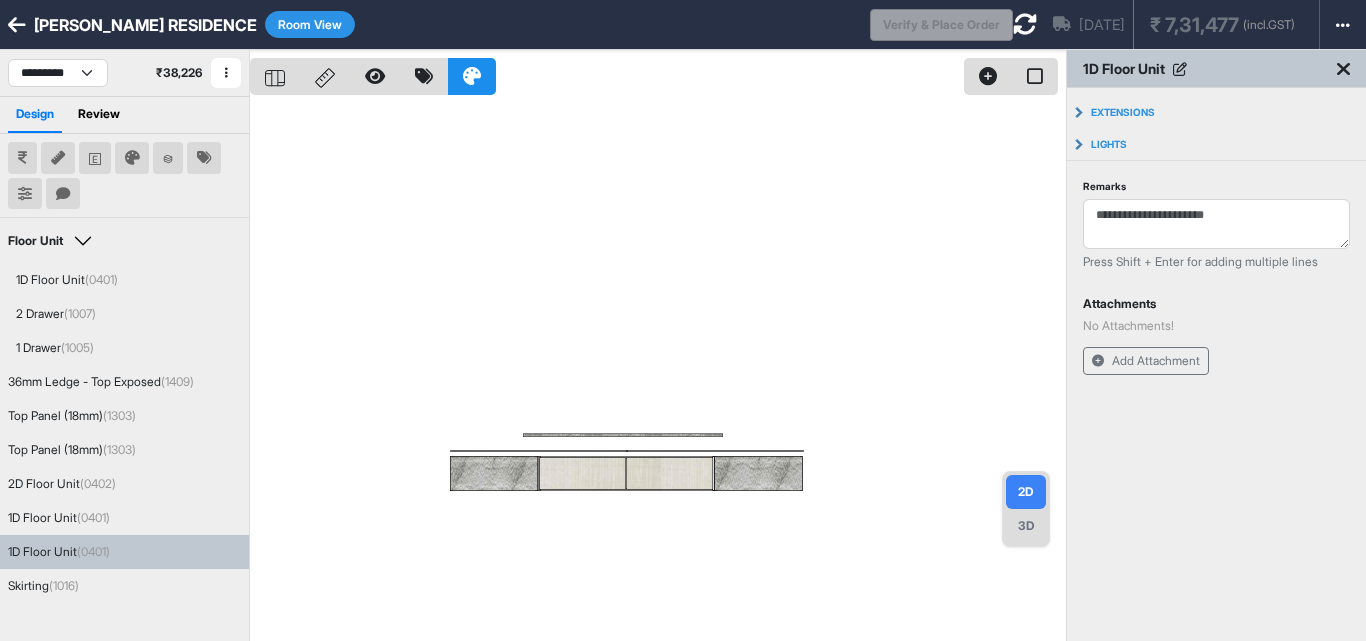drag, startPoint x: 807, startPoint y: 339, endPoint x: 384, endPoint y: 326, distance: 423.1997 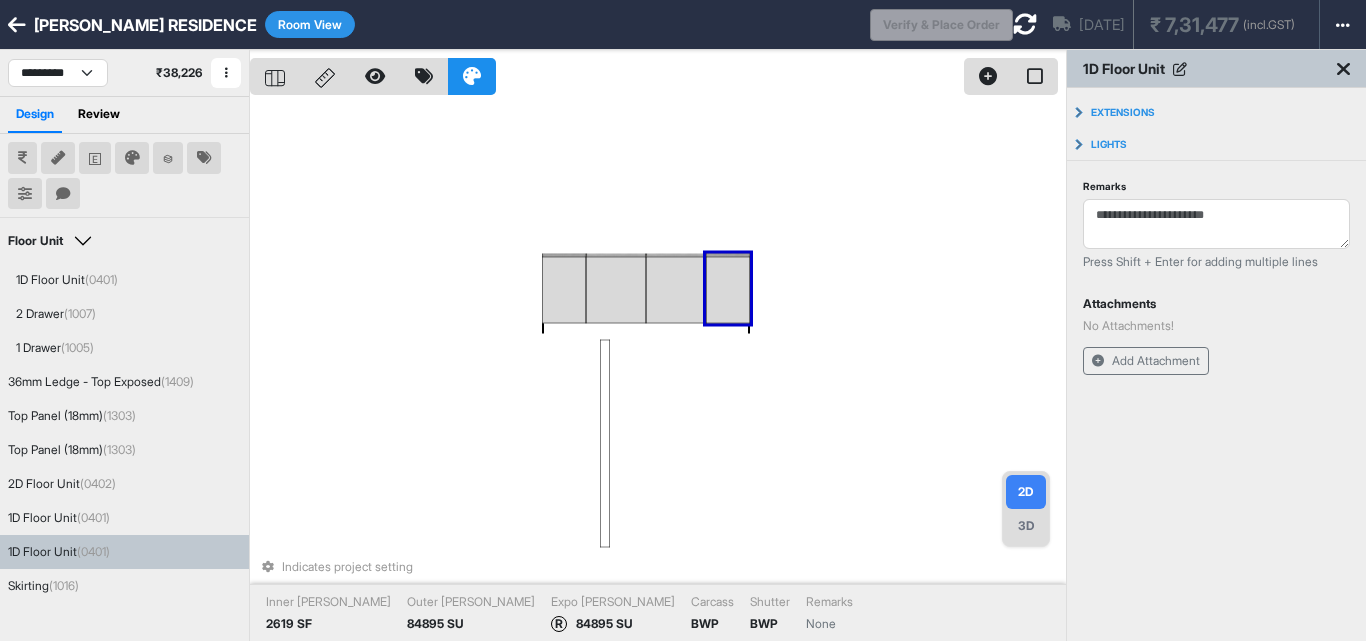 click on "Indicates project setting Inner Lam 2619 SF Outer Lam 84895 SU Expo Lam R 84895 SU Carcass BWP Shutter BWP Remarks None" at bounding box center [658, 370] 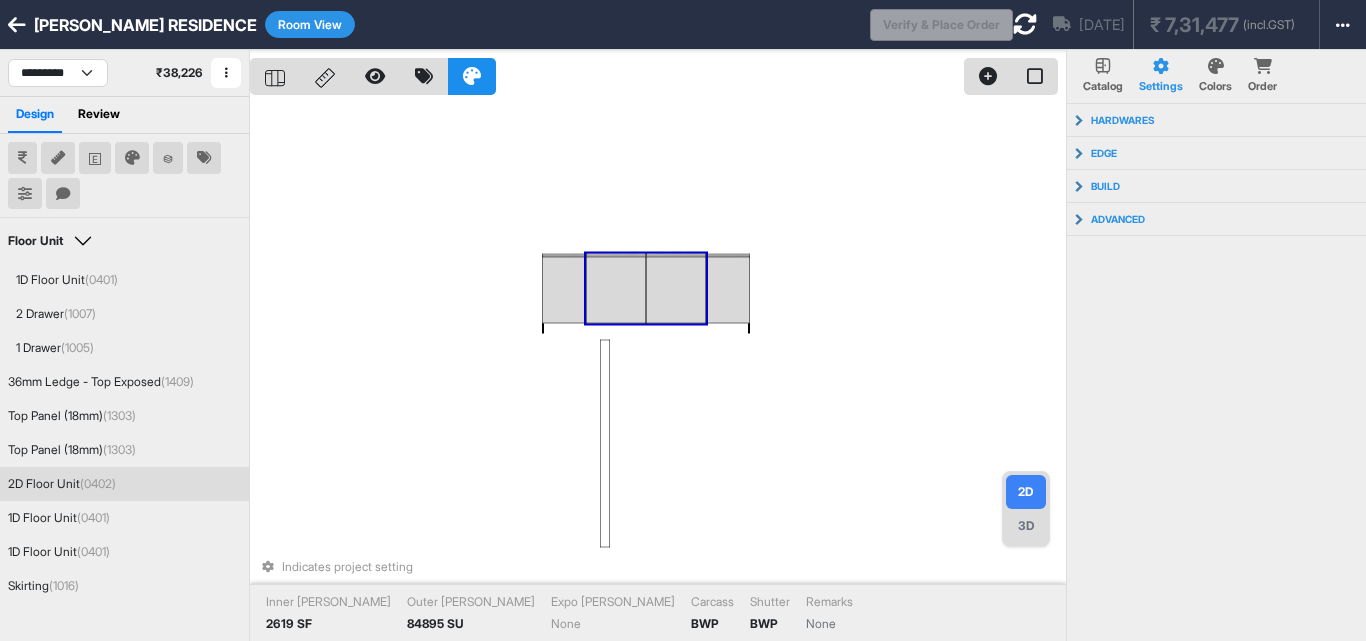 click at bounding box center (676, 290) 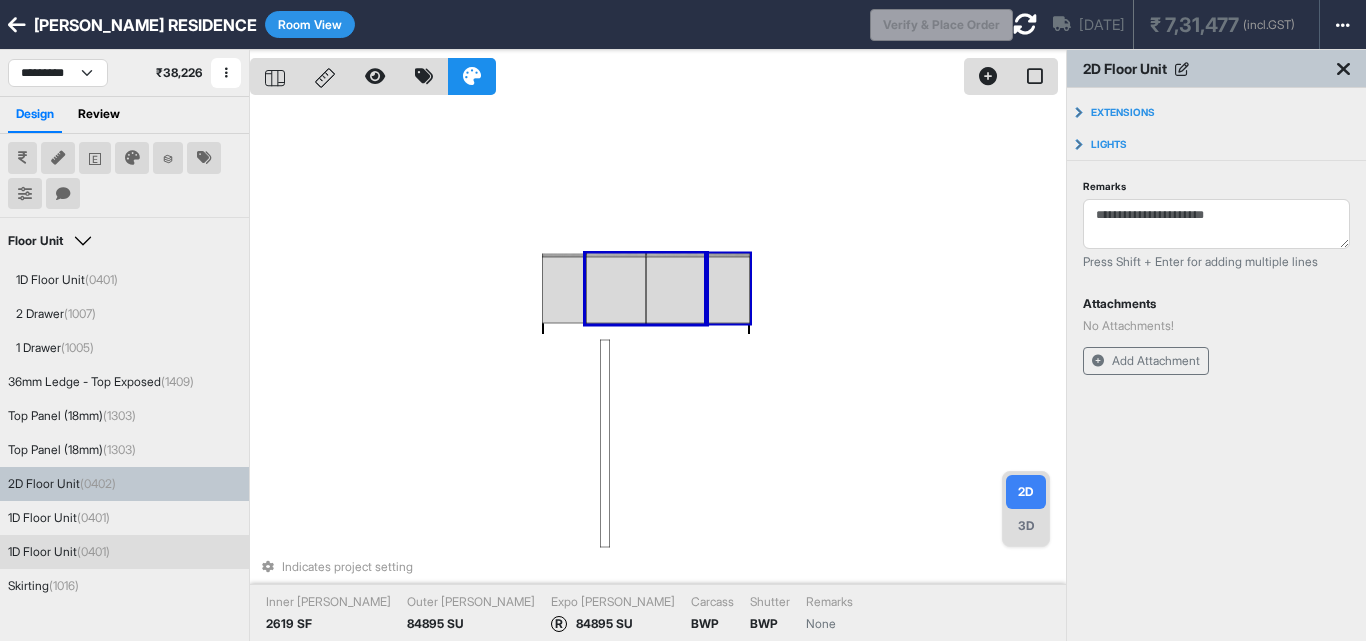 click at bounding box center (728, 290) 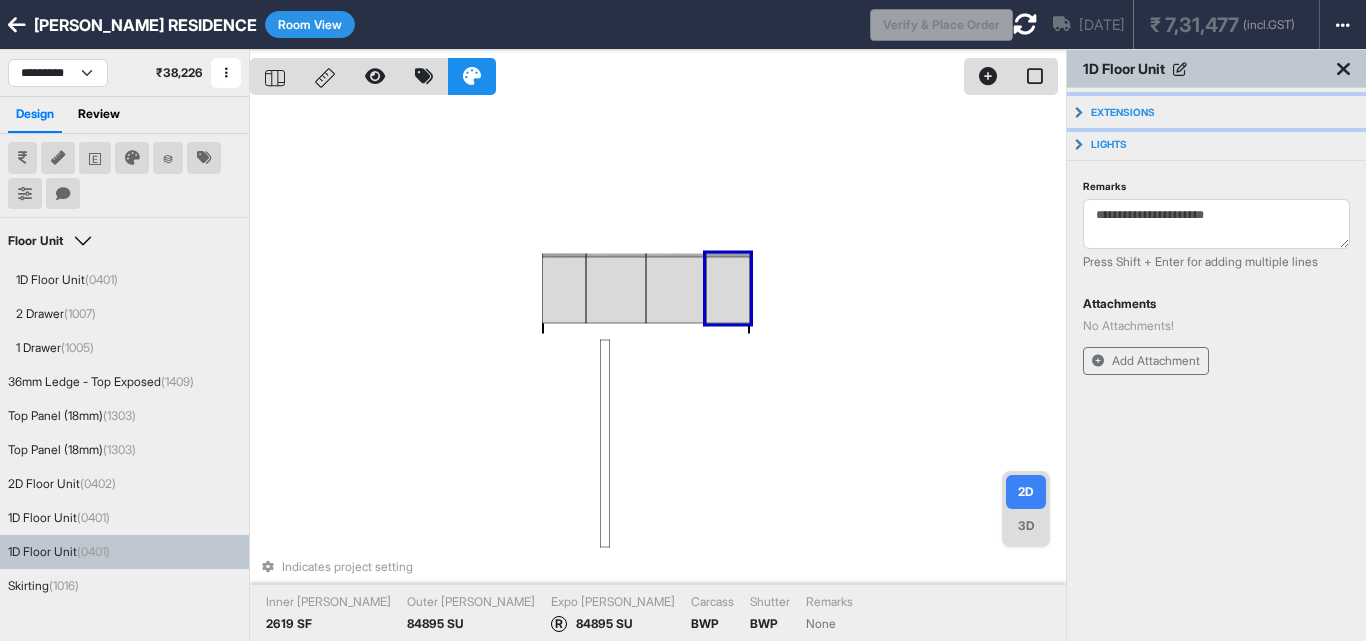 click on "Extensions" at bounding box center (1123, 112) 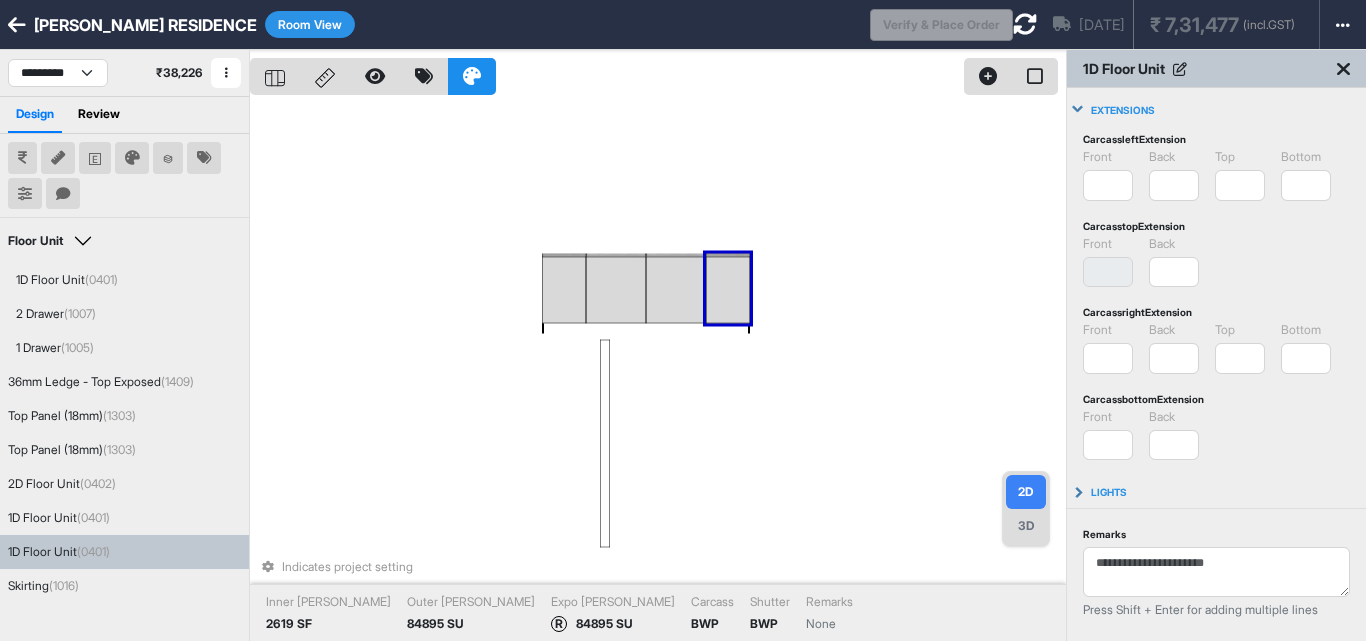 click on "Indicates project setting Inner Lam 2619 SF Outer Lam 84895 SU Expo Lam R 84895 SU Carcass BWP Shutter BWP Remarks None" at bounding box center [658, 370] 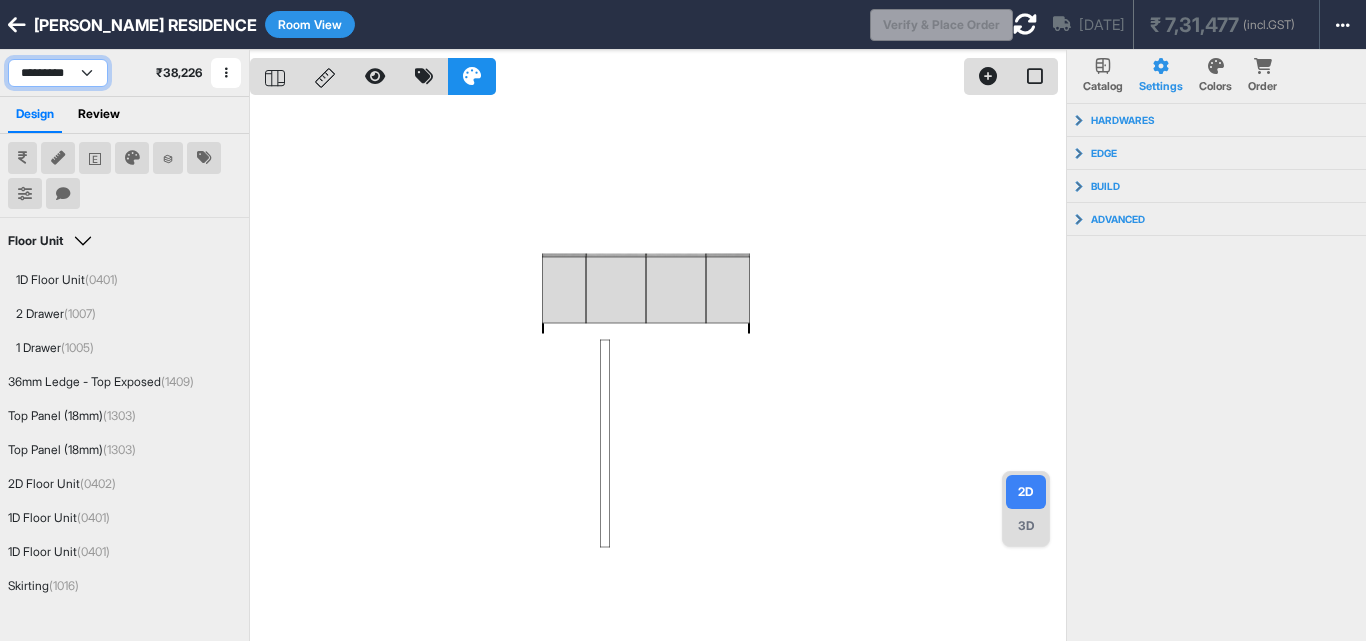 click on "**********" at bounding box center [58, 73] 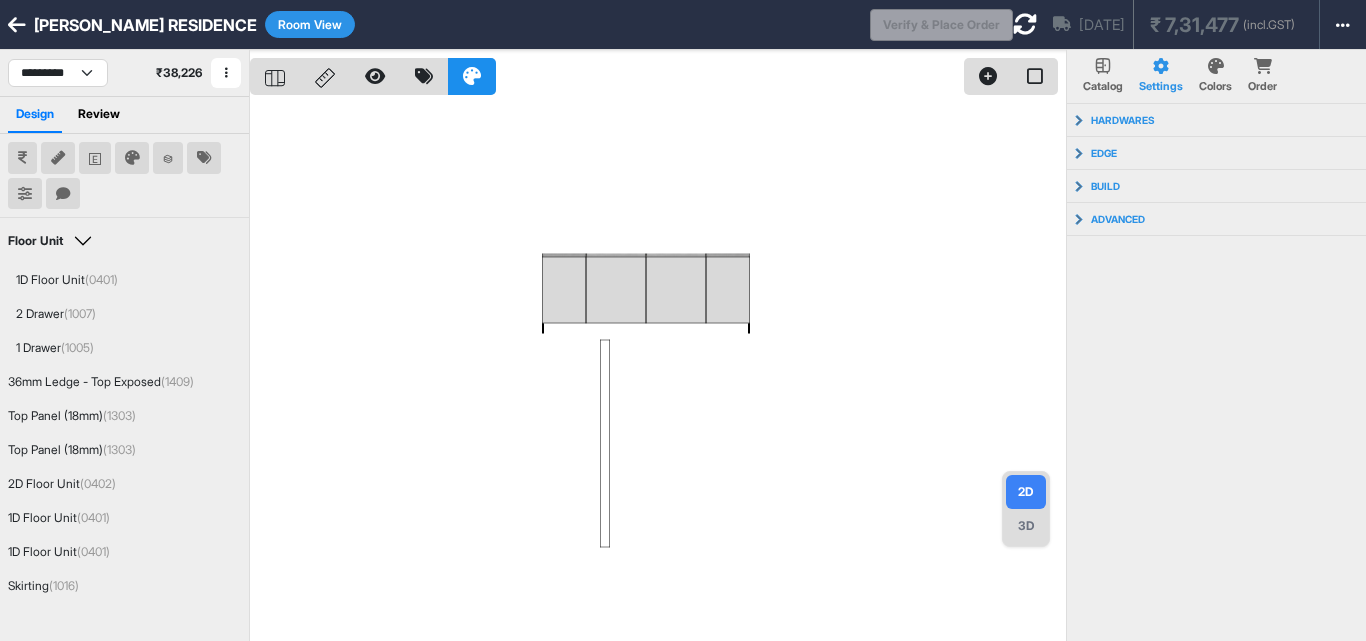 drag, startPoint x: 392, startPoint y: 266, endPoint x: 87, endPoint y: 74, distance: 360.40115 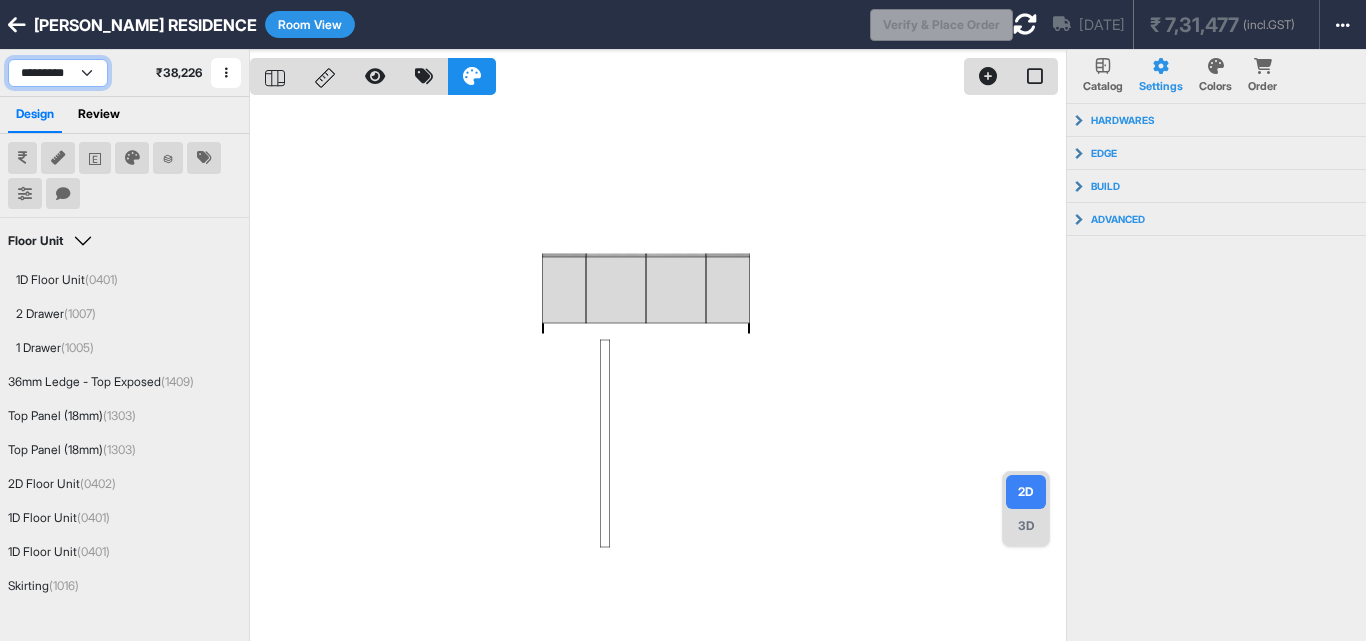 click on "**********" at bounding box center (58, 73) 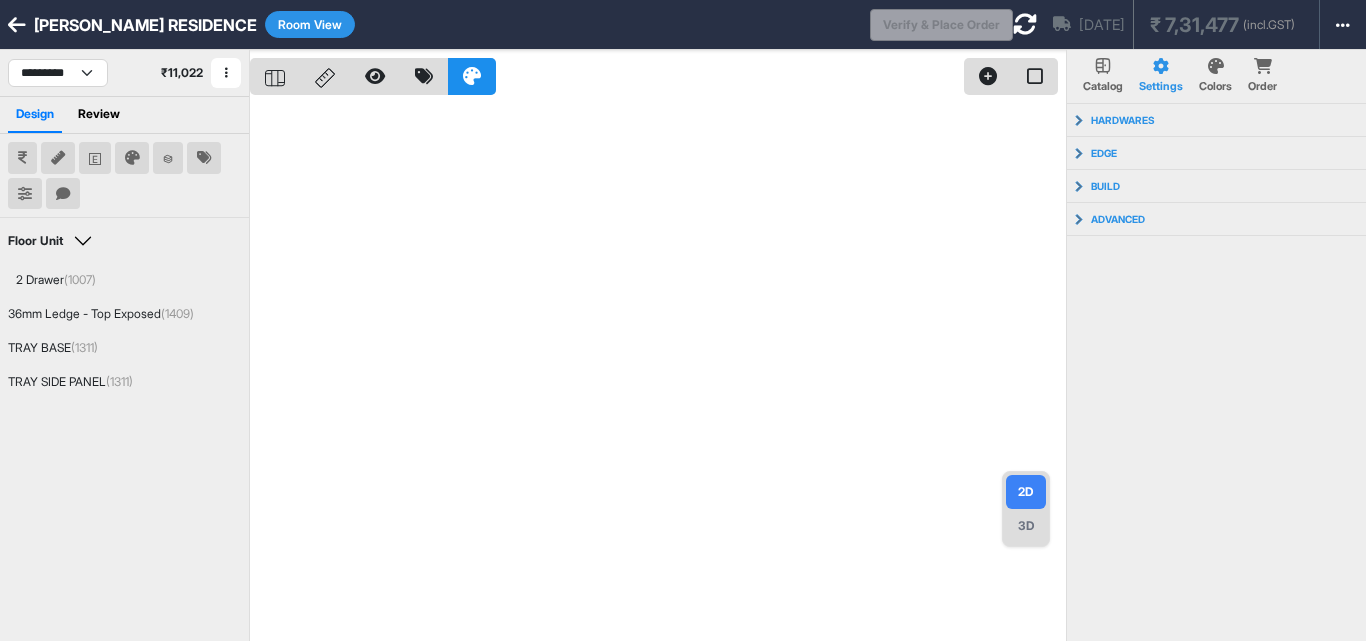 select on "****" 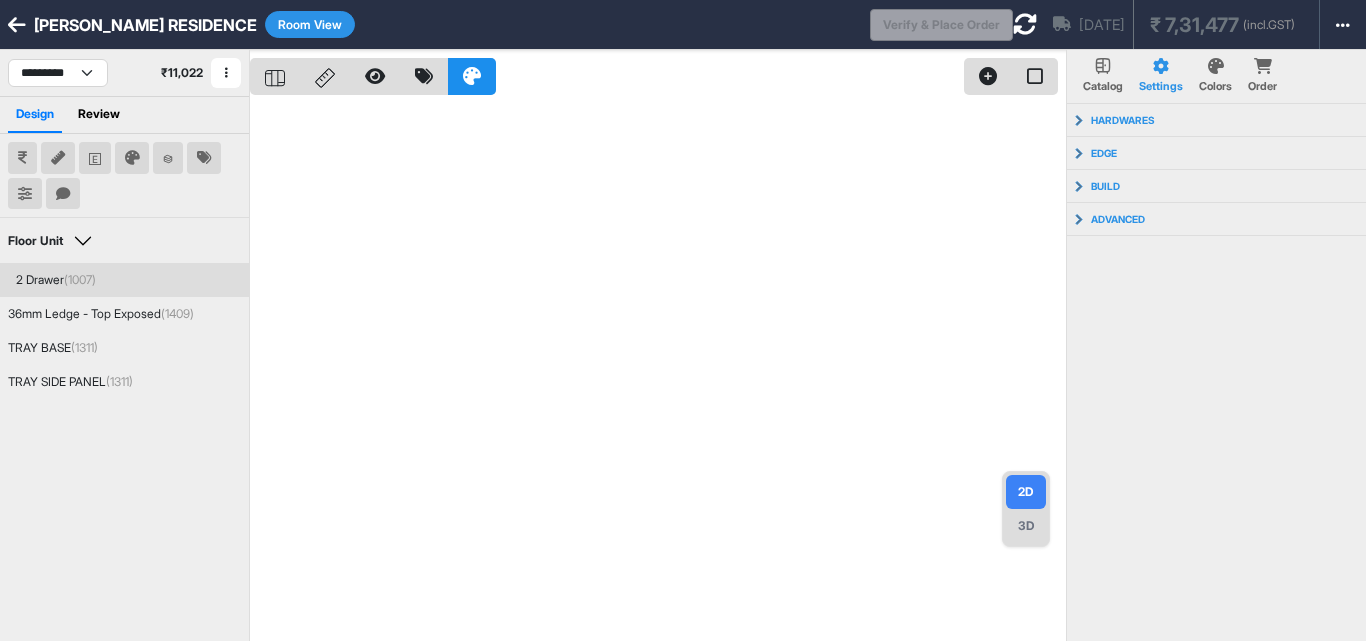 click on "(1007)" at bounding box center [80, 279] 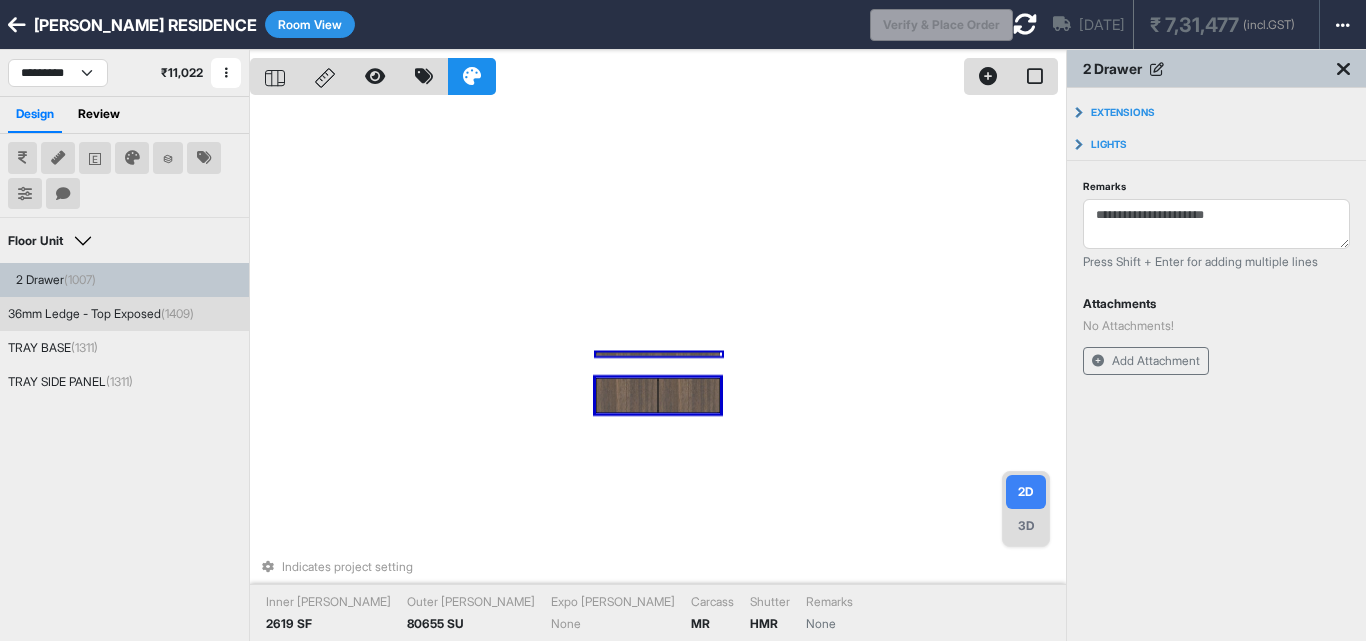 click on "Indicates project setting Inner Lam 2619 SF Outer Lam 80655 SU Expo Lam None Carcass MR Shutter HMR Remarks None" at bounding box center [658, 370] 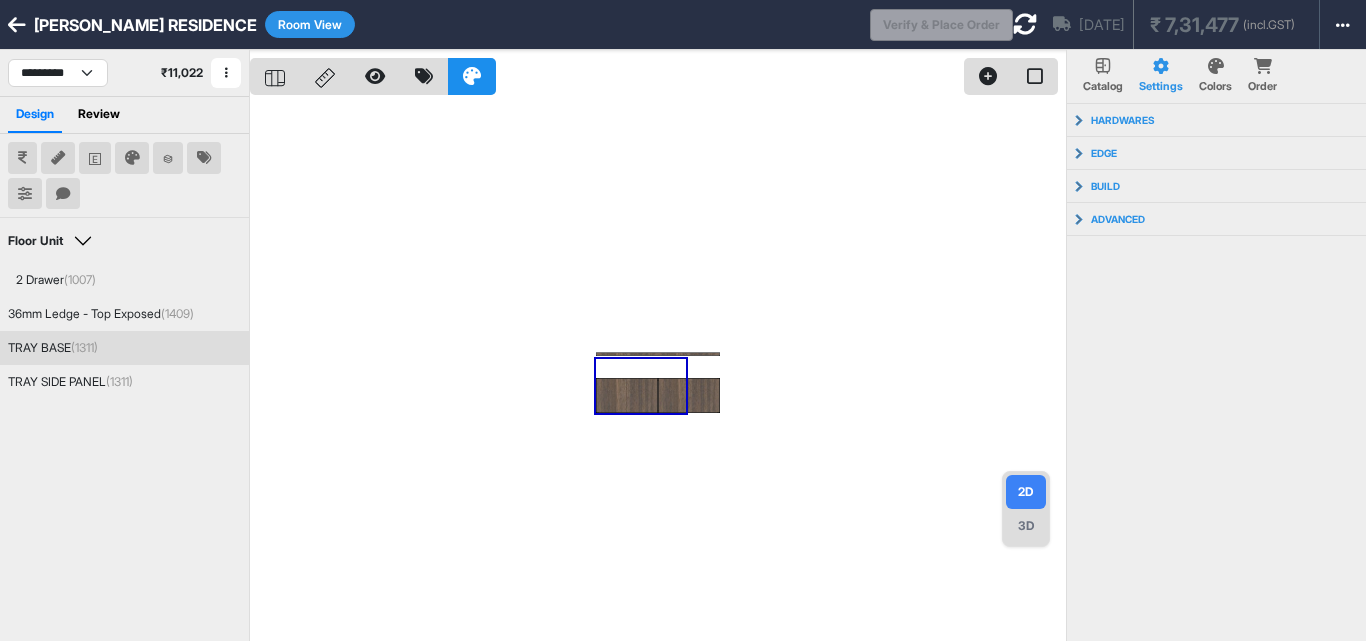 click on "(1311)" at bounding box center [84, 347] 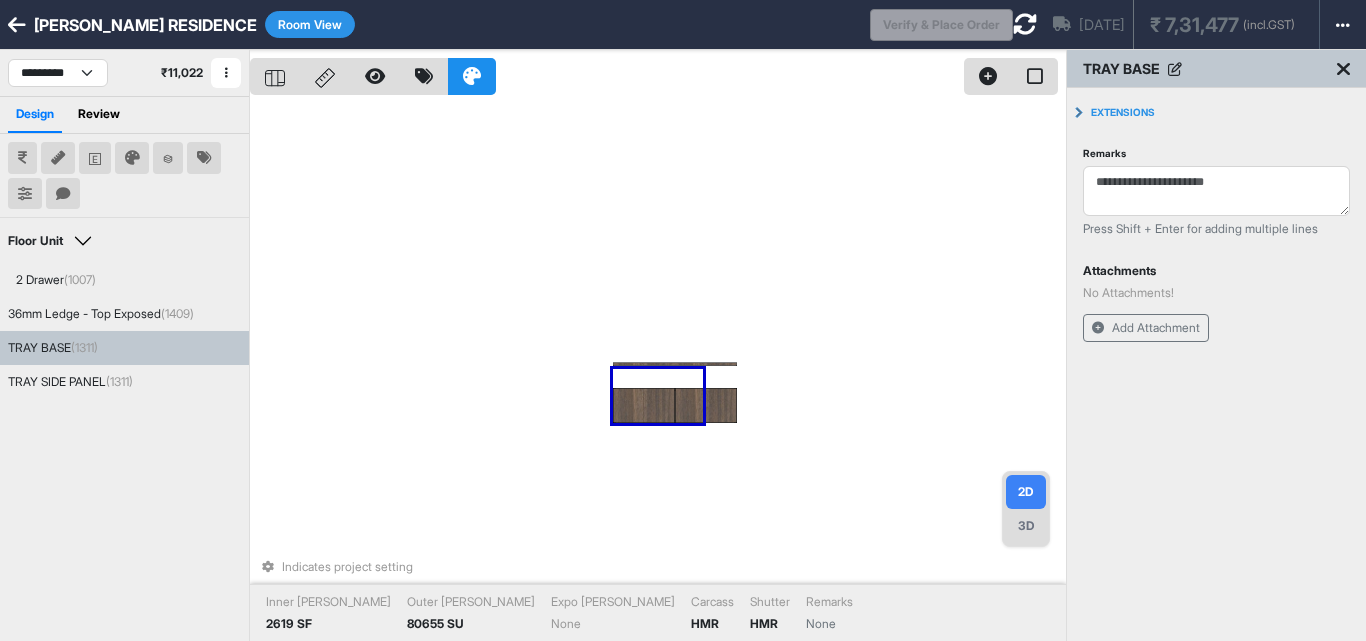 click on "Room View" at bounding box center (310, 24) 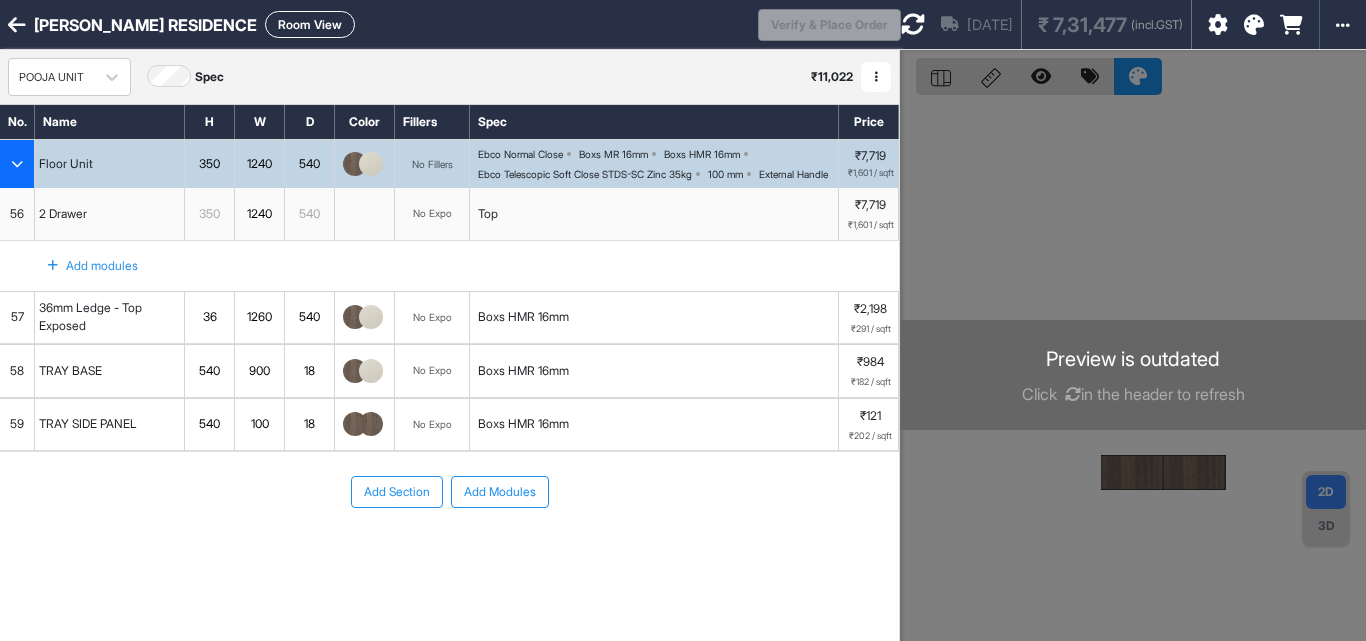 click on "Room View" at bounding box center [310, 24] 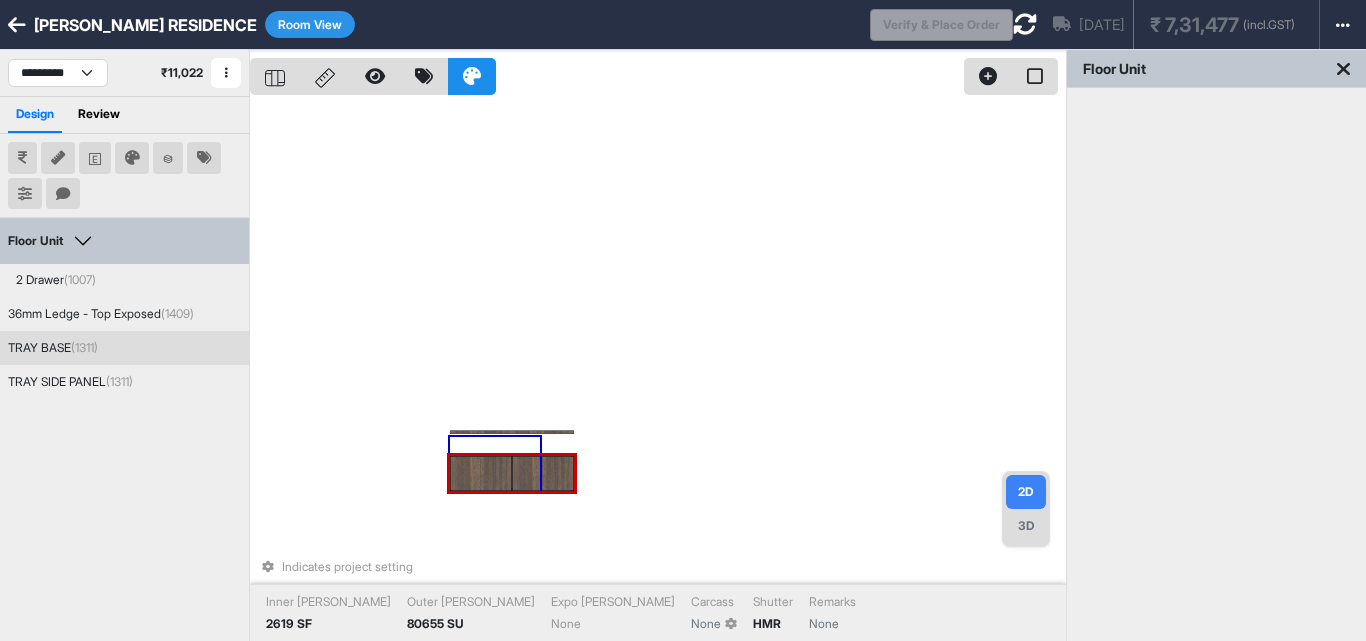 click on "TRAY BASE  (1311)" at bounding box center [124, 348] 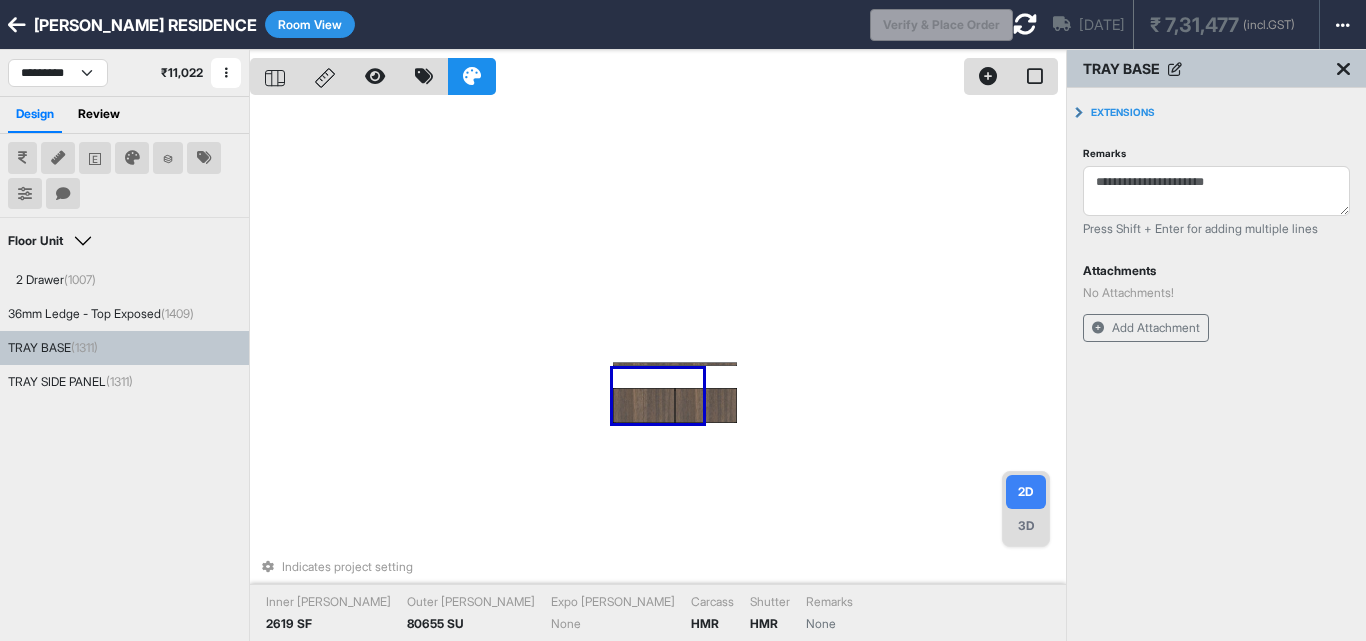 drag, startPoint x: 533, startPoint y: 363, endPoint x: 499, endPoint y: 358, distance: 34.36568 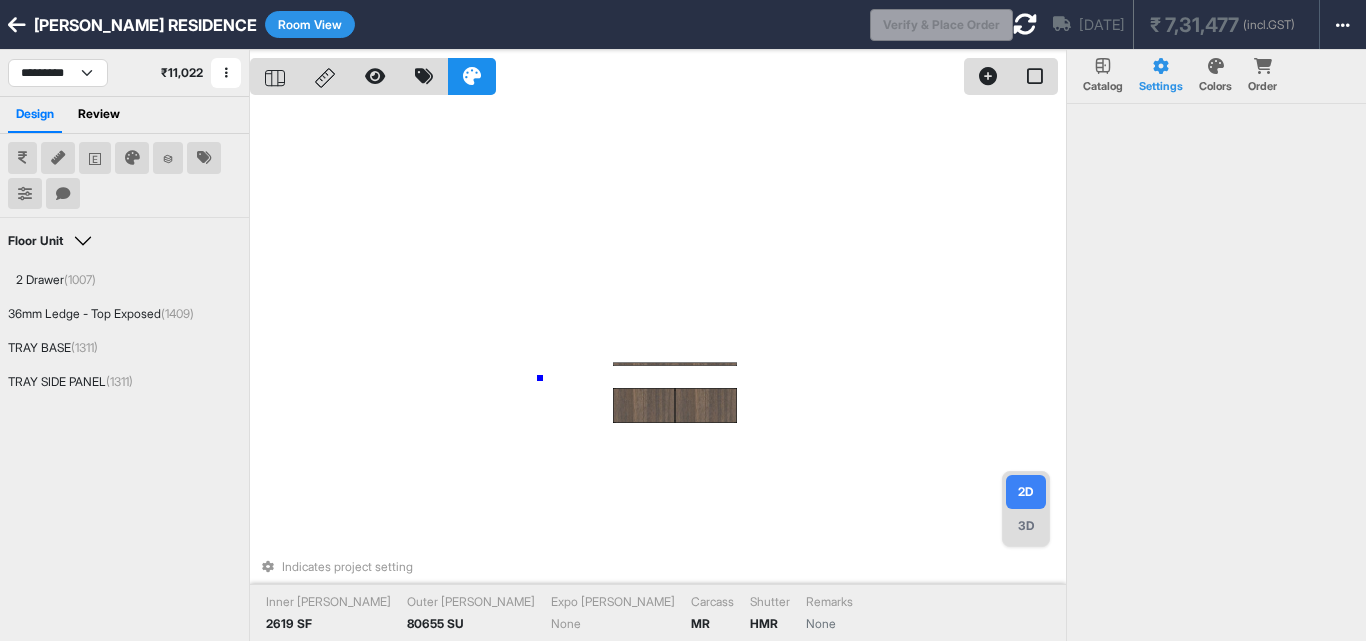 click on "Indicates project setting Inner Lam 2619 SF Outer Lam 80655 SU Expo Lam None Carcass MR Shutter HMR Remarks None" at bounding box center (658, 370) 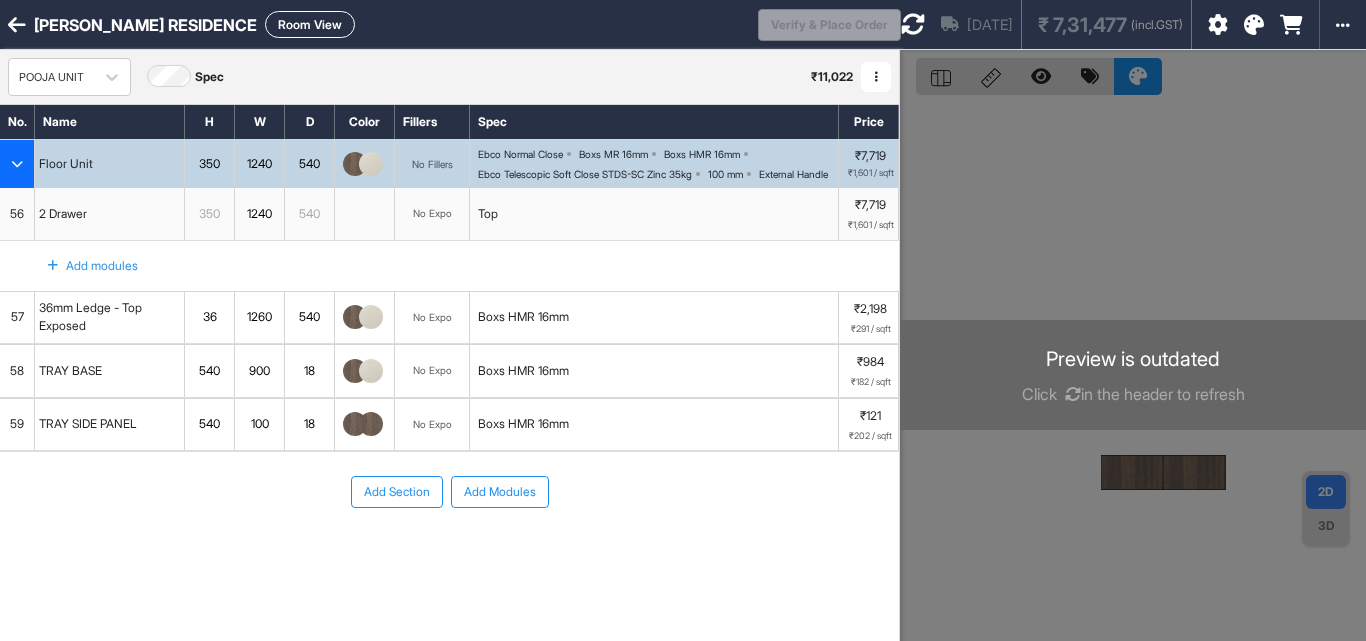 scroll, scrollTop: 0, scrollLeft: 0, axis: both 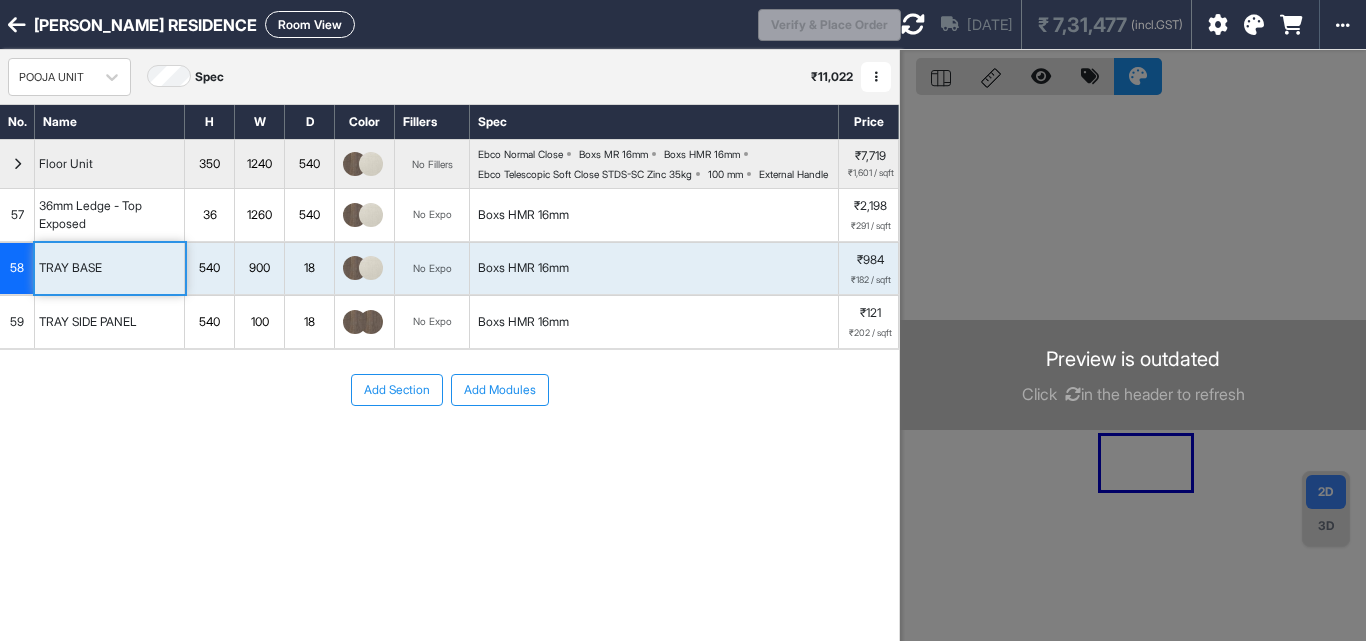 click on "Room View" at bounding box center (310, 24) 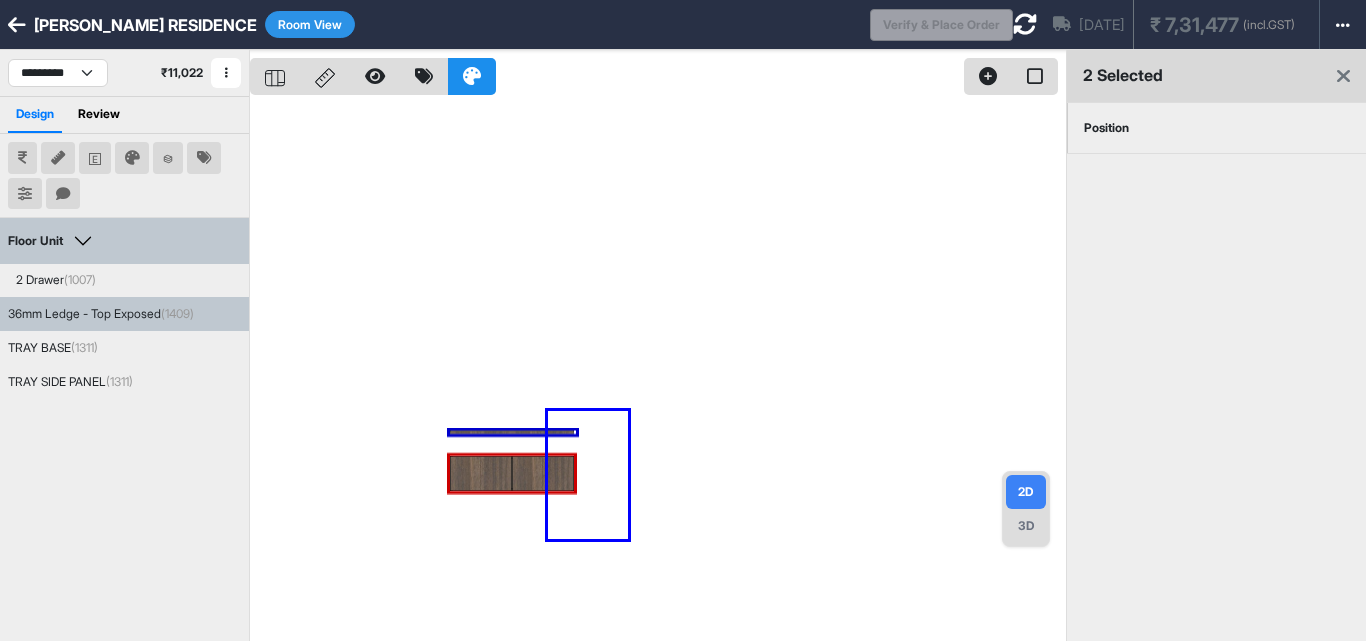 drag, startPoint x: 614, startPoint y: 437, endPoint x: 548, endPoint y: 539, distance: 121.49074 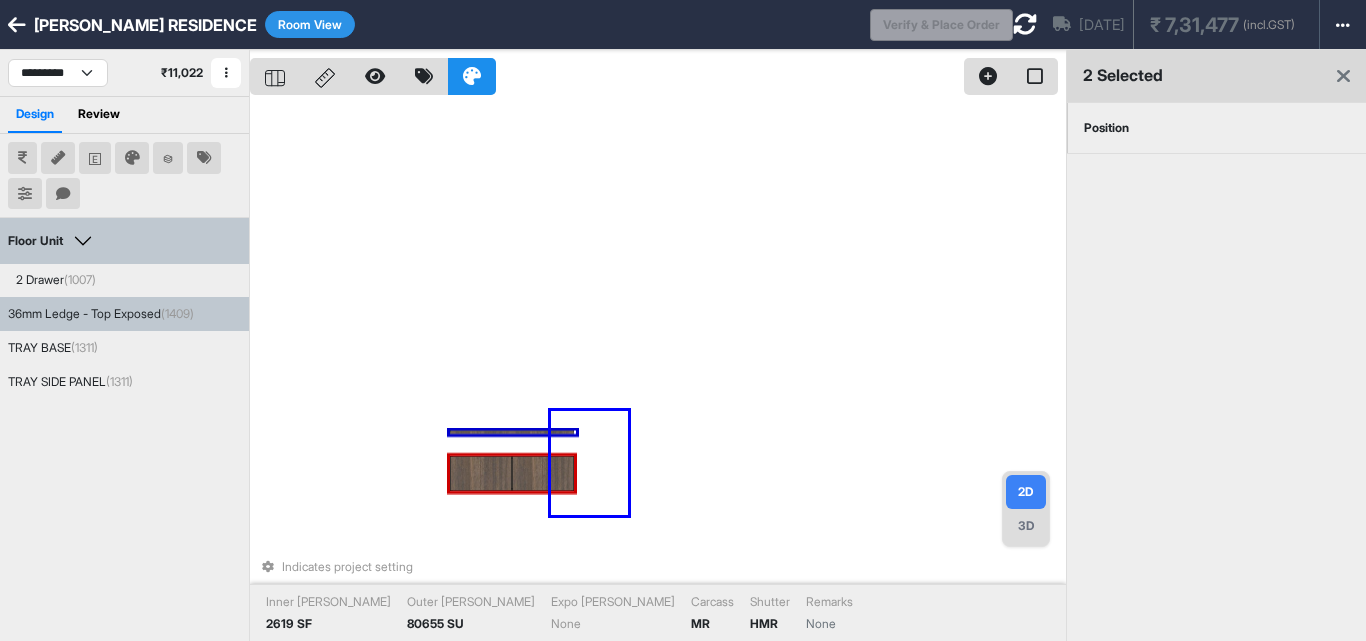 click on "Indicates project setting Inner [PERSON_NAME] 2619 SF Outer [PERSON_NAME] 80655 SU Expo [PERSON_NAME] None Carcass MR [PERSON_NAME] HMR Remarks None" at bounding box center [658, 370] 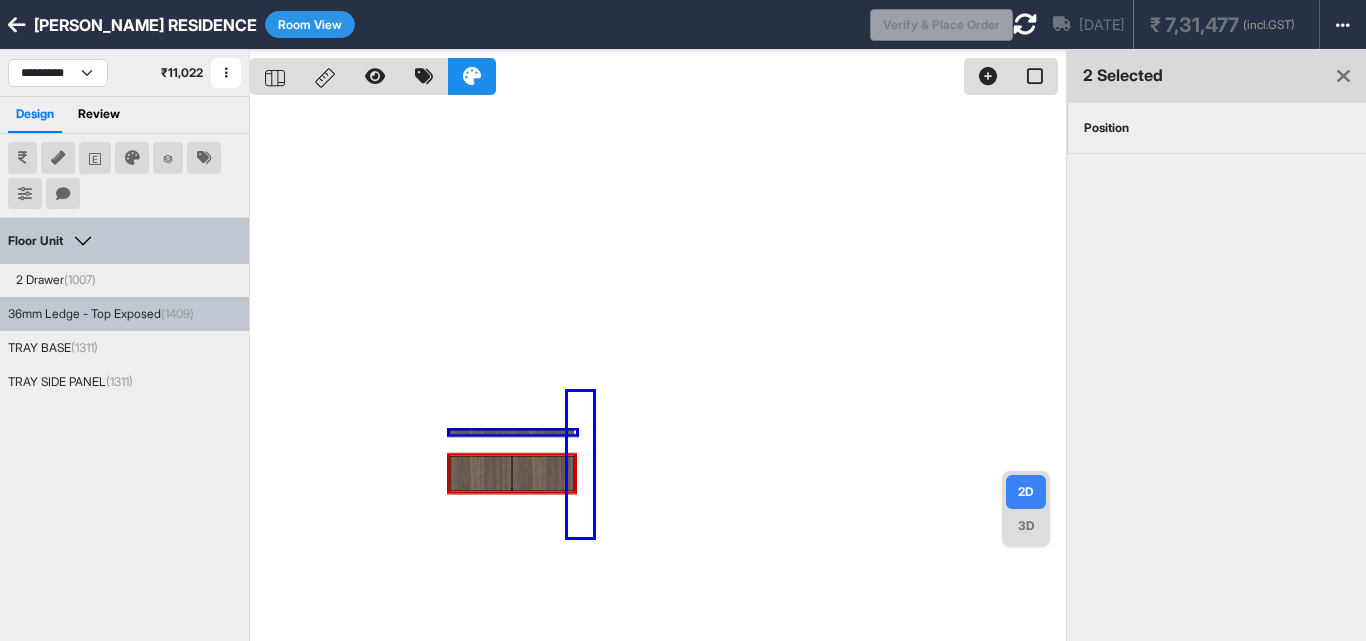 drag, startPoint x: 593, startPoint y: 392, endPoint x: 567, endPoint y: 538, distance: 148.297 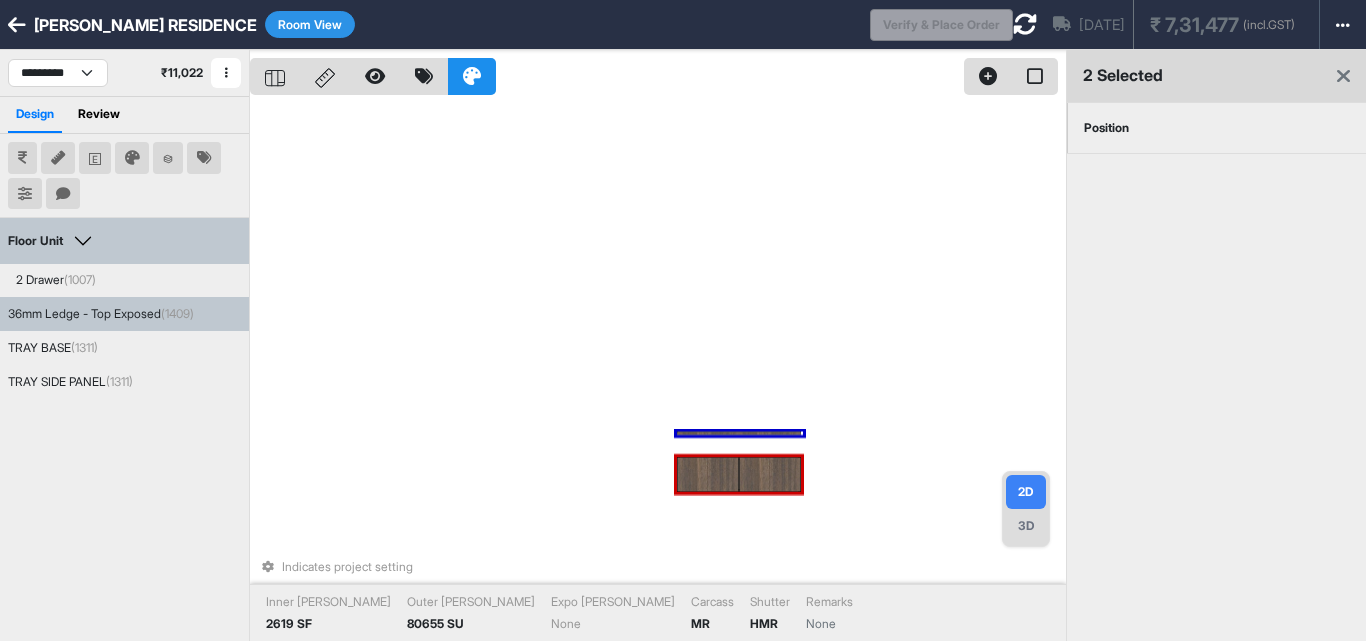 drag, startPoint x: 570, startPoint y: 469, endPoint x: 796, endPoint y: 470, distance: 226.00221 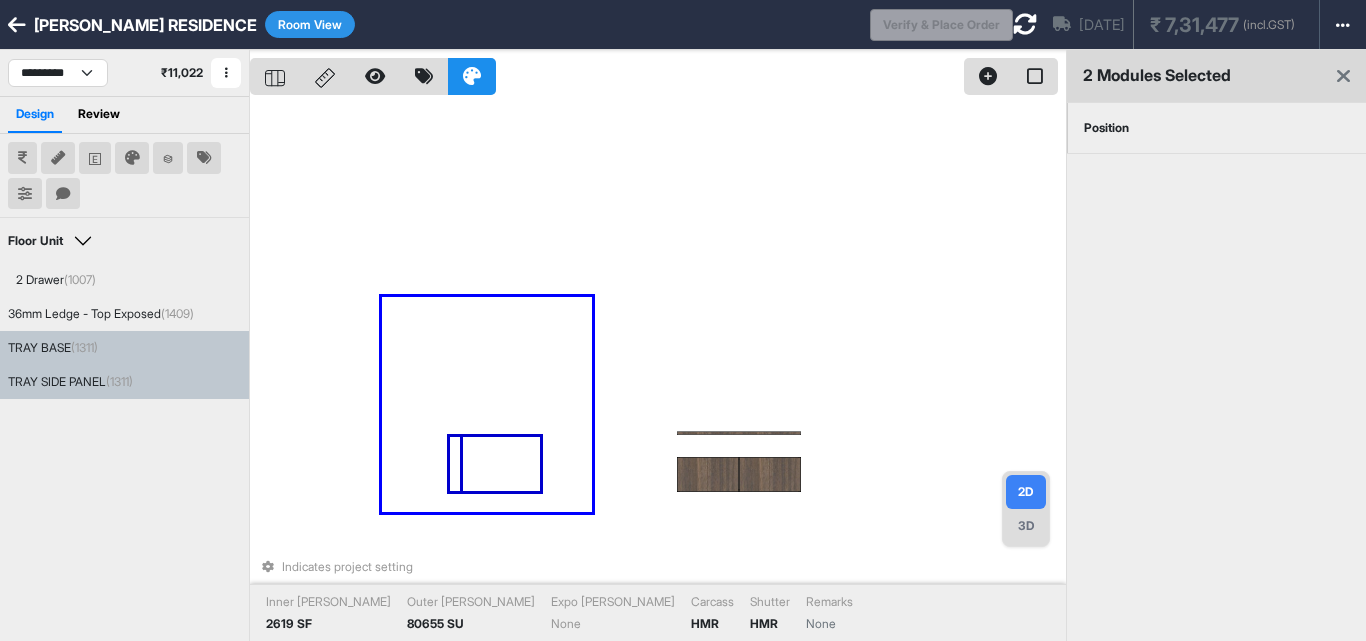 drag, startPoint x: 592, startPoint y: 297, endPoint x: 382, endPoint y: 512, distance: 300.54117 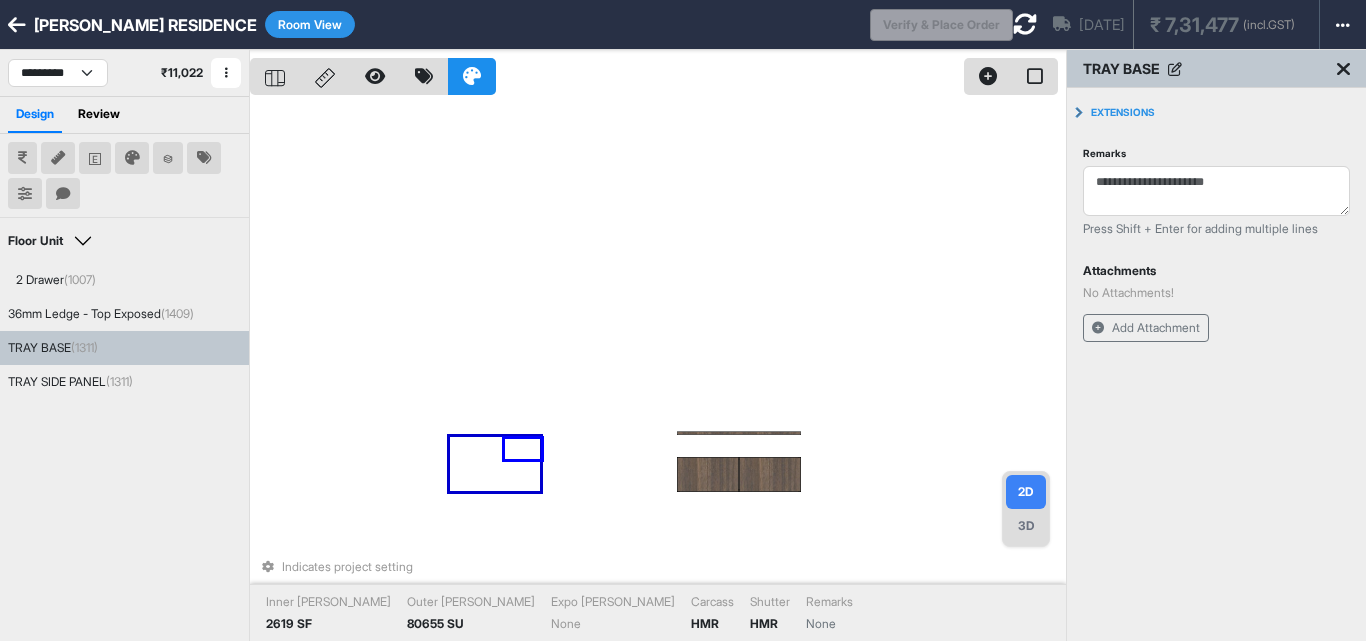 drag, startPoint x: 505, startPoint y: 459, endPoint x: 548, endPoint y: 435, distance: 49.24429 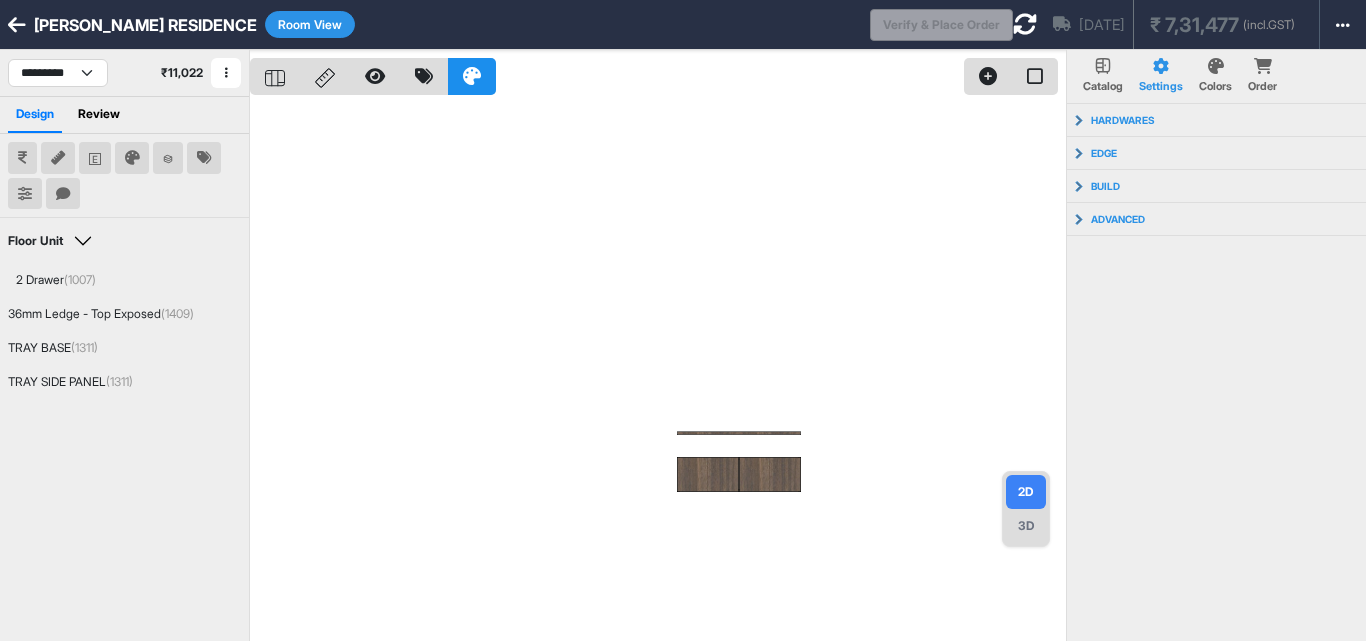 click at bounding box center (1025, 24) 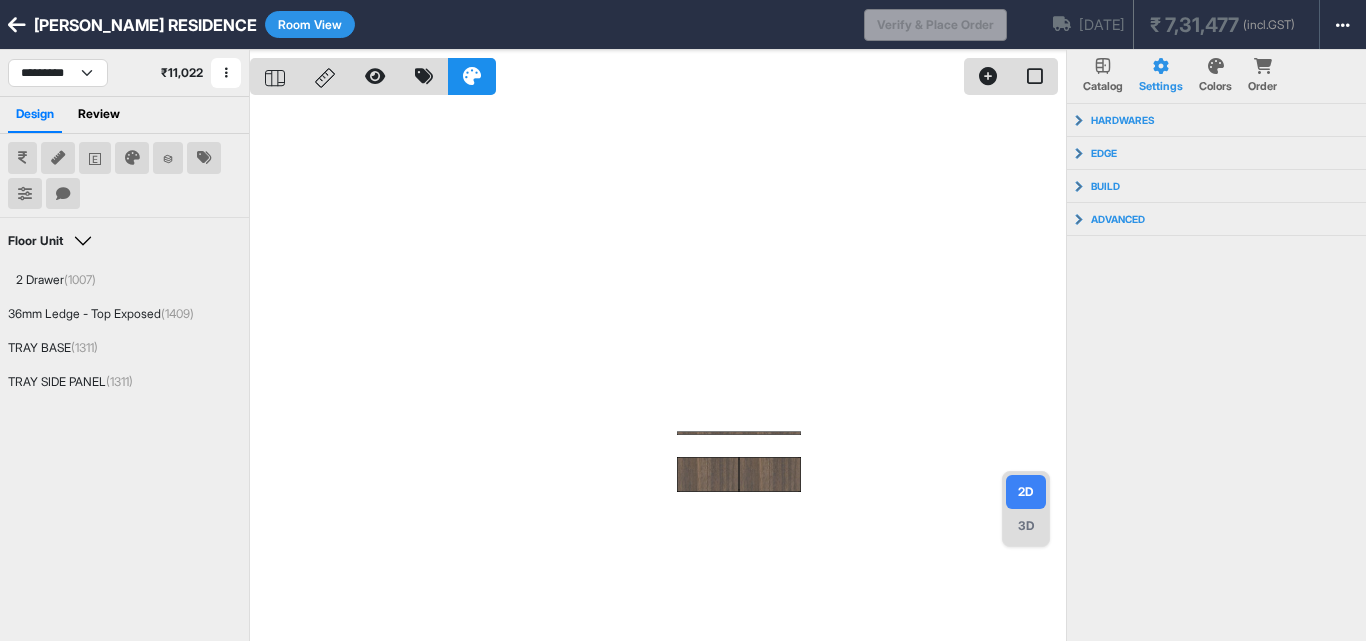 click on "Room View" at bounding box center (310, 24) 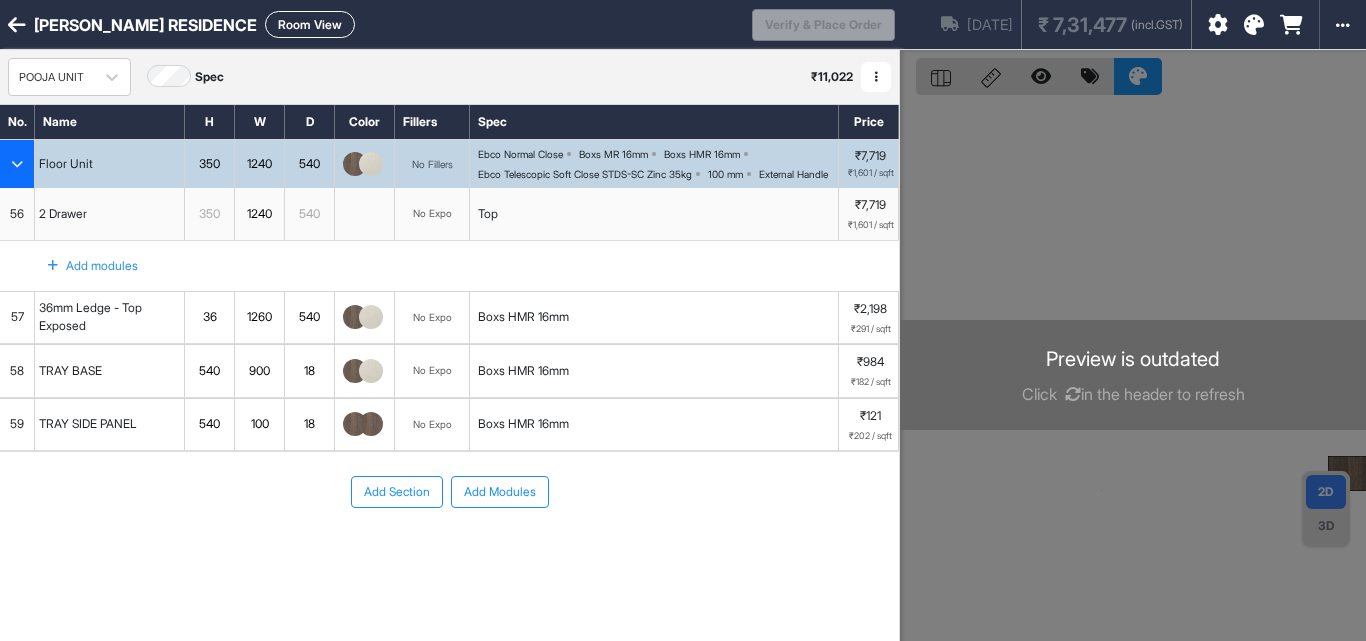 click on "Boxs HMR 16mm" at bounding box center (523, 371) 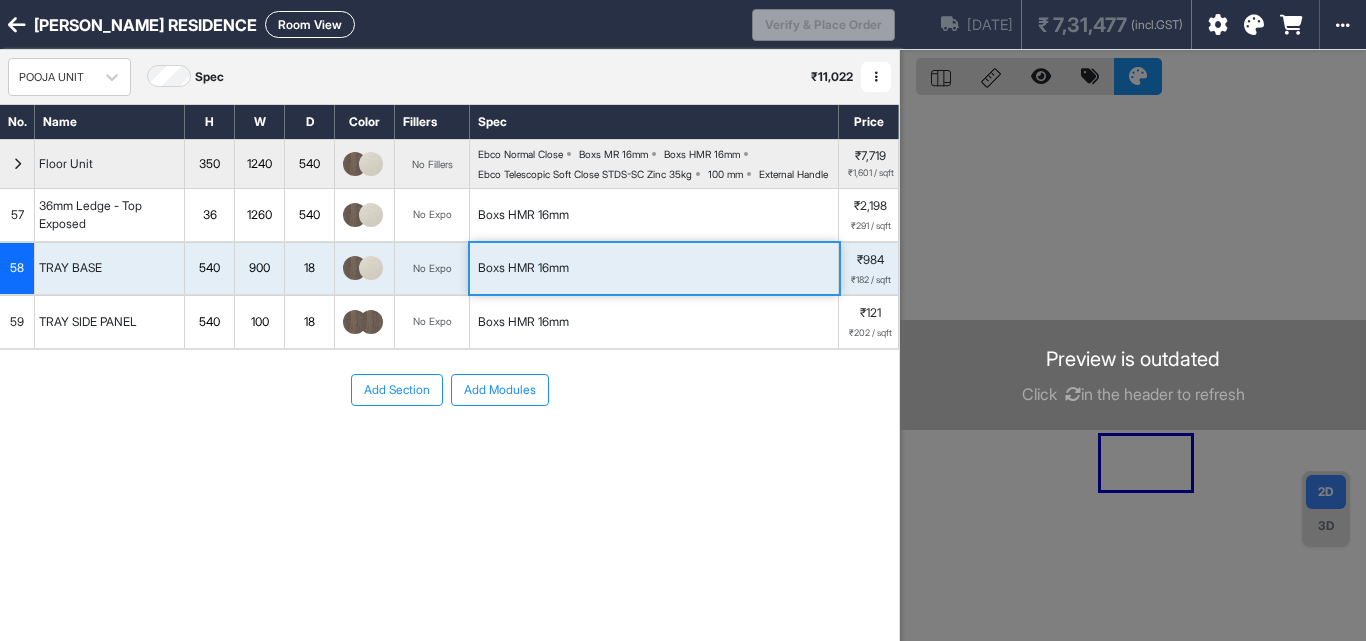 click on "58 TRAY BASE 540 900 18 No Expo Boxs HMR 16mm ₹984 ₹182 / sqft" at bounding box center (449, 269) 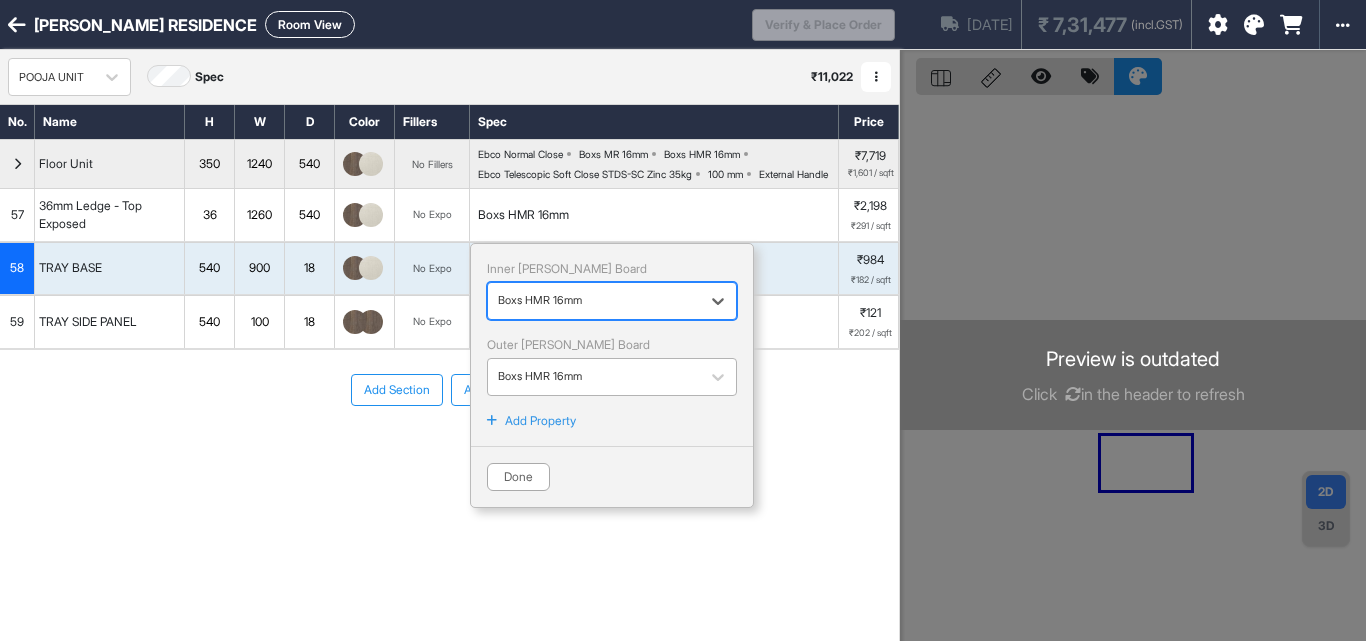 click on "Boxs HMR 16mm" at bounding box center (612, 377) 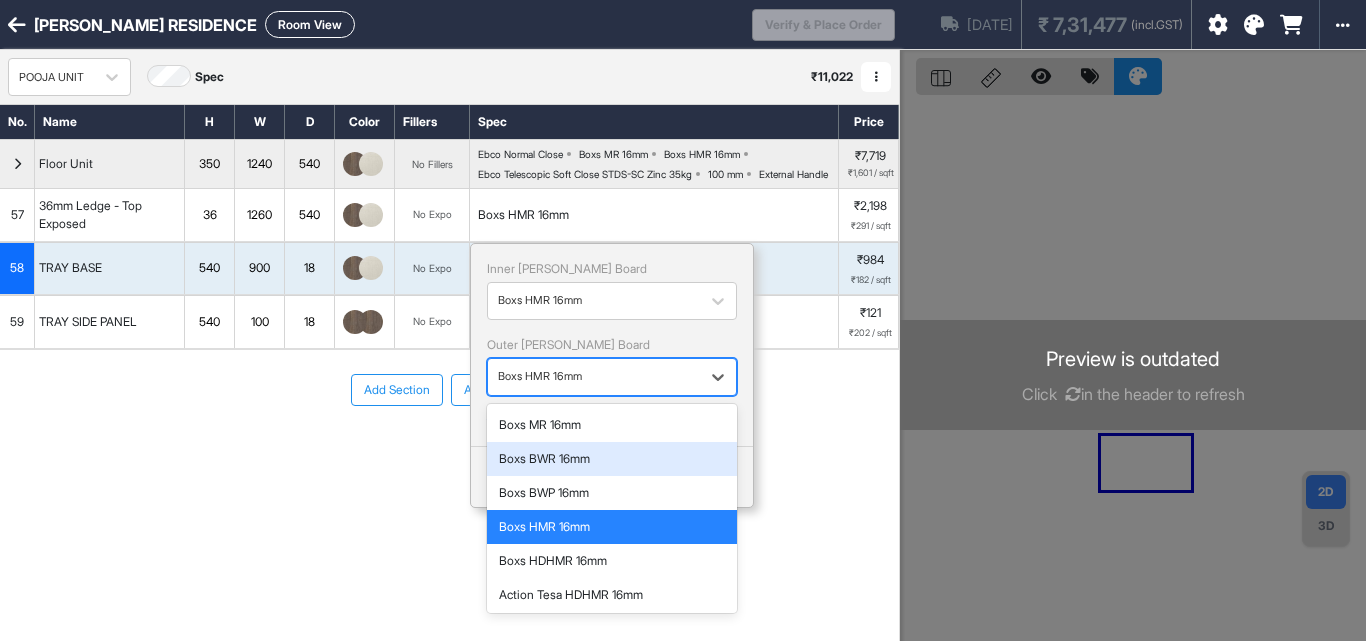 click on "Boxs BWR 16mm" at bounding box center (612, 459) 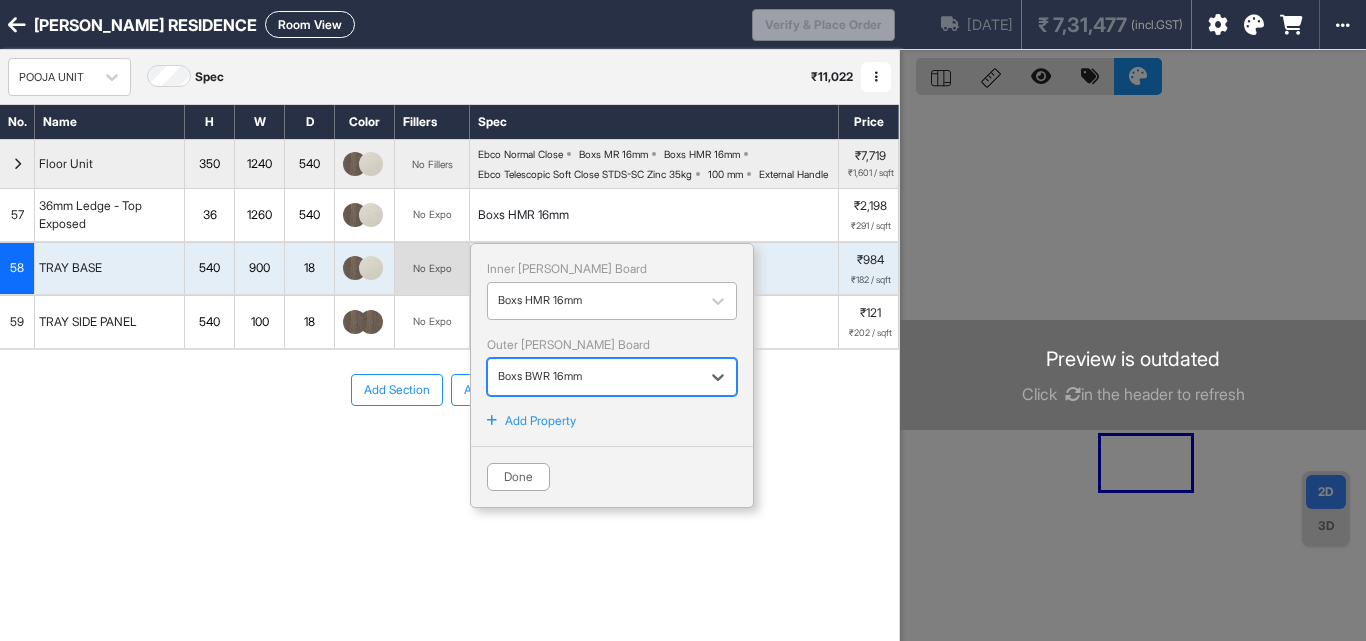 click on "Boxs HMR 16mm" at bounding box center (594, 301) 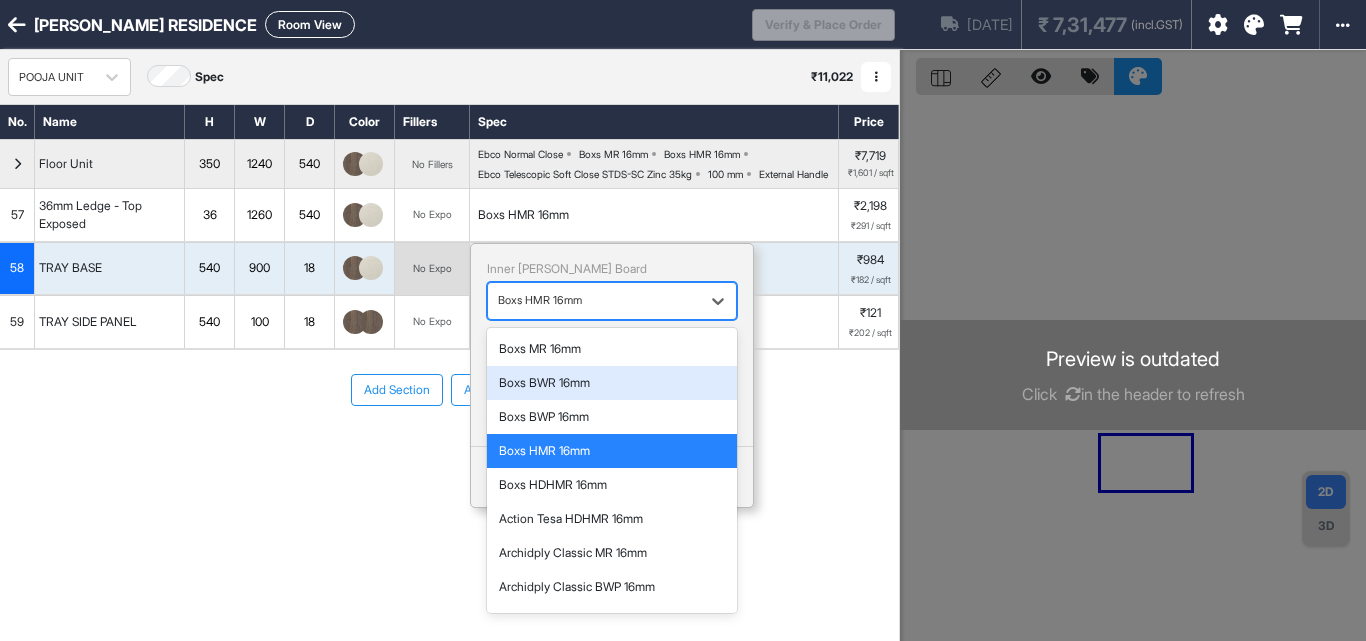 click on "Boxs BWR 16mm" at bounding box center [612, 383] 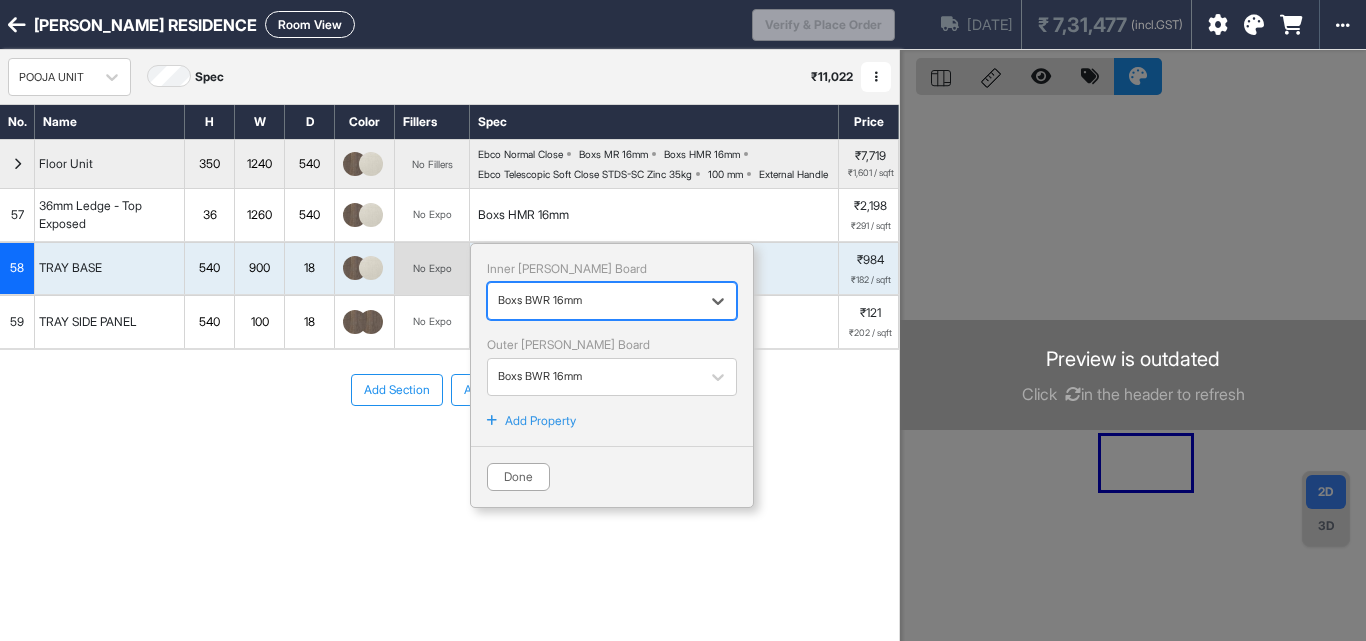 click on "Done" at bounding box center (518, 477) 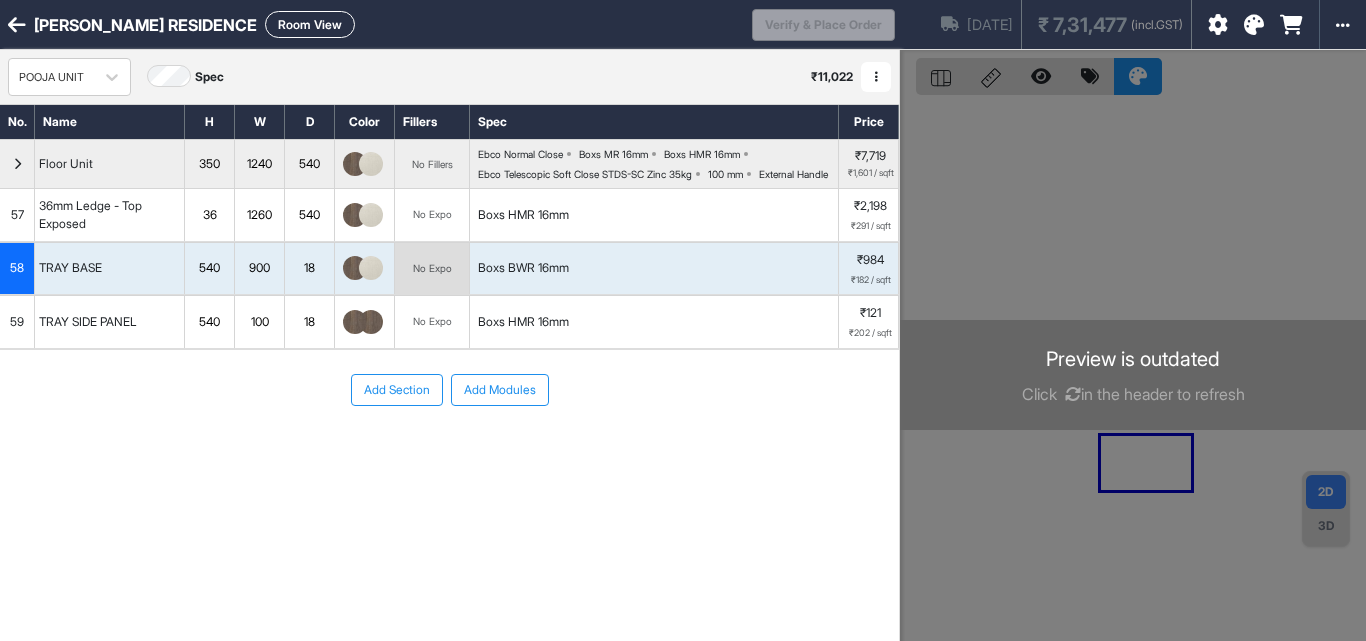 click on "Boxs HMR 16mm" at bounding box center (523, 322) 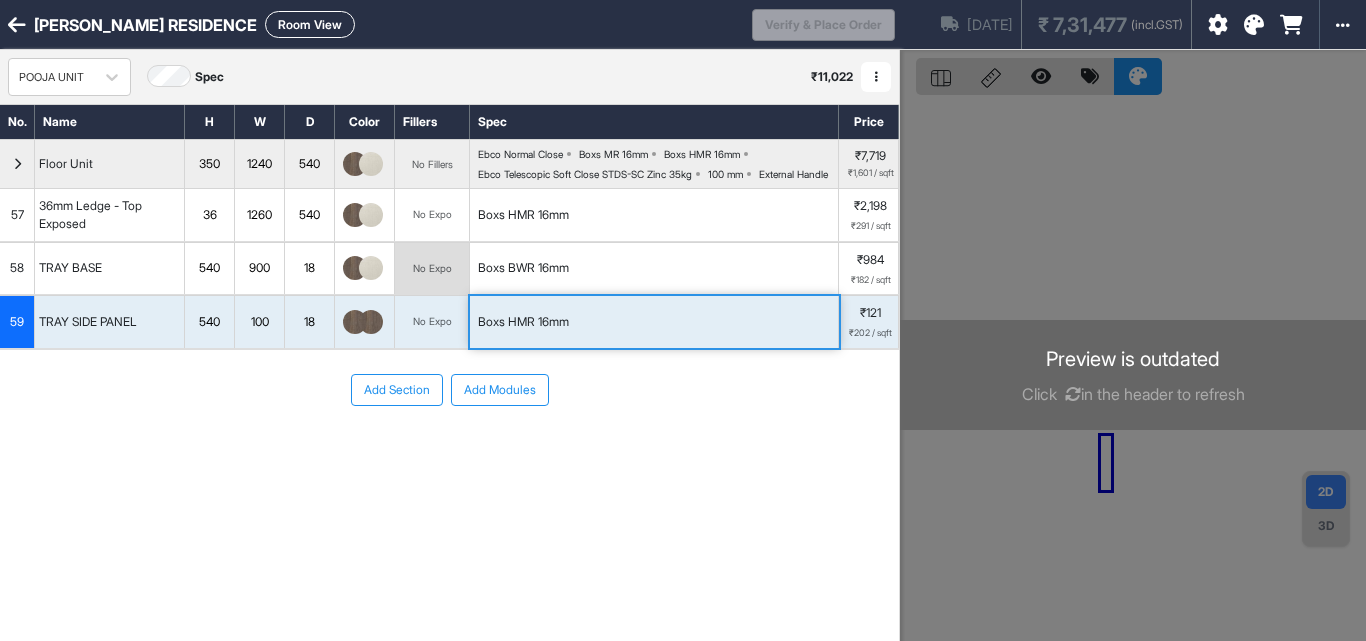 click on "Boxs HMR 16mm" at bounding box center (523, 322) 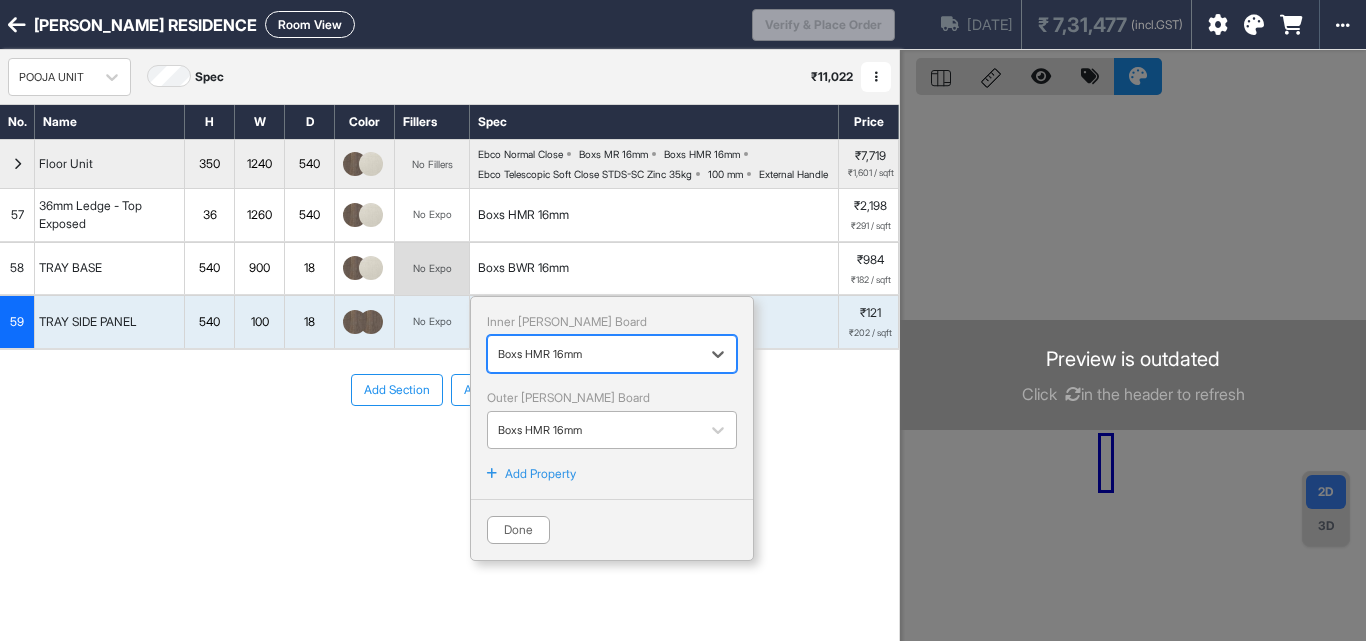 click on "Boxs HMR 16mm" at bounding box center (594, 430) 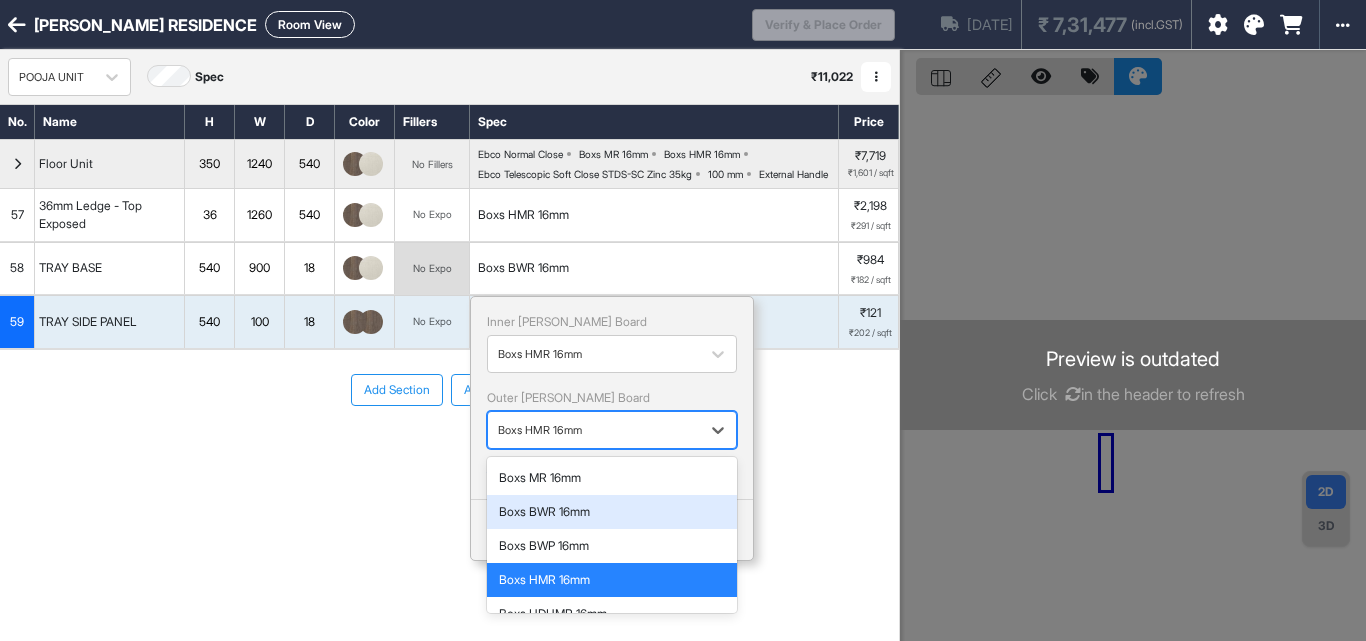 click on "Boxs BWR 16mm" at bounding box center [612, 512] 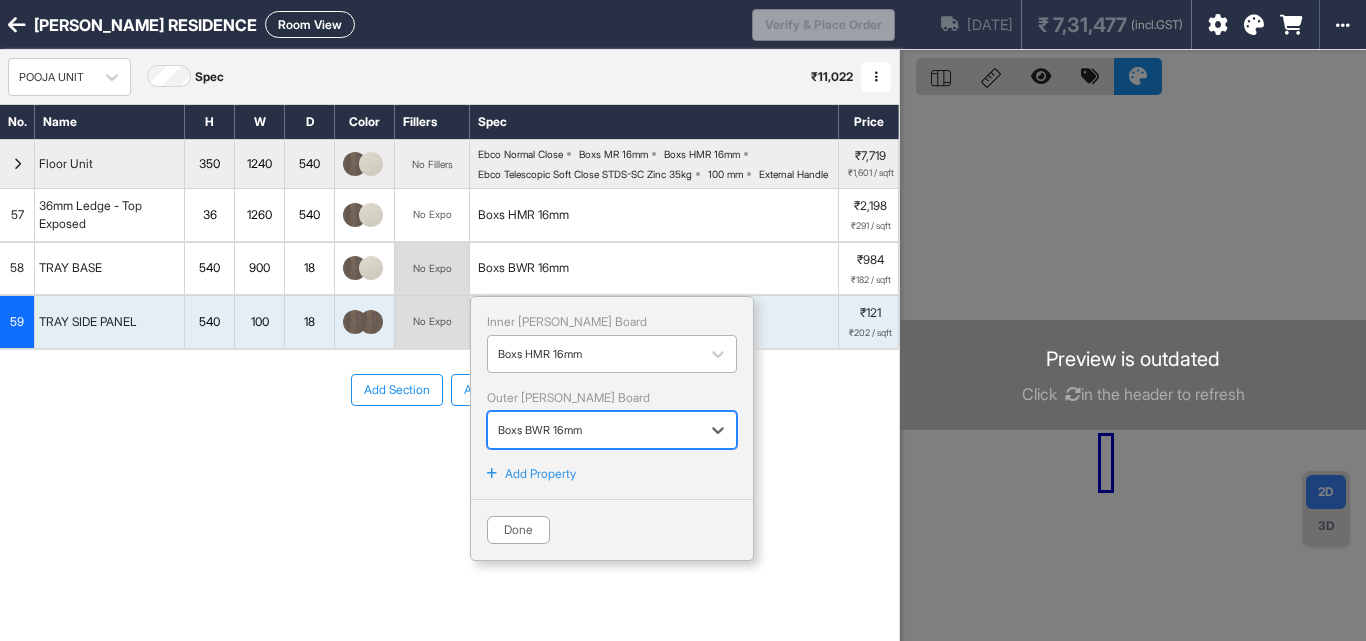 click at bounding box center [594, 354] 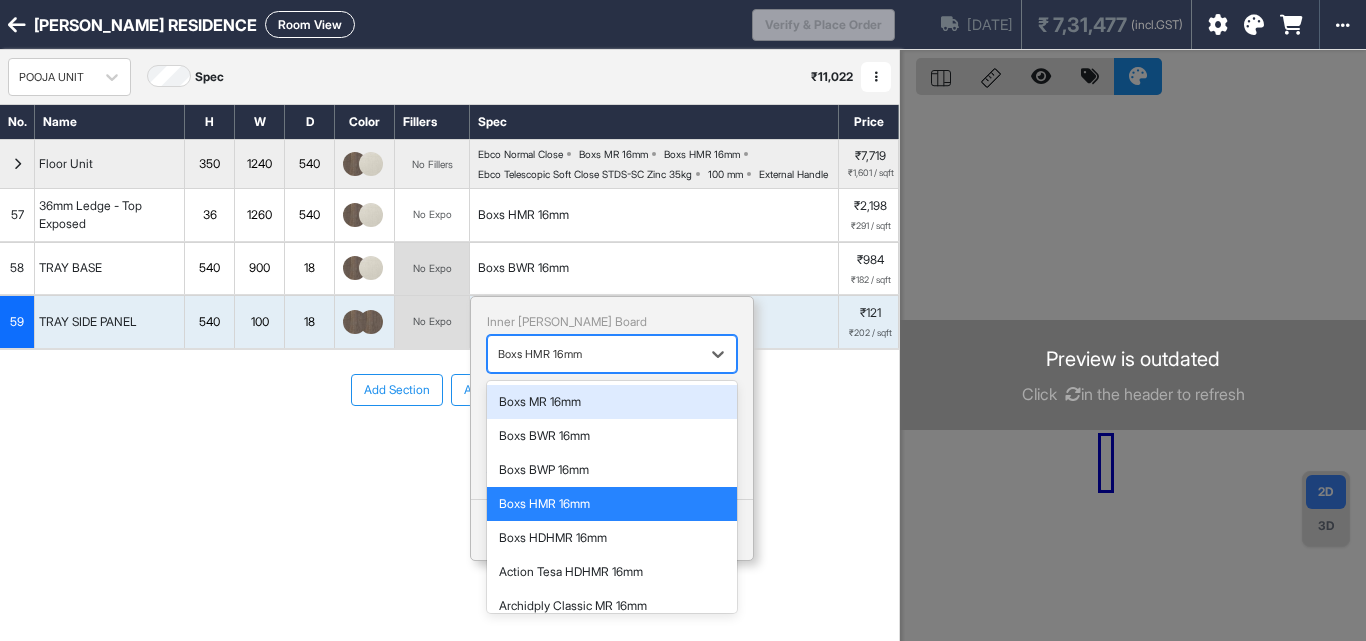 click at bounding box center (594, 354) 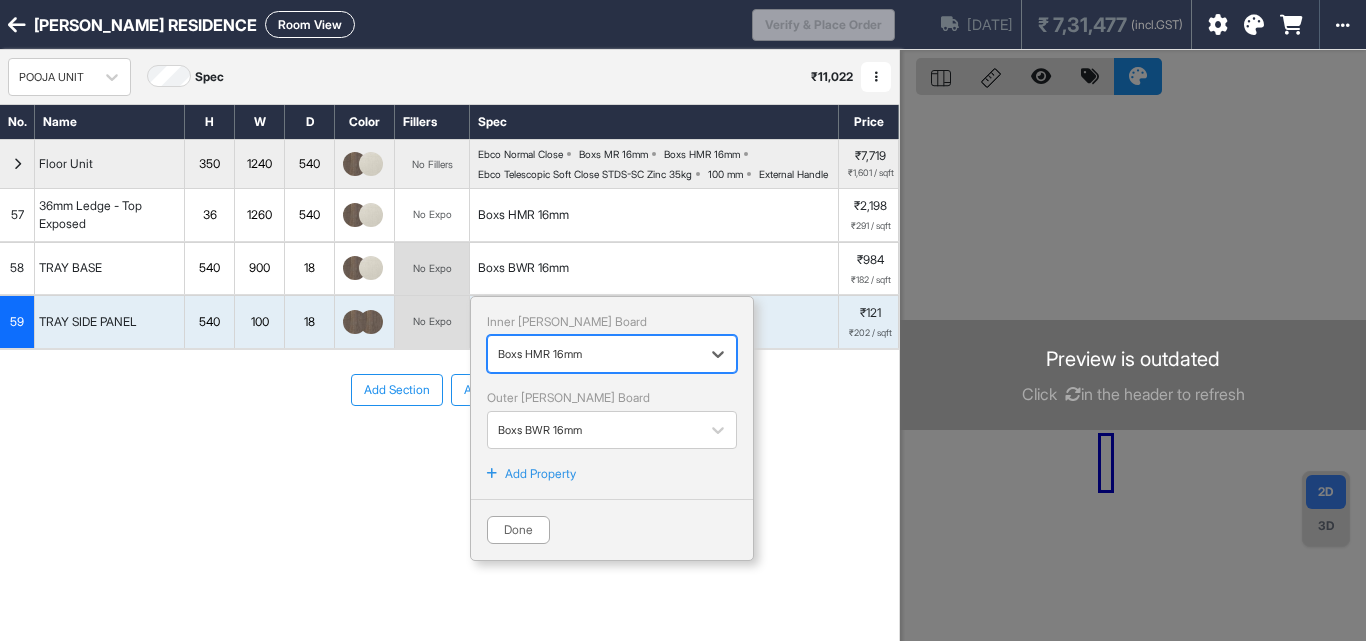 click at bounding box center [594, 354] 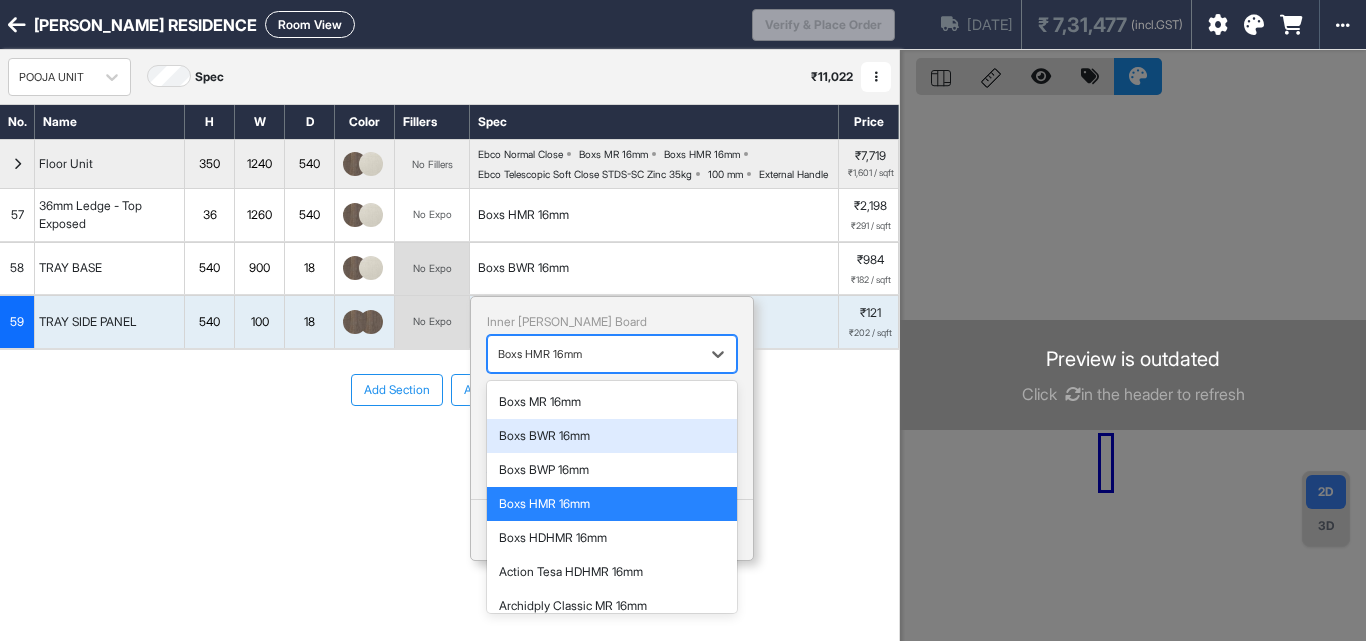 click on "Boxs BWR 16mm" at bounding box center (612, 436) 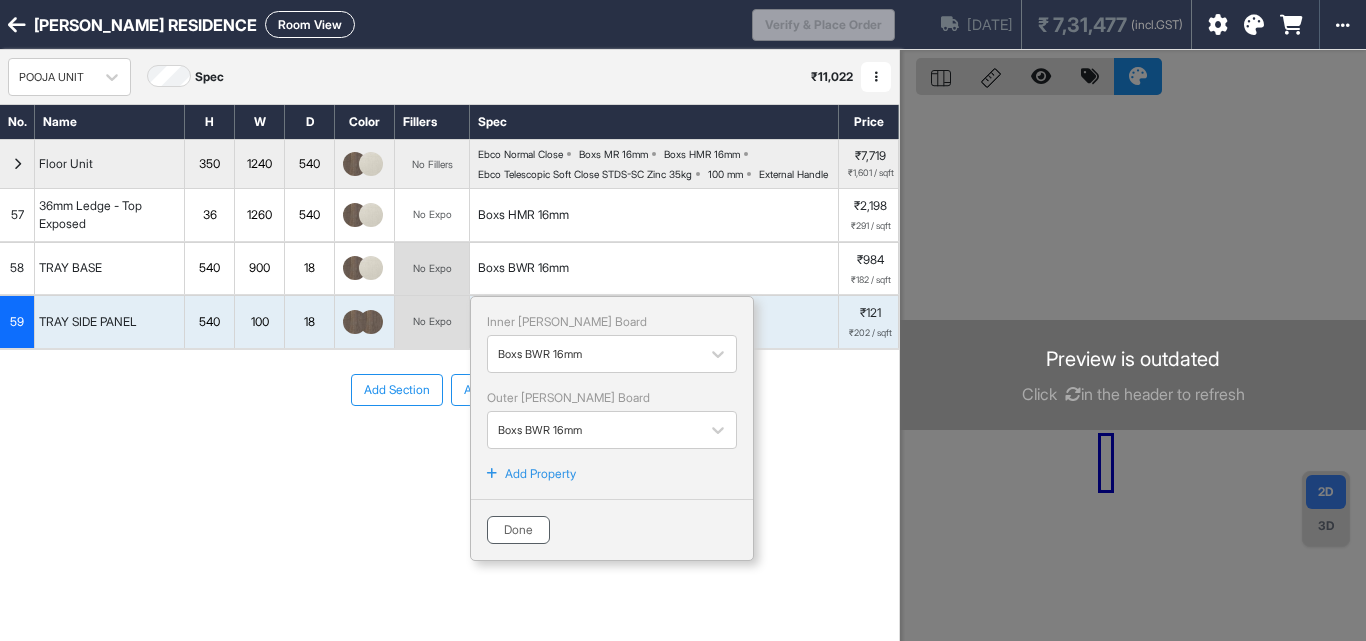 click on "Done" at bounding box center [518, 530] 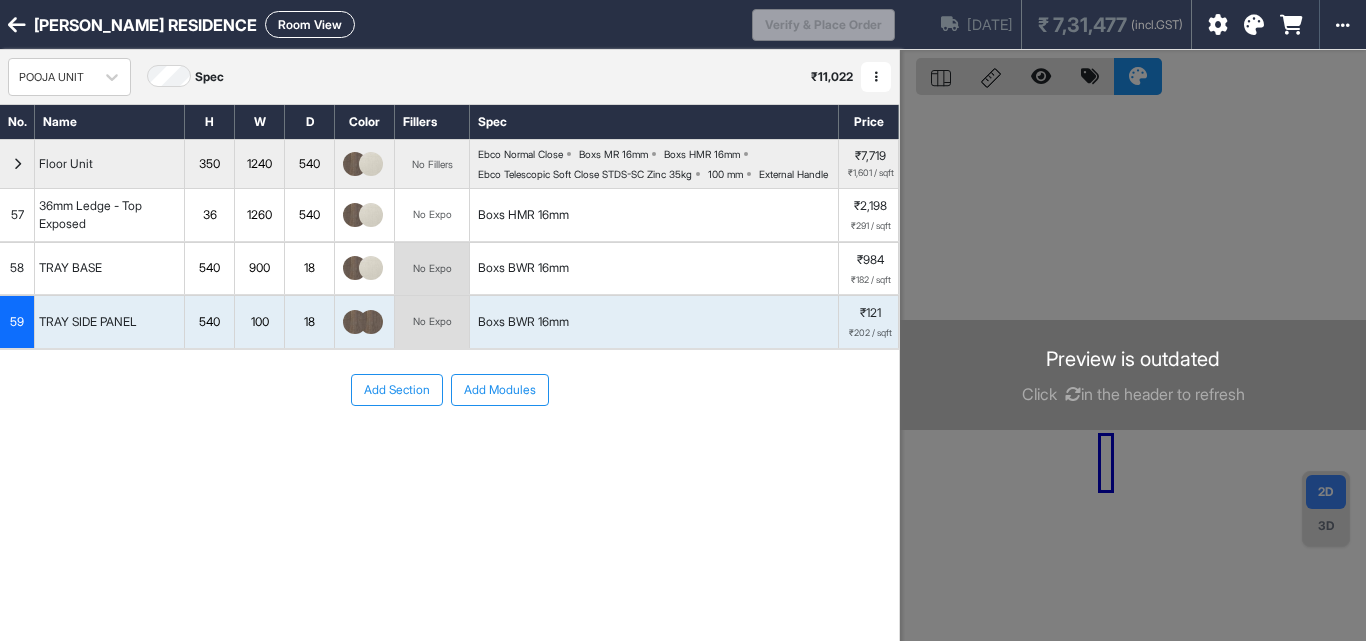 click on "Add Section Add Modules" at bounding box center [449, 450] 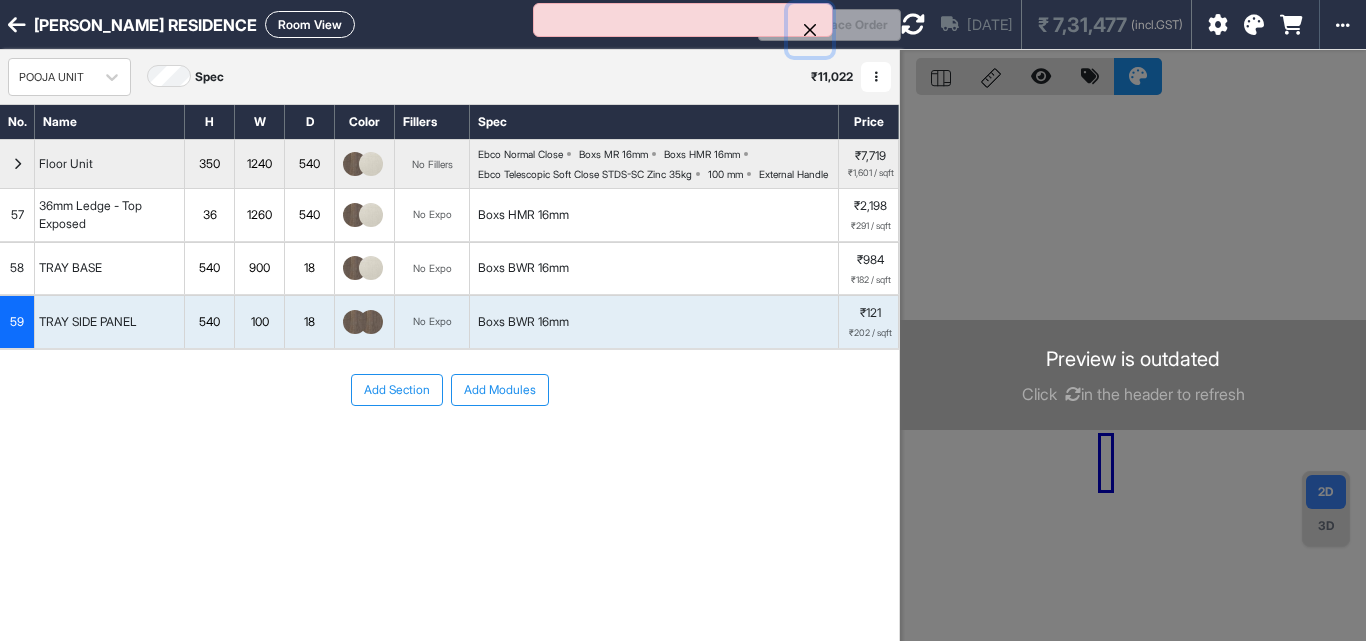 click at bounding box center [810, 30] 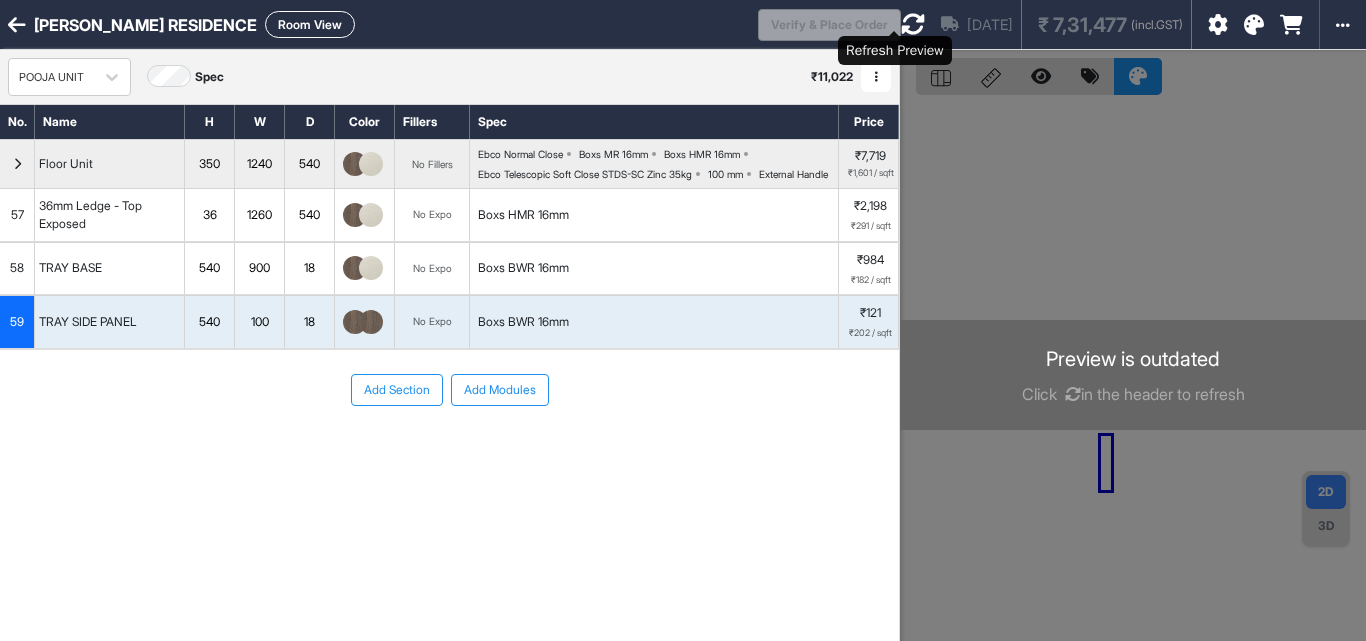 click at bounding box center [913, 24] 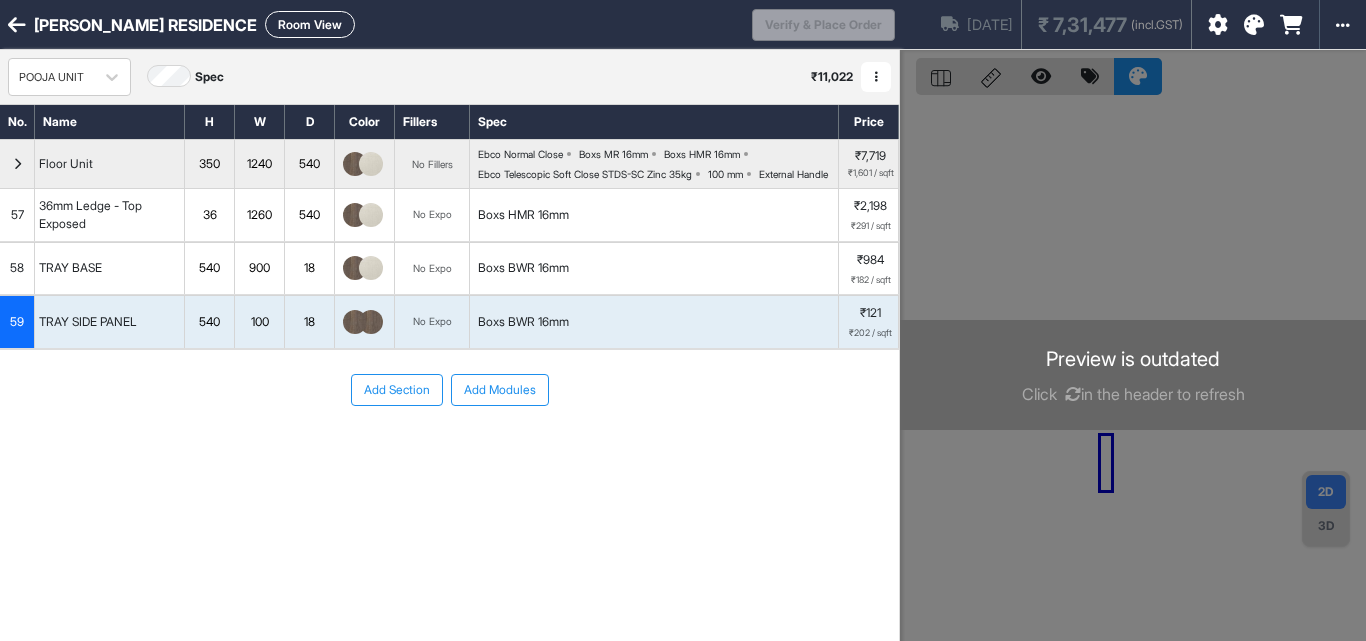 click on "Add Section Add Modules" at bounding box center (449, 450) 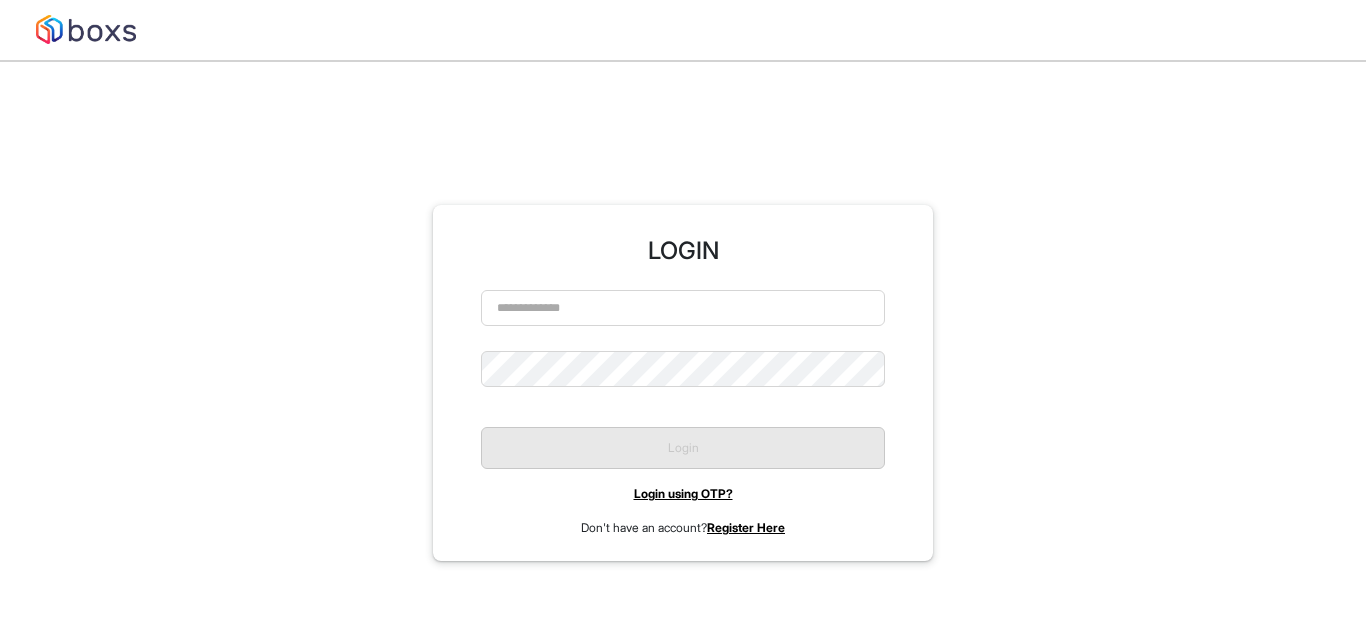 scroll, scrollTop: 0, scrollLeft: 0, axis: both 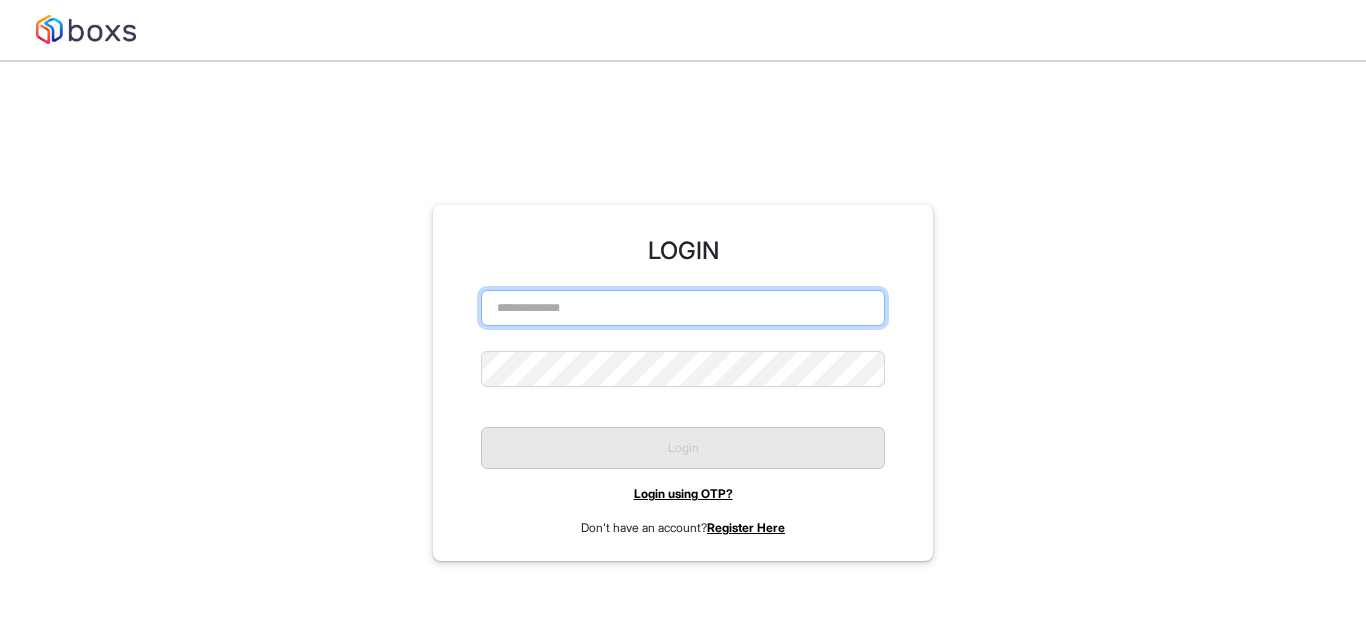 click at bounding box center (683, 308) 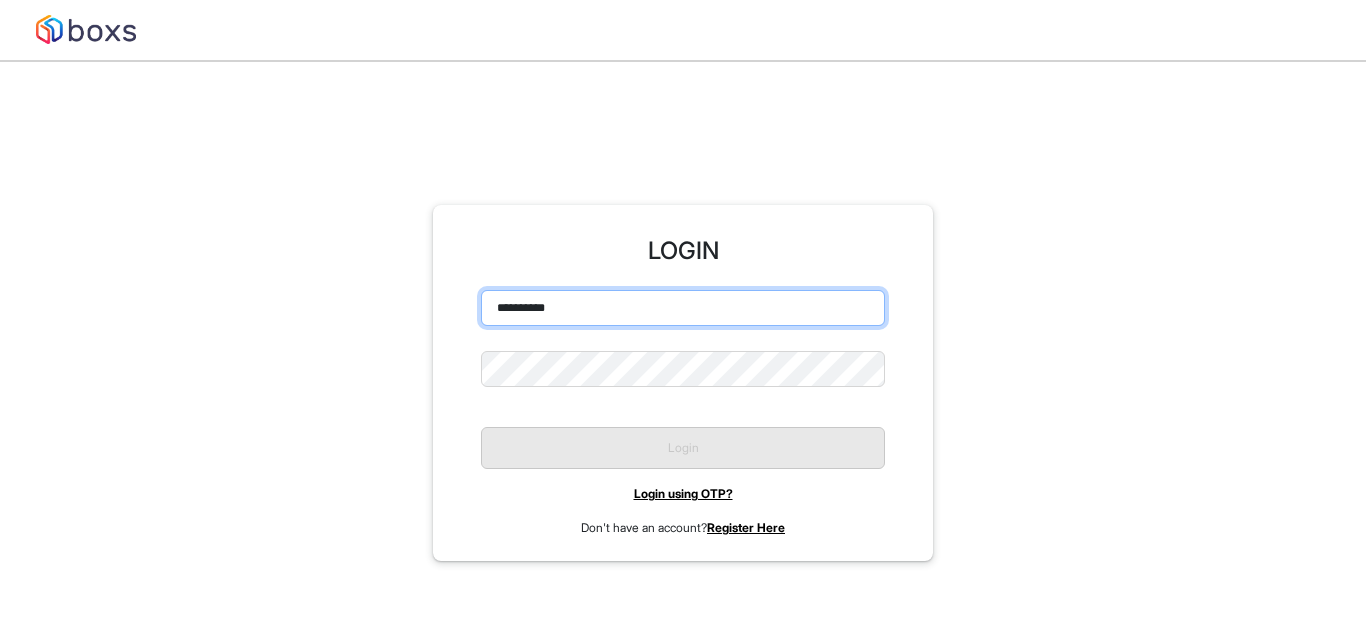 type on "**********" 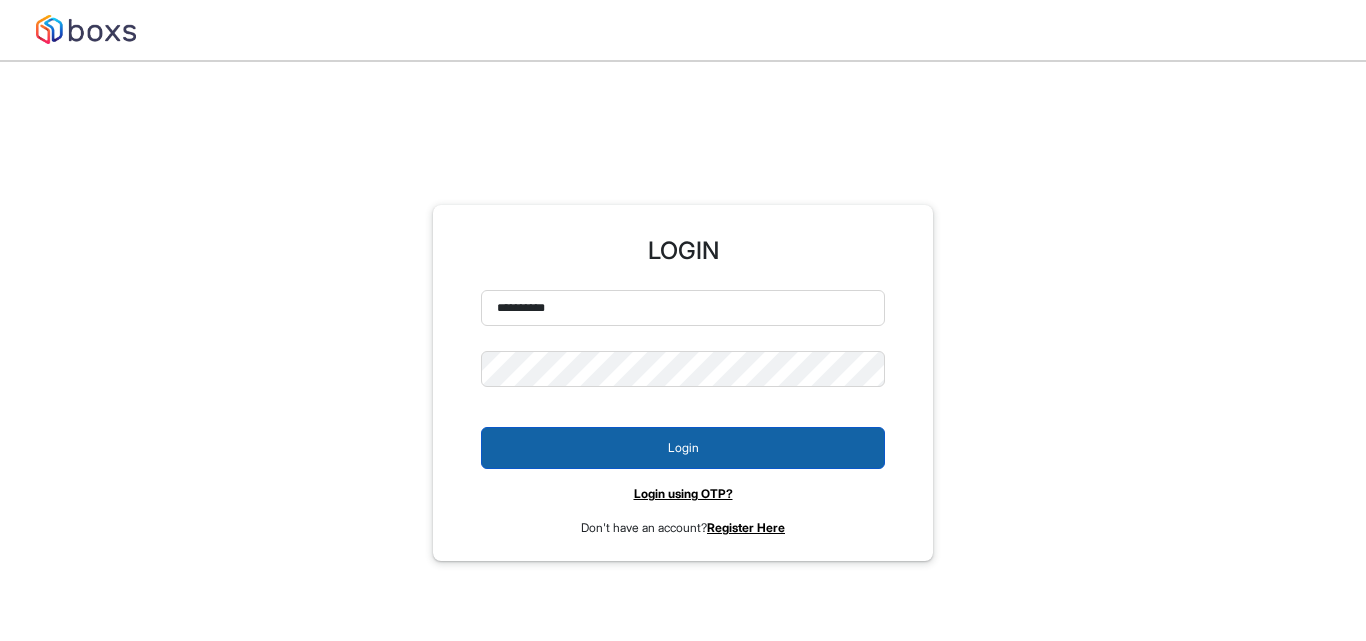 click on "Login" at bounding box center (683, 448) 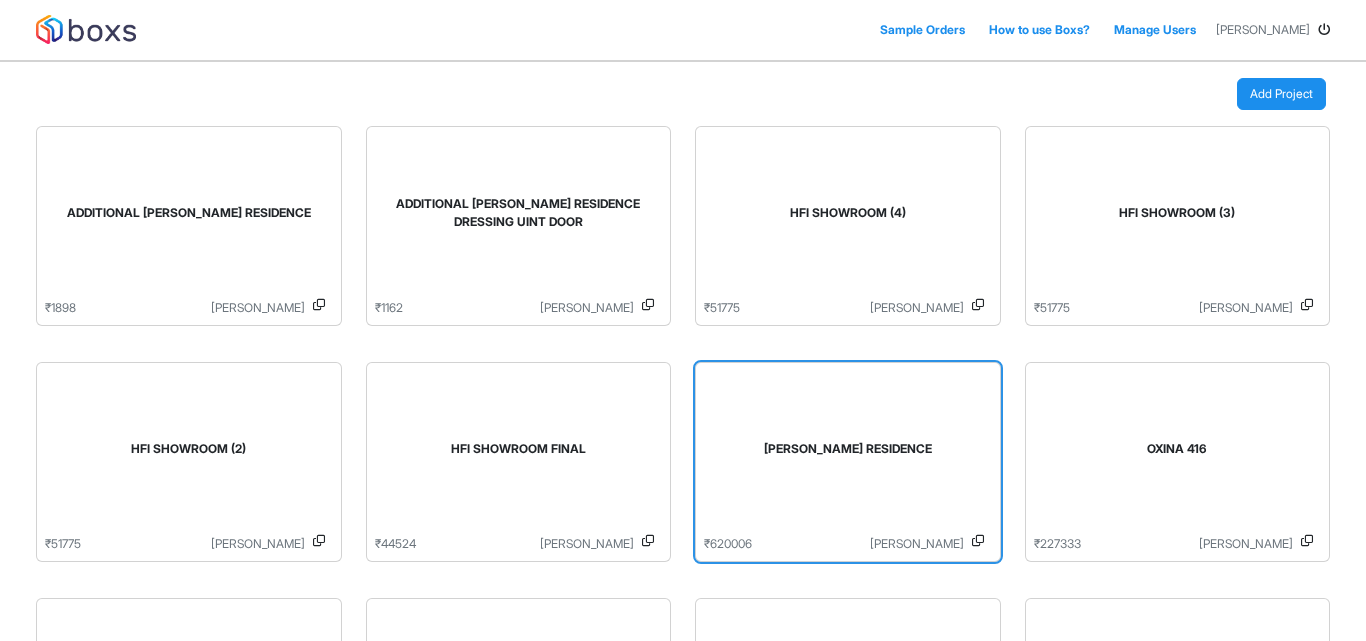 click on "[PERSON_NAME] RESIDENCE" at bounding box center (848, 453) 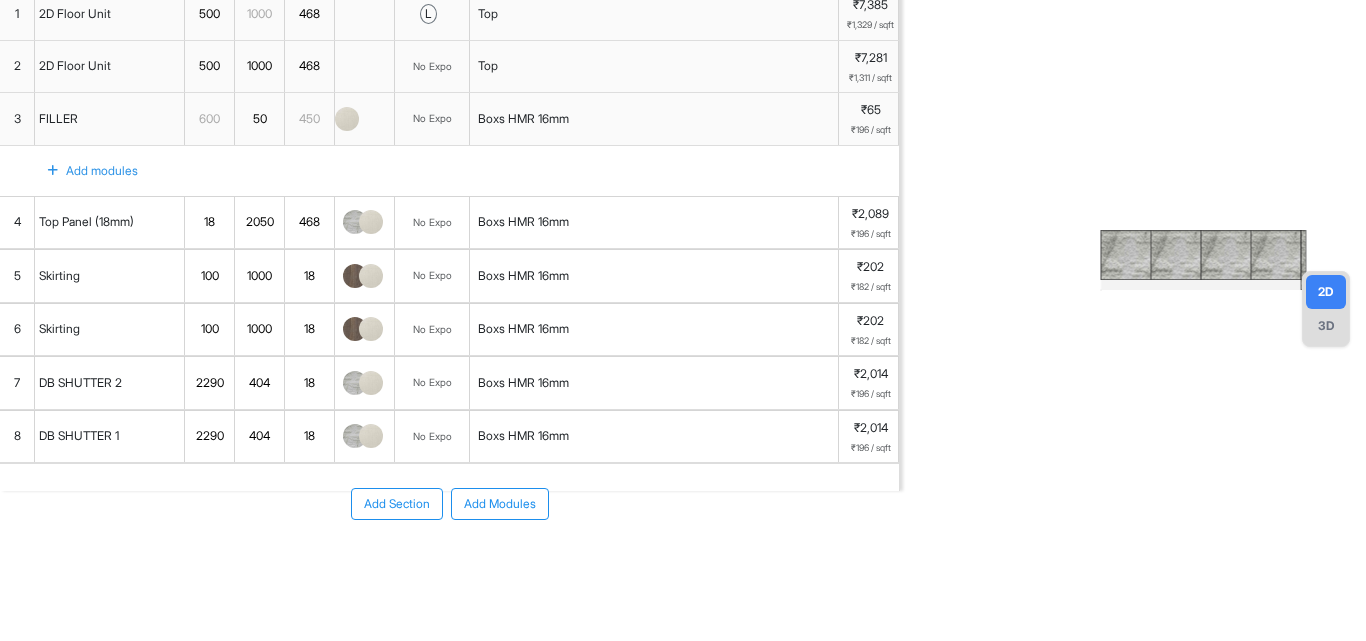 scroll, scrollTop: 0, scrollLeft: 0, axis: both 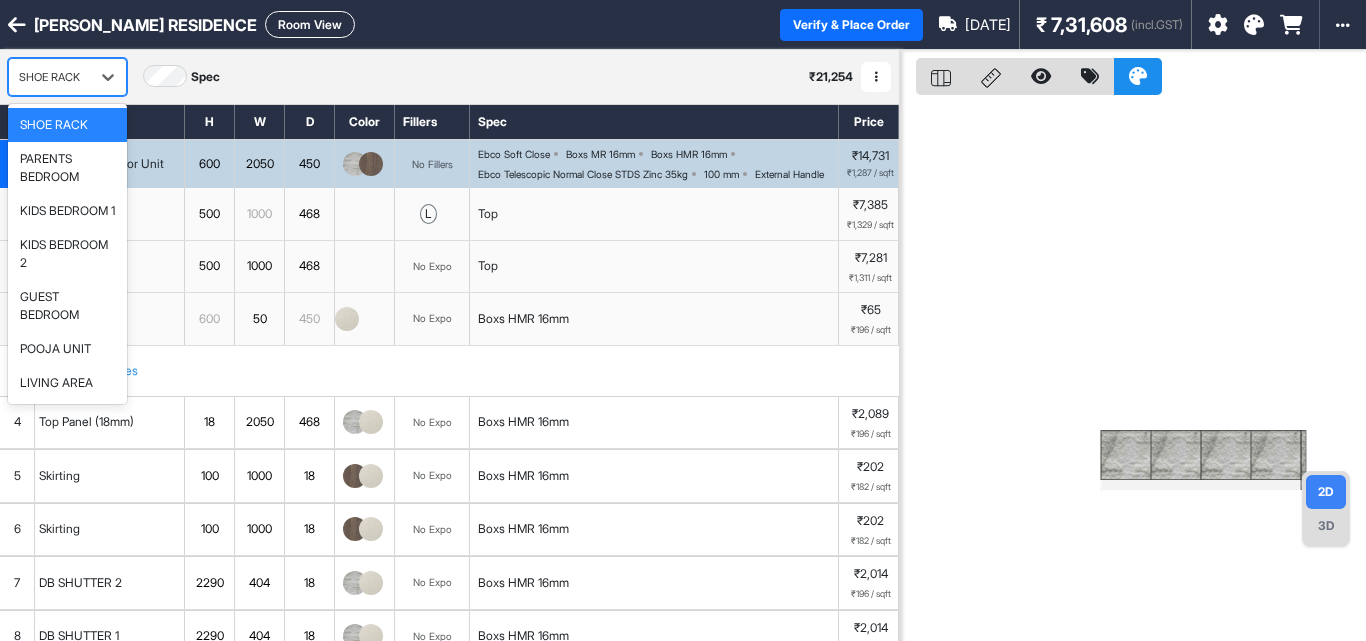 click on "SHOE RACK" at bounding box center [49, 77] 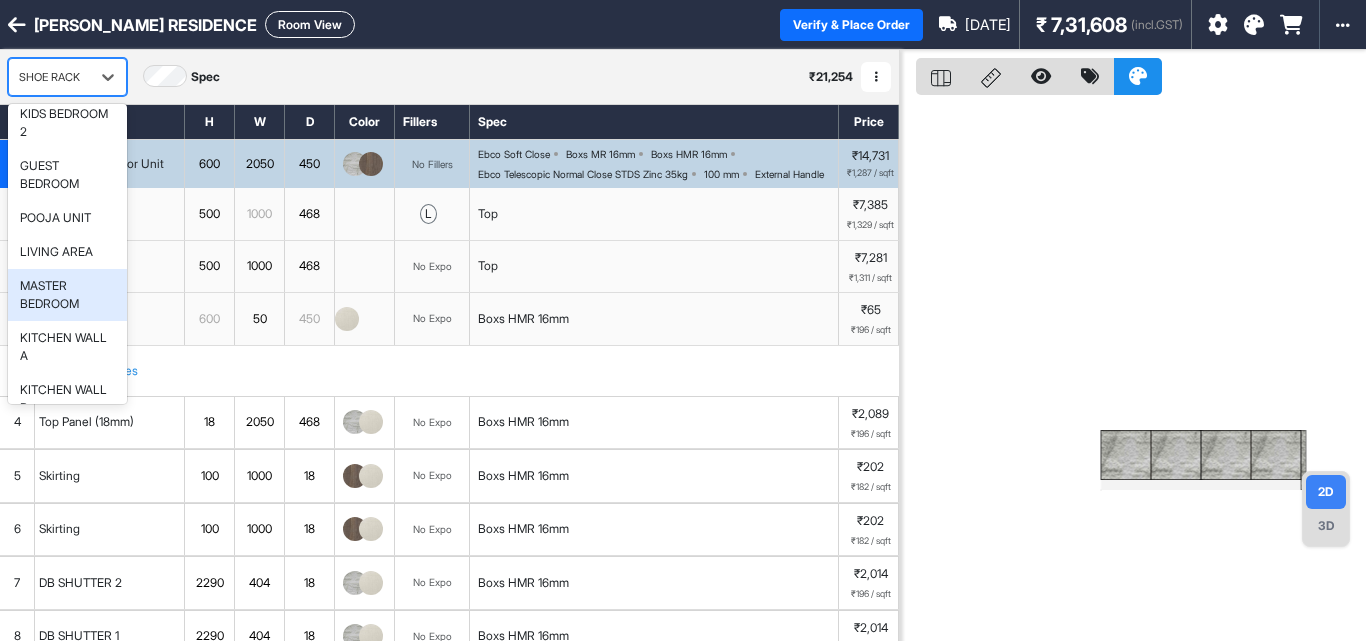 scroll, scrollTop: 130, scrollLeft: 0, axis: vertical 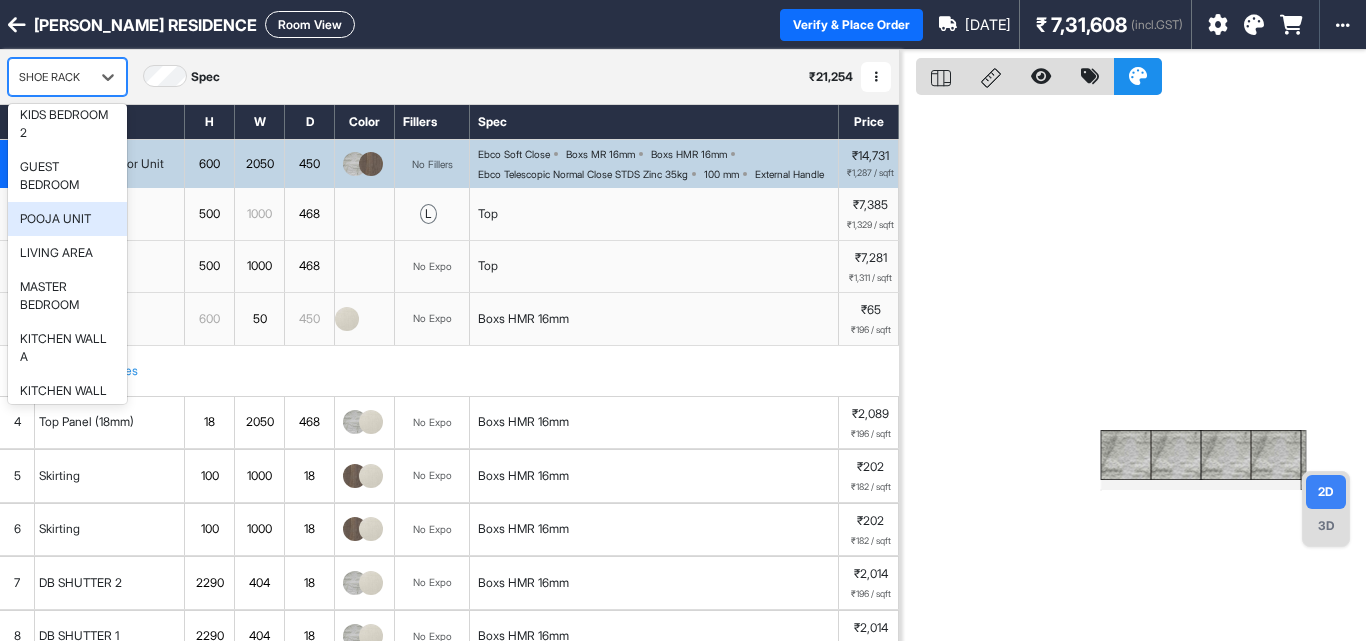 click on "POOJA UNIT" at bounding box center (55, 219) 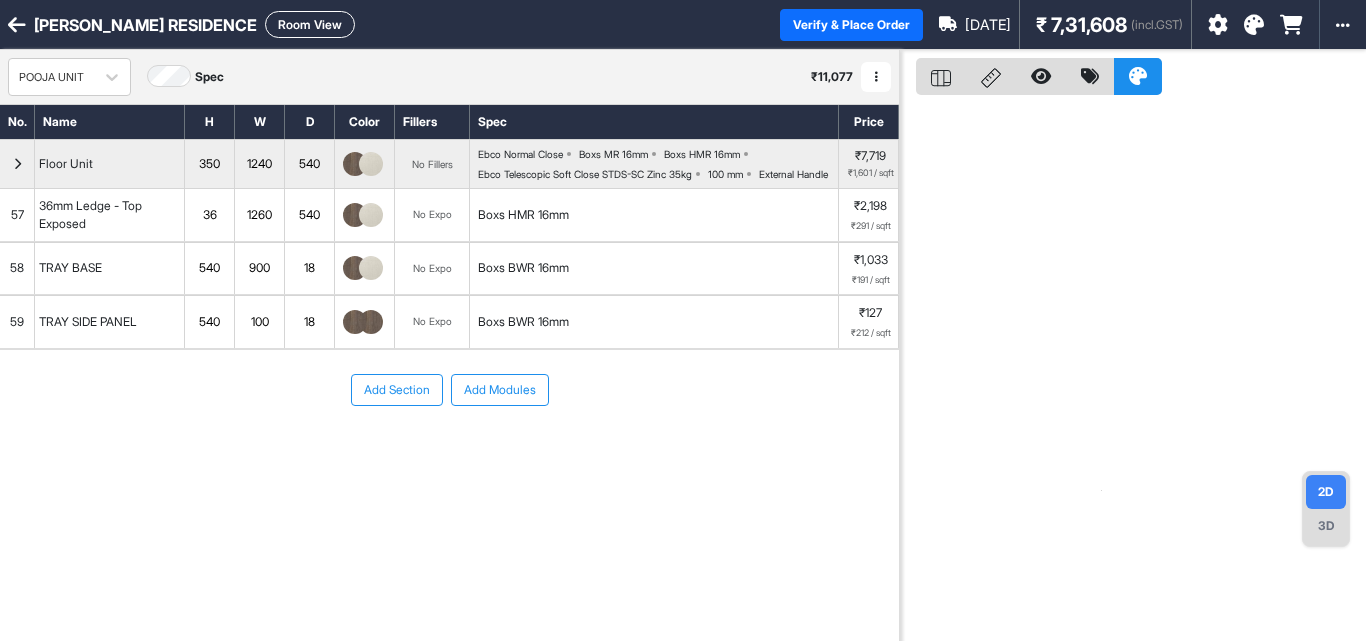 click on "TRAY SIDE PANEL" at bounding box center (88, 322) 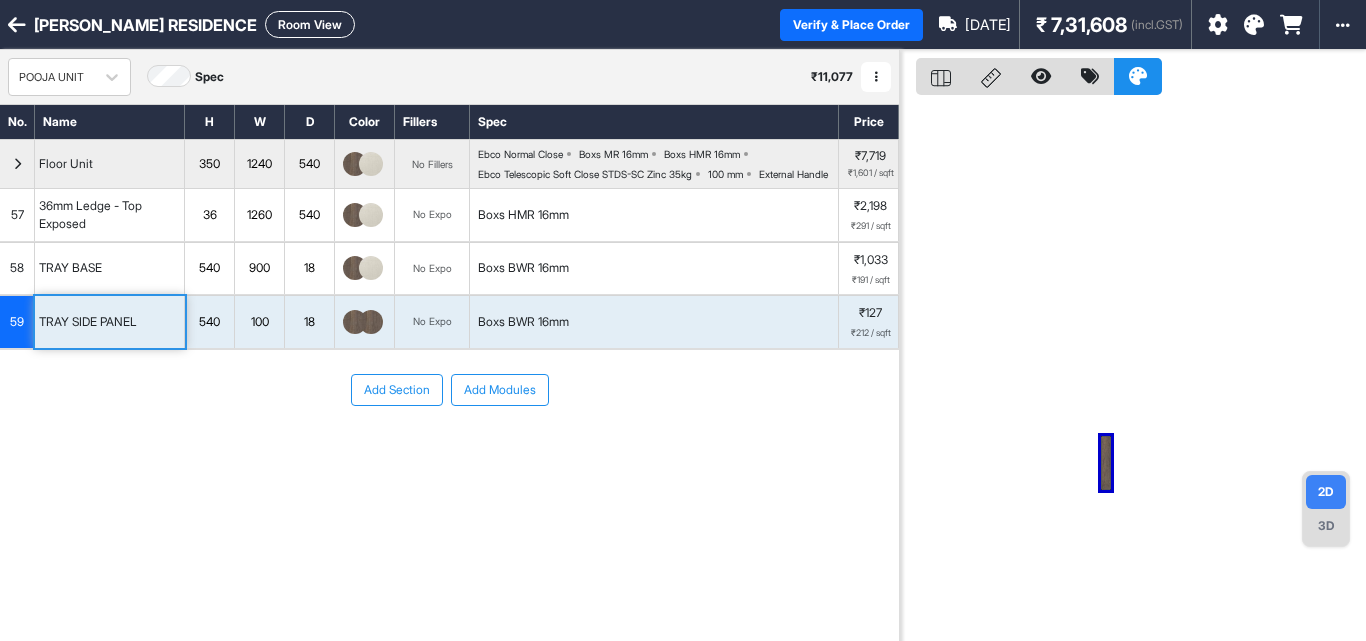 click on "TRAY BASE" at bounding box center [110, 269] 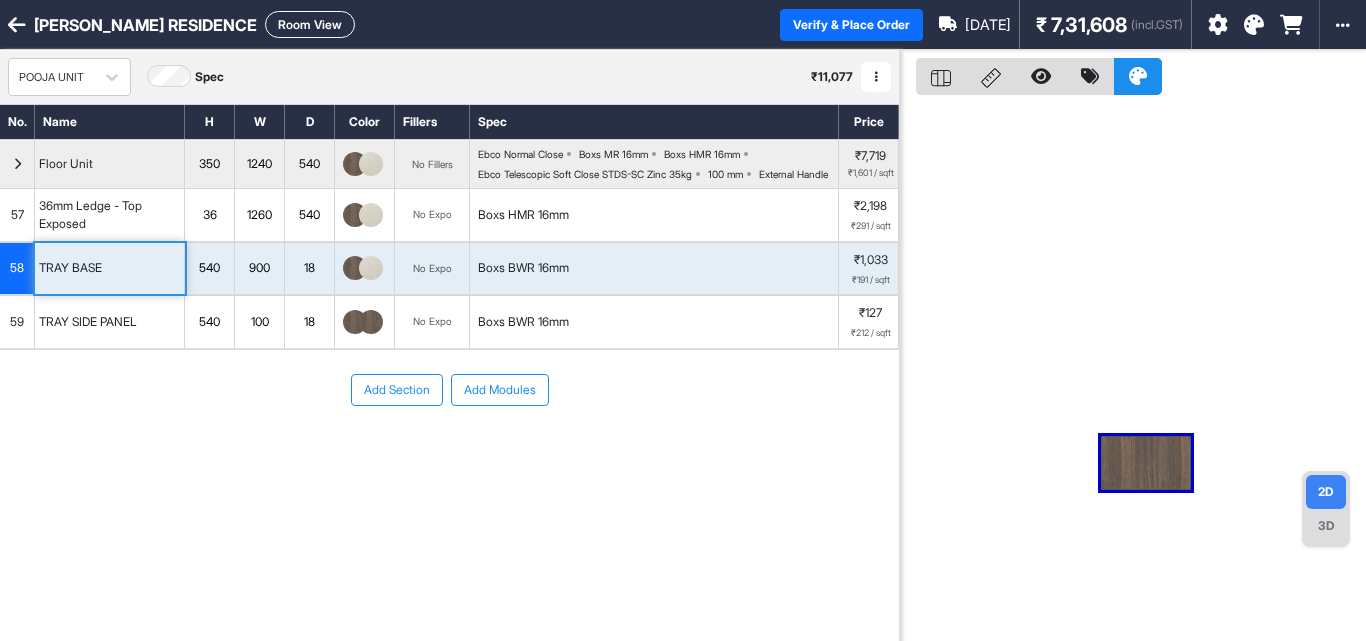 click on "Room View" at bounding box center [310, 24] 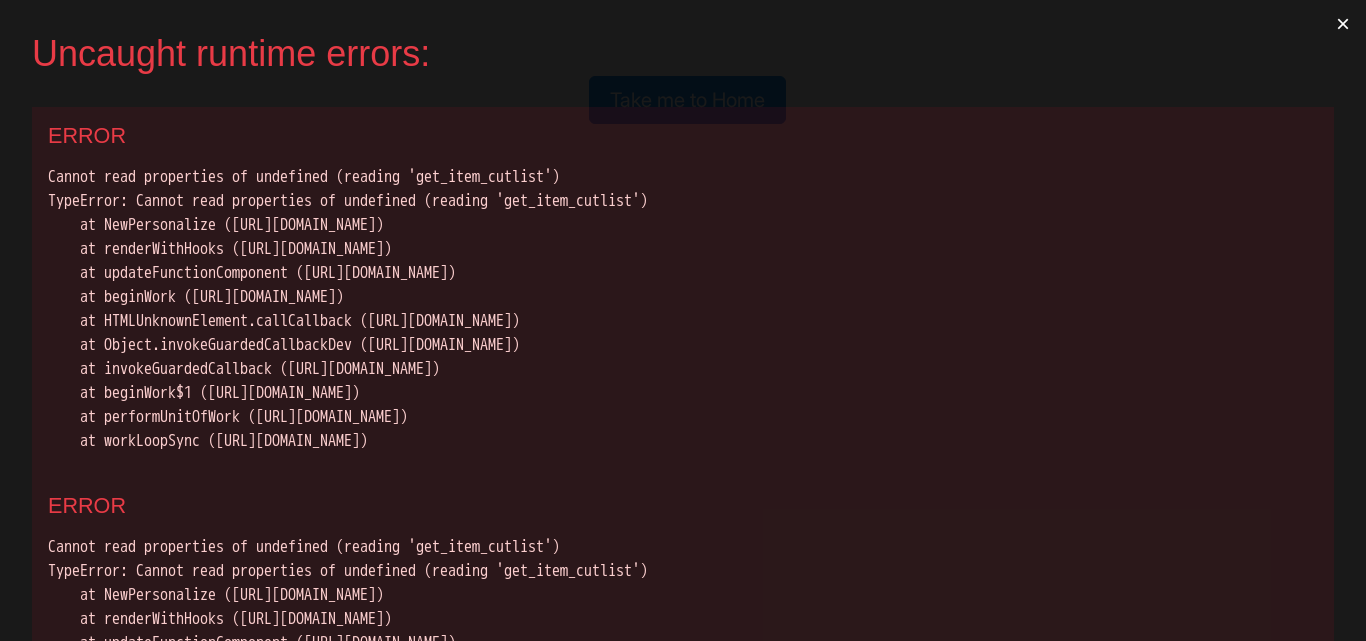 scroll, scrollTop: 0, scrollLeft: 0, axis: both 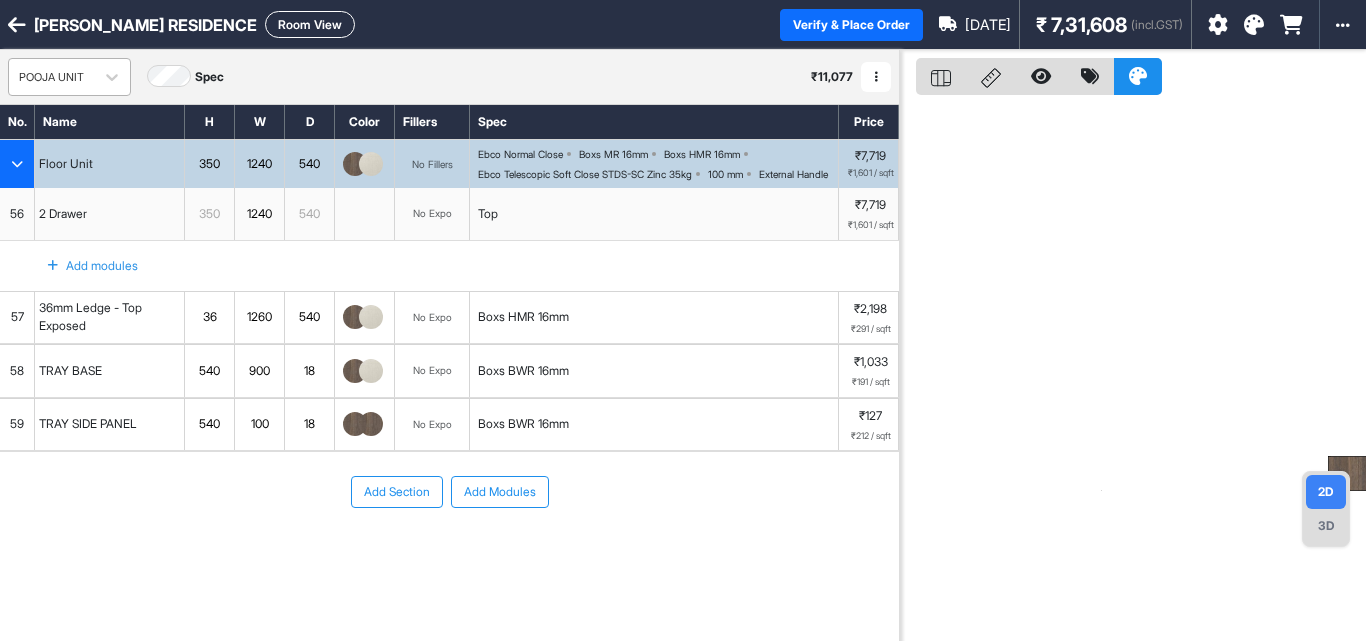 click on "POOJA UNIT" at bounding box center [51, 77] 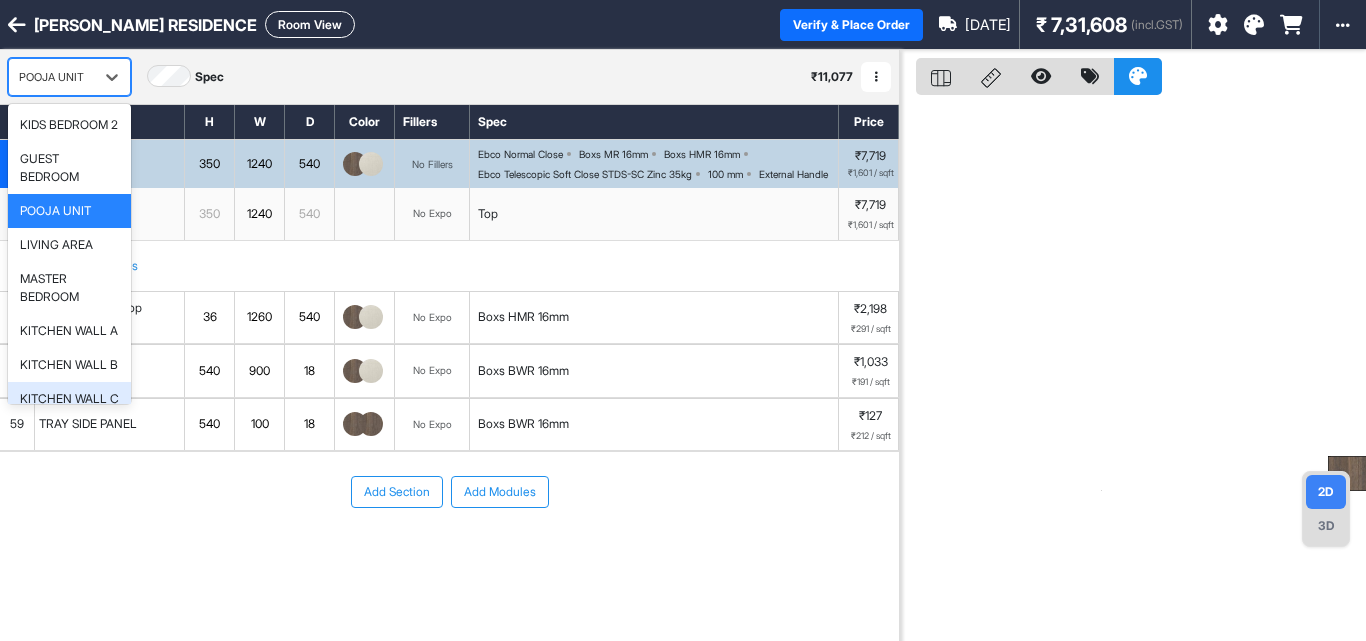 scroll, scrollTop: 240, scrollLeft: 0, axis: vertical 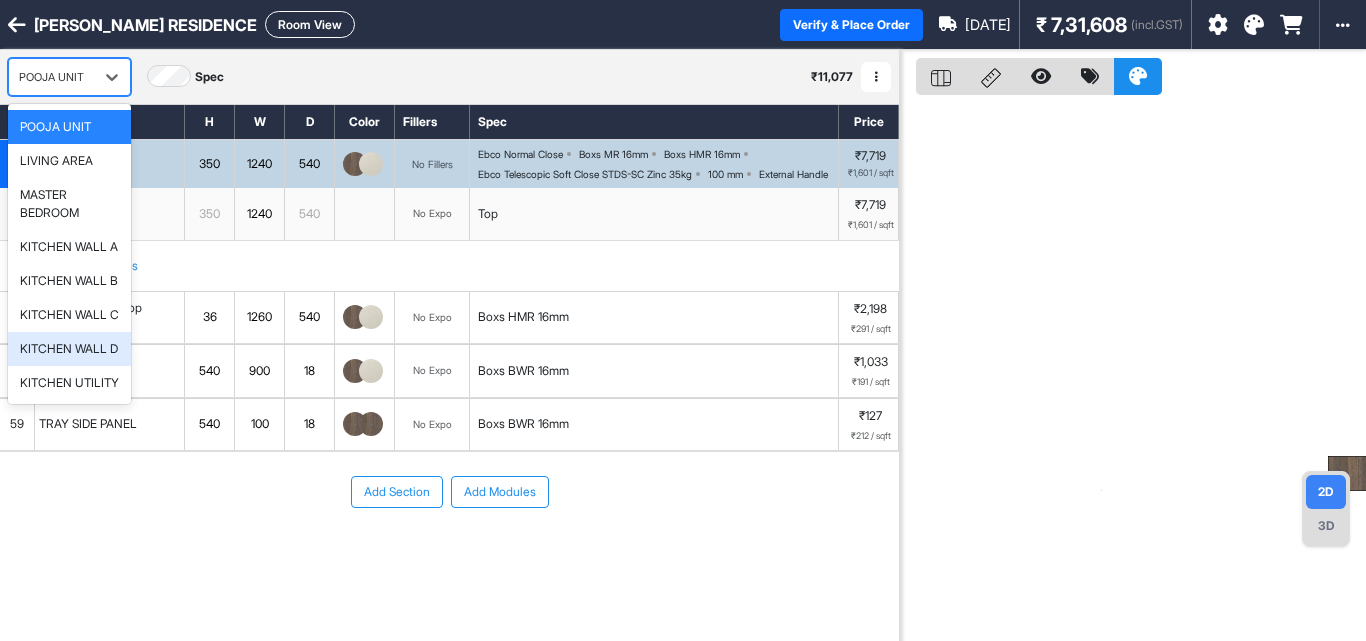click on "KITCHEN WALL D" at bounding box center (69, 349) 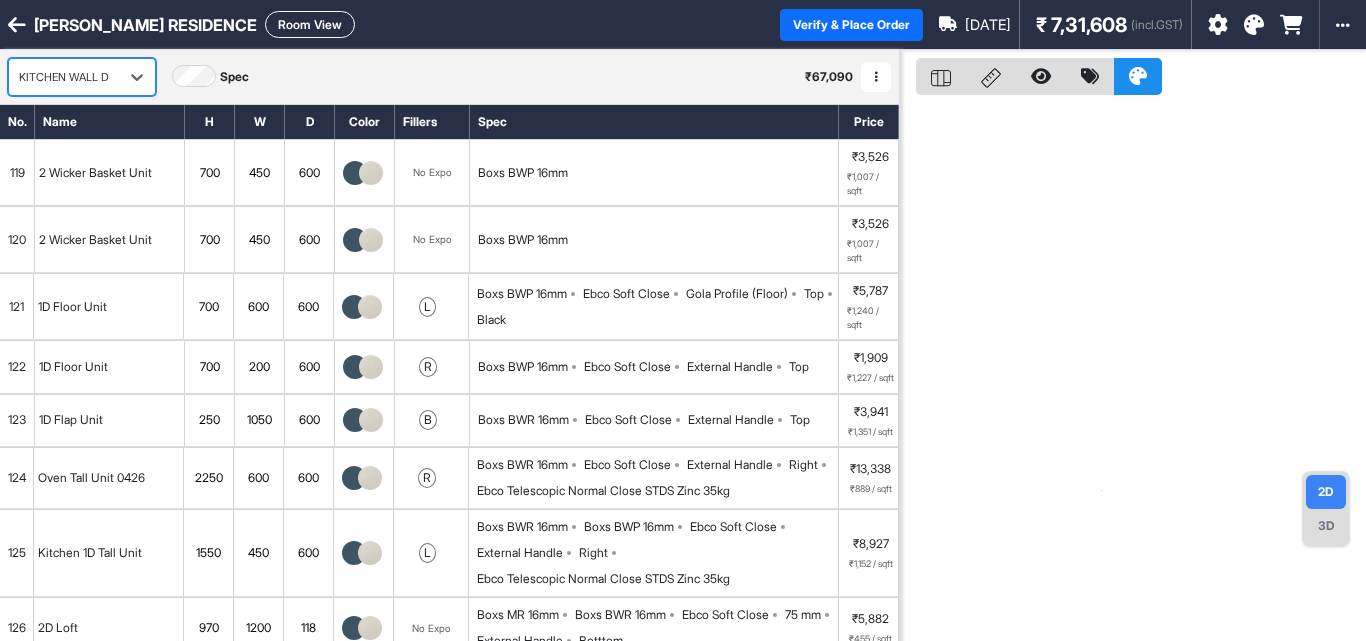 click on "KITCHEN WALL D" at bounding box center [64, 77] 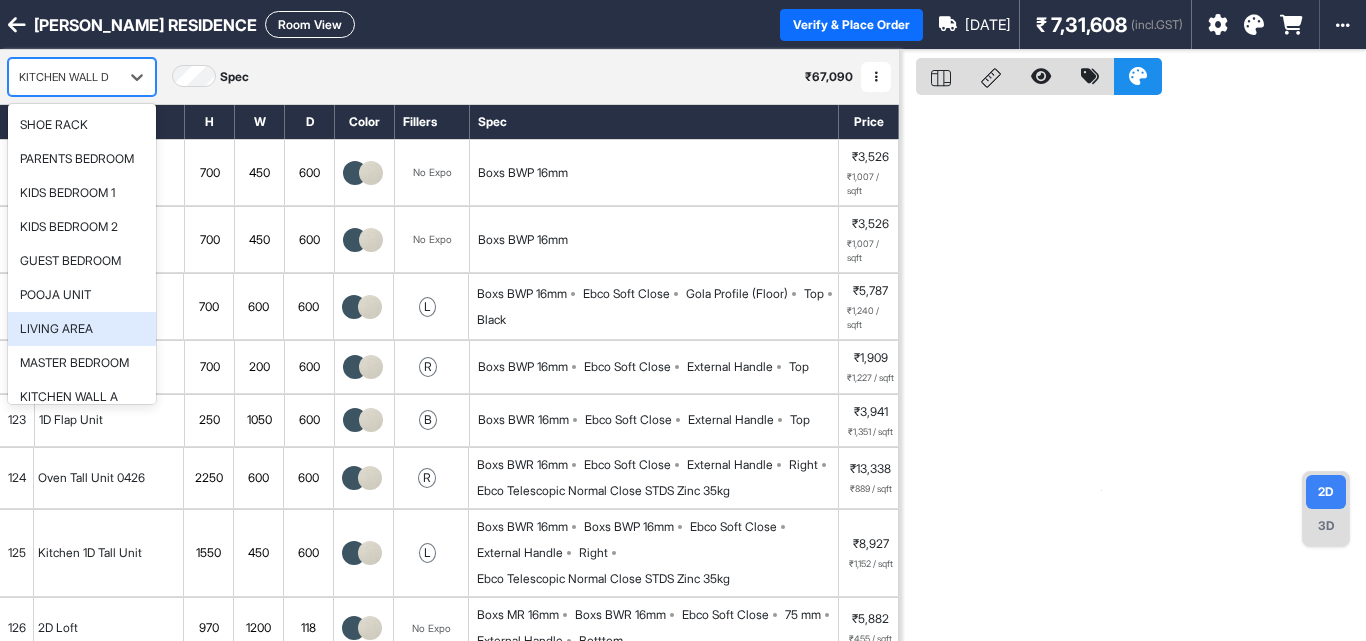 click at bounding box center [1133, 370] 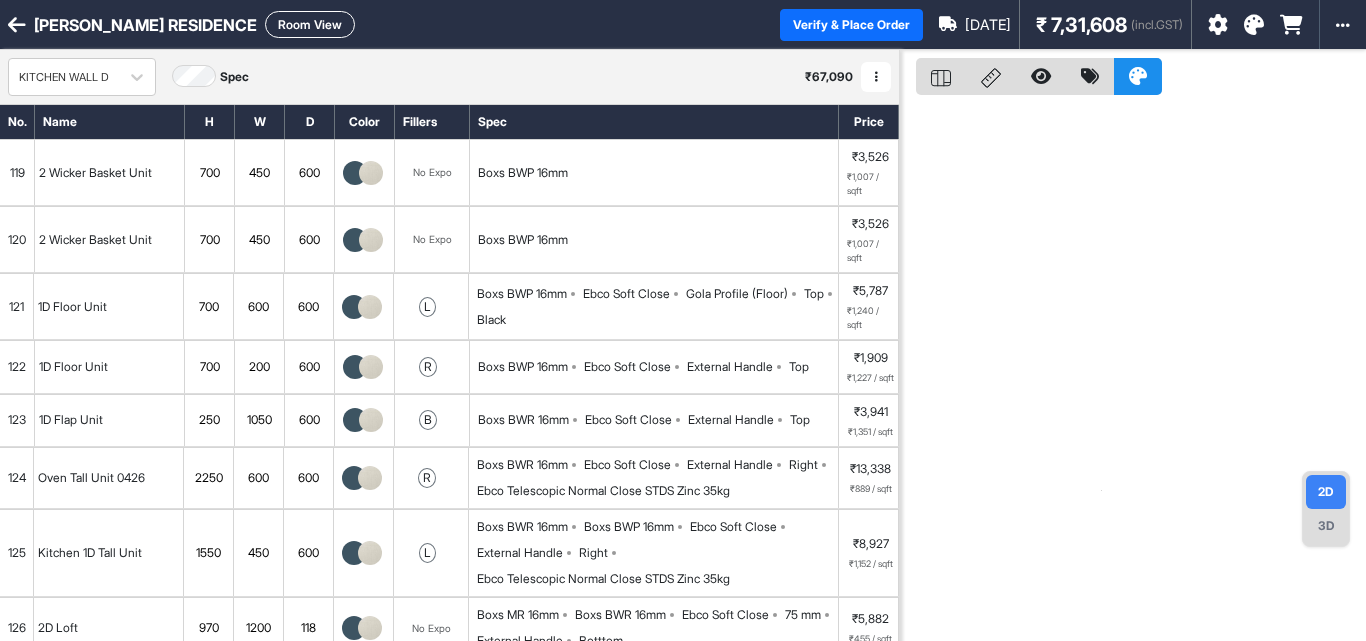 click on "Room View" at bounding box center (310, 24) 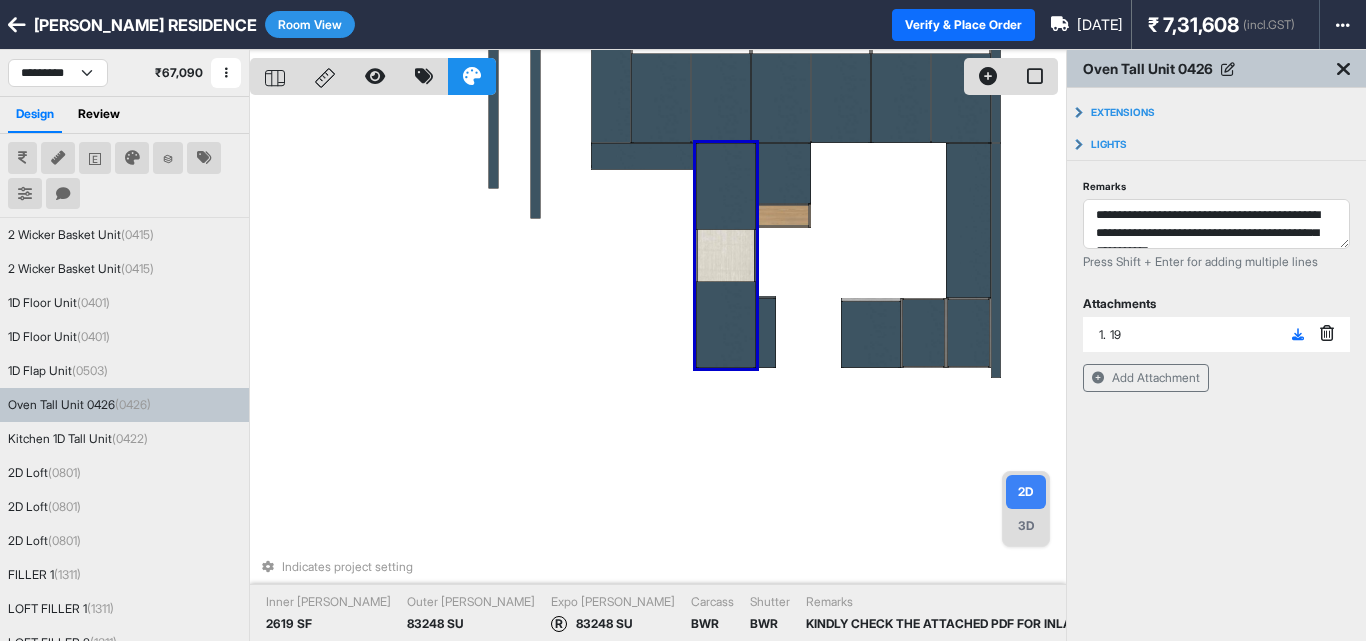 click at bounding box center (726, 256) 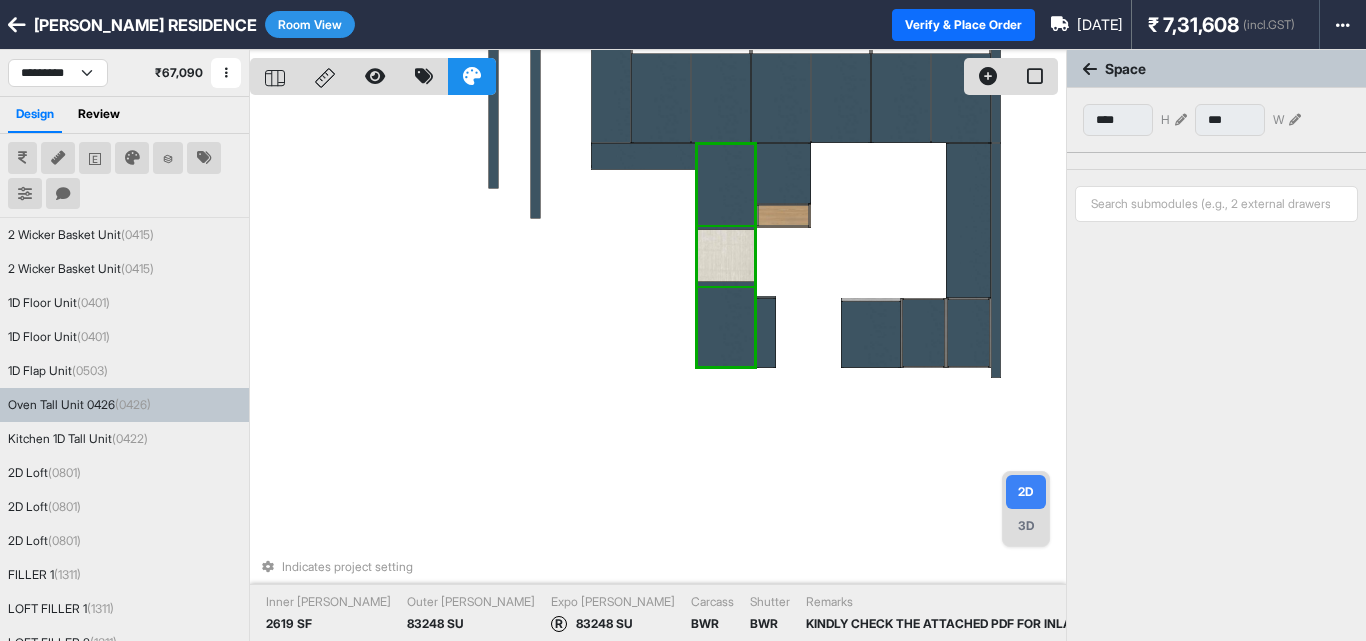 click at bounding box center [726, 256] 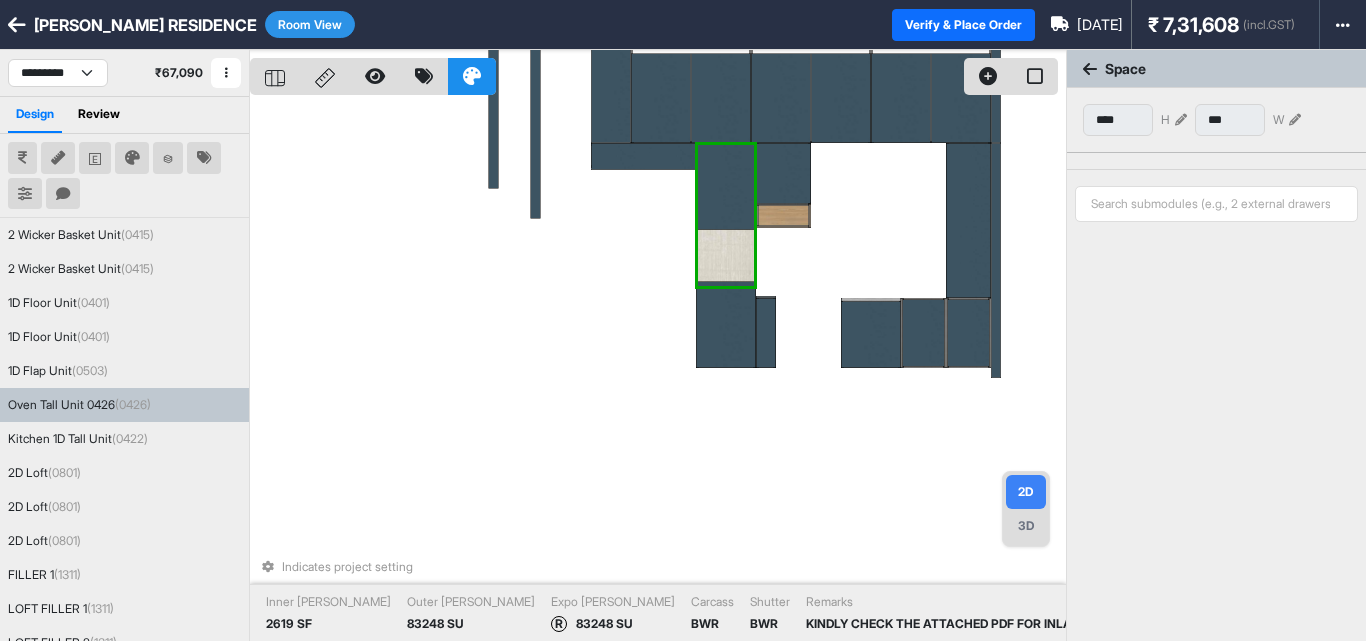click at bounding box center [726, 256] 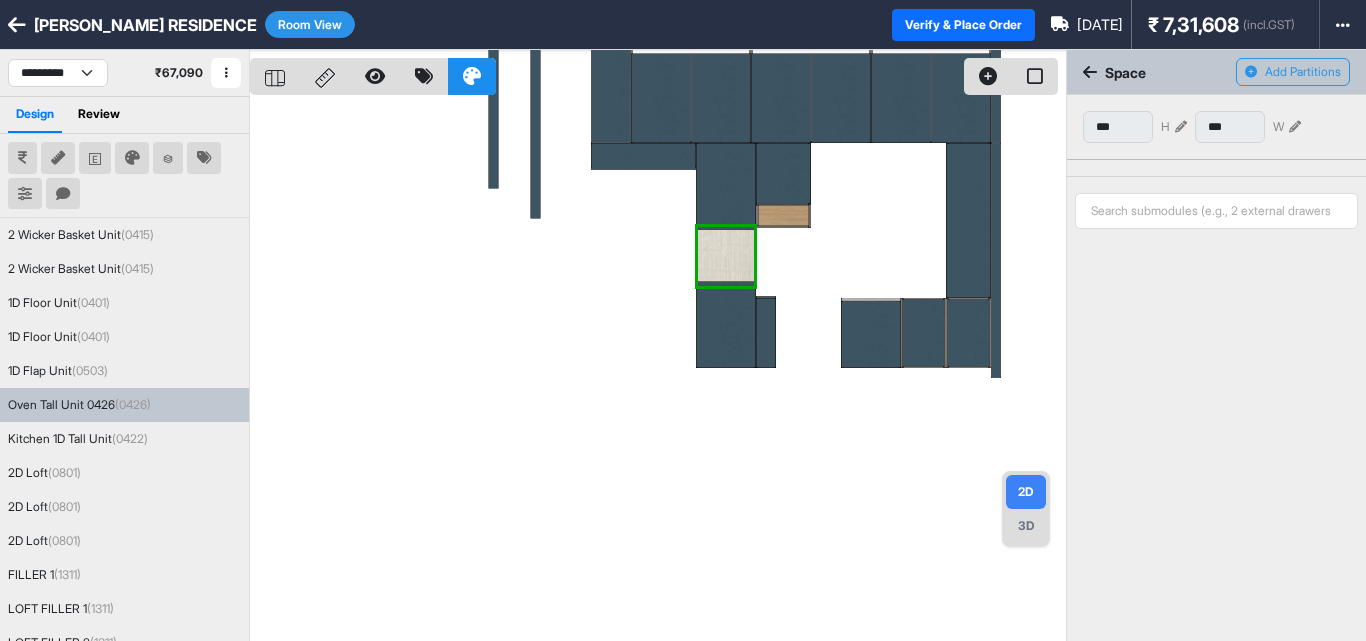 click at bounding box center (1181, 127) 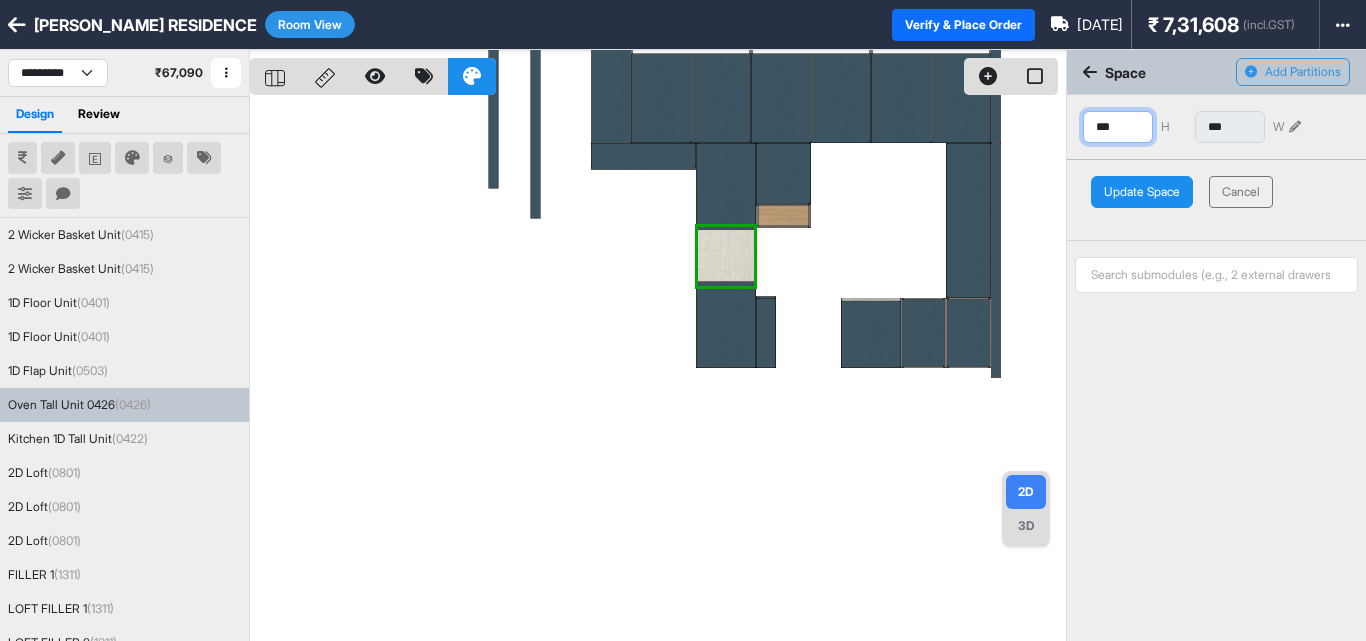 drag, startPoint x: 1119, startPoint y: 129, endPoint x: 1068, endPoint y: 131, distance: 51.0392 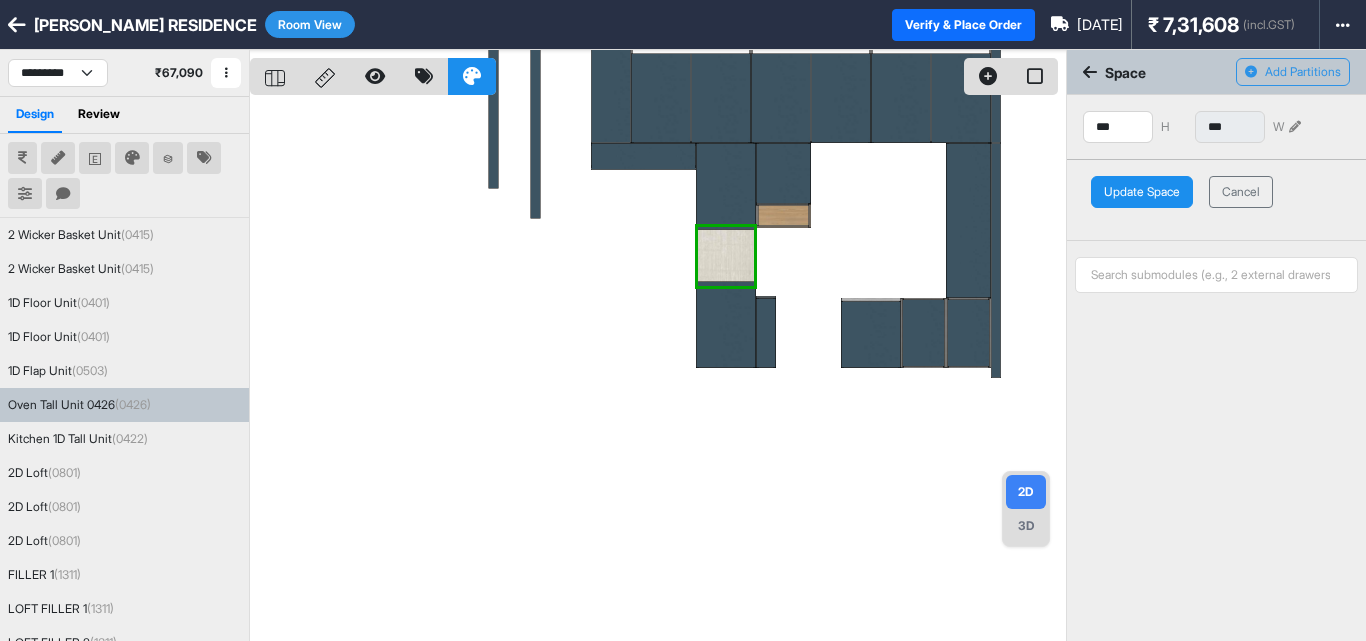 click on "Update Space" at bounding box center [1142, 192] 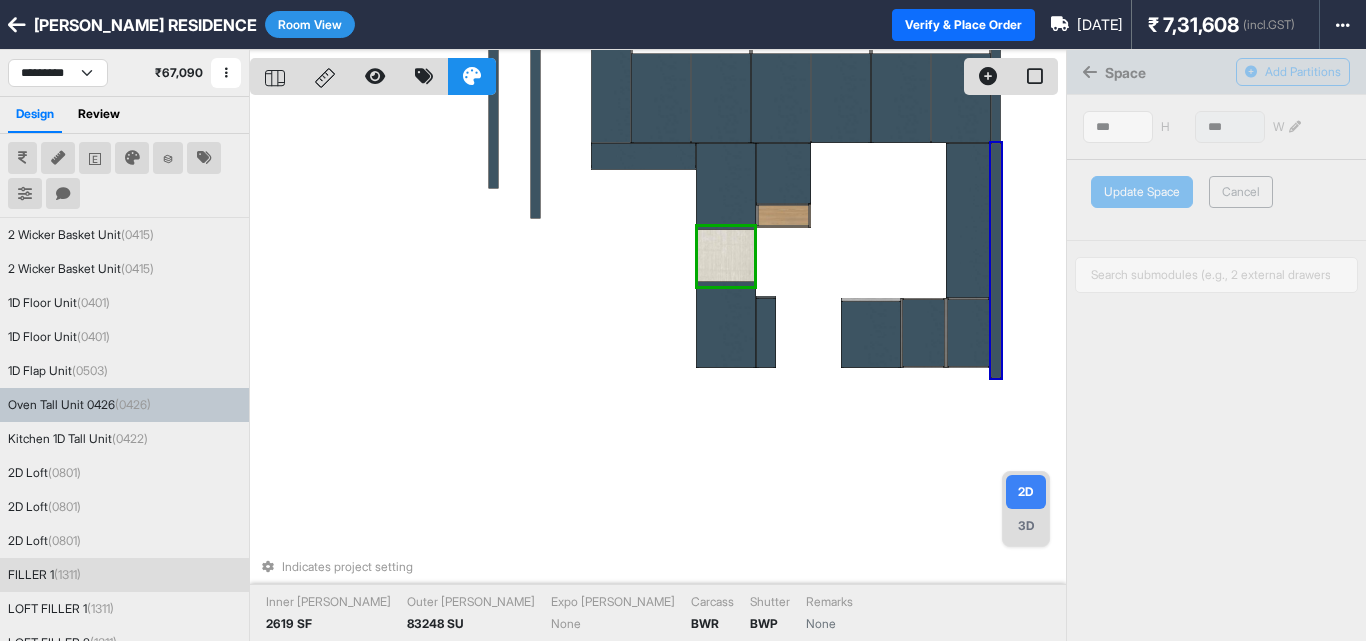 type on "***" 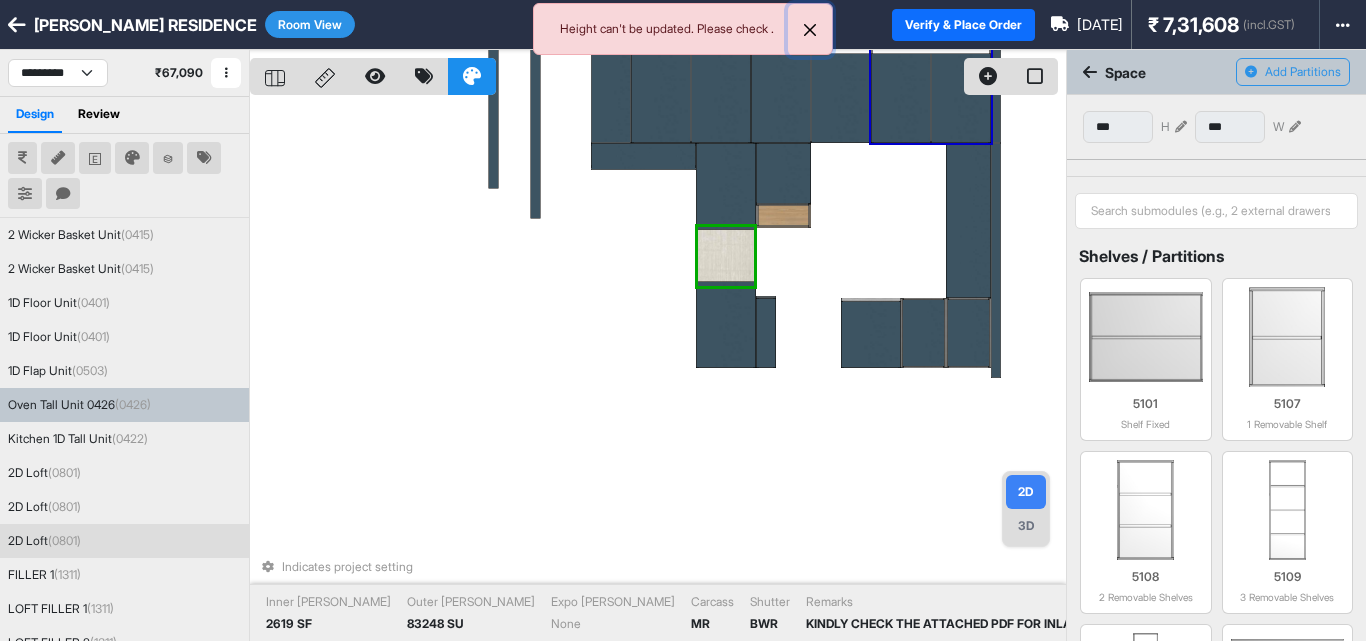 click at bounding box center (810, 30) 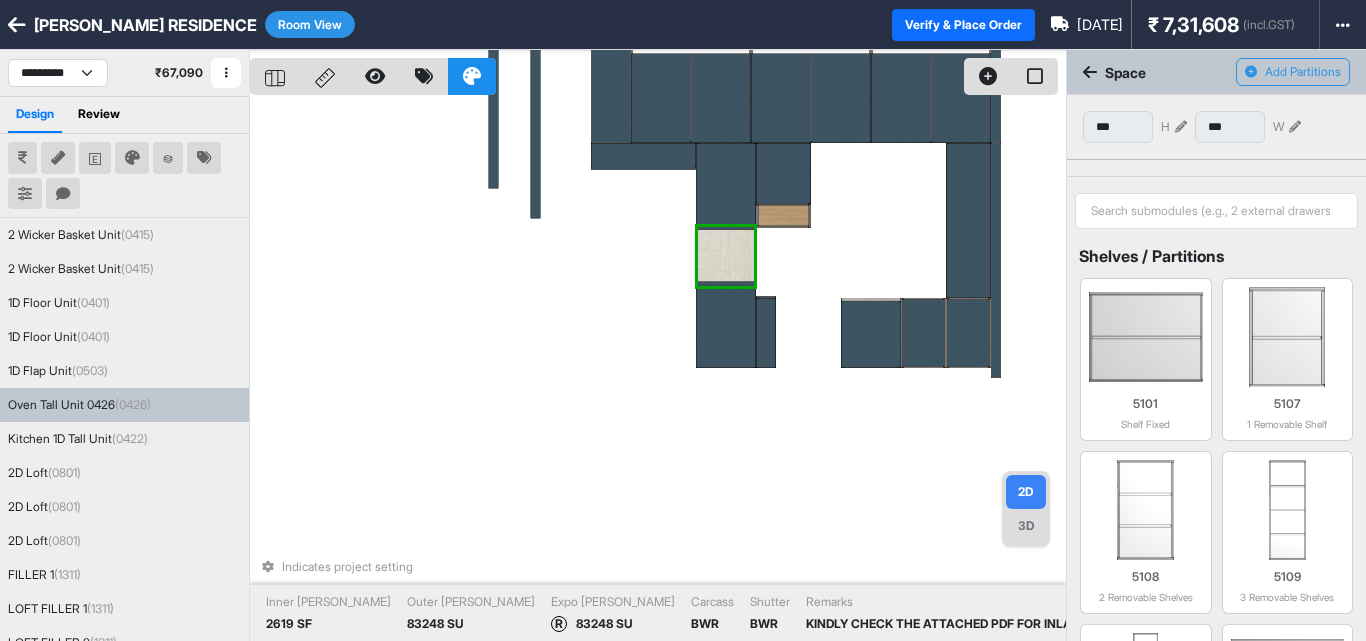click at bounding box center (726, 324) 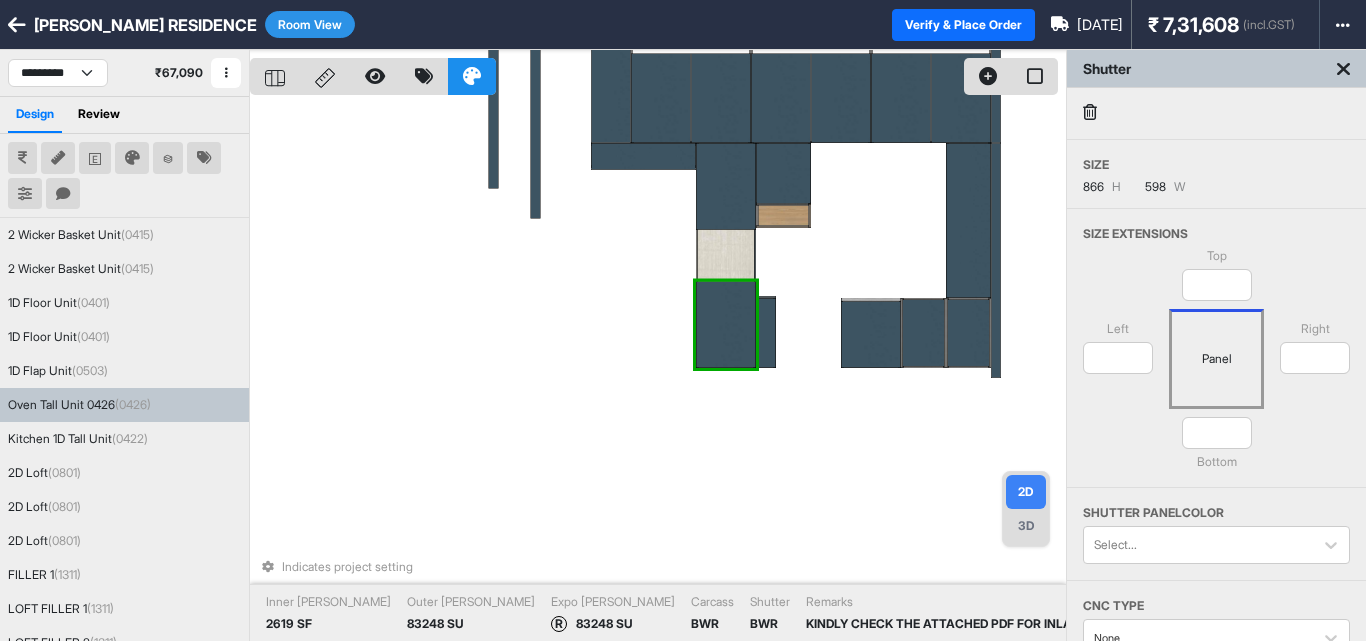 click at bounding box center (726, 324) 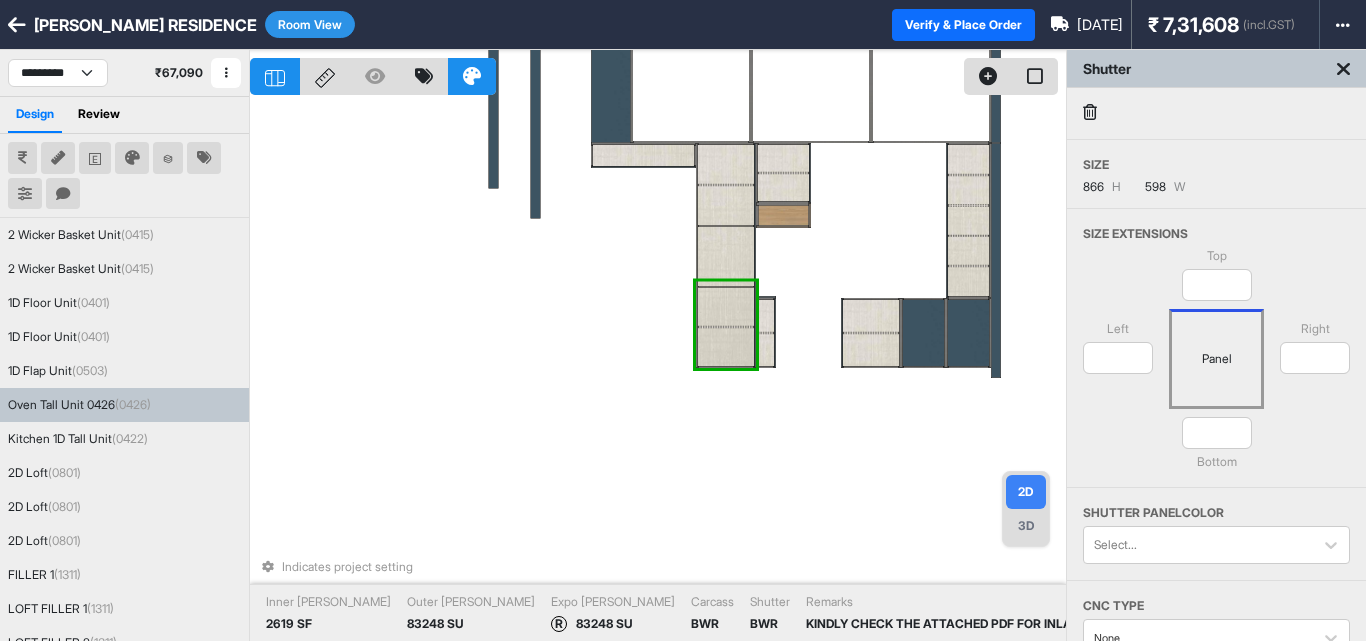click at bounding box center (726, 307) 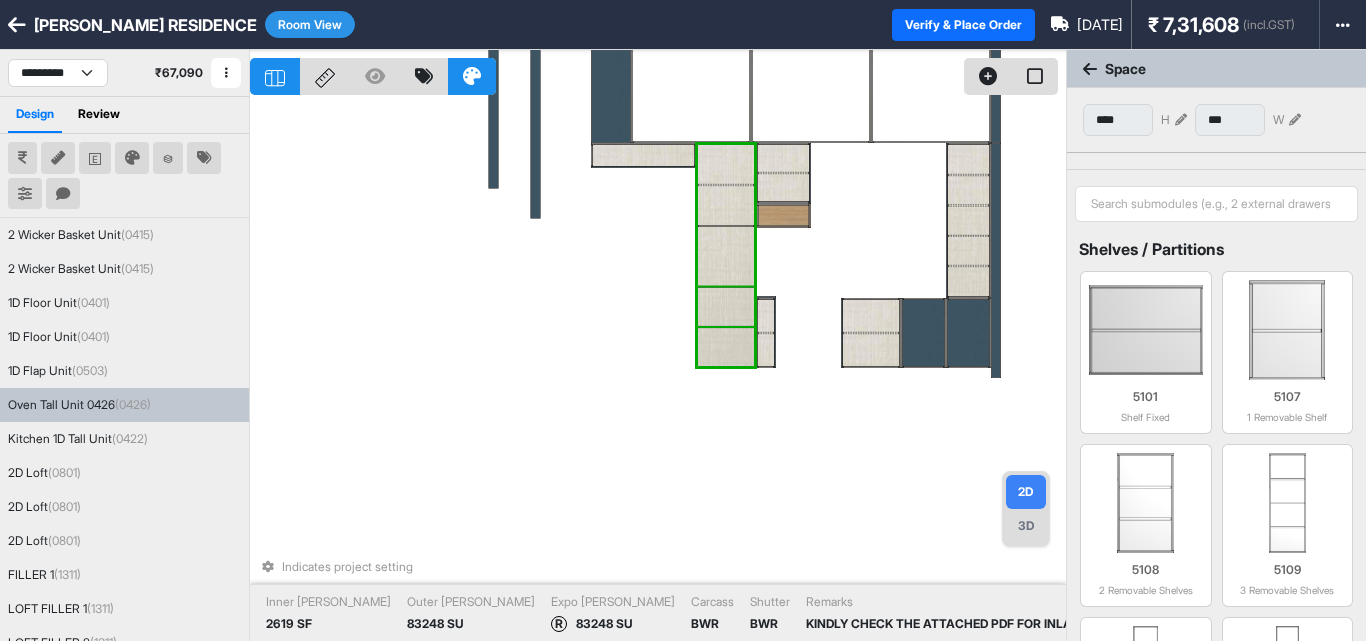 click at bounding box center [726, 307] 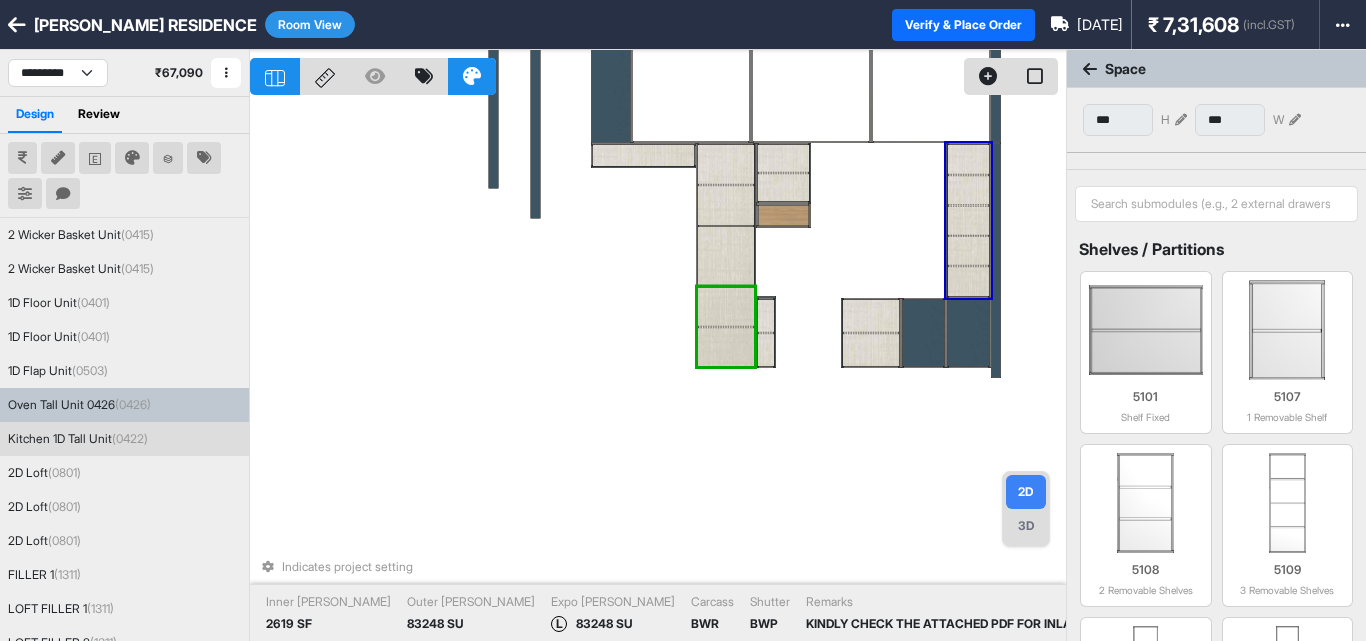 click at bounding box center [1181, 120] 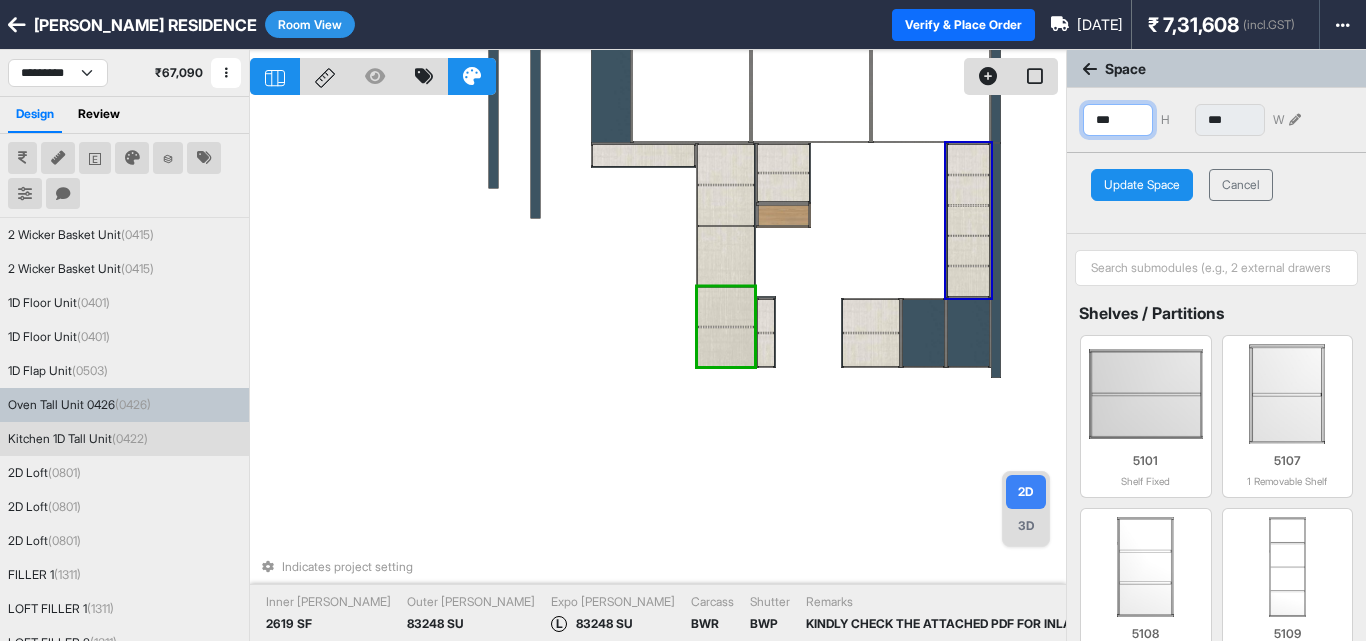 drag, startPoint x: 1135, startPoint y: 122, endPoint x: 1064, endPoint y: 122, distance: 71 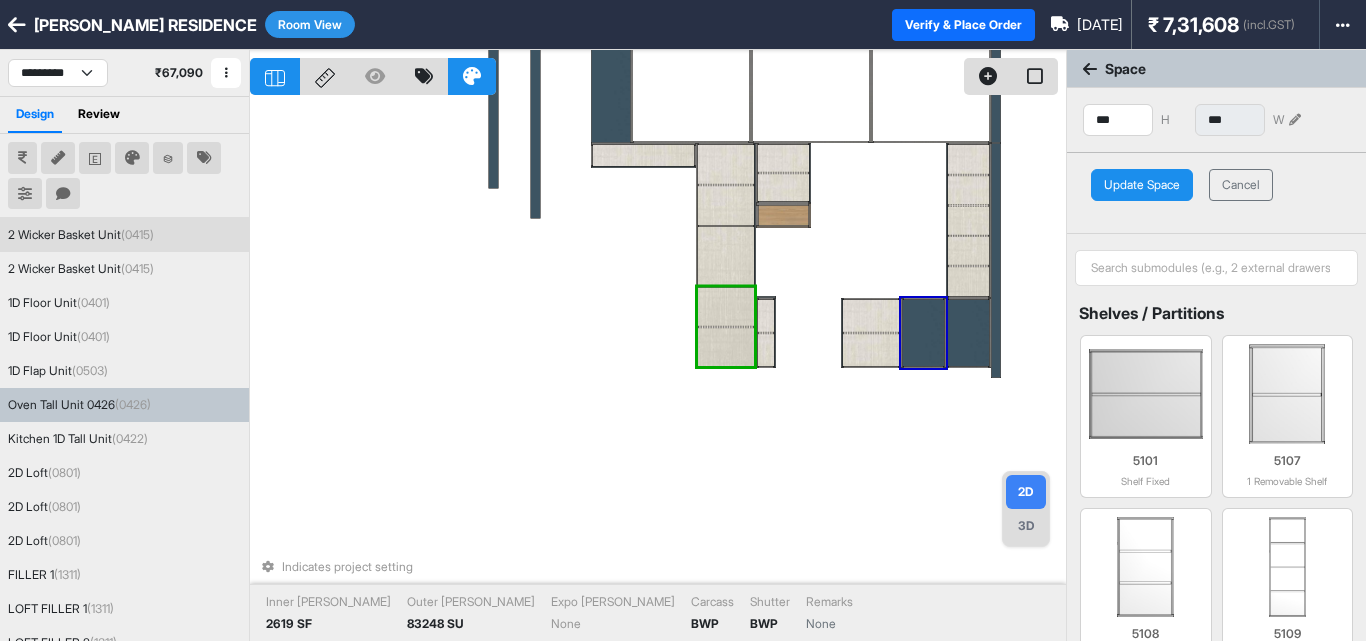click on "Update Space" at bounding box center [1142, 185] 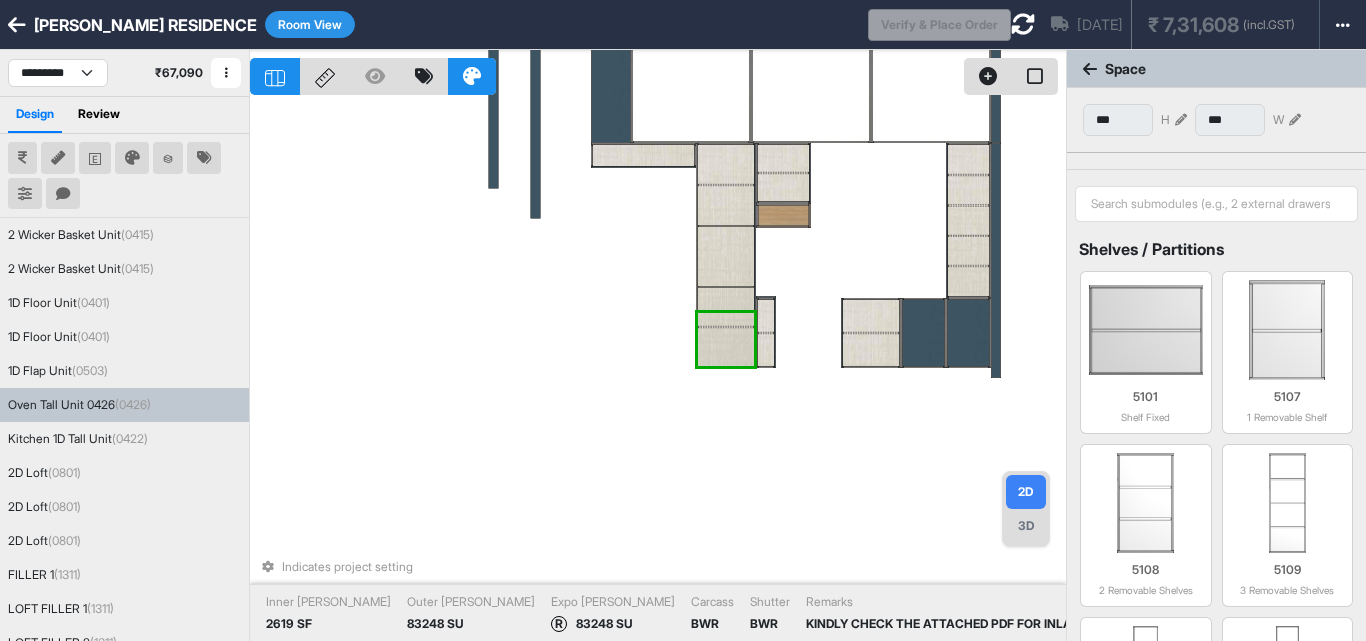 type on "****" 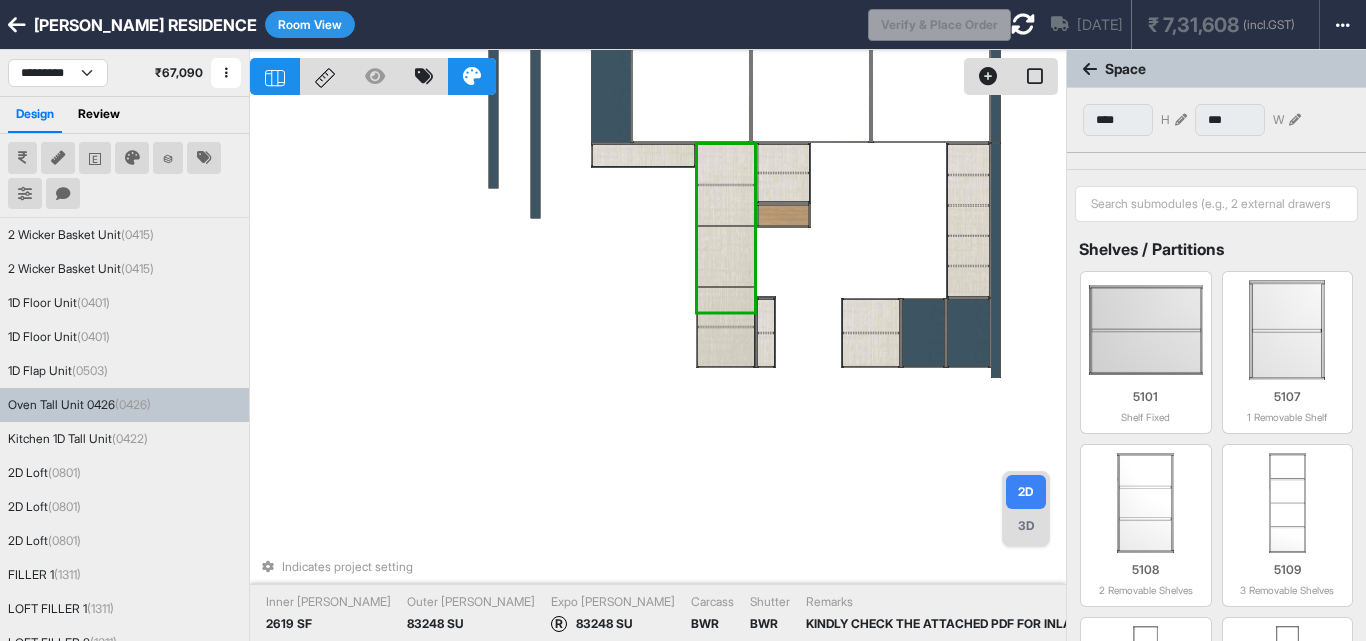 click on "Indicates project setting Inner [PERSON_NAME] 2619 SF Outer [PERSON_NAME] 83248 SU Expo [PERSON_NAME] R 83248 SU Carcass BWR Shutter BWR Remarks KINDLY CHECK THE ATTACHED PDF FOR INLAY (1. CEN_83248 SU_PACIFIC BLUE / 2. CEN_80225 SU_SILVER GREY)
45 DEGREE CUT COMMON FOR ALL UNIT" at bounding box center [658, 370] 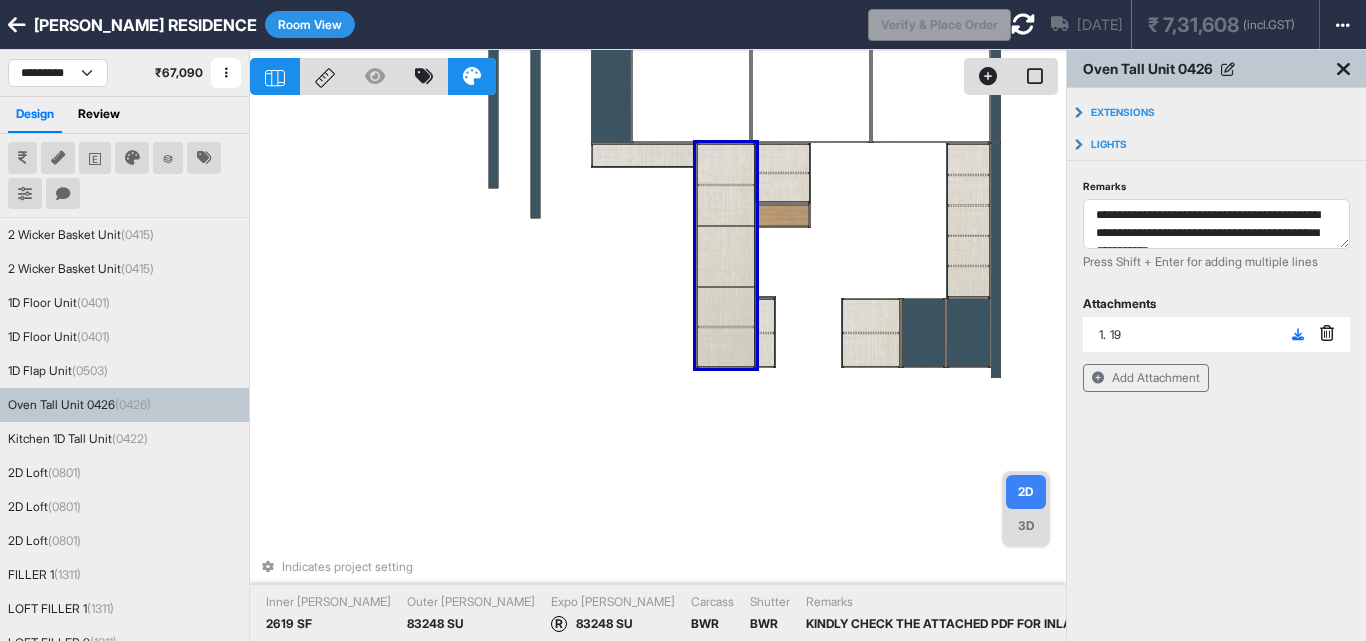click at bounding box center [726, 205] 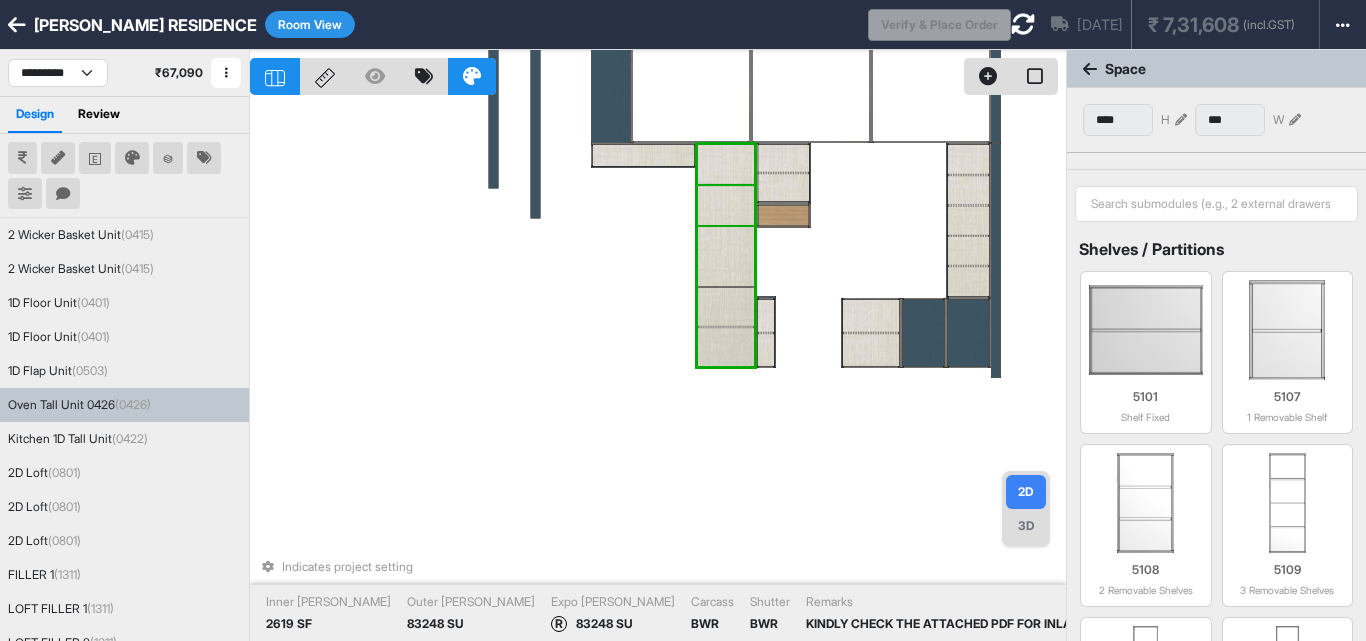 click at bounding box center [726, 205] 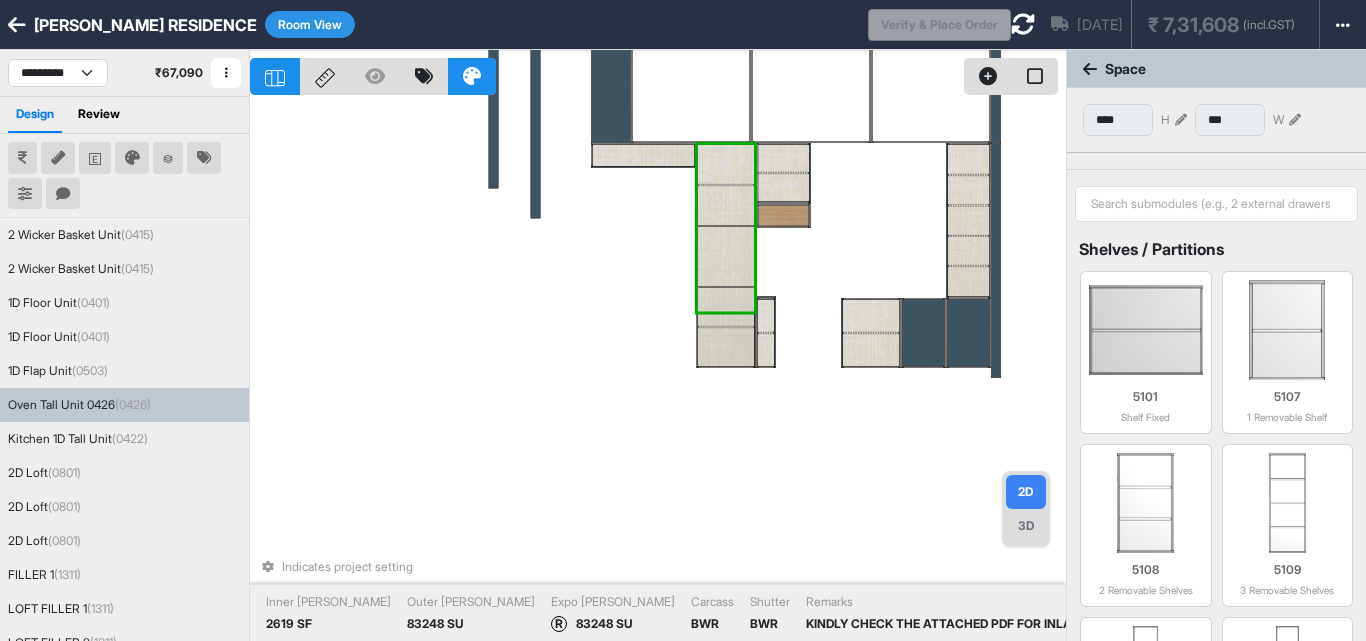 click at bounding box center (726, 205) 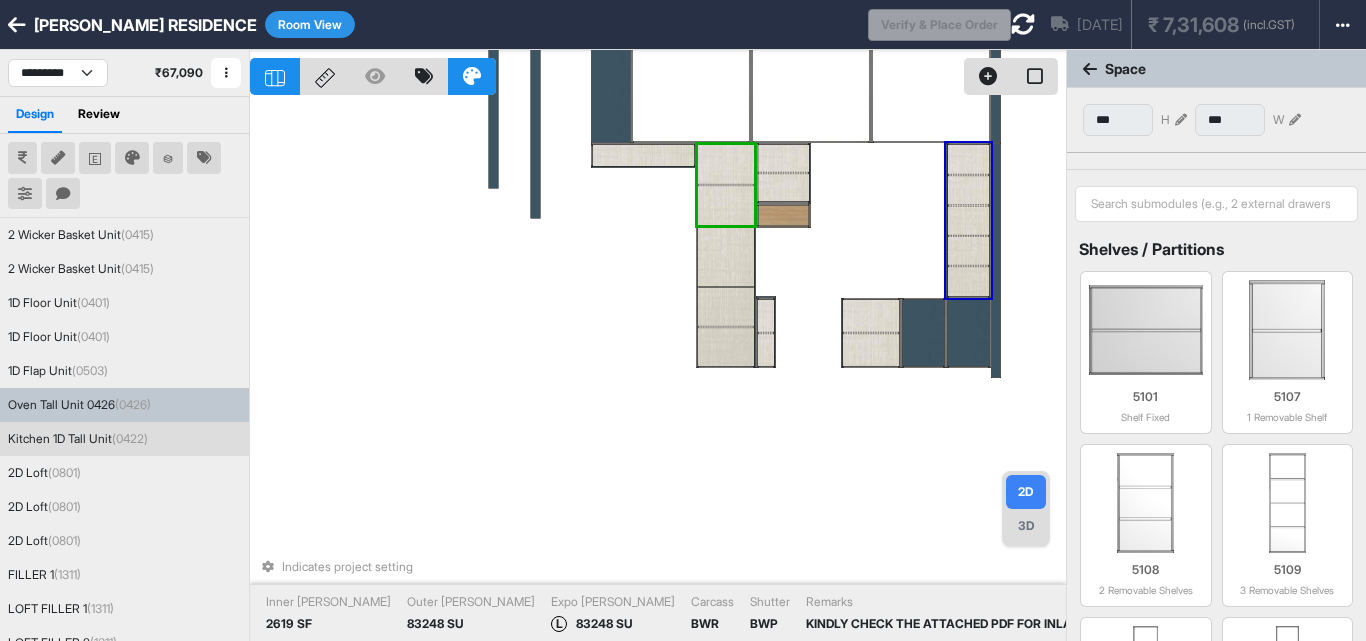 click at bounding box center (1181, 120) 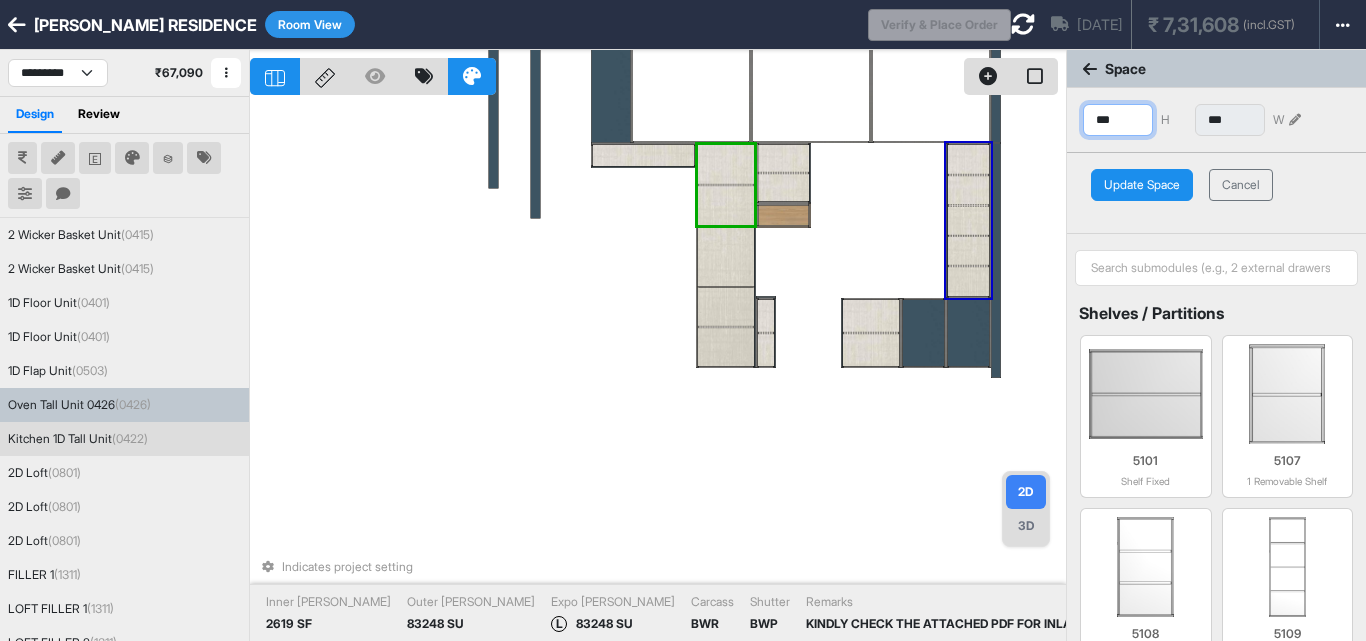 drag, startPoint x: 1121, startPoint y: 122, endPoint x: 1035, endPoint y: 131, distance: 86.46965 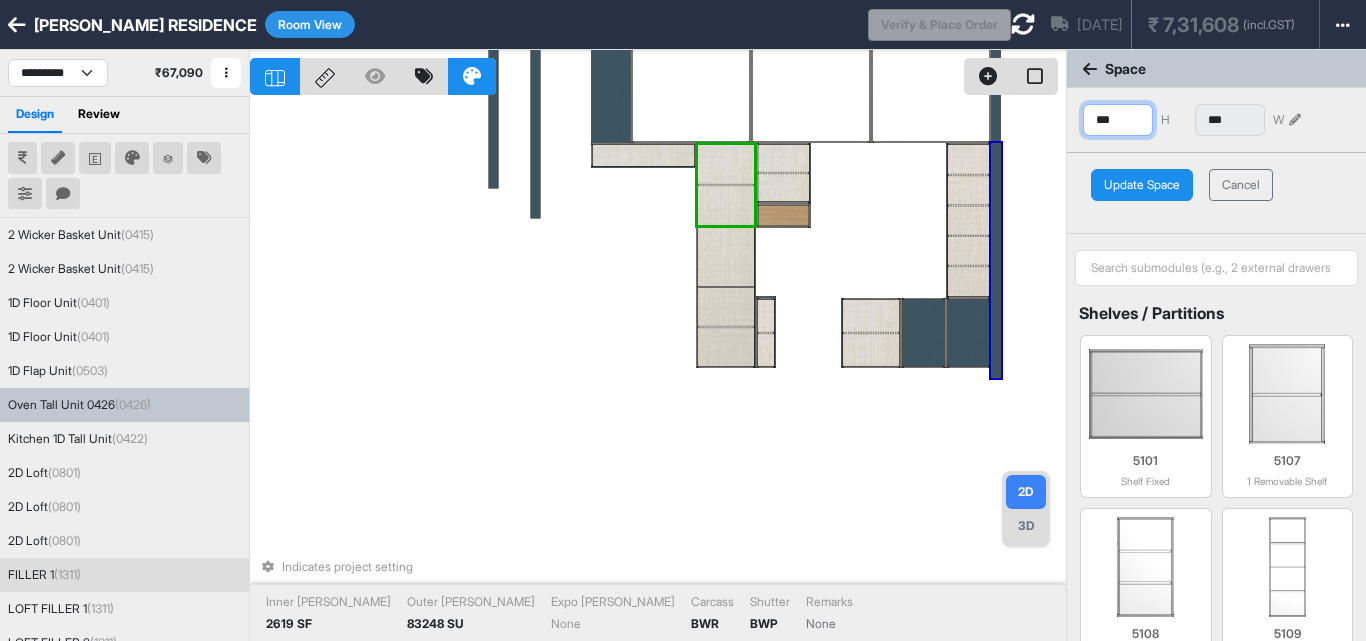 type on "***" 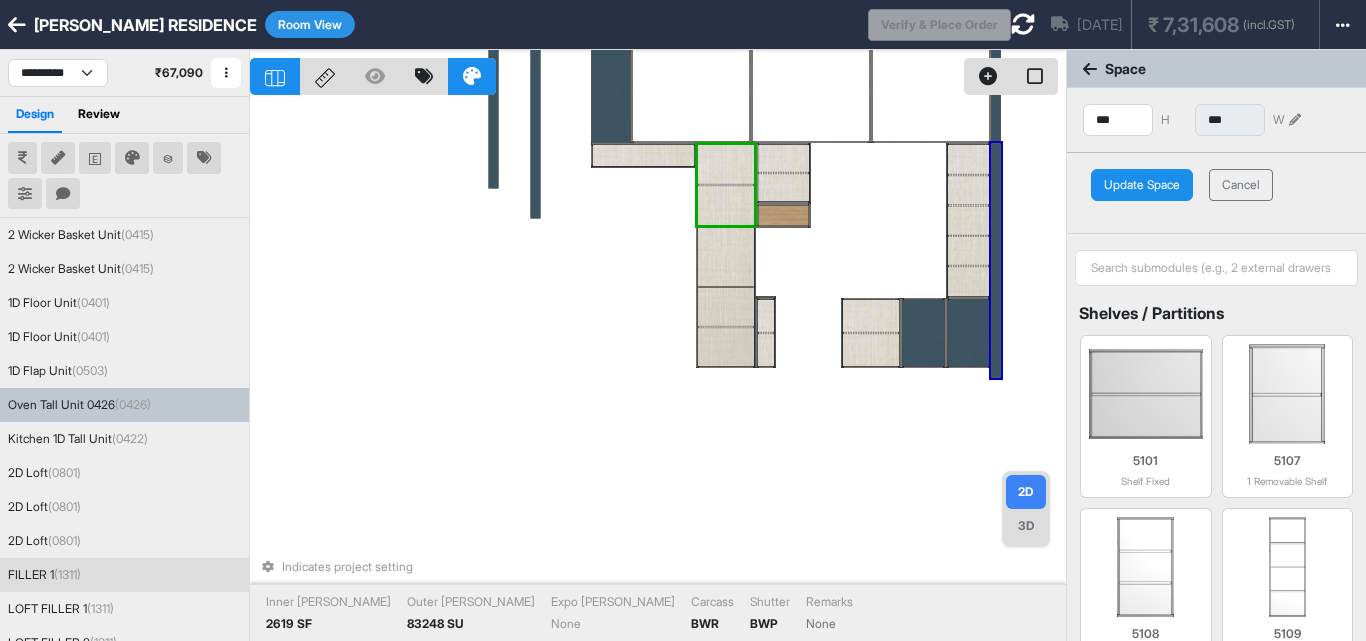click on "Update Space" at bounding box center [1142, 185] 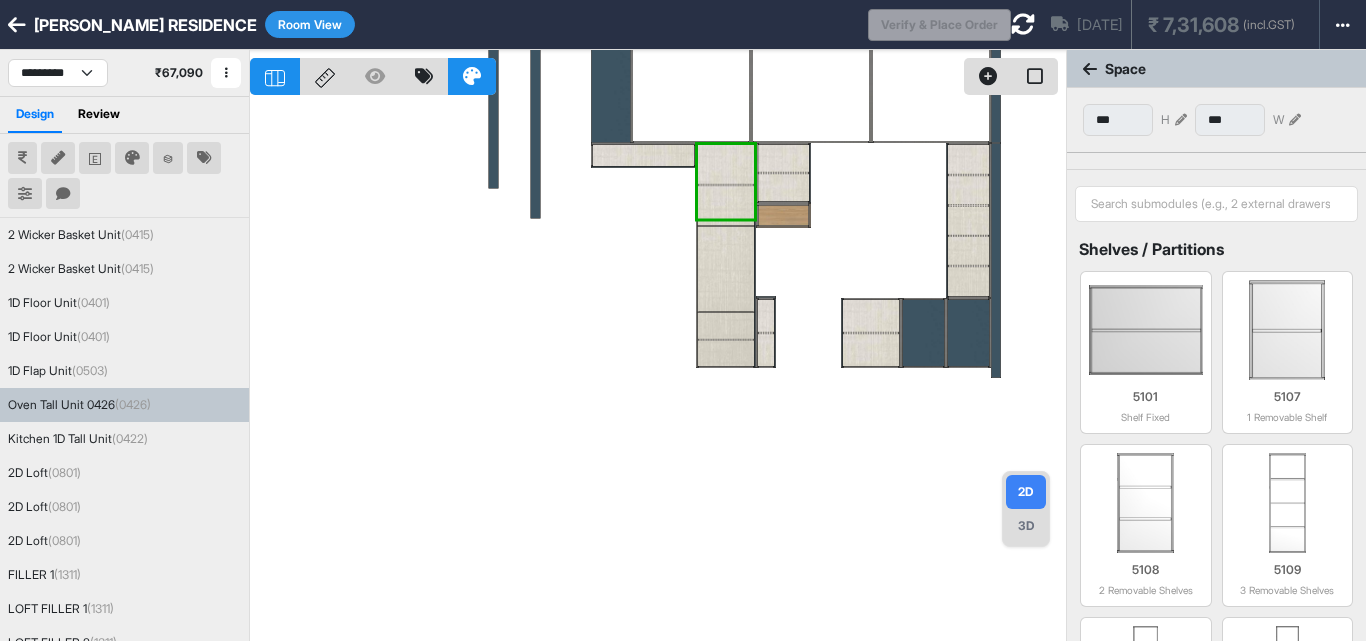 click at bounding box center (658, 370) 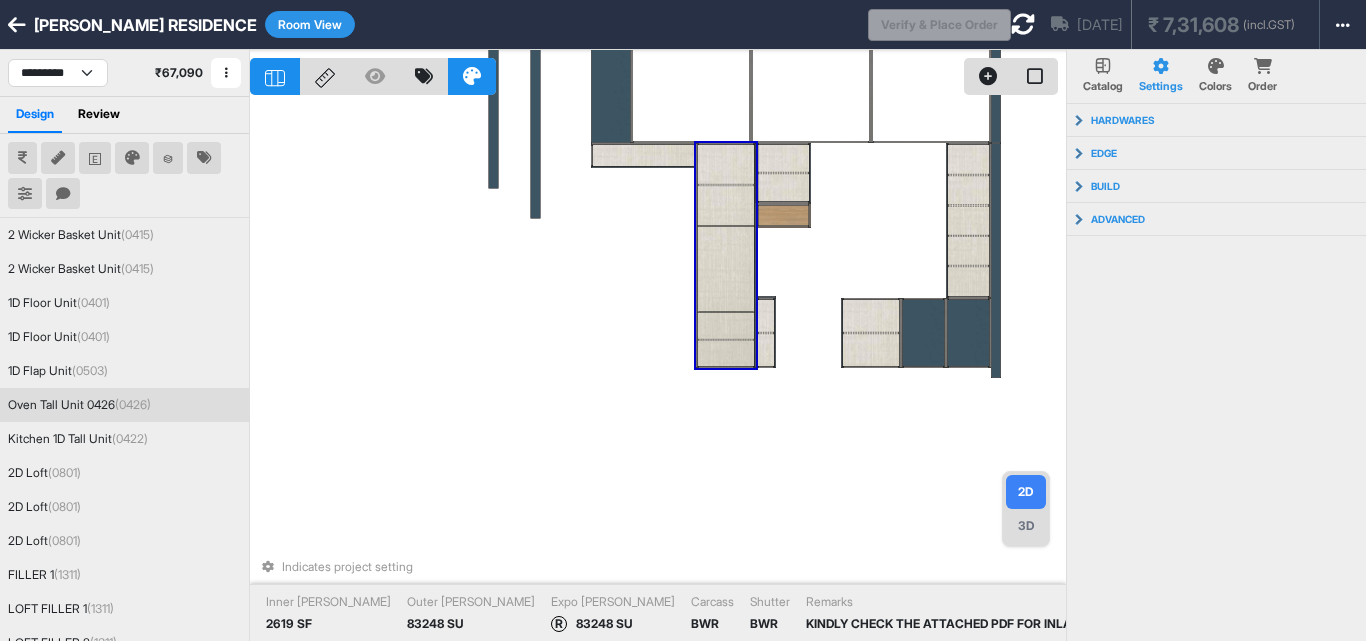 click at bounding box center (726, 265) 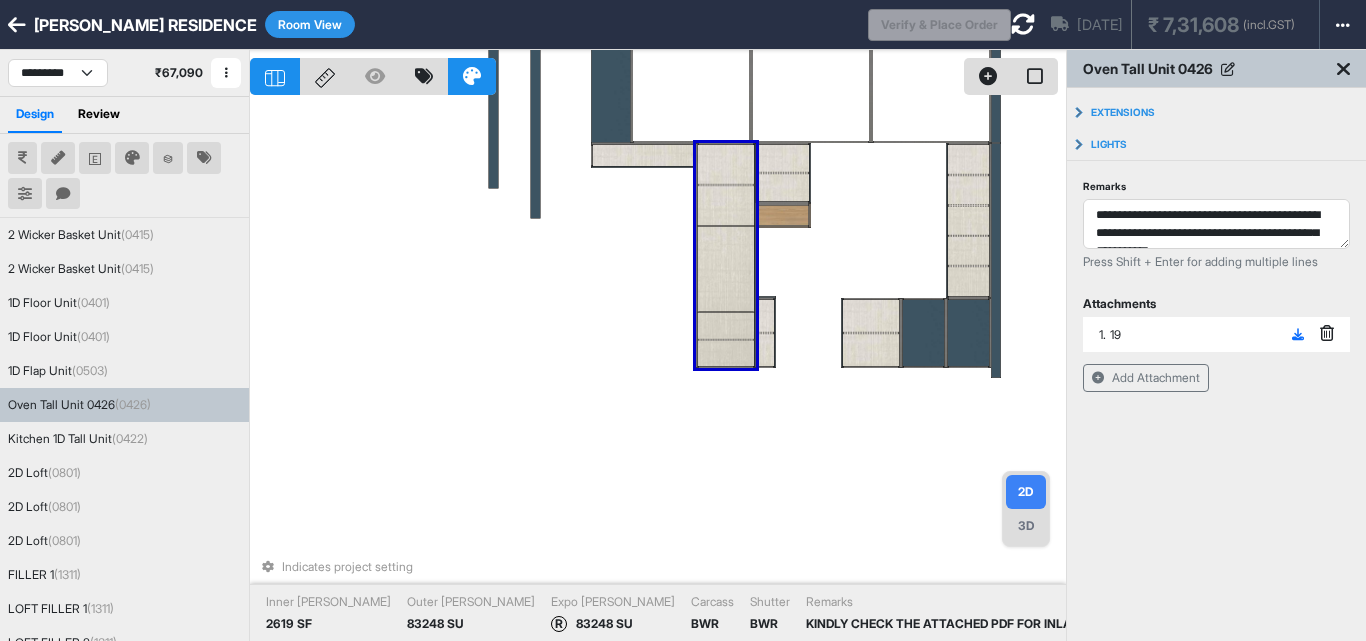 click at bounding box center [726, 265] 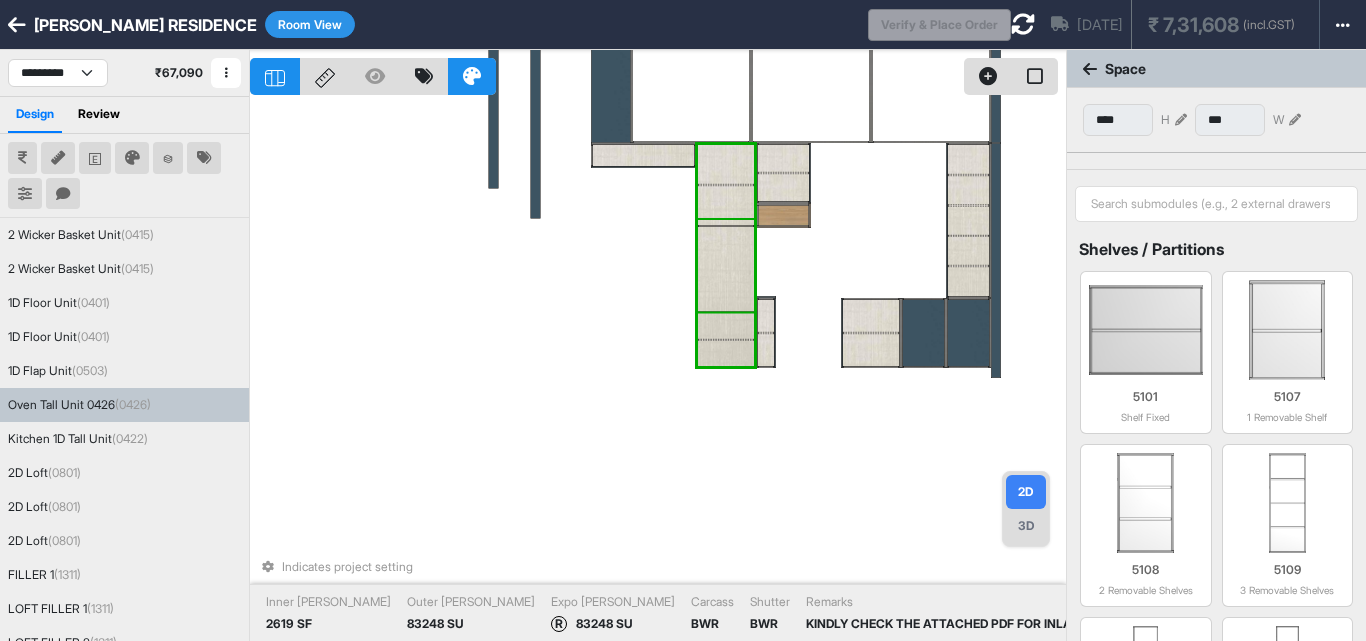 click at bounding box center (726, 265) 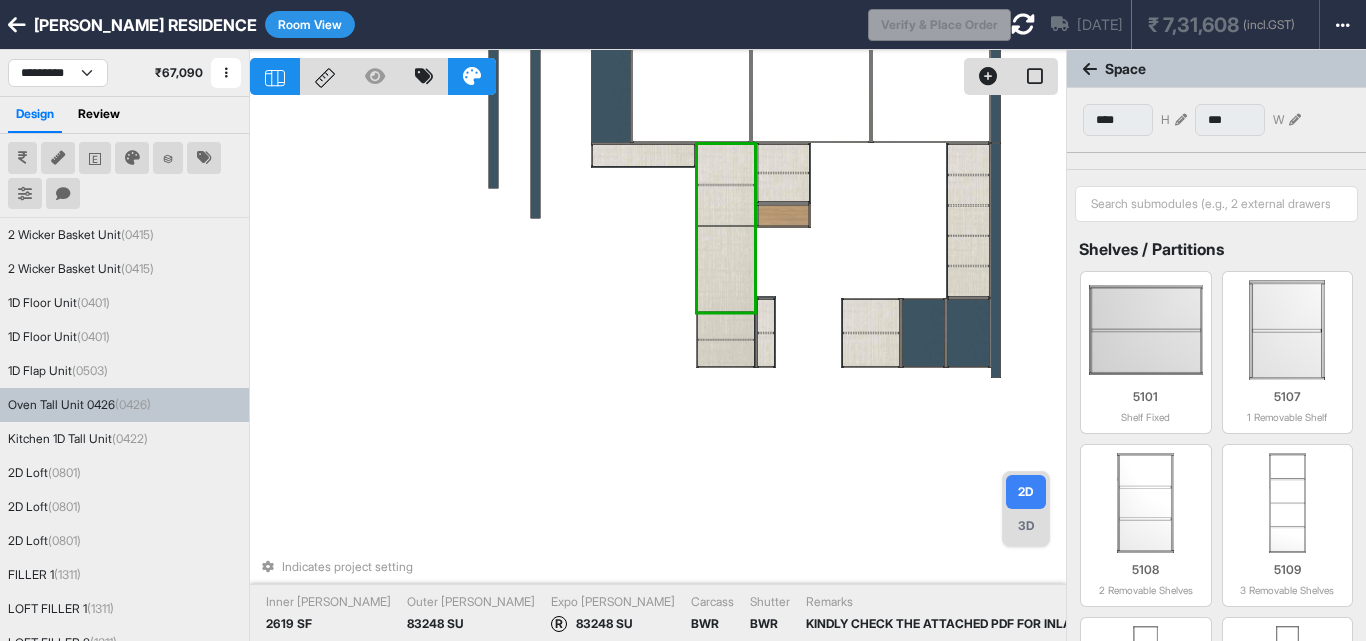 click at bounding box center [726, 265] 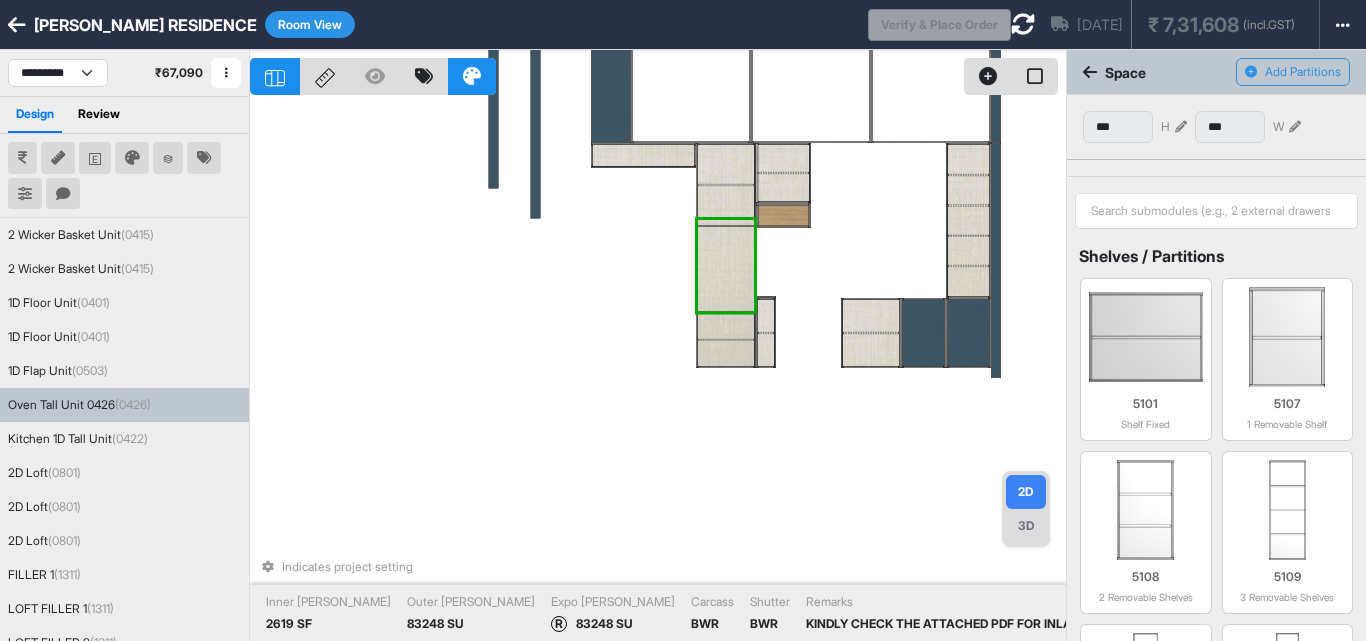click at bounding box center [726, 265] 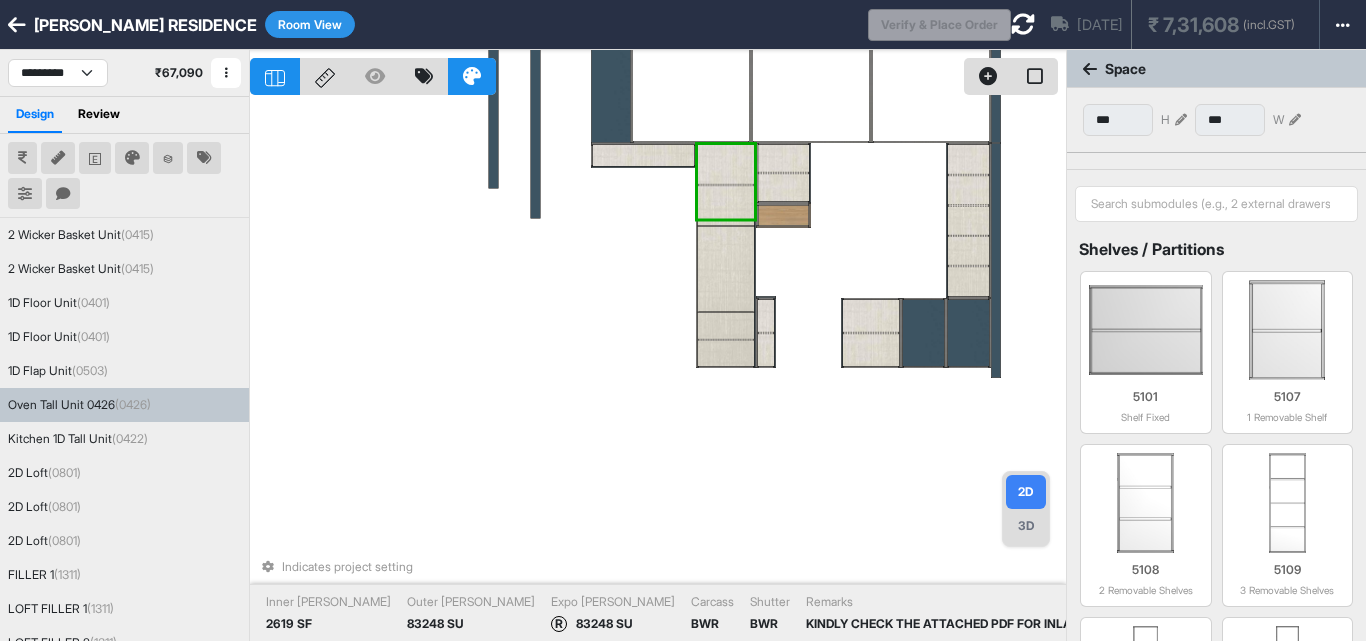 click at bounding box center [726, 340] 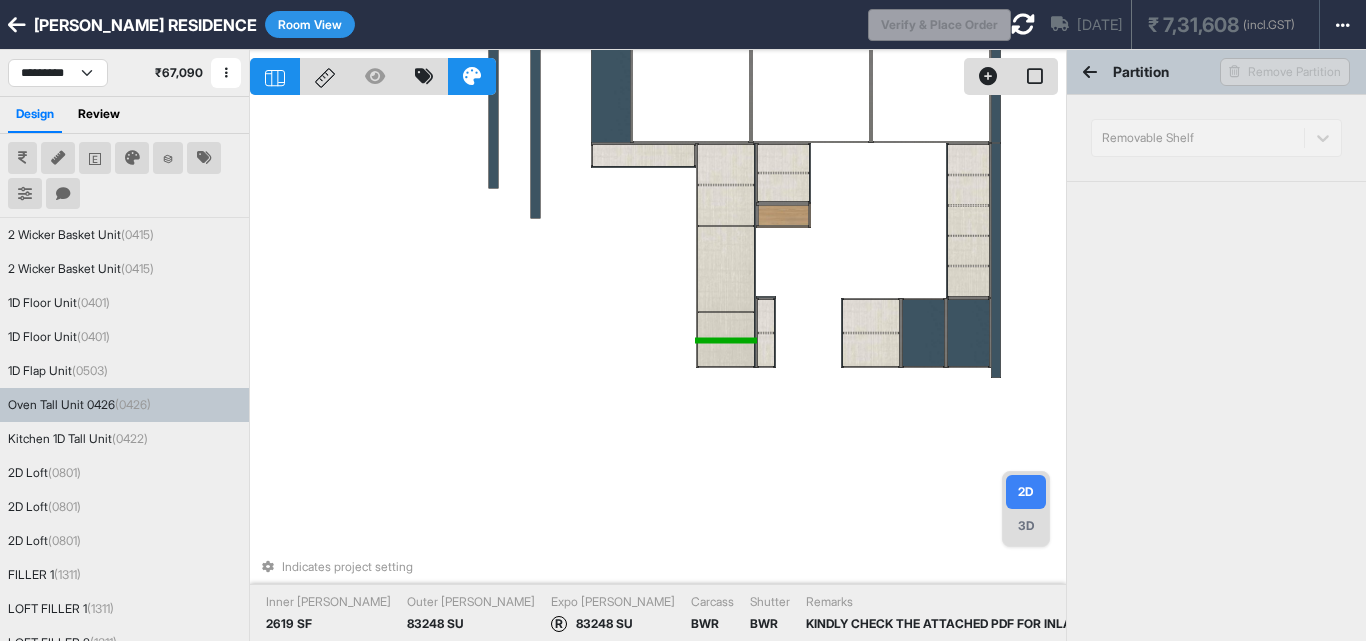 click at bounding box center (726, 326) 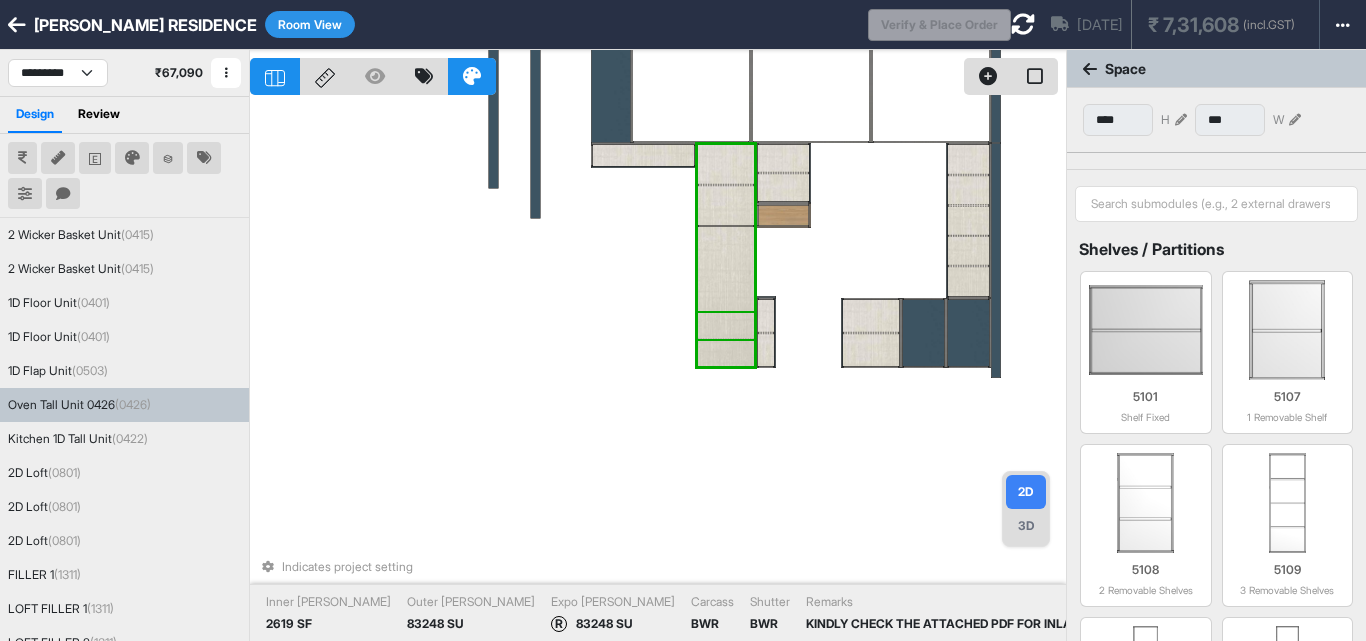 click at bounding box center (726, 326) 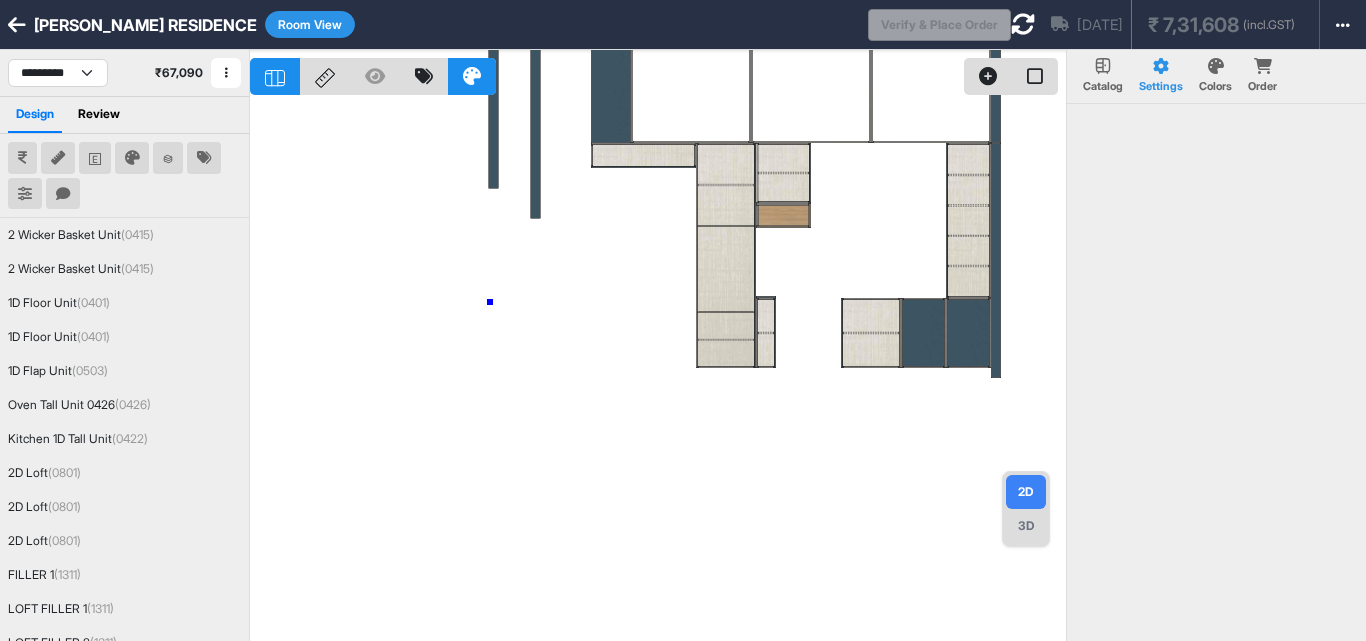 click at bounding box center [658, 370] 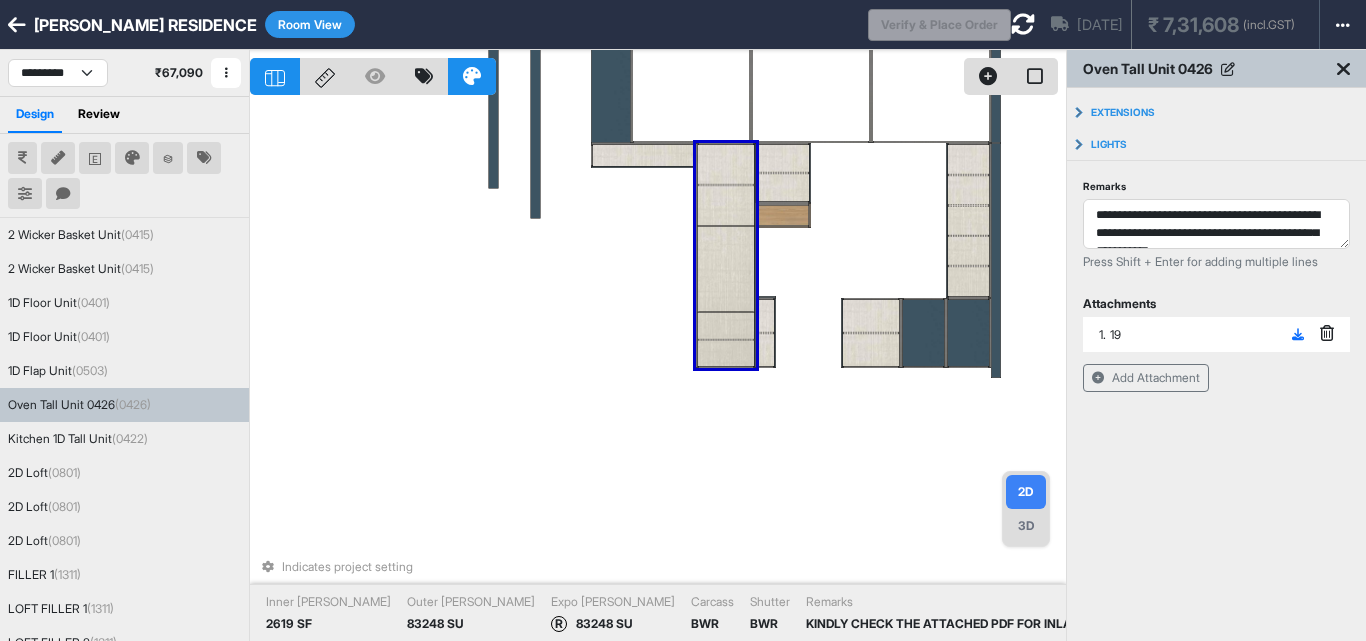 click at bounding box center (726, 265) 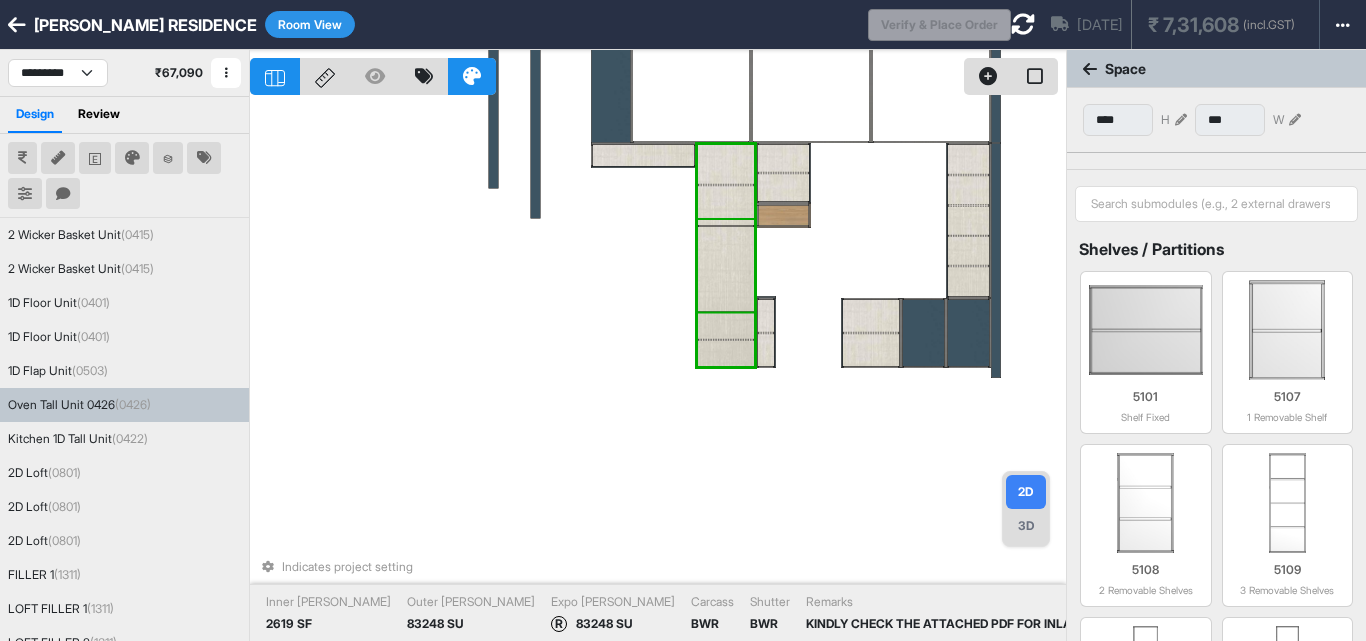 click at bounding box center (726, 265) 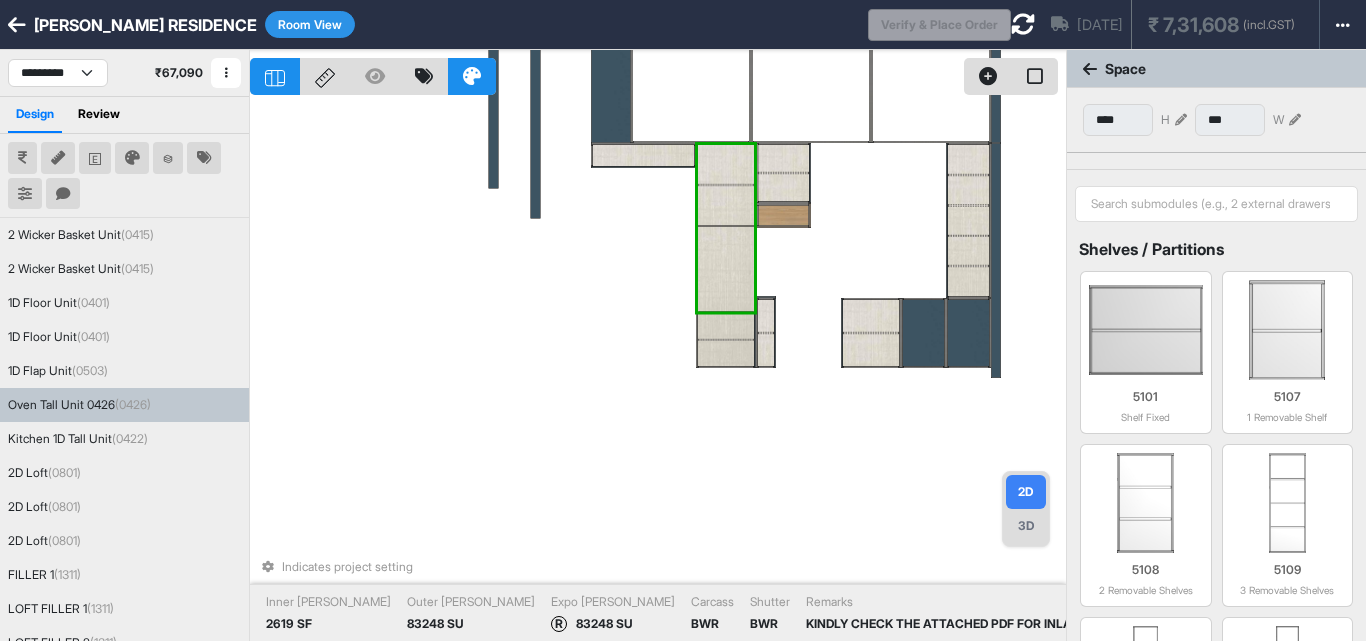 click at bounding box center (726, 265) 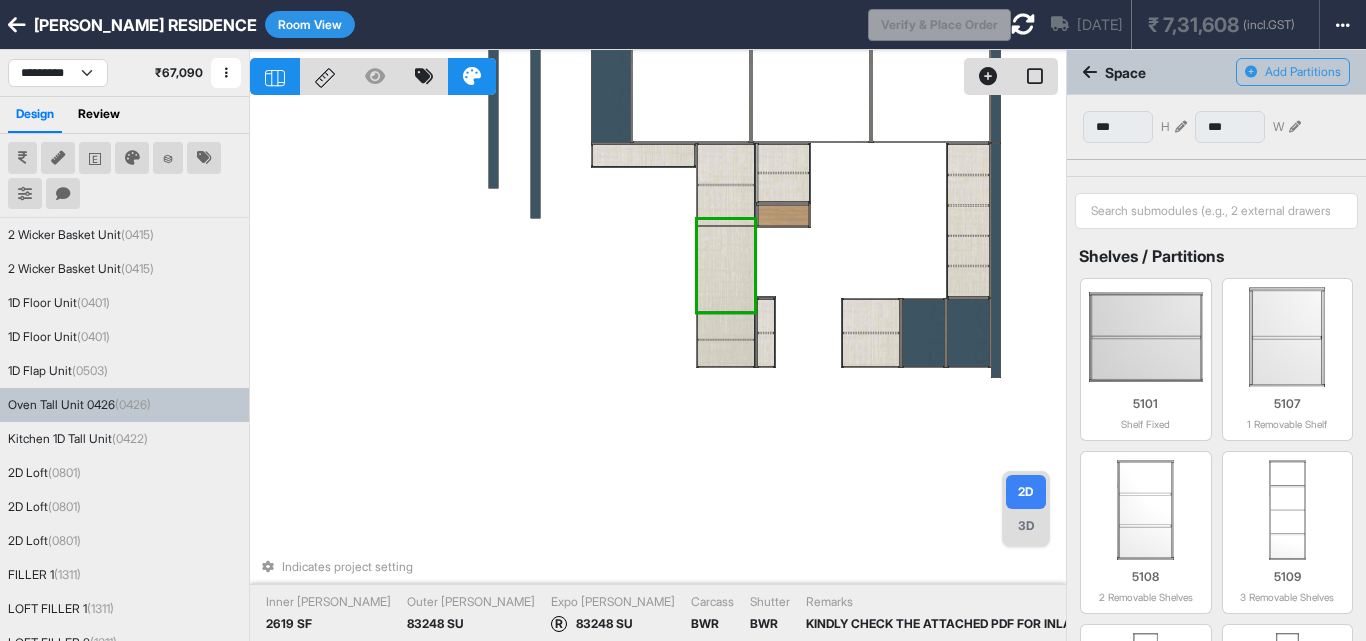 click at bounding box center [726, 200] 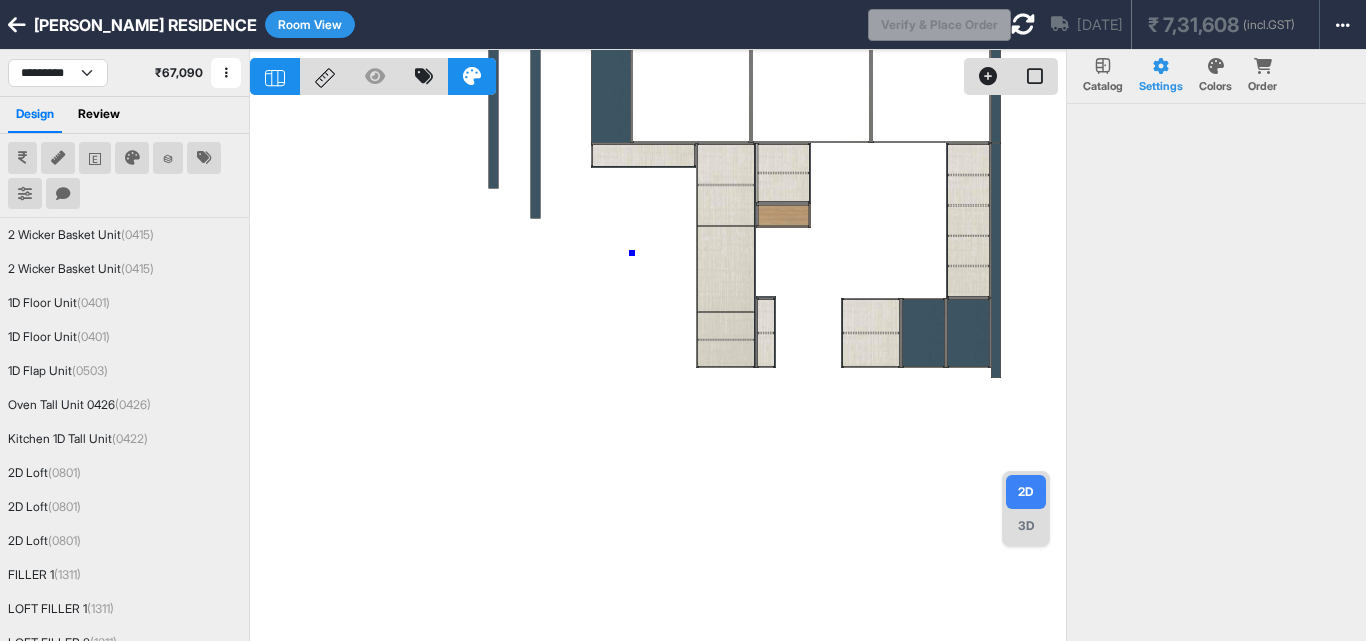 click at bounding box center [658, 370] 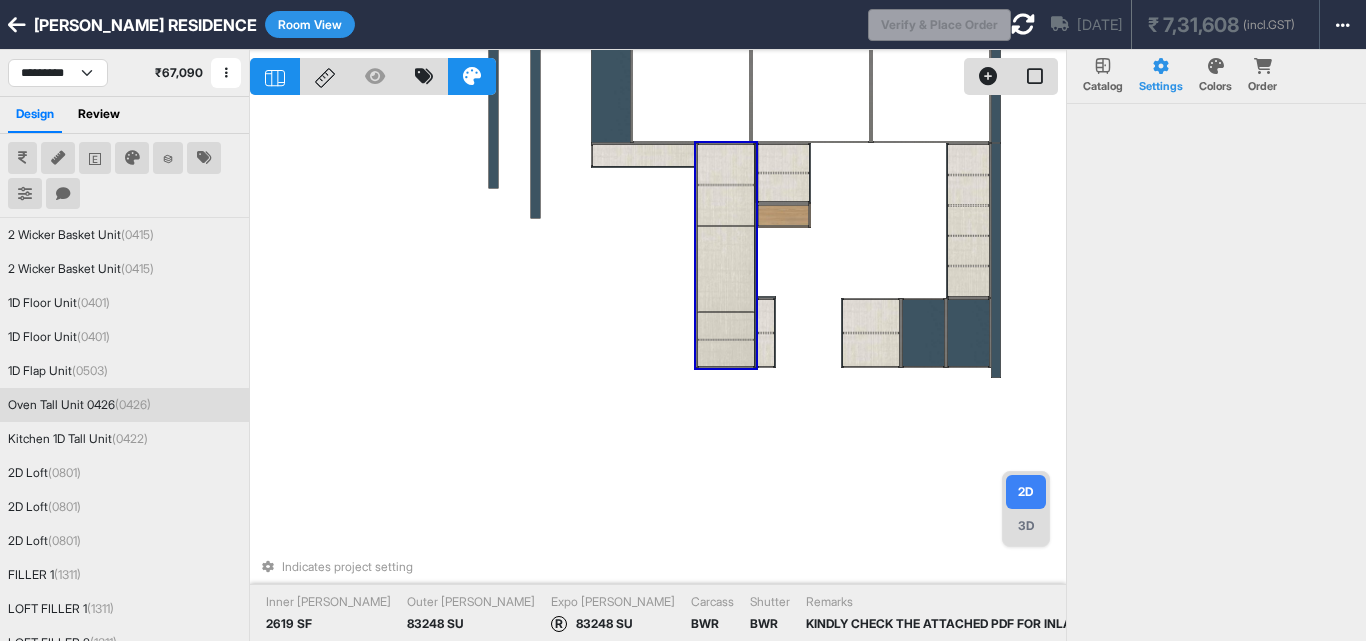 click at bounding box center [726, 200] 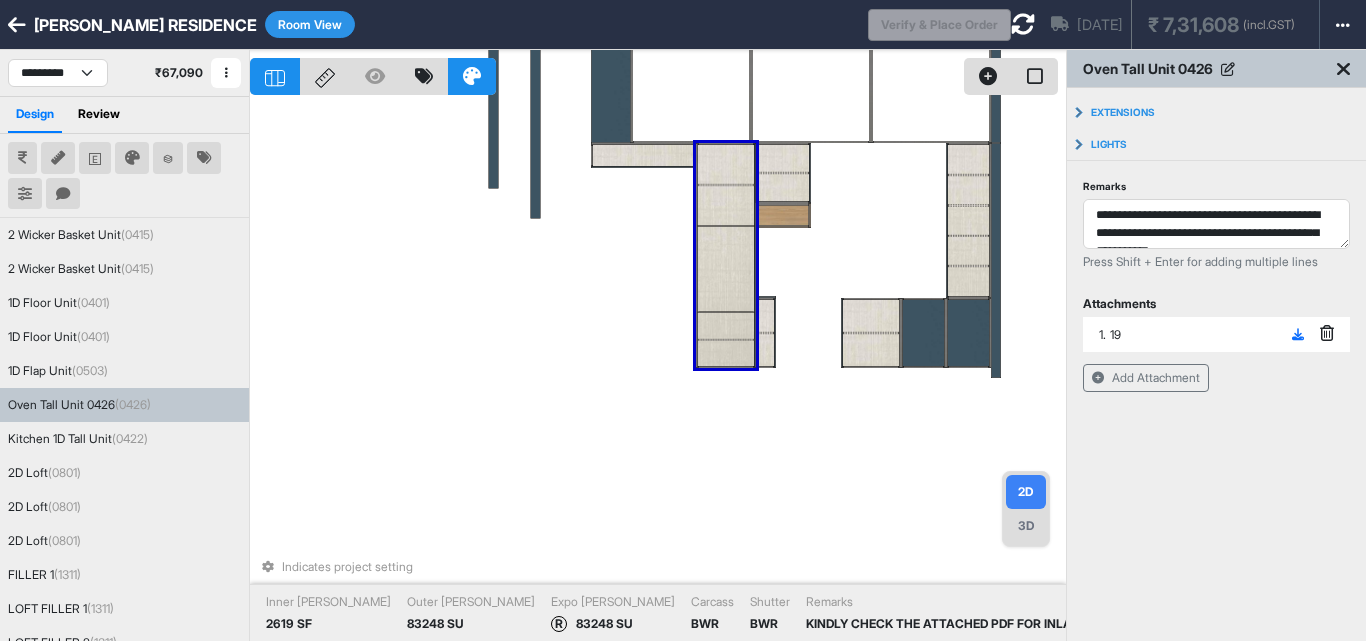 click at bounding box center [726, 200] 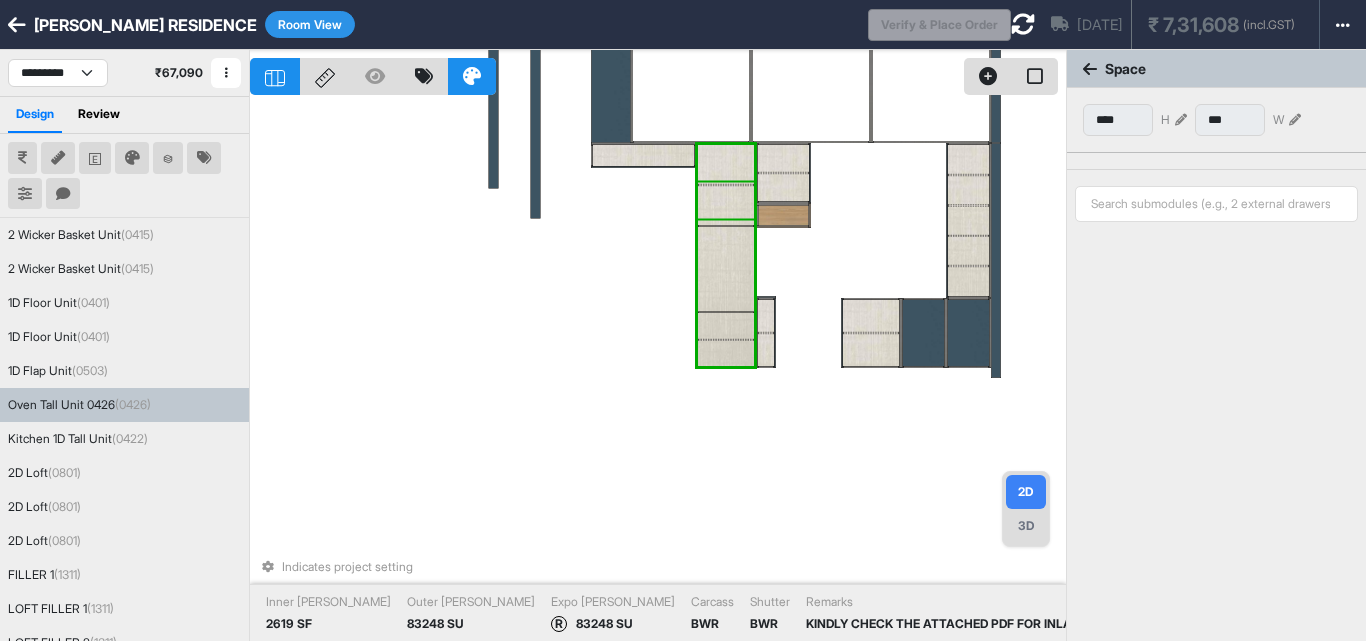 click at bounding box center (726, 200) 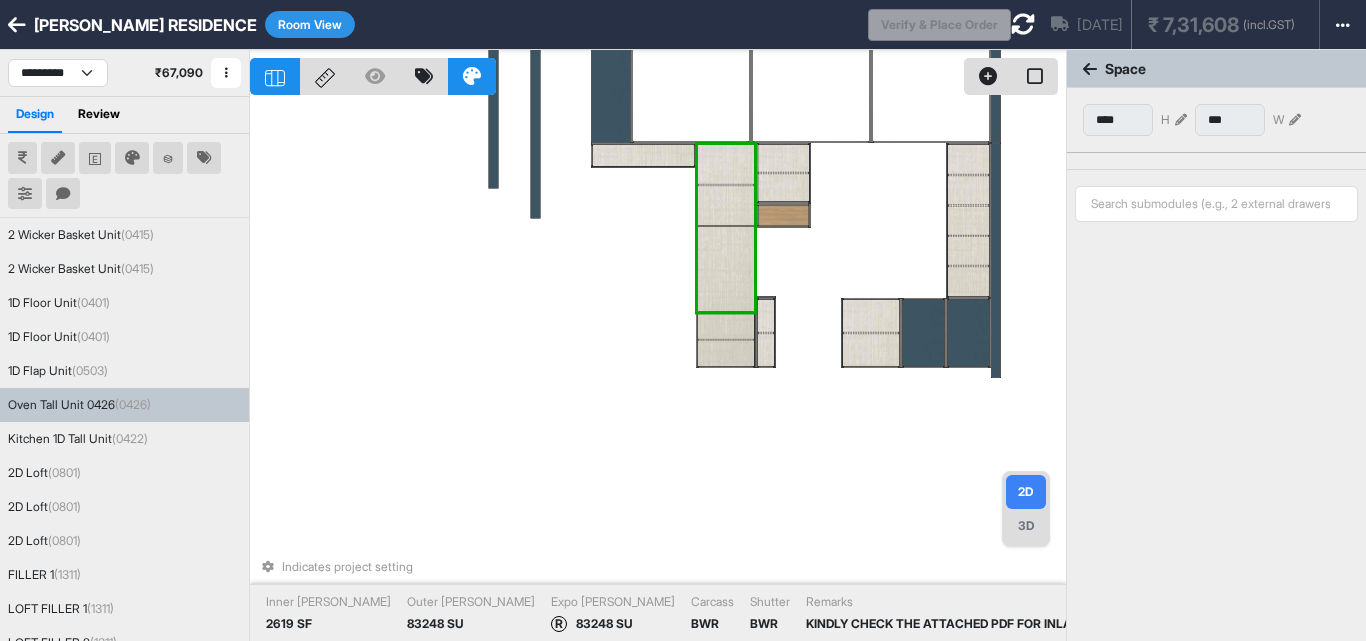 click at bounding box center [726, 200] 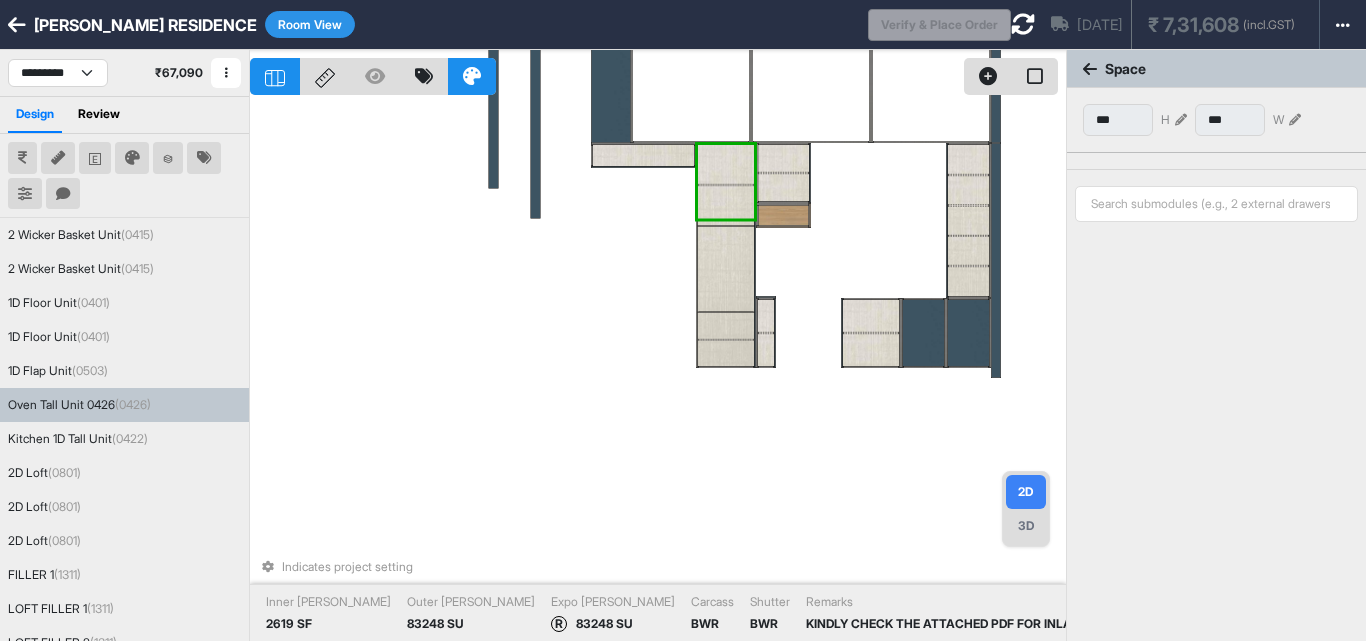 click at bounding box center [726, 200] 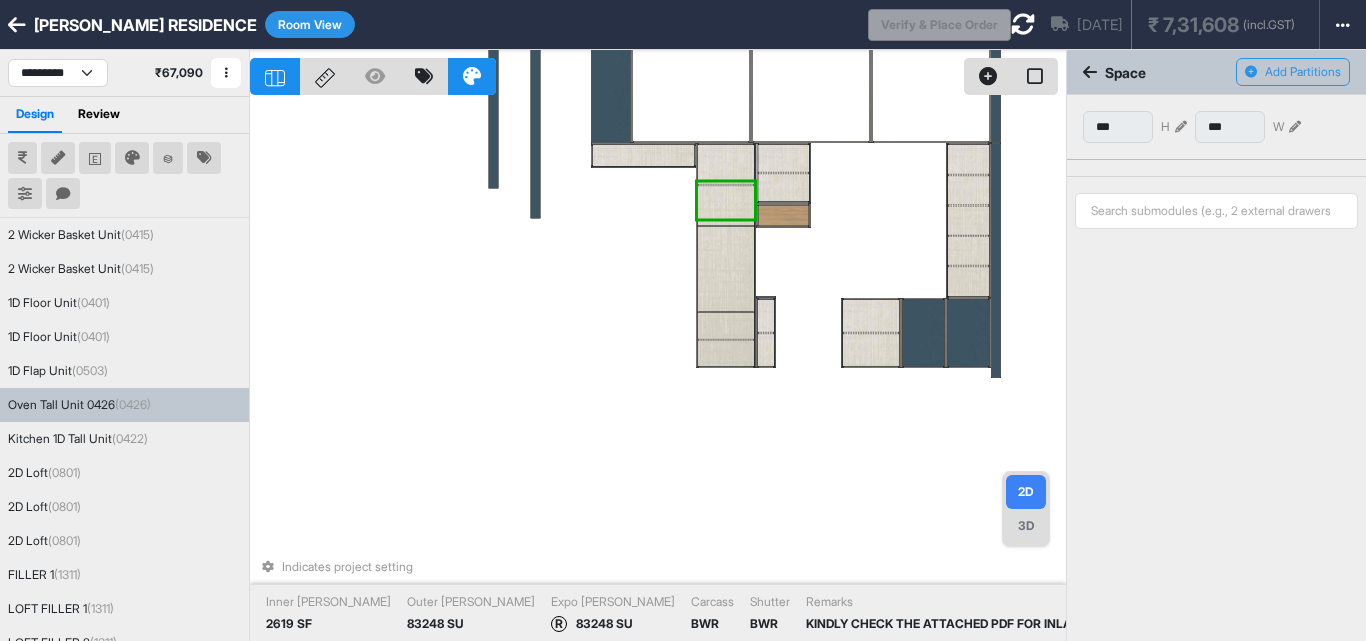 type on "***" 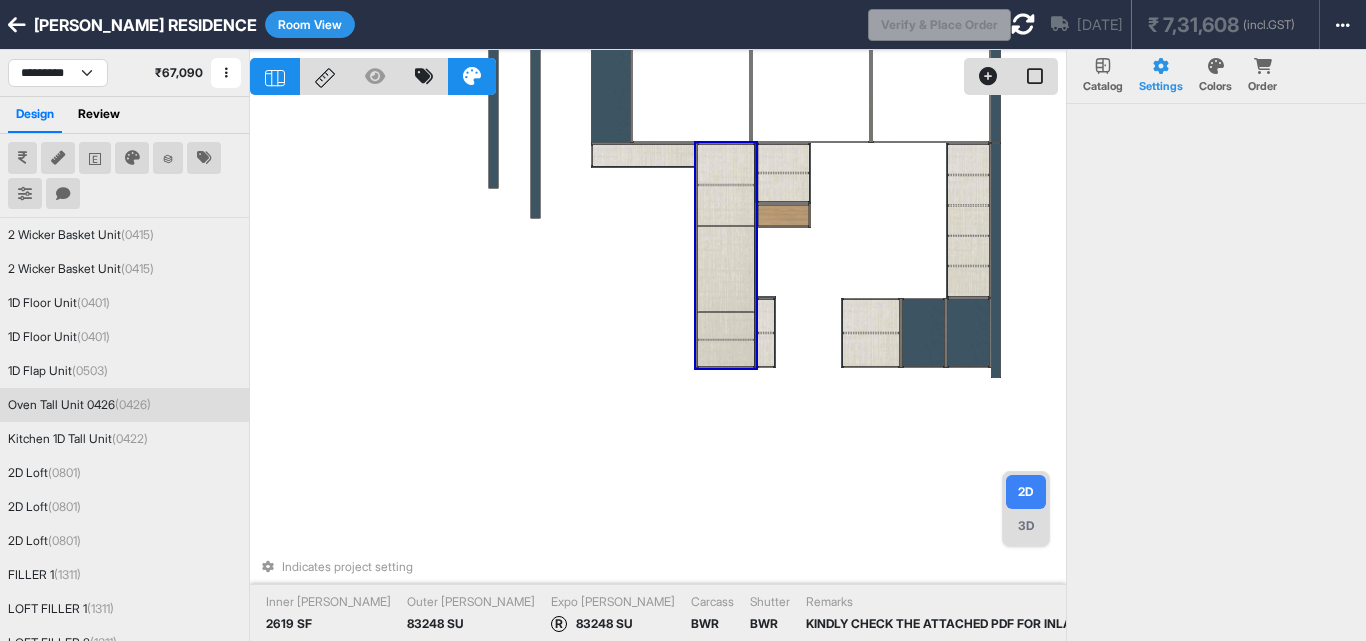 click at bounding box center [726, 200] 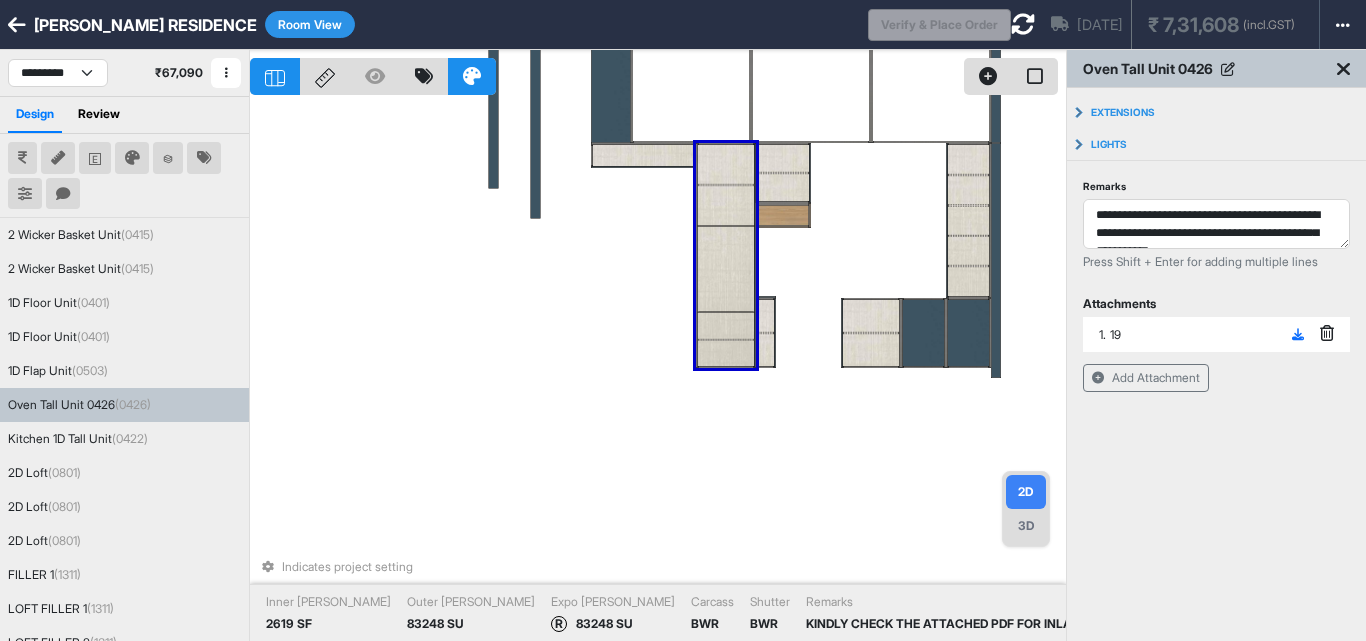 click at bounding box center [726, 200] 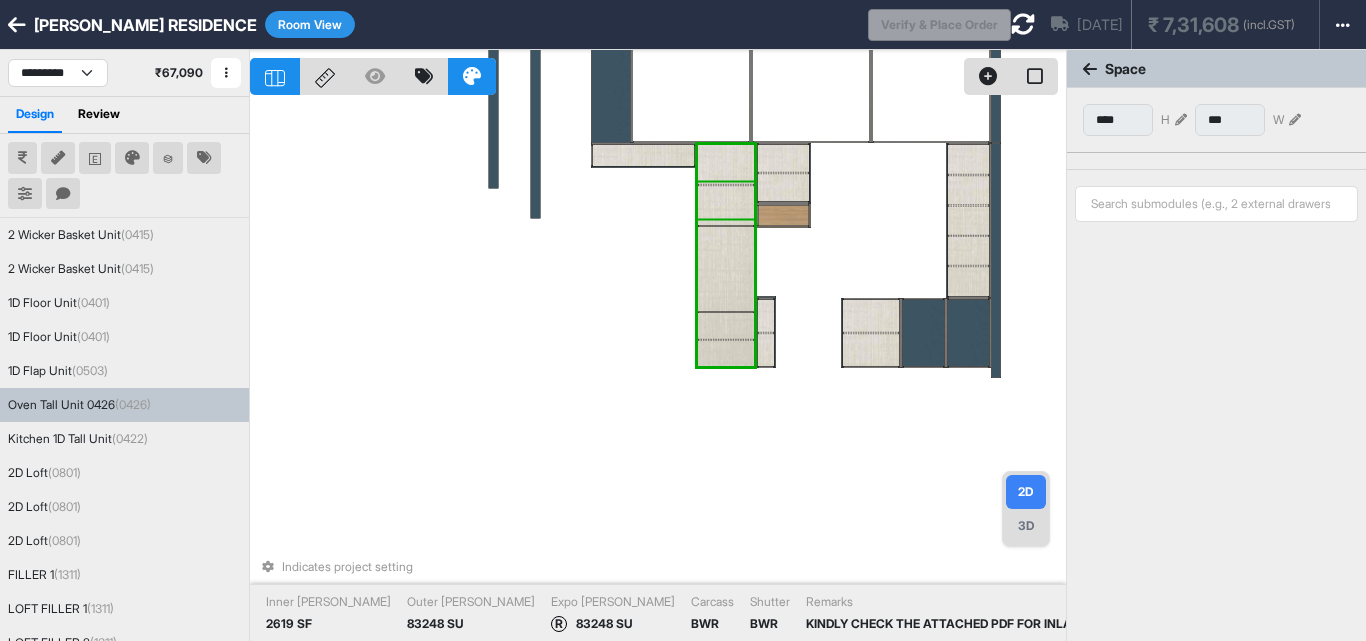click at bounding box center [726, 200] 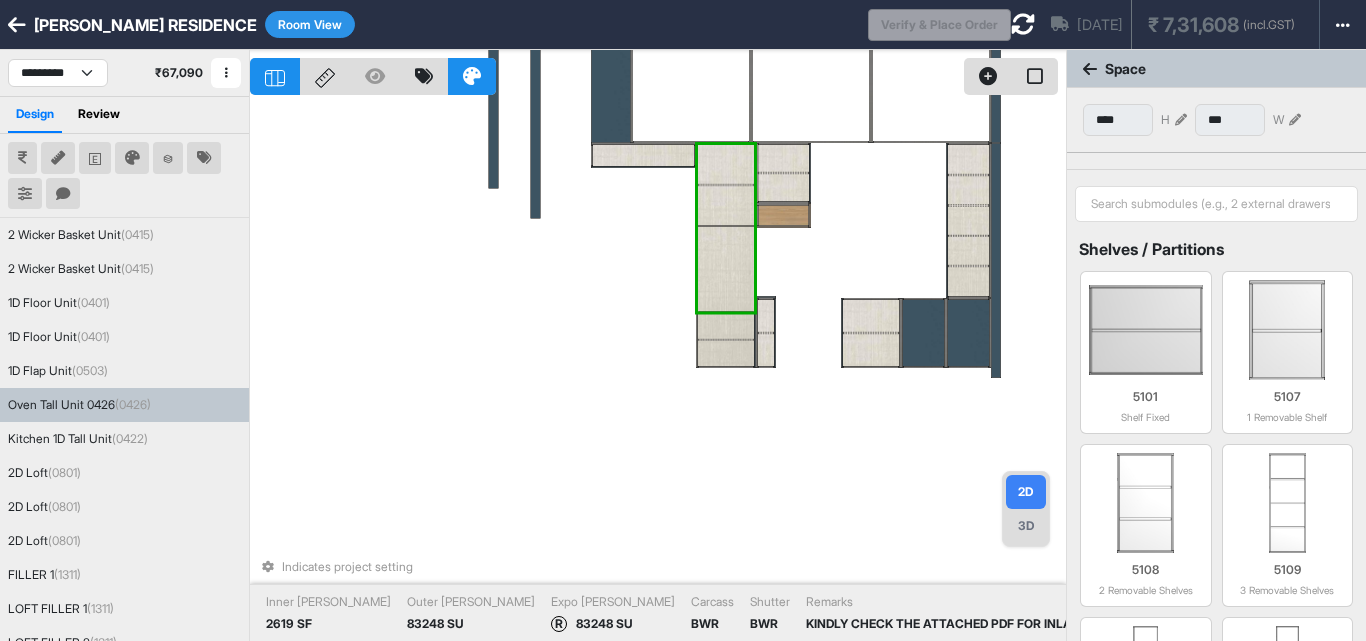 click at bounding box center (726, 200) 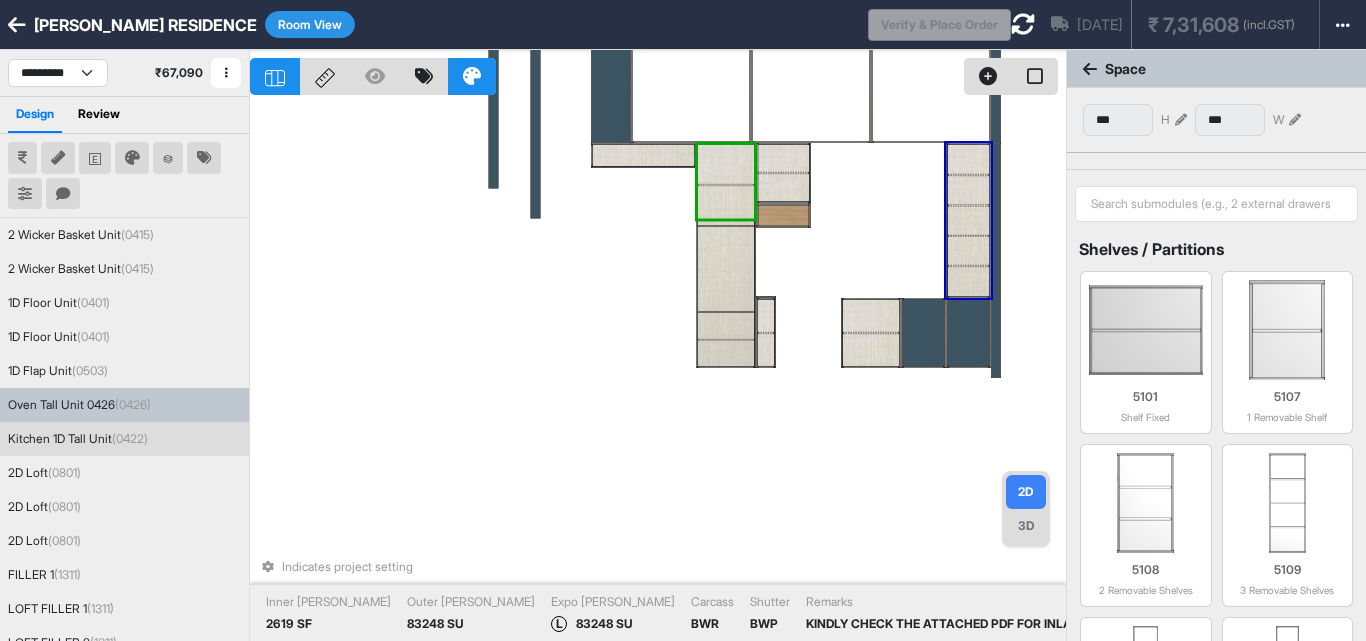 click at bounding box center (1181, 120) 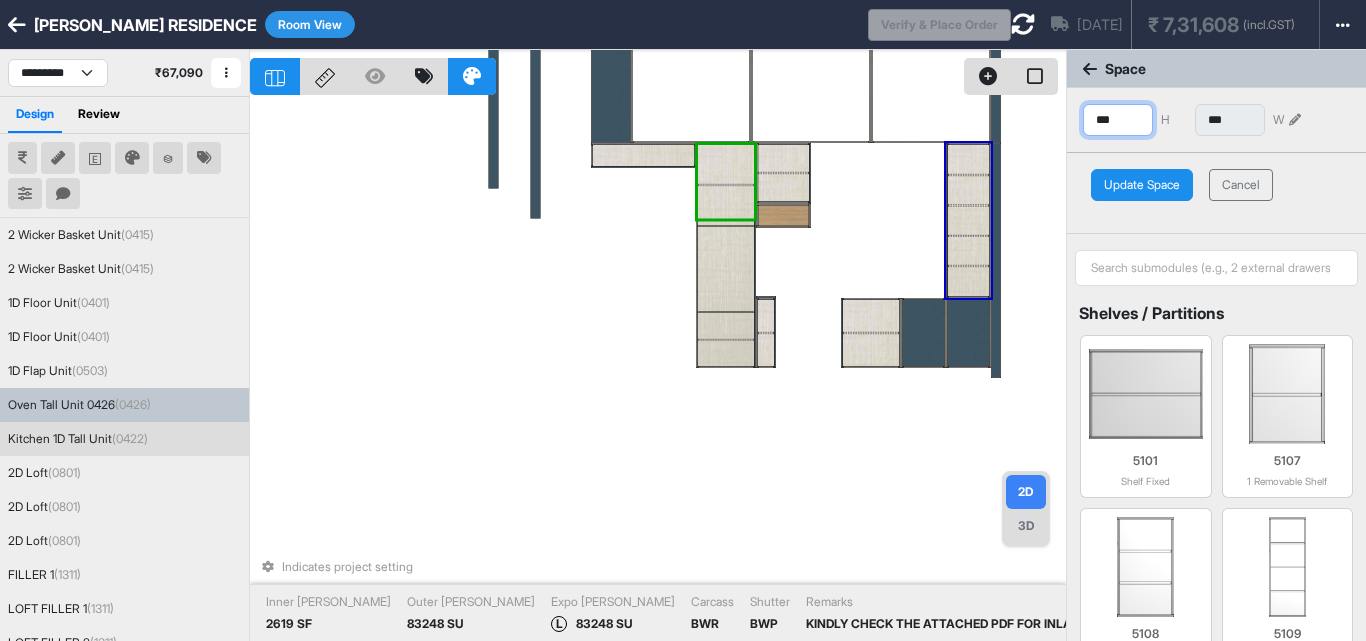 drag, startPoint x: 1132, startPoint y: 118, endPoint x: 1073, endPoint y: 125, distance: 59.413803 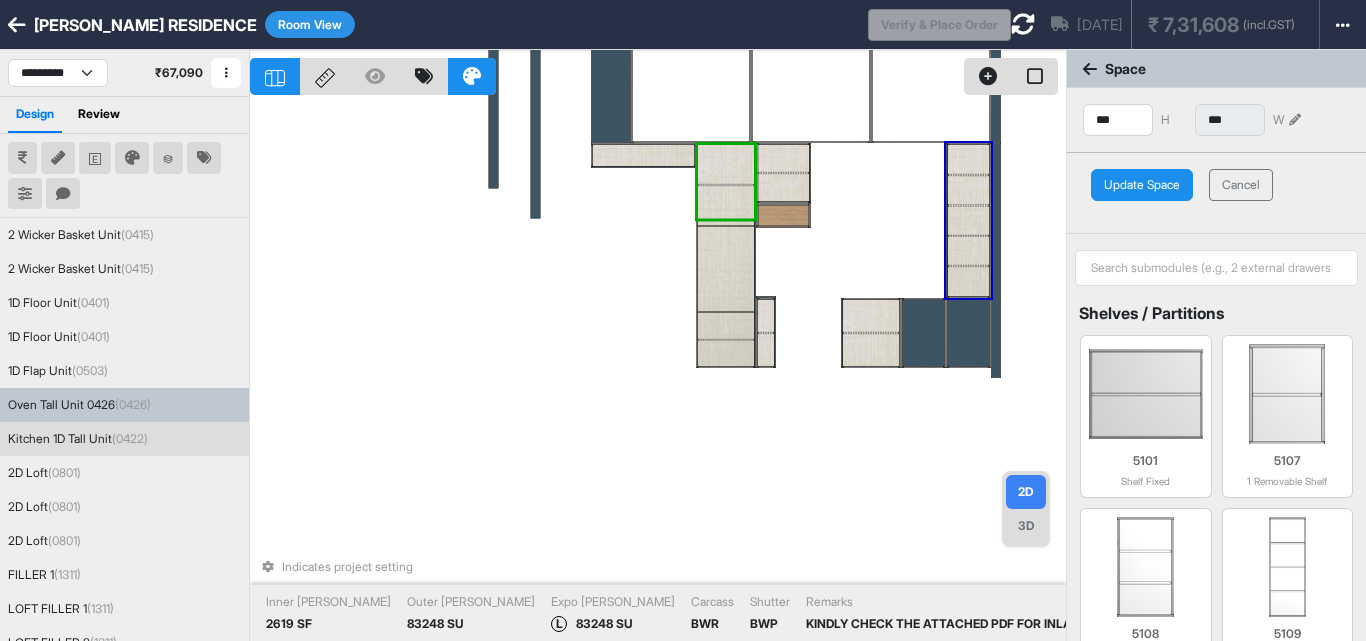 click on "Update Space" at bounding box center (1142, 185) 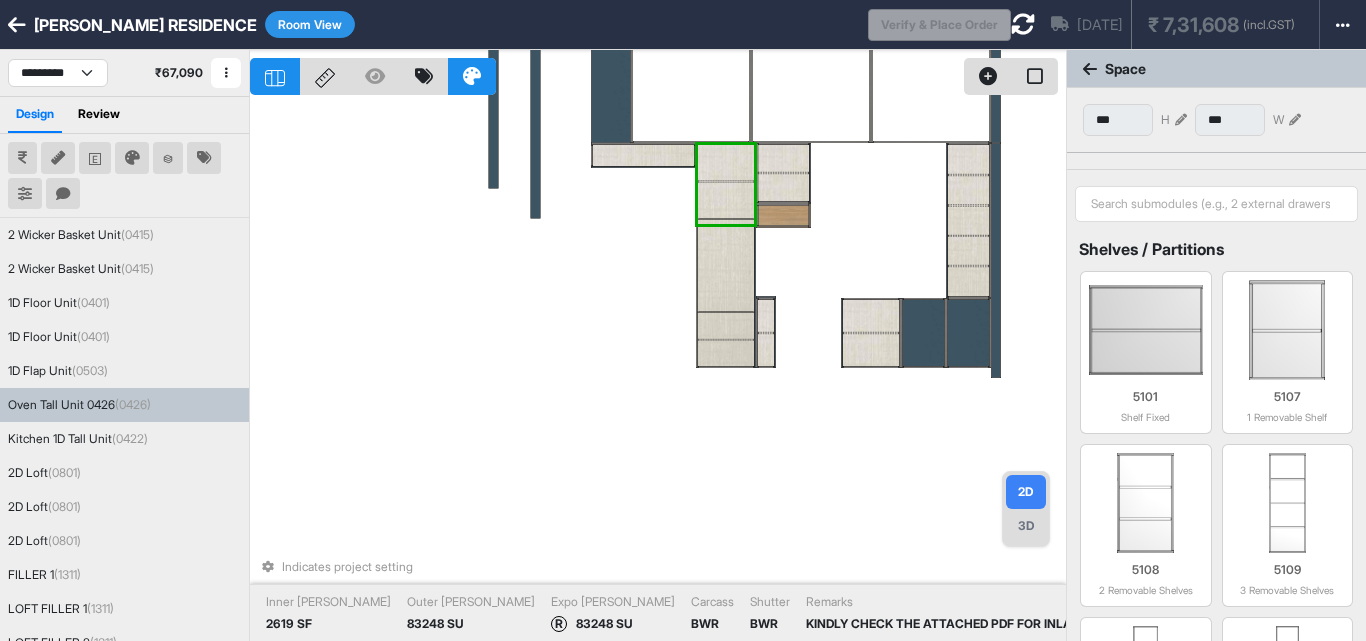 click at bounding box center (726, 204) 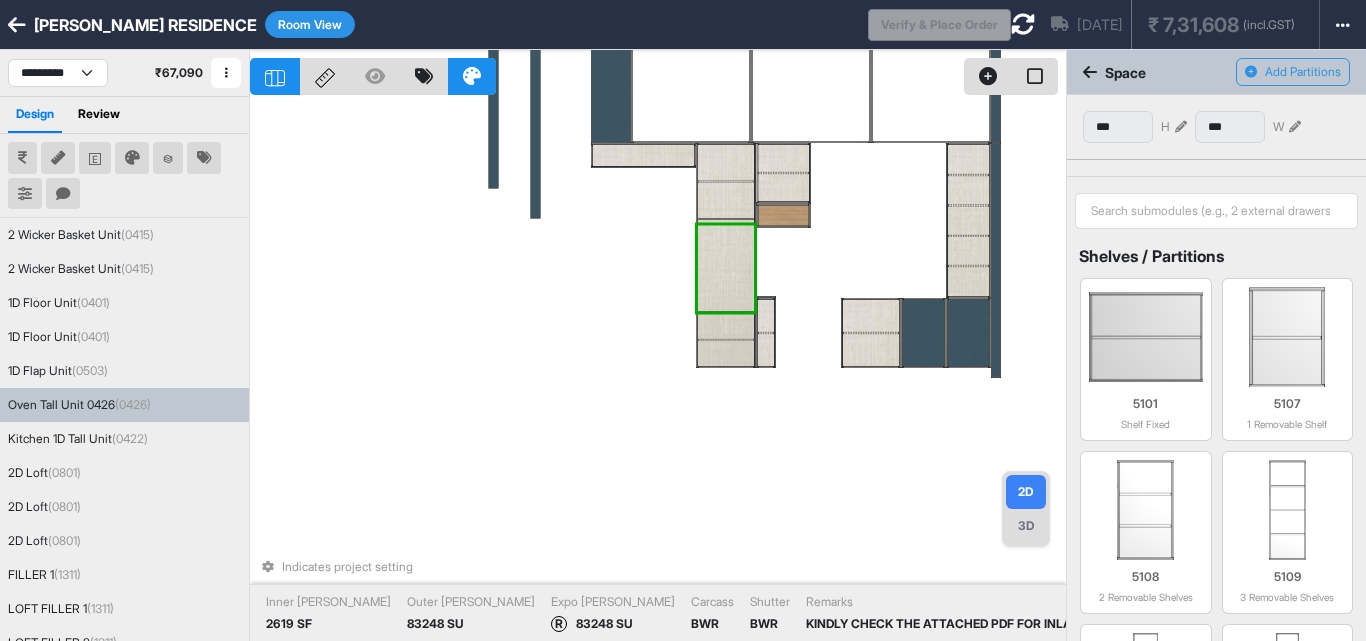click at bounding box center [726, 326] 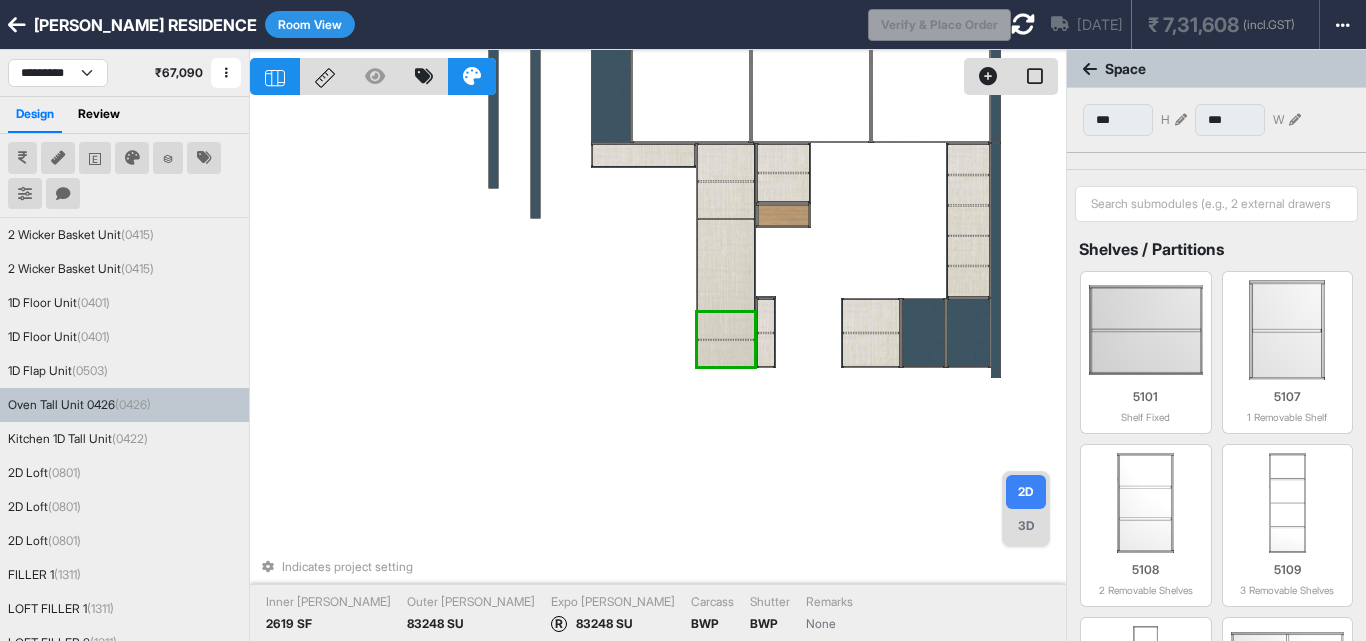 click at bounding box center (1181, 120) 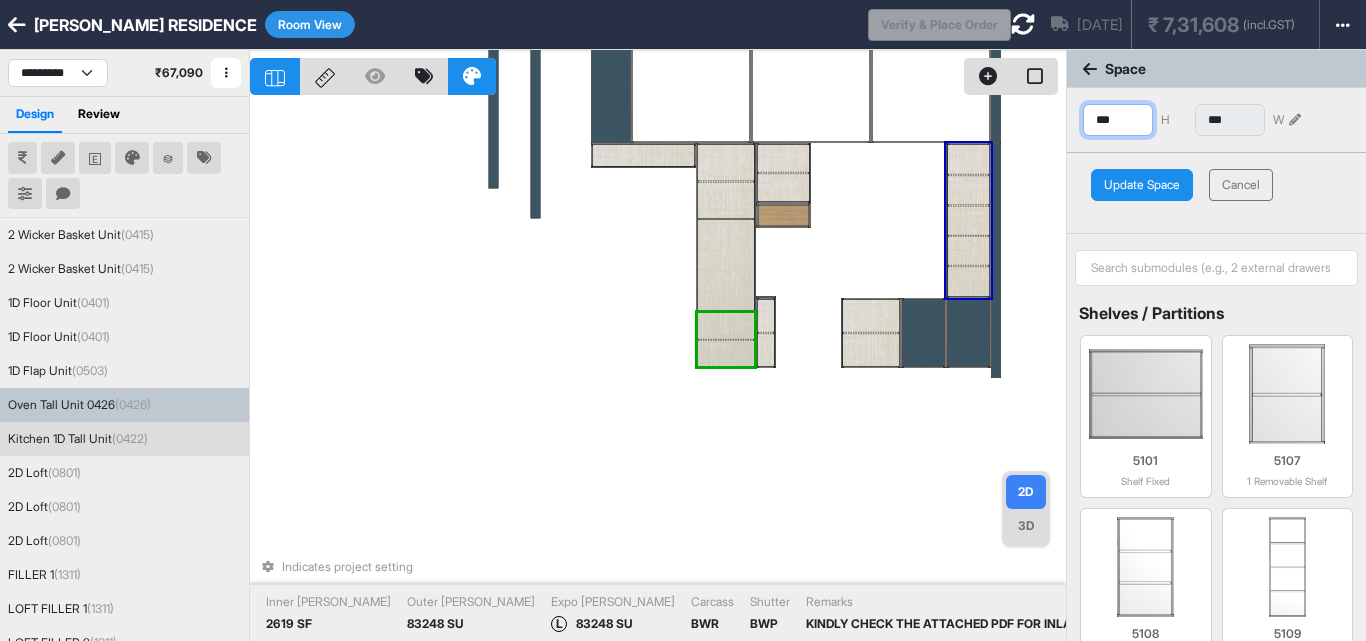 drag, startPoint x: 1122, startPoint y: 117, endPoint x: 1050, endPoint y: 117, distance: 72 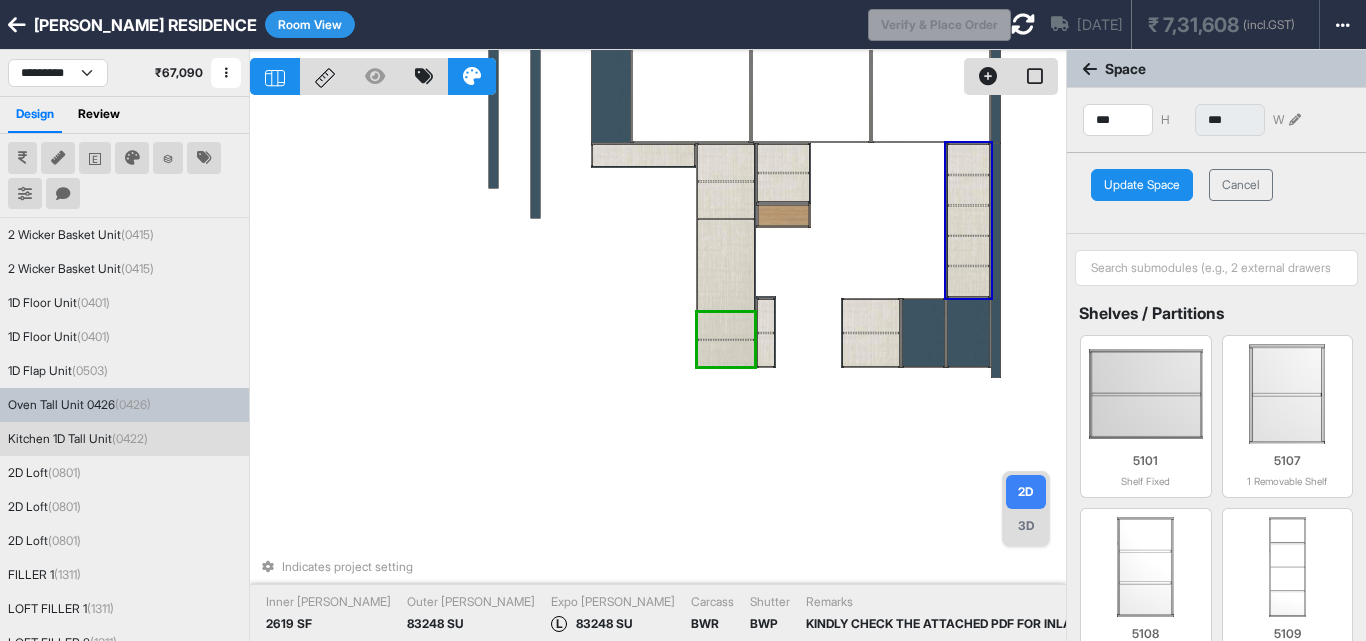 click on "Update Space" at bounding box center [1142, 185] 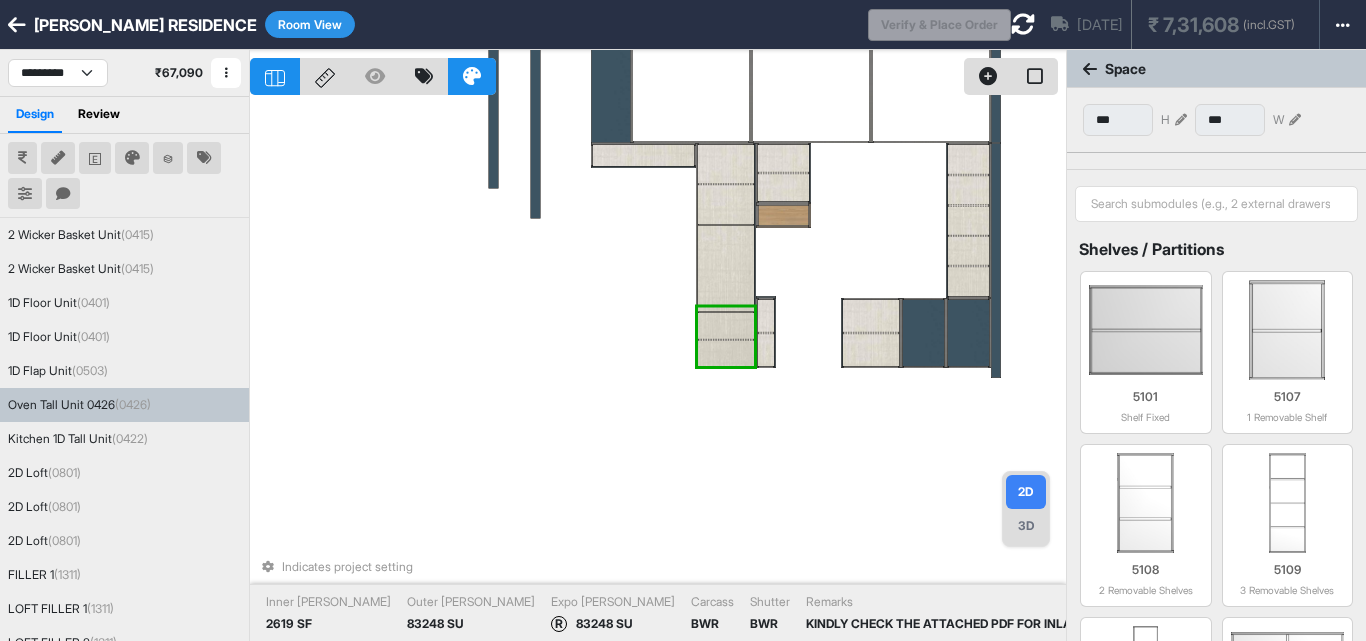 click at bounding box center [726, 266] 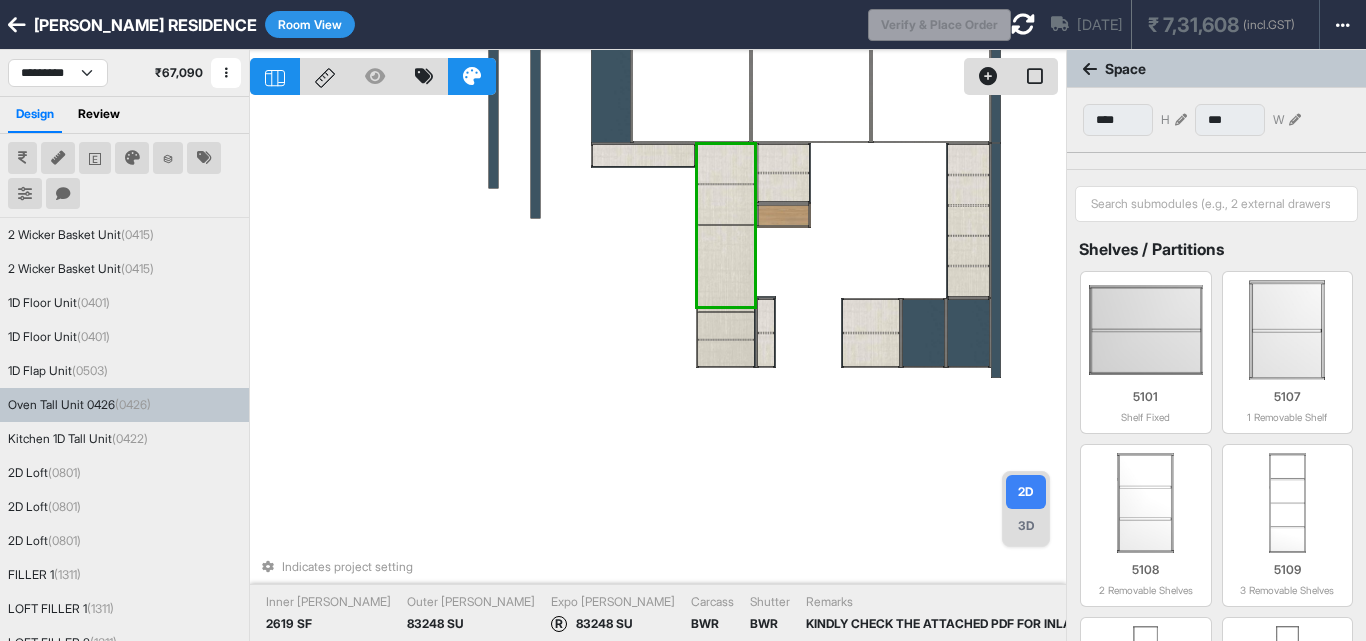 click at bounding box center [726, 266] 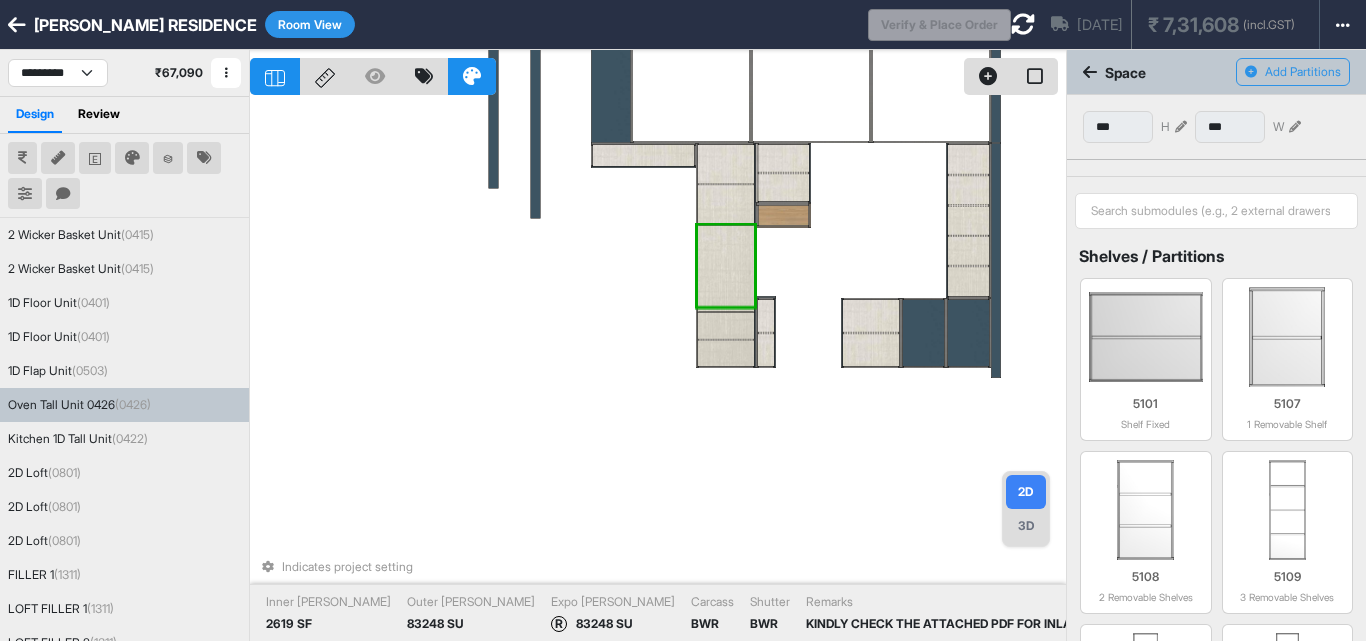 click at bounding box center (726, 204) 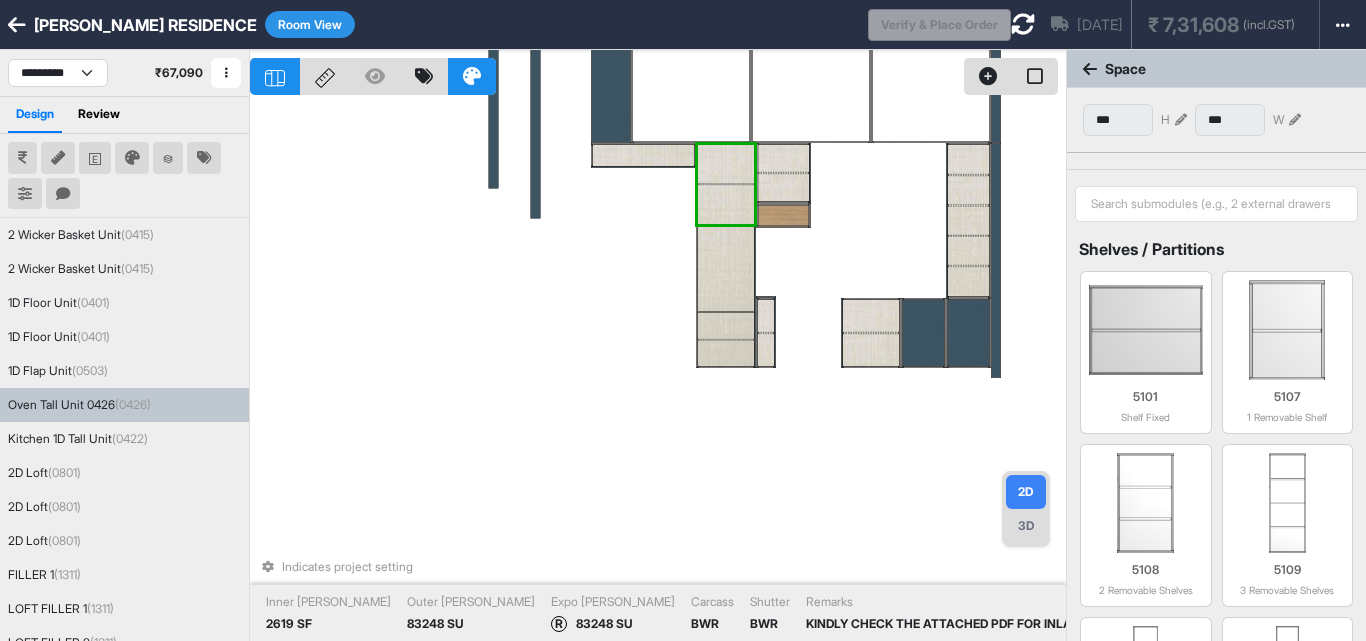 click at bounding box center [726, 266] 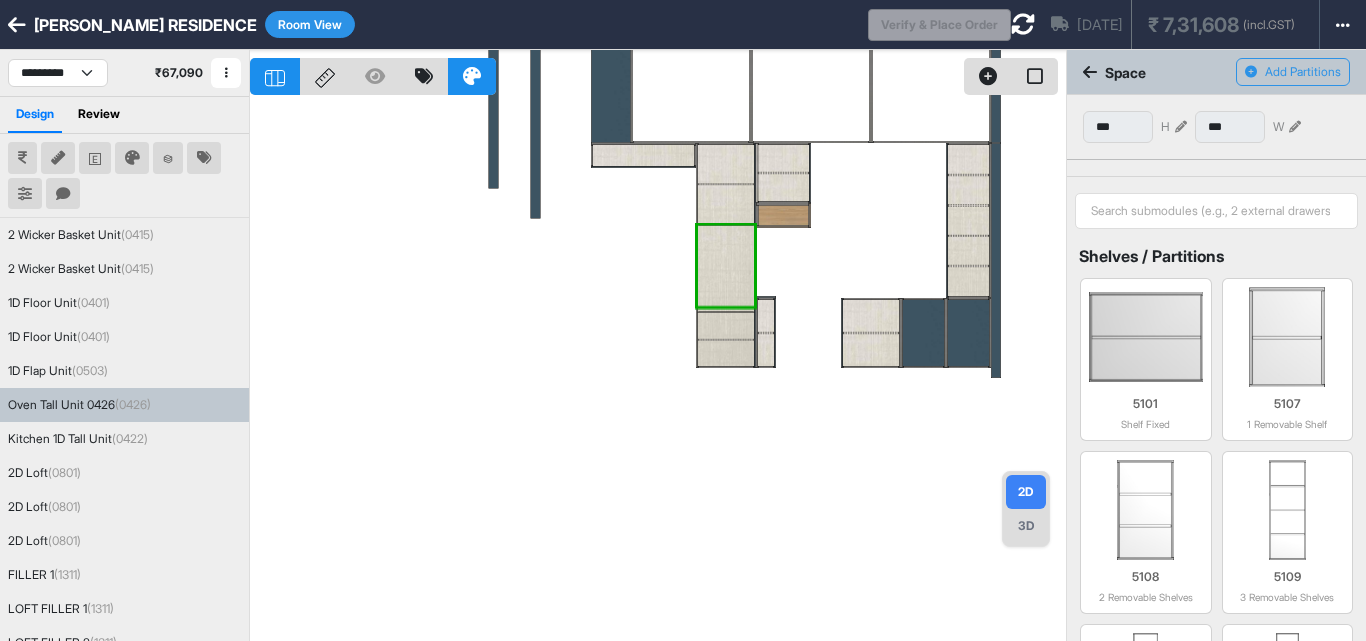 click at bounding box center [658, 370] 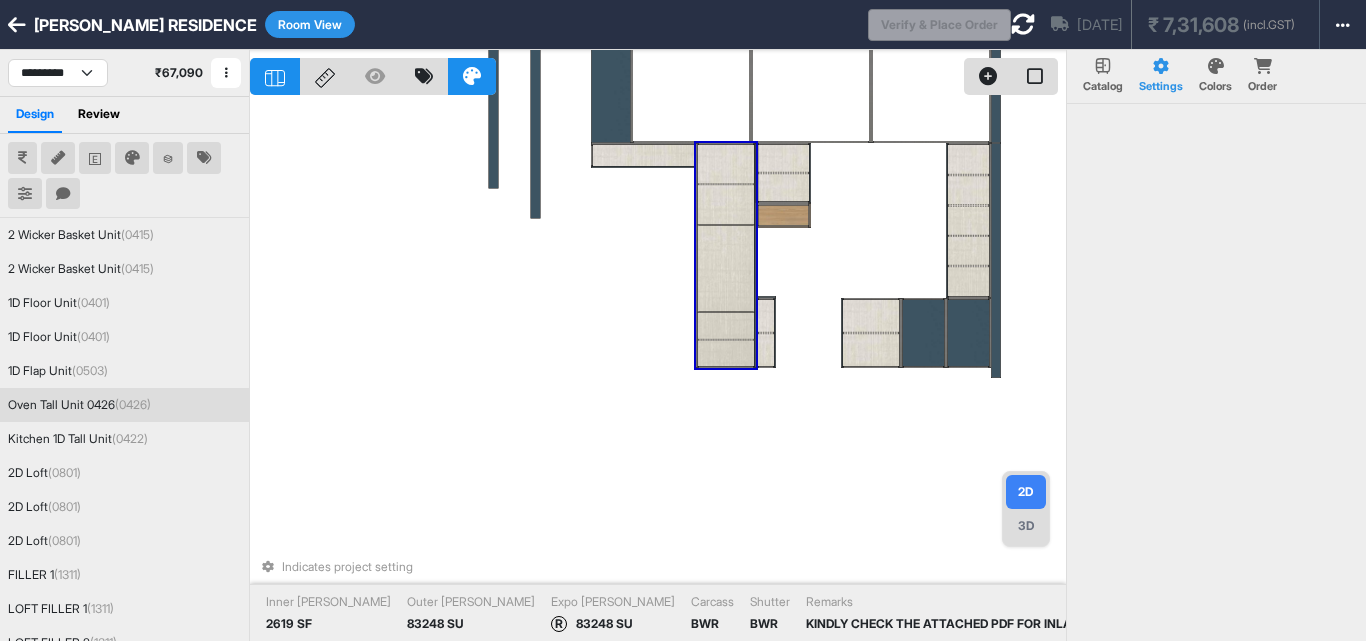 click at bounding box center [726, 266] 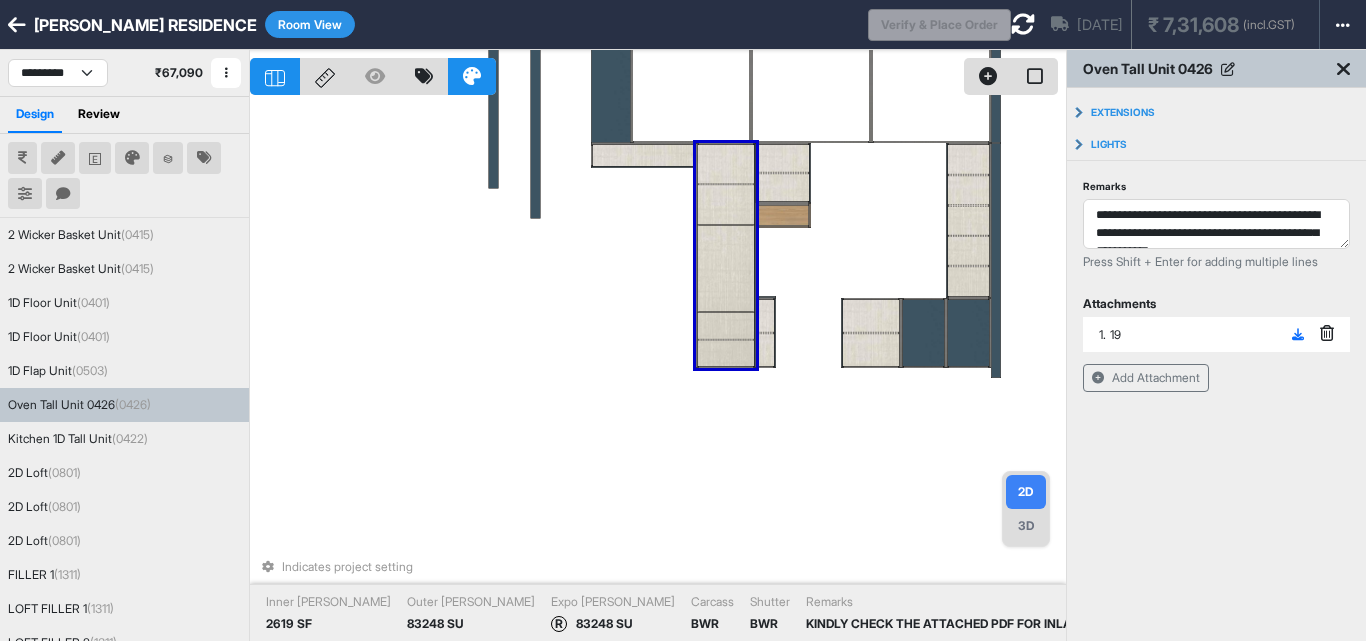 drag, startPoint x: 194, startPoint y: 25, endPoint x: 259, endPoint y: 38, distance: 66.287254 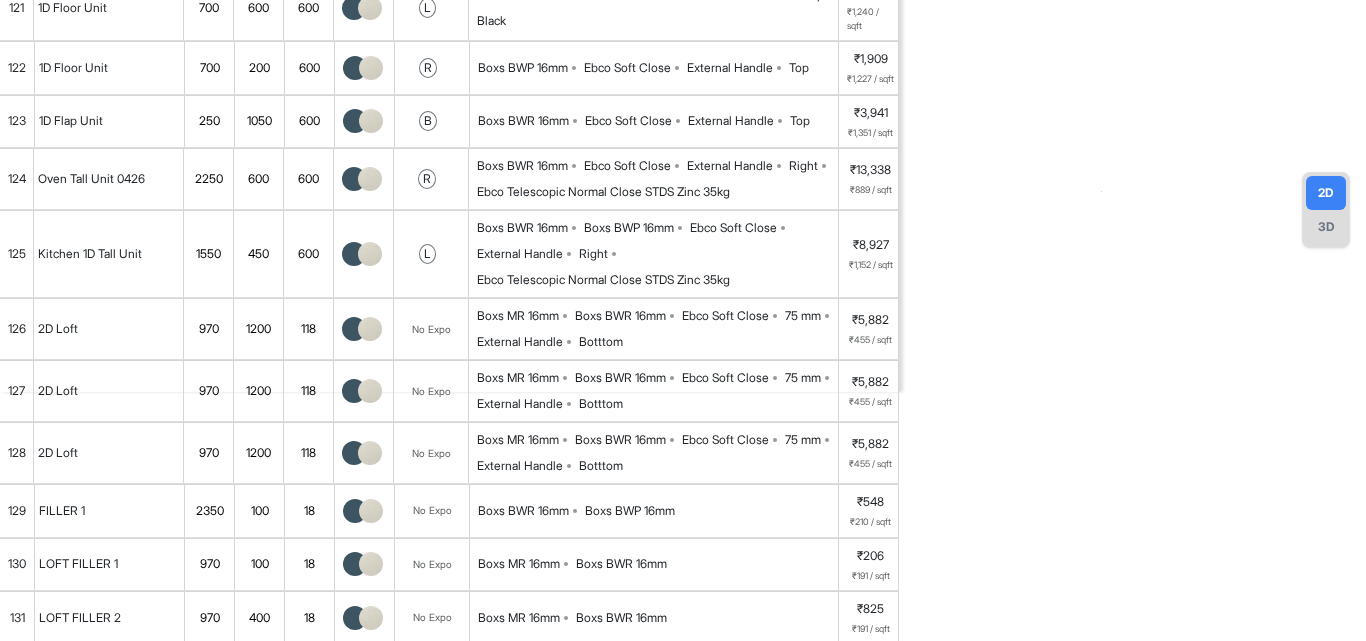 scroll, scrollTop: 300, scrollLeft: 0, axis: vertical 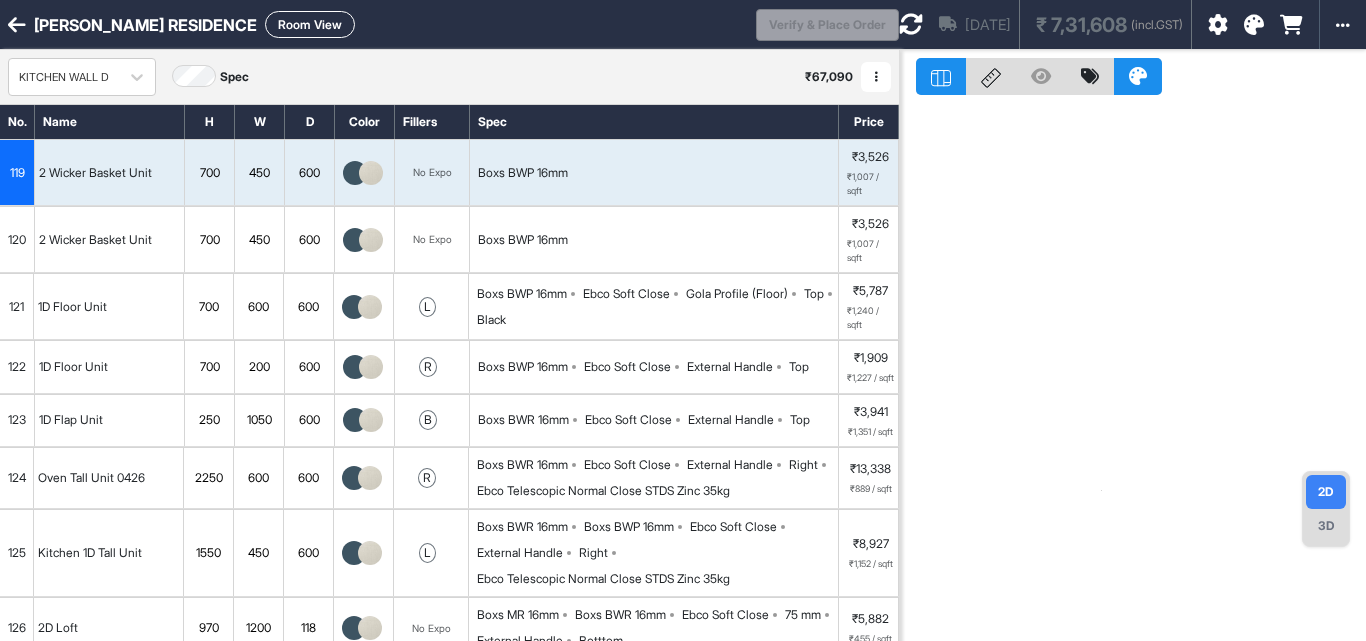 click on "Room View" at bounding box center (310, 24) 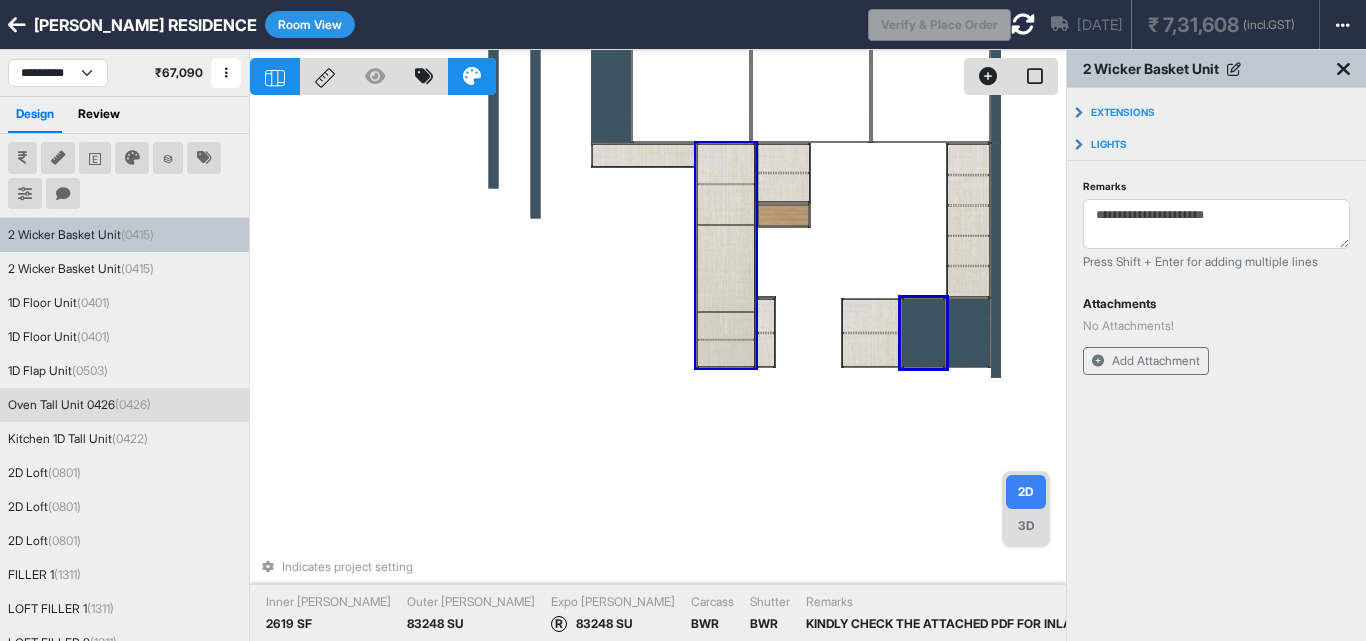 click at bounding box center [726, 184] 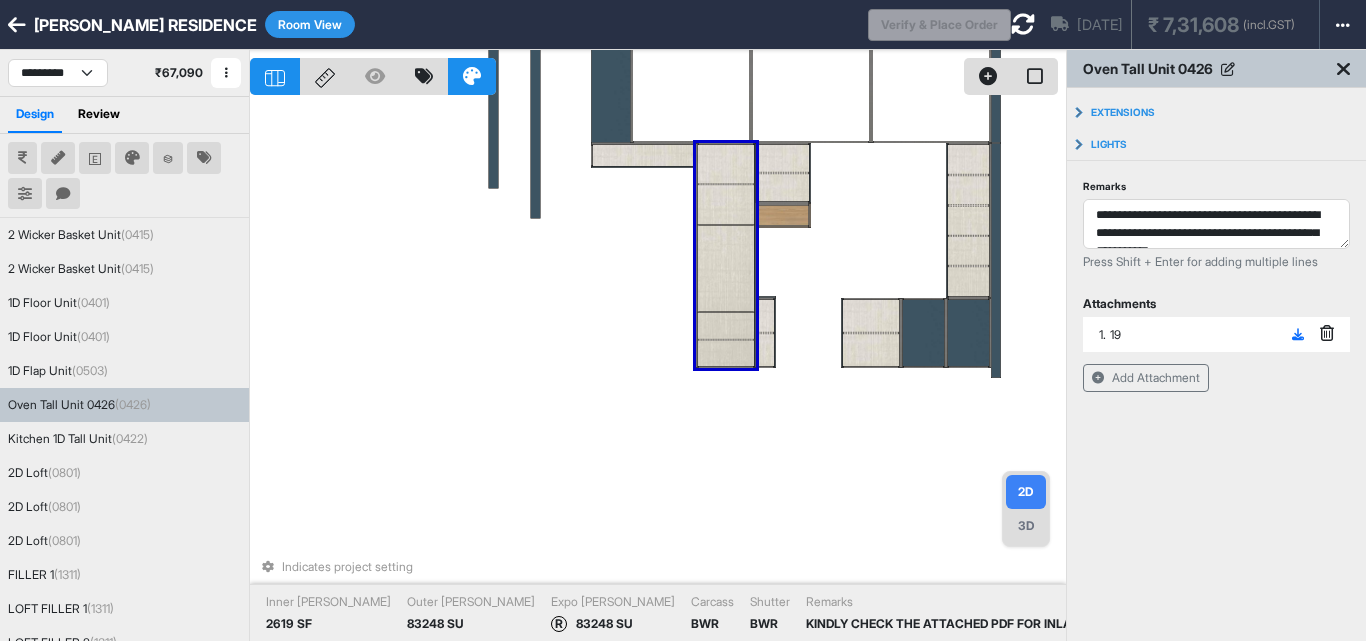 drag, startPoint x: 701, startPoint y: 185, endPoint x: 715, endPoint y: 186, distance: 14.035668 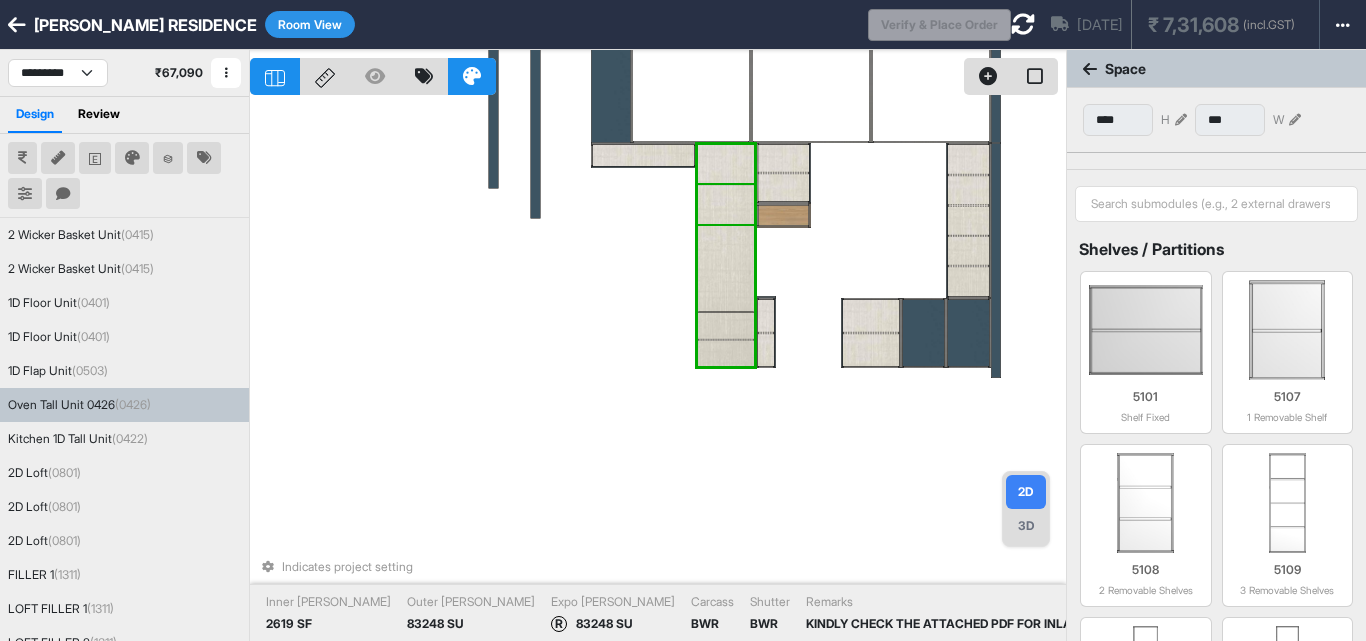 click at bounding box center (726, 204) 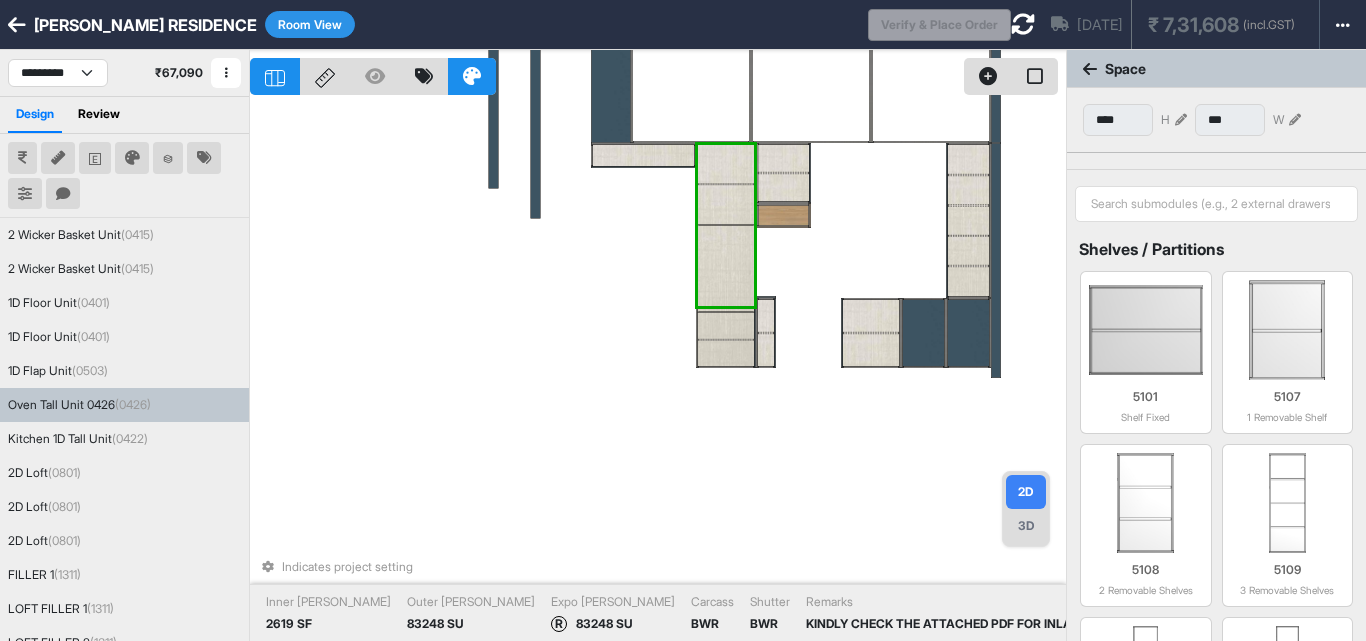 click at bounding box center [726, 204] 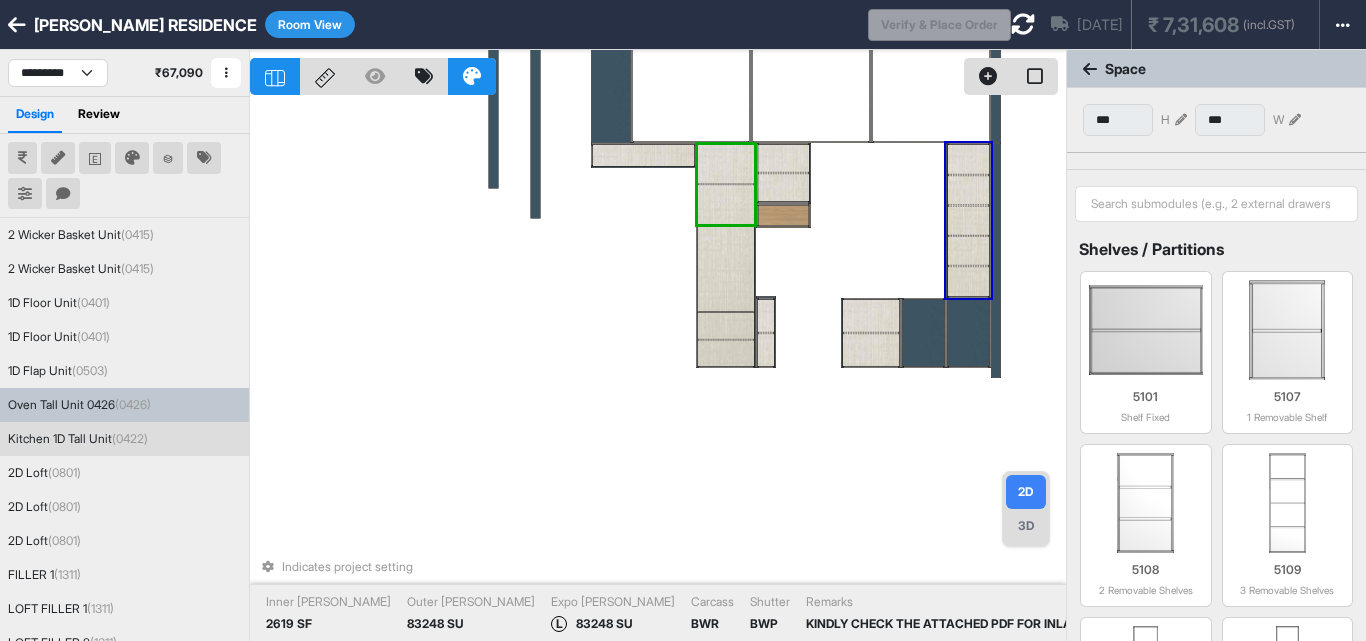 click at bounding box center [1181, 120] 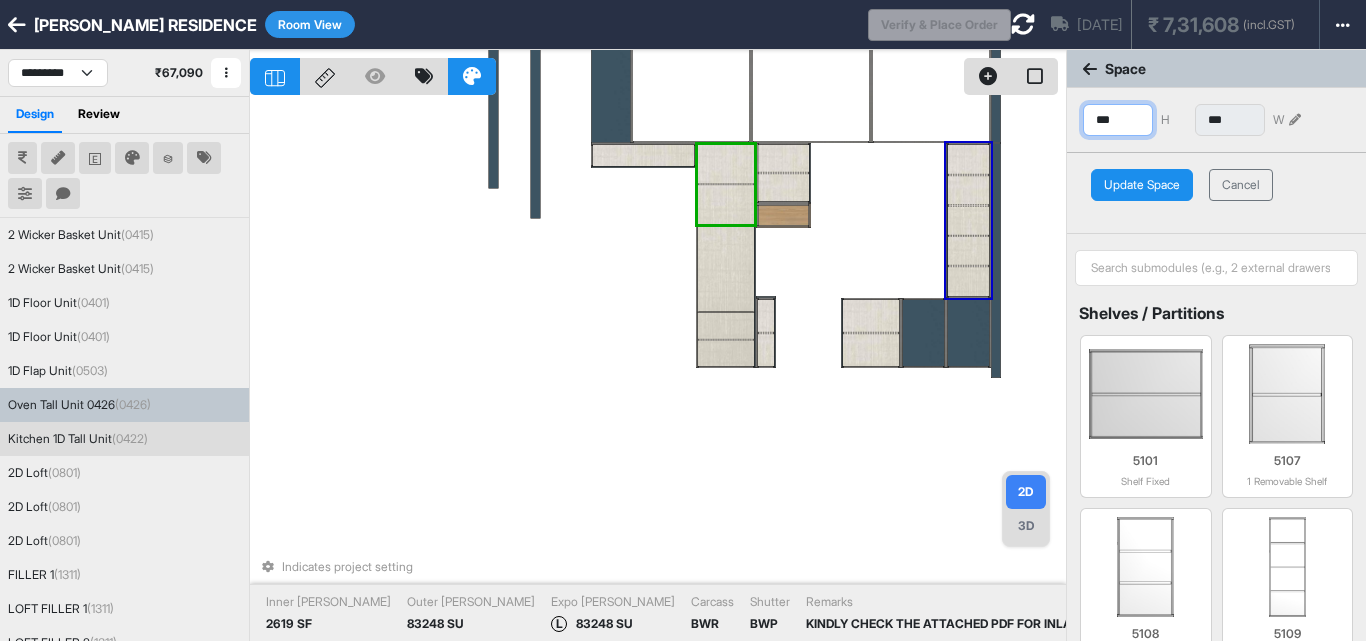 drag, startPoint x: 1126, startPoint y: 123, endPoint x: 1027, endPoint y: 124, distance: 99.00505 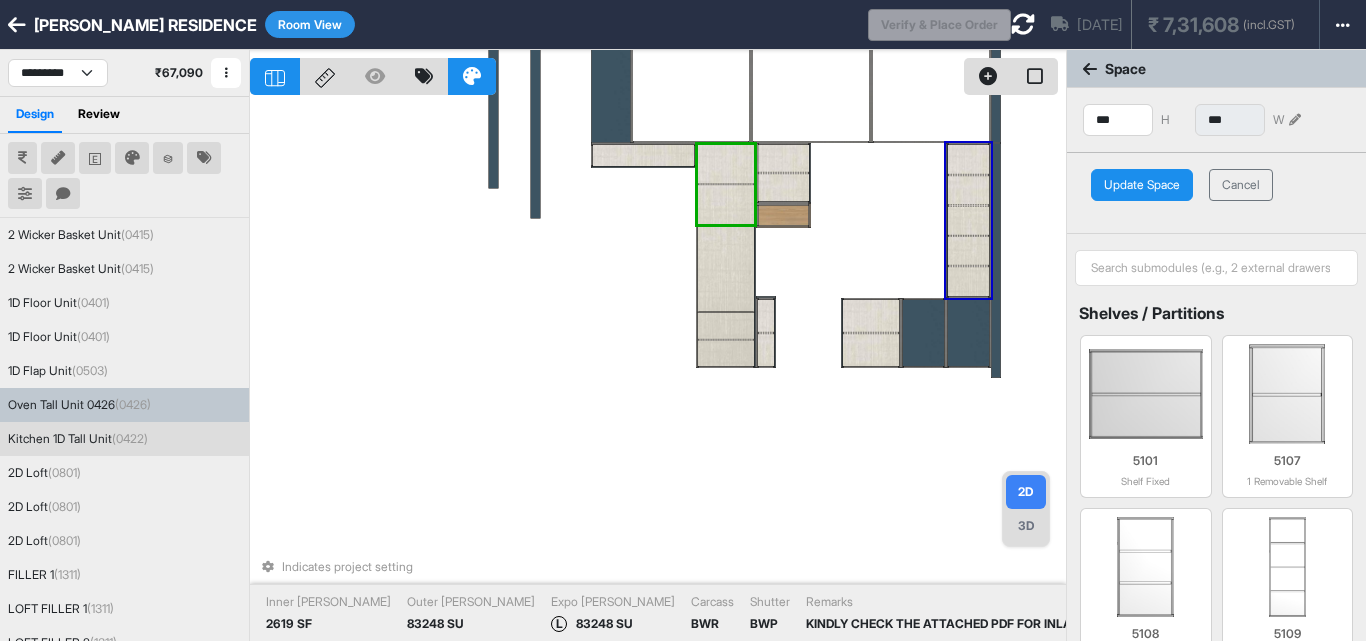 click on "Update Space" at bounding box center [1142, 185] 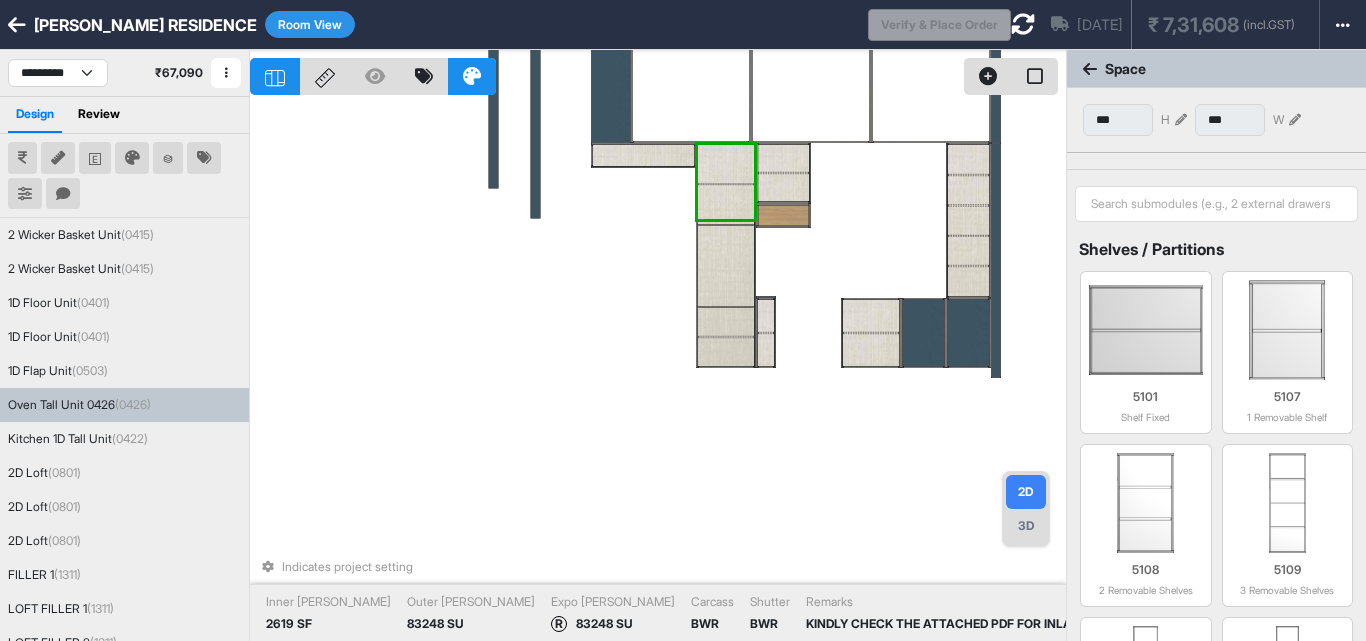 click at bounding box center (726, 322) 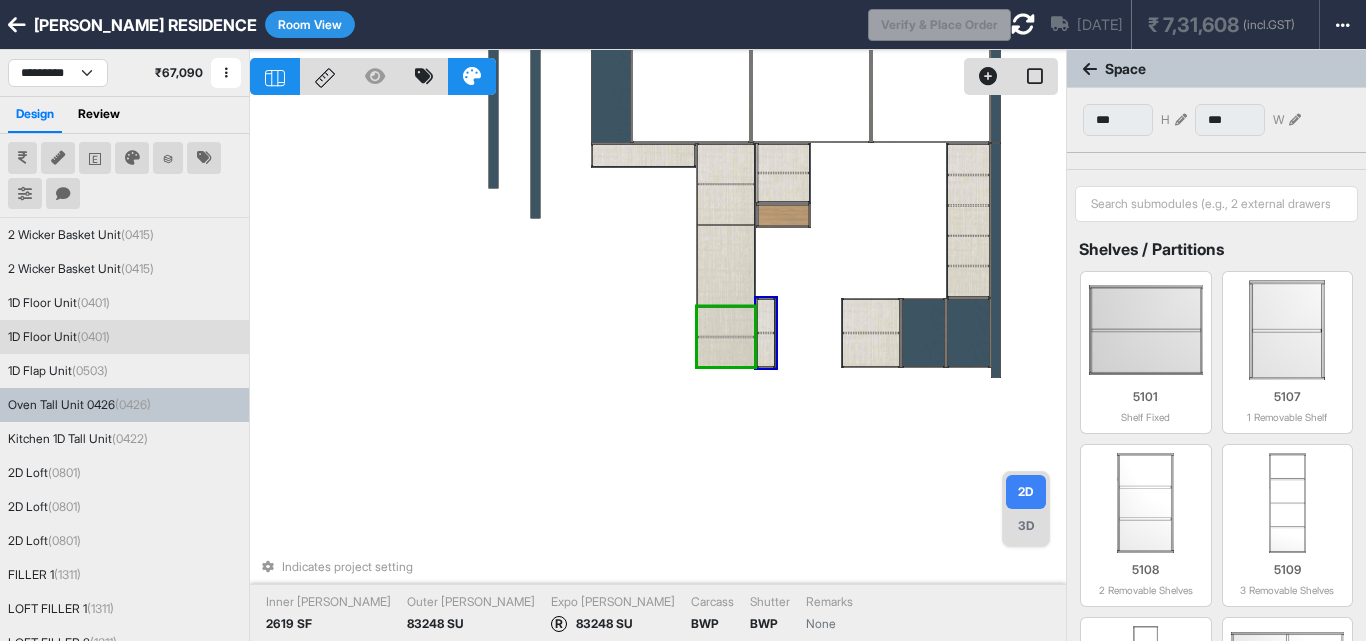 click on "*** H *** W" at bounding box center (1216, 120) 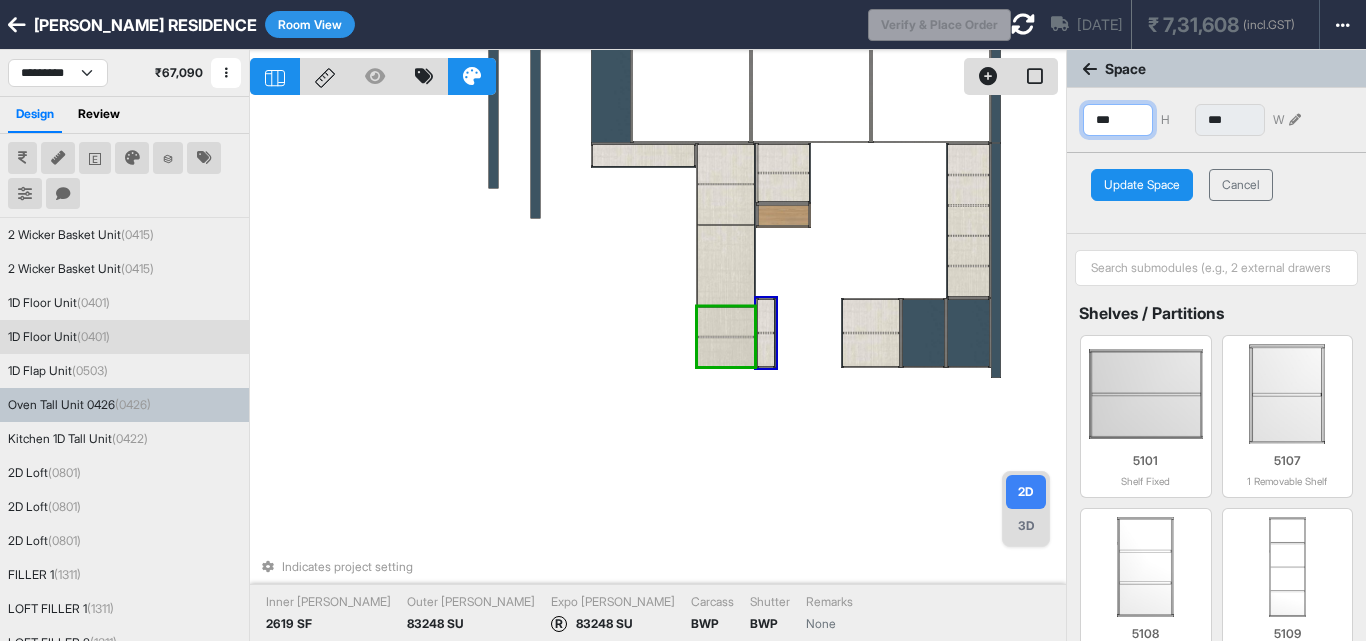 drag, startPoint x: 1130, startPoint y: 117, endPoint x: 1053, endPoint y: 125, distance: 77.41447 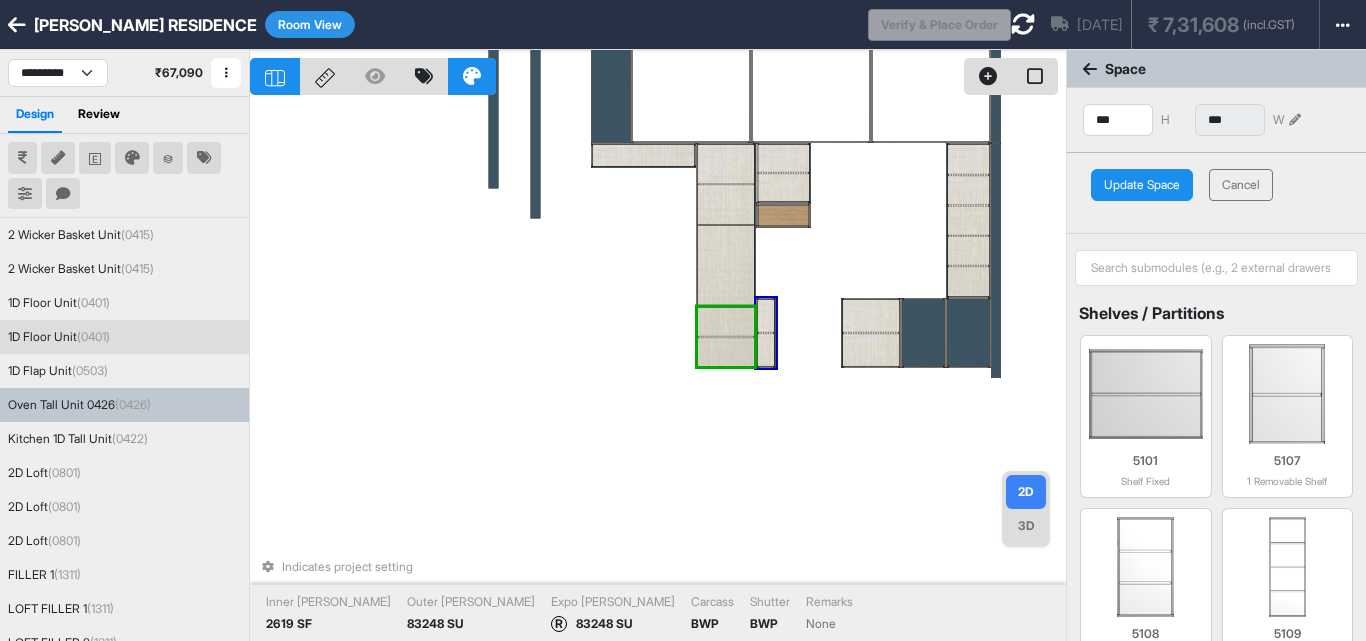 click on "Update Space" at bounding box center (1142, 185) 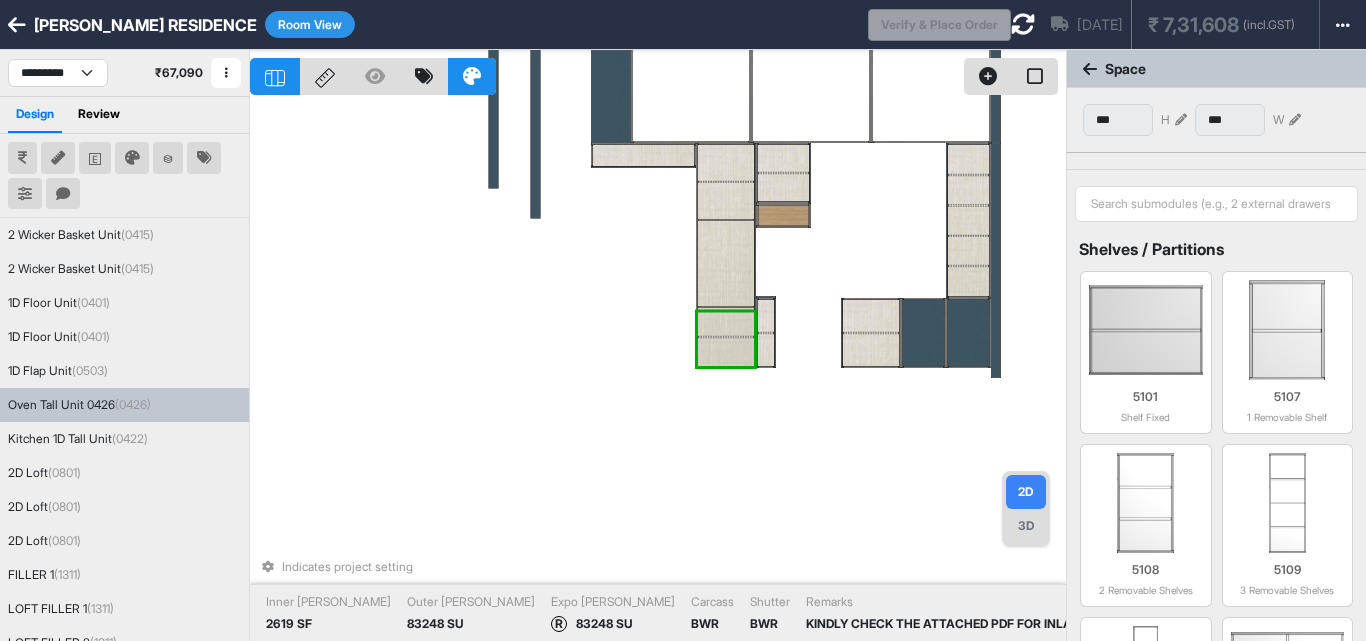 click at bounding box center [726, 266] 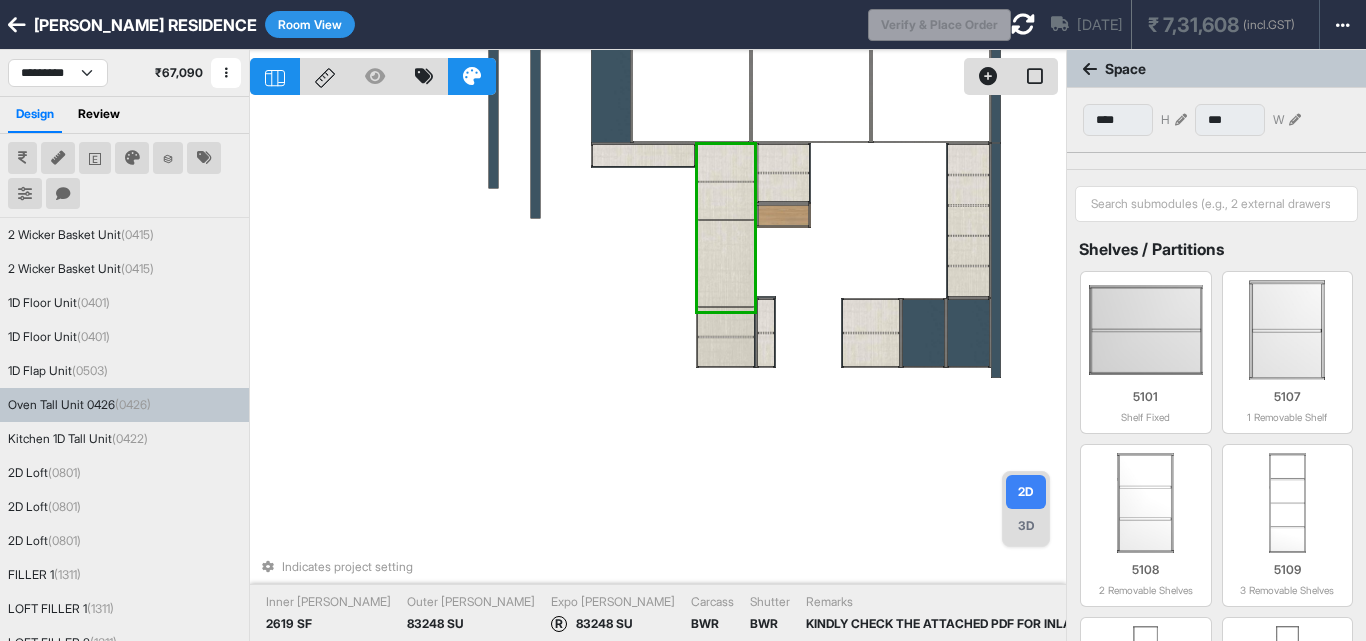 click at bounding box center [726, 266] 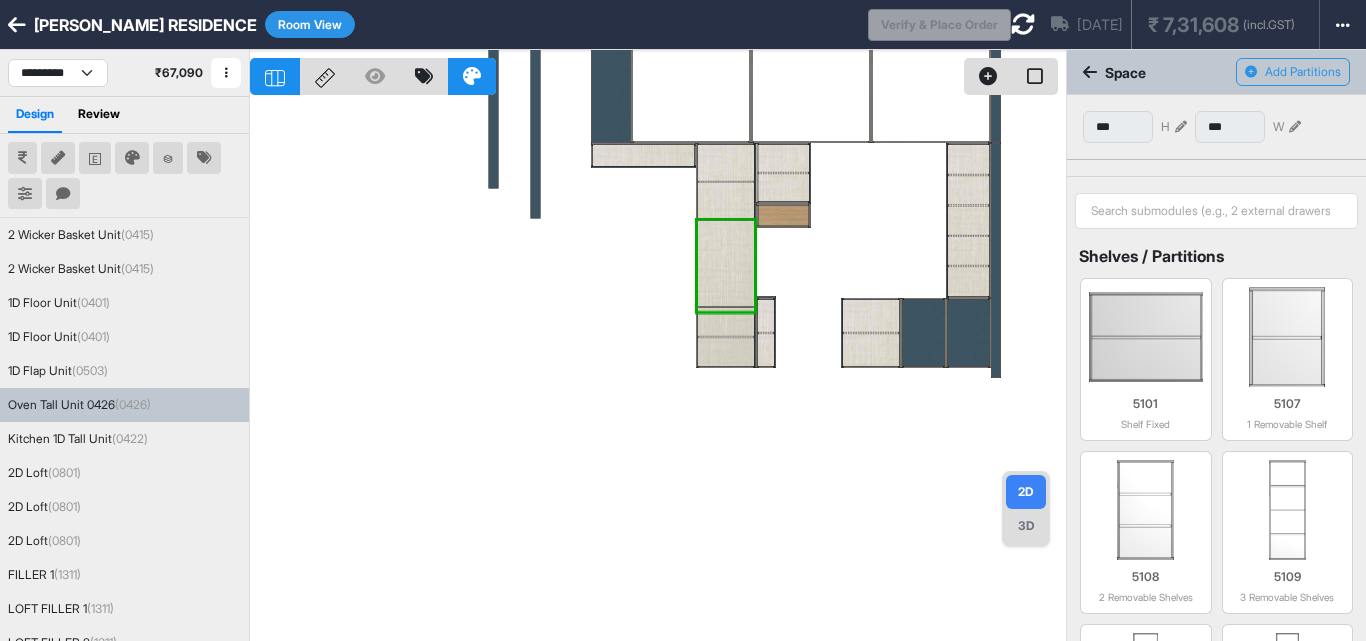 click at bounding box center (658, 370) 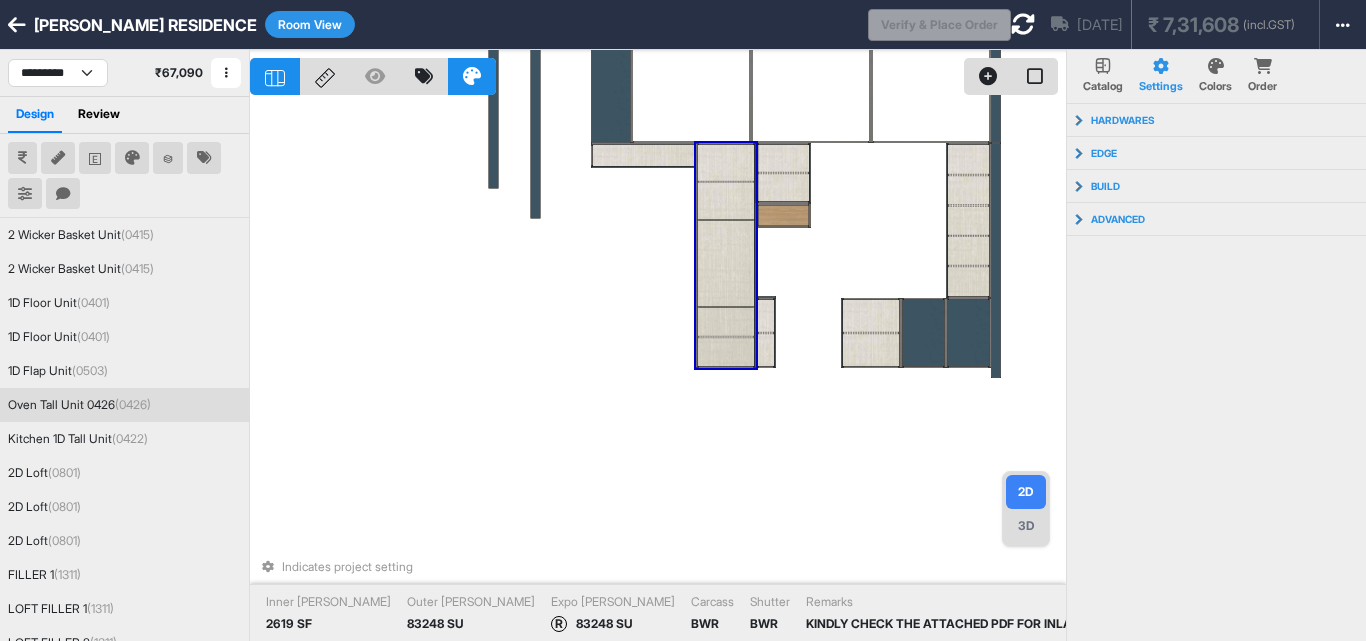 click at bounding box center [726, 266] 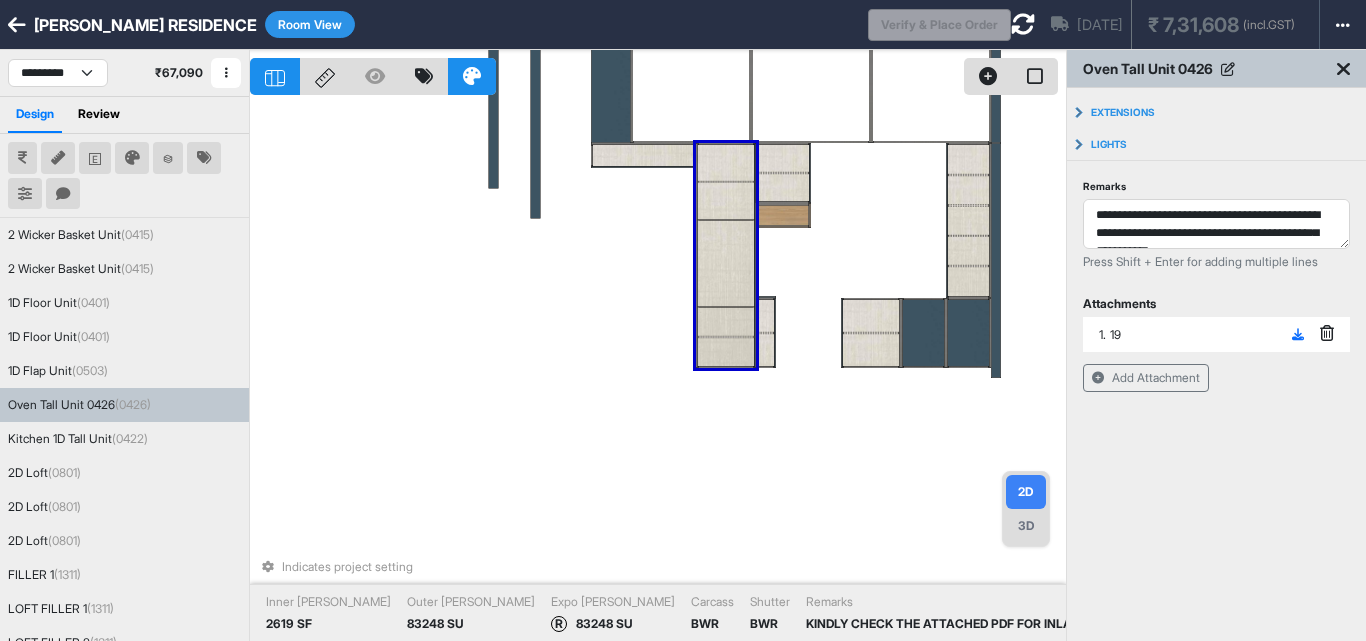 click at bounding box center [726, 266] 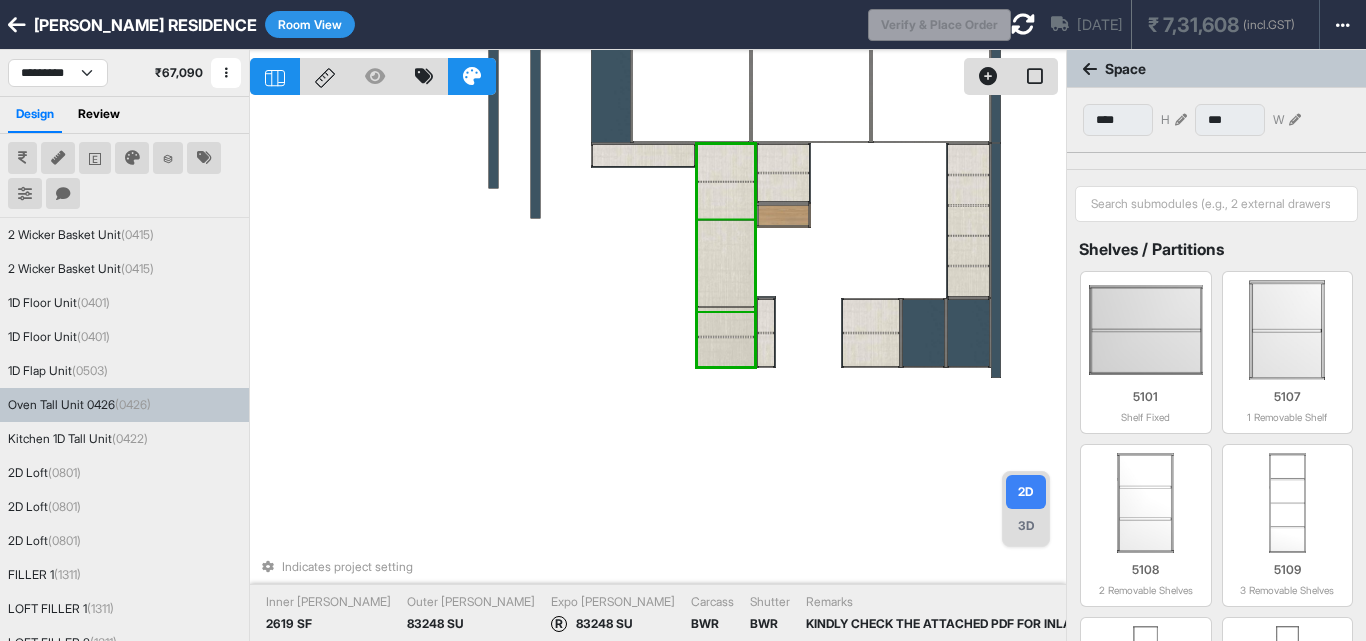 click at bounding box center [726, 266] 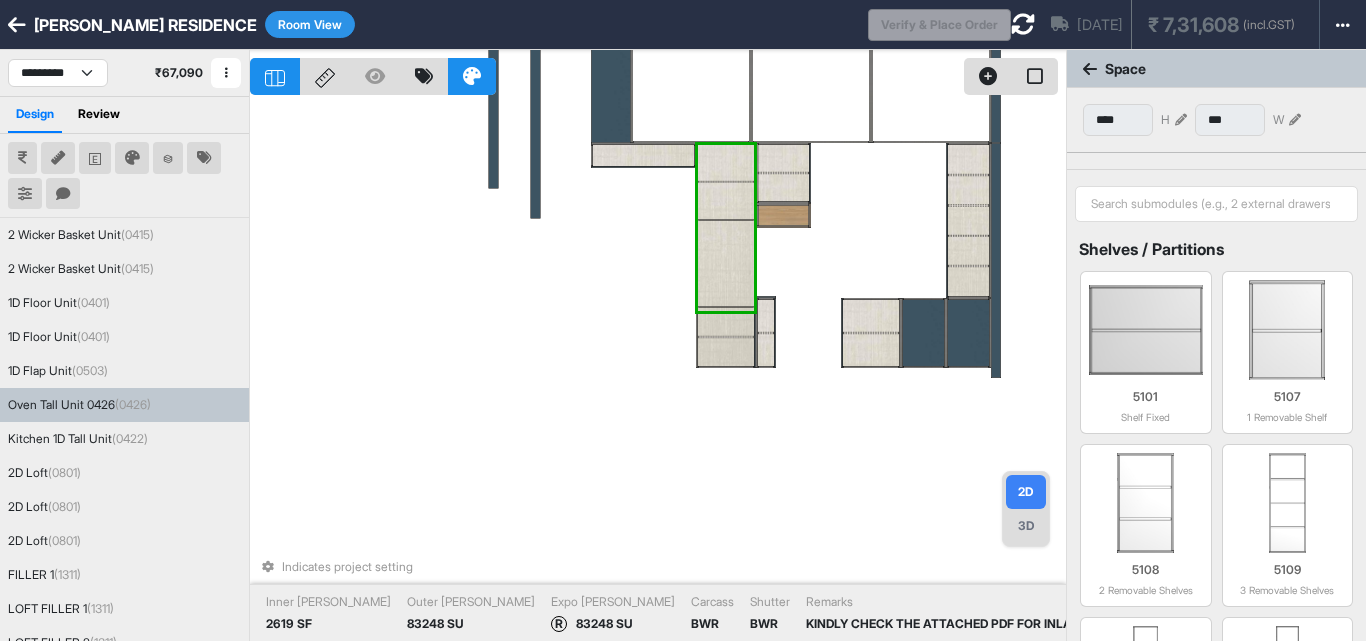 click at bounding box center (726, 266) 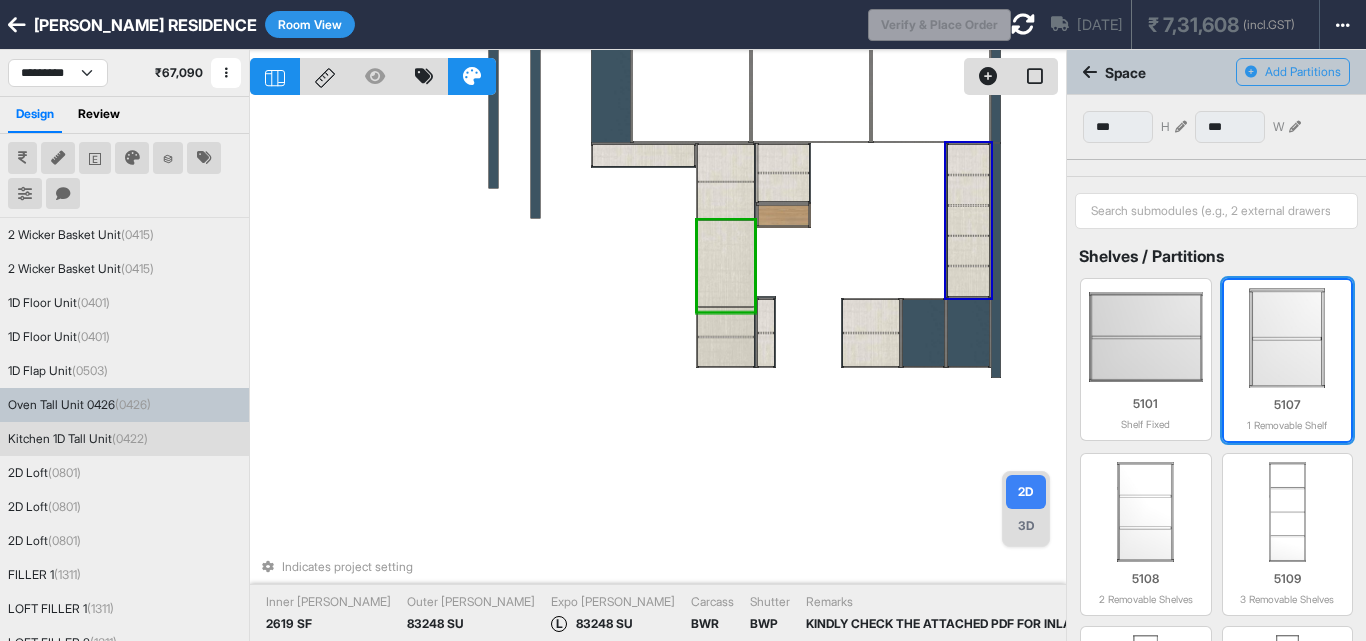 click on "5107" at bounding box center (1288, 405) 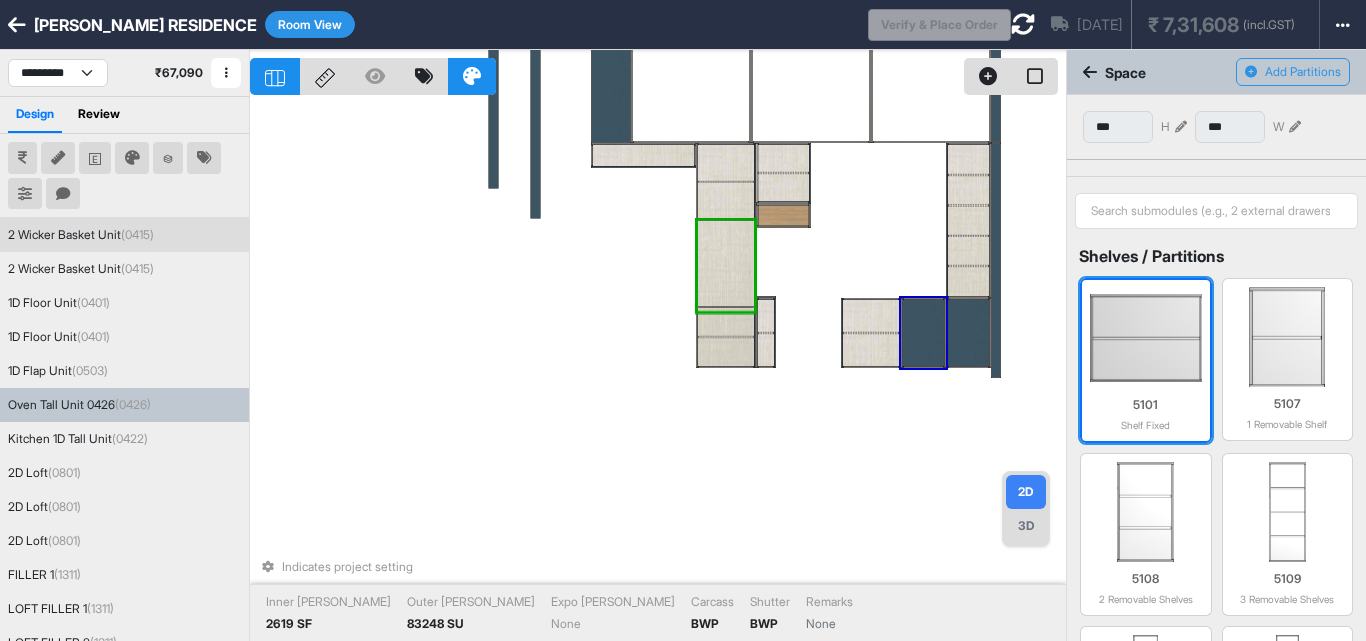click at bounding box center [1146, 338] 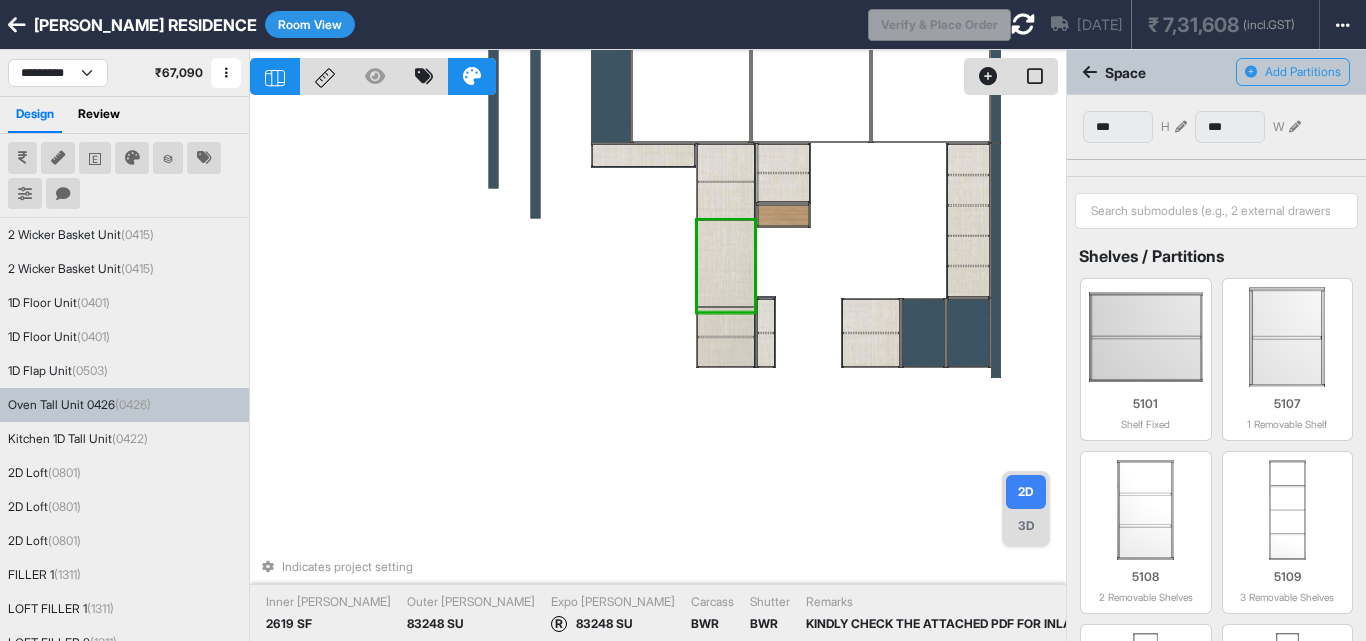 click at bounding box center (726, 326) 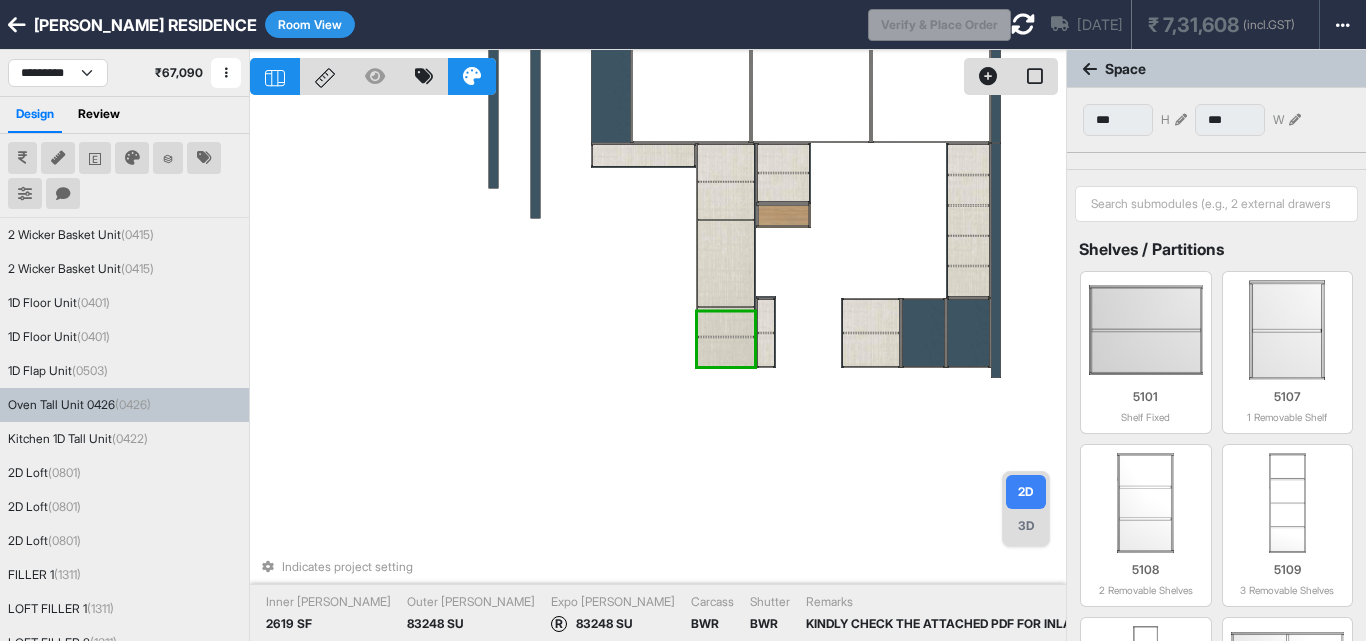 click at bounding box center (726, 266) 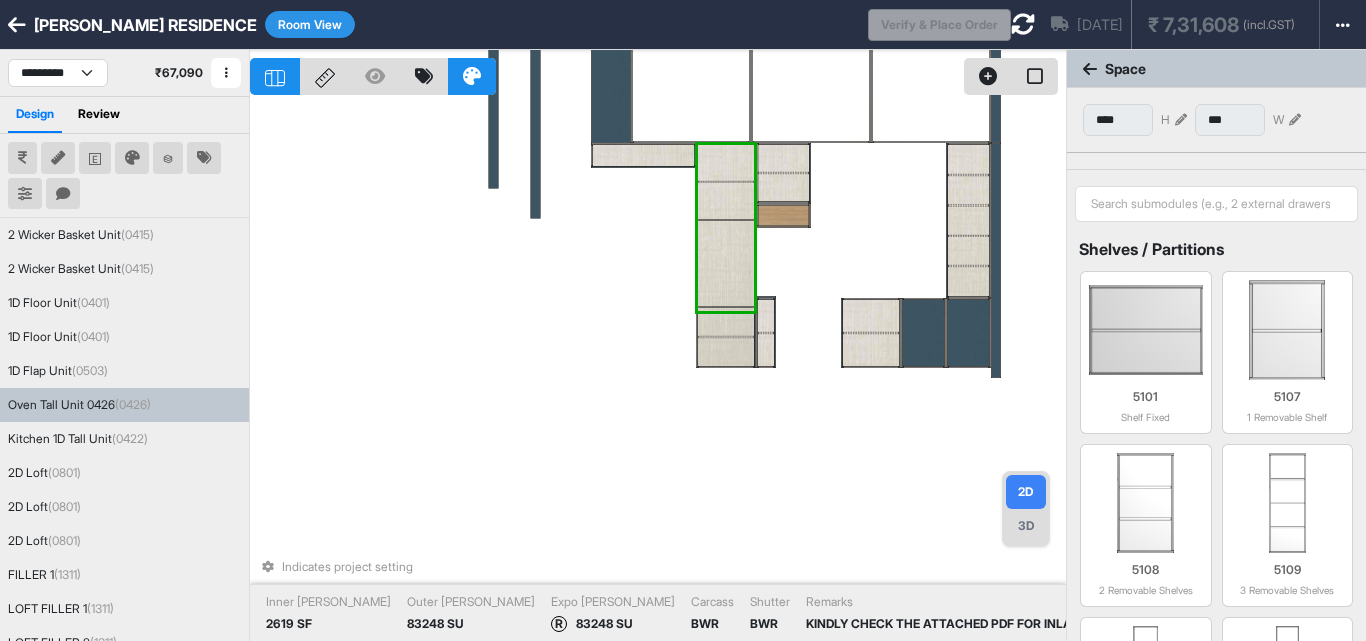 drag, startPoint x: 757, startPoint y: 291, endPoint x: 730, endPoint y: 266, distance: 36.796738 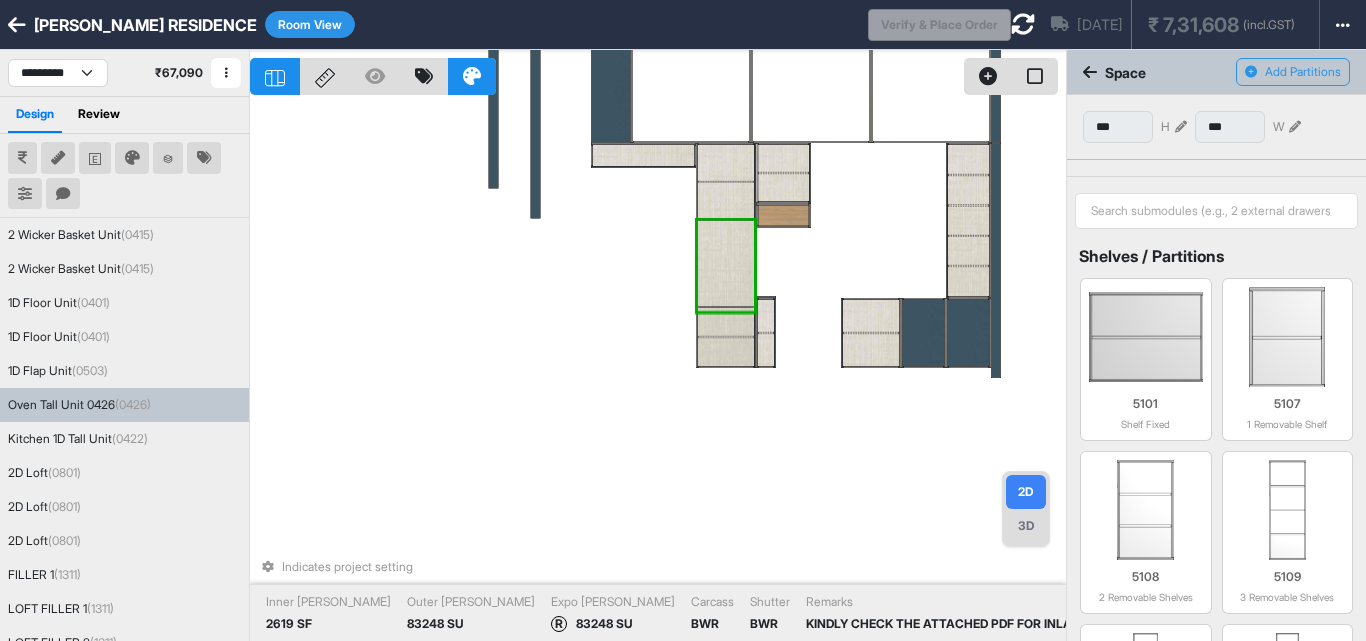 click at bounding box center [1181, 127] 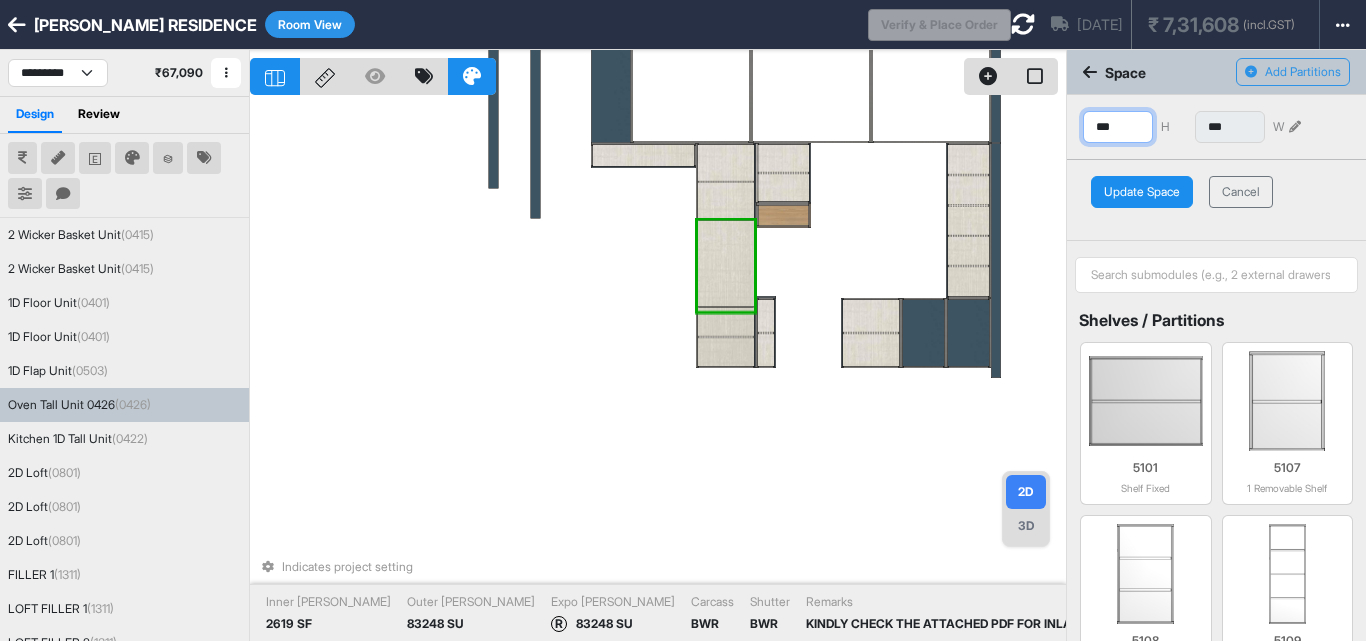 drag, startPoint x: 1127, startPoint y: 128, endPoint x: 1055, endPoint y: 129, distance: 72.00694 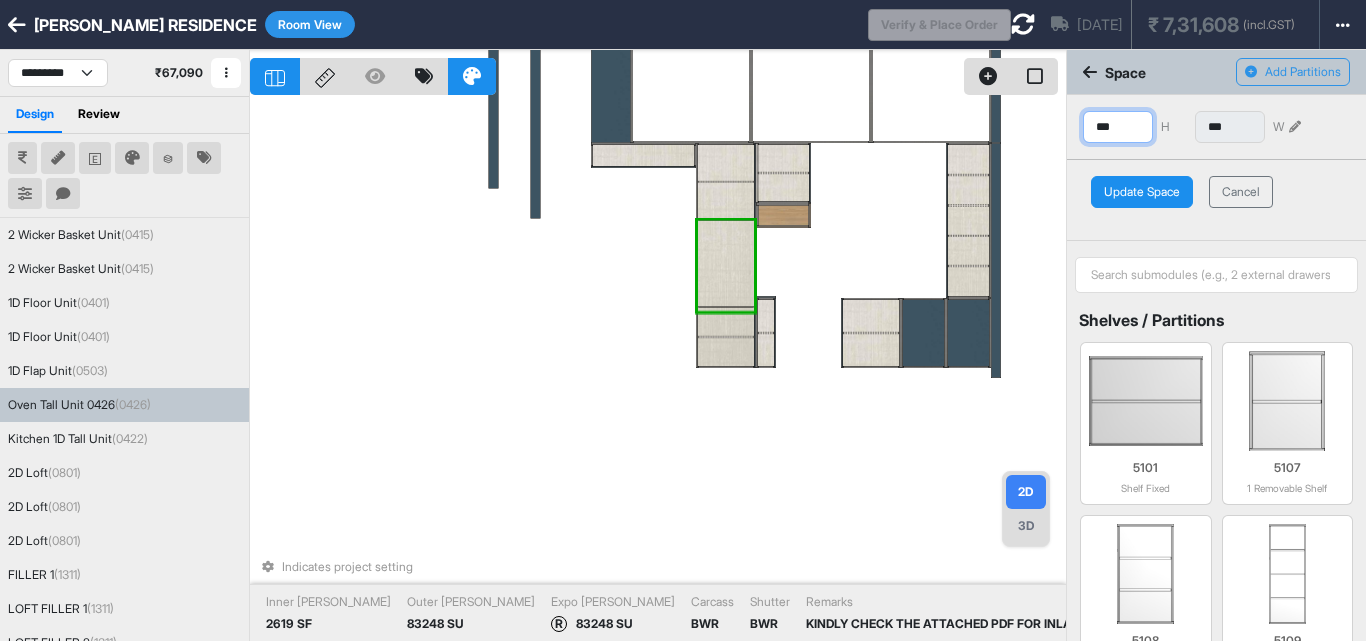 type on "***" 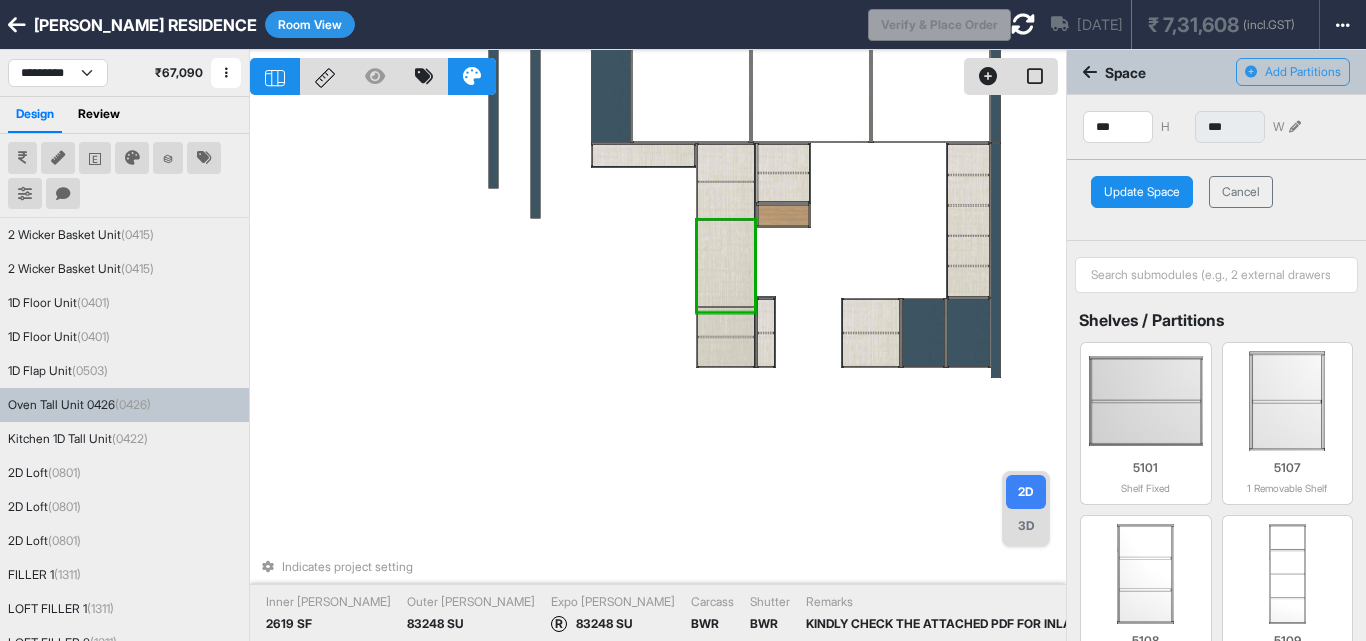 click on "Update Space" at bounding box center [1142, 192] 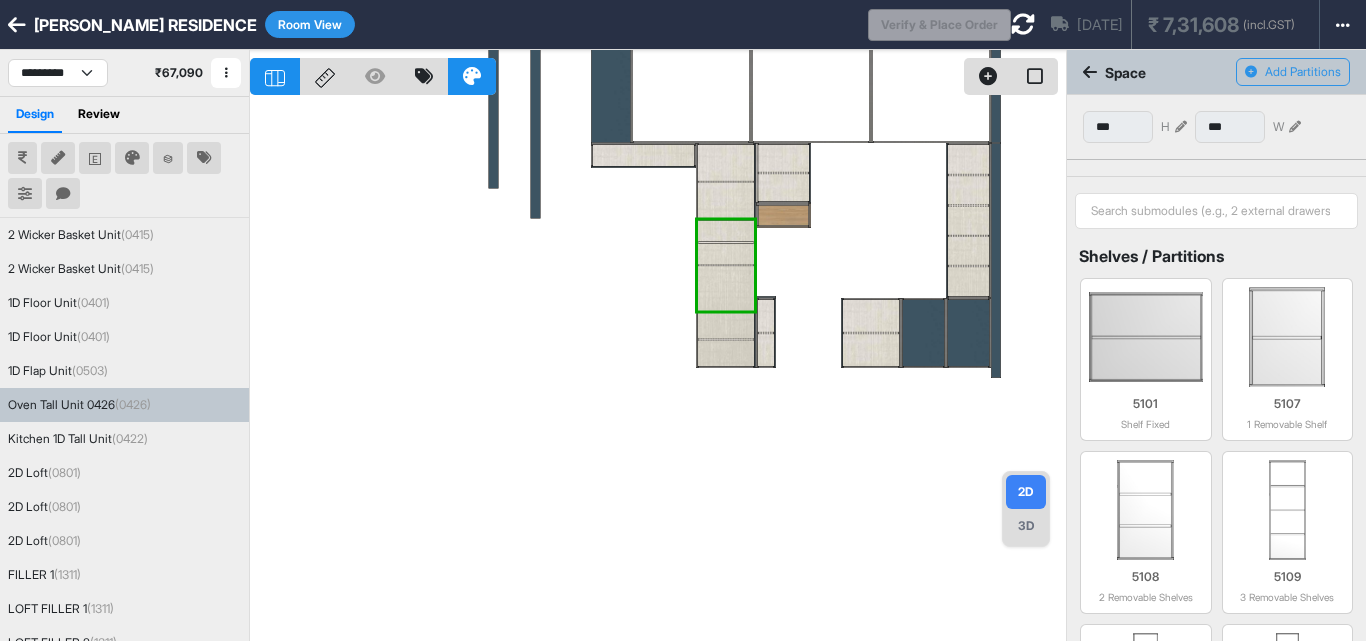 click at bounding box center (658, 370) 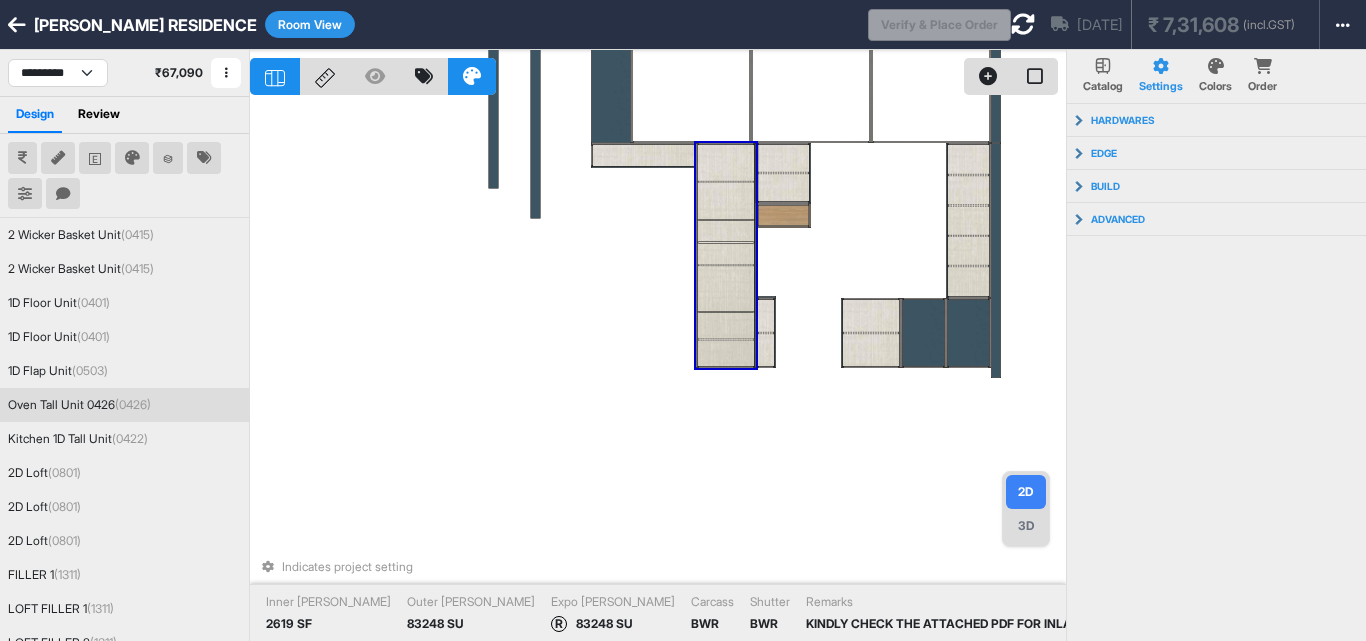 click at bounding box center (726, 266) 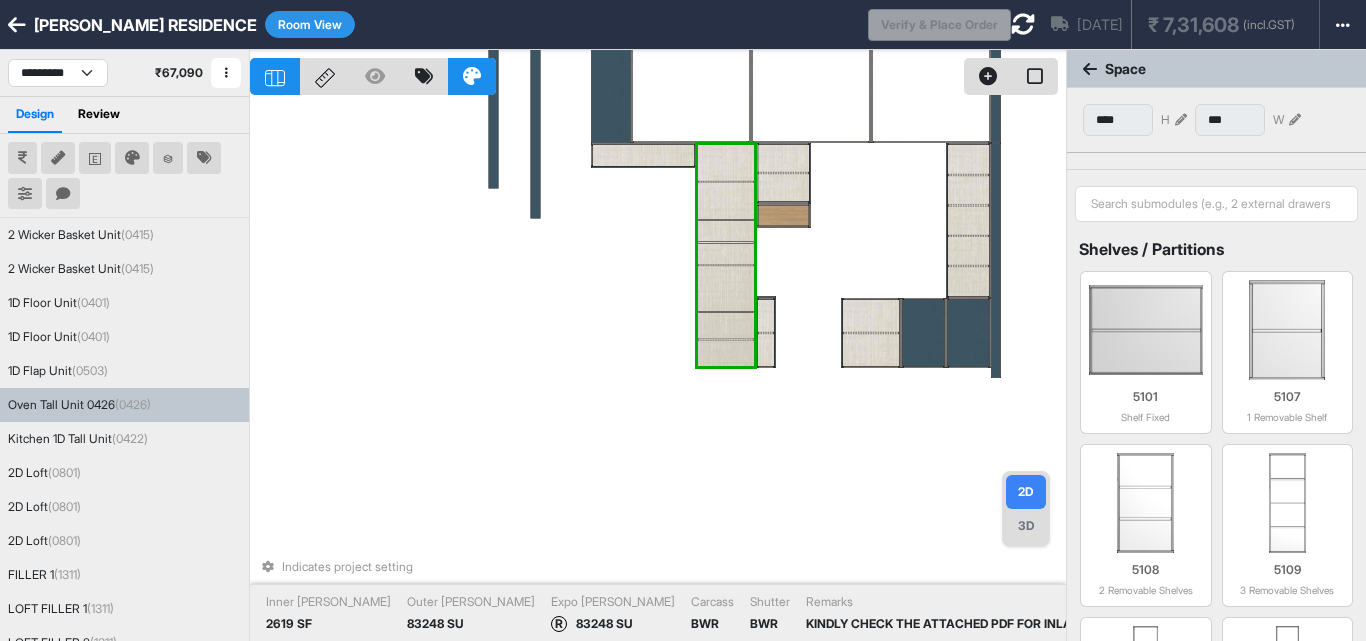 click at bounding box center [726, 243] 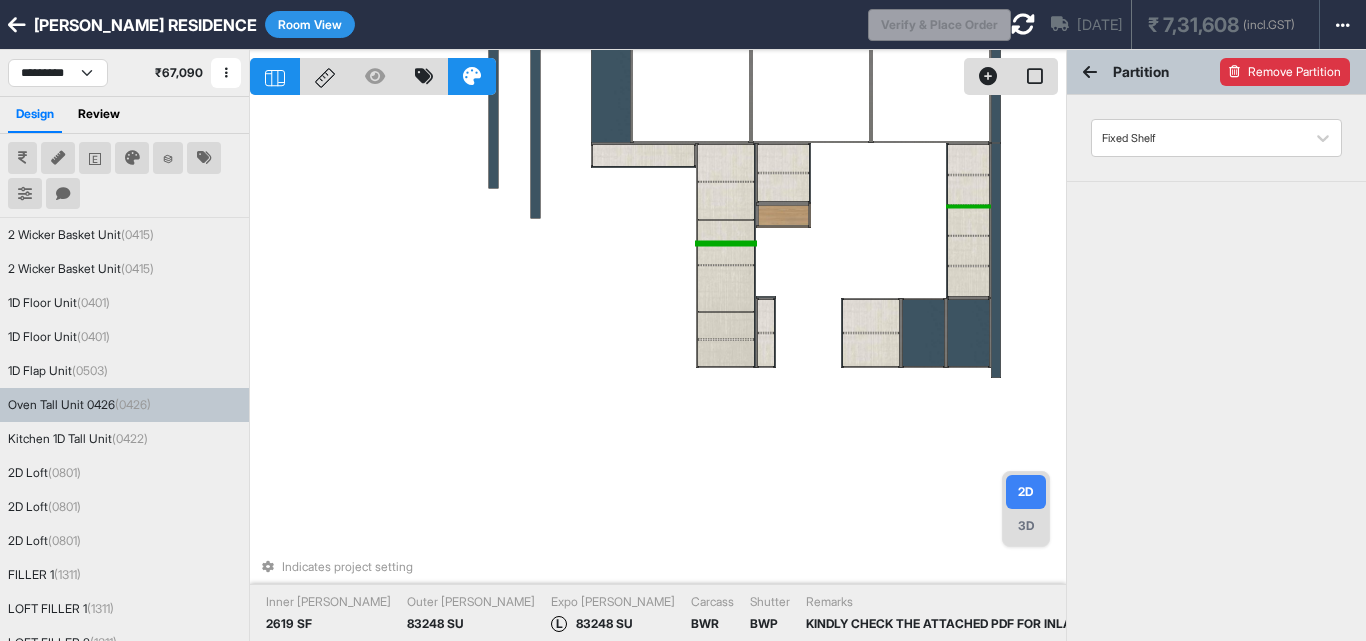 click on "Remove Partition" at bounding box center [1285, 72] 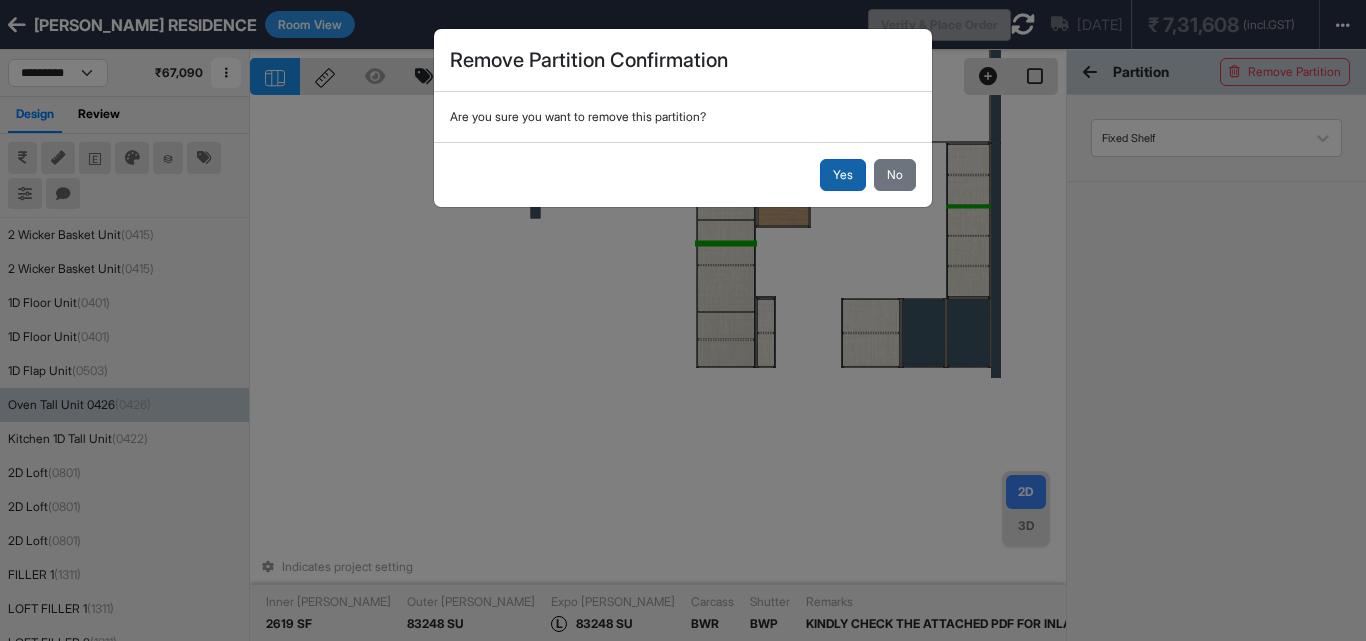 click on "Yes" at bounding box center [843, 175] 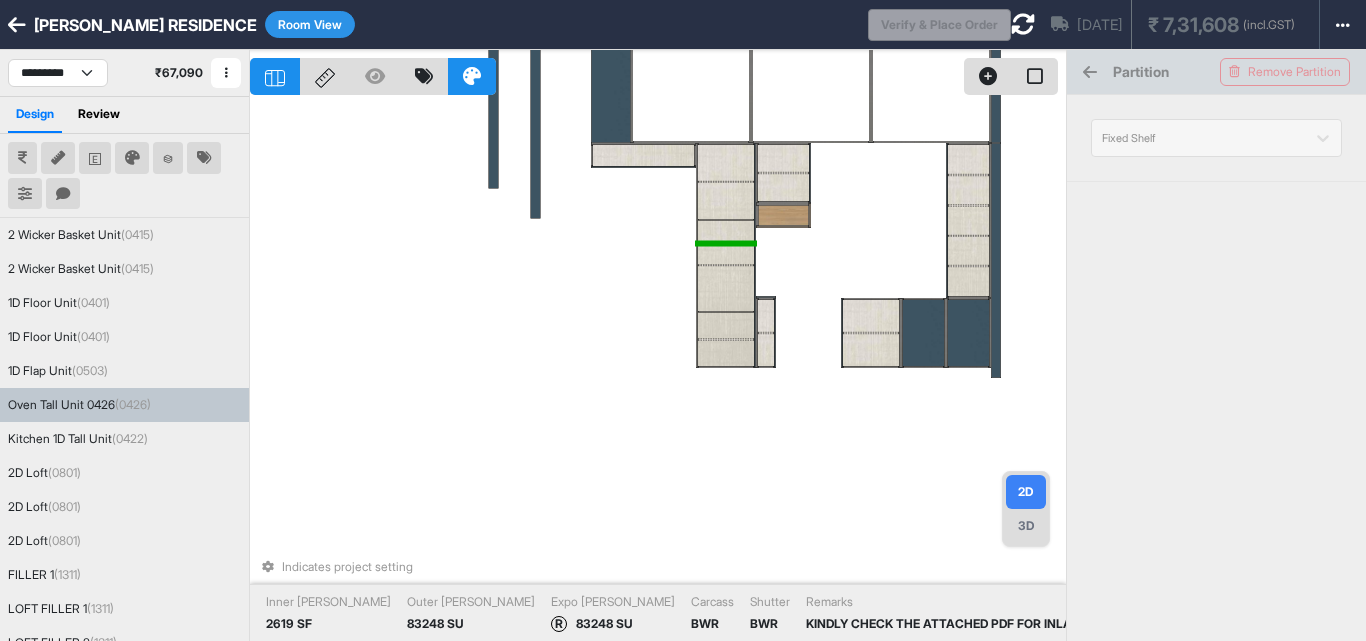 click at bounding box center [726, 266] 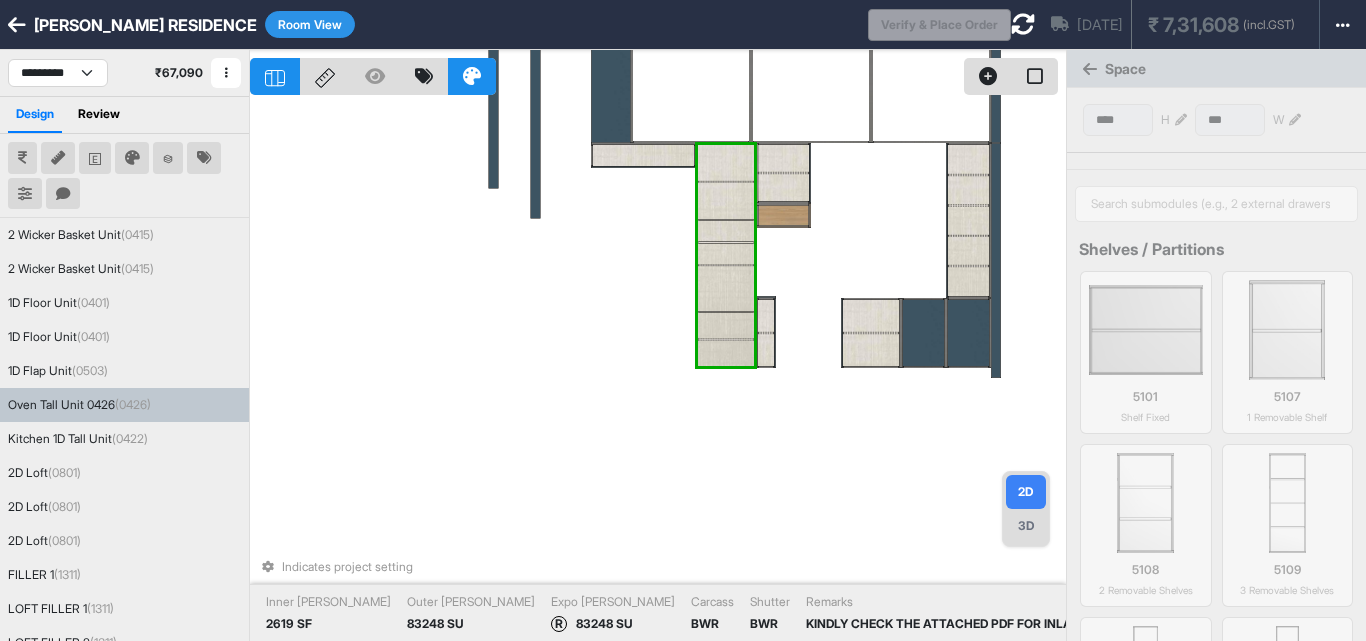 click at bounding box center (726, 265) 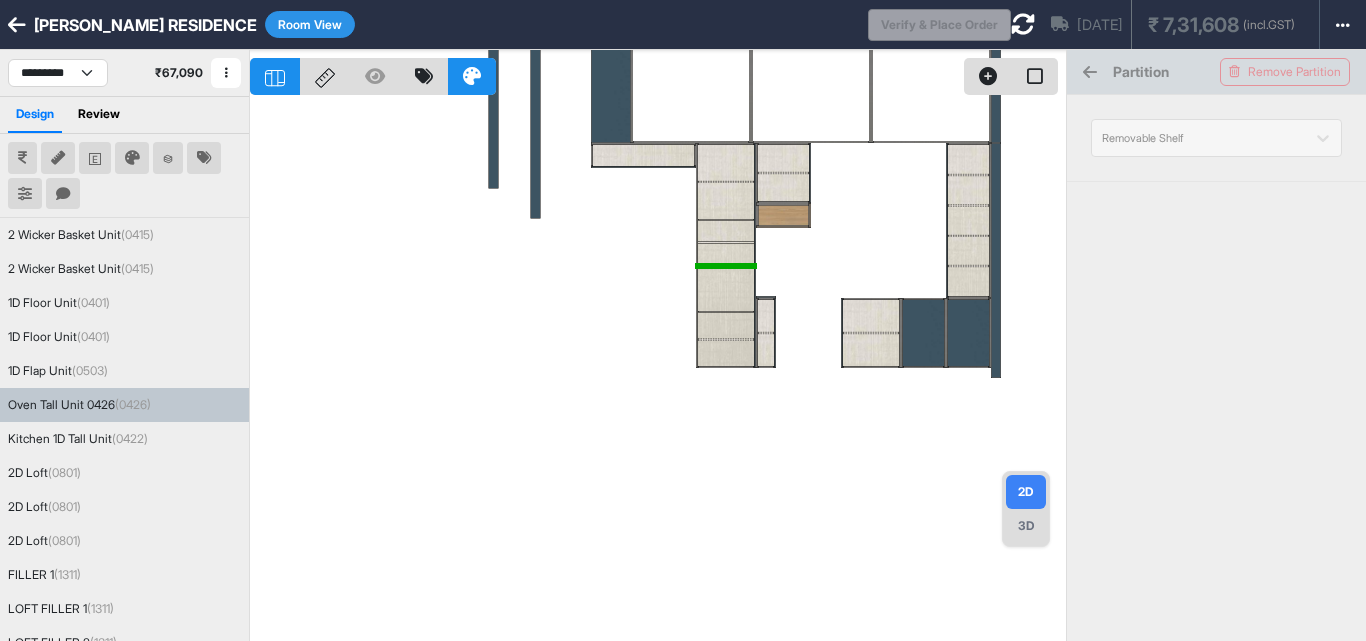 click at bounding box center [658, 370] 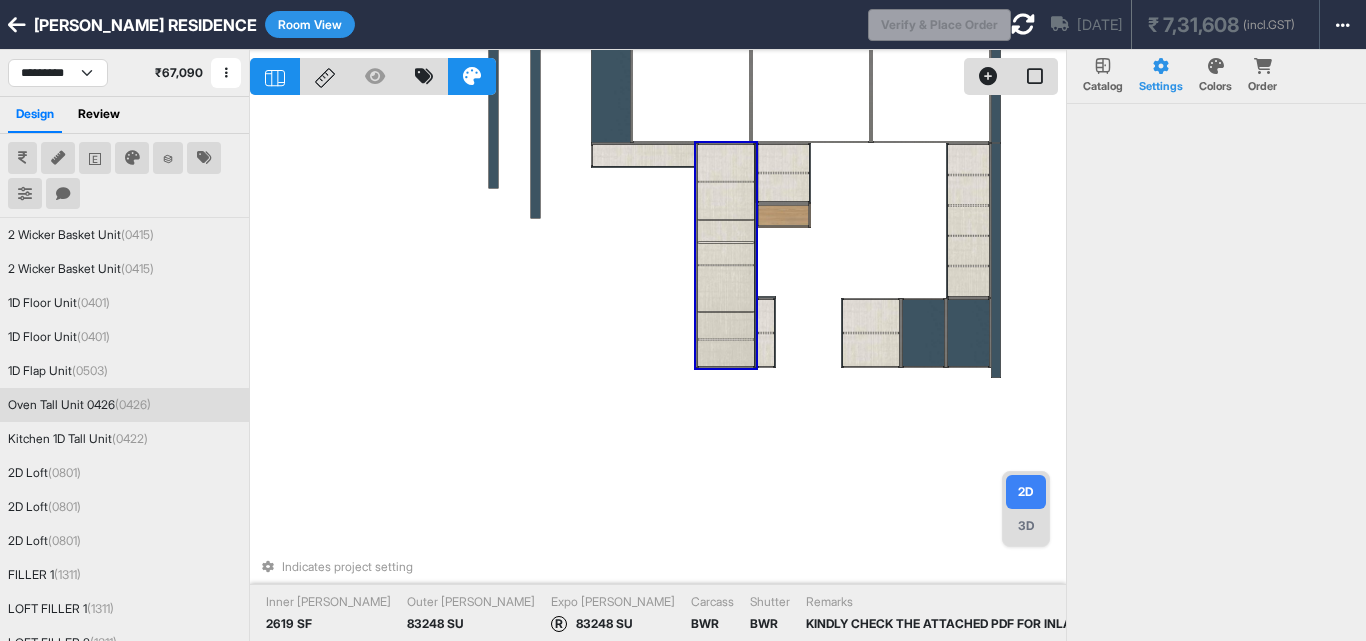 click at bounding box center (726, 266) 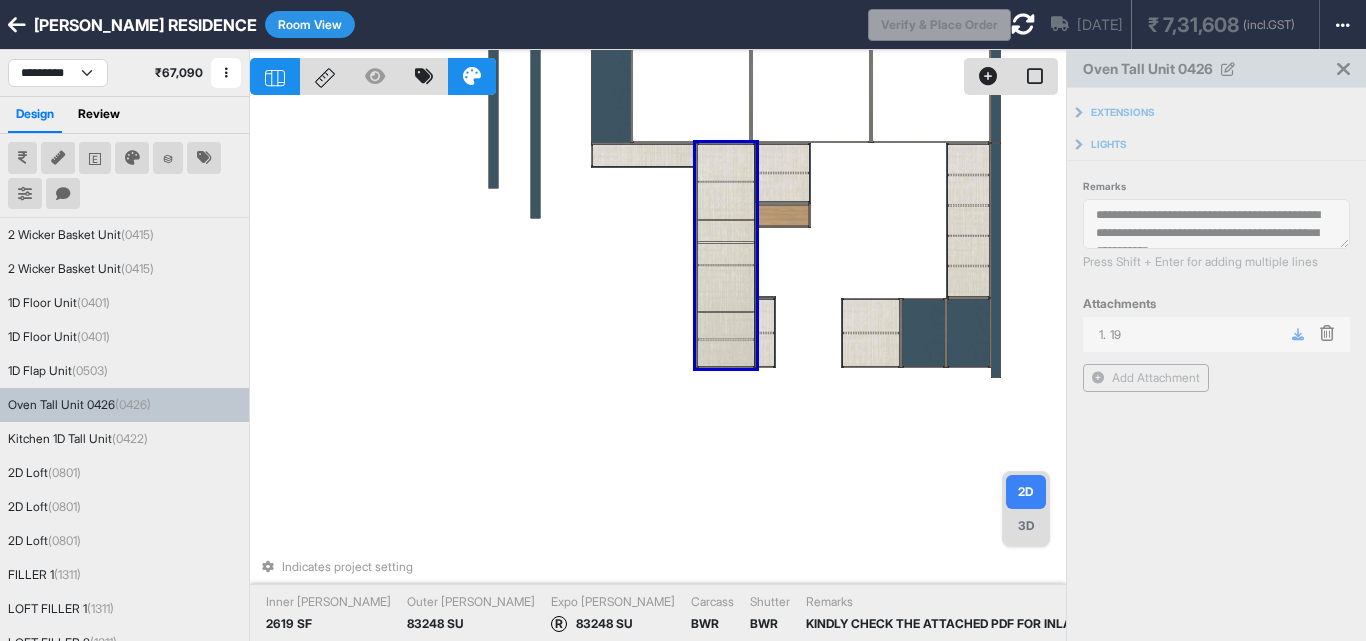 click at bounding box center [726, 266] 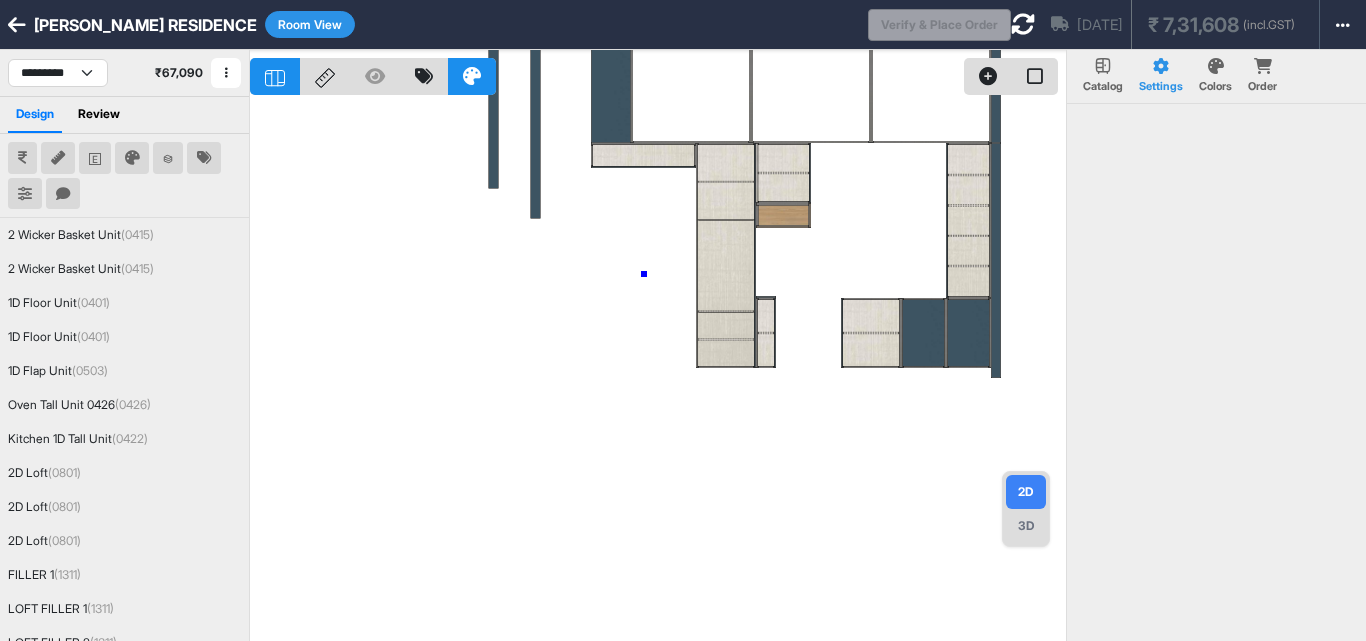 click at bounding box center (658, 370) 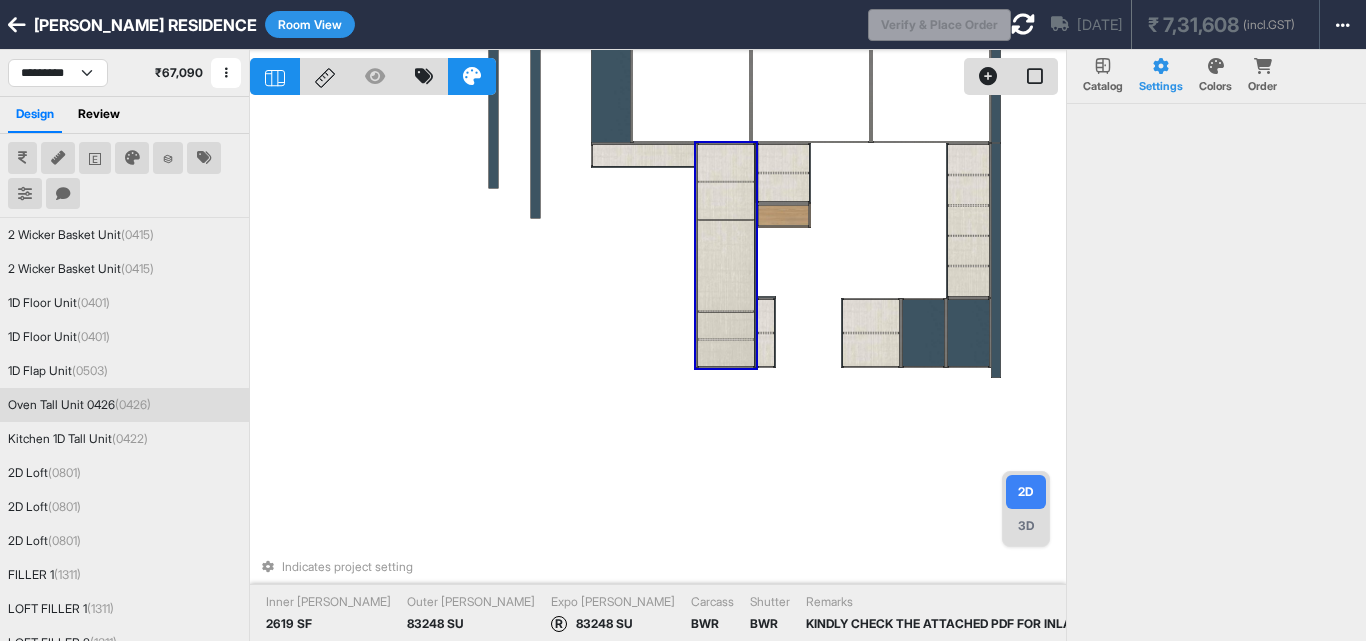 click at bounding box center [726, 265] 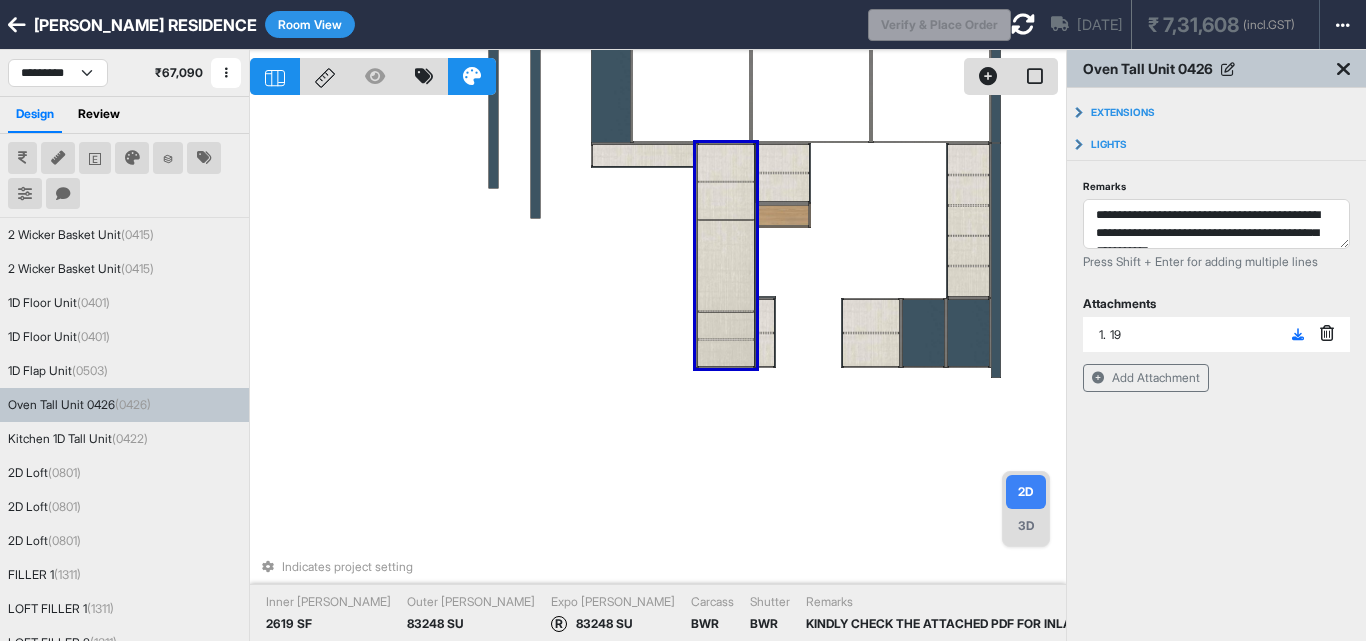 click at bounding box center [726, 265] 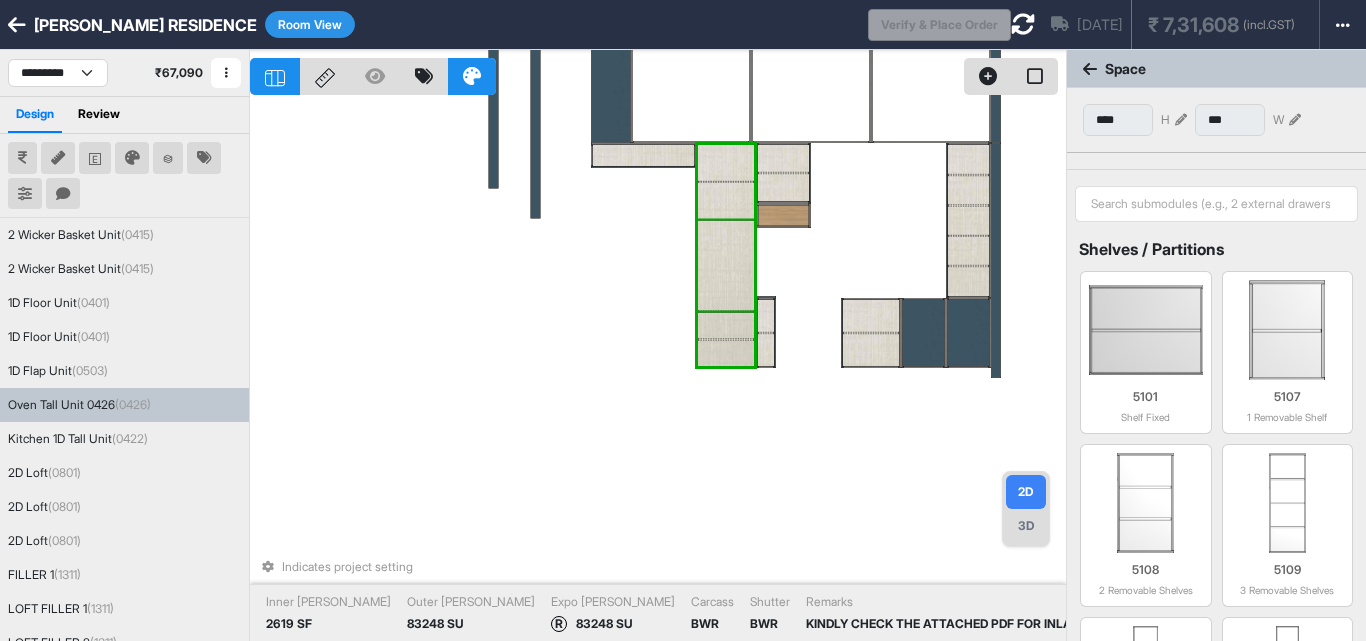 click at bounding box center (726, 265) 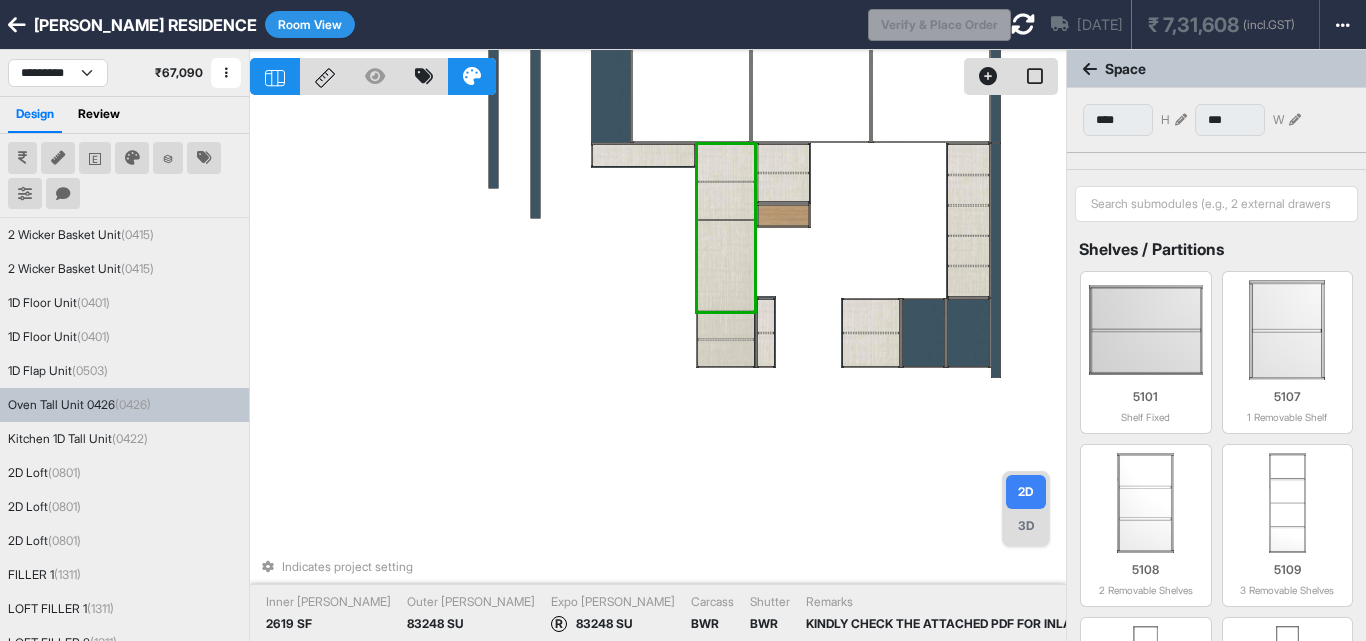 click at bounding box center (726, 265) 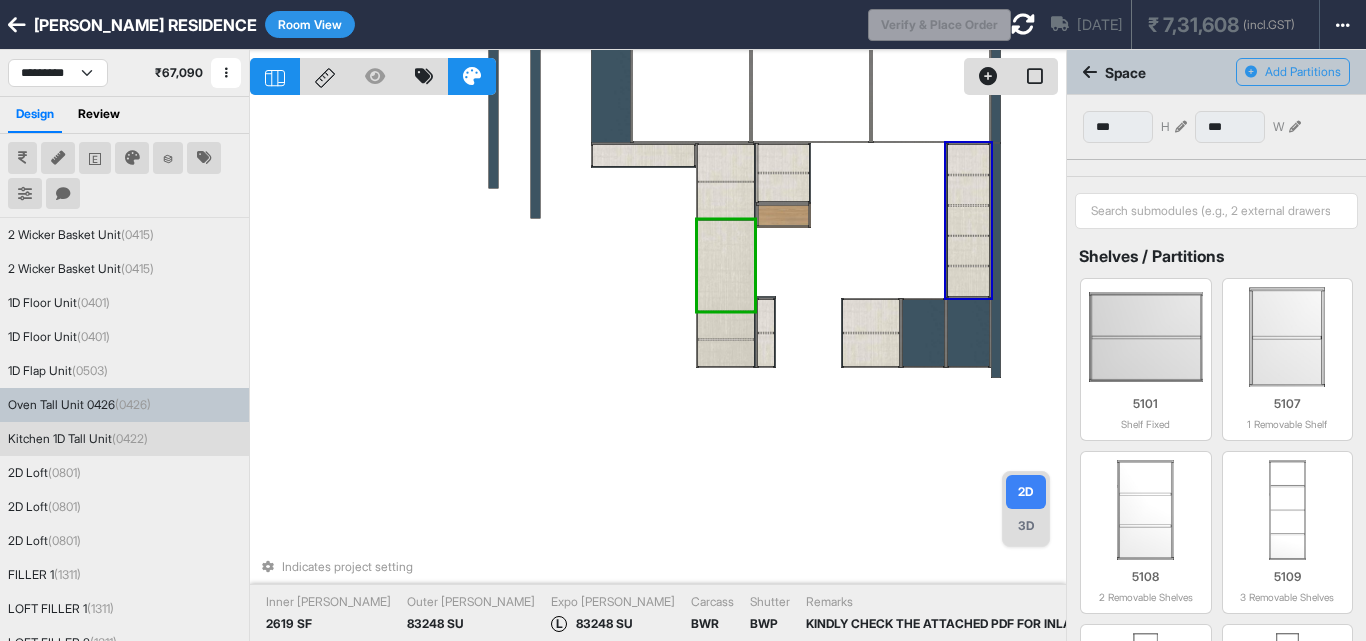 click at bounding box center [1181, 127] 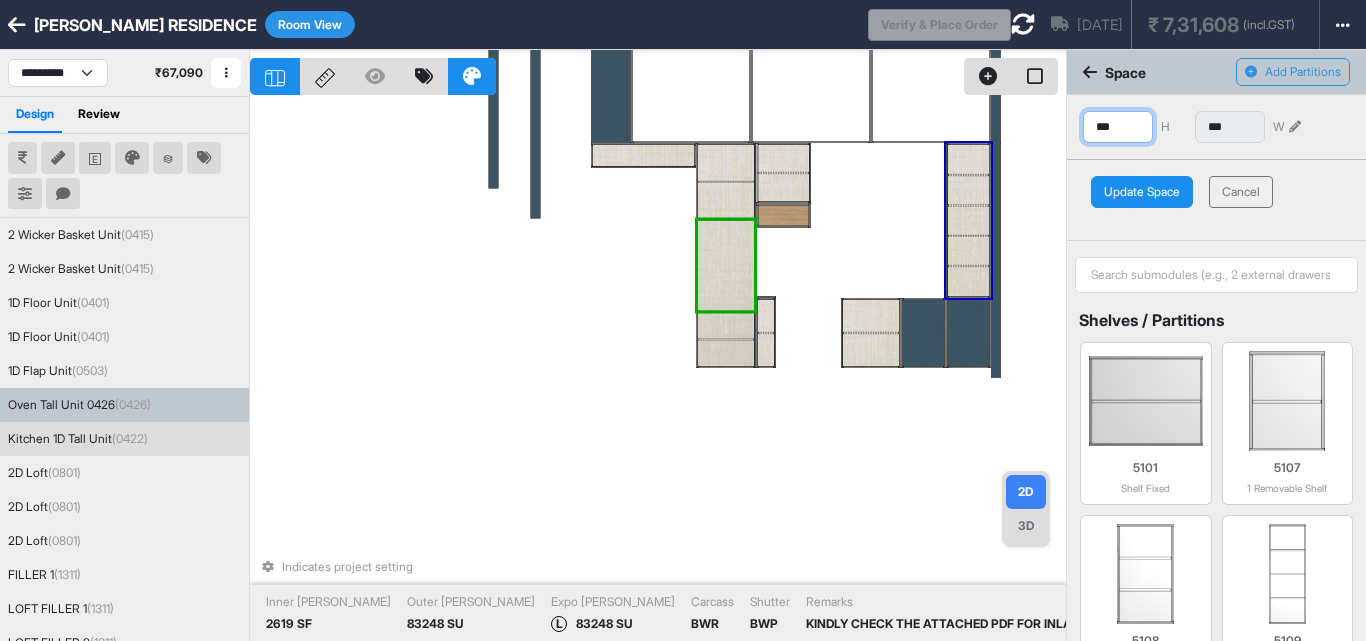 drag, startPoint x: 1124, startPoint y: 128, endPoint x: 1037, endPoint y: 133, distance: 87.14356 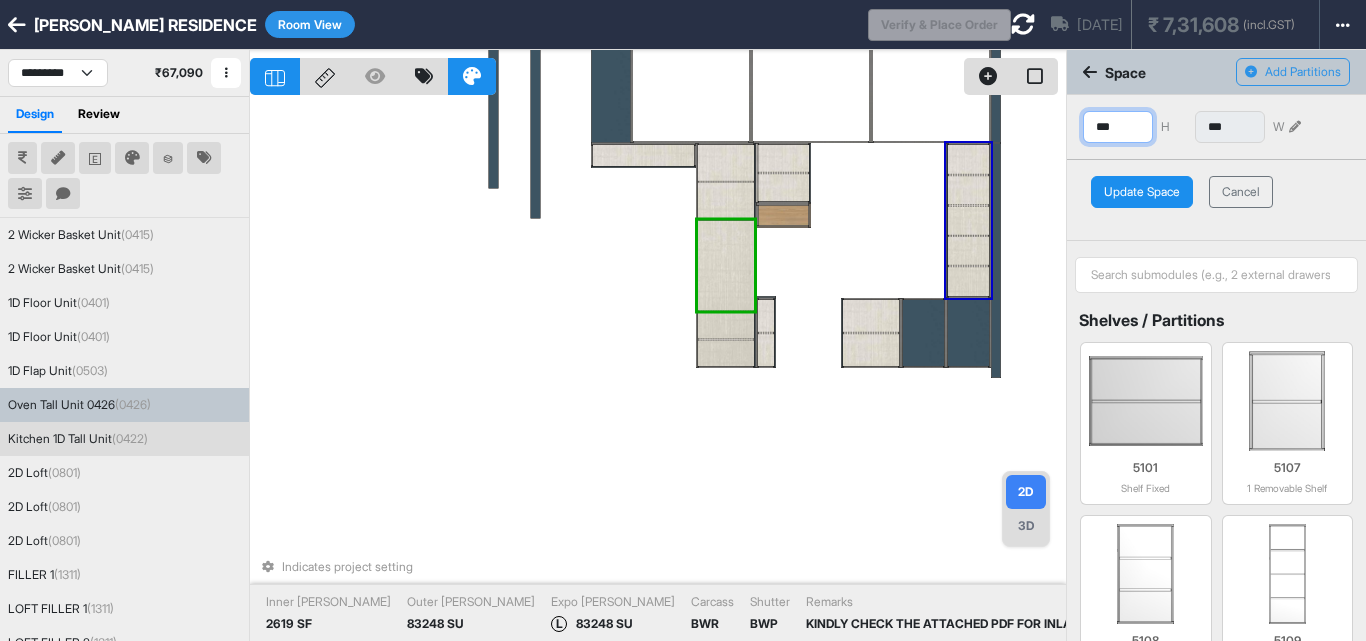 type on "***" 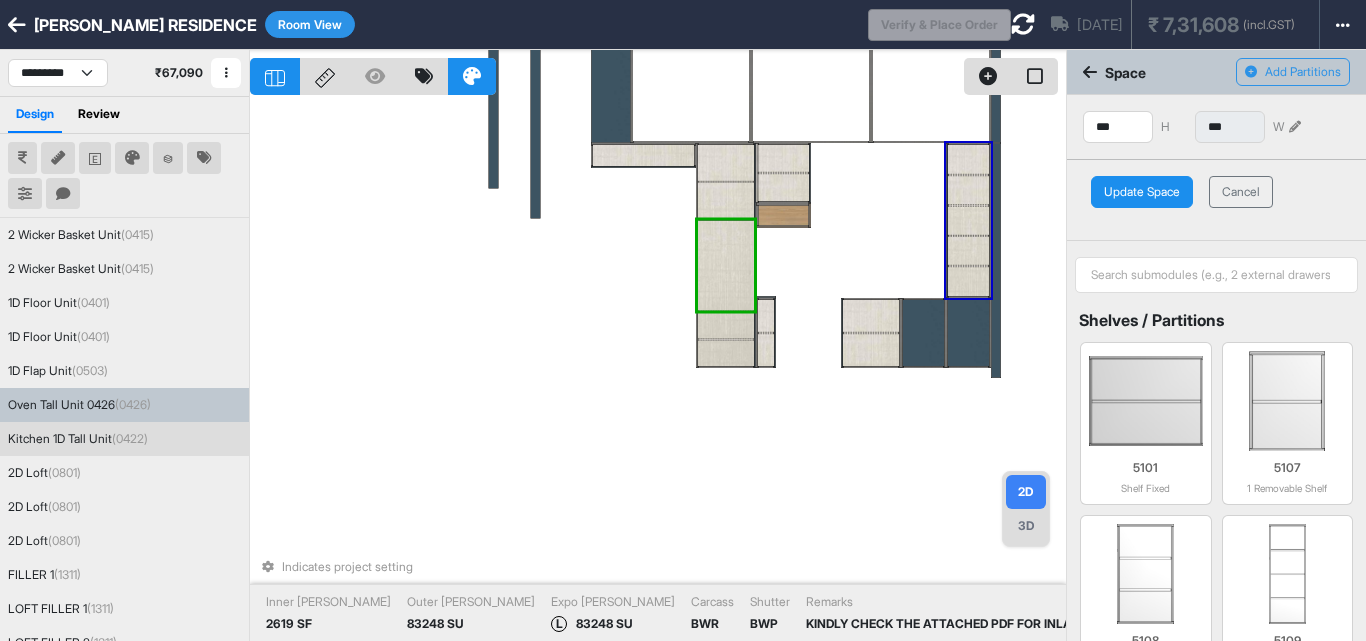click on "Update Space" at bounding box center [1142, 192] 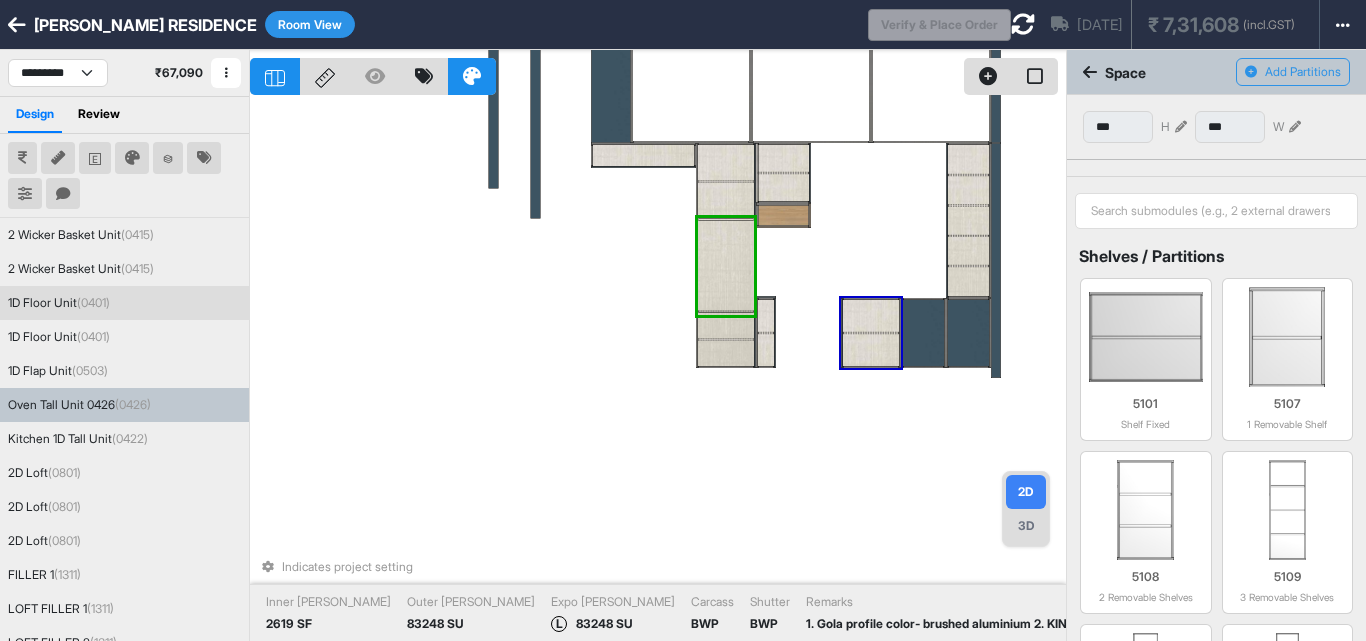 drag, startPoint x: 809, startPoint y: 425, endPoint x: 806, endPoint y: 414, distance: 11.401754 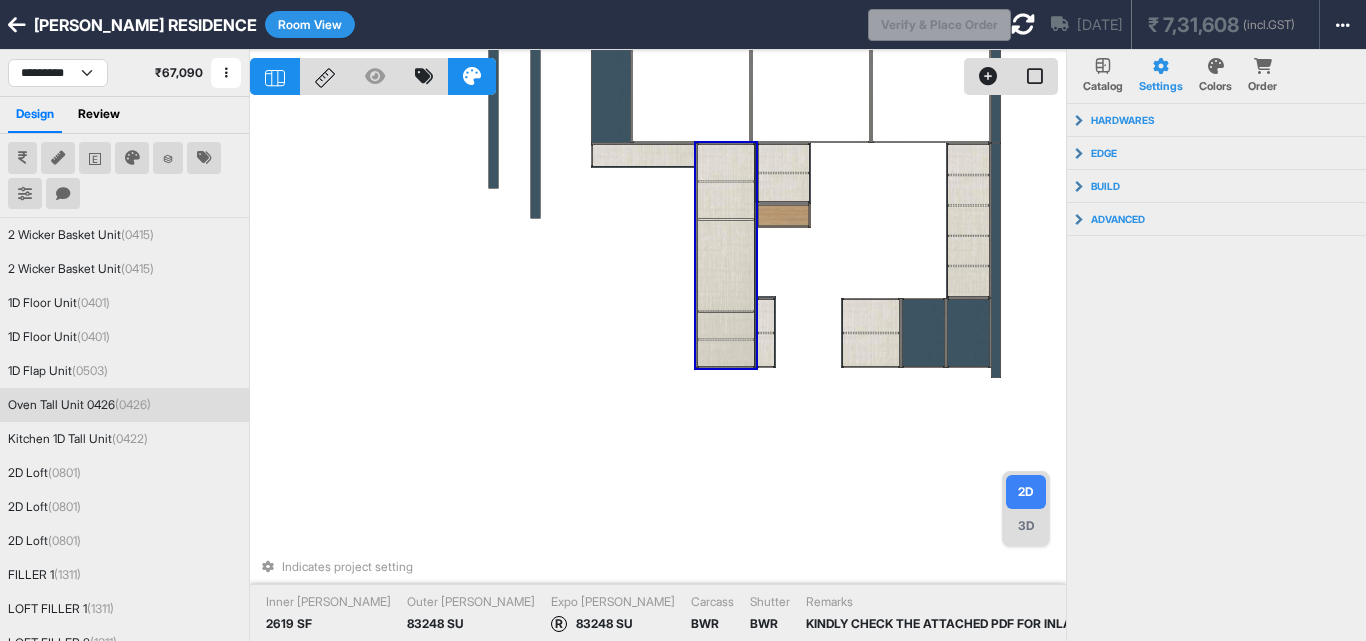 click at bounding box center [726, 326] 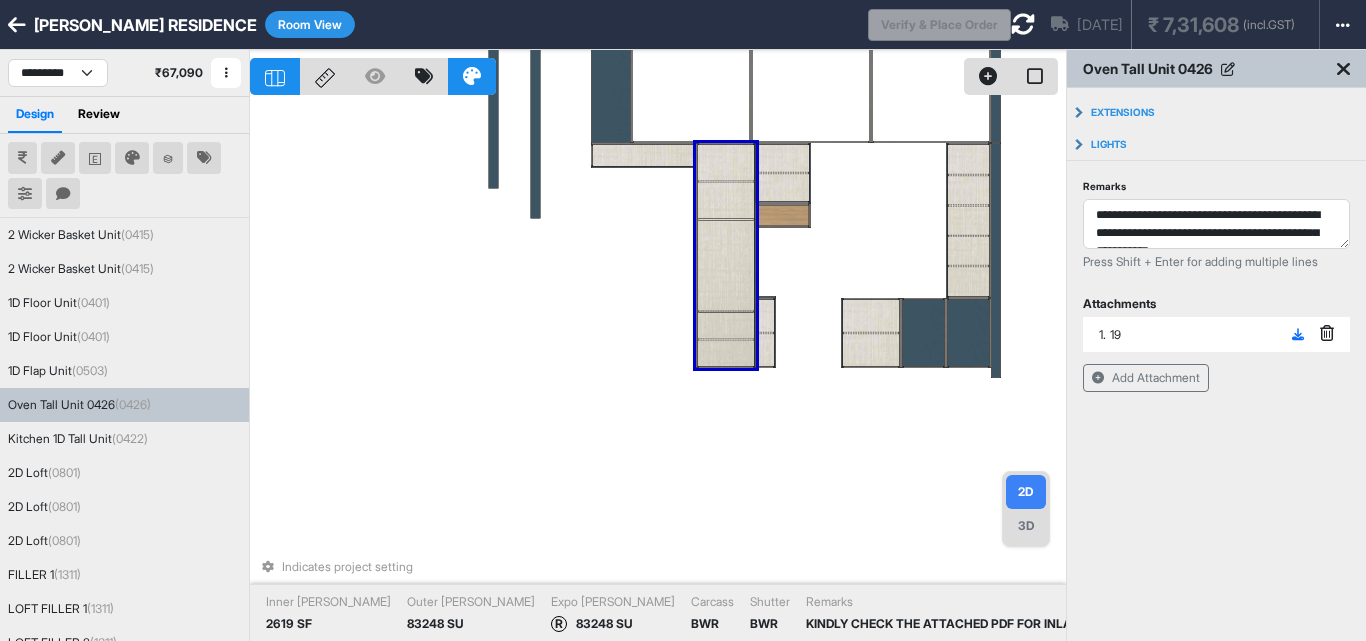 click at bounding box center [726, 311] 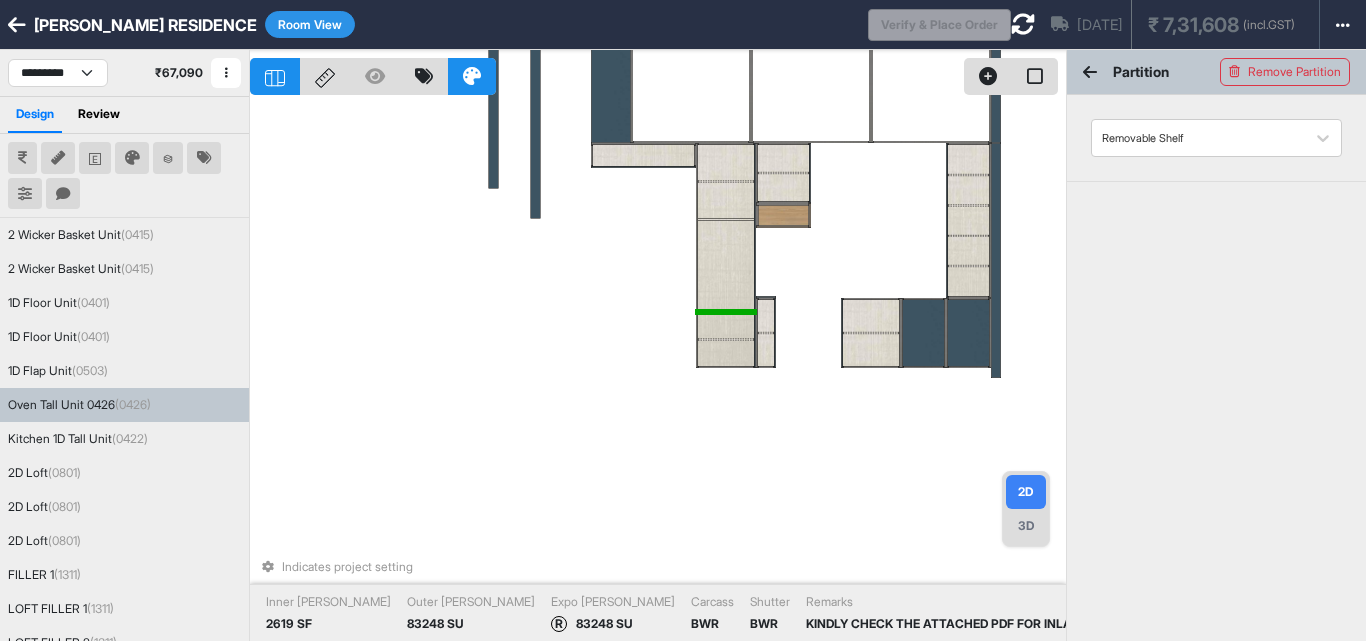 click at bounding box center (726, 326) 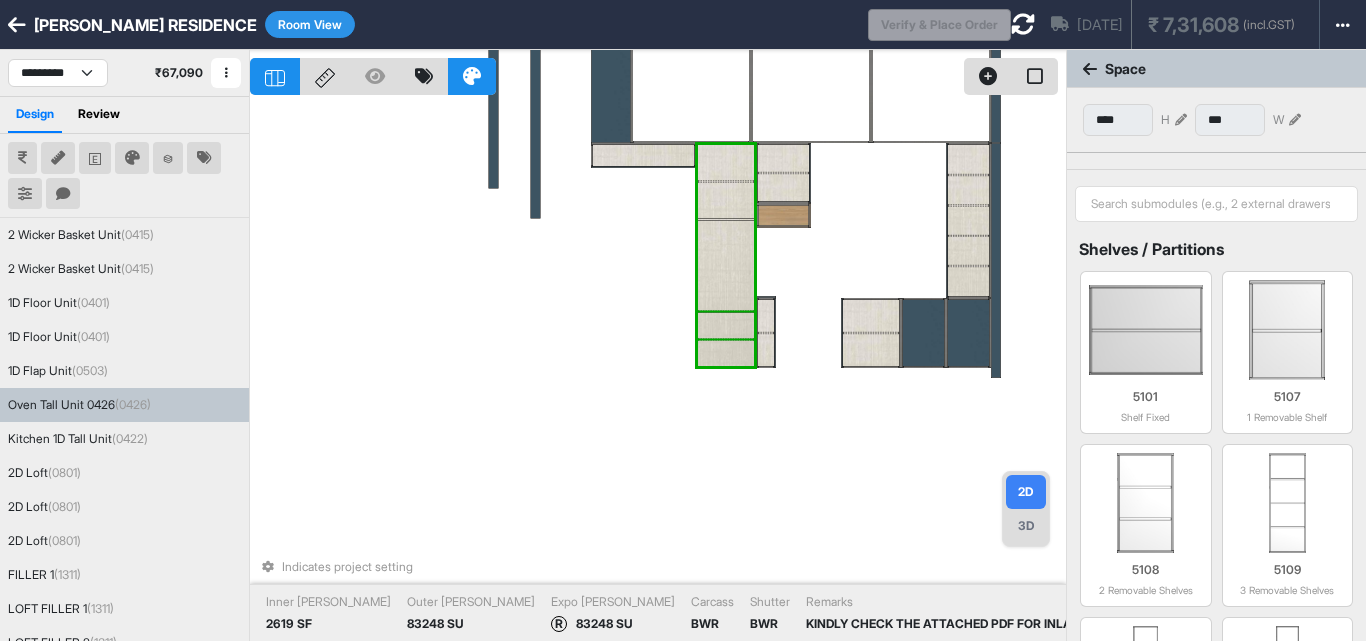 click at bounding box center [726, 326] 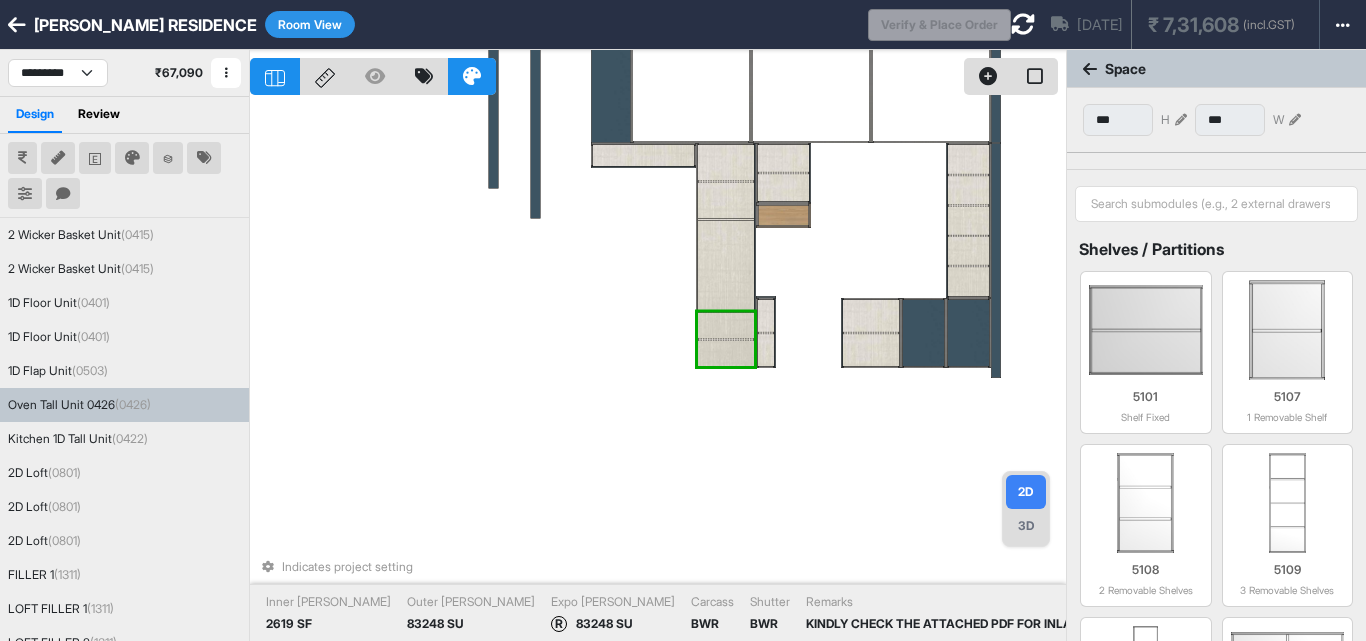 click at bounding box center (726, 266) 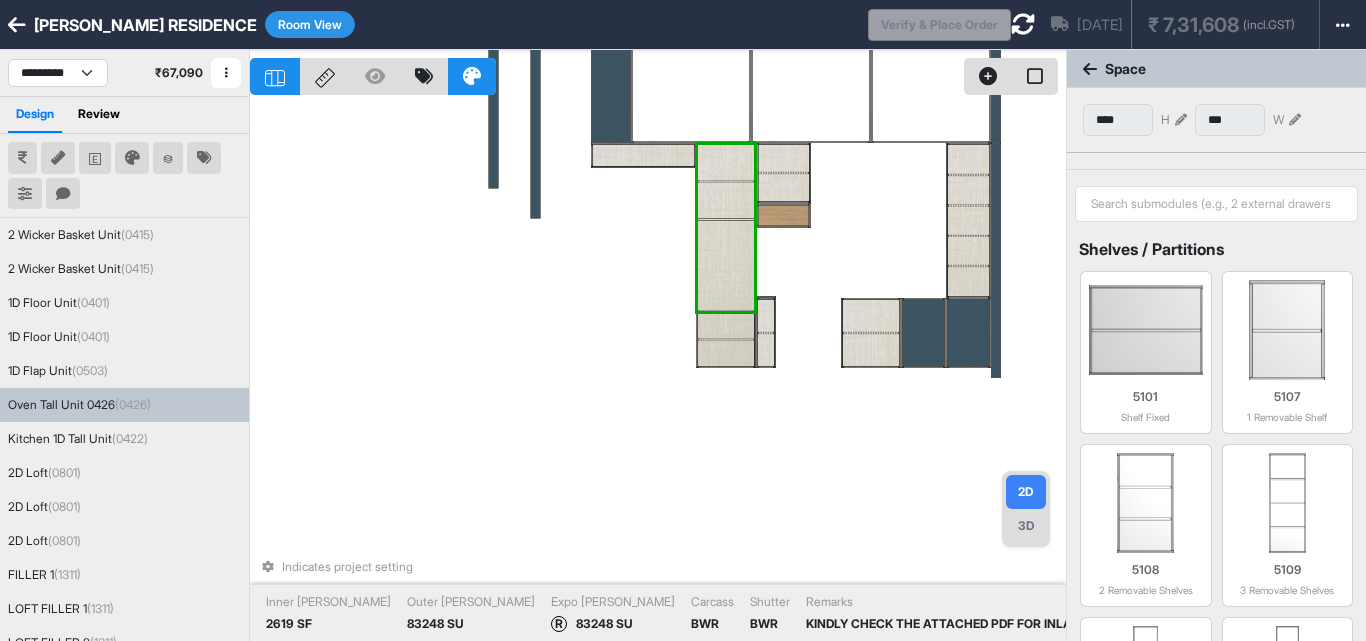 click at bounding box center (726, 266) 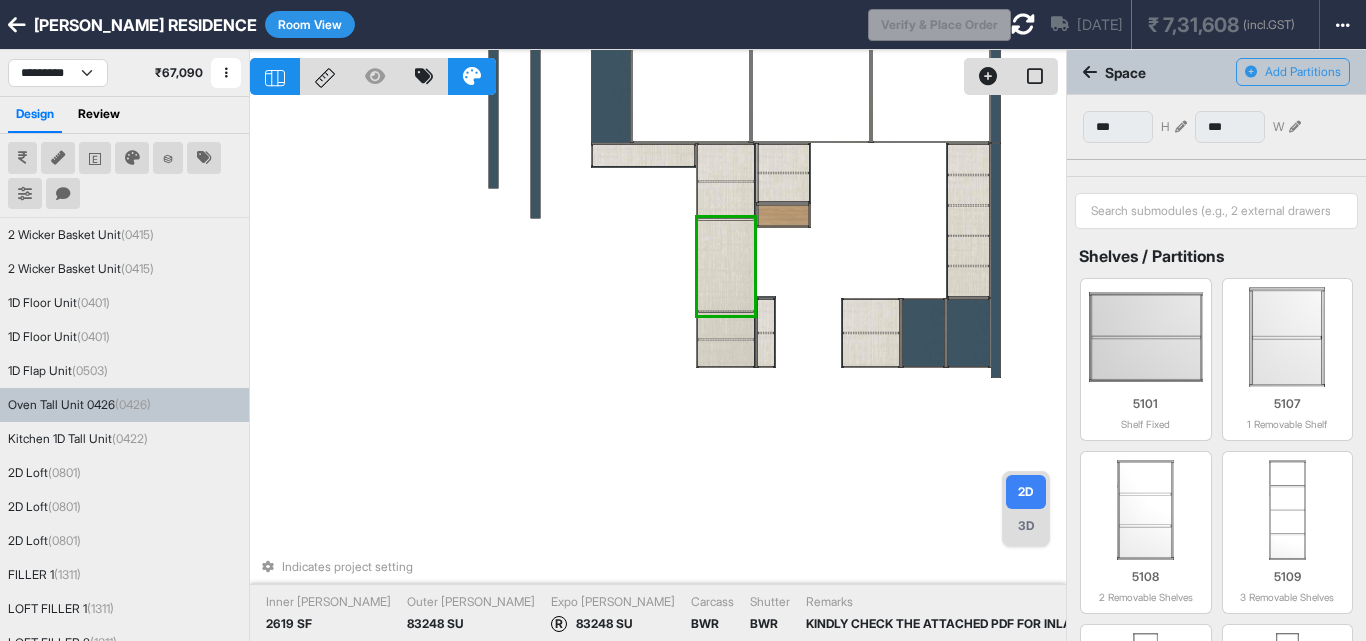 click at bounding box center [726, 326] 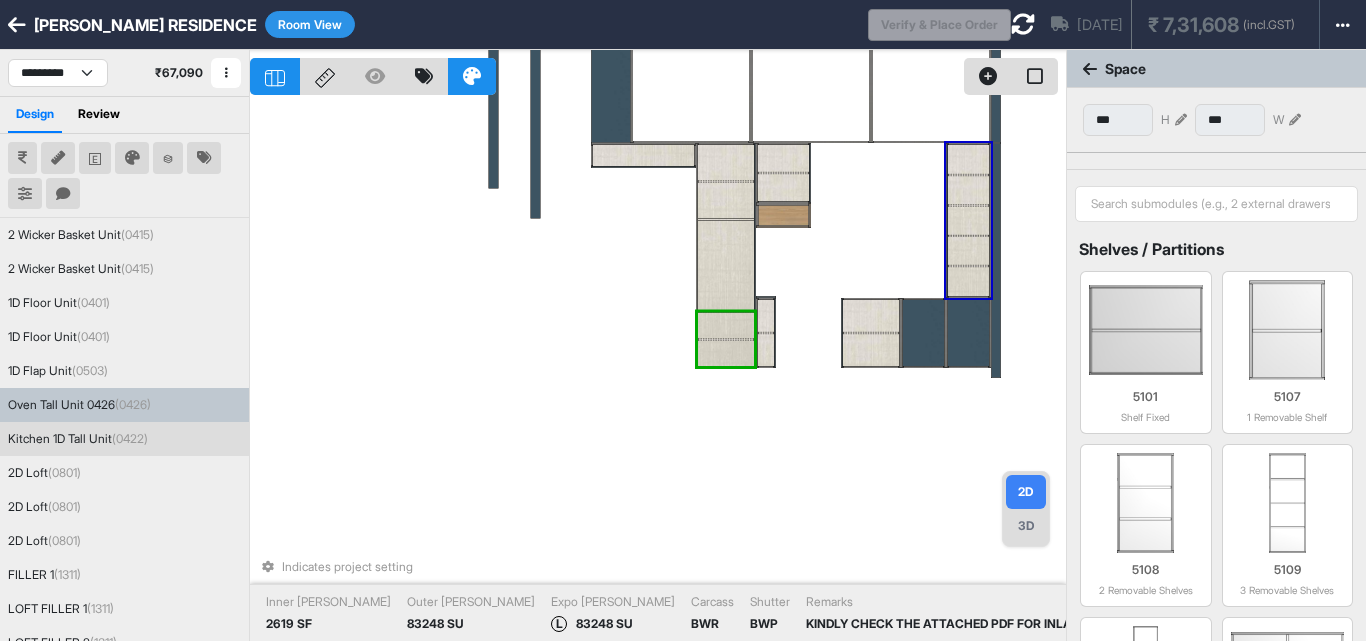 click at bounding box center [1181, 120] 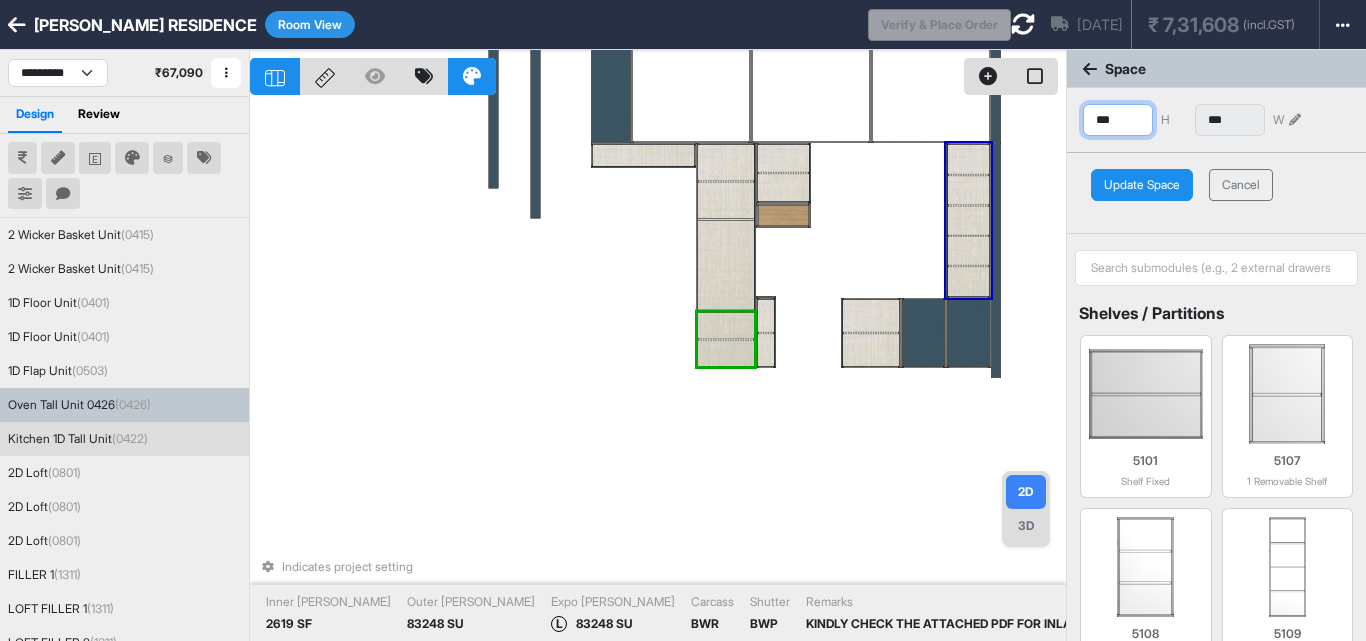 click on "2D 3D Indicates project setting Inner Lam 2619 SF Outer Lam 83248 SU Expo Lam L 83248 SU Carcass BWR Shutter BWP Remarks KINDLY CHECK THE ATTACHED PDF FOR INLAY (1. CEN_83248 SU_PACIFIC BLUE / 2. CEN_80225 SU_SILVER GREY)
45 DEGREE CUT COMMON FOR ALL UNIT Space *** H *** W Update Space Cancel Shelves / Partitions 5101 Shelf Fixed 5107 1 Removable Shelf 5108 2 Removable Shelves 5109 3 Removable Shelves 5110 4 Removable Shelves 5114 Vertical Shelf Fixed Drawers 5201 1 Drawer 5202 2 Drawers 5203 1 Drawer Top 5204 2 Drawer Top 5205 1 Drawer Bottom 5206 2 Drawer Bottom 5208 2 Drawer Set Top 5210 2 Drawer Set Bottom 5211 3 Drawers 5219 4 Drawers without separators 5212 4 Drawers 5220 5 Drawers without separators 5213 5 Drawers 5215 2 Drawer Sets 5216 3 Drawer Sets 5217 4 Drawer Sets 5218 5 Drawer Sets Tandem Drawers 5301 1 Tandem Drawer 5302 2 Tandem Drawers 5303 3 Tandem Drawers 5304 4 Tandem Drawers 5305 5 Tandem Drawers Padding 5401 2 side 18mm Padding 5402 2 side 50mm Padding 5403 Left 18mm Padding 5404" at bounding box center (808, 370) 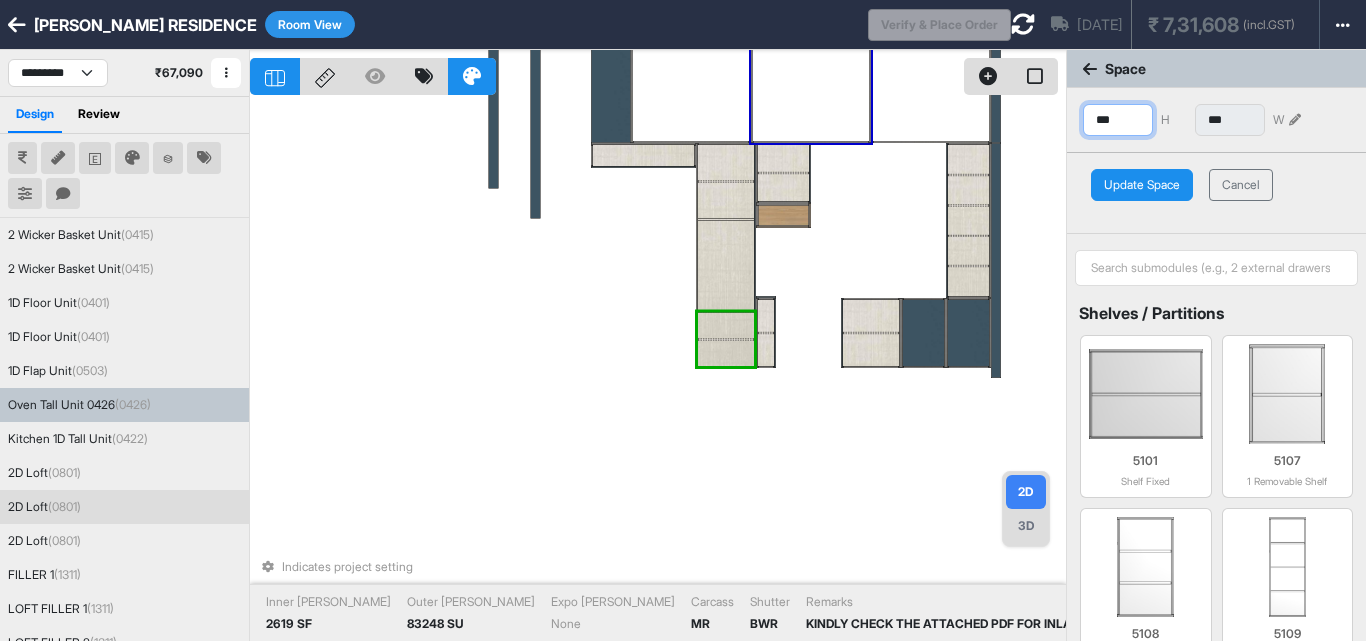 type on "***" 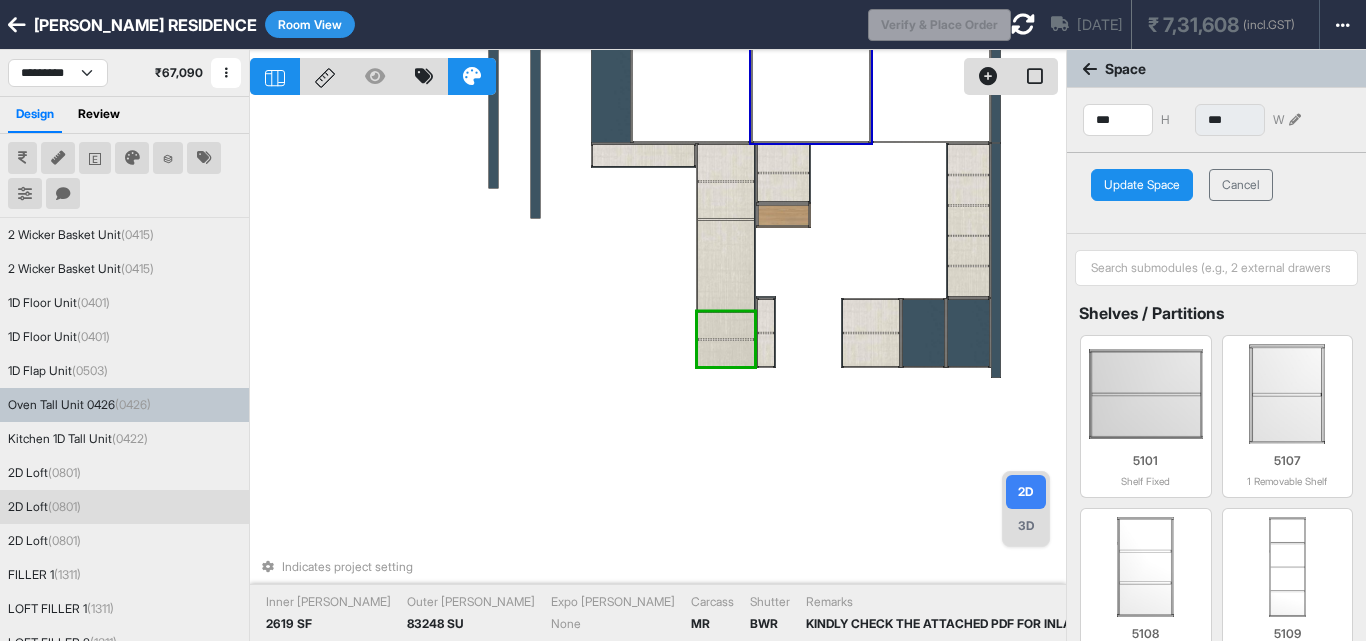 click on "Update Space" at bounding box center [1142, 185] 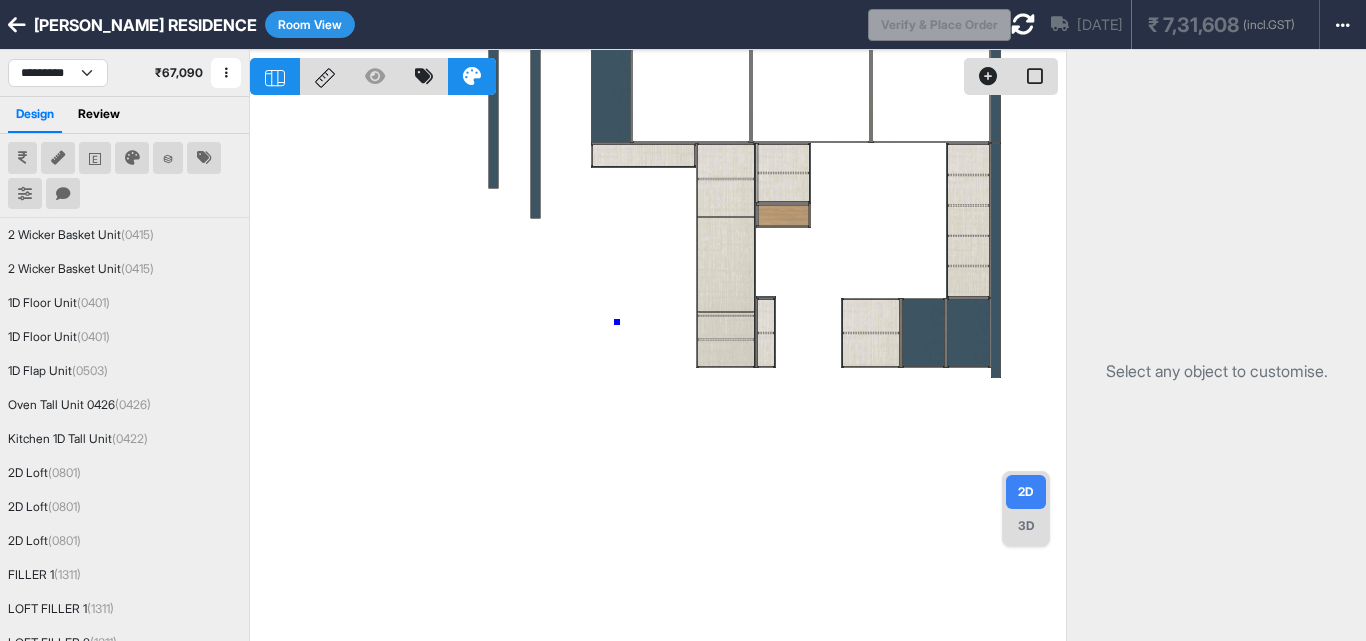 click at bounding box center [658, 370] 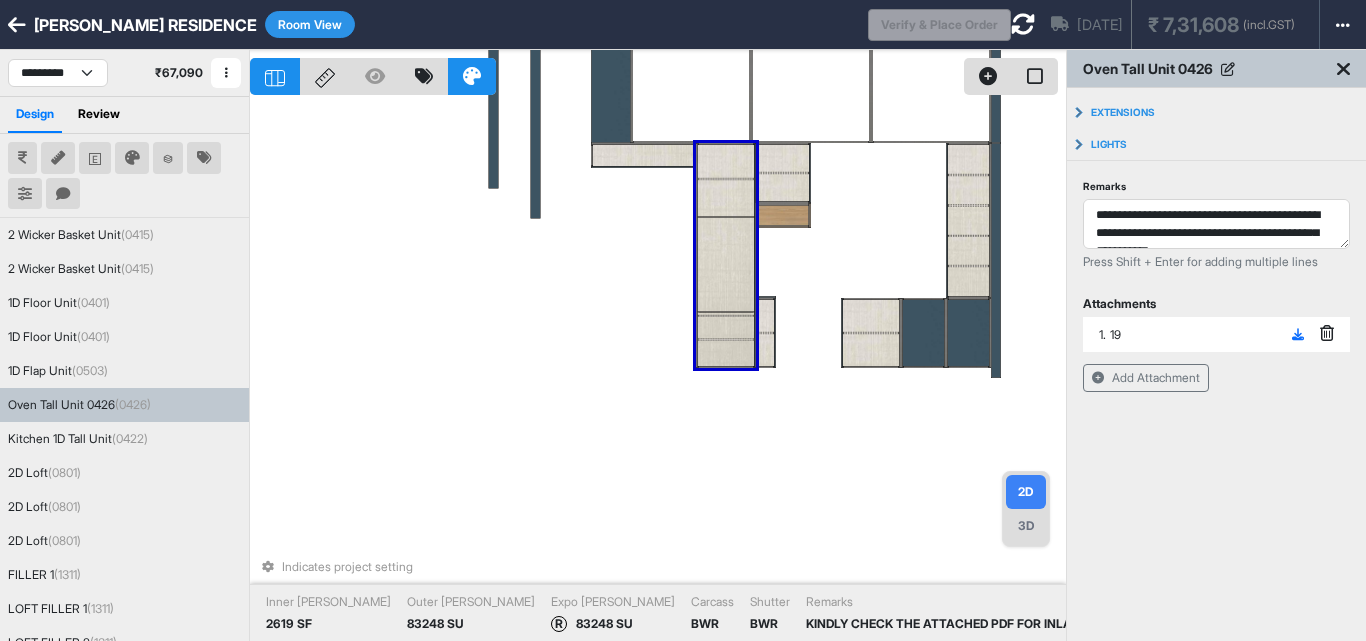 click at bounding box center [726, 268] 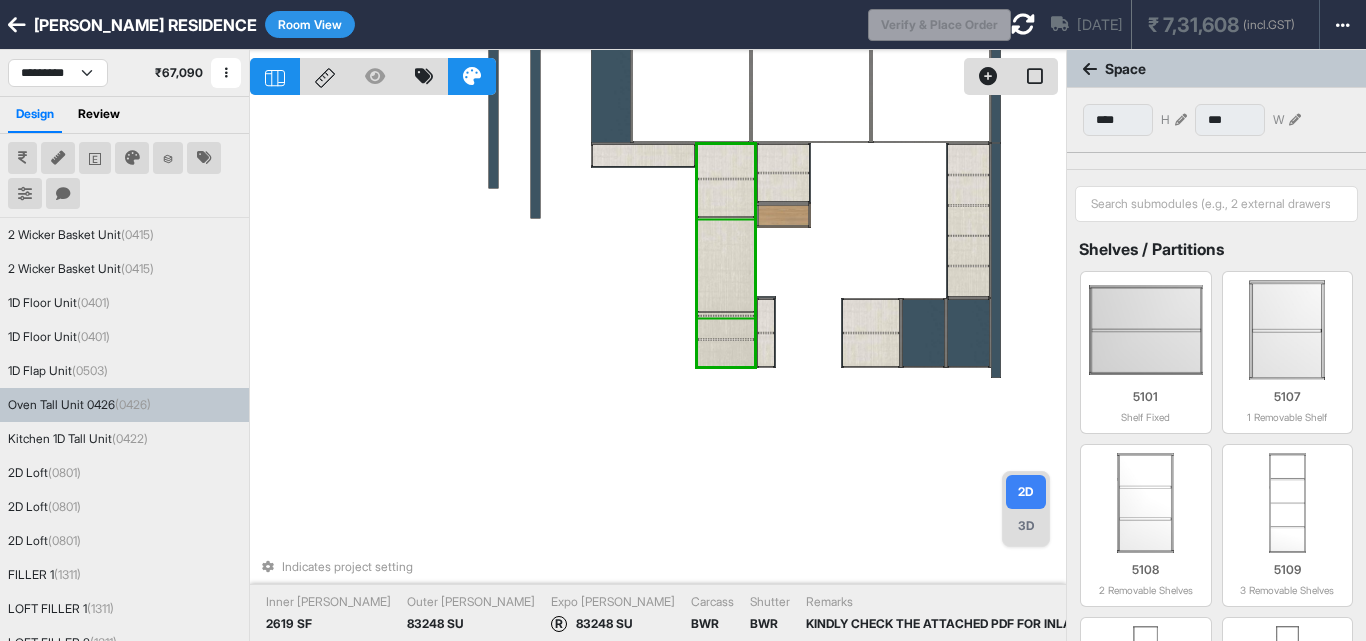 click at bounding box center (726, 268) 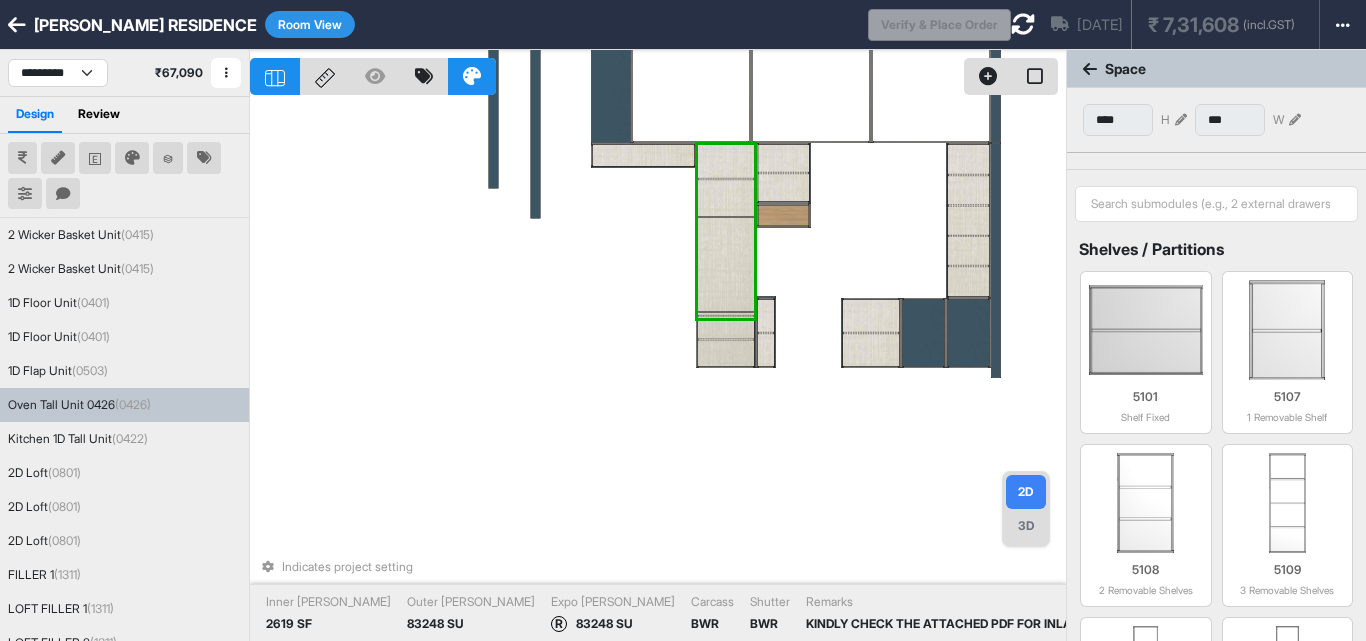 click at bounding box center (726, 268) 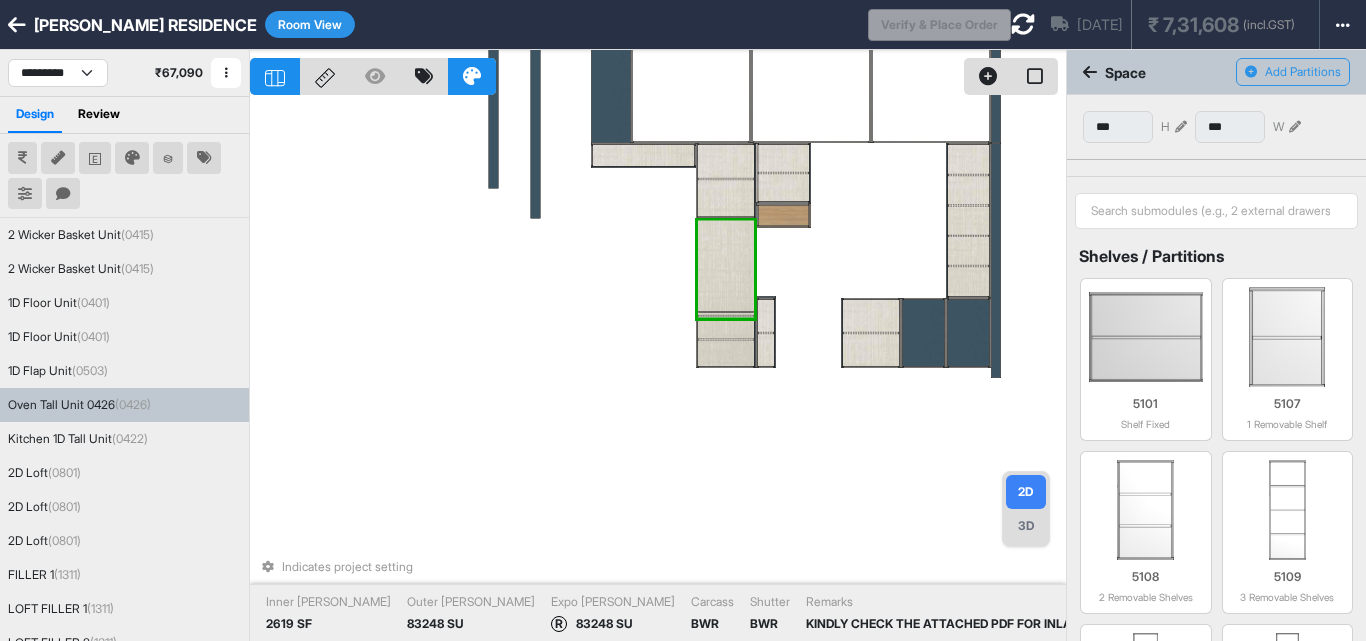 click at bounding box center (726, 312) 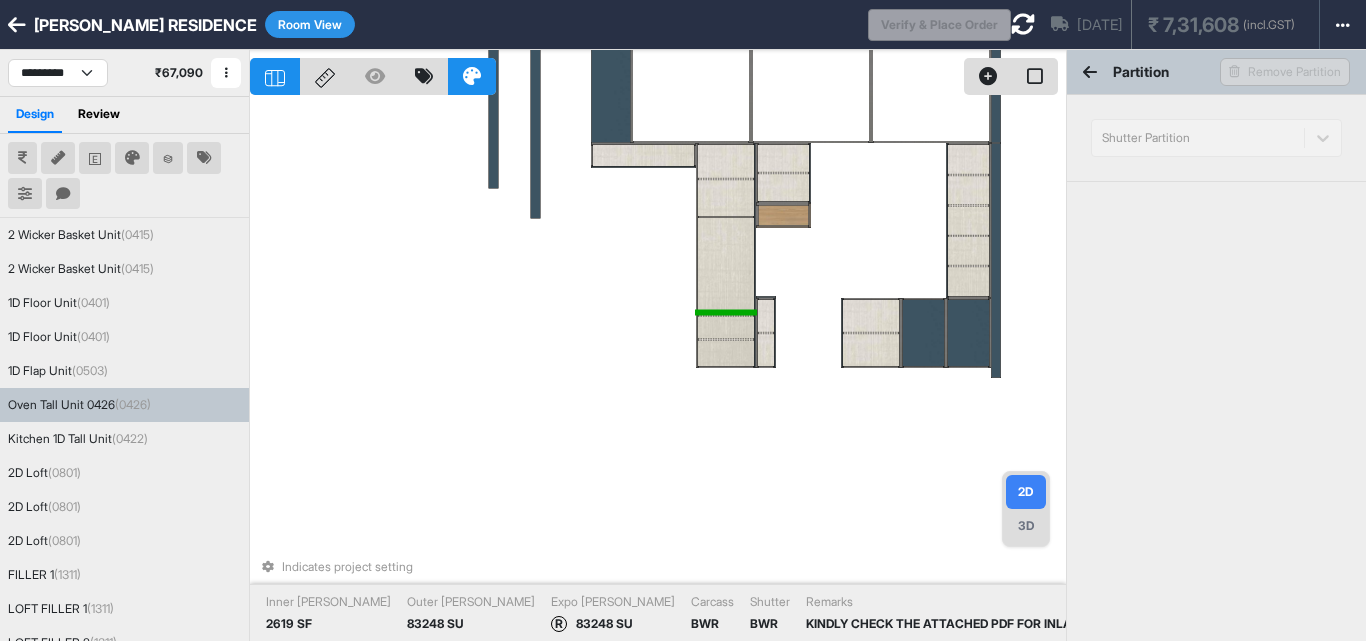 click at bounding box center (726, 268) 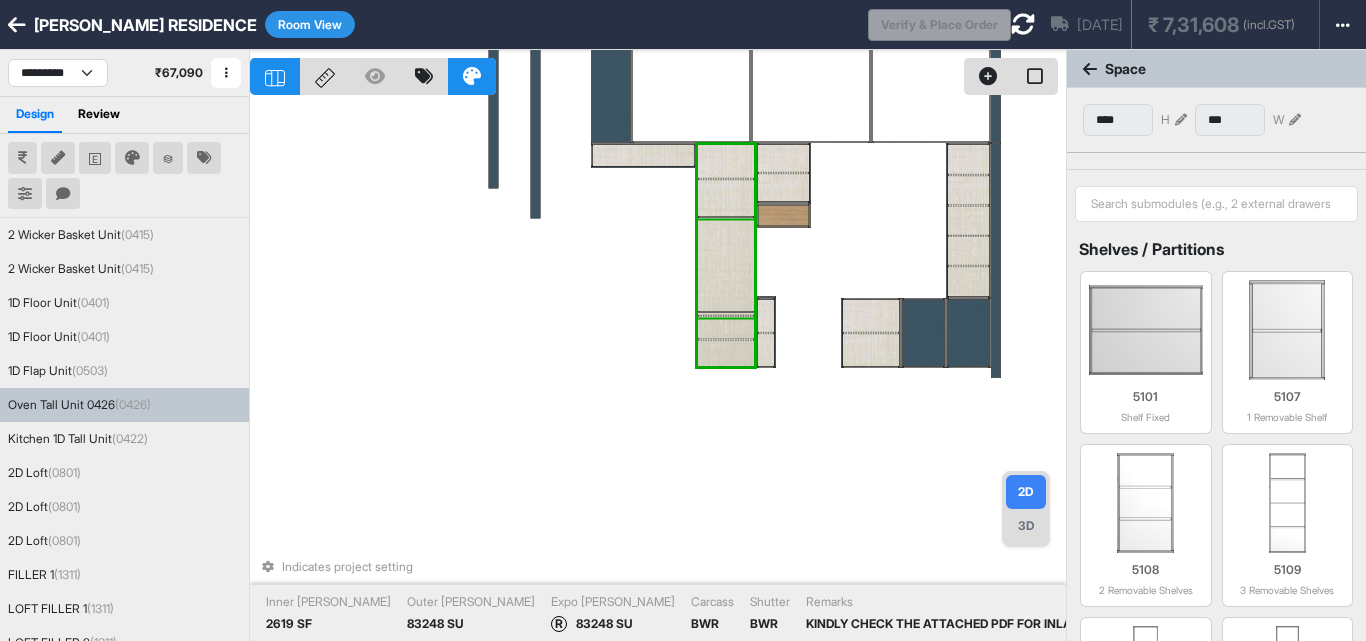 click at bounding box center [726, 268] 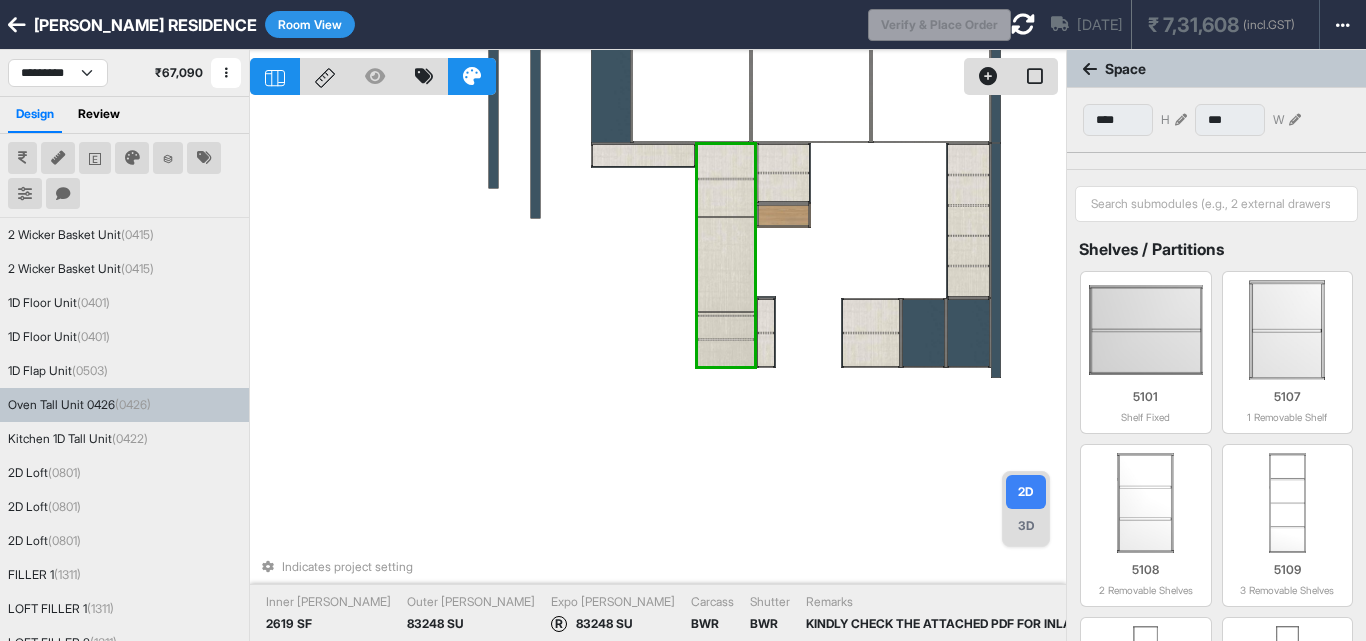 click at bounding box center (726, 316) 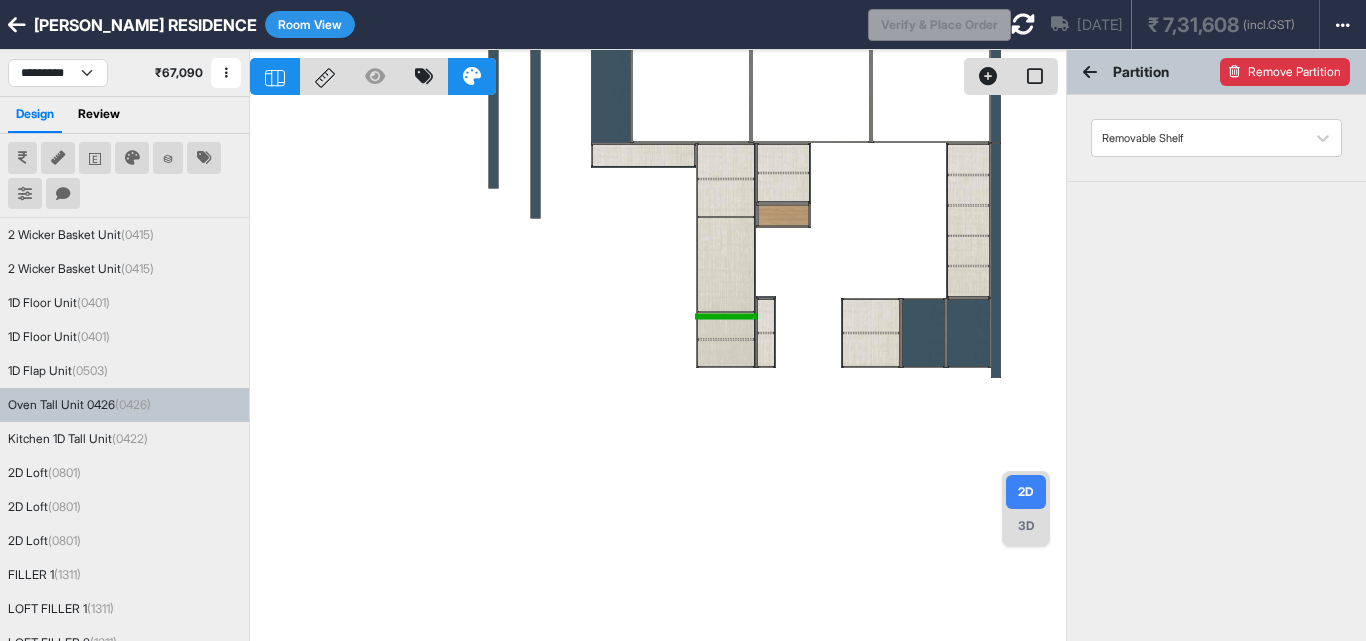 click on "Remove Partition" at bounding box center [1285, 72] 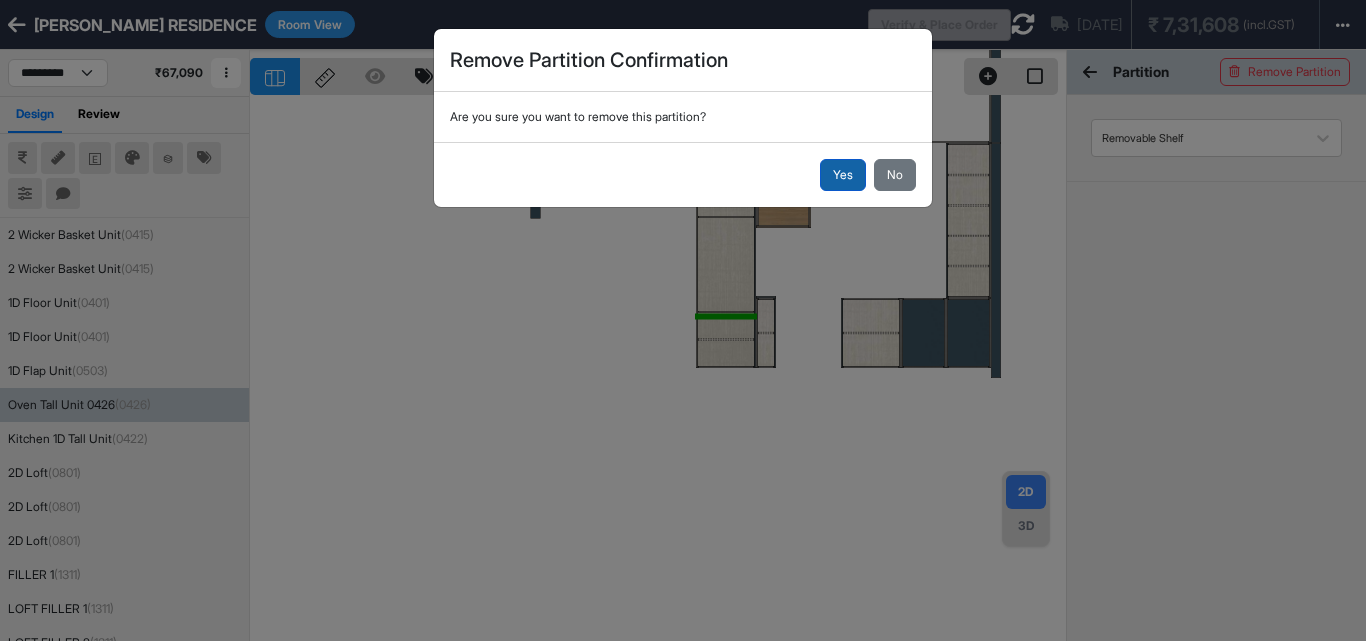 click on "Yes" at bounding box center [843, 175] 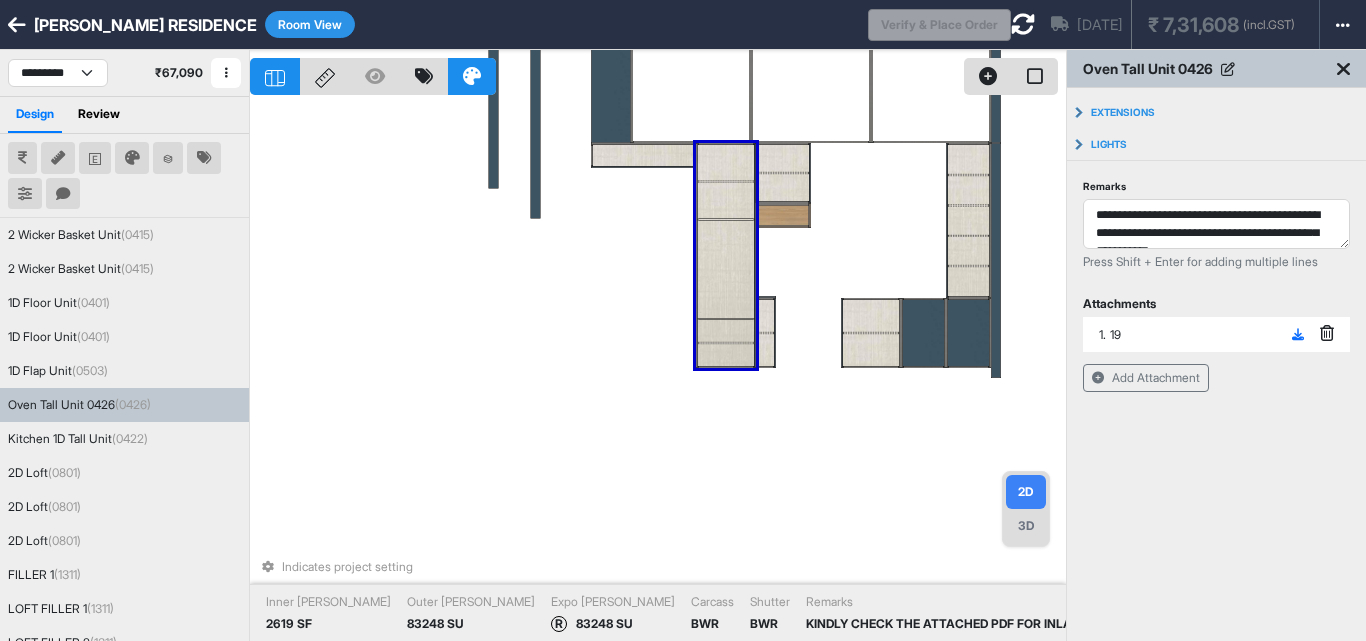 click at bounding box center [726, 269] 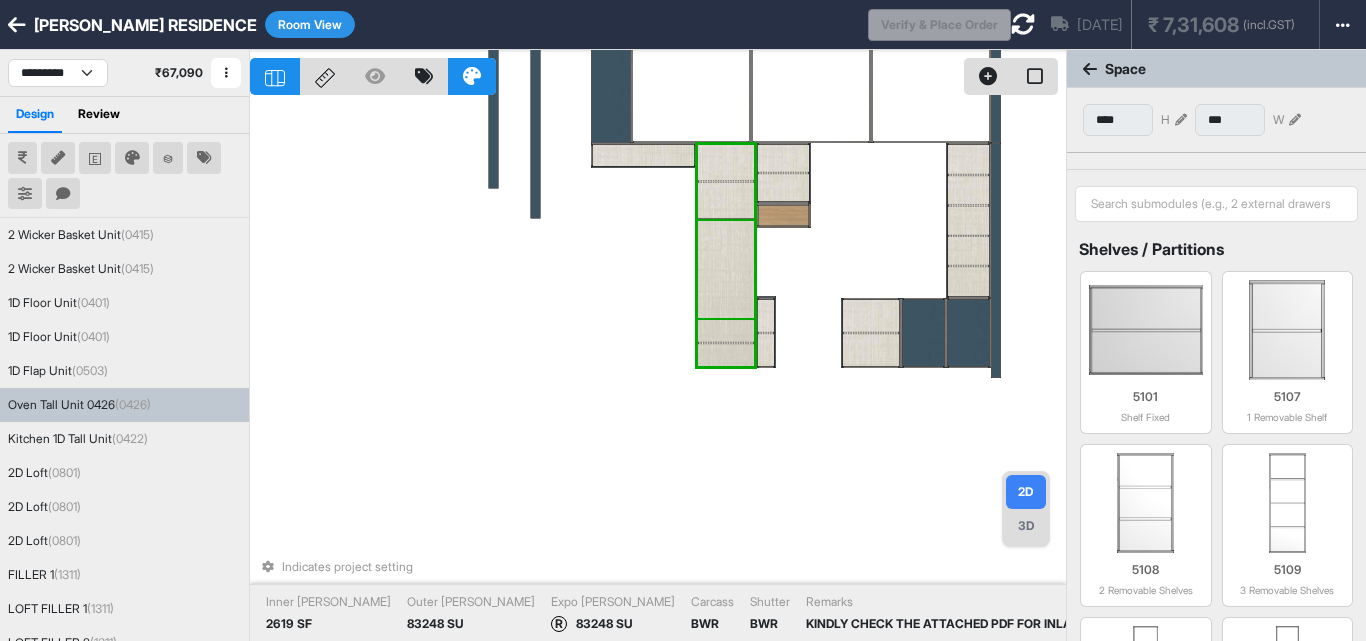 click at bounding box center (726, 269) 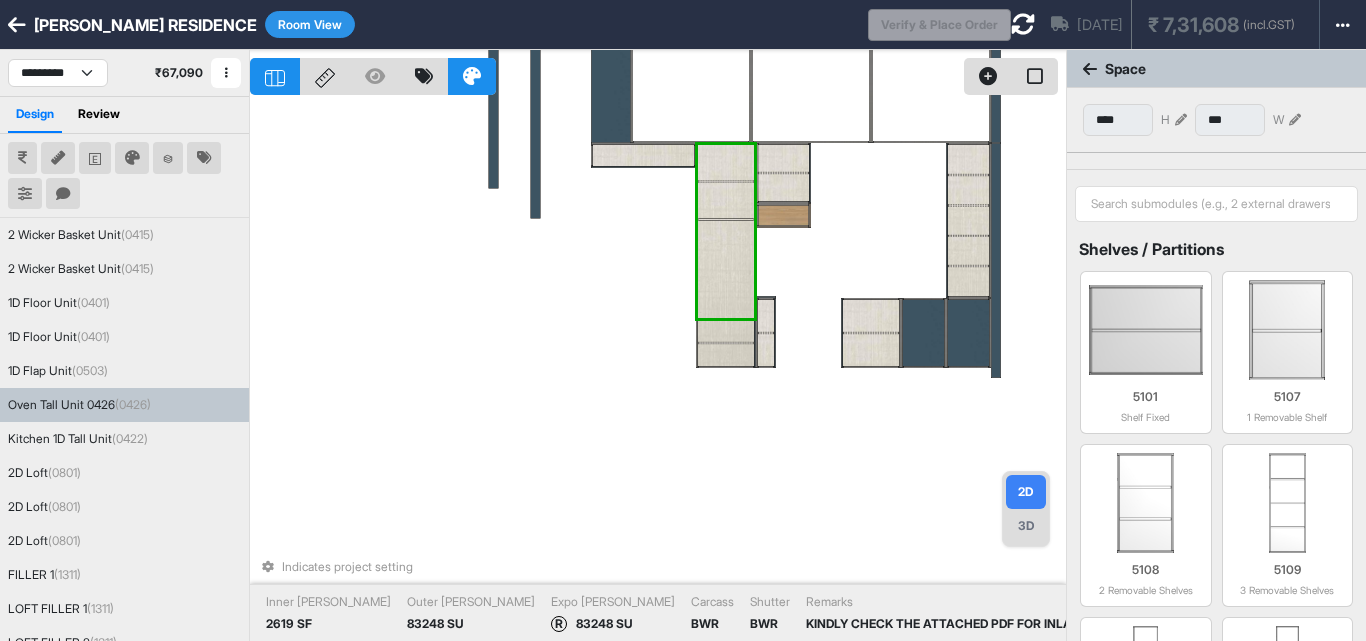click at bounding box center [726, 269] 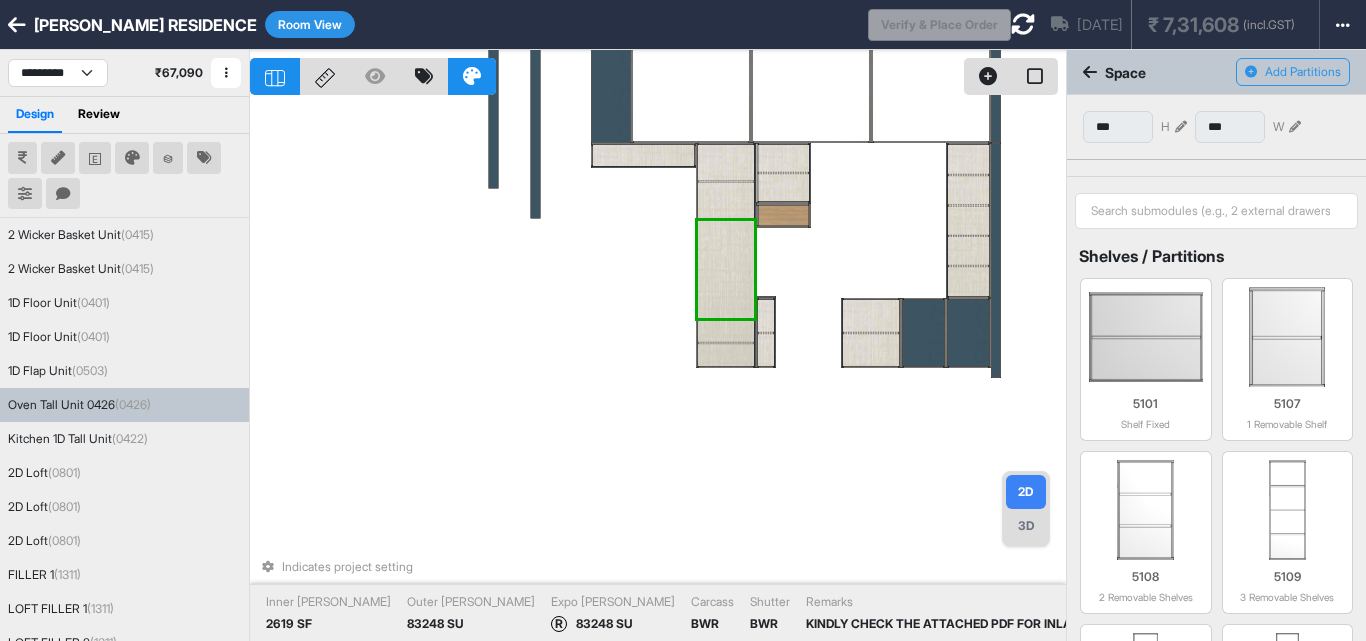 click at bounding box center [726, 331] 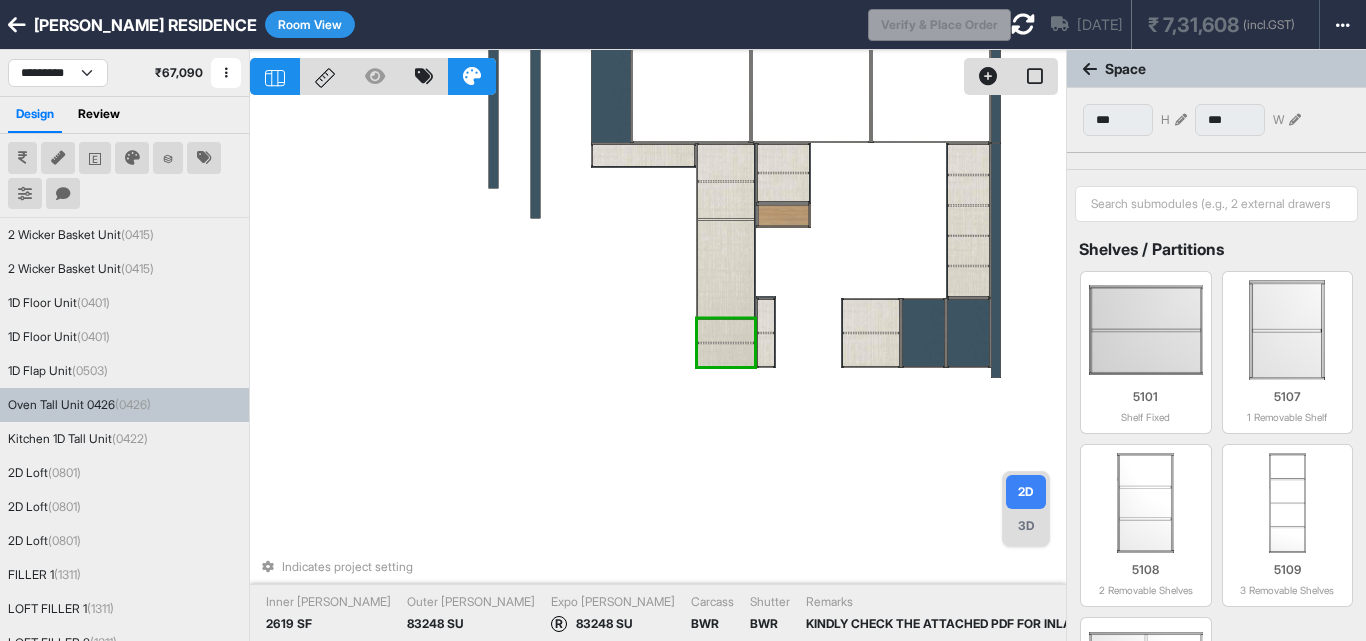 drag, startPoint x: 761, startPoint y: 221, endPoint x: 736, endPoint y: 199, distance: 33.30165 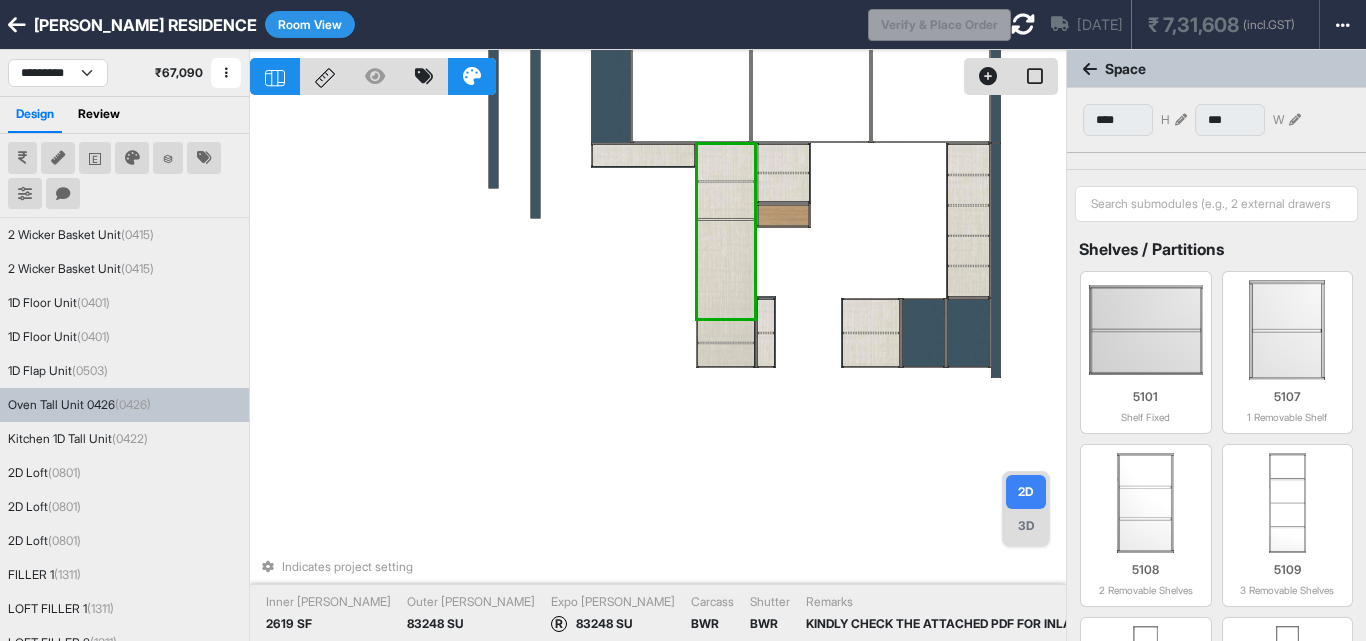 click at bounding box center [726, 201] 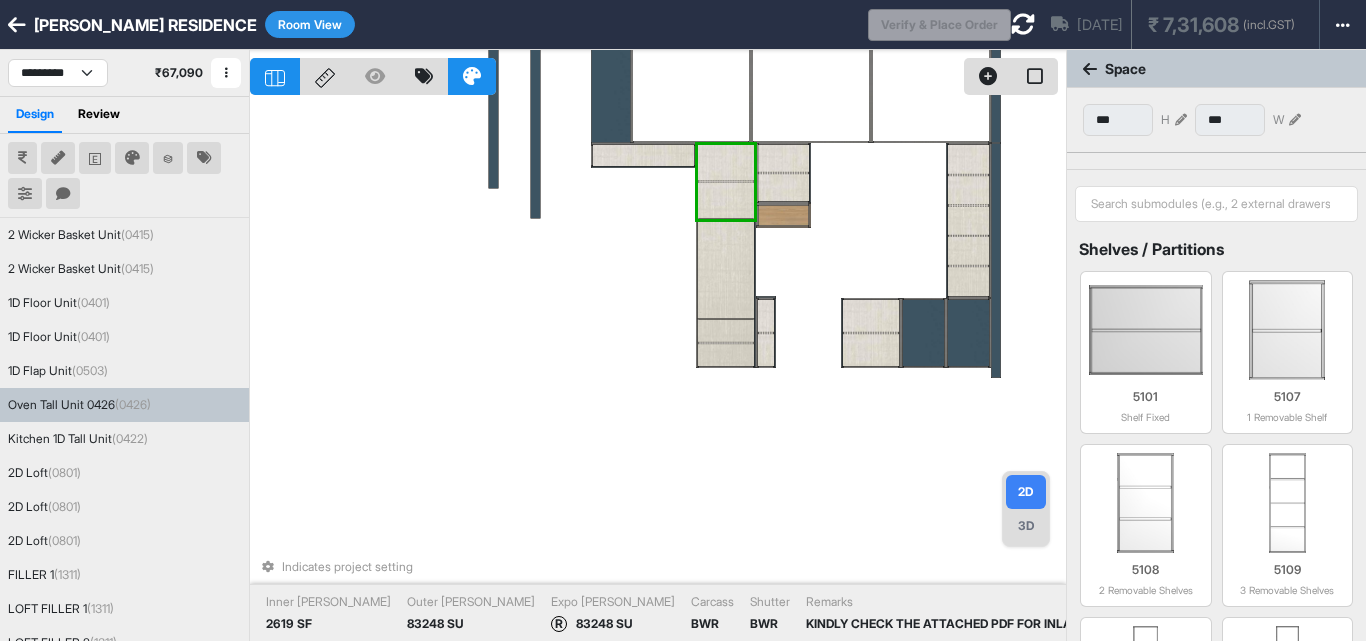 click at bounding box center (726, 269) 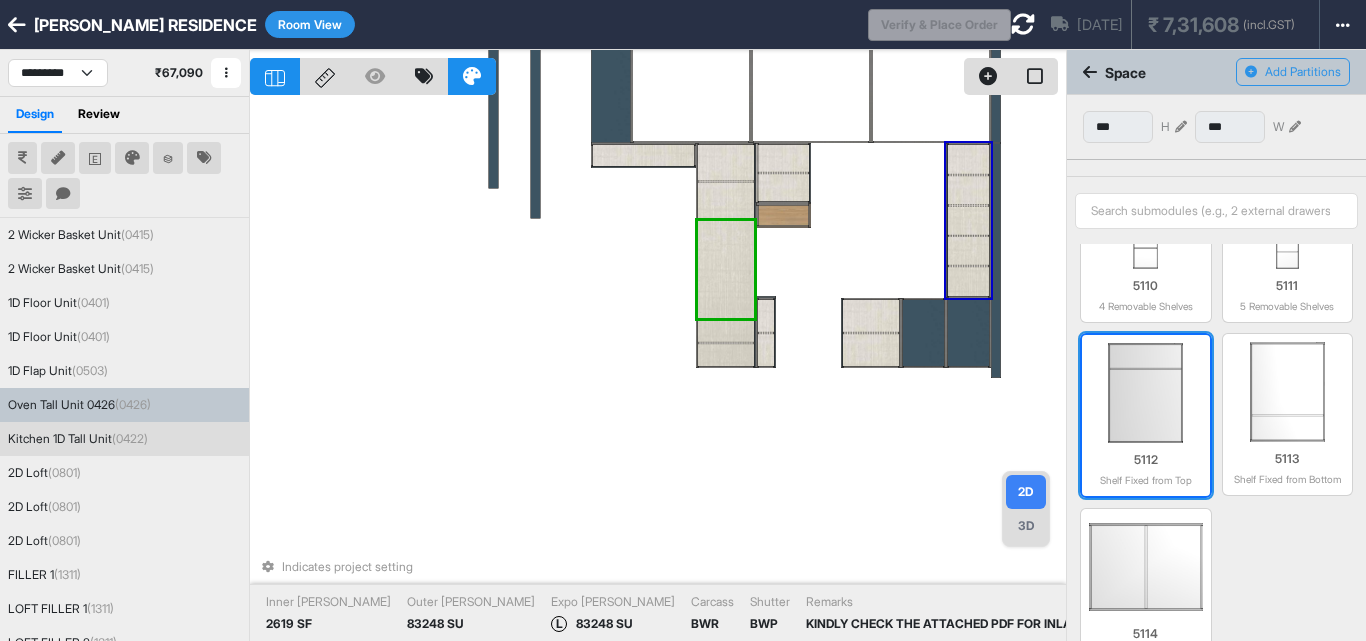 scroll, scrollTop: 499, scrollLeft: 0, axis: vertical 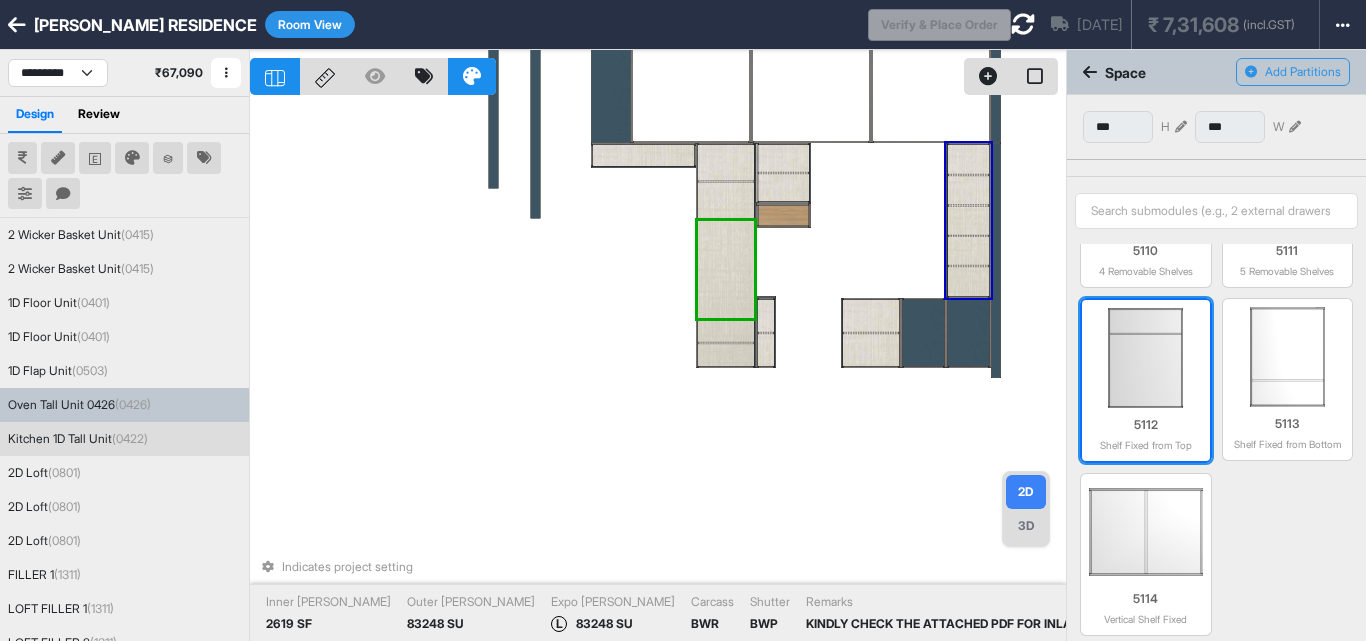 click on "5112" at bounding box center [1146, 425] 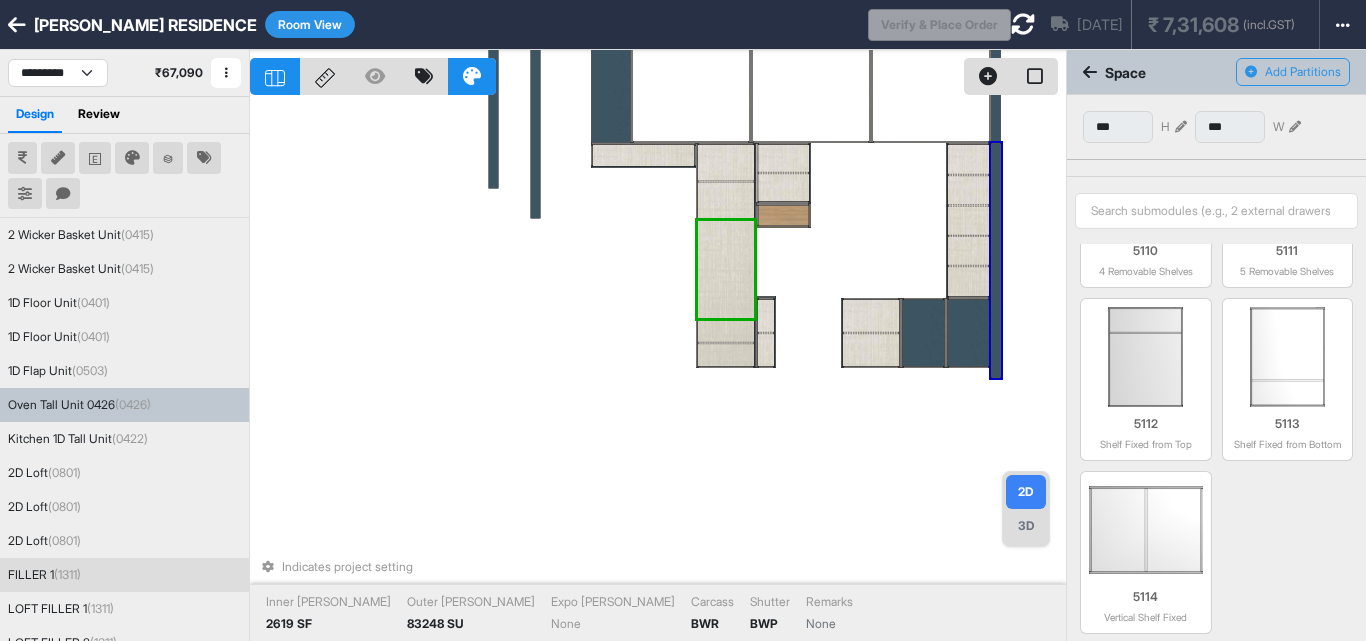 scroll, scrollTop: 499, scrollLeft: 0, axis: vertical 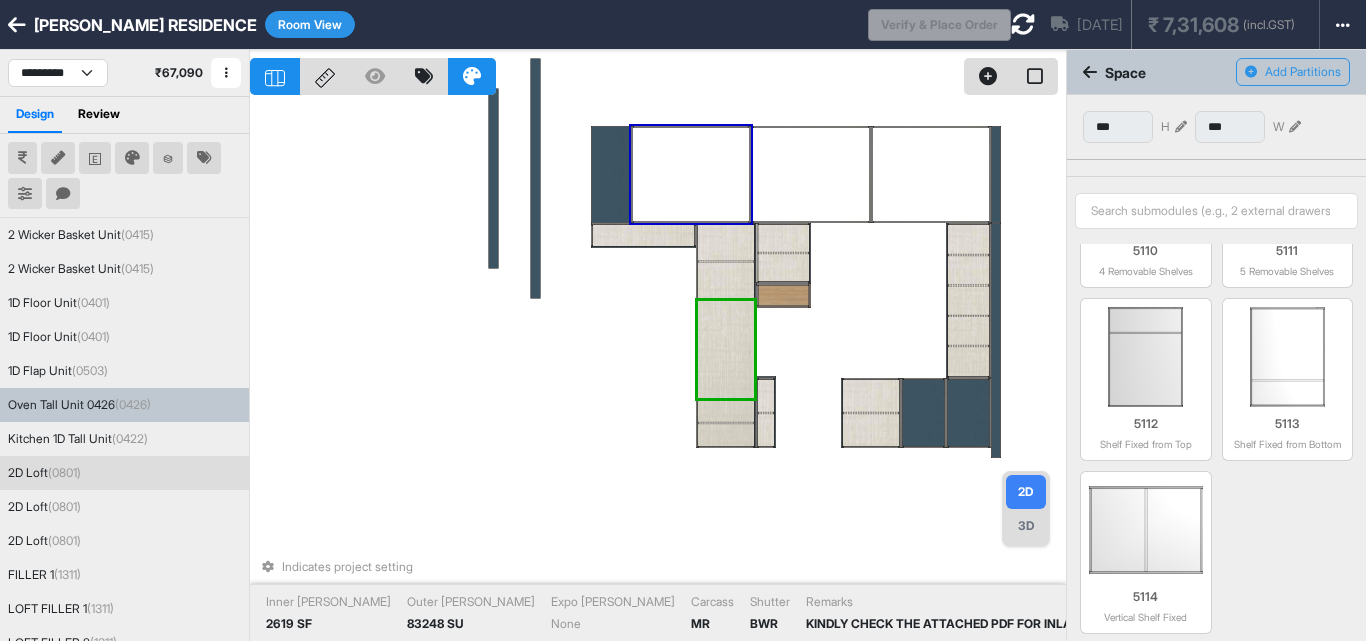click at bounding box center [691, 174] 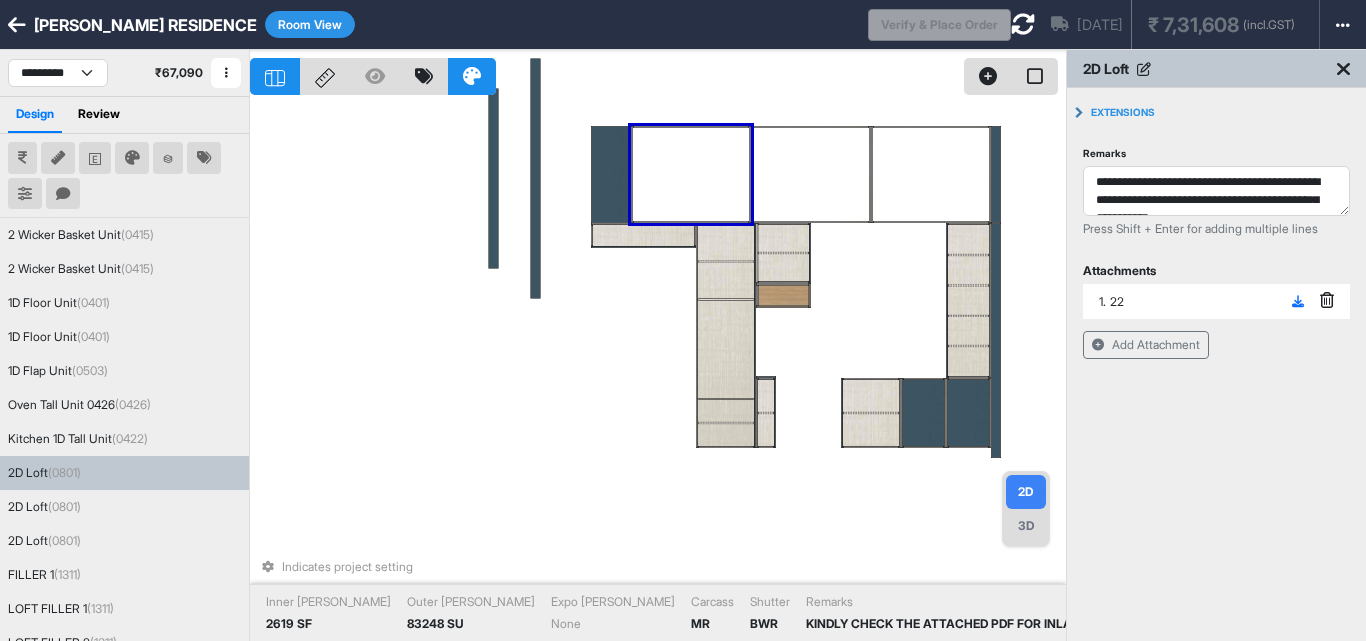 click at bounding box center (658, 72) 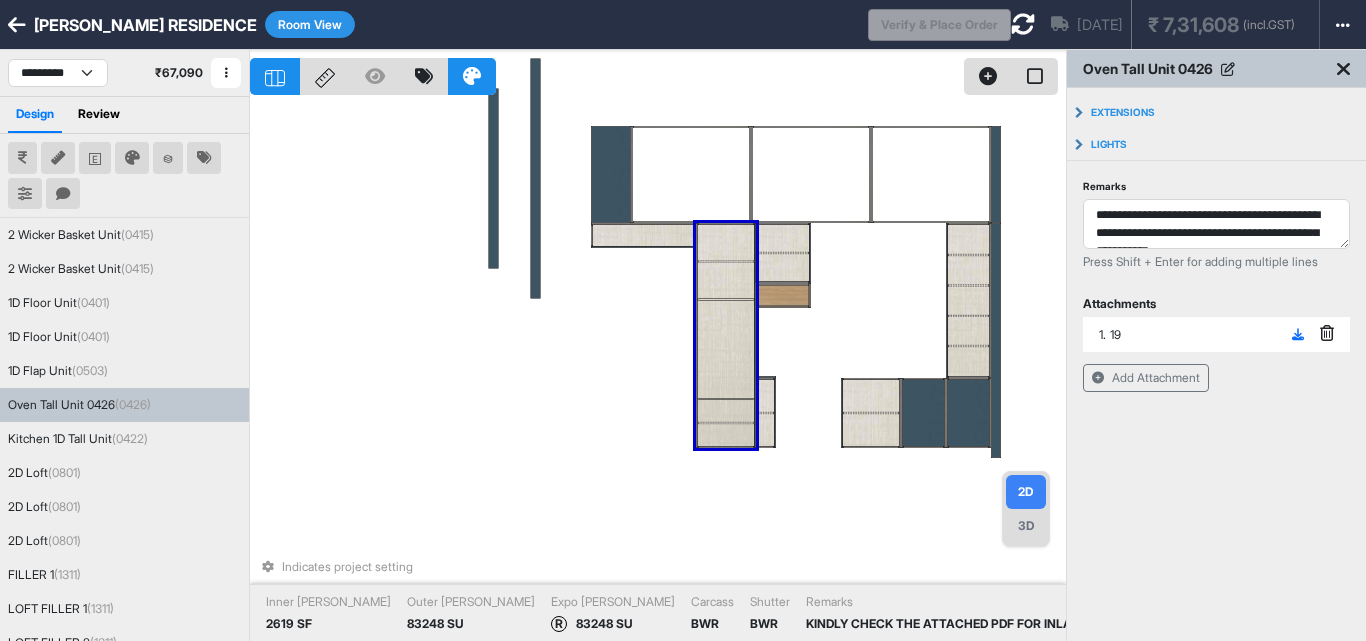 click at bounding box center [726, 349] 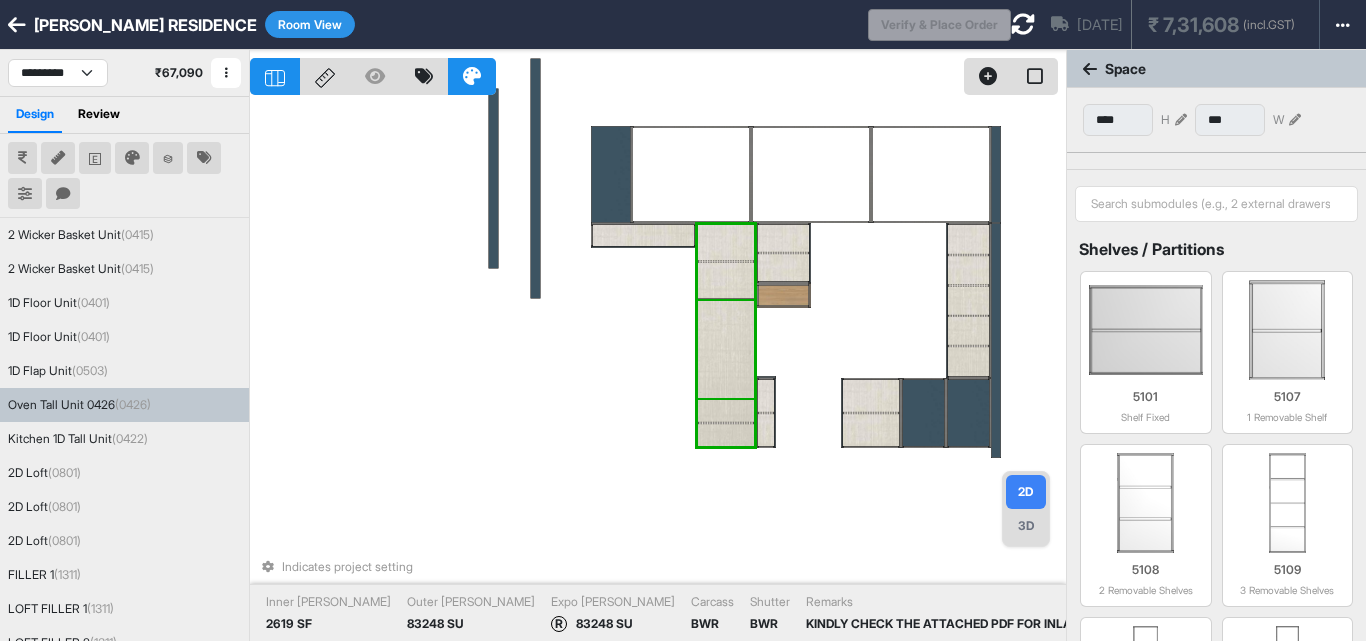 click at bounding box center [726, 349] 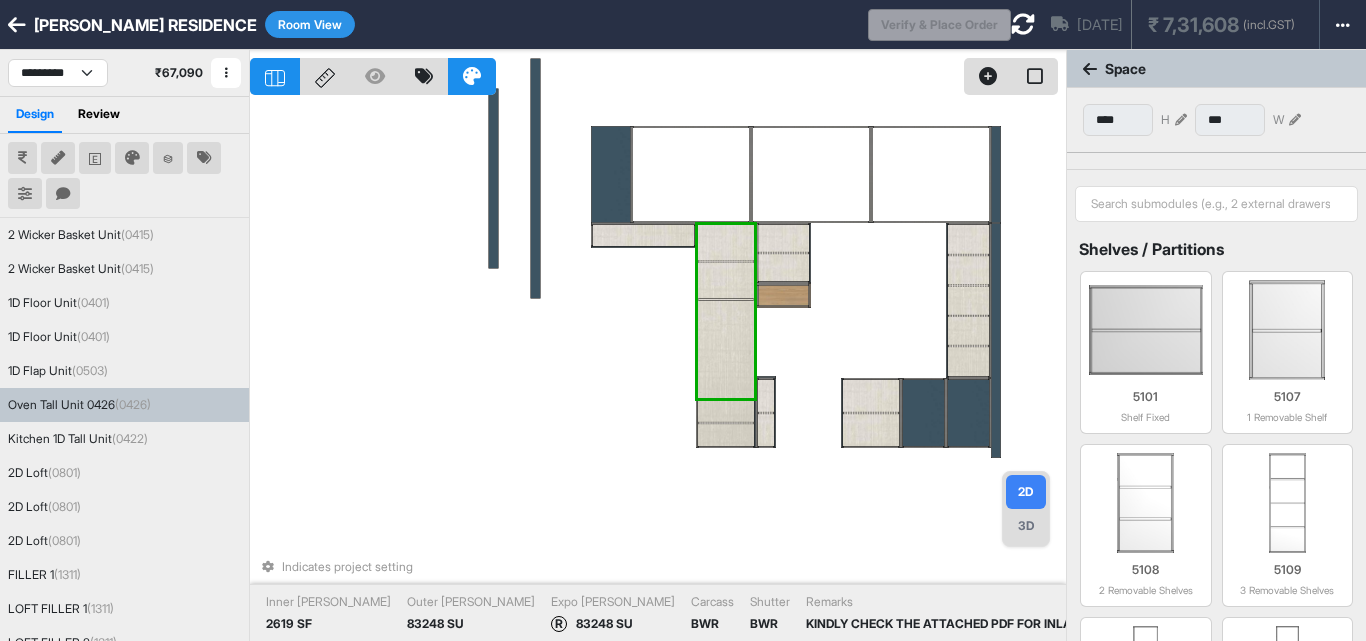 click at bounding box center [726, 349] 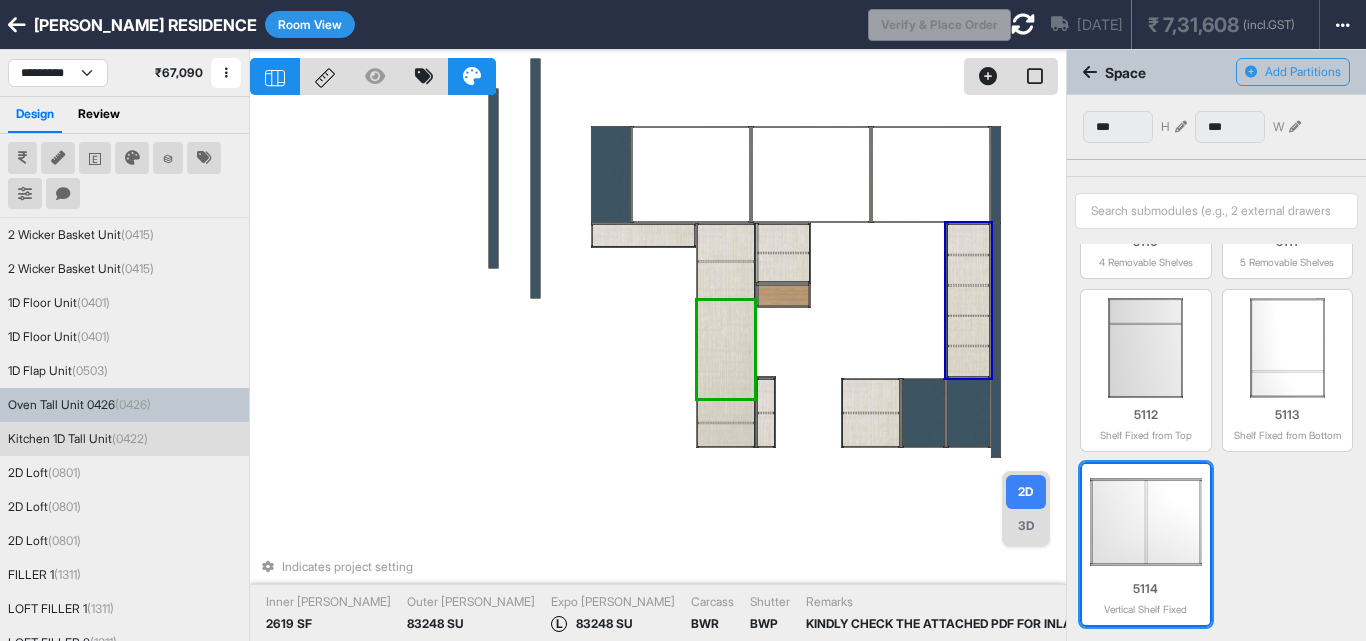 scroll, scrollTop: 500, scrollLeft: 0, axis: vertical 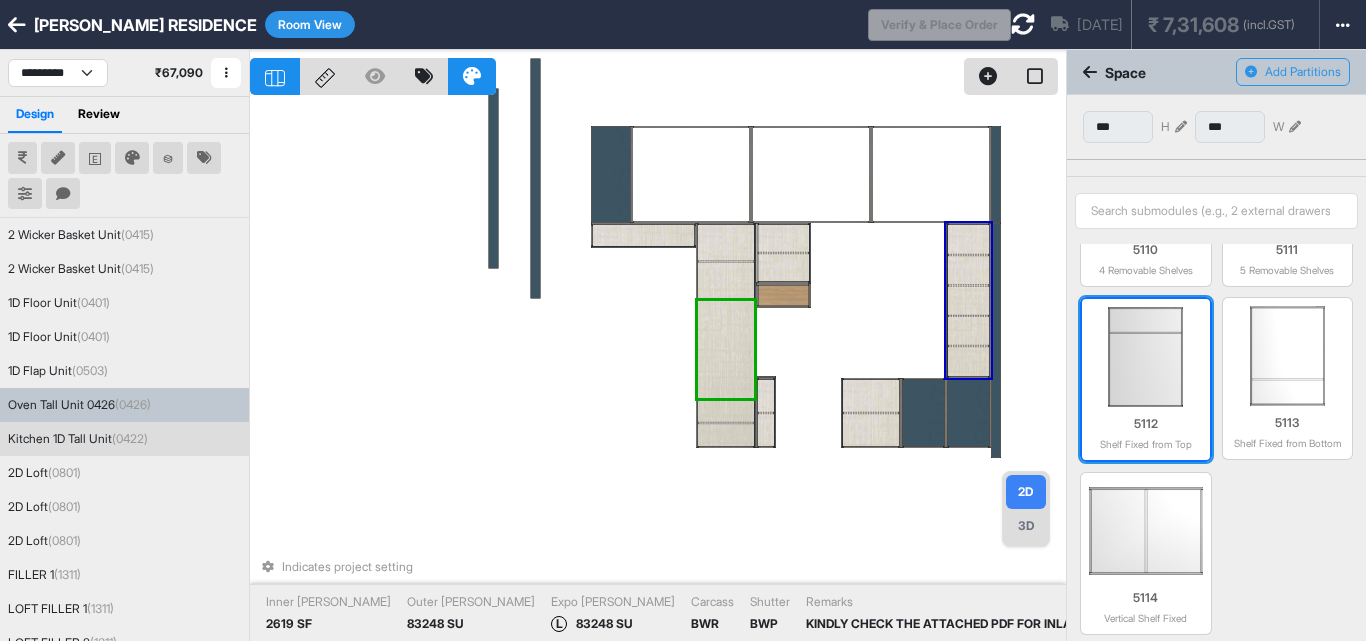 click at bounding box center (1146, 357) 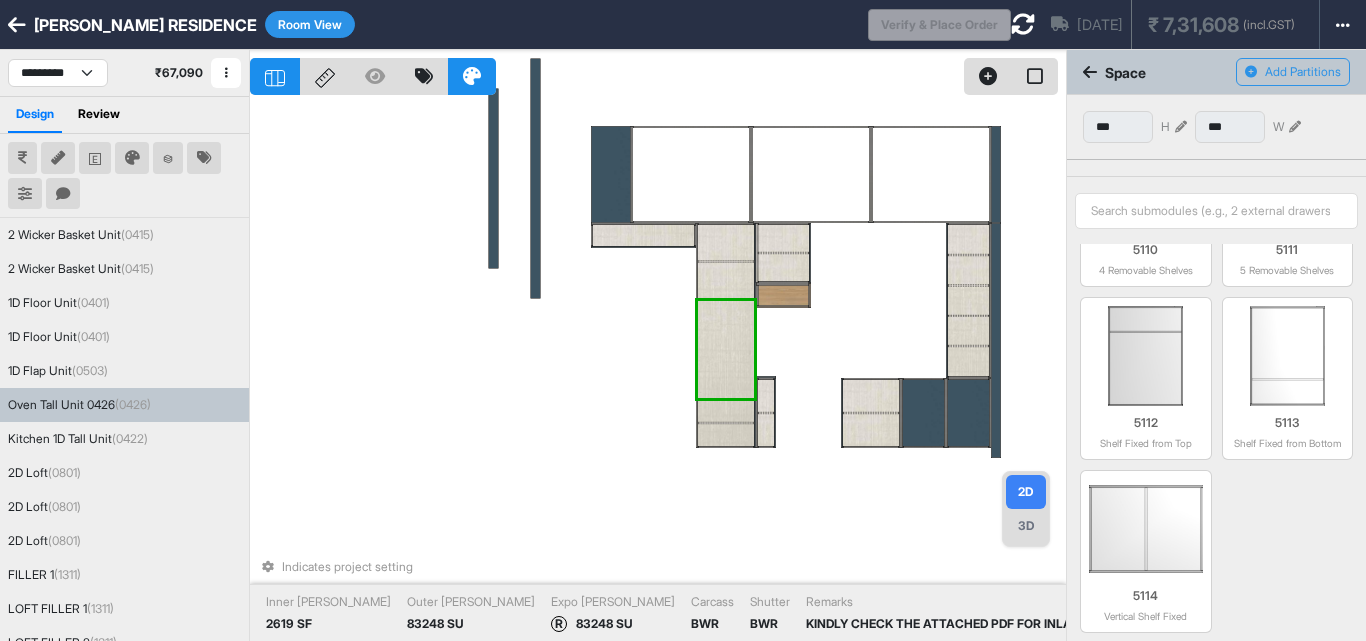 click on "Indicates project setting Inner Lam 2619 SF Outer Lam 83248 SU Expo Lam R 83248 SU Carcass BWR Shutter BWR Remarks KINDLY CHECK THE ATTACHED PDF FOR INLAY (1. CEN_83248 SU_PACIFIC BLUE / 2. CEN_80225 SU_SILVER GREY)
45 DEGREE CUT COMMON FOR ALL UNIT" at bounding box center [658, 370] 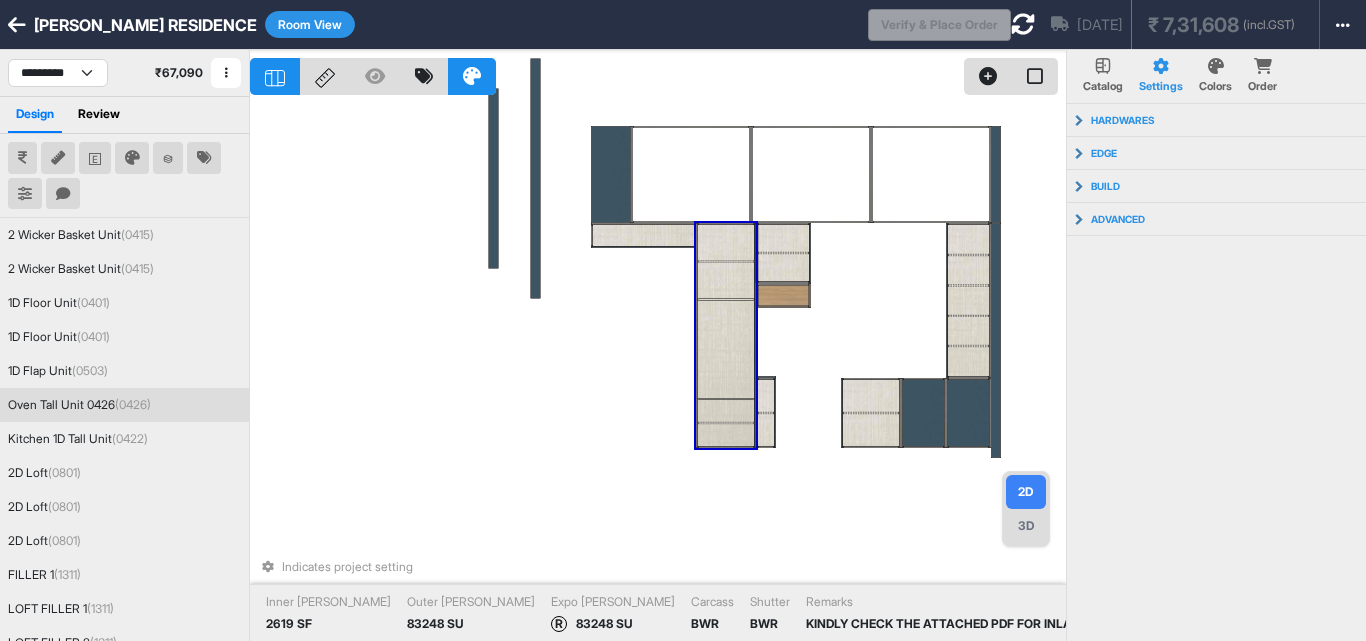 click at bounding box center [726, 349] 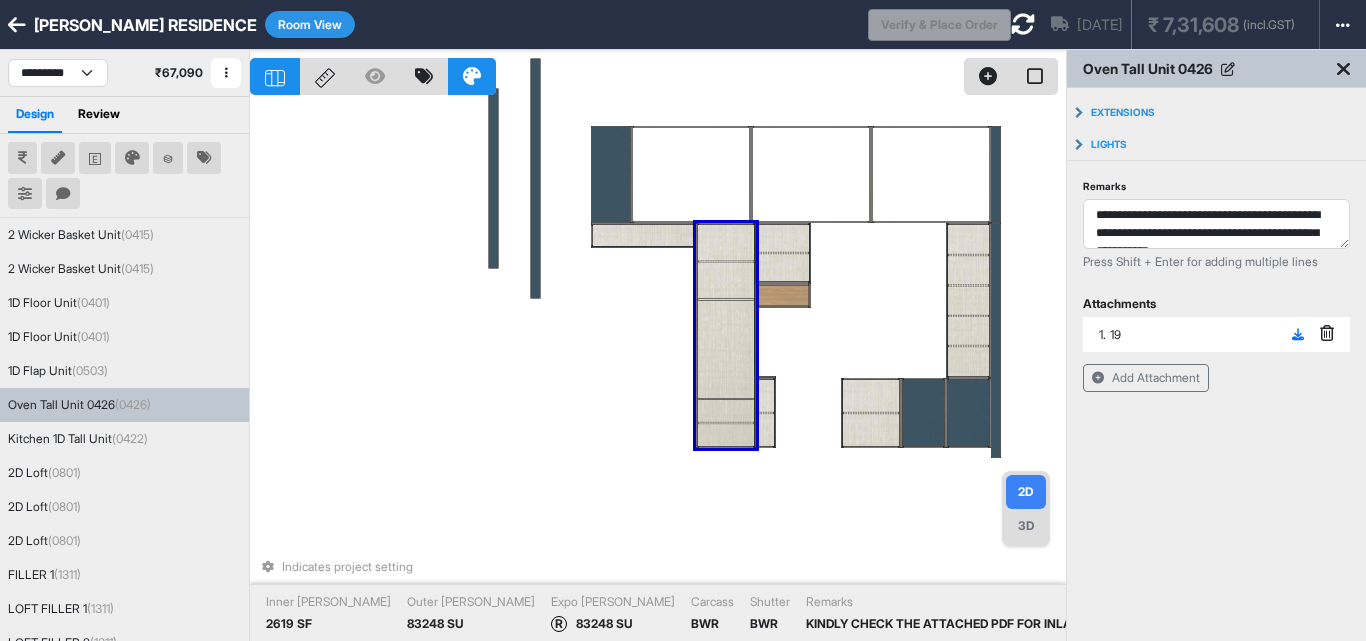 click at bounding box center [726, 349] 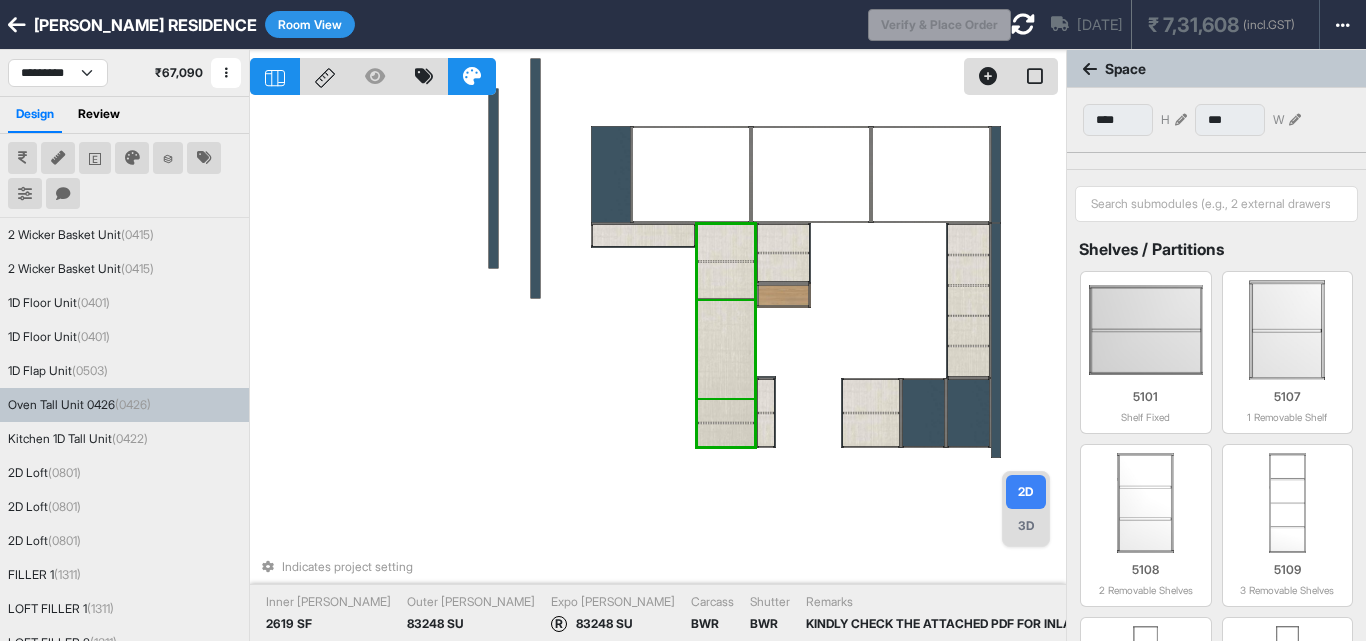 click at bounding box center [726, 349] 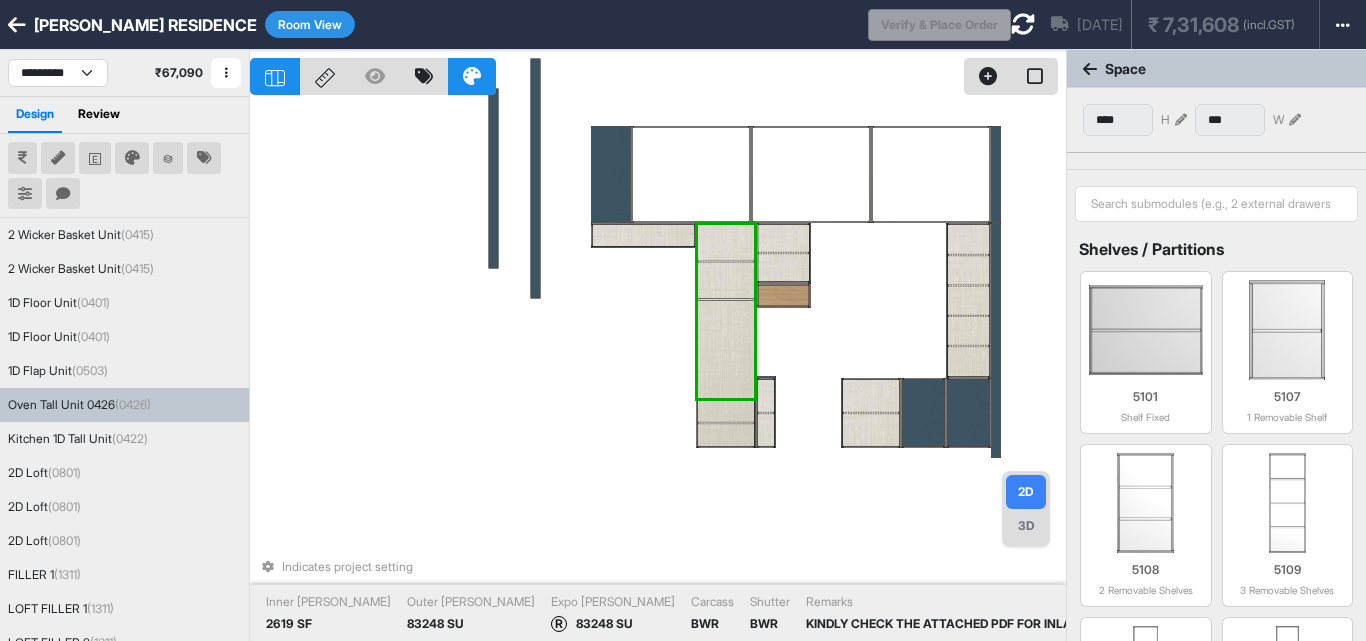 click at bounding box center [726, 349] 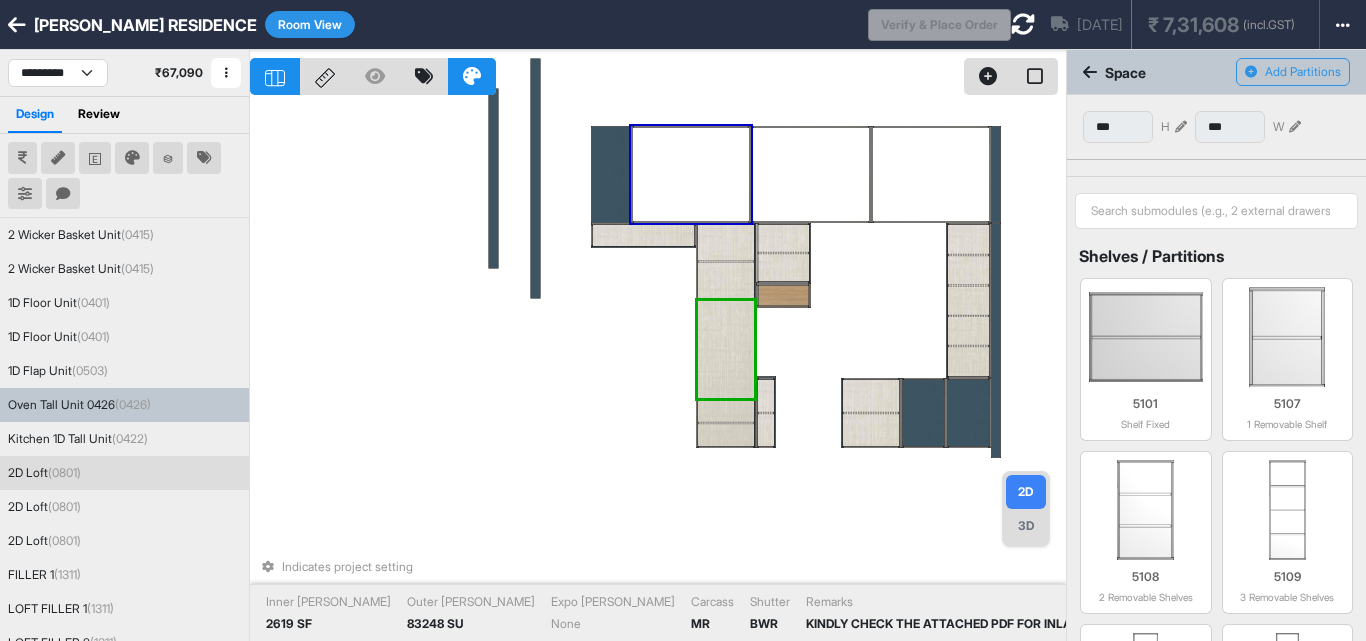 click at bounding box center (1023, 24) 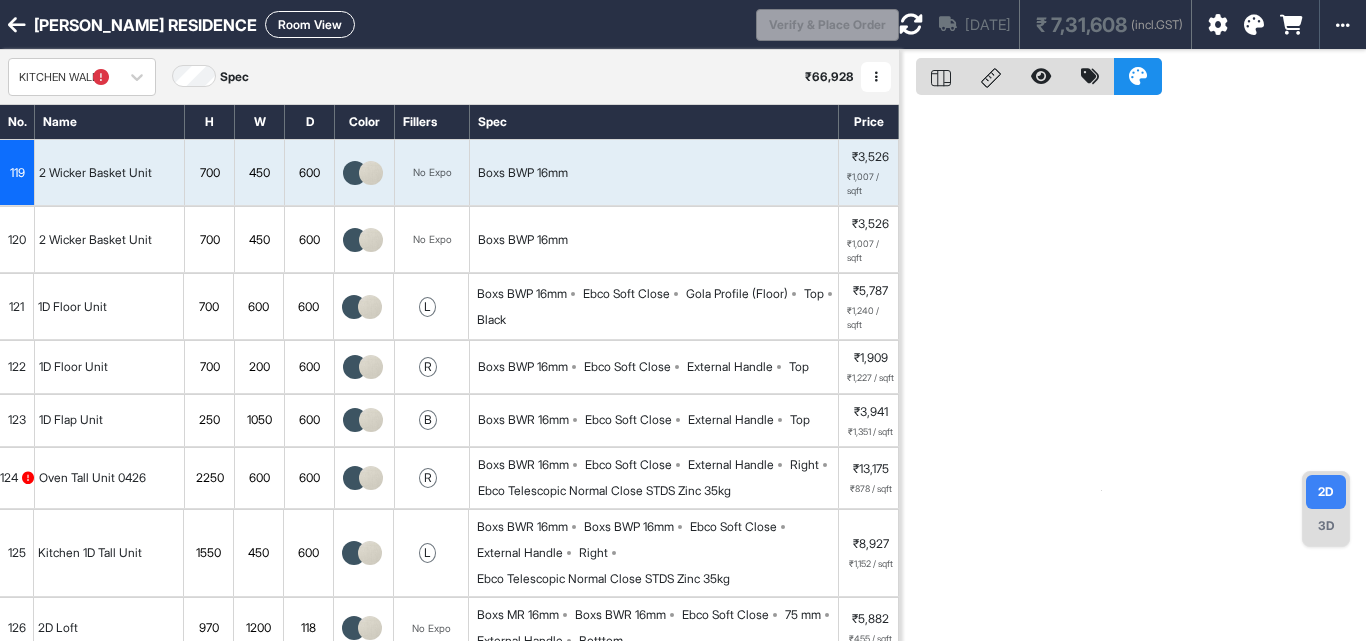 scroll, scrollTop: 0, scrollLeft: 0, axis: both 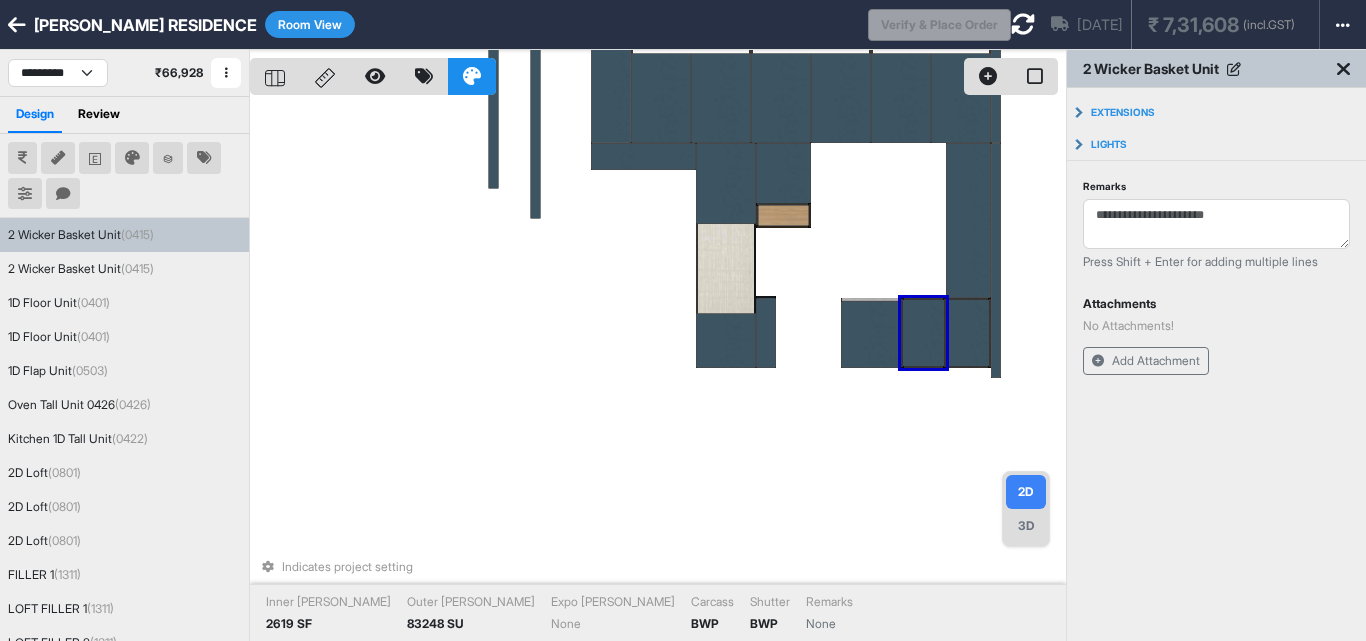 click on "Indicates project setting Inner Lam 2619 SF Outer Lam 83248 SU Expo Lam None Carcass BWP Shutter BWP Remarks None" at bounding box center [658, 370] 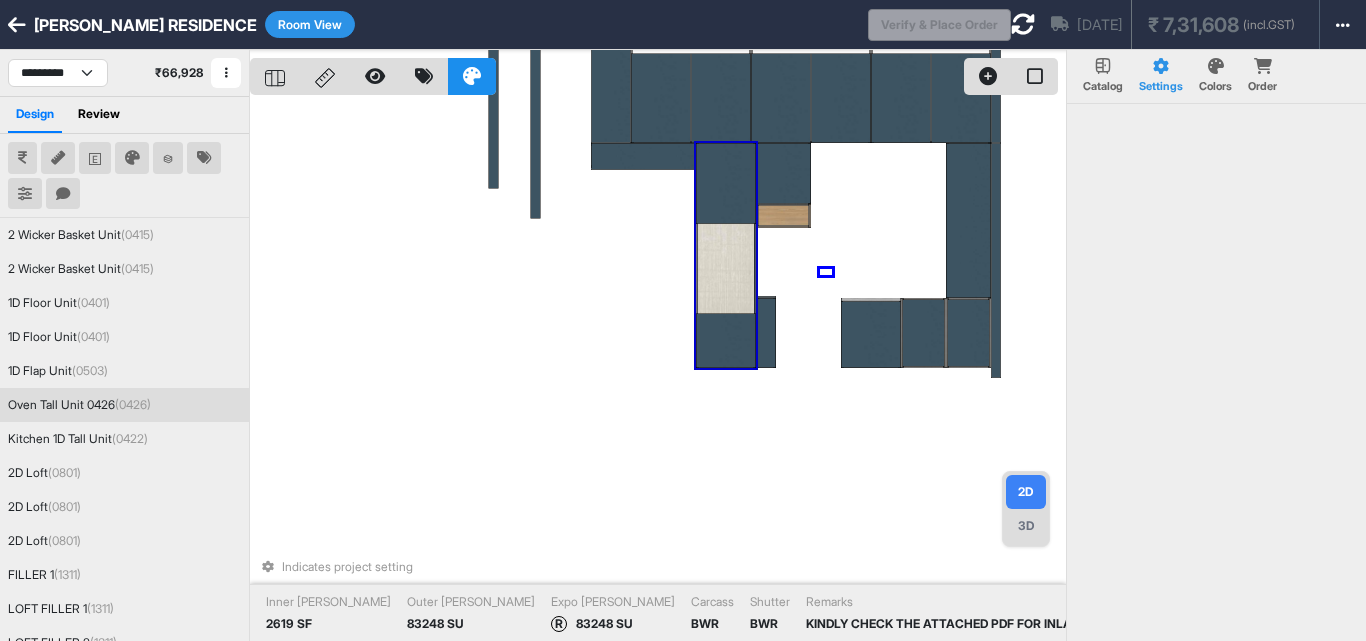 click on "Indicates project setting Inner [PERSON_NAME] 2619 SF Outer [PERSON_NAME] 83248 SU Expo [PERSON_NAME] R 83248 SU Carcass BWR Shutter BWR Remarks KINDLY CHECK THE ATTACHED PDF FOR INLAY (1. CEN_83248 SU_PACIFIC BLUE / 2. CEN_80225 SU_SILVER GREY)
45 DEGREE CUT COMMON FOR ALL UNIT" at bounding box center (658, 370) 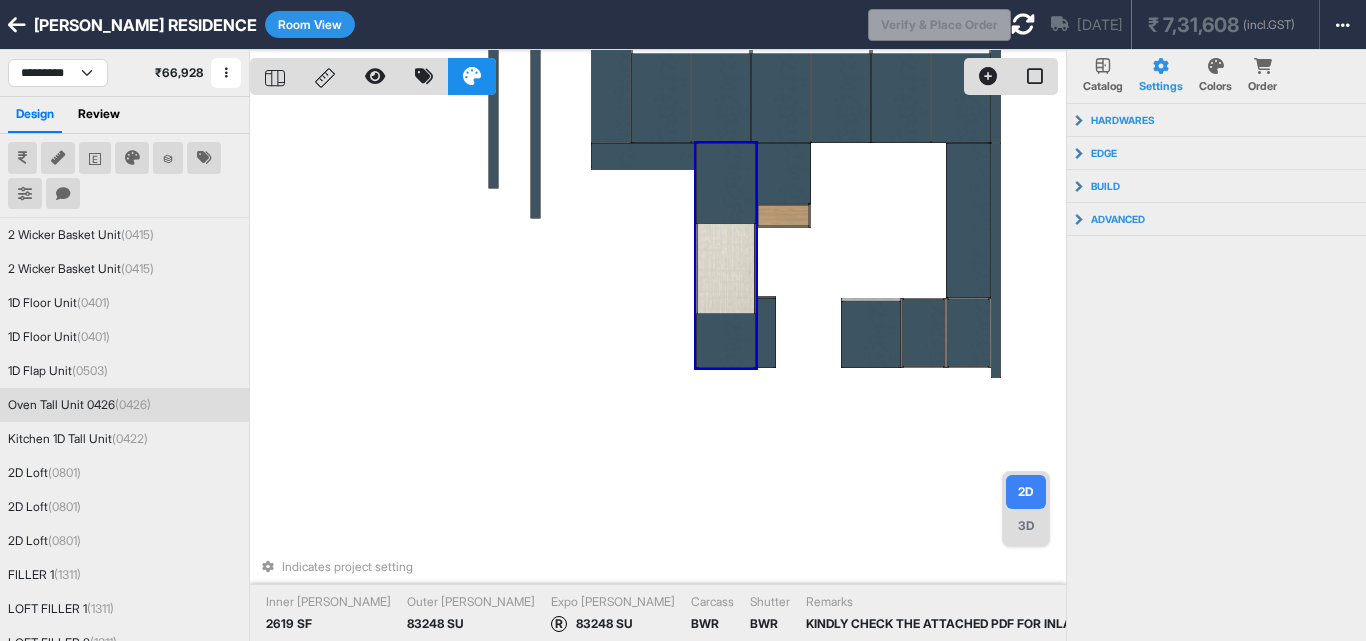 click at bounding box center [726, 269] 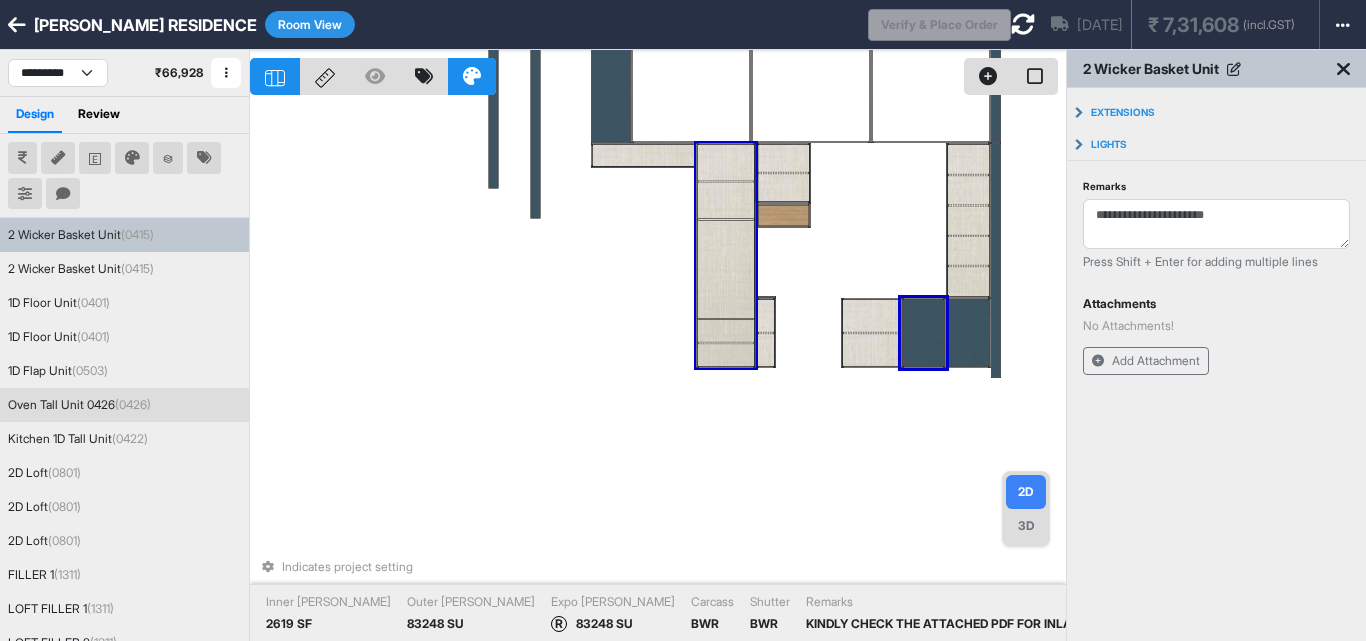 click at bounding box center [726, 201] 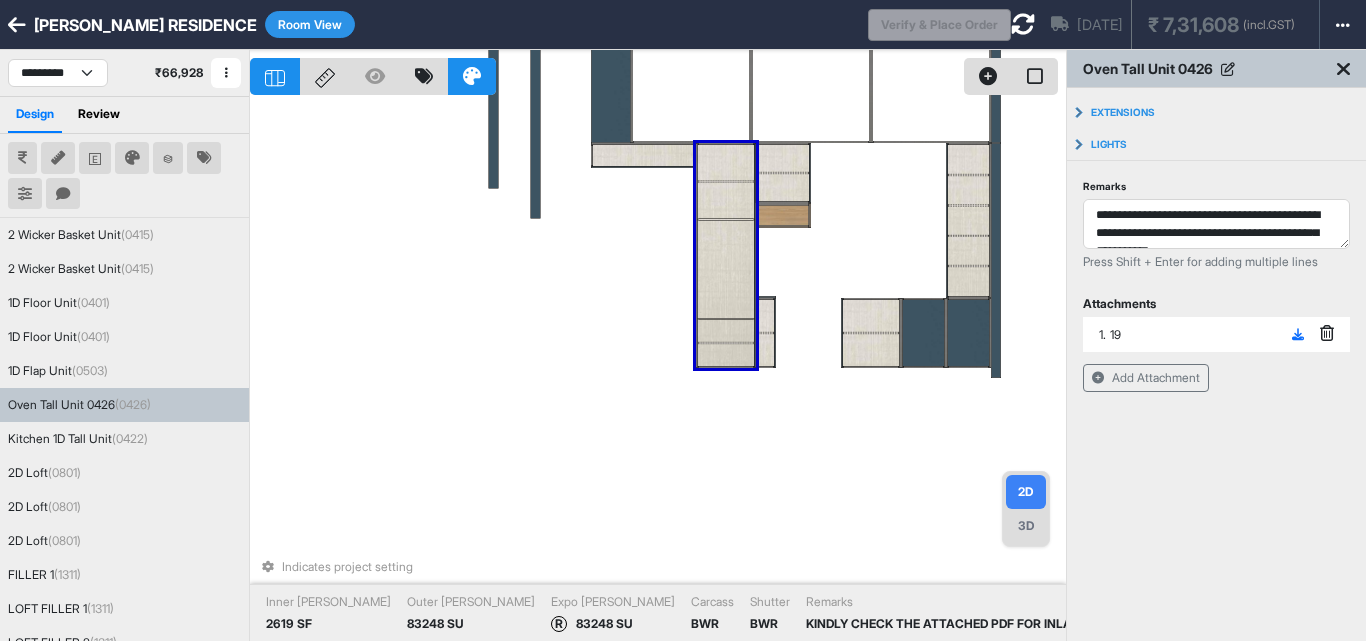 click at bounding box center (726, 201) 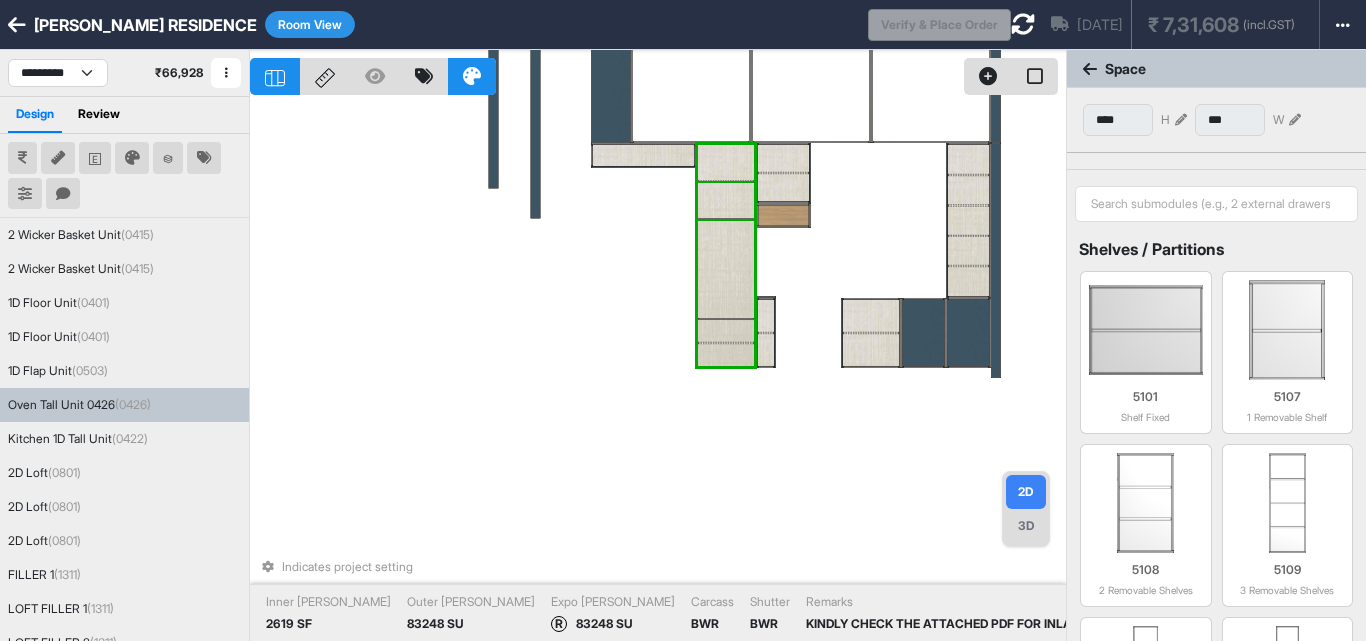 click at bounding box center (726, 201) 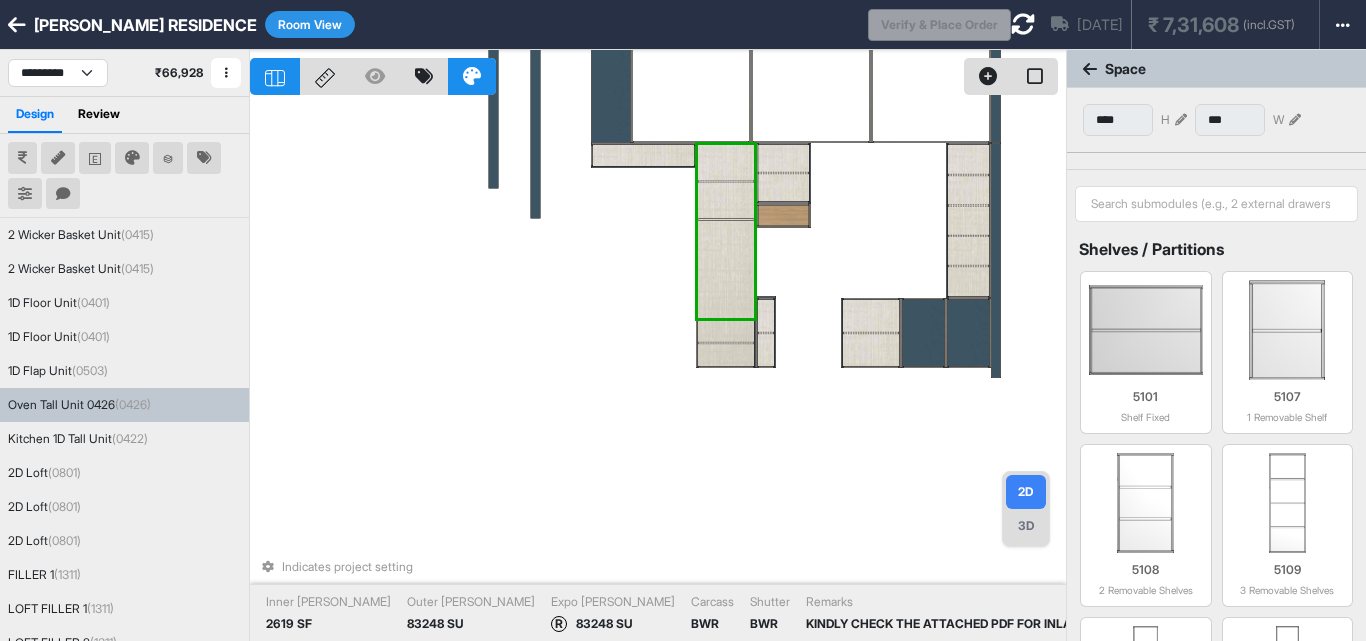 click at bounding box center (726, 201) 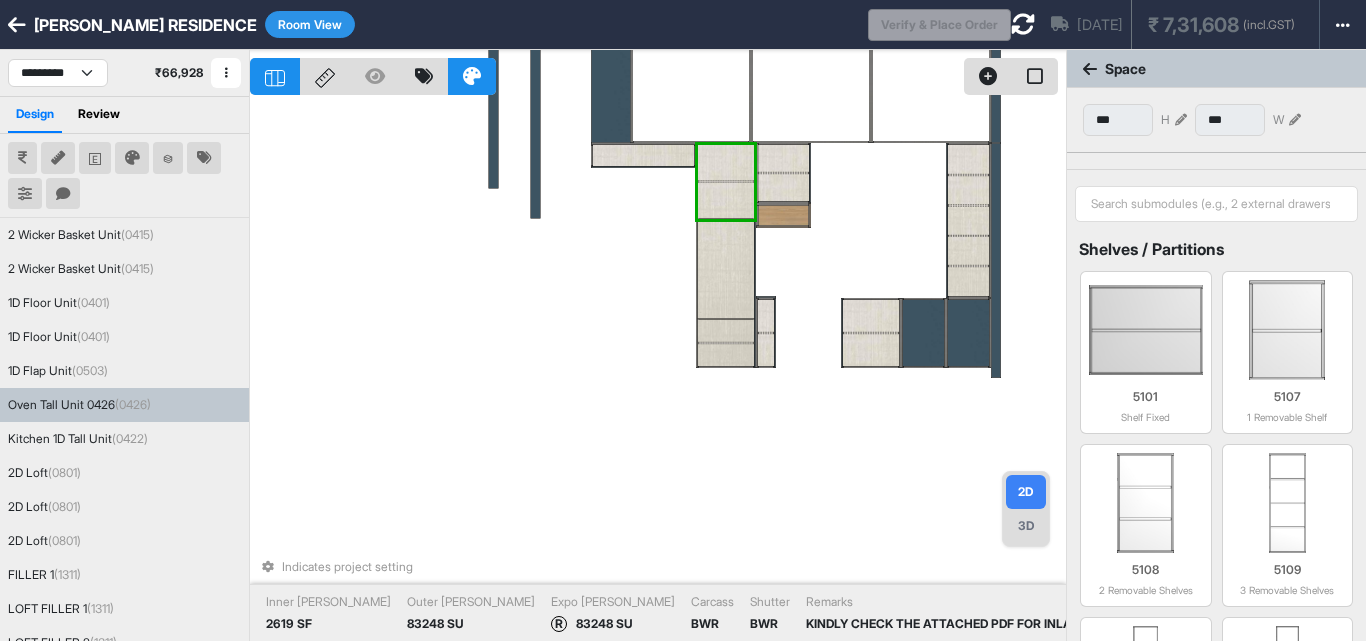 click at bounding box center (726, 355) 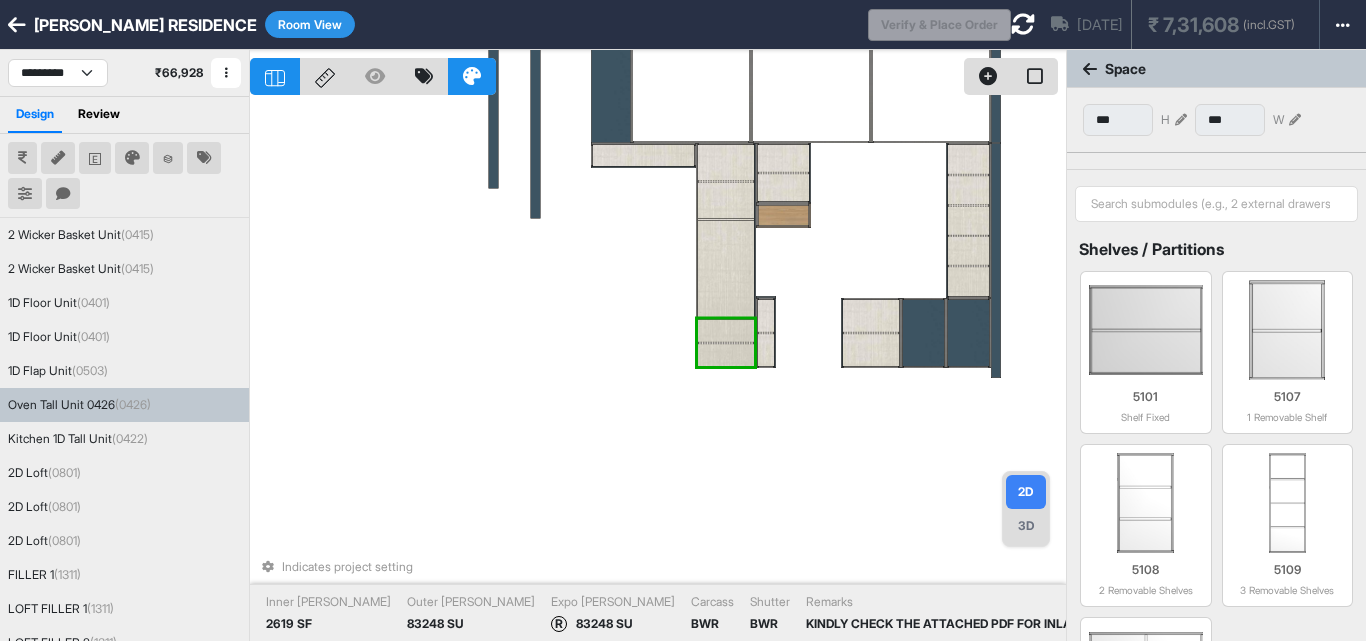 click at bounding box center (726, 331) 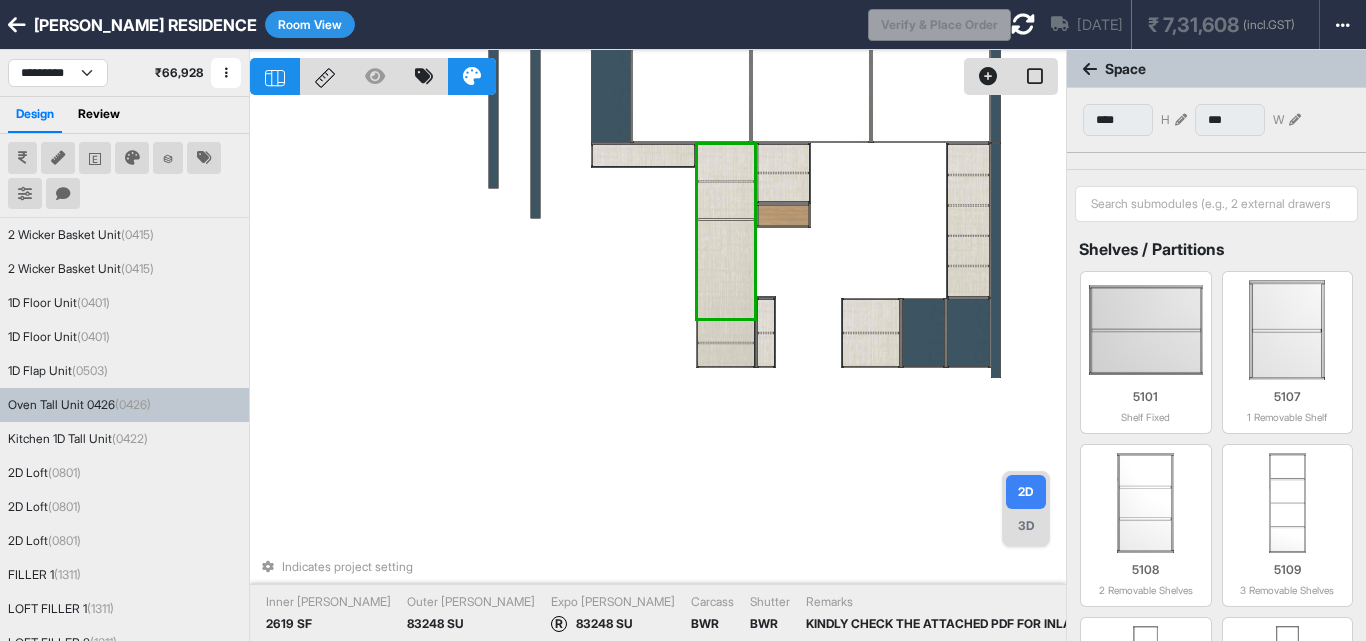 click at bounding box center [726, 269] 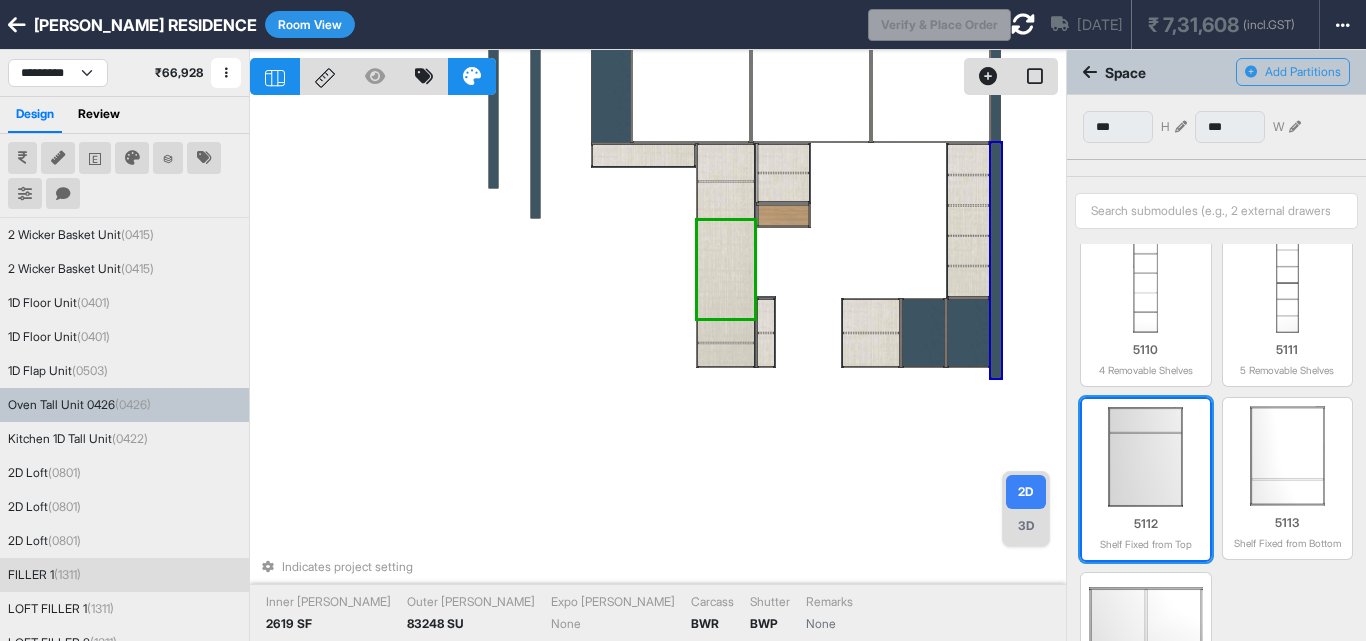 scroll, scrollTop: 398, scrollLeft: 0, axis: vertical 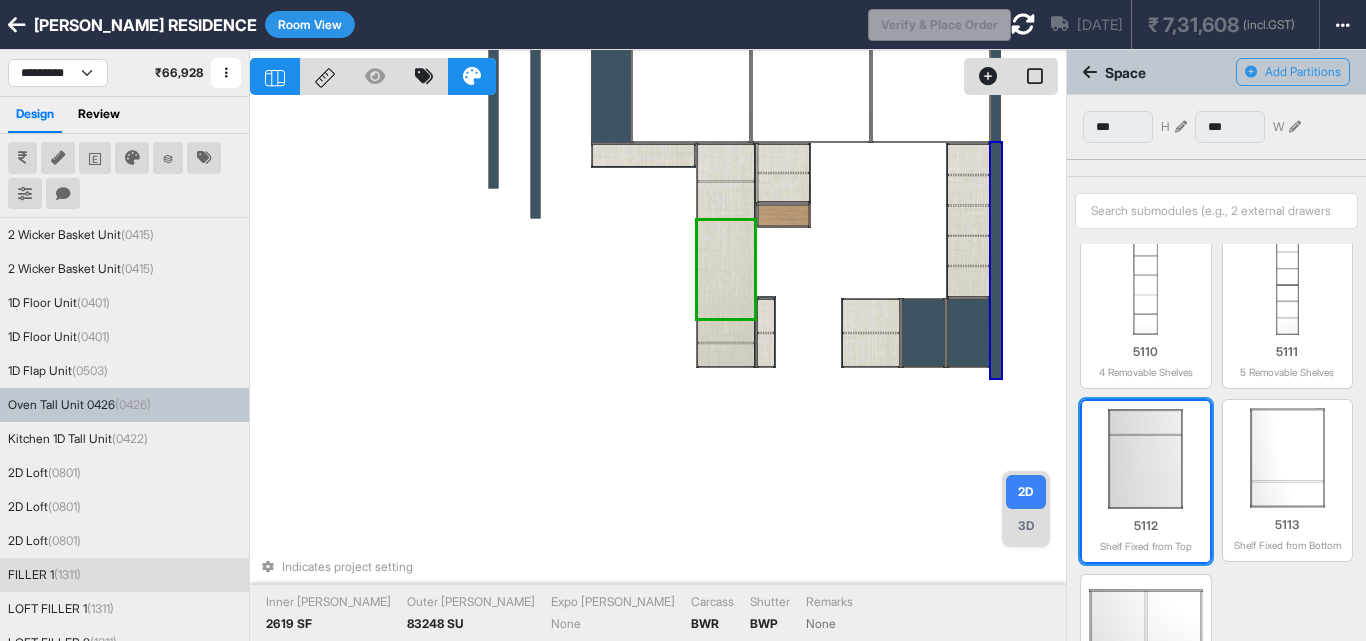 click at bounding box center [1146, 459] 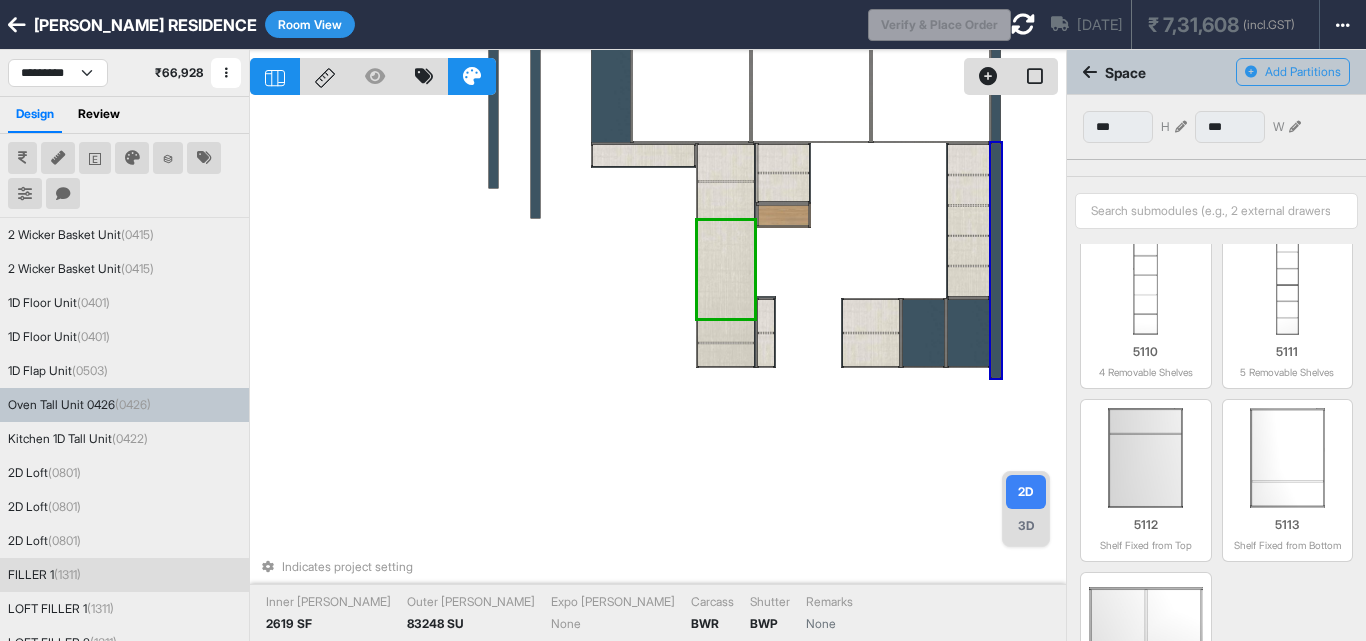 click on "Indicates project setting Inner Lam 2619 SF Outer Lam 83248 SU Expo Lam None Carcass BWR Shutter BWP Remarks None" at bounding box center [658, 370] 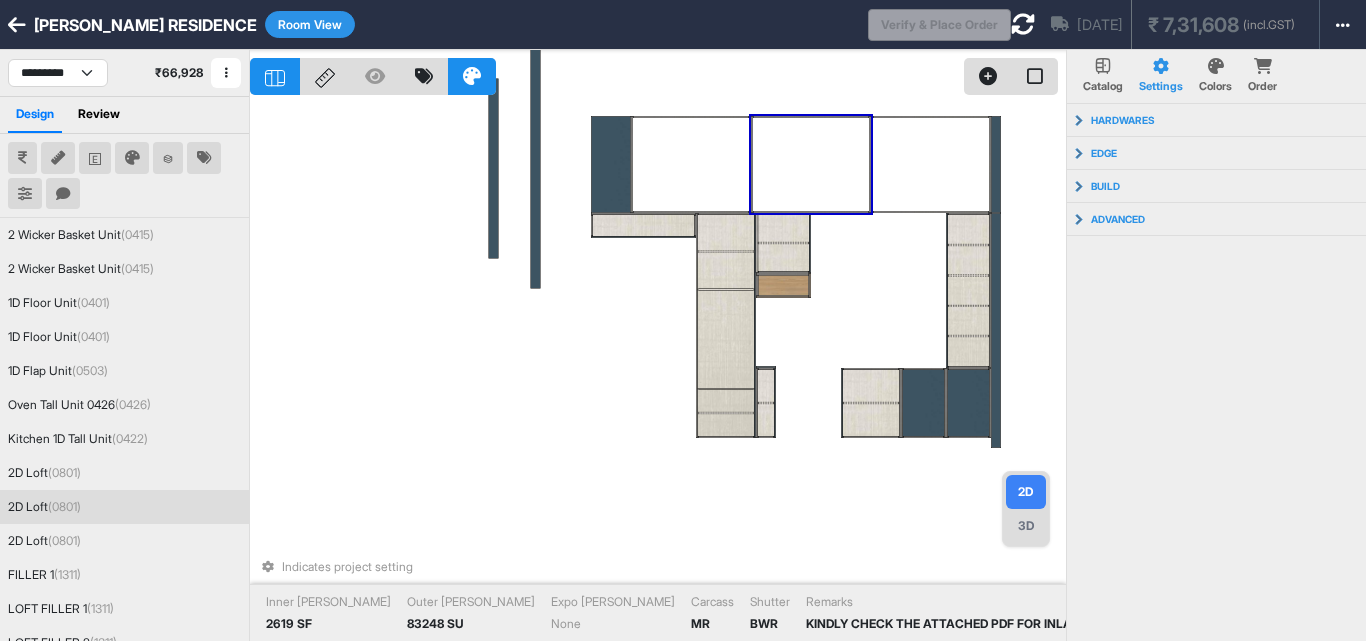 click at bounding box center (1023, 24) 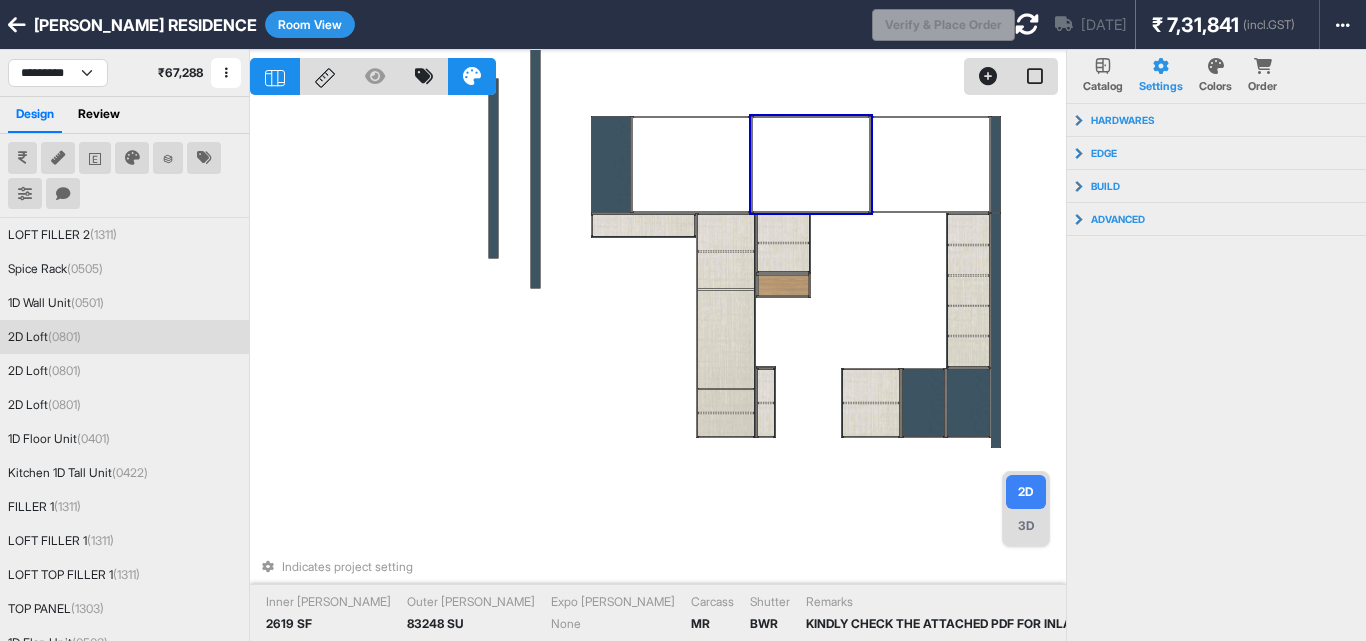 click at bounding box center (658, 72) 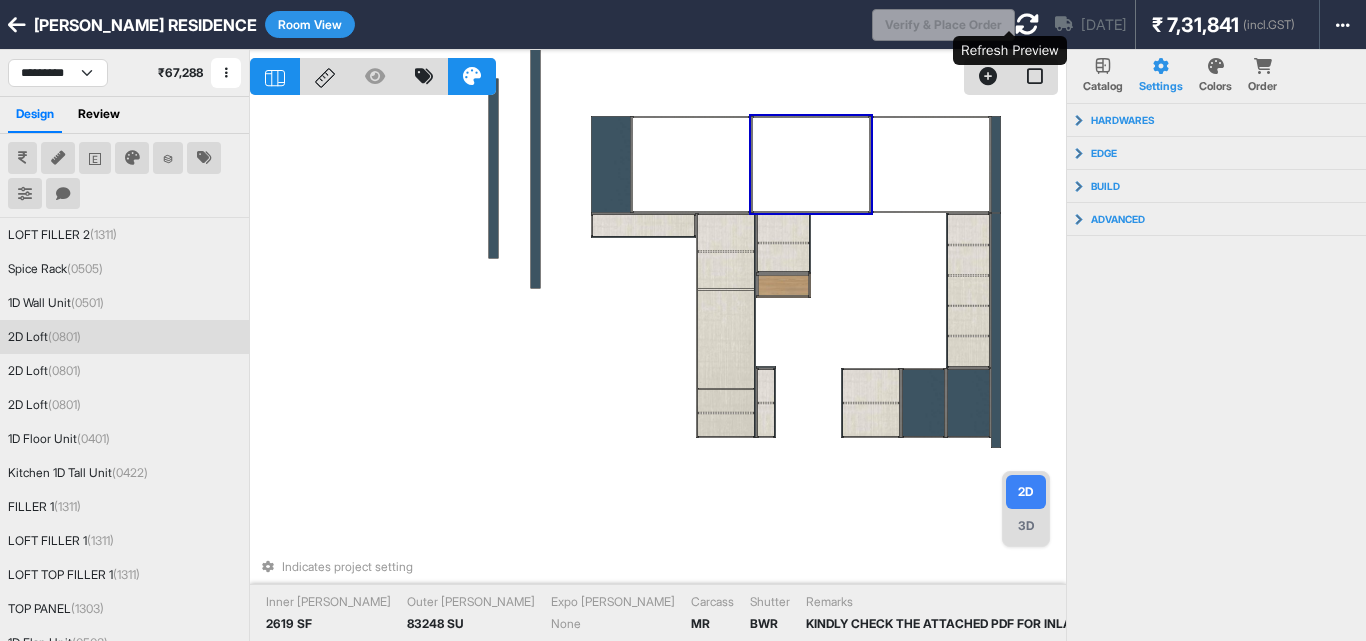 click at bounding box center (1027, 24) 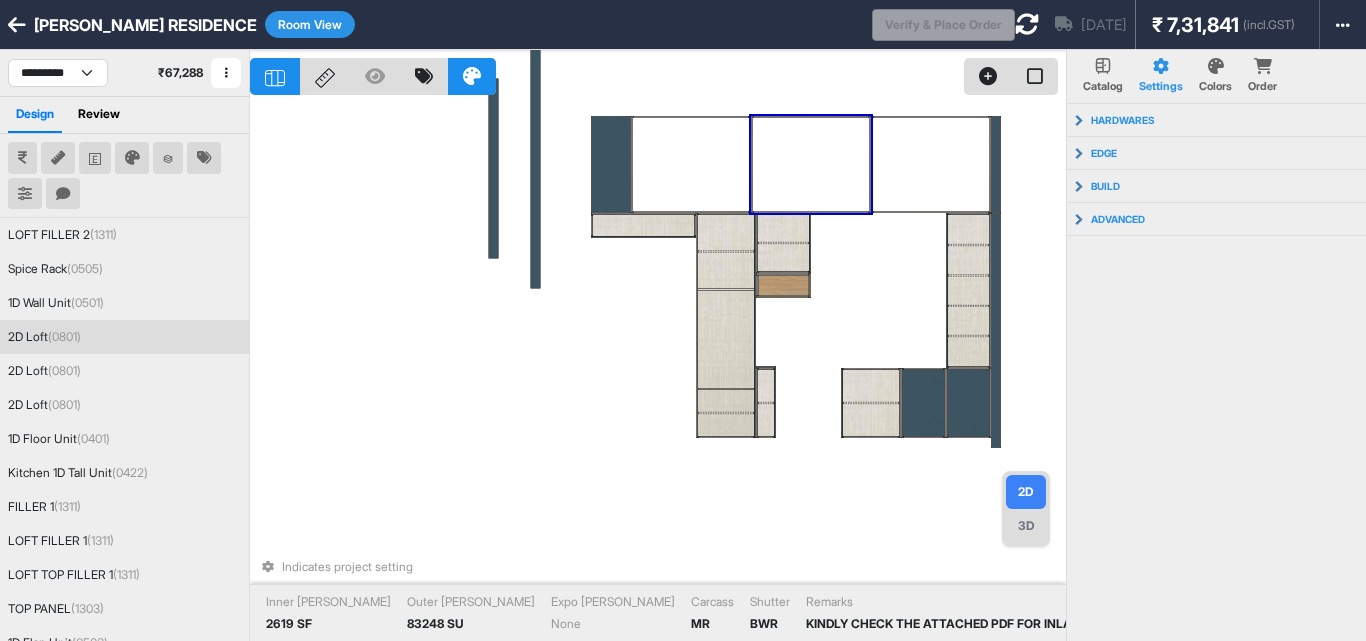 drag, startPoint x: 232, startPoint y: 40, endPoint x: 237, endPoint y: 31, distance: 10.29563 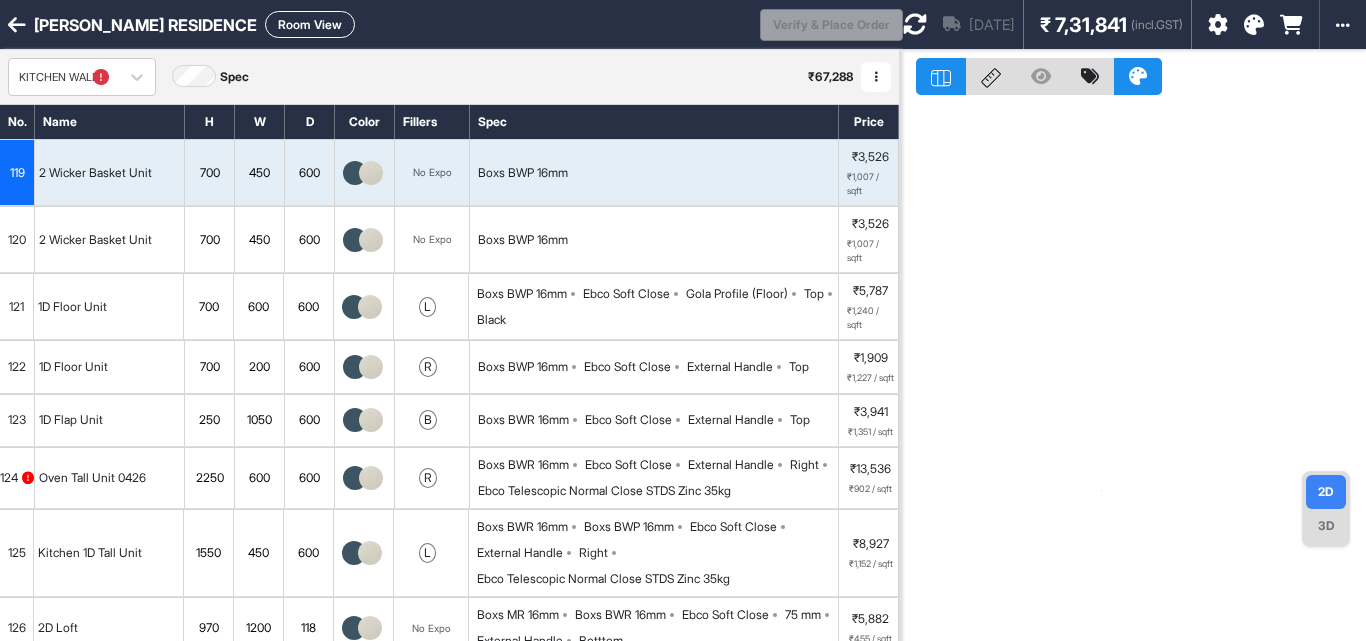 click on "124" at bounding box center [17, 478] 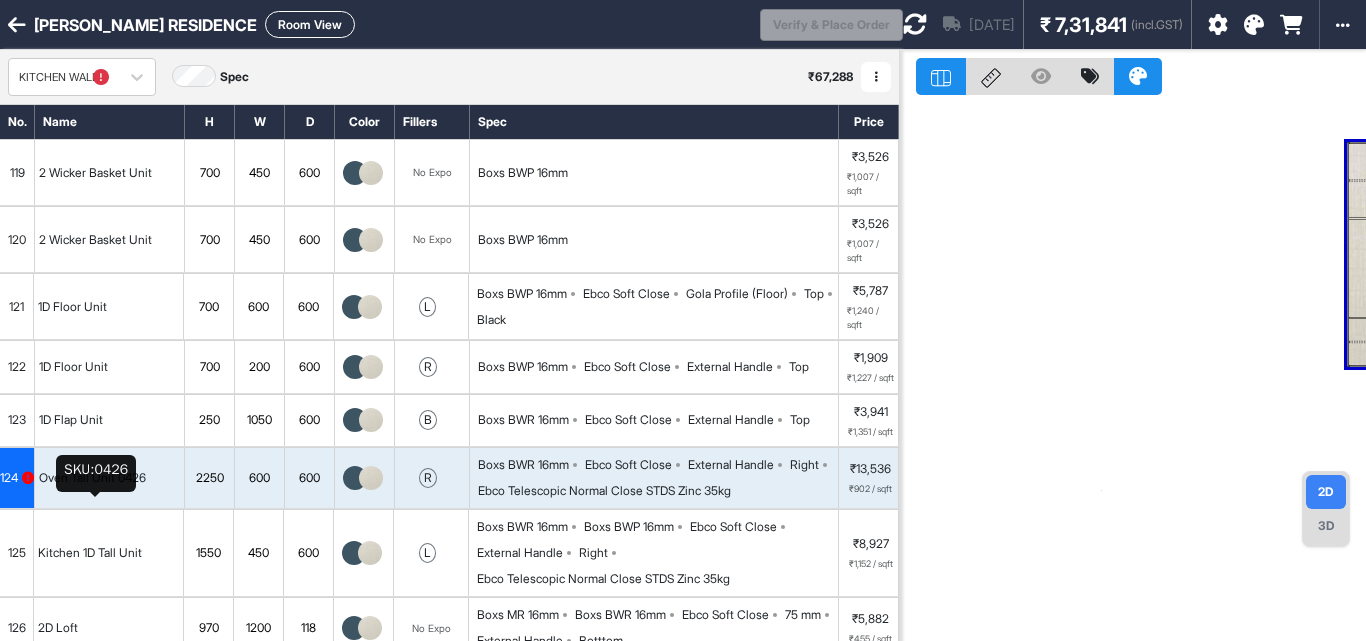click on "Oven Tall Unit 0426" at bounding box center [92, 478] 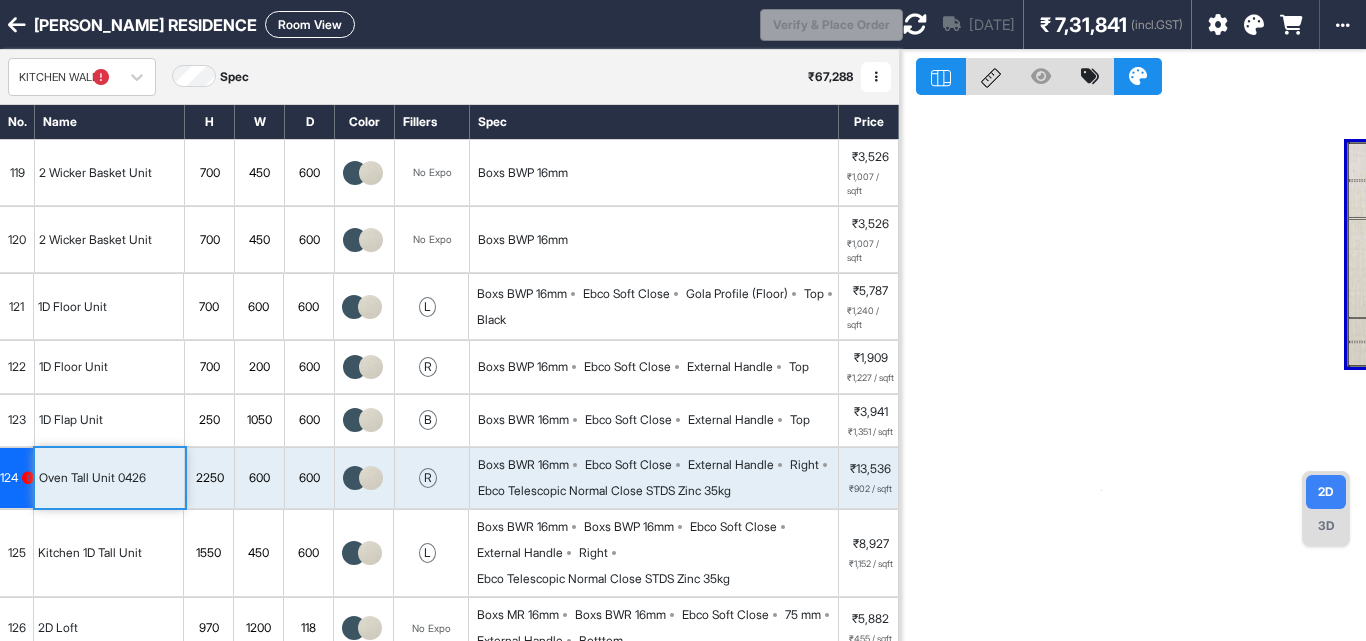 click on "124" at bounding box center (17, 478) 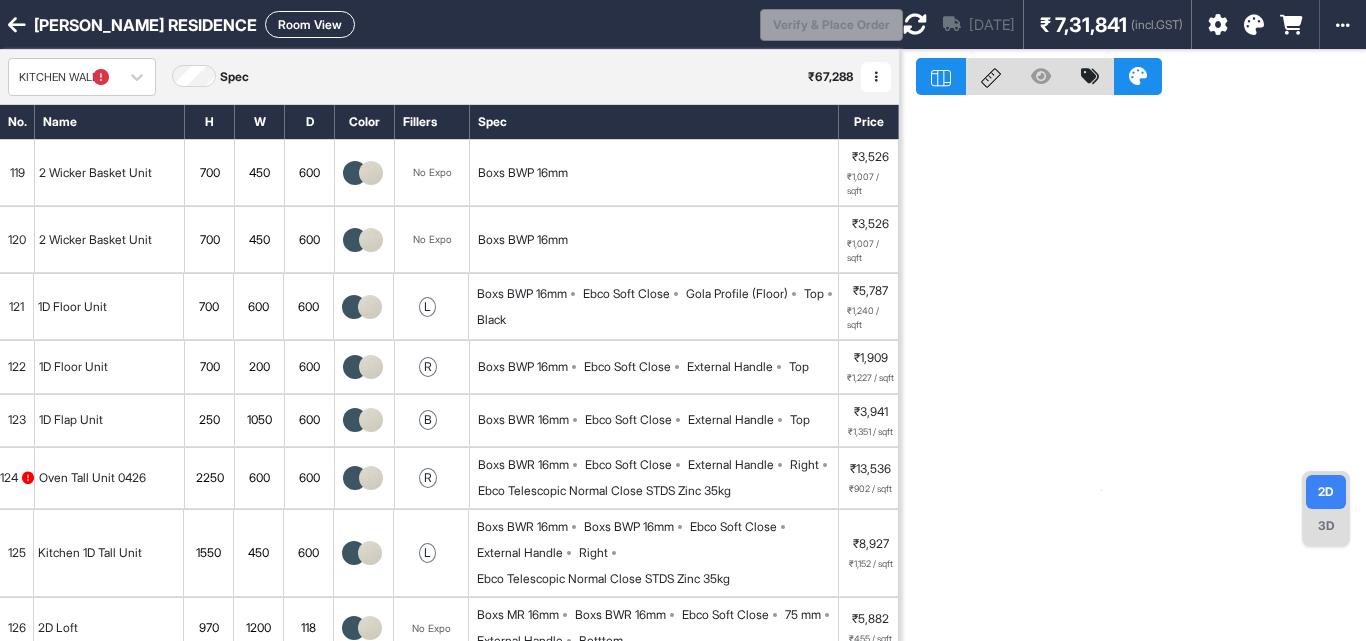 click at bounding box center (28, 478) 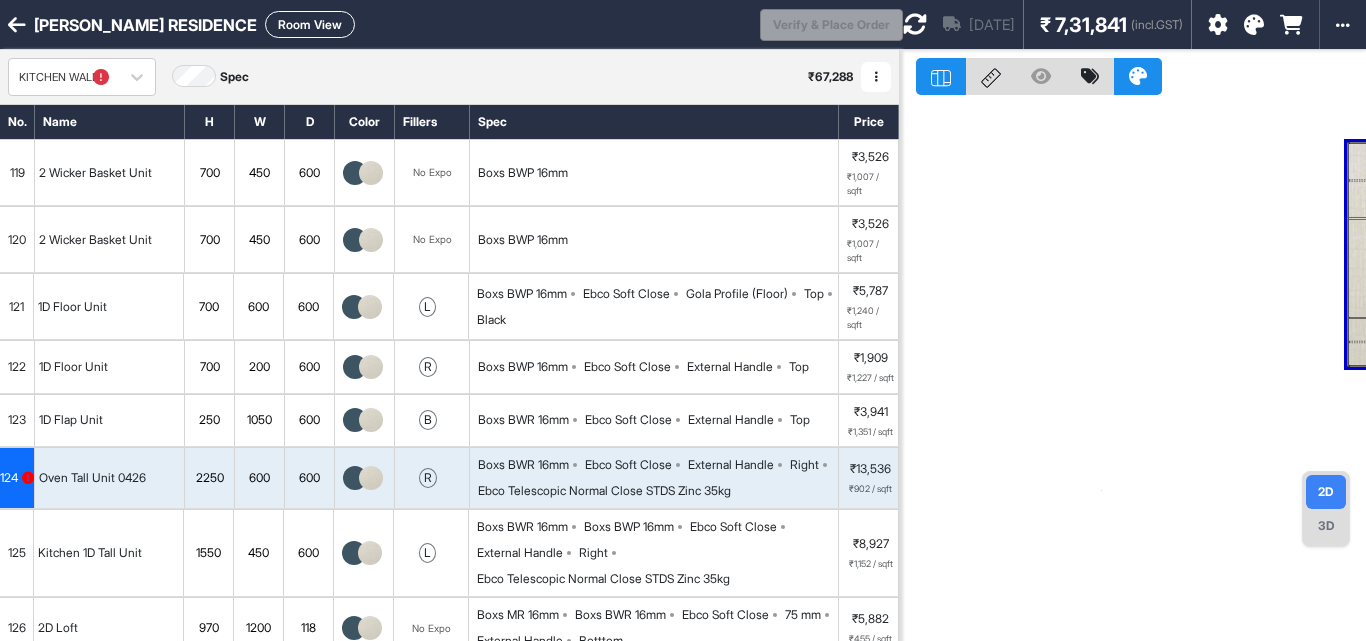click at bounding box center [915, 24] 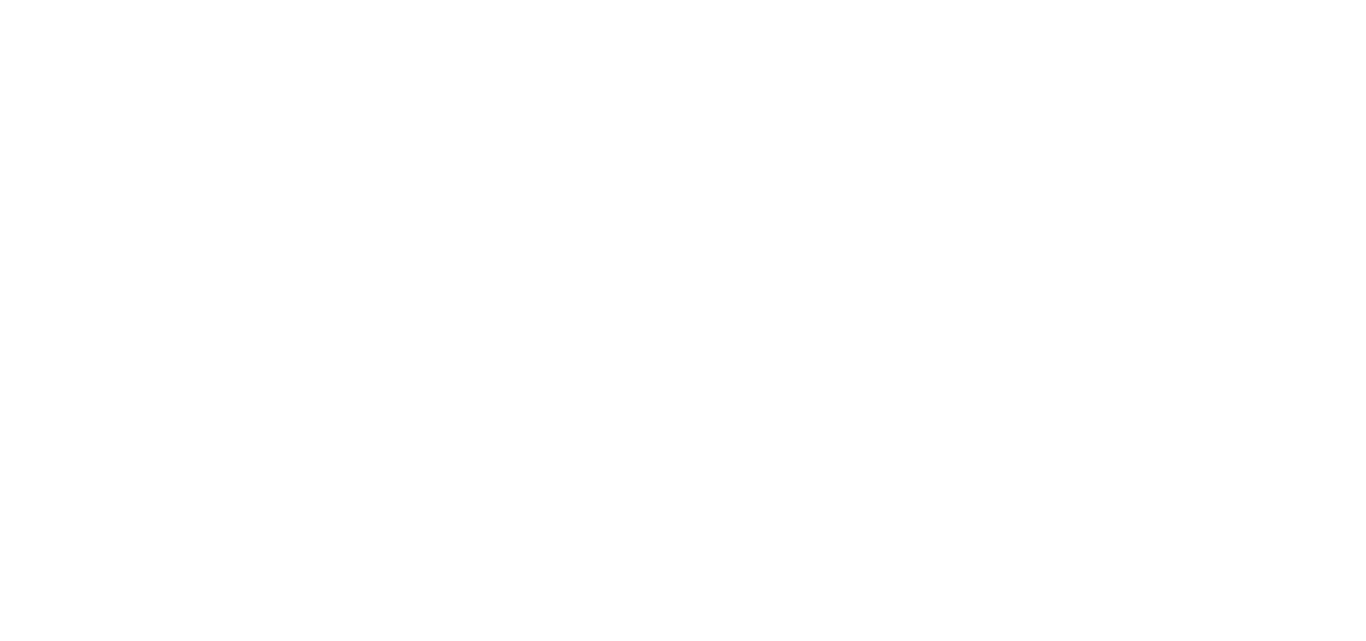 scroll, scrollTop: 0, scrollLeft: 0, axis: both 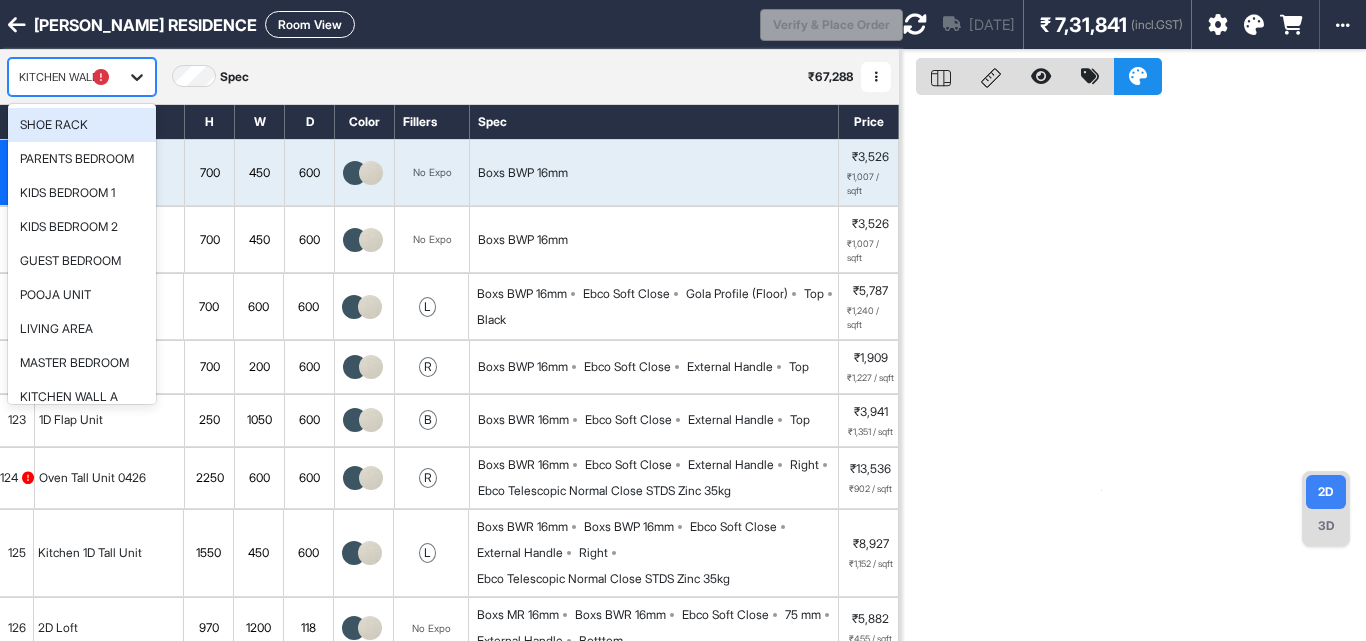 click 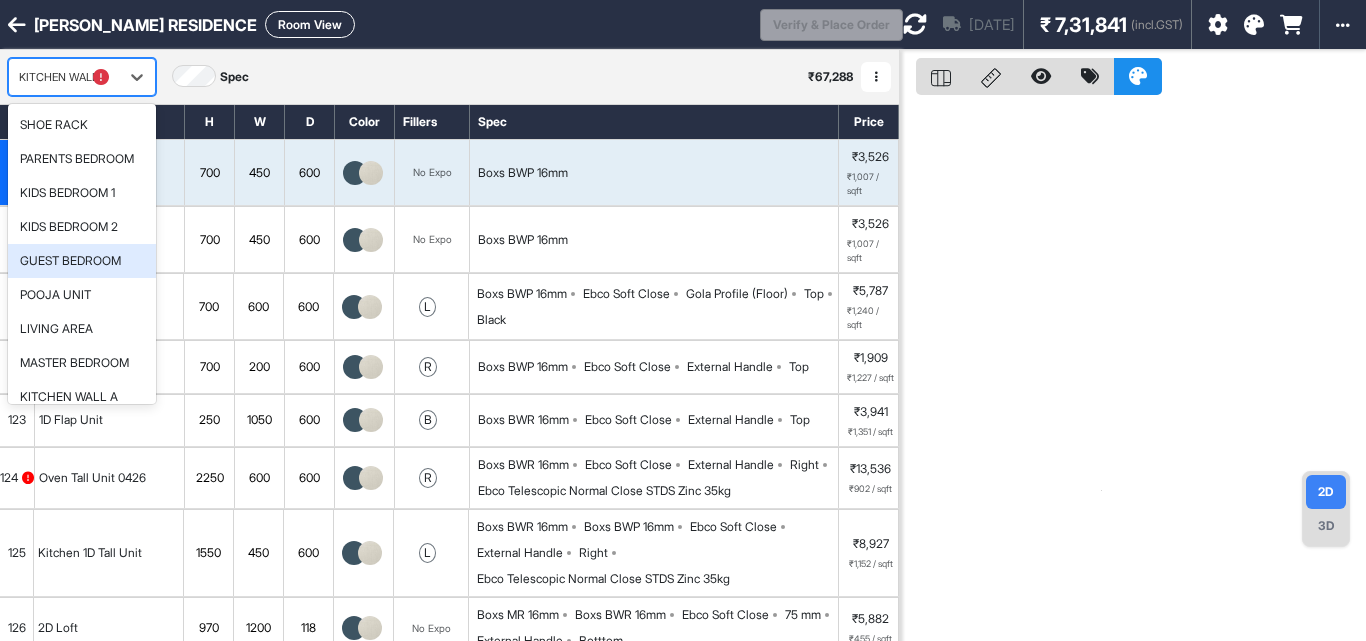click on "GUEST BEDROOM" at bounding box center (82, 261) 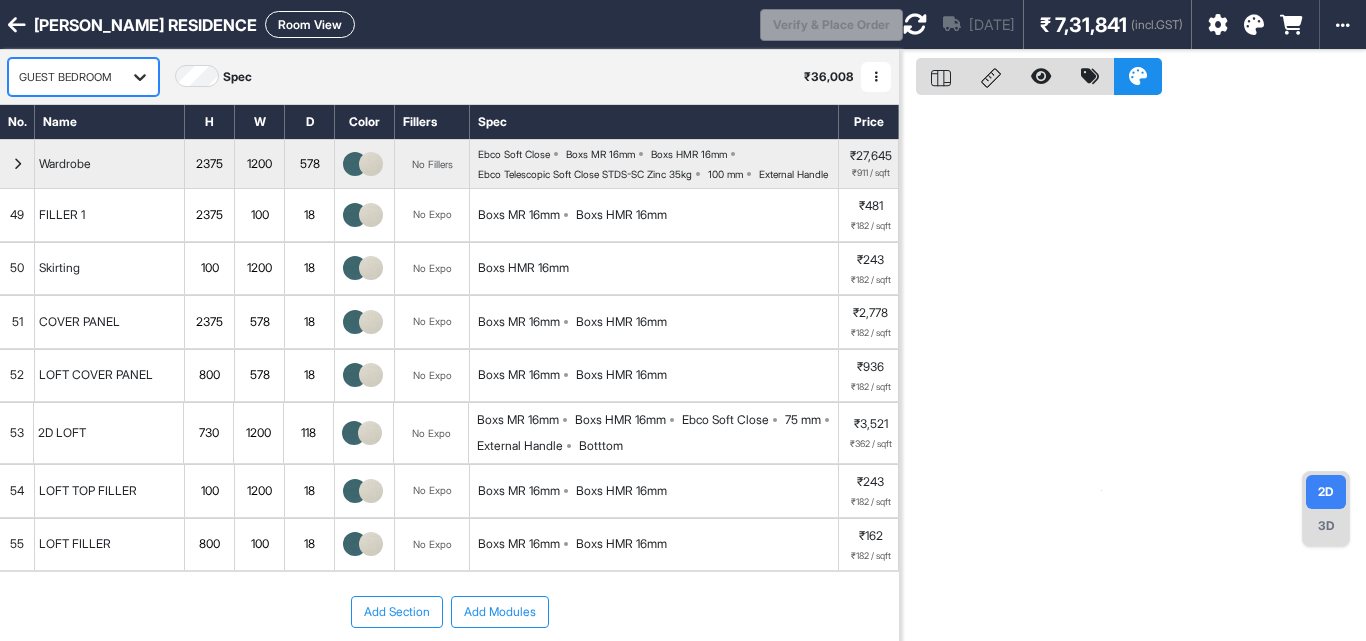 click 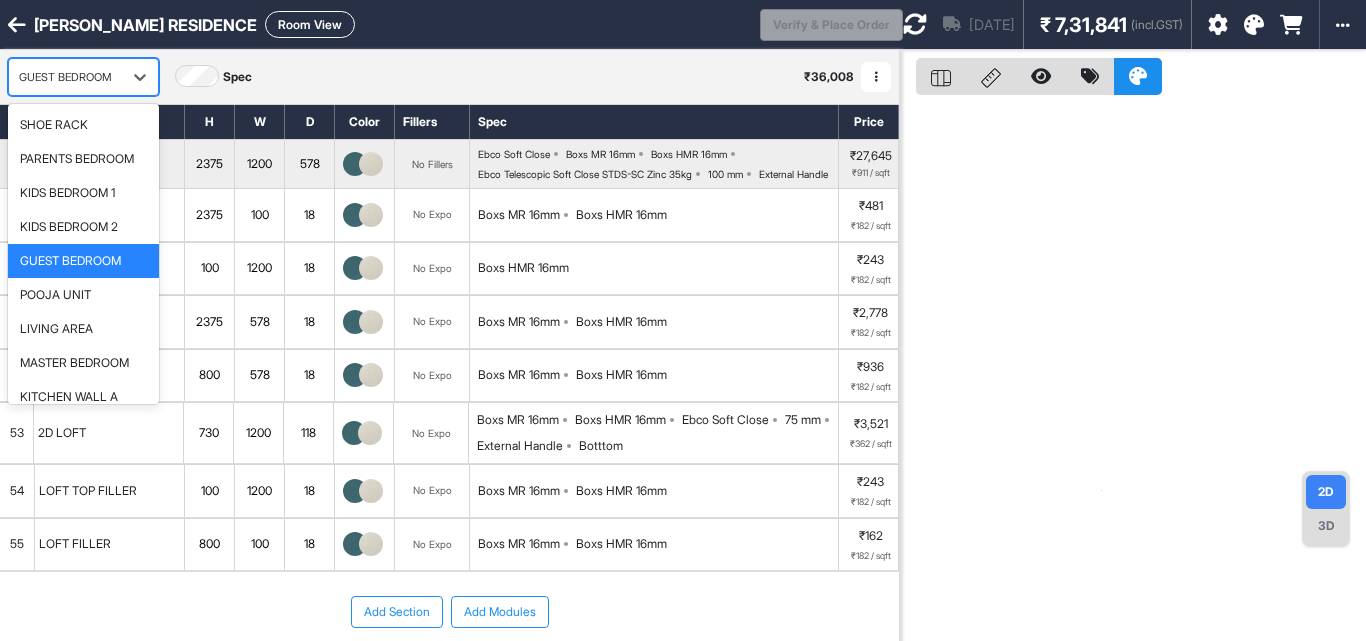 scroll, scrollTop: 150, scrollLeft: 0, axis: vertical 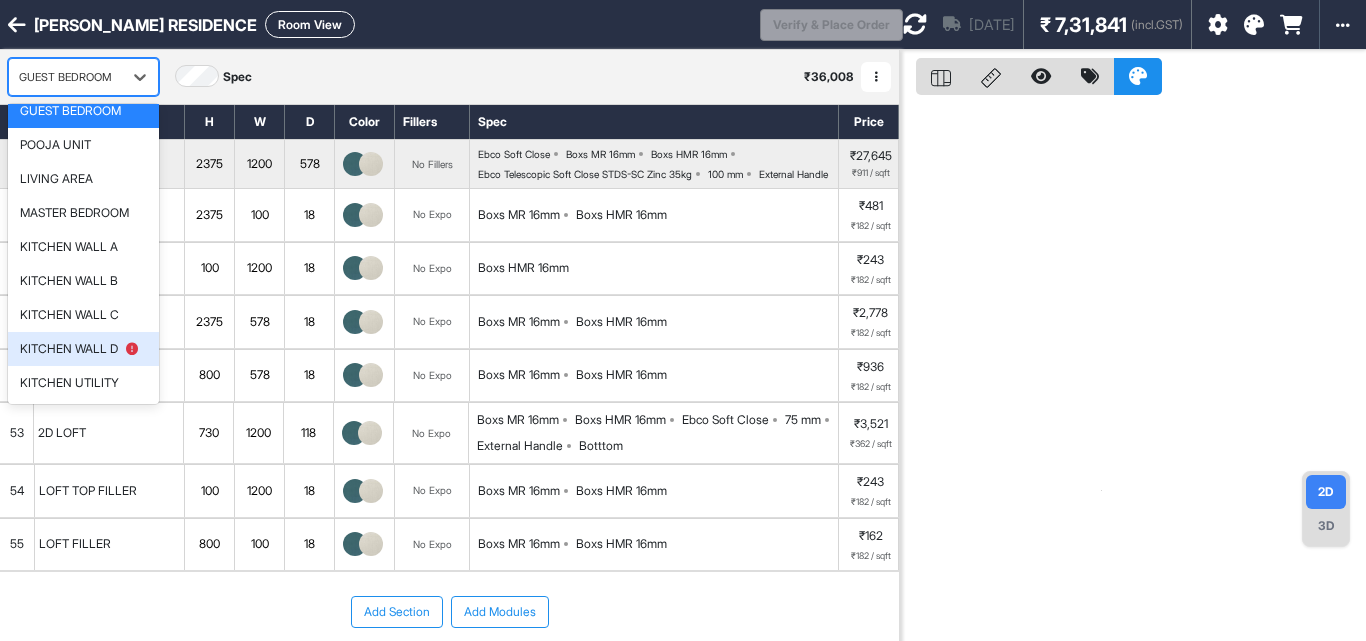 click at bounding box center (128, 349) 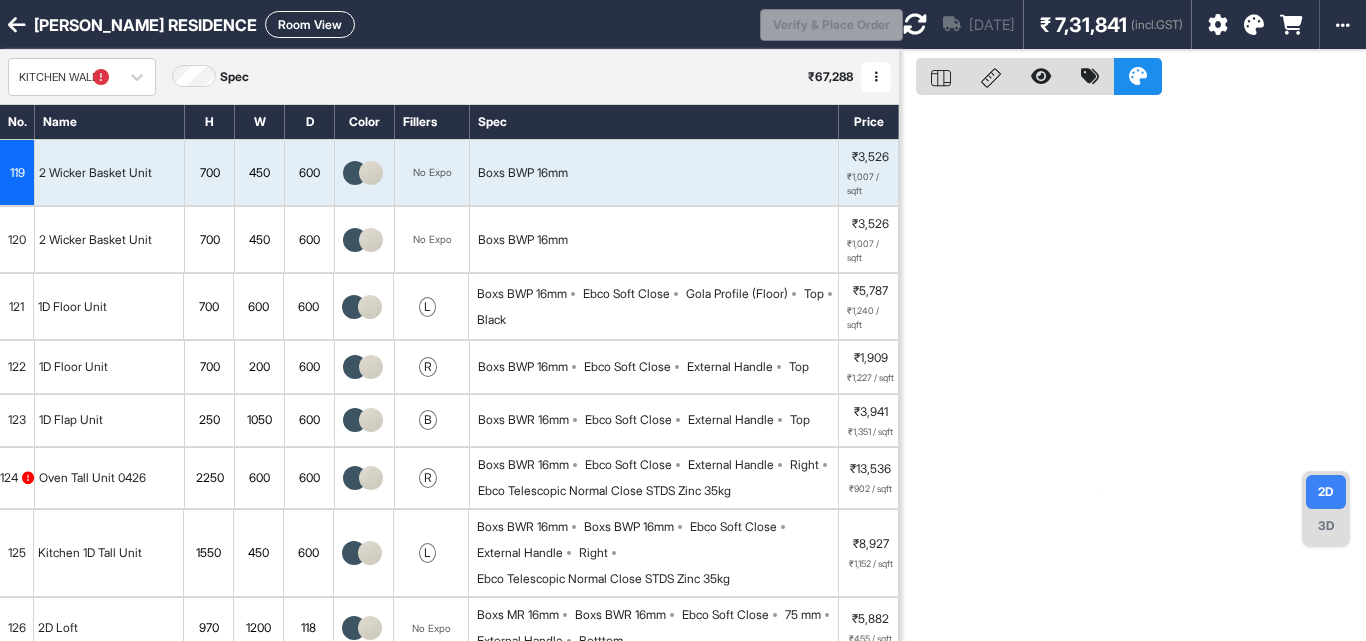 click on "Oven Tall Unit 0426" at bounding box center [92, 478] 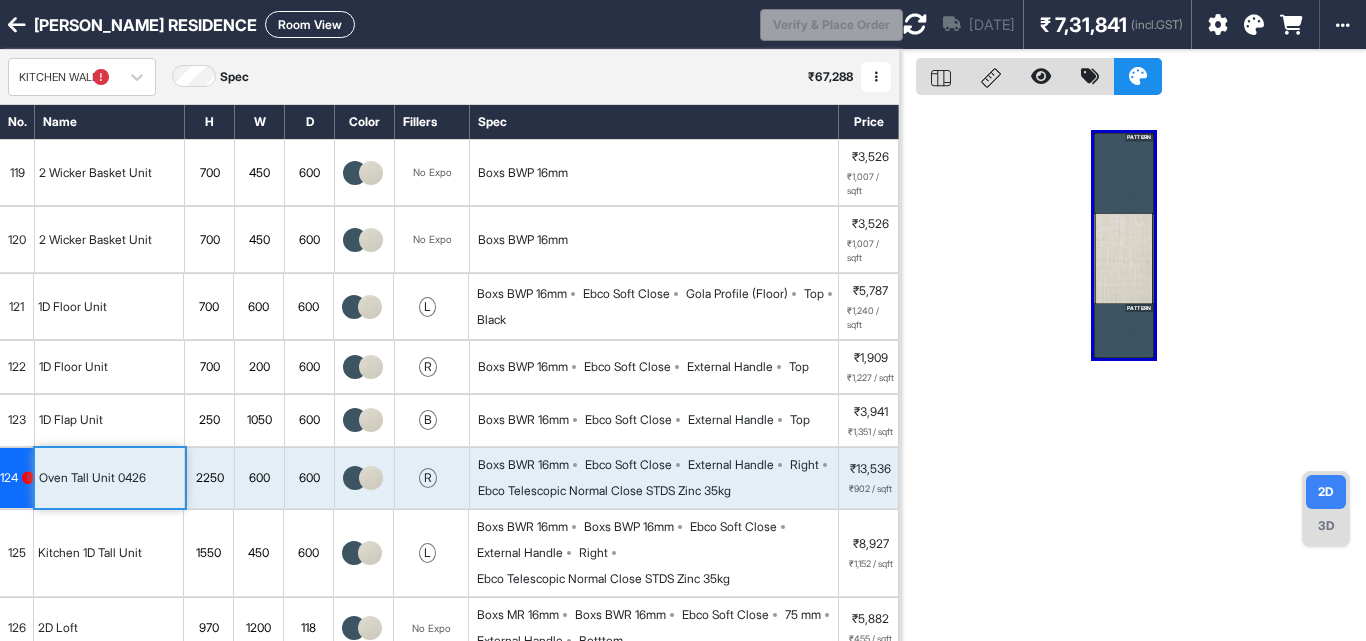drag, startPoint x: 1162, startPoint y: 181, endPoint x: 813, endPoint y: 169, distance: 349.20624 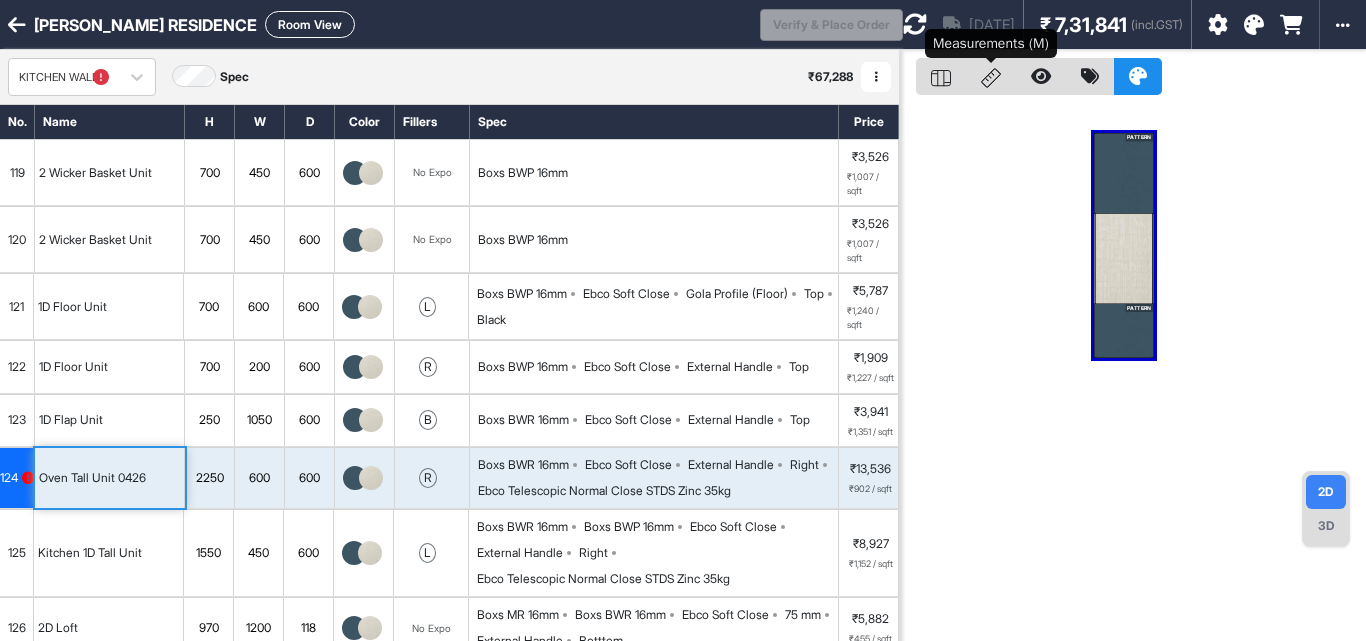 click at bounding box center (991, 76) 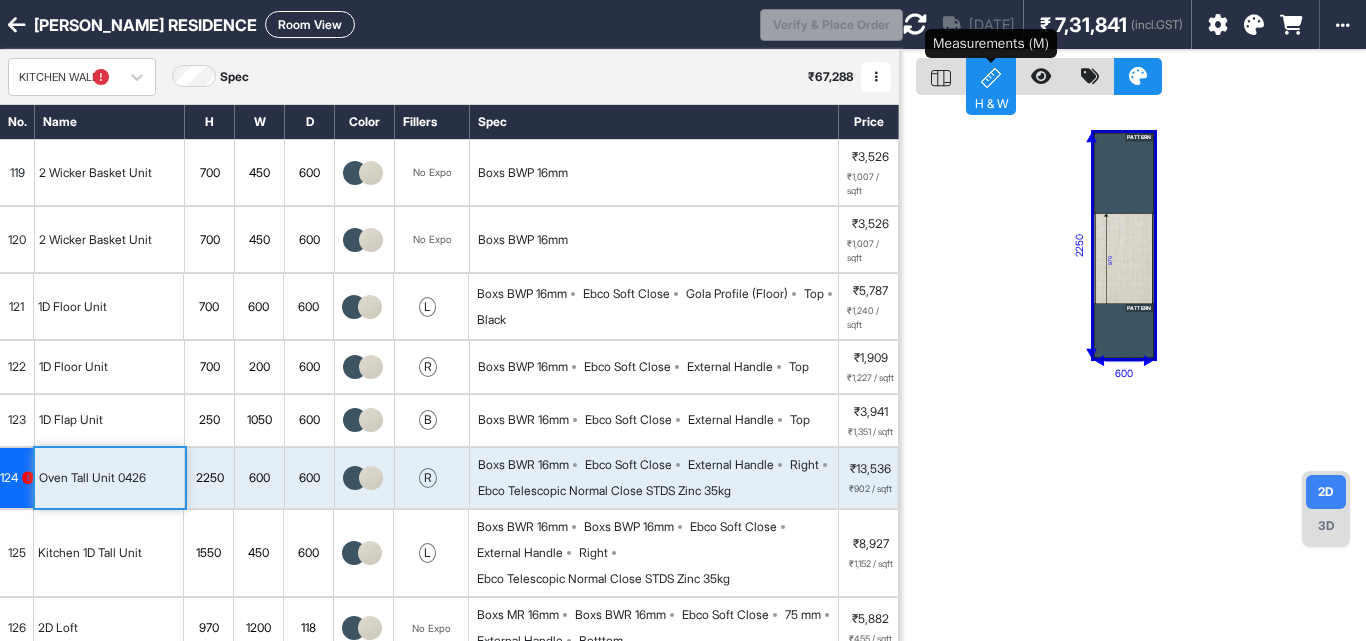 click on "H & W" at bounding box center [991, 76] 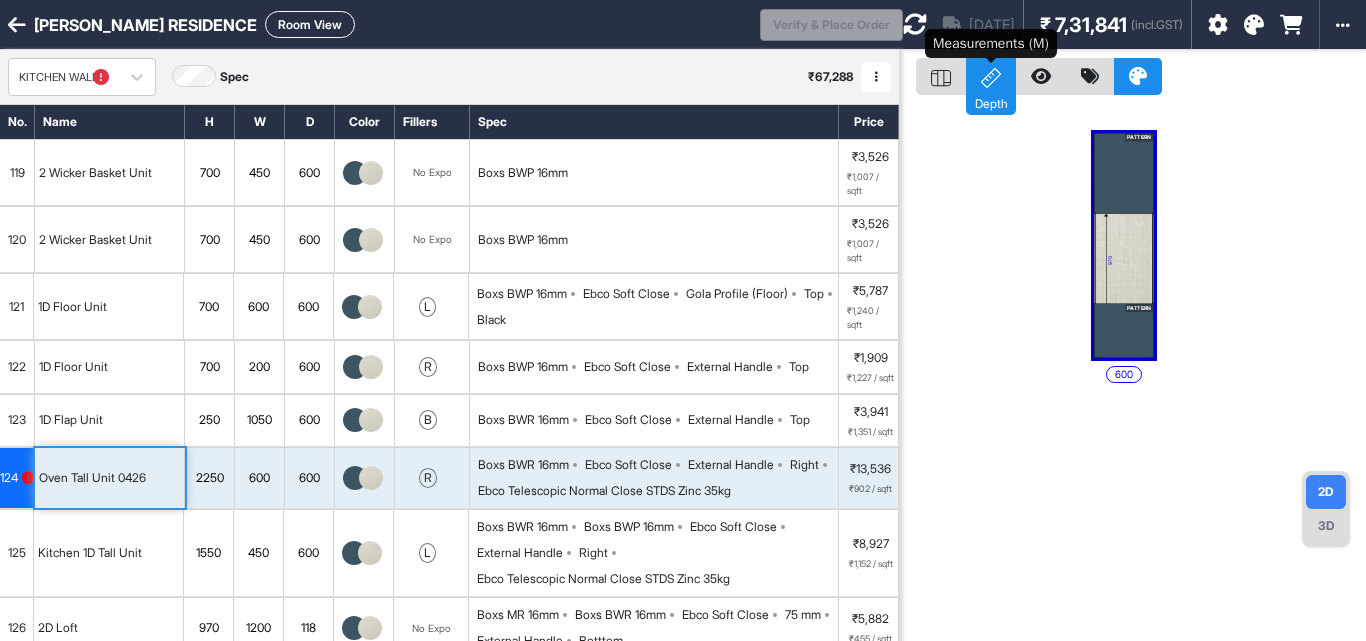 click on "Depth" at bounding box center [991, 76] 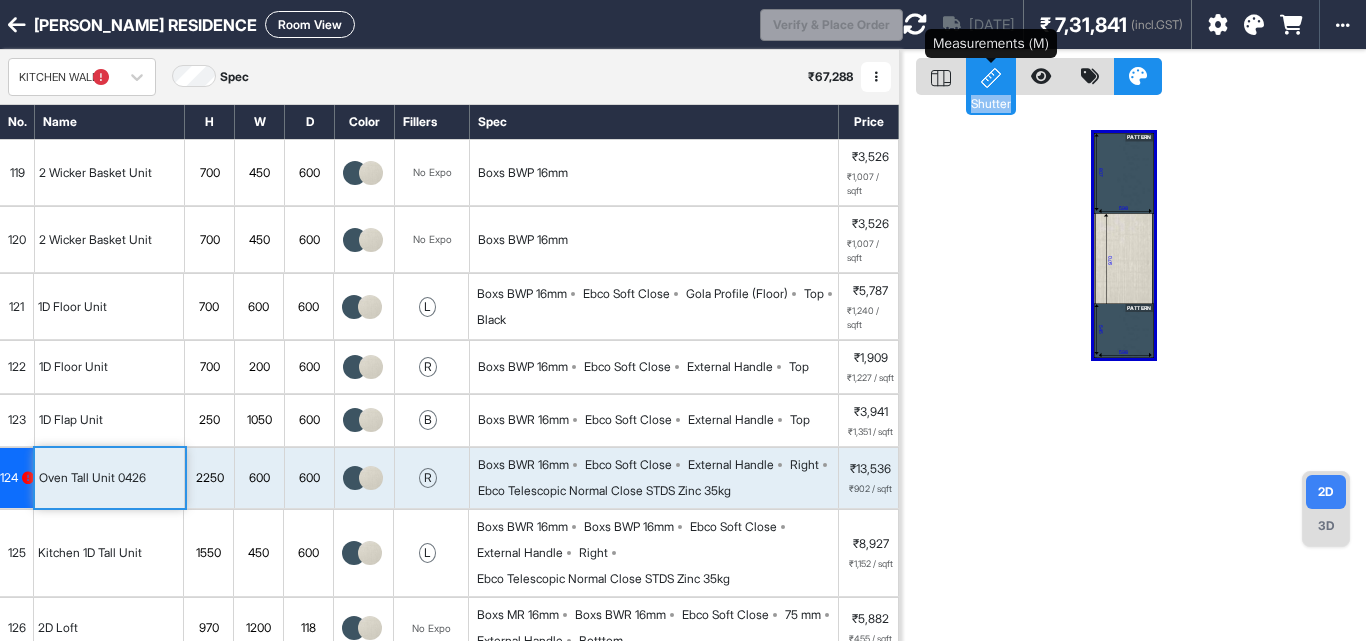 click on "Shutter" at bounding box center (991, 76) 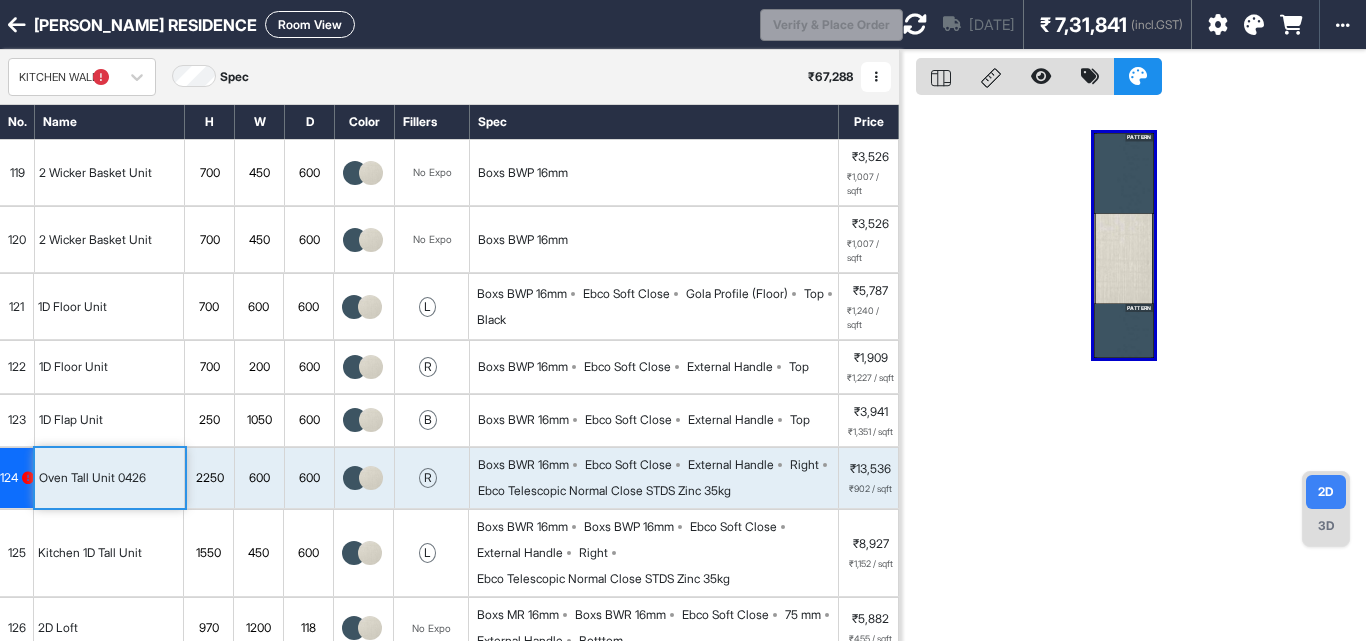 drag, startPoint x: 267, startPoint y: 9, endPoint x: 248, endPoint y: 45, distance: 40.706264 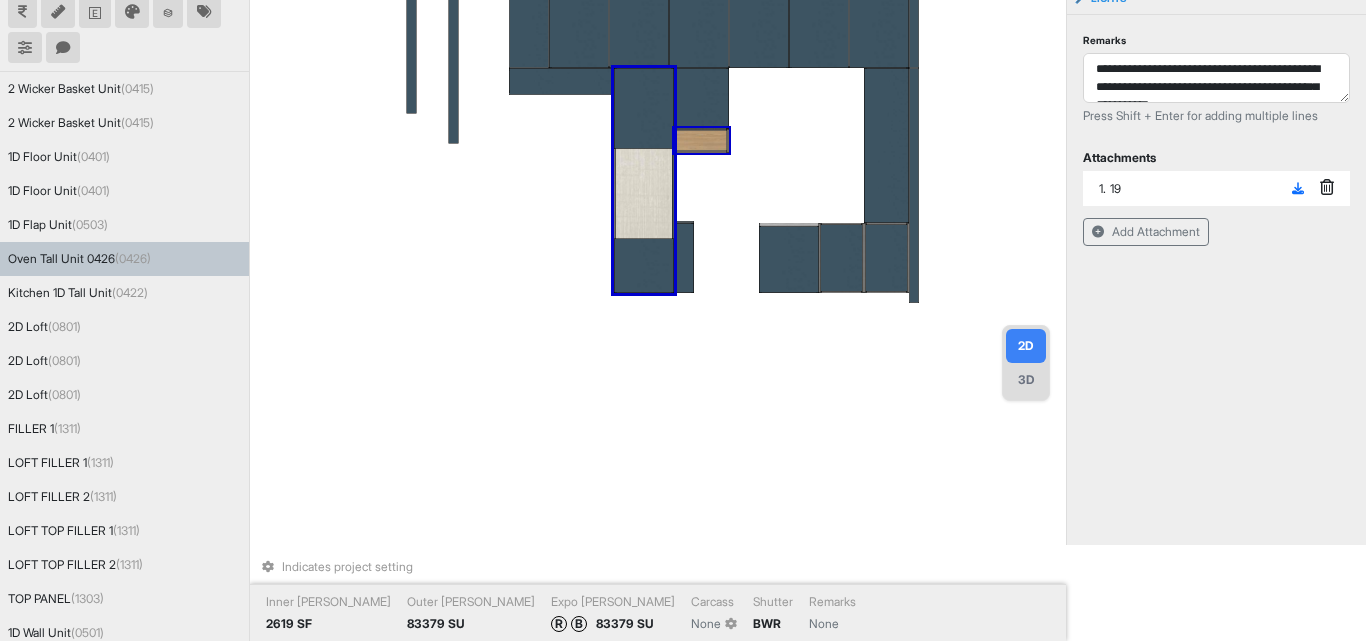 drag, startPoint x: 864, startPoint y: 217, endPoint x: 779, endPoint y: 305, distance: 122.34786 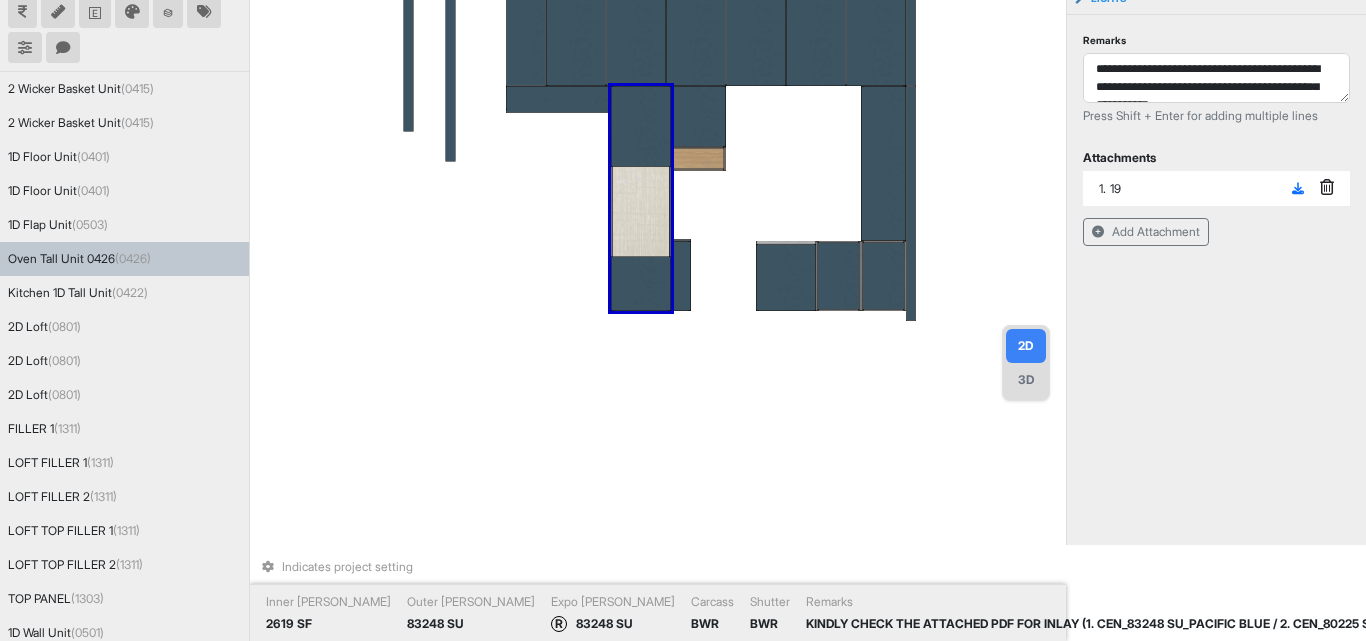 scroll, scrollTop: 172, scrollLeft: 0, axis: vertical 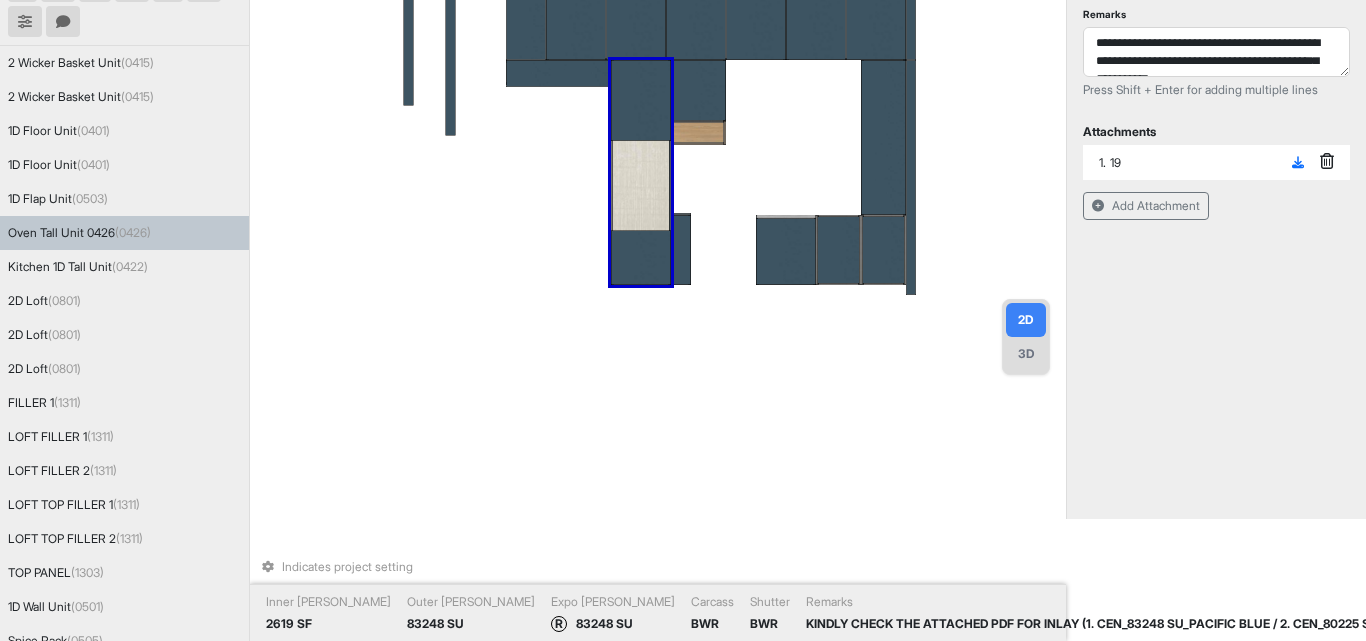 click on "Indicates project setting Inner [PERSON_NAME] 2619 SF Outer [PERSON_NAME] 83248 SU Expo [PERSON_NAME] R 83248 SU Carcass BWR Shutter BWR Remarks KINDLY CHECK THE ATTACHED PDF FOR INLAY (1. CEN_83248 SU_PACIFIC BLUE / 2. CEN_80225 SU_SILVER GREY)
45 DEGREE CUT COMMON FOR ALL UNIT" at bounding box center [658, 198] 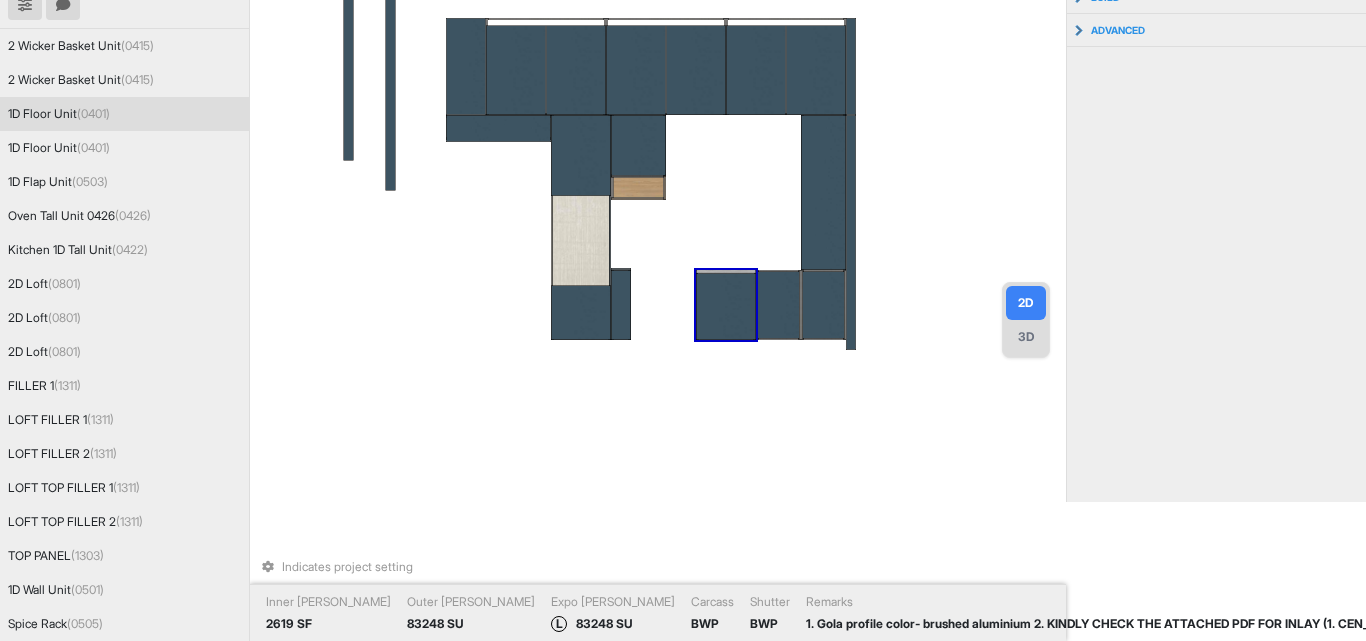 scroll, scrollTop: 218, scrollLeft: 0, axis: vertical 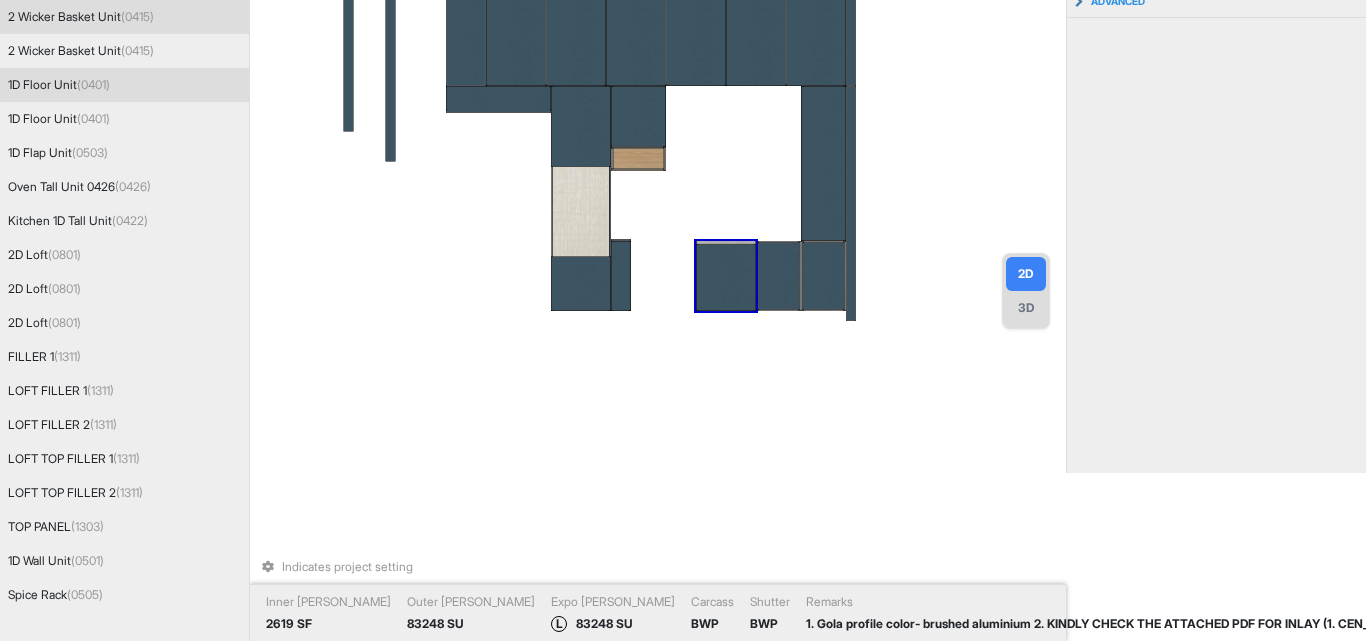 drag, startPoint x: 839, startPoint y: 160, endPoint x: 779, endPoint y: 238, distance: 98.40732 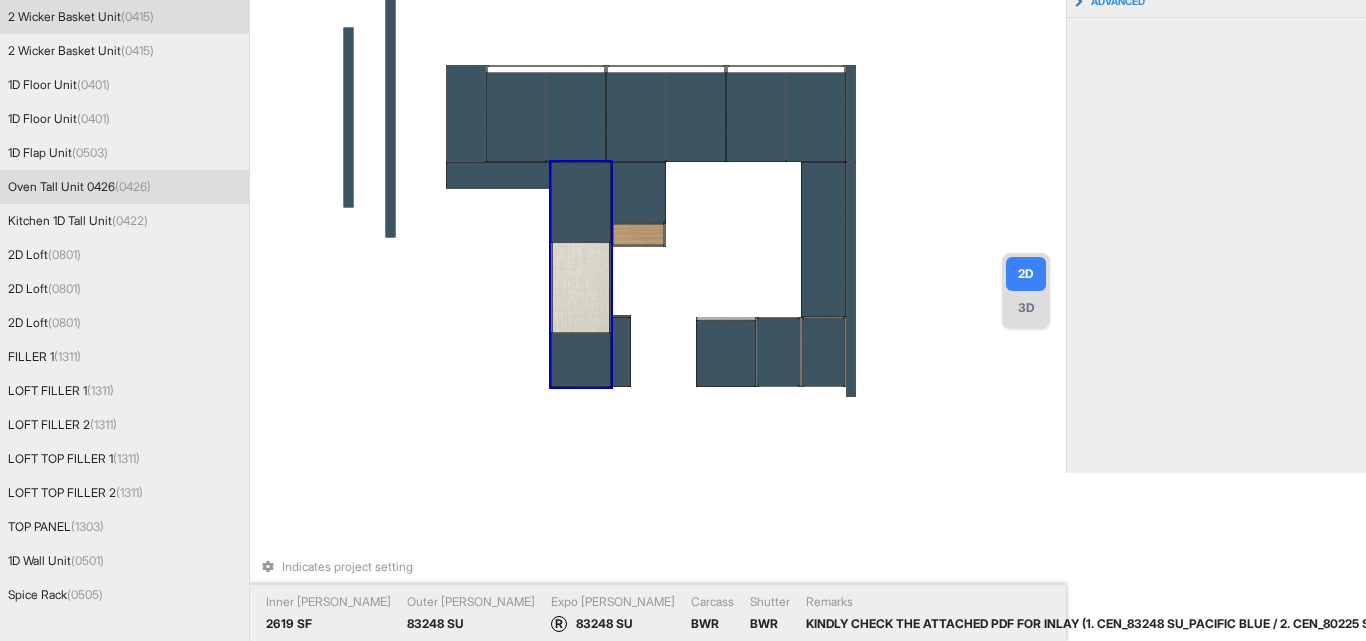 click on "Indicates project setting Inner [PERSON_NAME] 2619 SF Outer [PERSON_NAME] 83248 SU Expo [PERSON_NAME] R 83248 SU Carcass BWR Shutter BWR Remarks KINDLY CHECK THE ATTACHED PDF FOR INLAY (1. CEN_83248 SU_PACIFIC BLUE / 2. CEN_80225 SU_SILVER GREY)
45 DEGREE CUT COMMON FOR ALL UNIT" at bounding box center (658, 152) 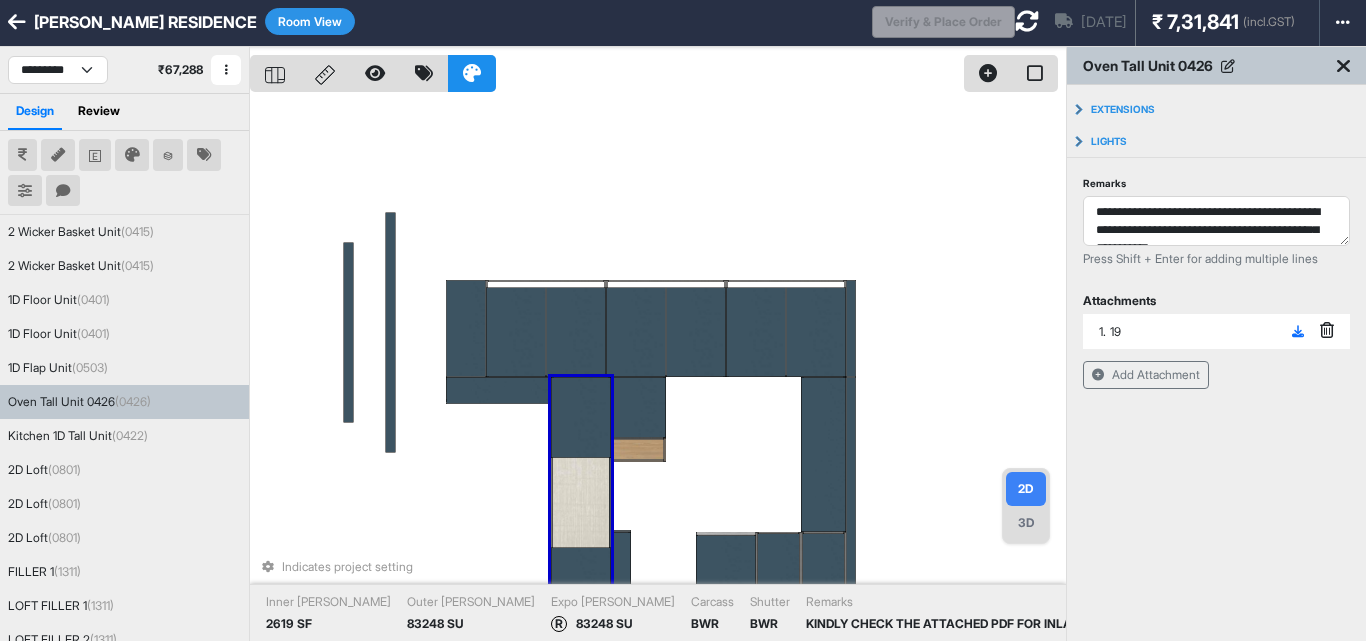 scroll, scrollTop: 0, scrollLeft: 0, axis: both 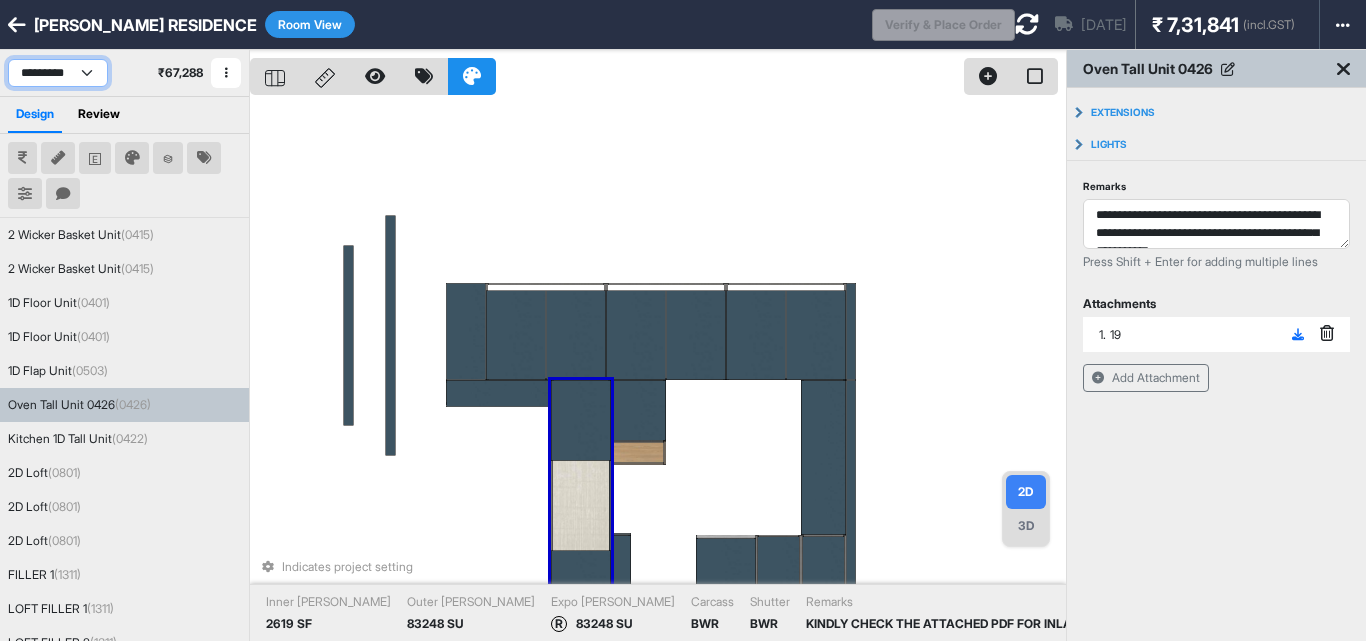 click on "**********" at bounding box center [58, 73] 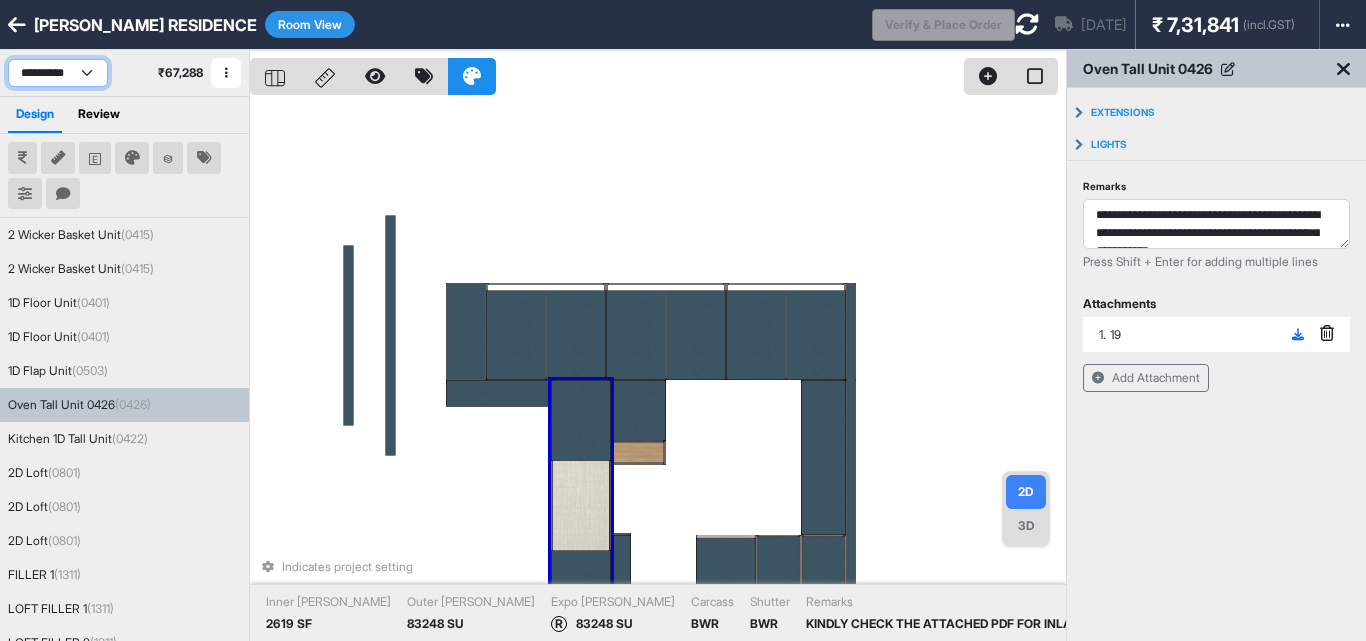 click on "**********" at bounding box center [58, 73] 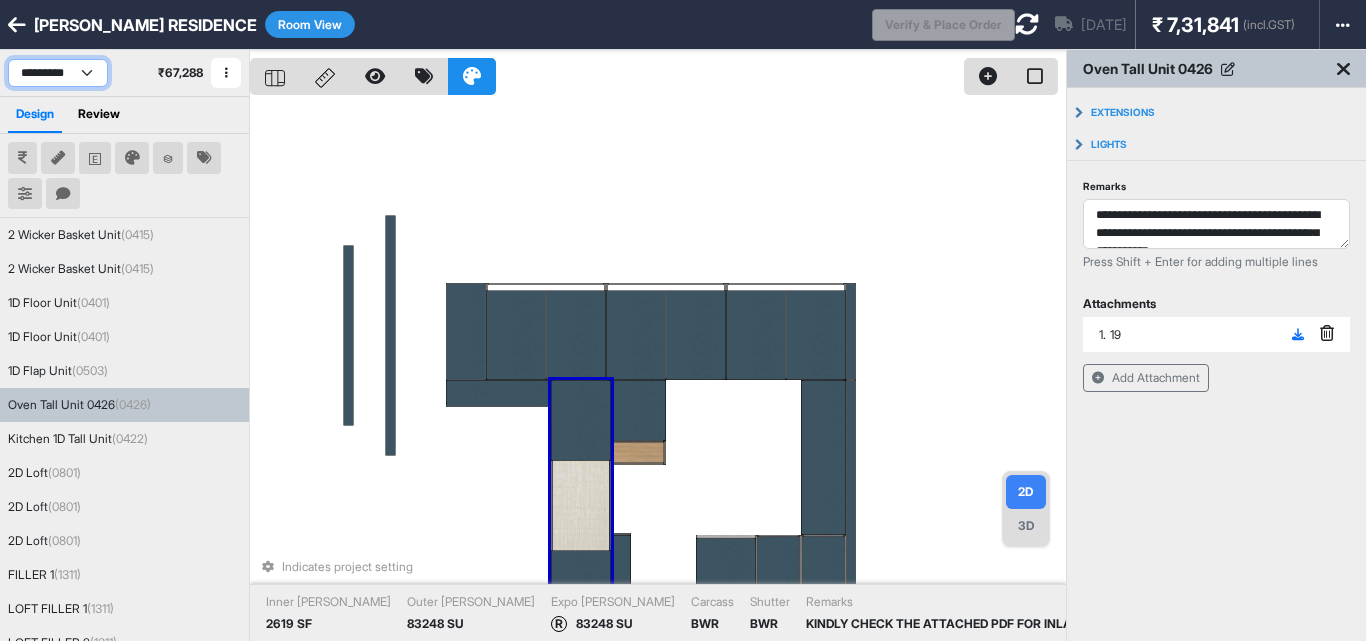 select on "****" 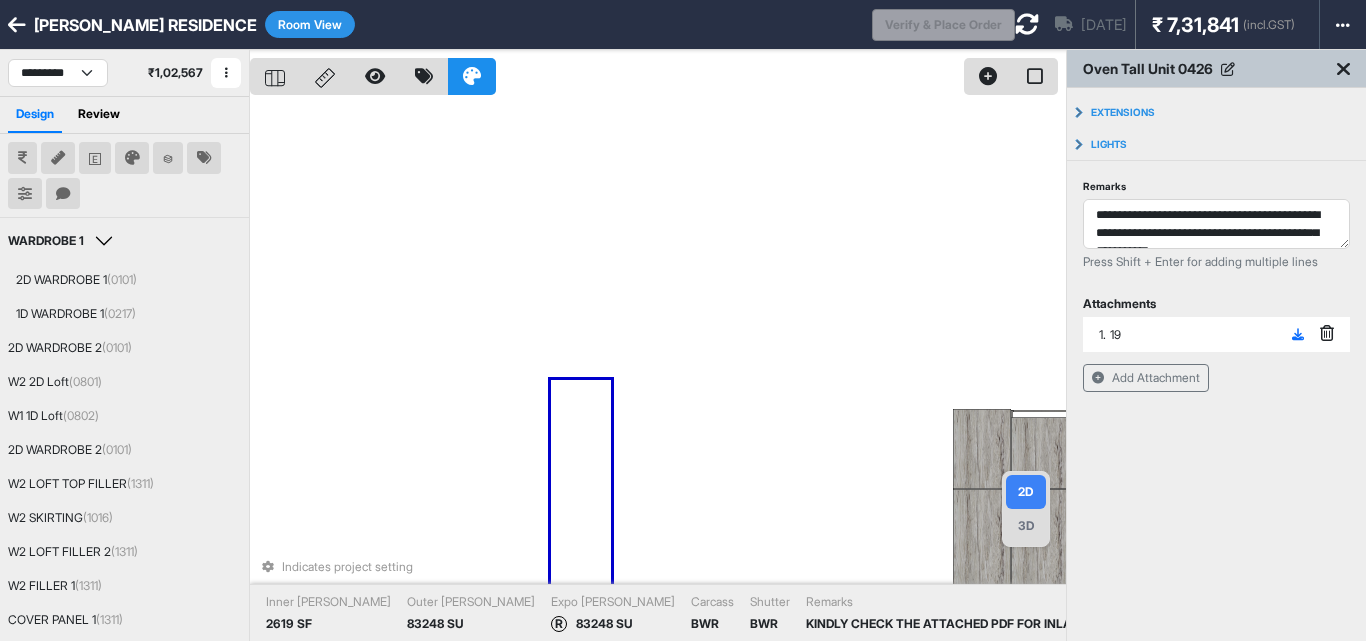 drag, startPoint x: 426, startPoint y: 184, endPoint x: 334, endPoint y: 114, distance: 115.60277 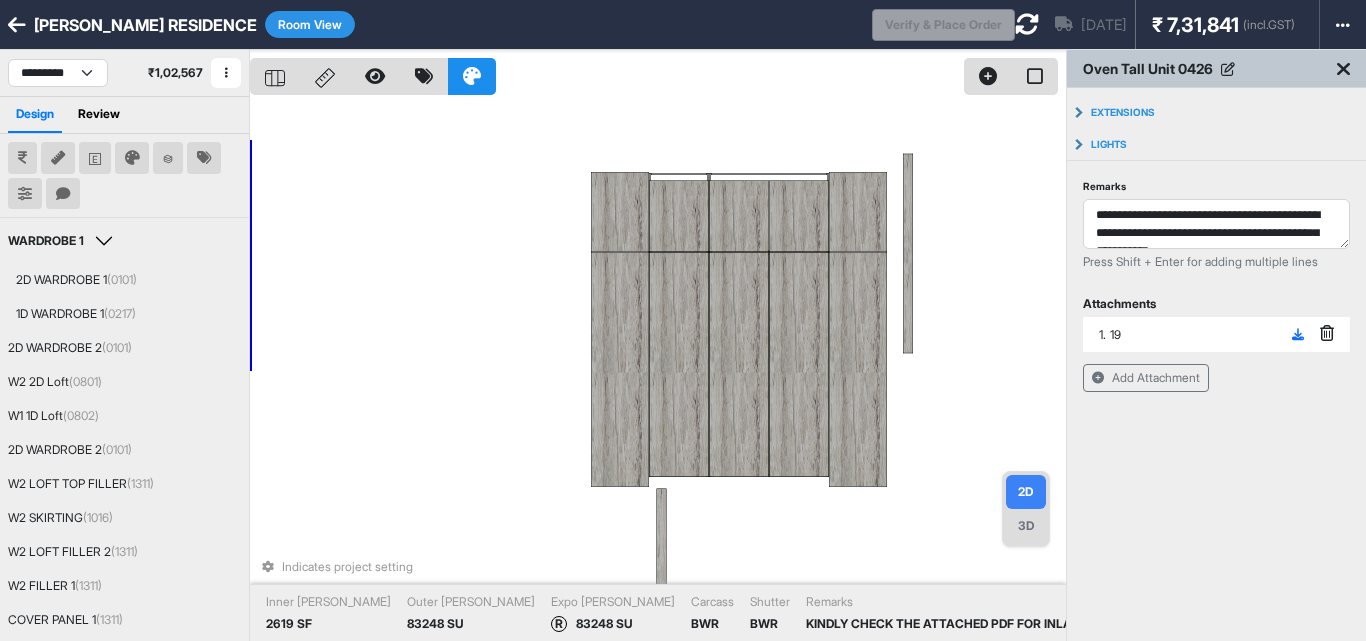 drag, startPoint x: 379, startPoint y: 238, endPoint x: 310, endPoint y: 227, distance: 69.87131 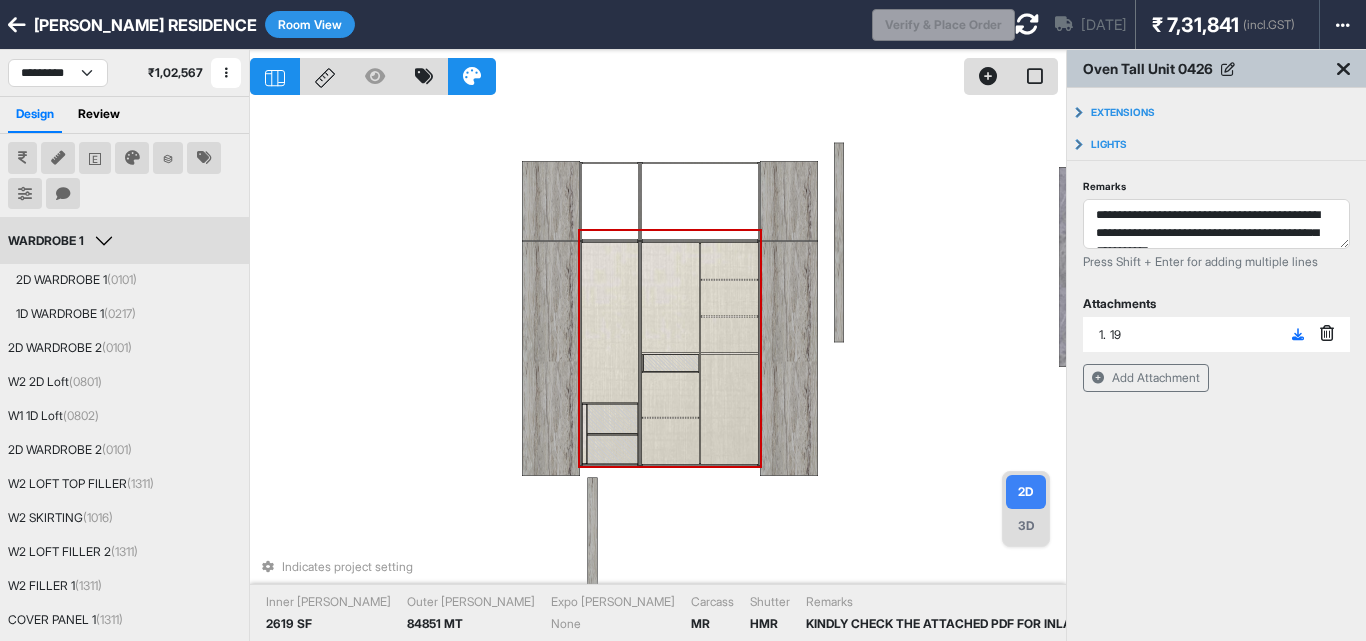 click at bounding box center [729, 409] 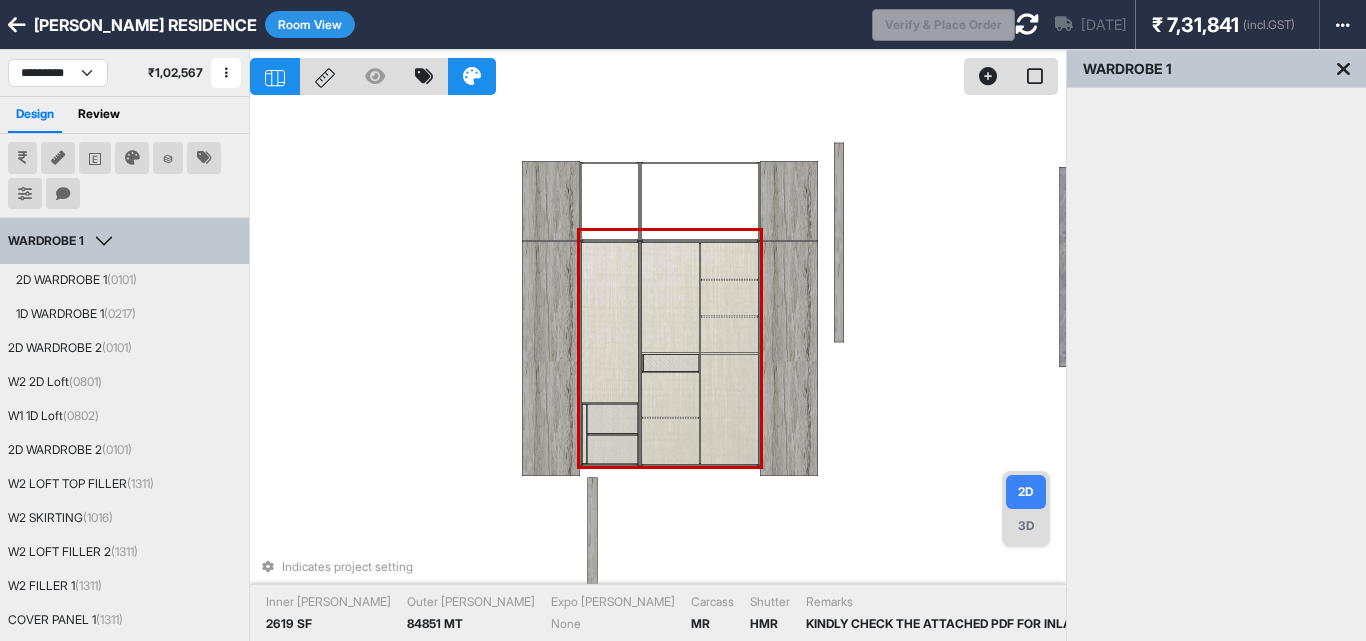 click at bounding box center (729, 409) 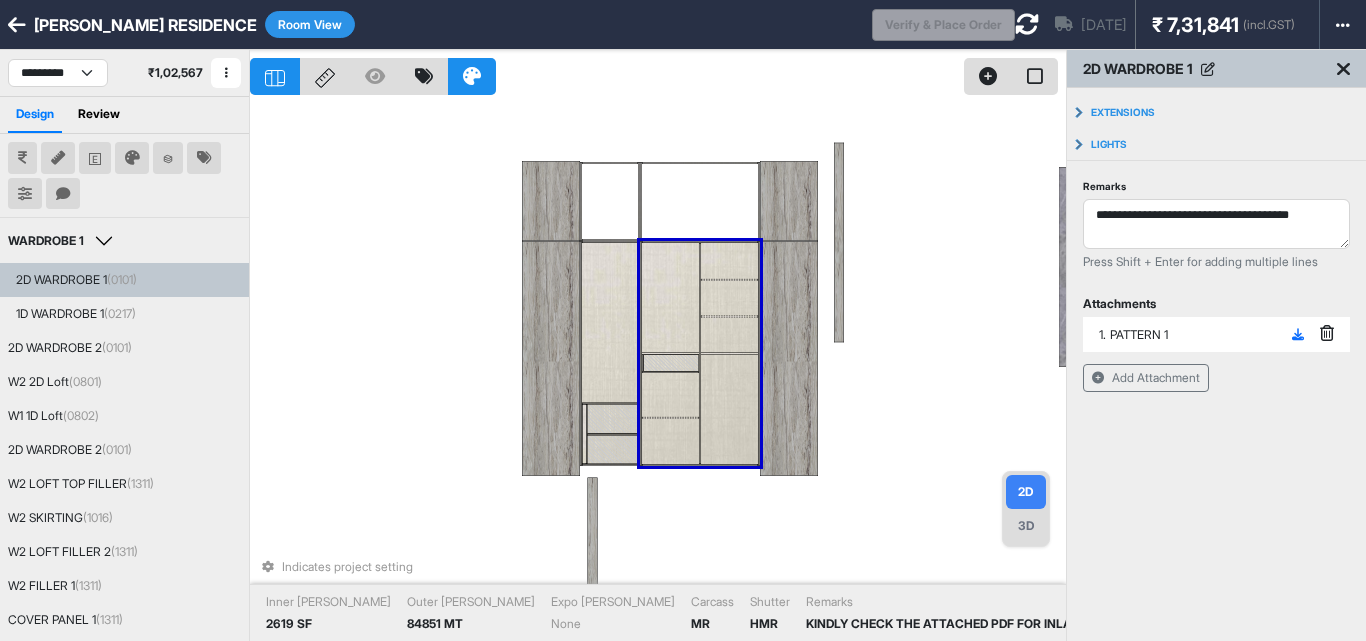 click at bounding box center (729, 409) 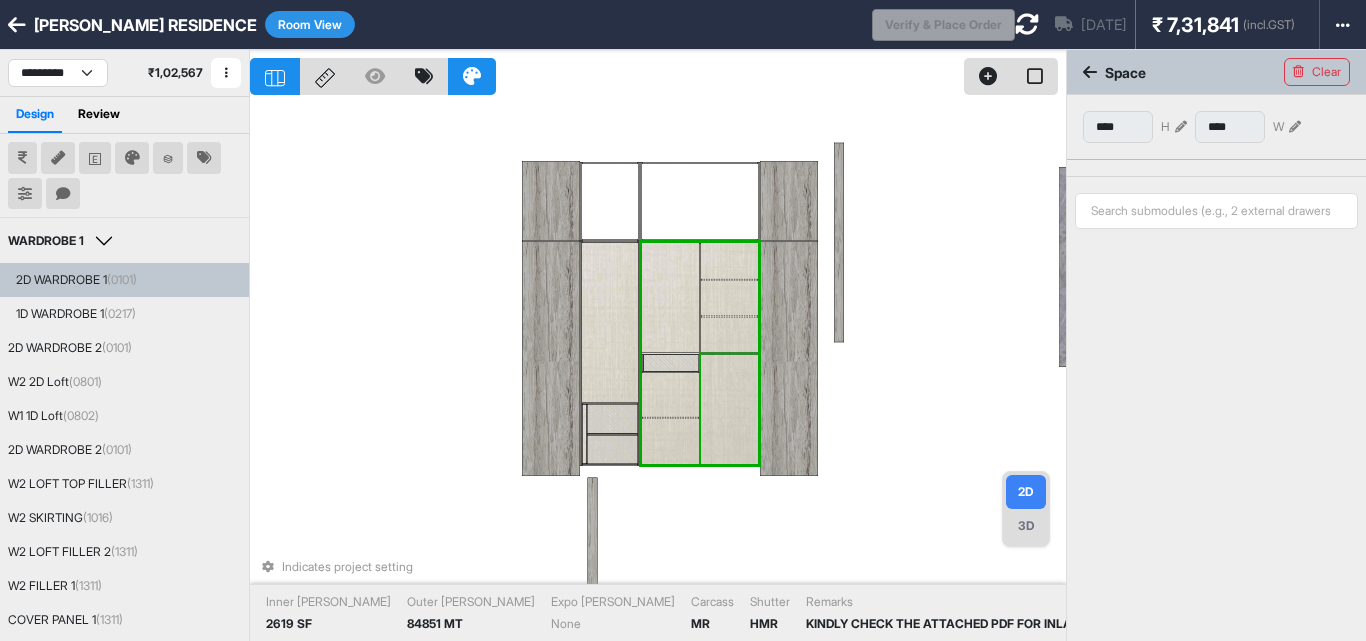 click at bounding box center (729, 409) 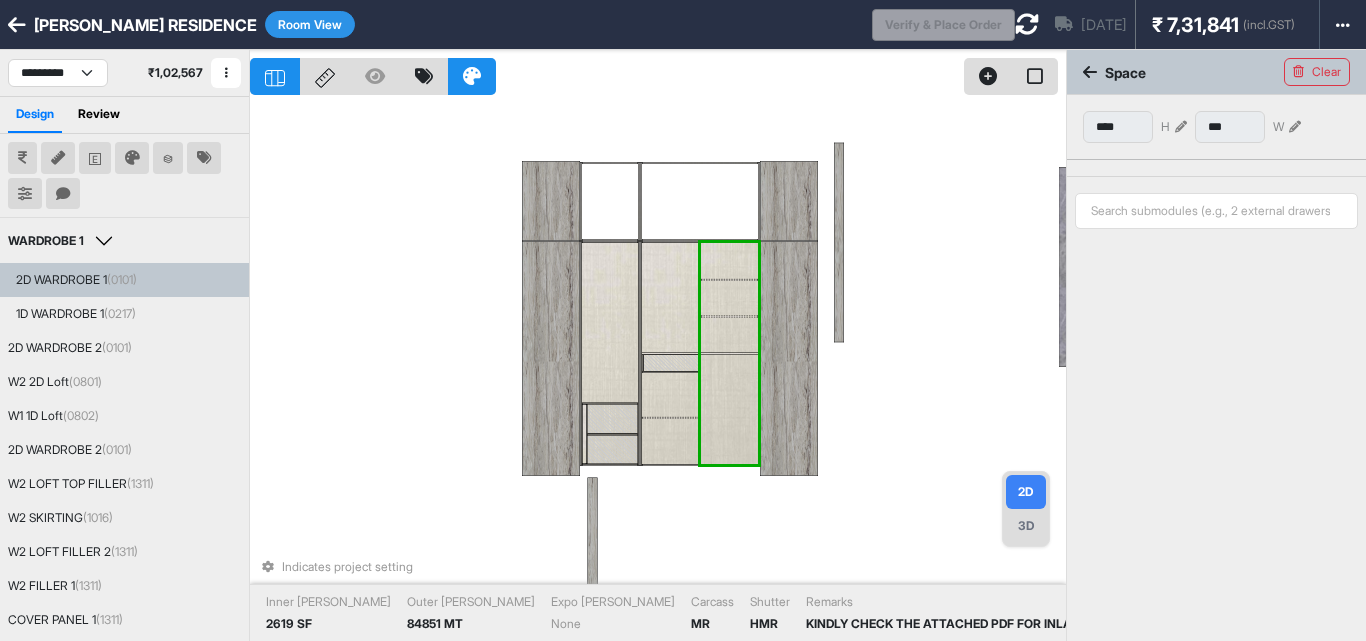 click at bounding box center [729, 409] 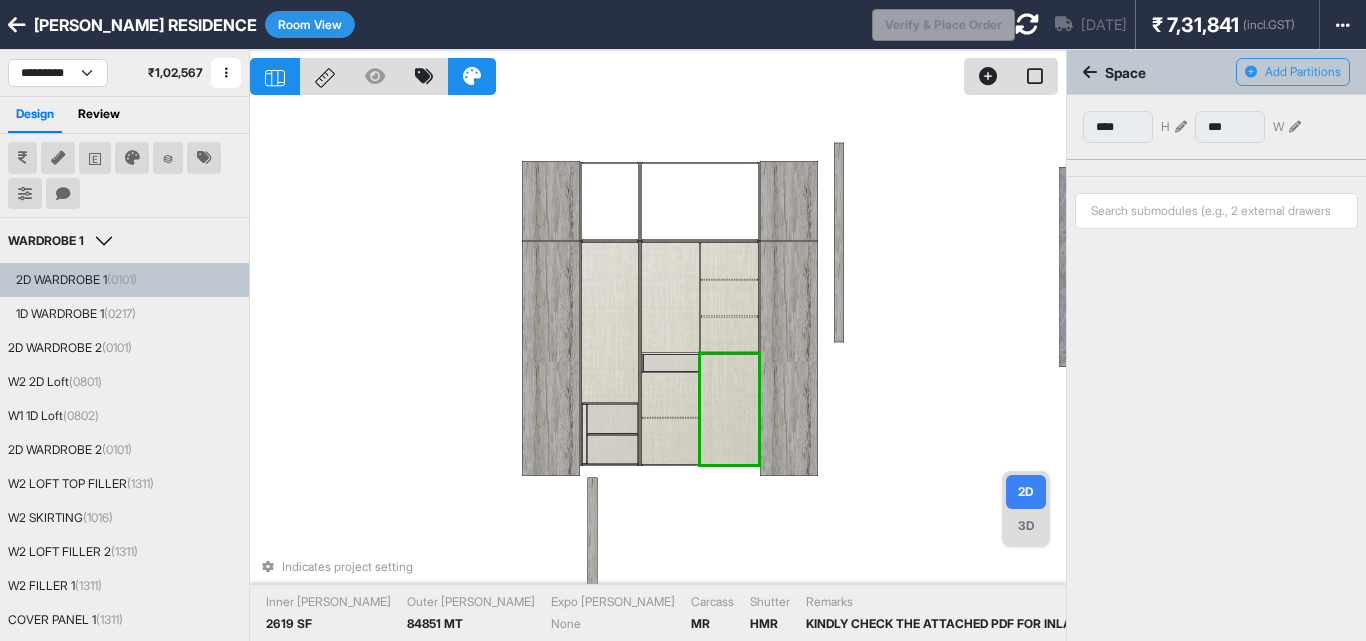 click at bounding box center (670, 395) 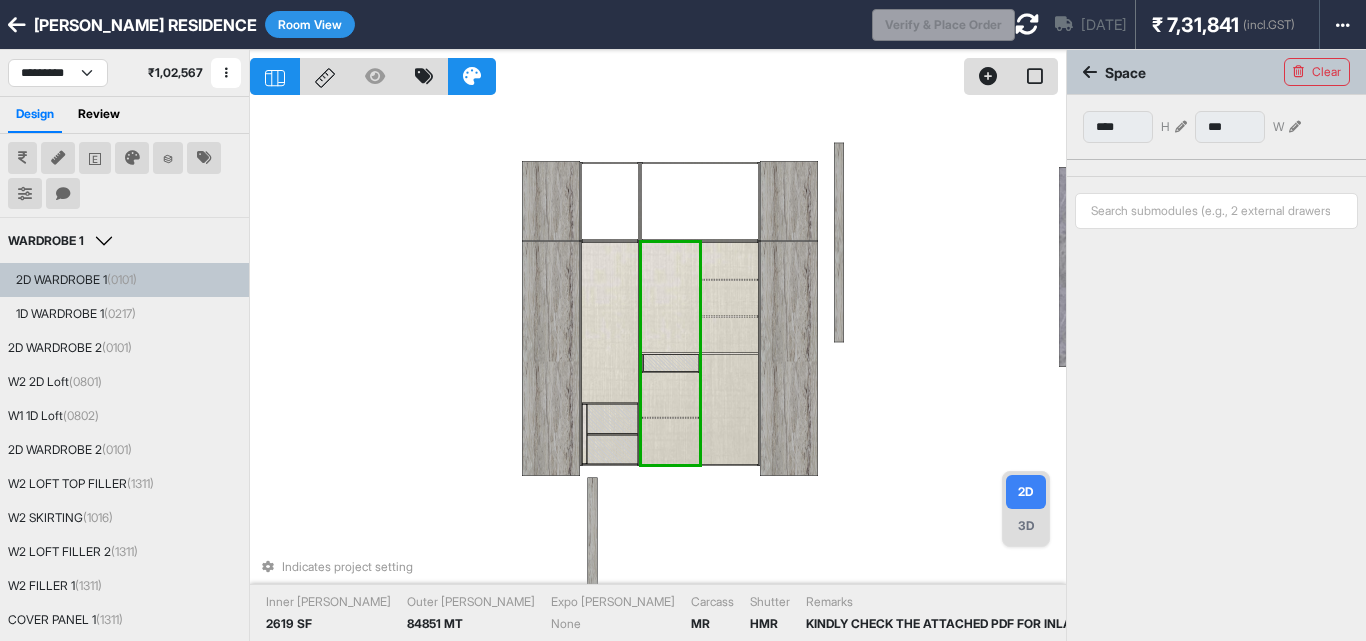 click at bounding box center (670, 298) 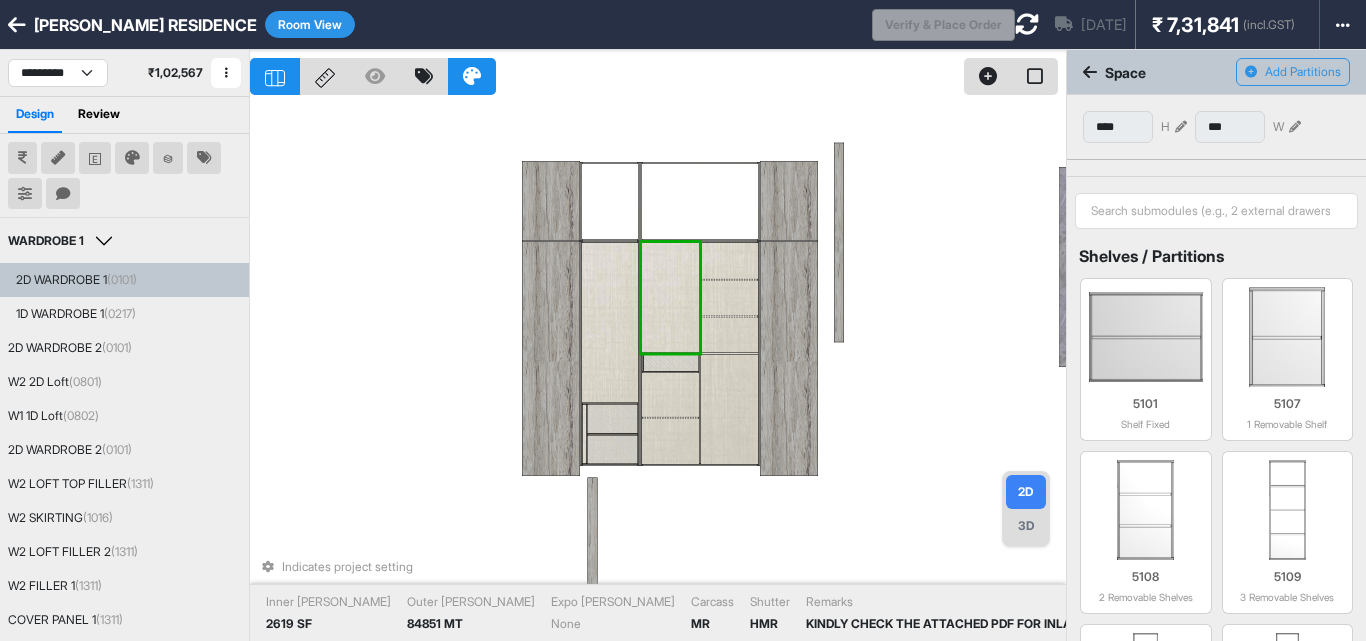 drag, startPoint x: 679, startPoint y: 330, endPoint x: 727, endPoint y: 410, distance: 93.29523 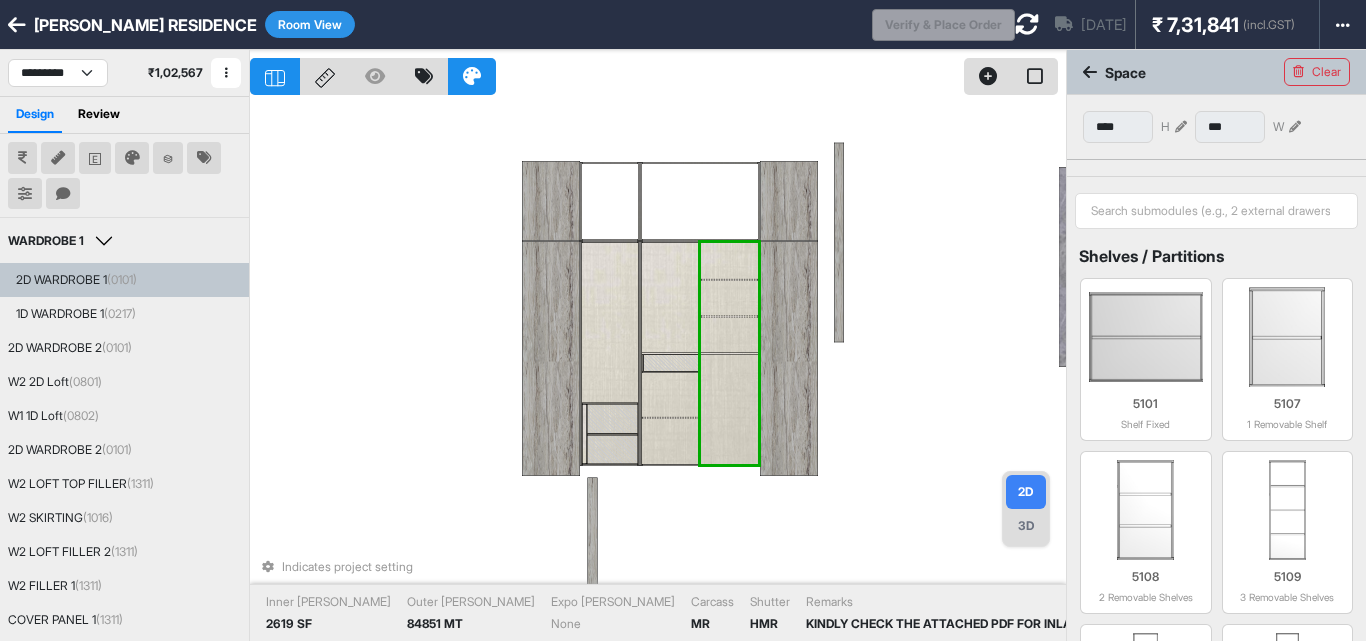 click at bounding box center (729, 409) 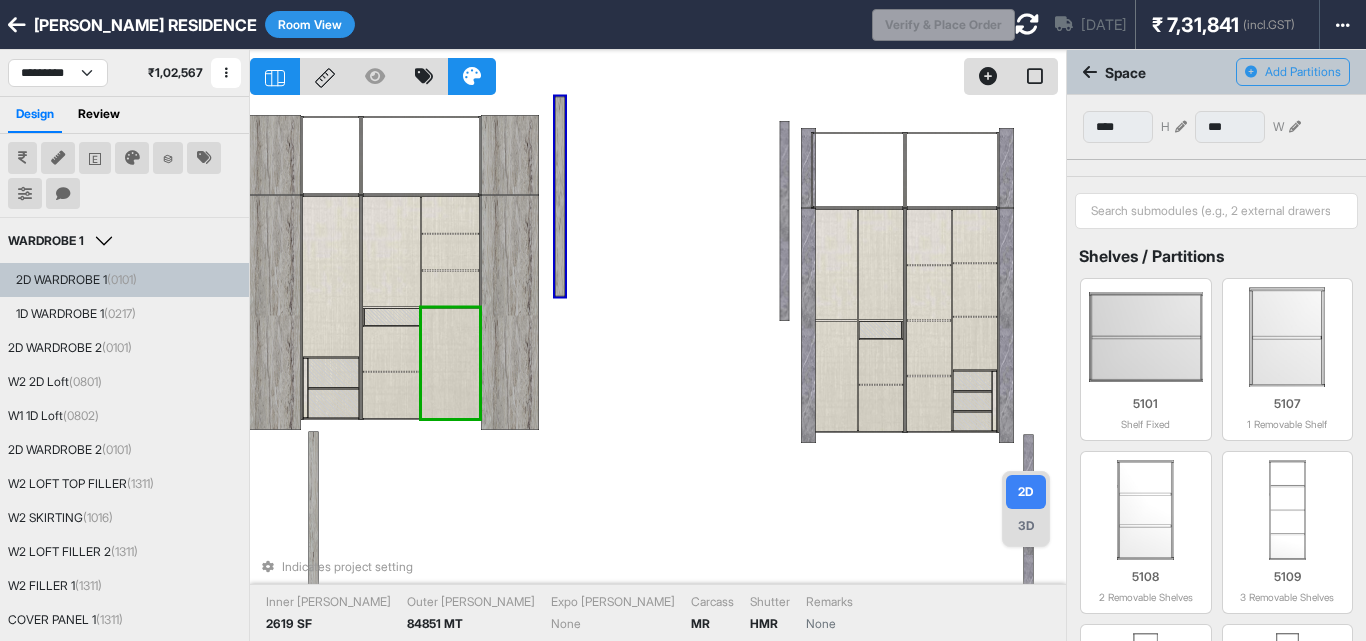 drag, startPoint x: 787, startPoint y: 414, endPoint x: 653, endPoint y: 374, distance: 139.84277 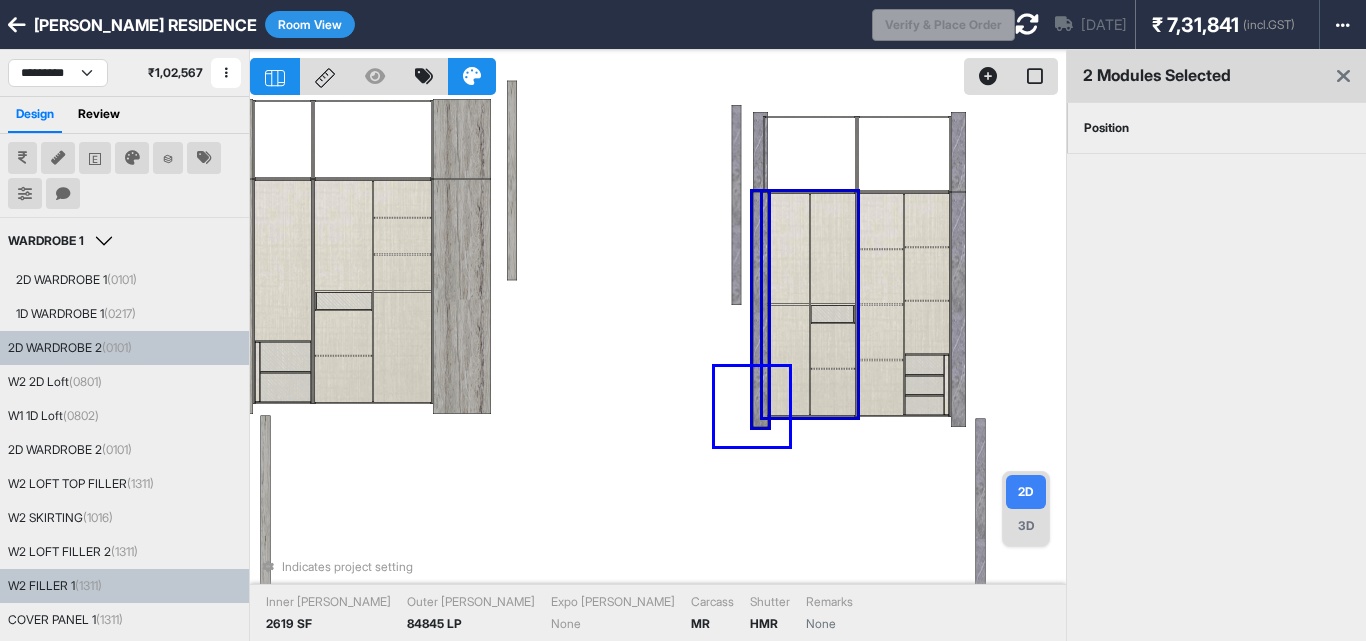 drag, startPoint x: 789, startPoint y: 446, endPoint x: 715, endPoint y: 367, distance: 108.245094 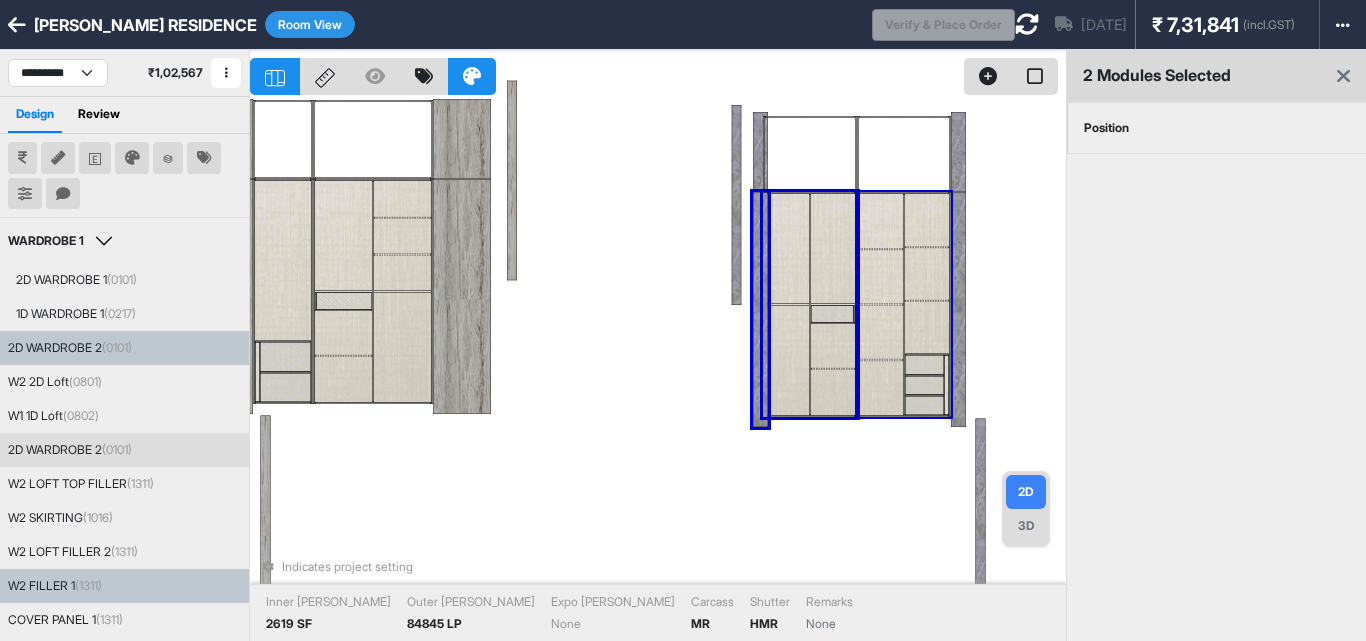 click on "Position" at bounding box center (1106, 128) 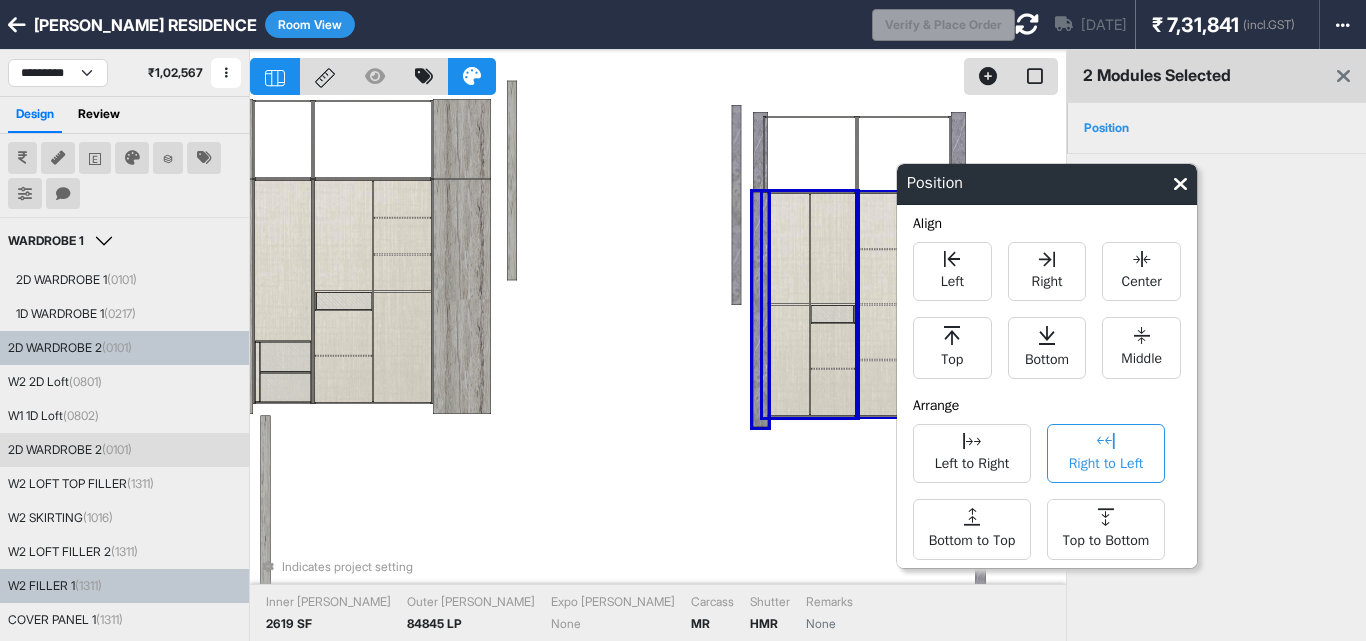 click on "Right to Left" at bounding box center [1106, 453] 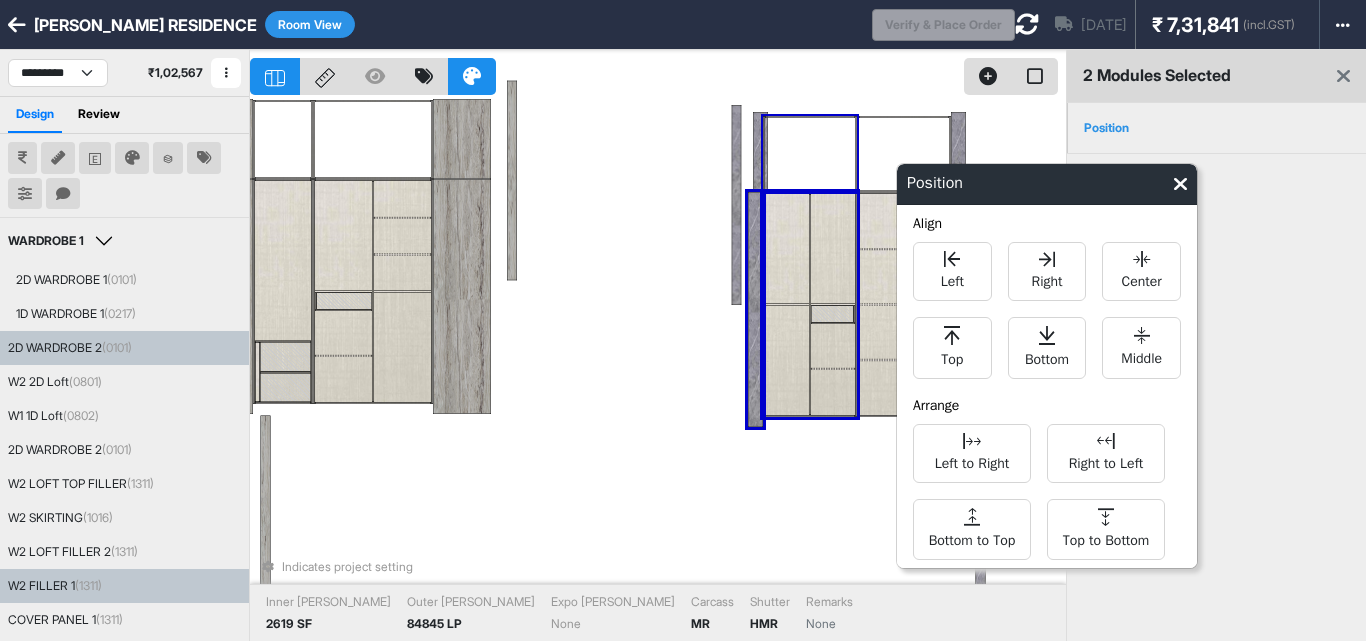 click at bounding box center (658, 72) 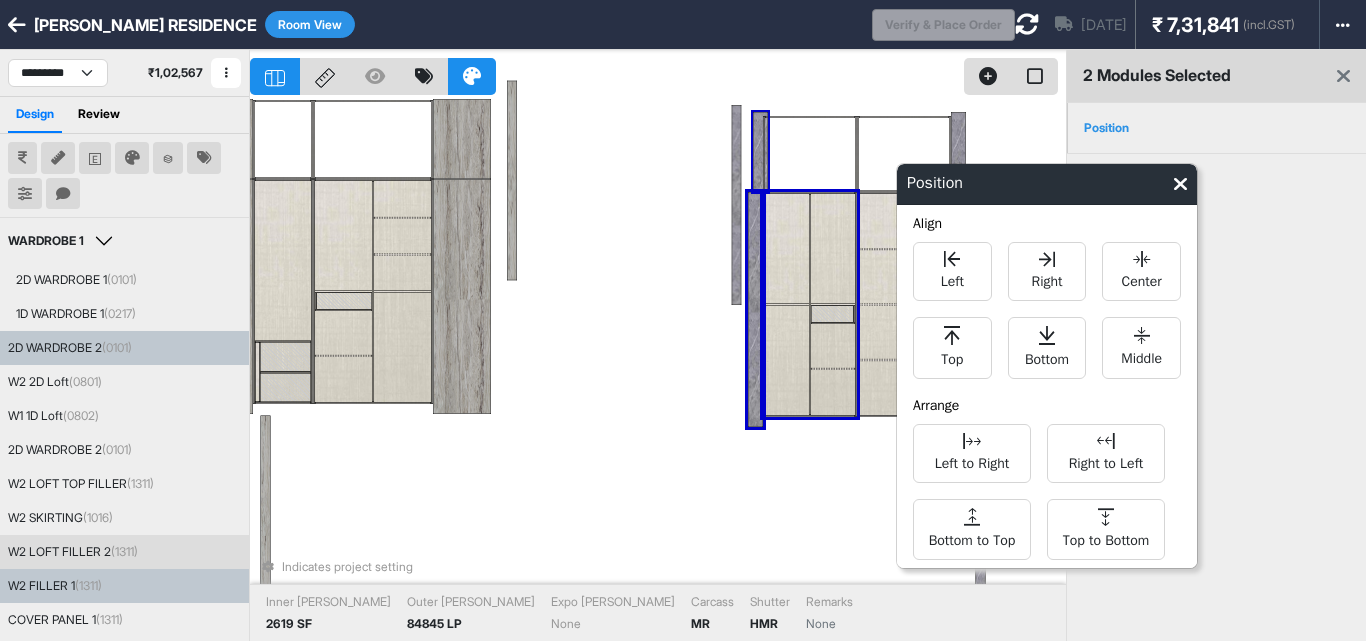 drag, startPoint x: 775, startPoint y: 76, endPoint x: 761, endPoint y: 126, distance: 51.92302 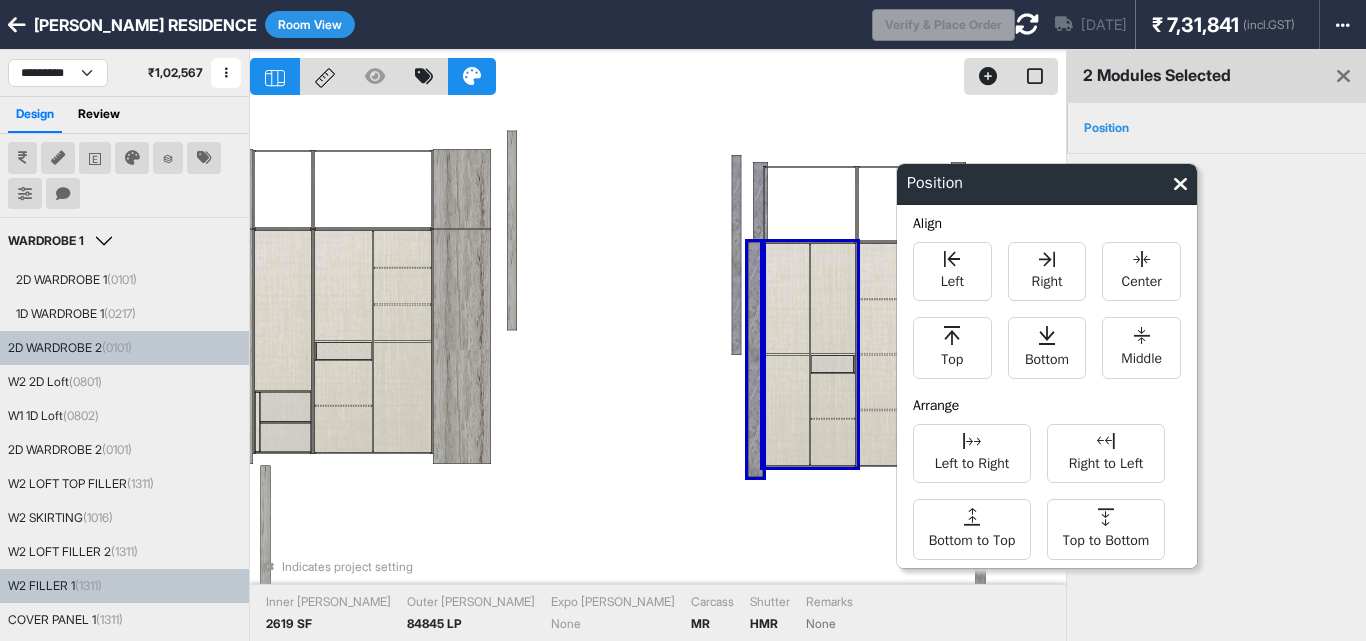 click at bounding box center [1180, 184] 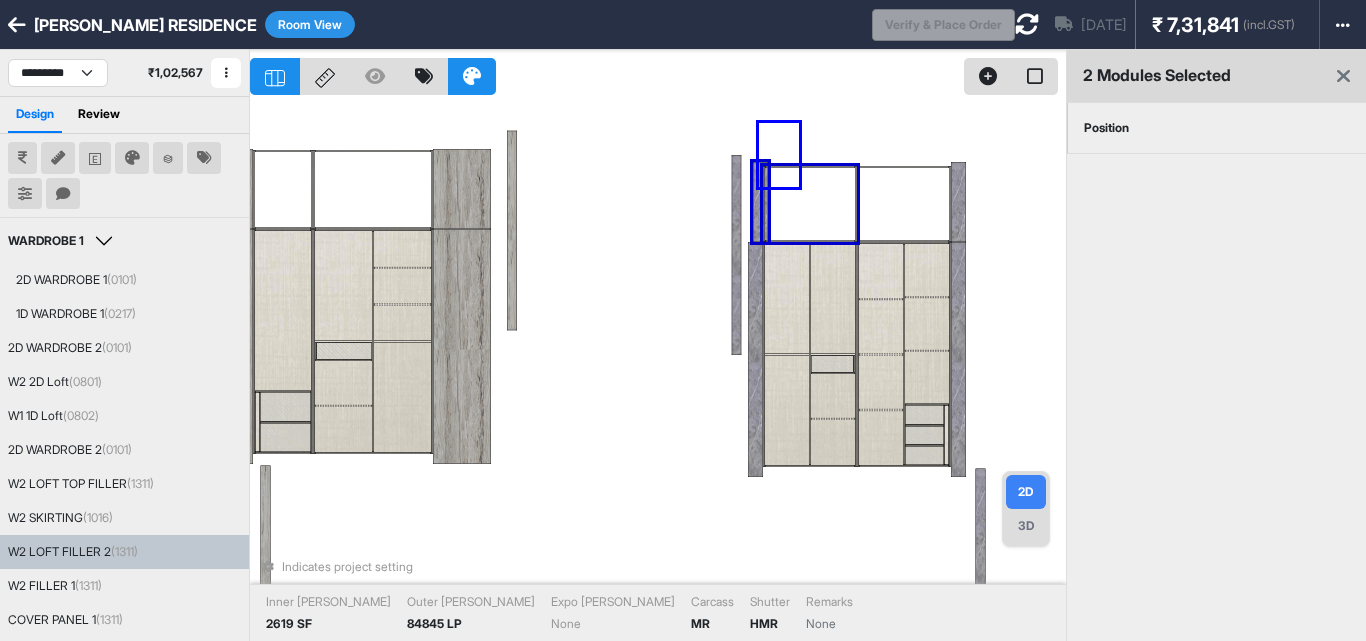 drag, startPoint x: 799, startPoint y: 123, endPoint x: 751, endPoint y: 185, distance: 78.40918 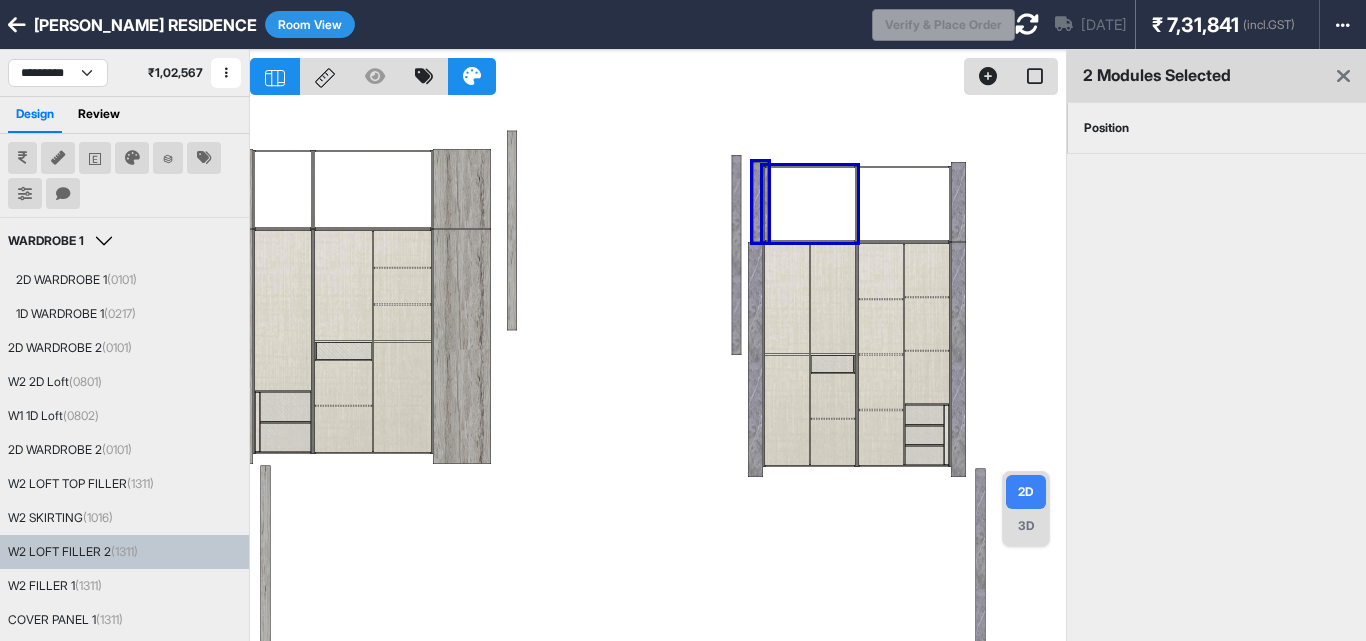 click on "Position" at bounding box center [1106, 128] 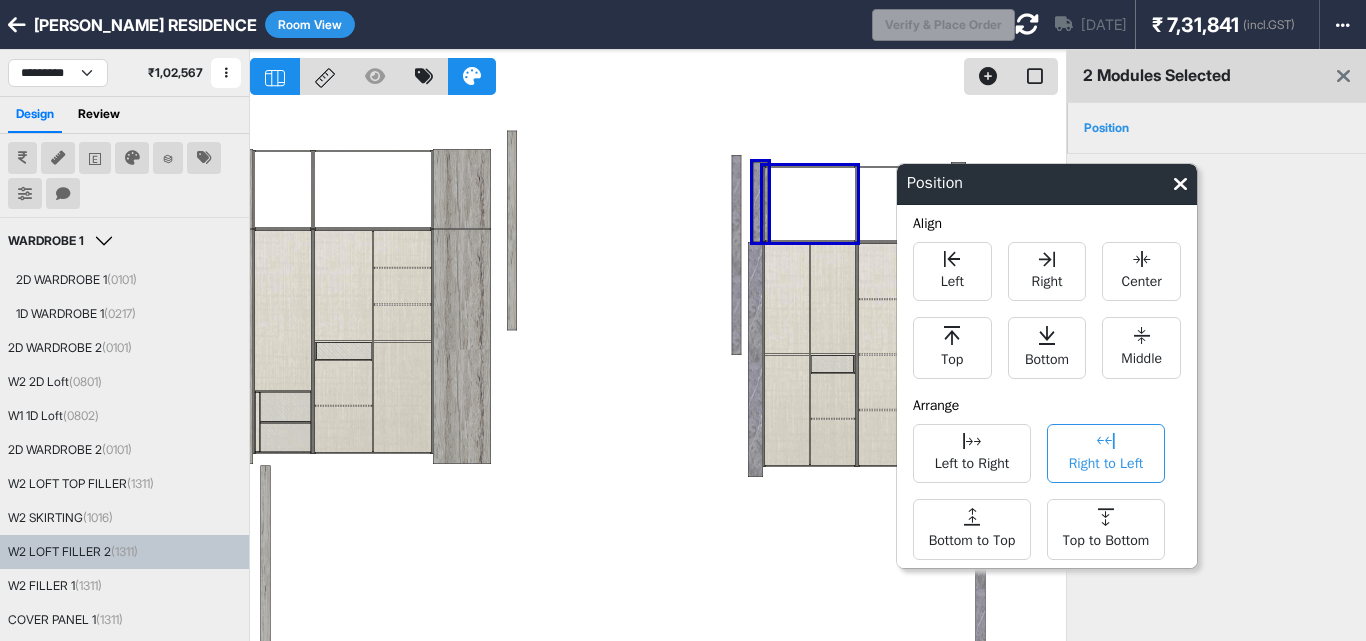 click on "Right to Left" at bounding box center [1106, 461] 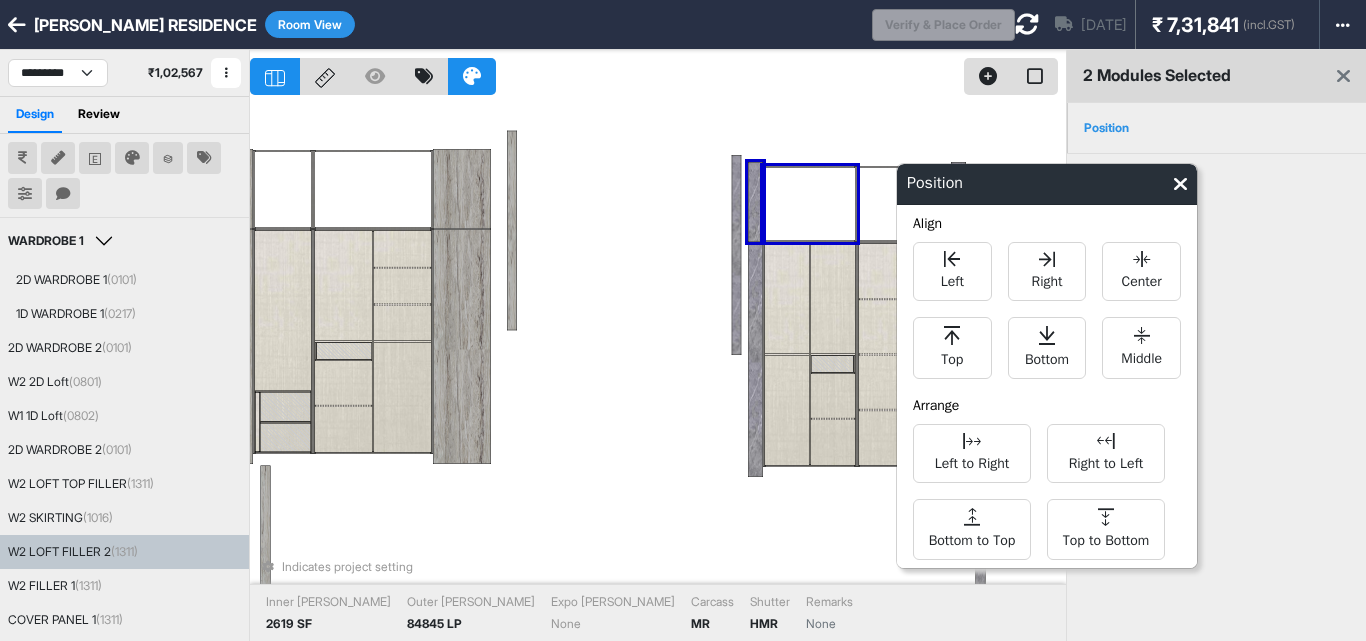 click on "Indicates project setting Inner Lam 2619 SF Outer Lam 84845 LP Expo Lam None Carcass MR Shutter HMR Remarks None" at bounding box center (658, 370) 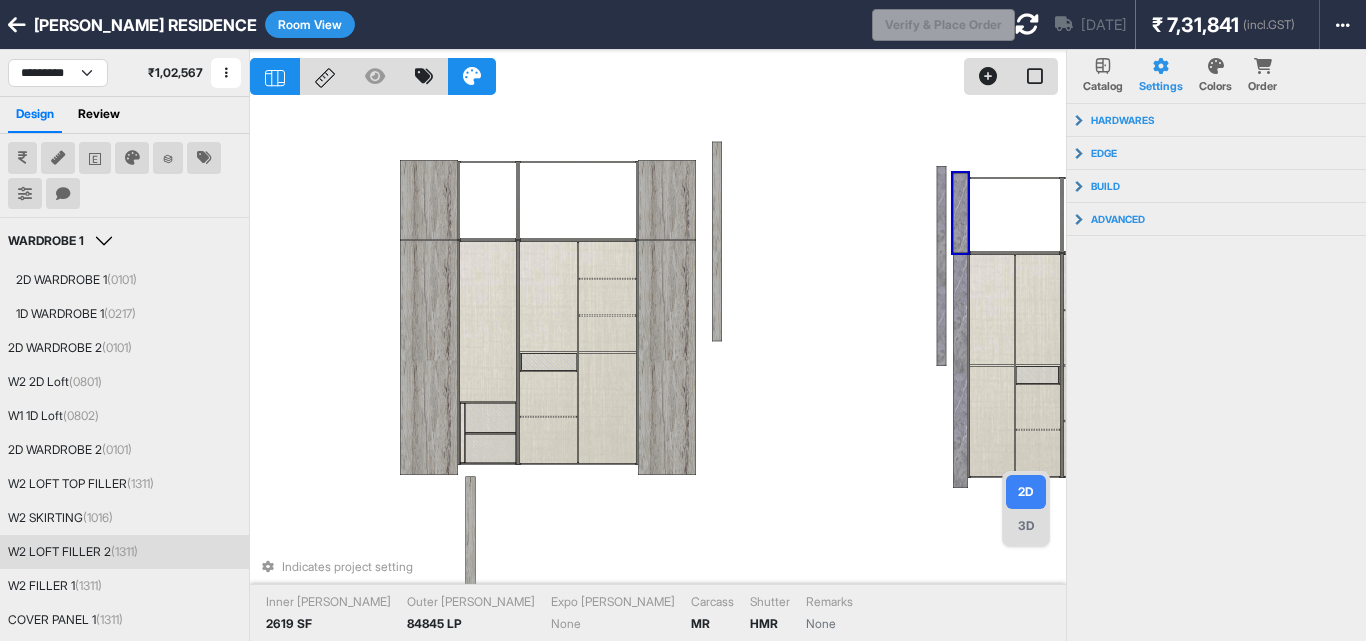drag, startPoint x: 518, startPoint y: 159, endPoint x: 723, endPoint y: 170, distance: 205.2949 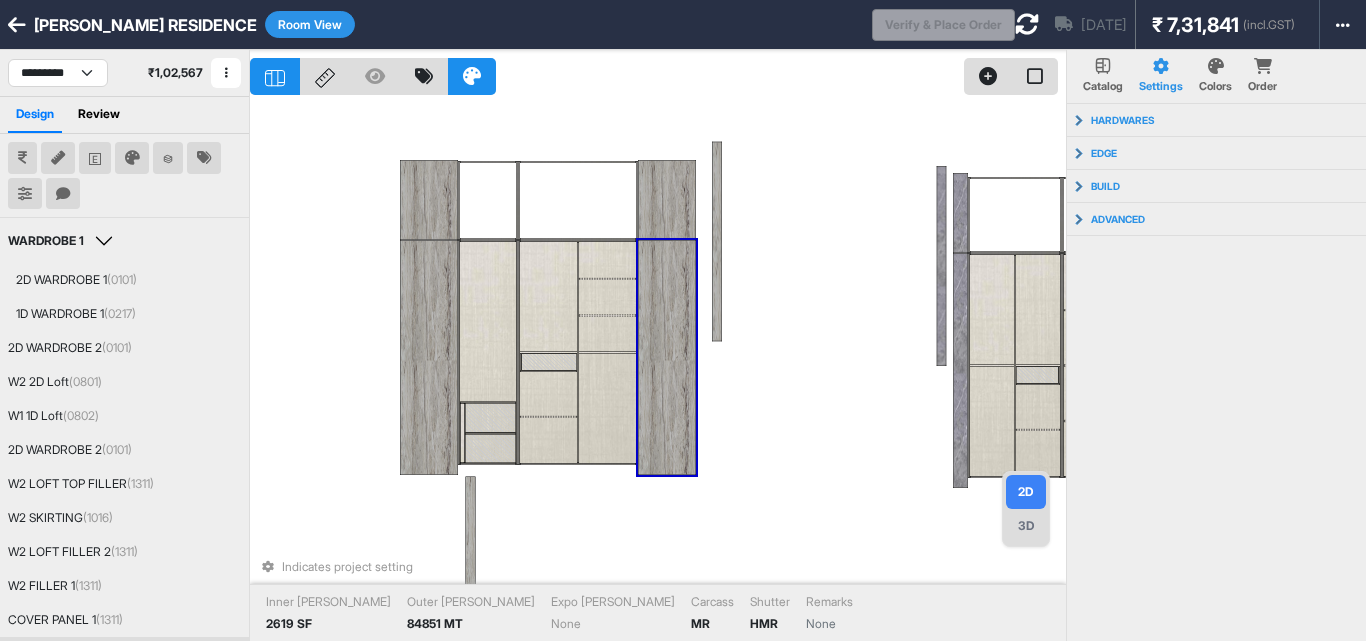 drag, startPoint x: 654, startPoint y: 288, endPoint x: 525, endPoint y: 286, distance: 129.0155 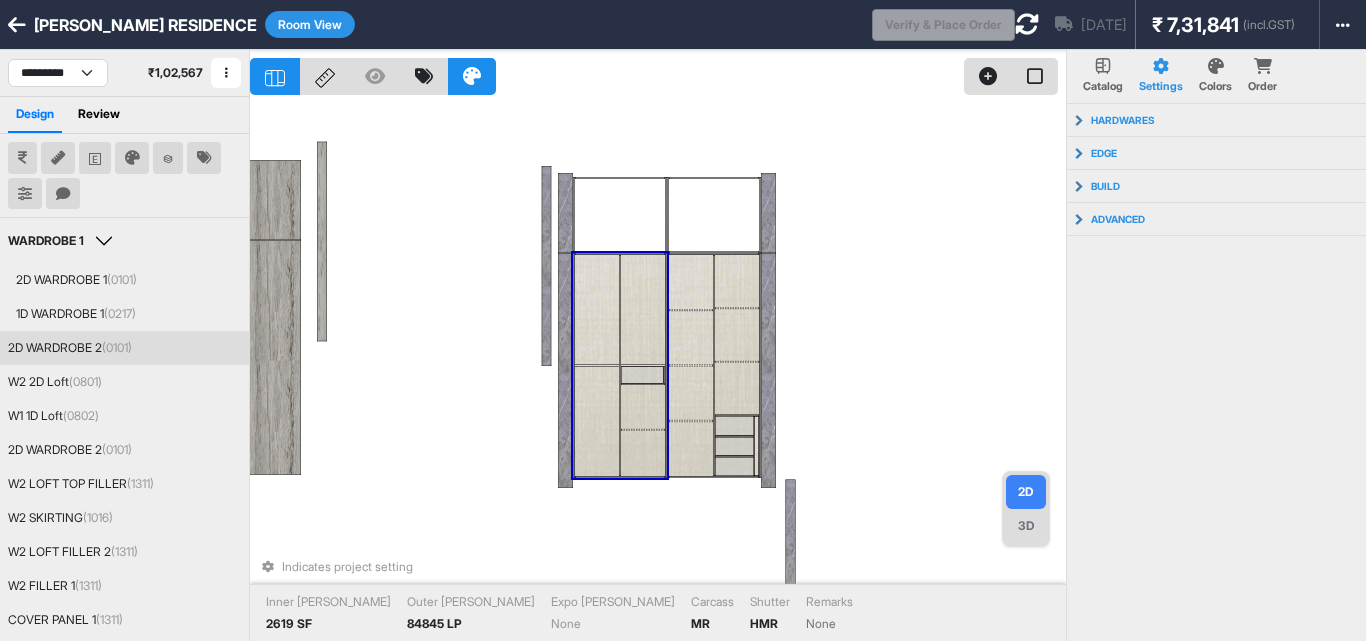 click at bounding box center (643, 310) 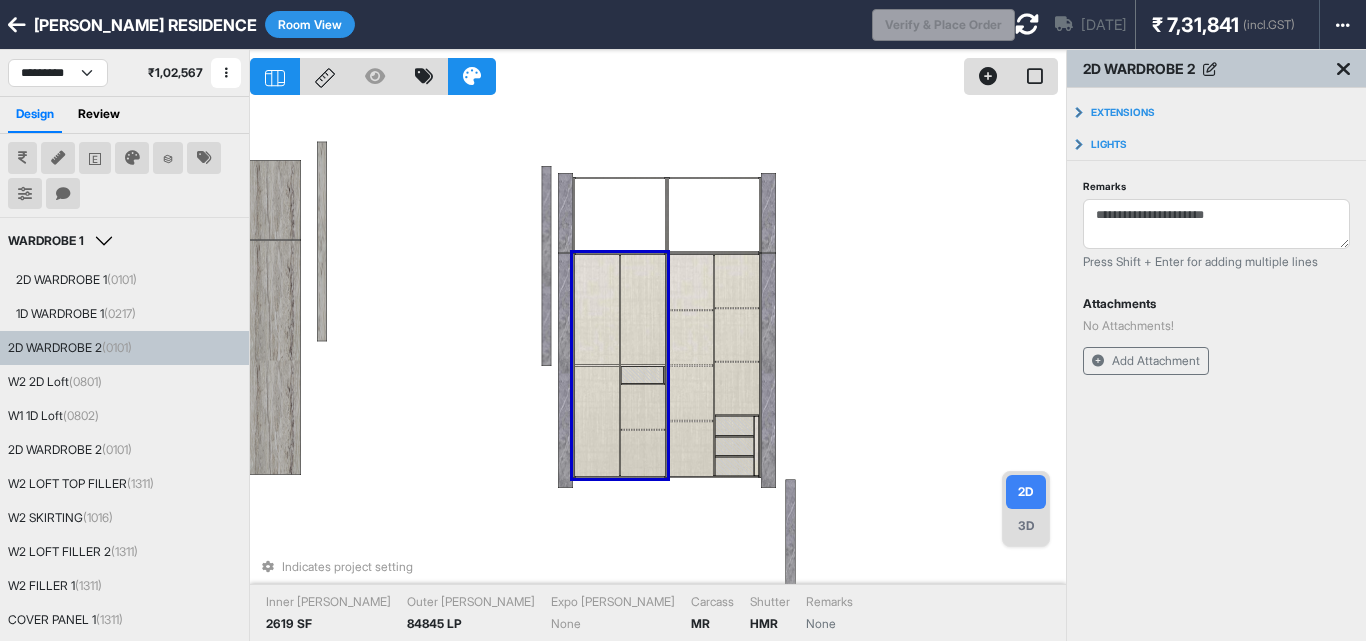 click on "Indicates project setting Inner Lam 2619 SF Outer Lam 84845 LP Expo Lam None Carcass MR Shutter HMR Remarks None" at bounding box center [658, 370] 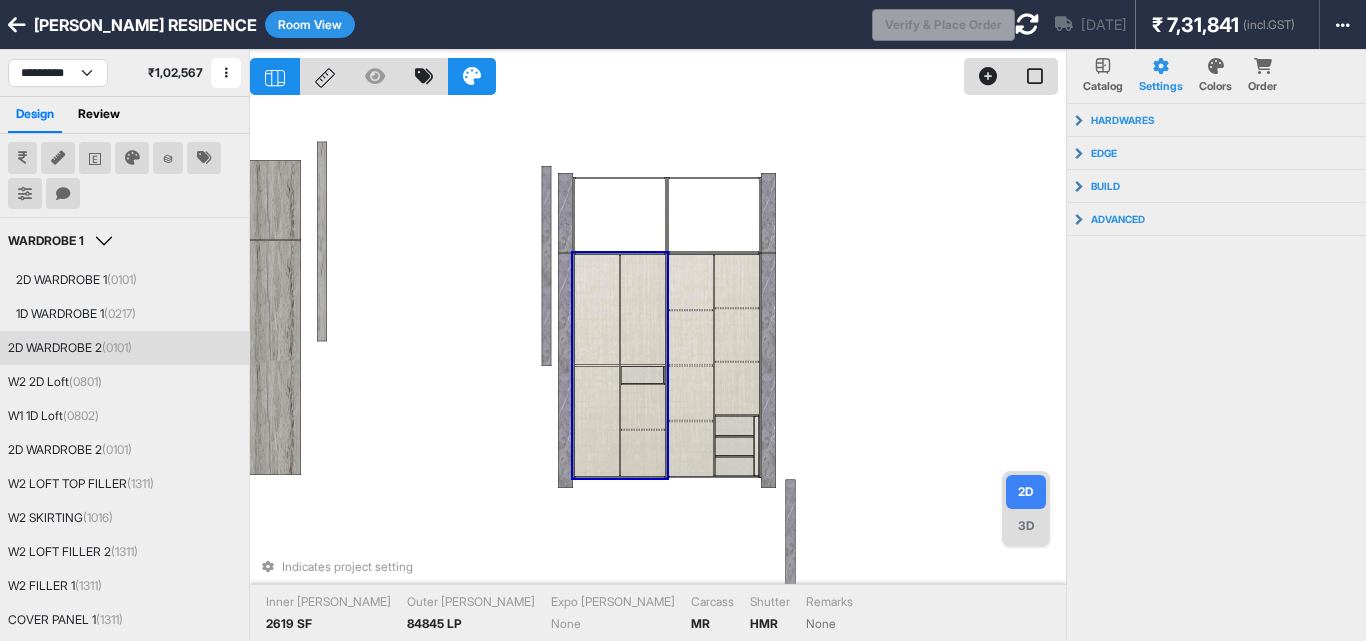 click at bounding box center (597, 421) 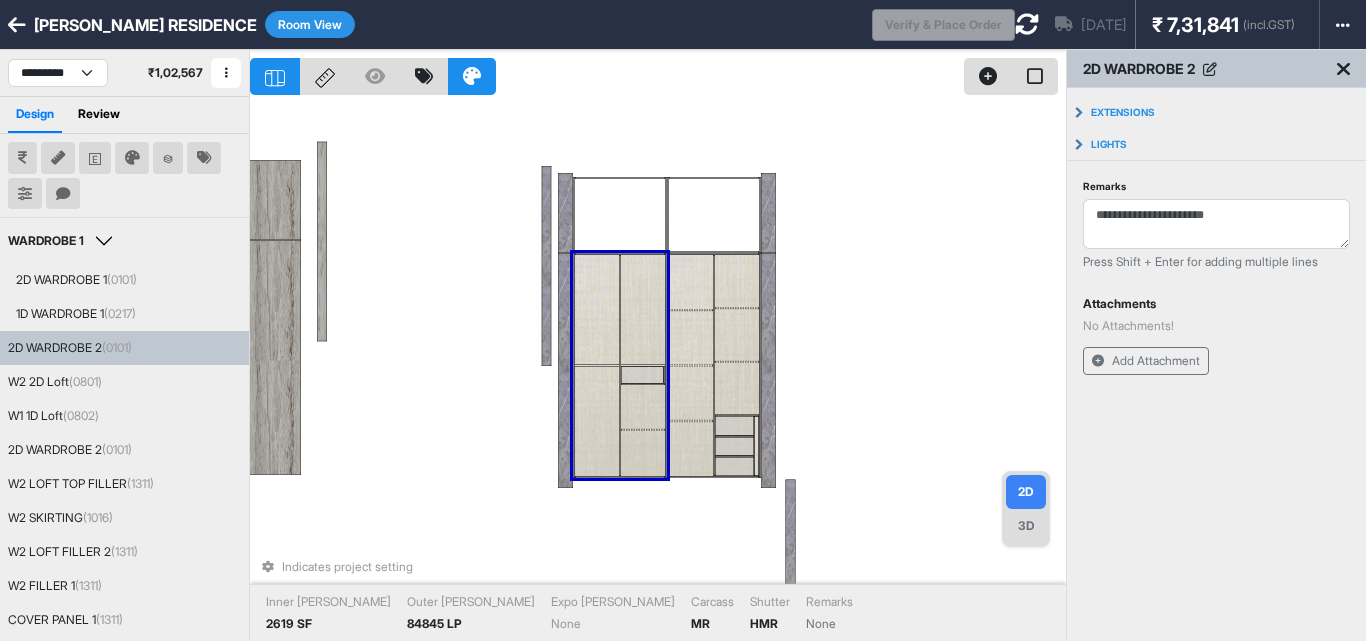 click at bounding box center (597, 421) 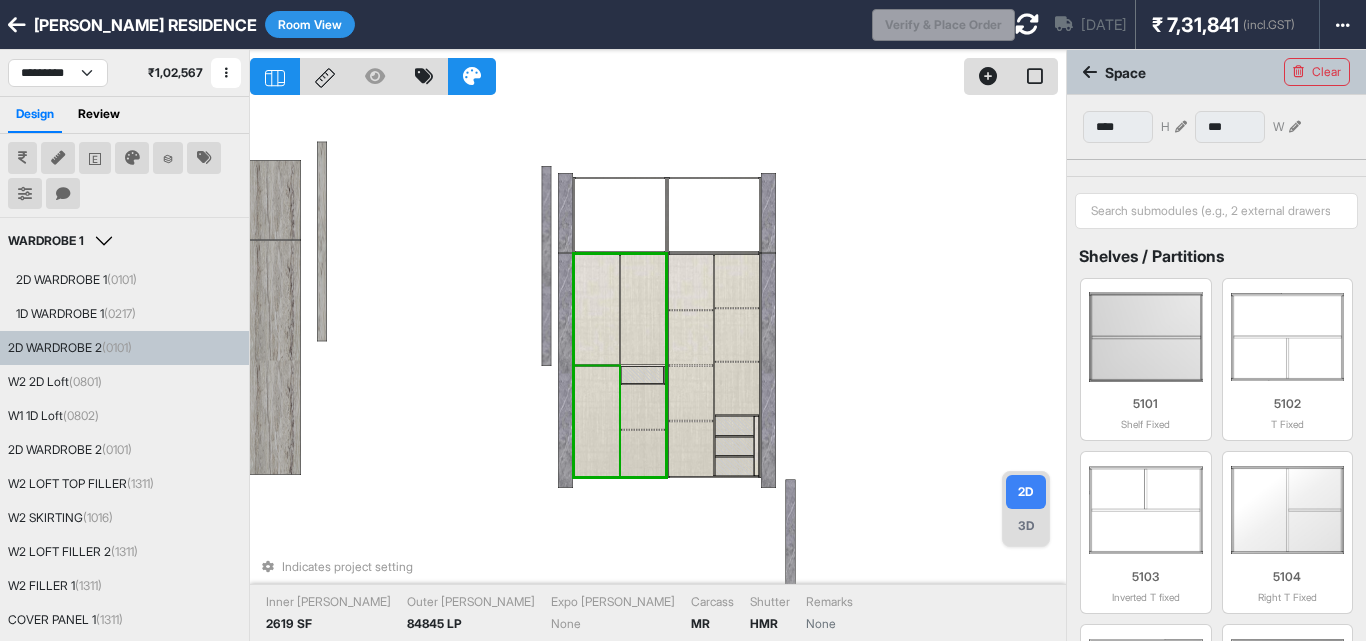 click at bounding box center (597, 421) 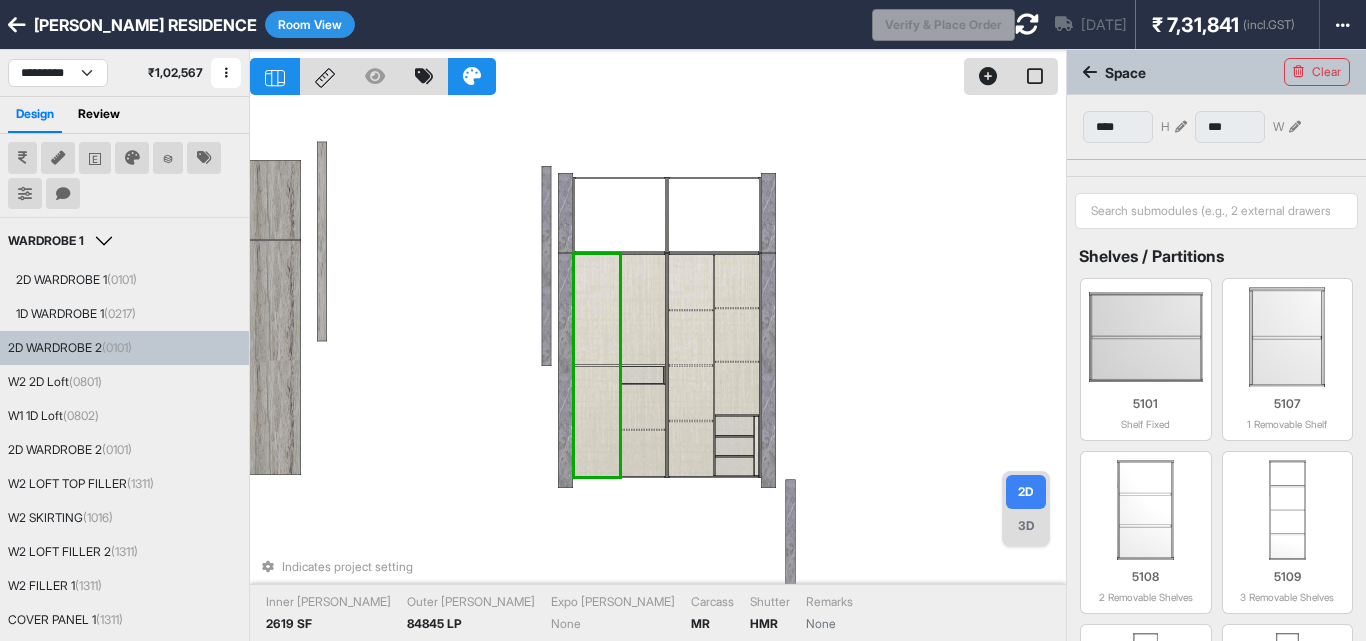 click at bounding box center [597, 421] 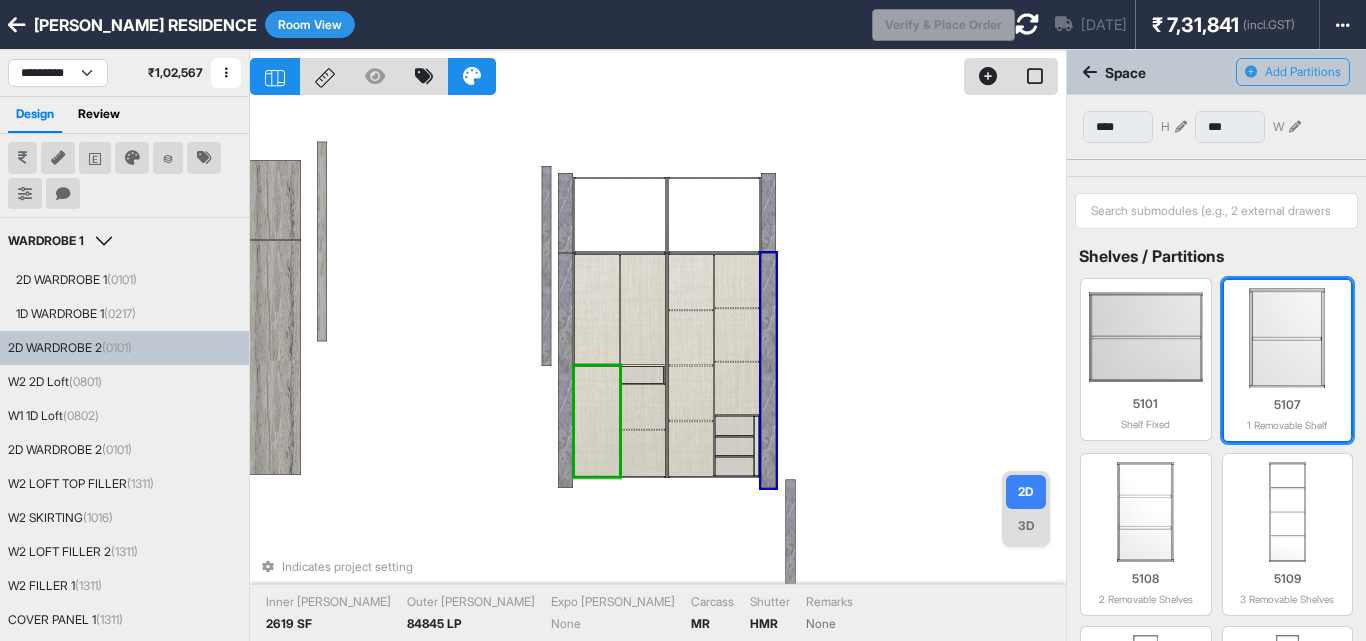 click at bounding box center (1288, 338) 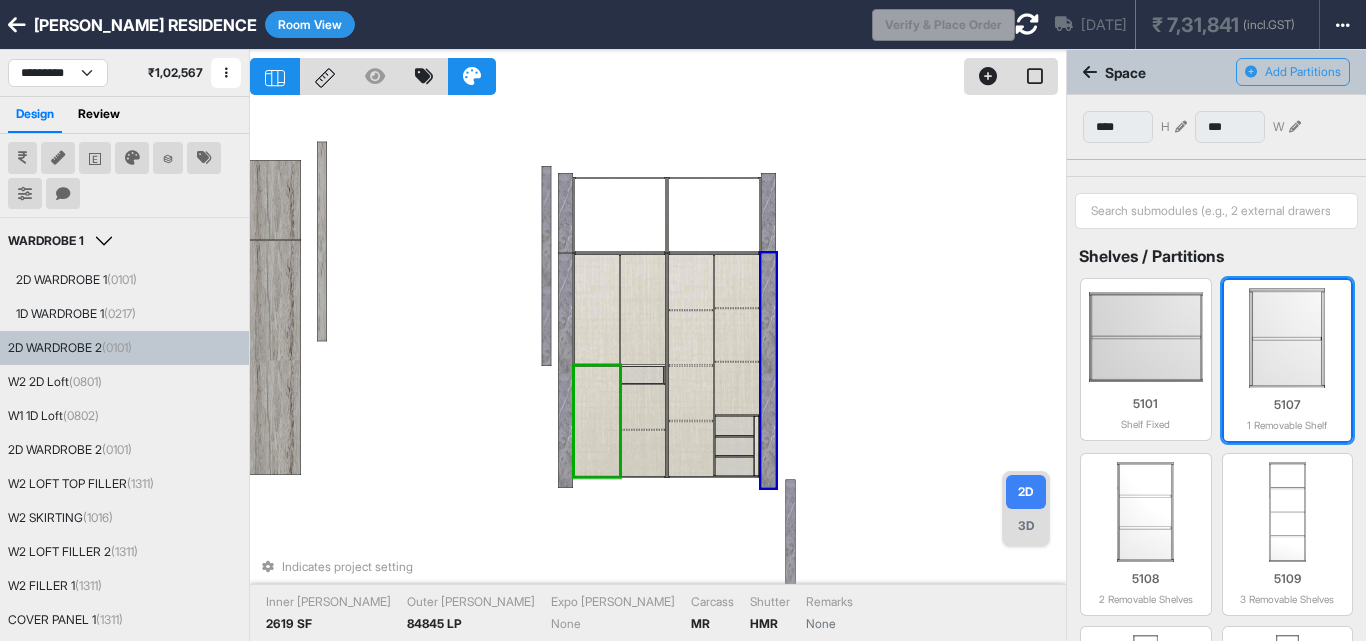click on "5107 1 Removable Shelf" at bounding box center (1288, 410) 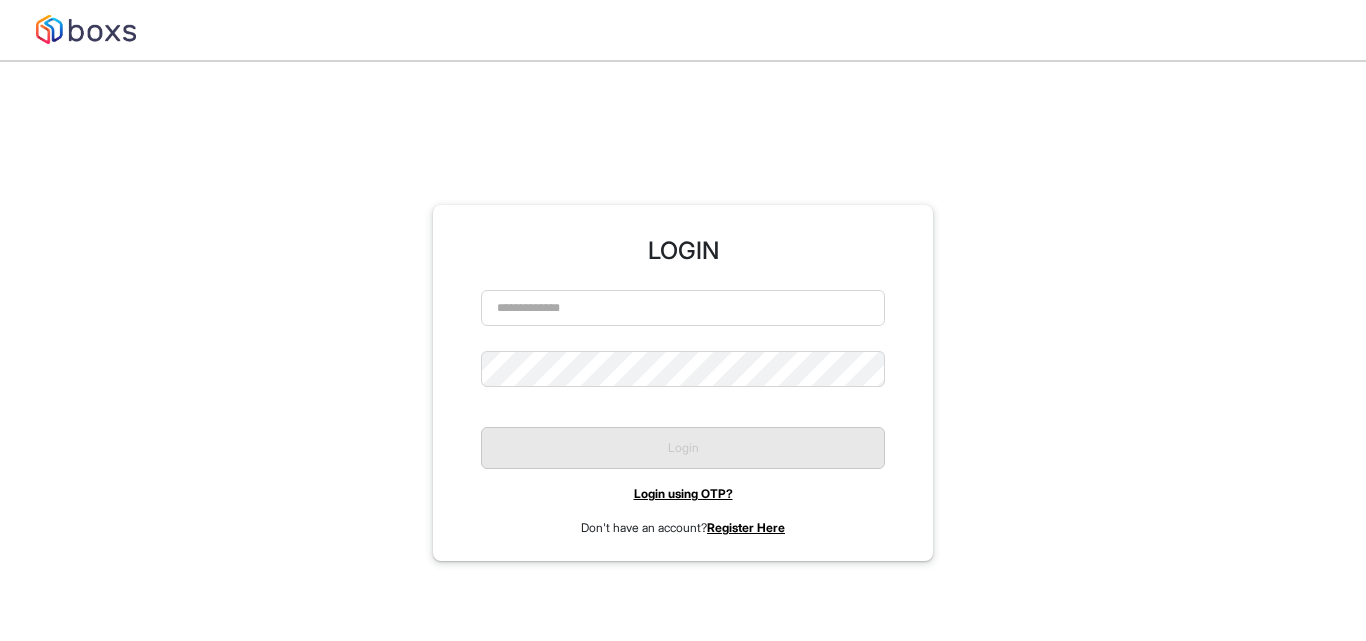 scroll, scrollTop: 0, scrollLeft: 0, axis: both 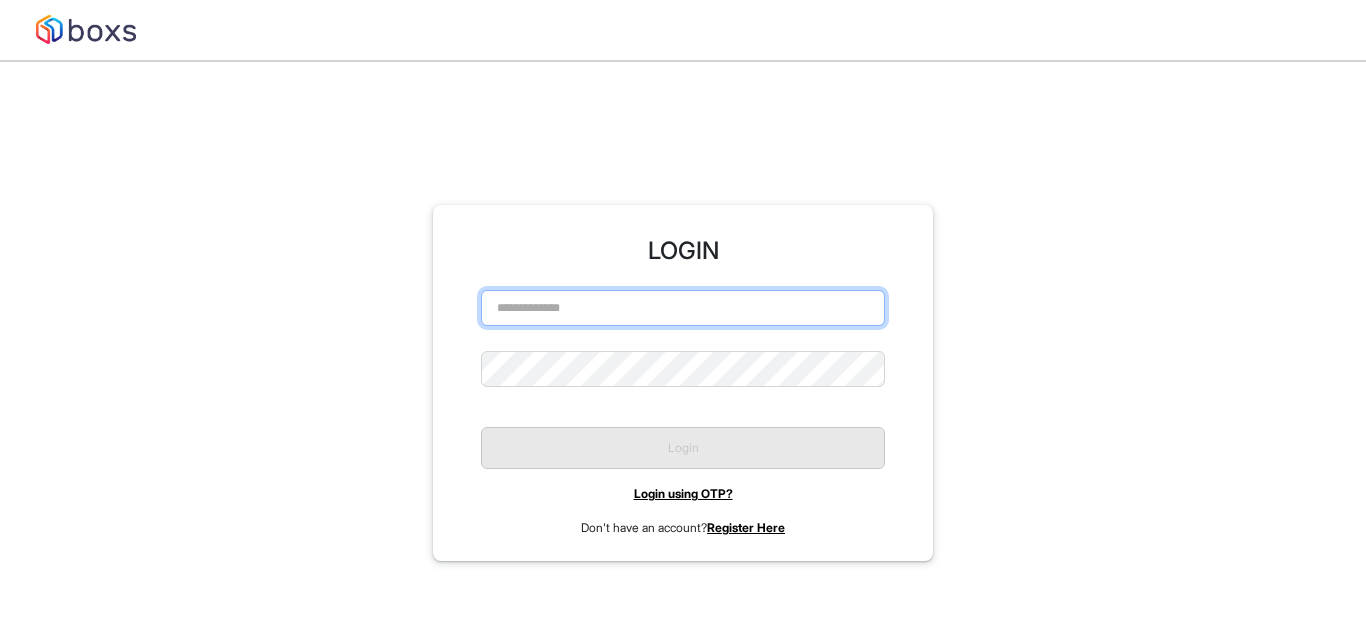 click at bounding box center (683, 308) 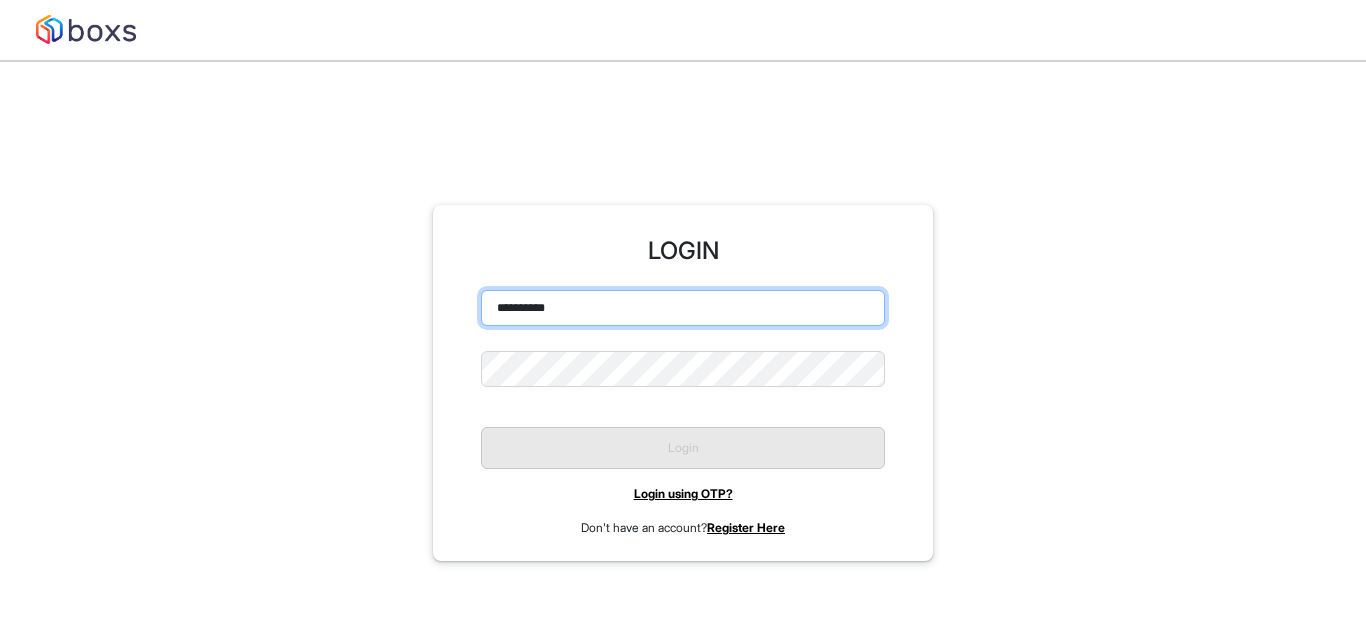 type on "**********" 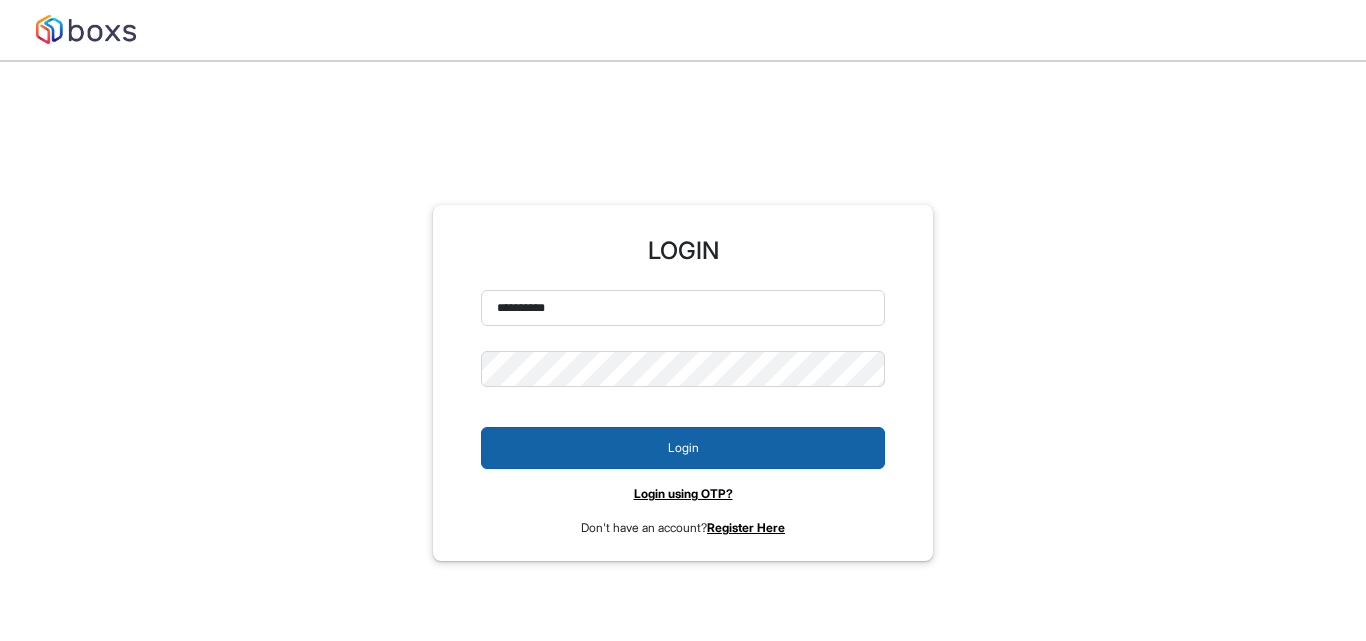 click on "Login" at bounding box center (683, 448) 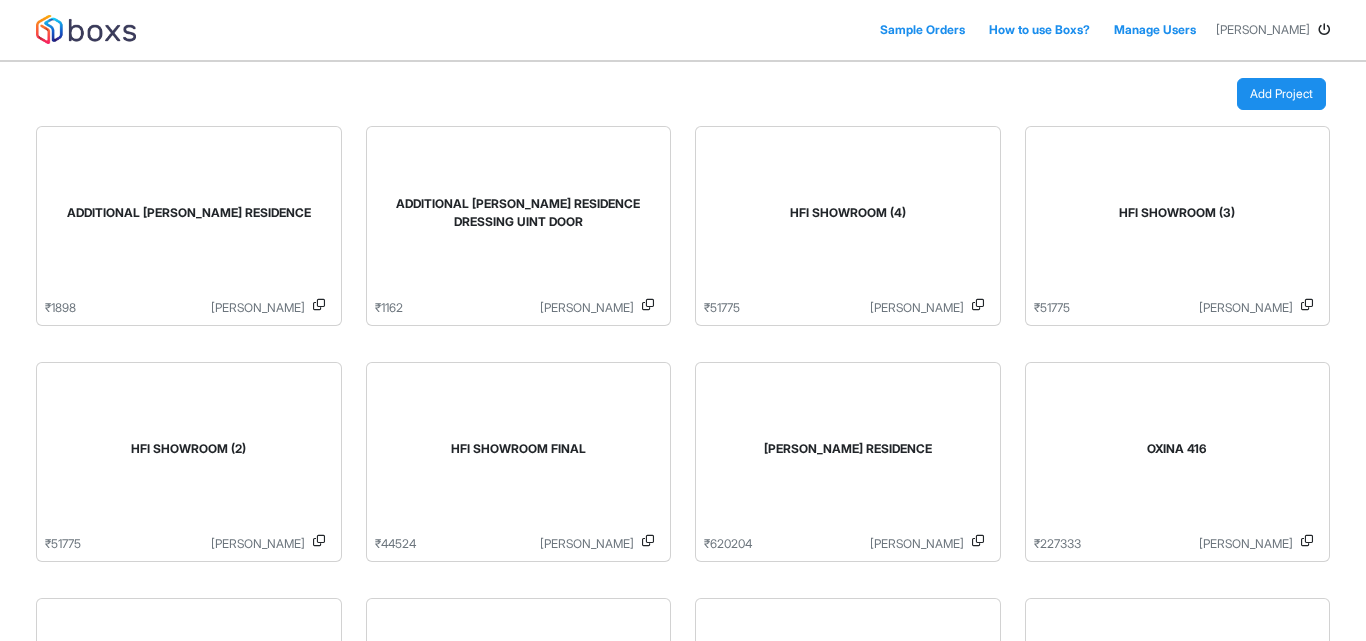 click on "[PERSON_NAME] RESIDENCE" at bounding box center [848, 453] 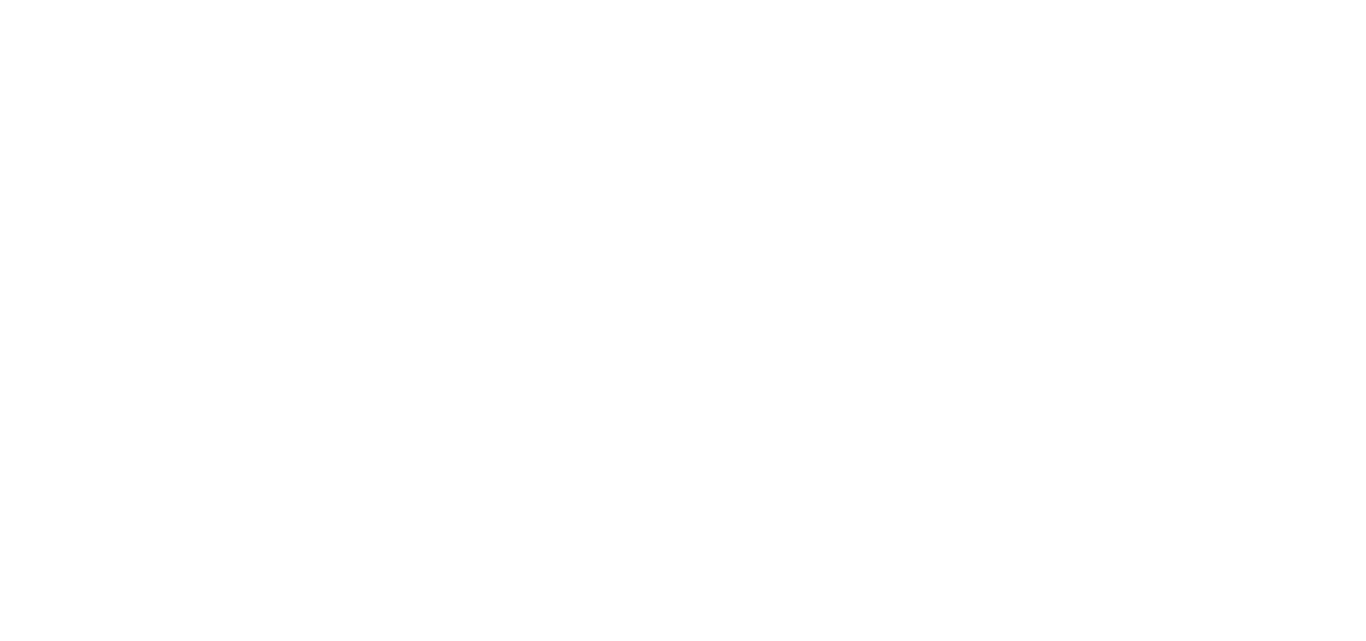 click on "Loading..." at bounding box center (683, 320) 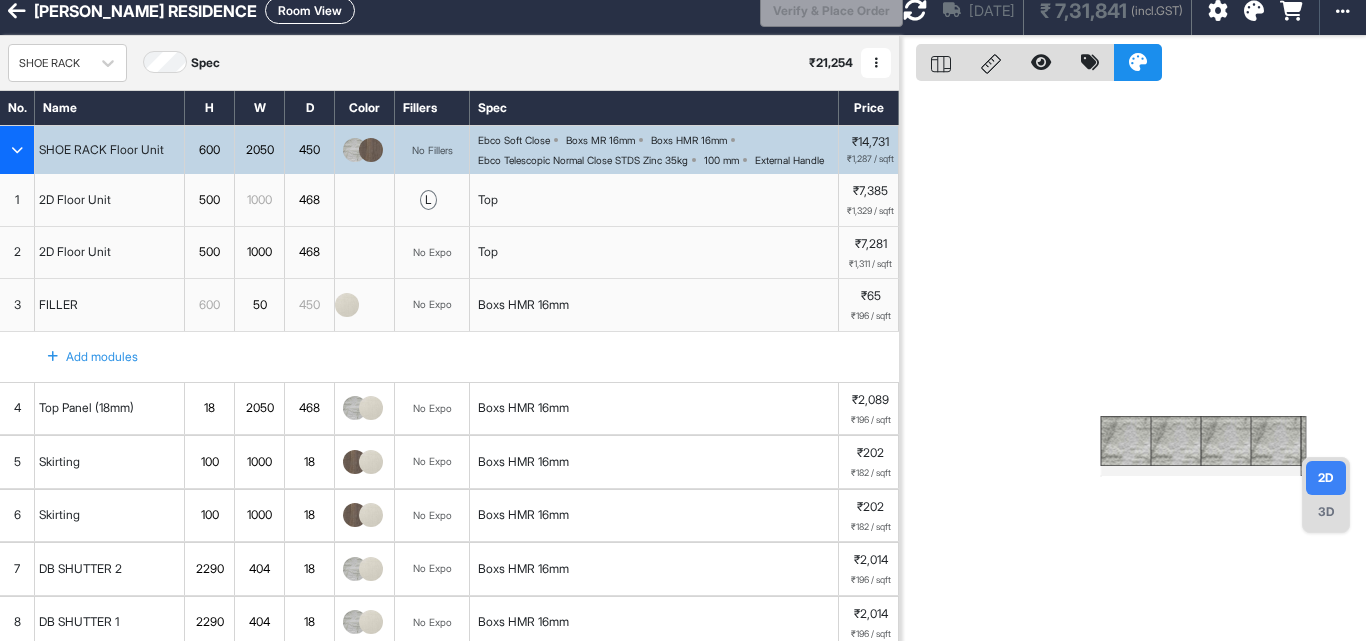scroll, scrollTop: 0, scrollLeft: 0, axis: both 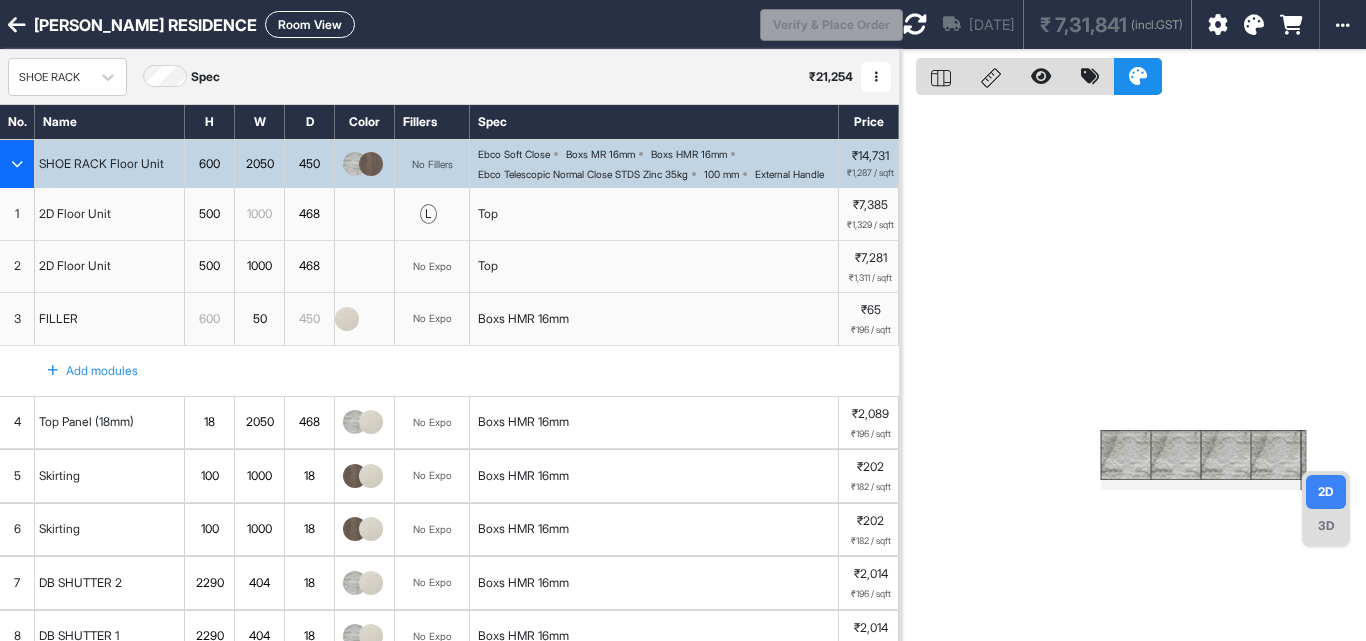 drag, startPoint x: 102, startPoint y: 77, endPoint x: 99, endPoint y: 98, distance: 21.213203 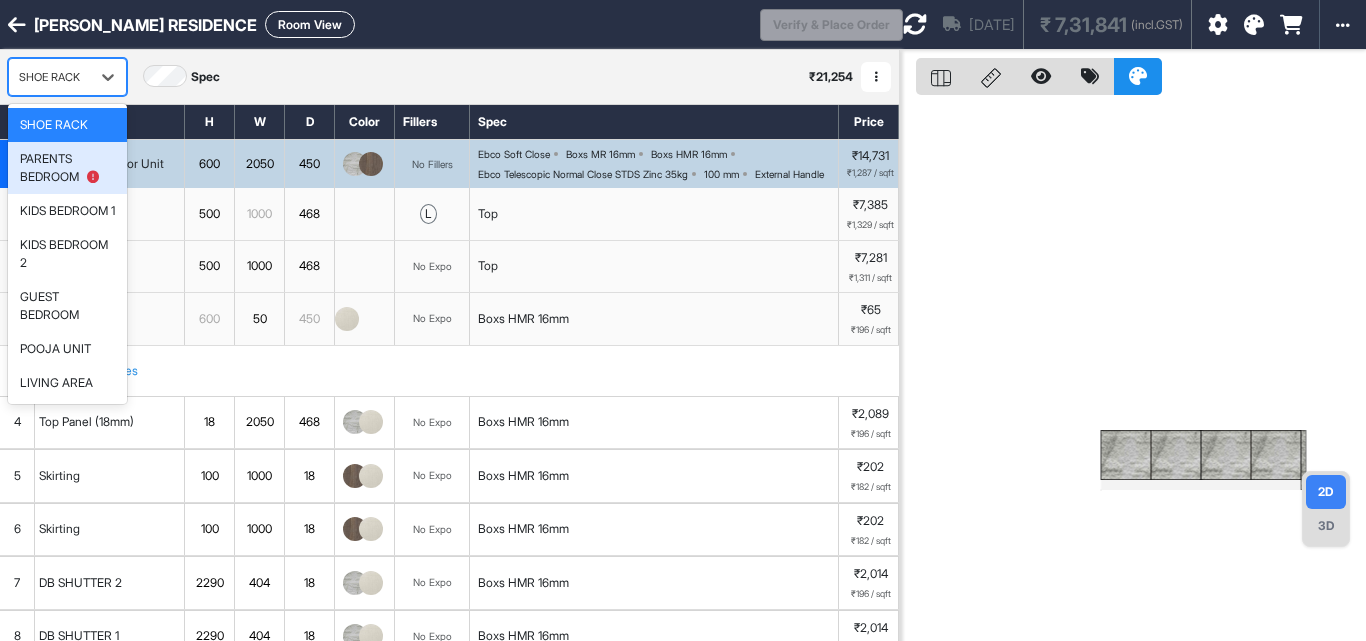 click at bounding box center (89, 177) 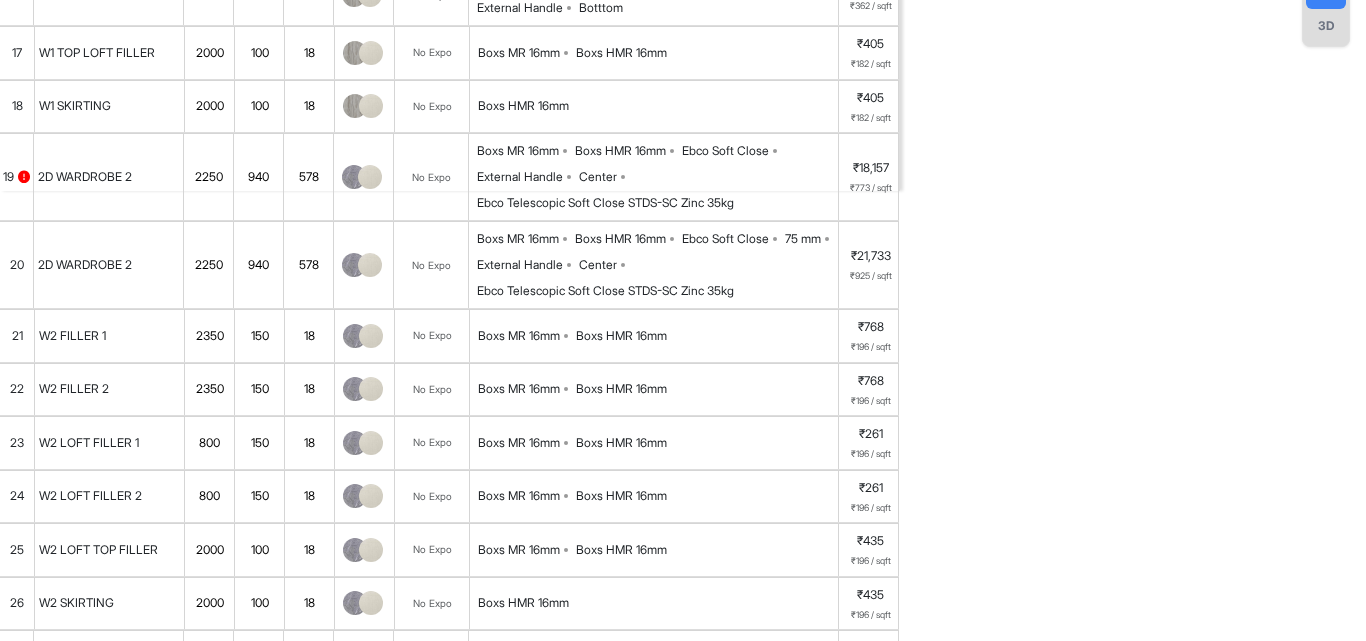 scroll, scrollTop: 400, scrollLeft: 0, axis: vertical 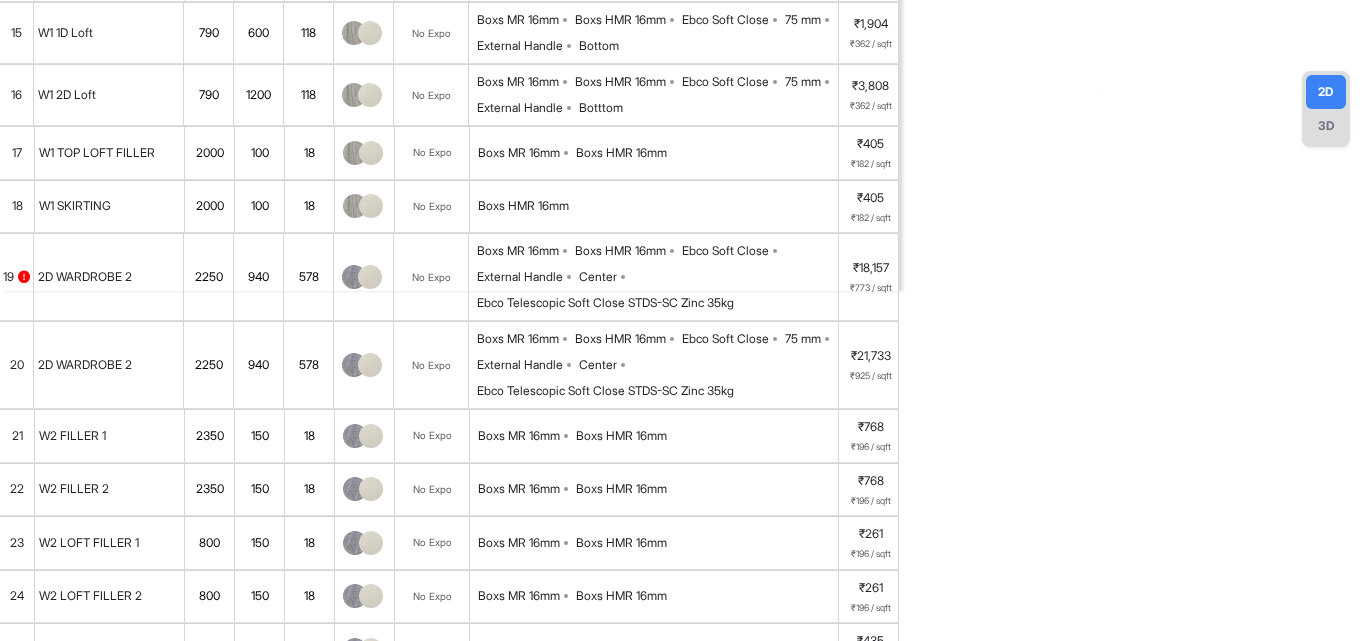 click on "2D WARDROBE 2" at bounding box center (85, 277) 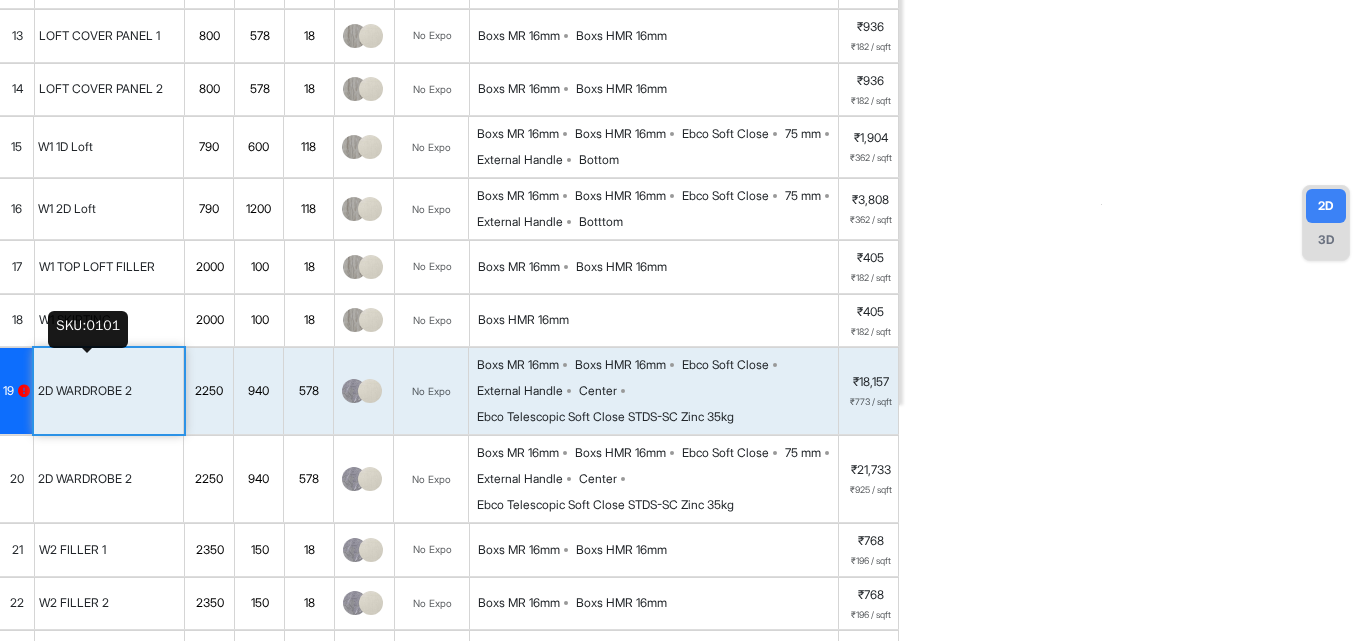 scroll, scrollTop: 0, scrollLeft: 0, axis: both 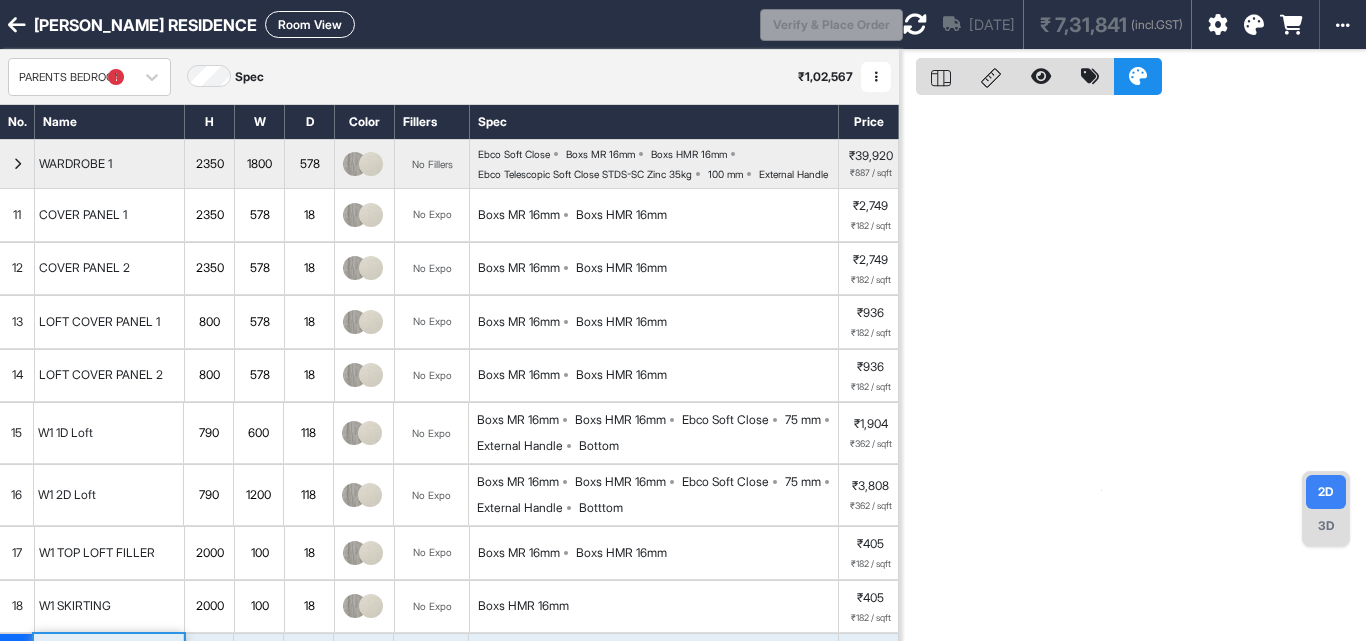 click on "Room View" at bounding box center [310, 24] 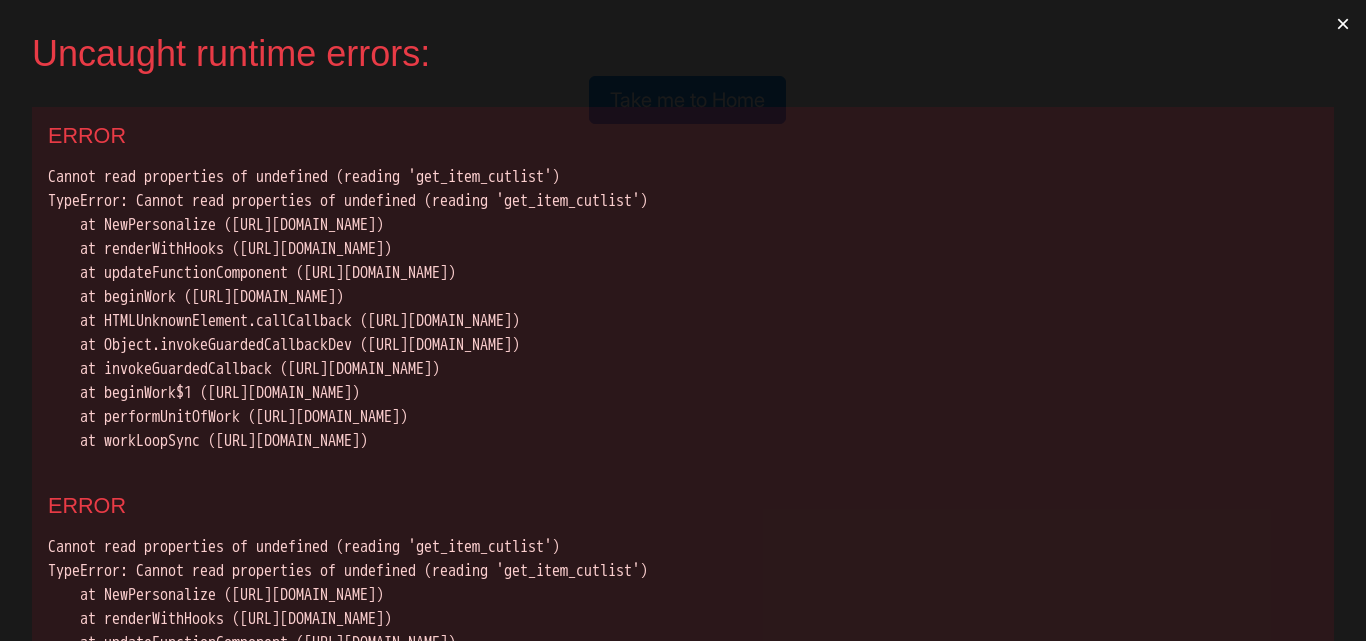 scroll, scrollTop: 0, scrollLeft: 0, axis: both 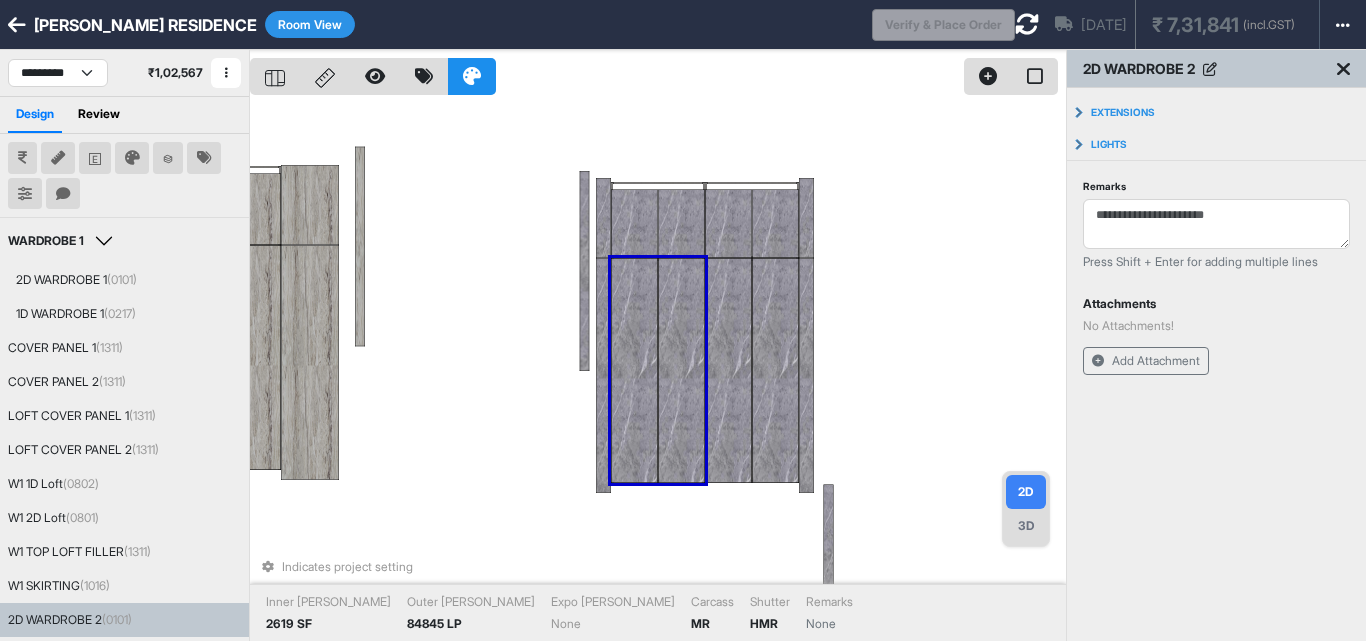 select on "****" 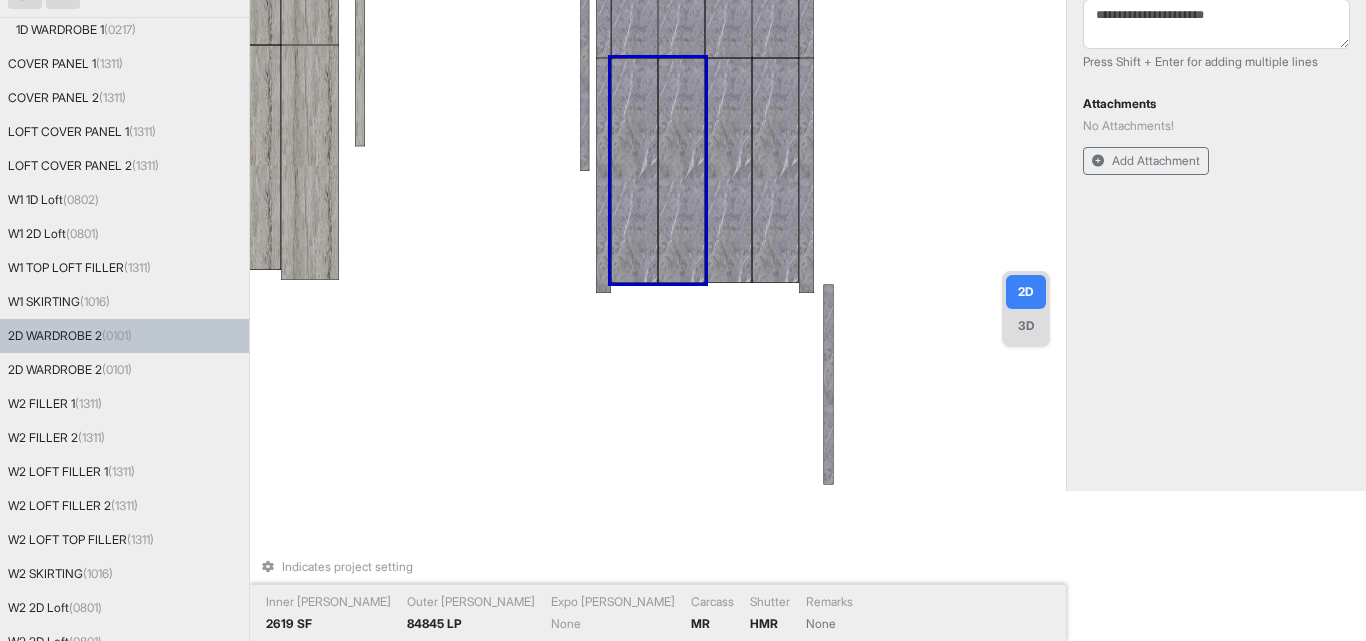 type 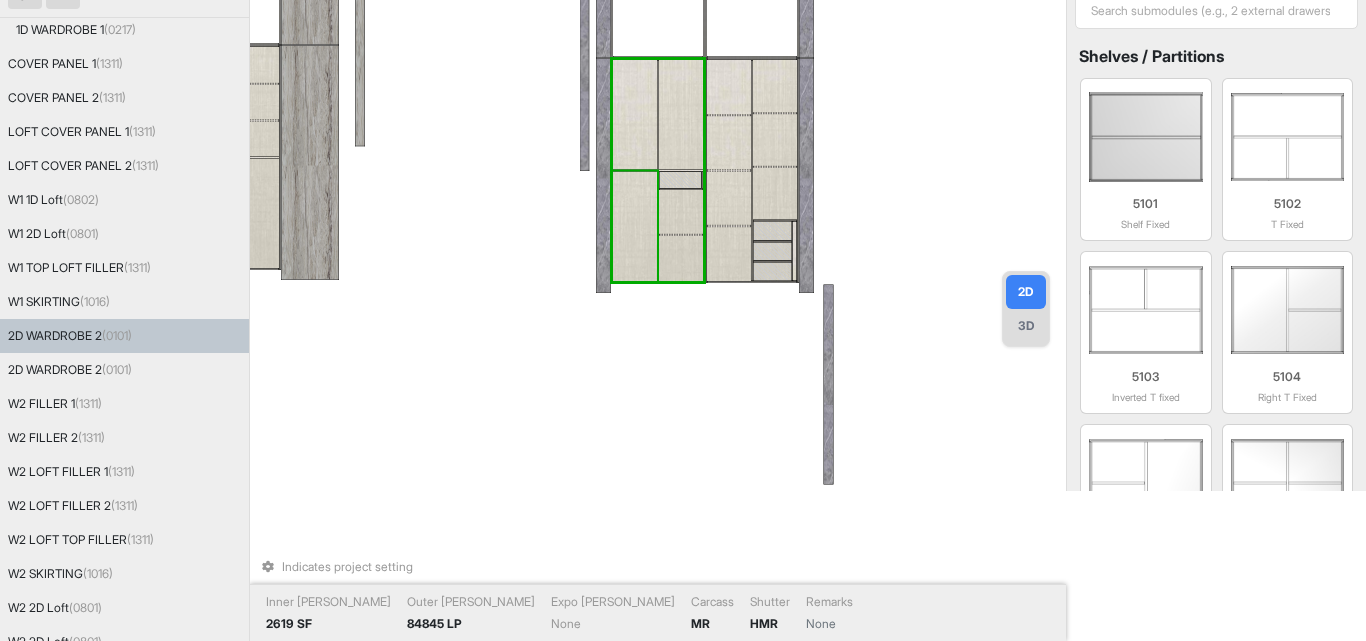 scroll, scrollTop: 193, scrollLeft: 0, axis: vertical 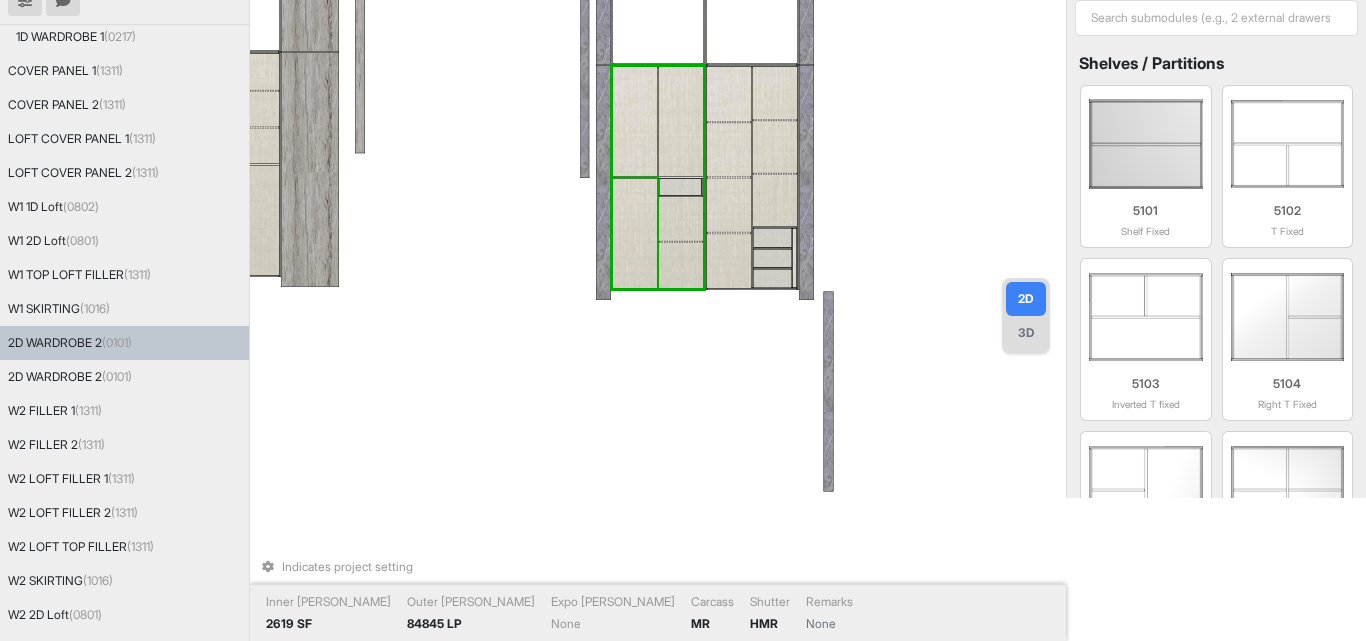 click at bounding box center (635, 233) 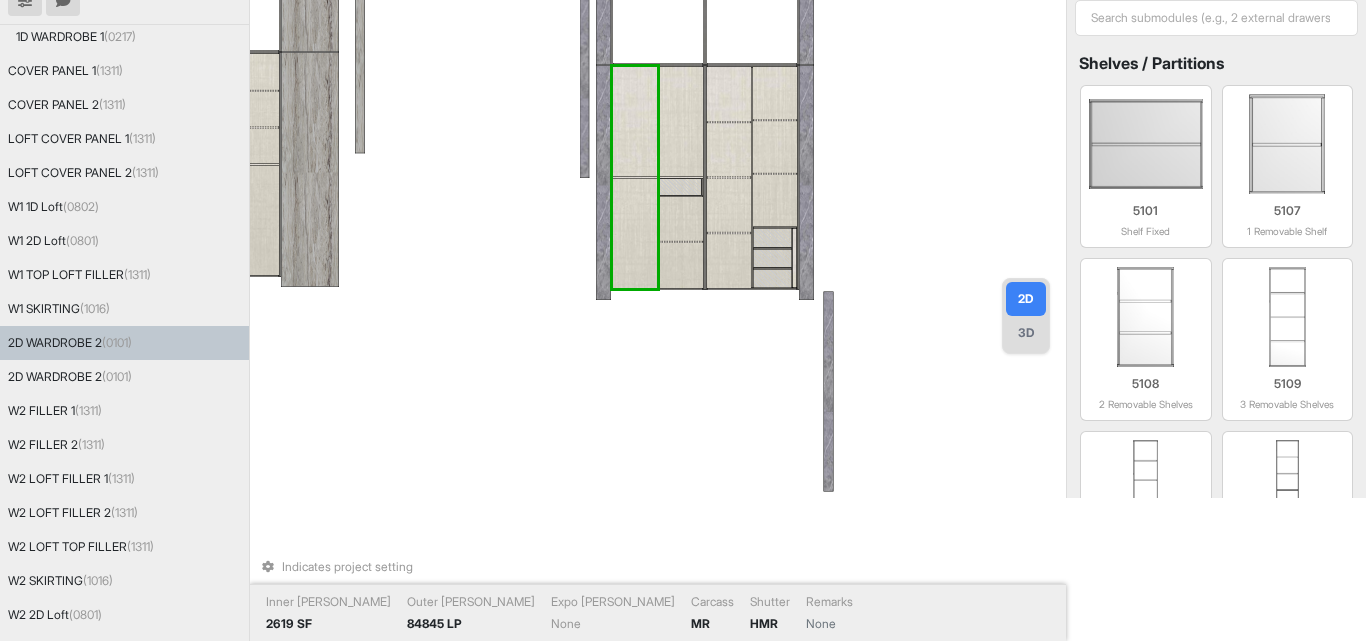 click at bounding box center (635, 233) 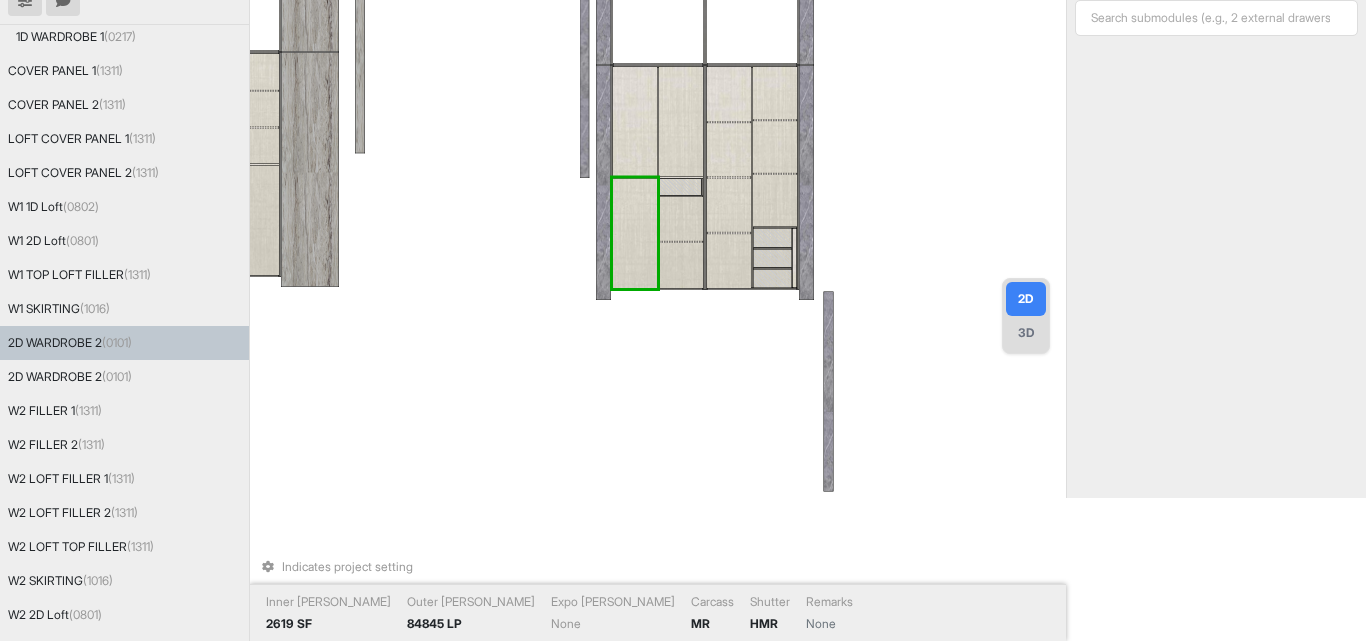 type on "****" 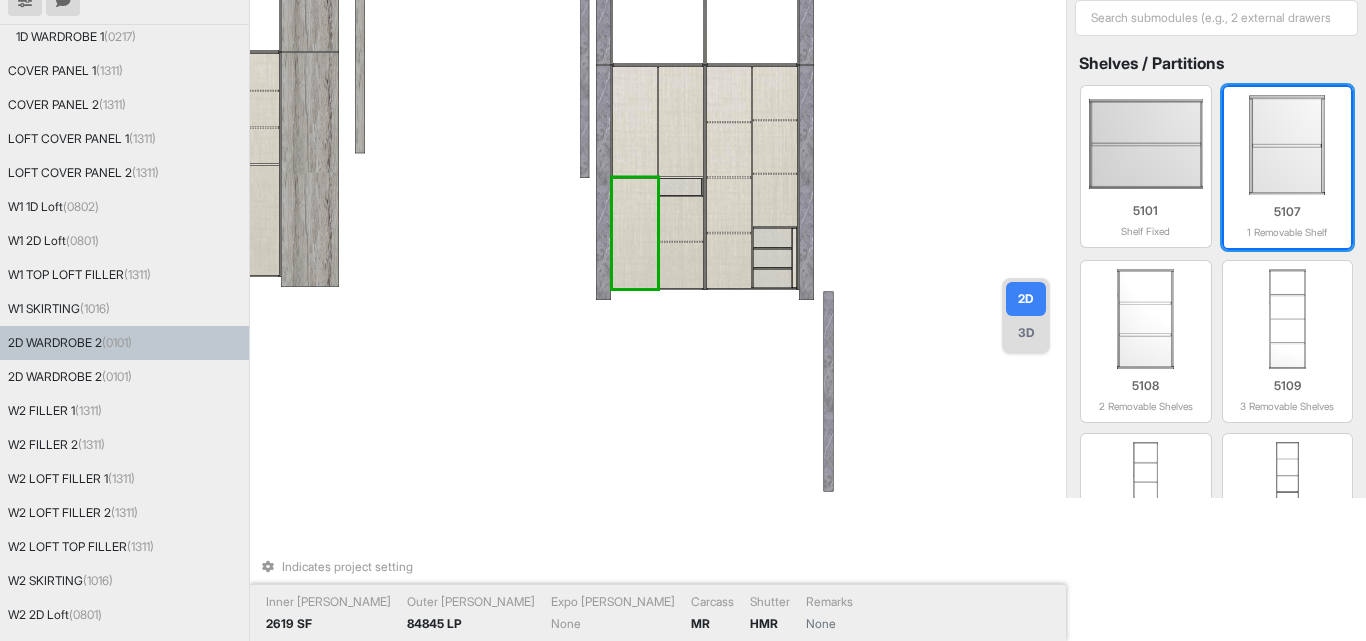 click at bounding box center (1288, 145) 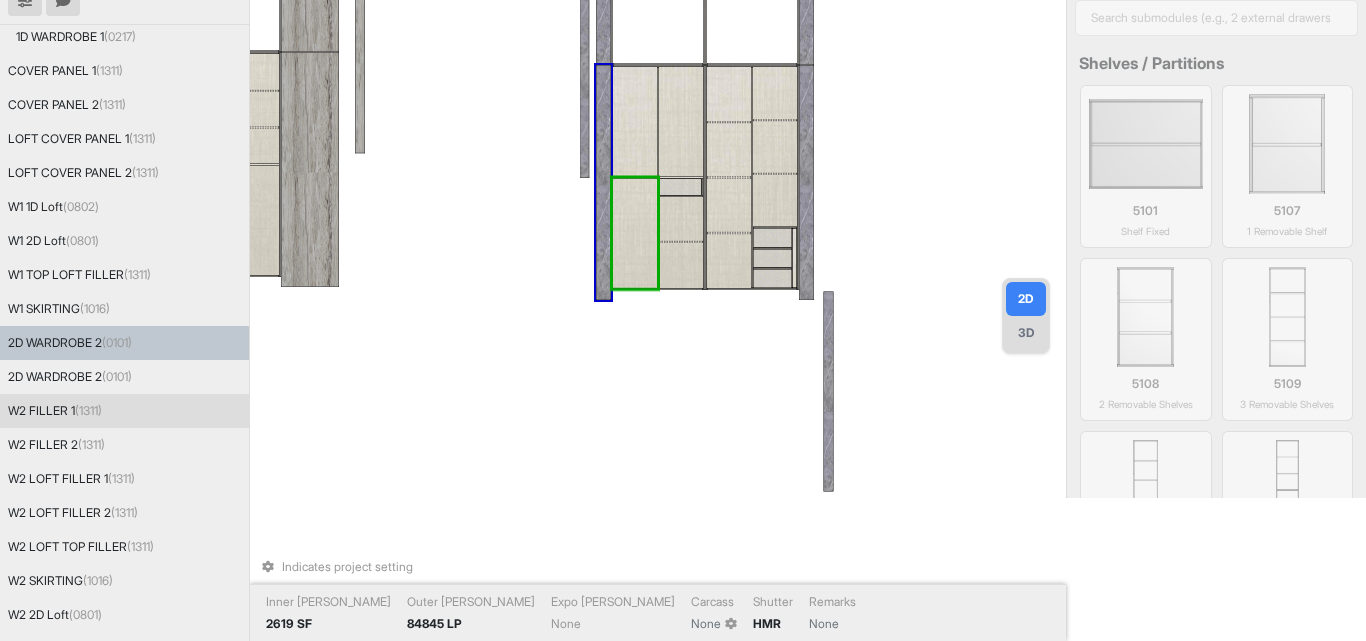 scroll, scrollTop: 0, scrollLeft: 0, axis: both 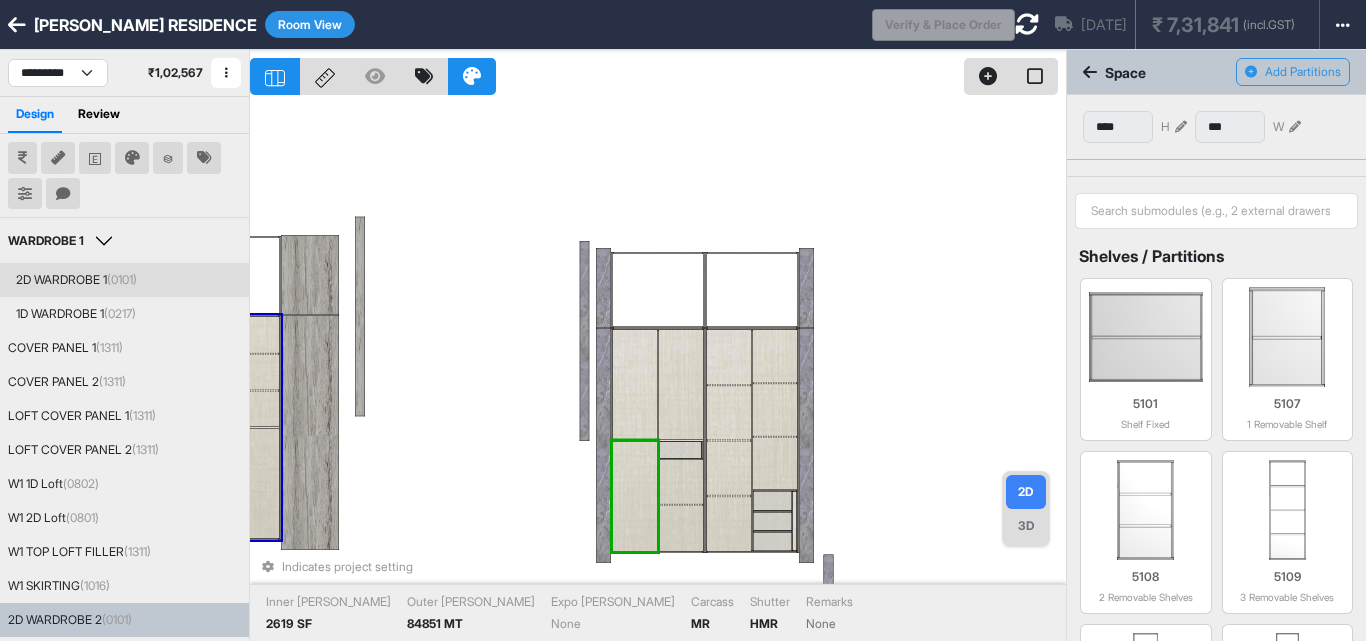 click on "Room View" at bounding box center [310, 24] 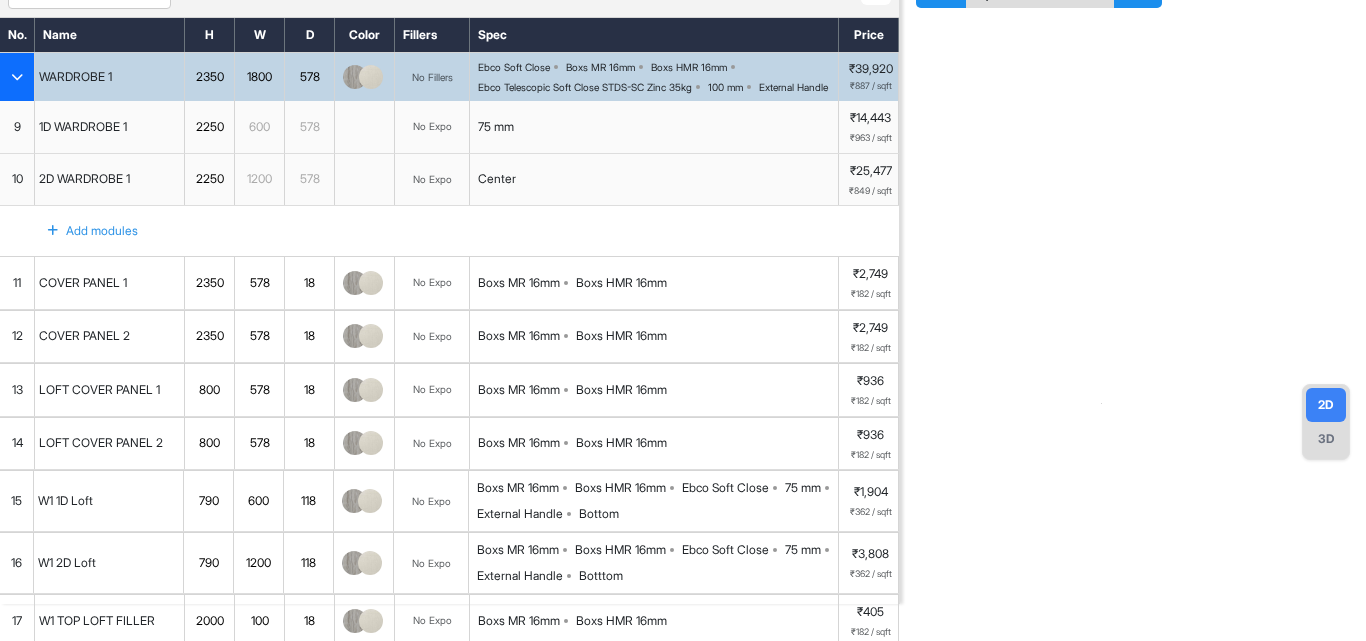 scroll, scrollTop: 400, scrollLeft: 0, axis: vertical 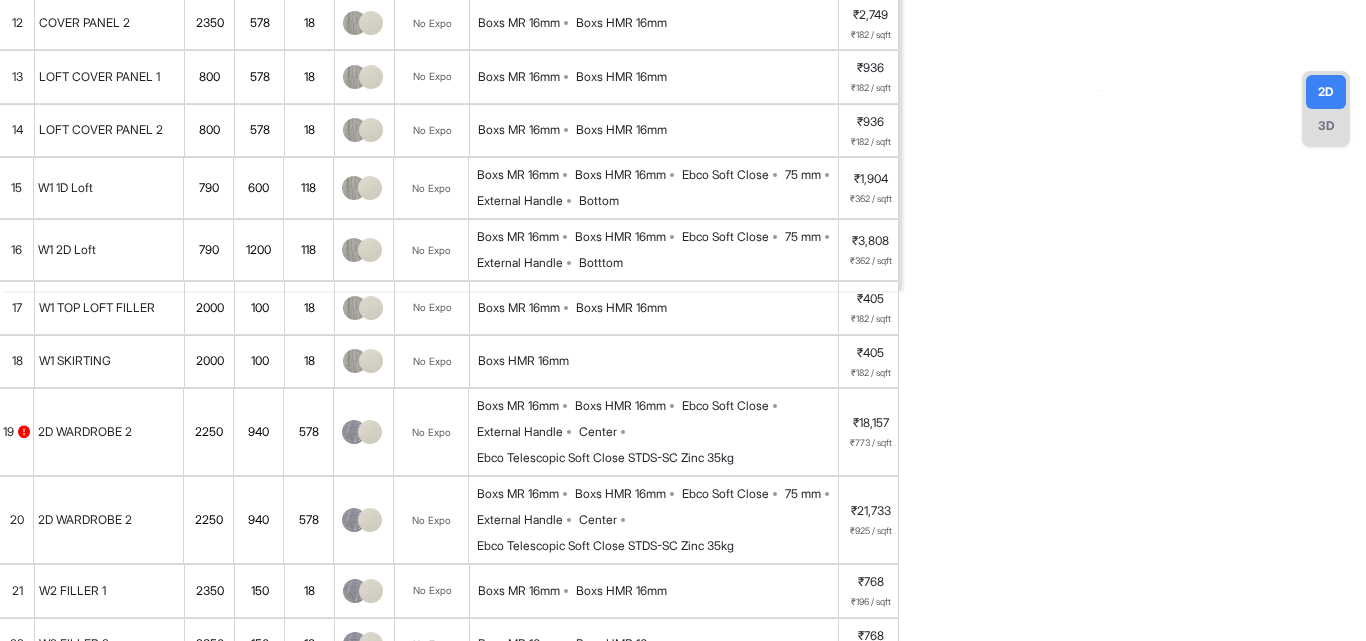 click on "2D WARDROBE 2" at bounding box center [109, 432] 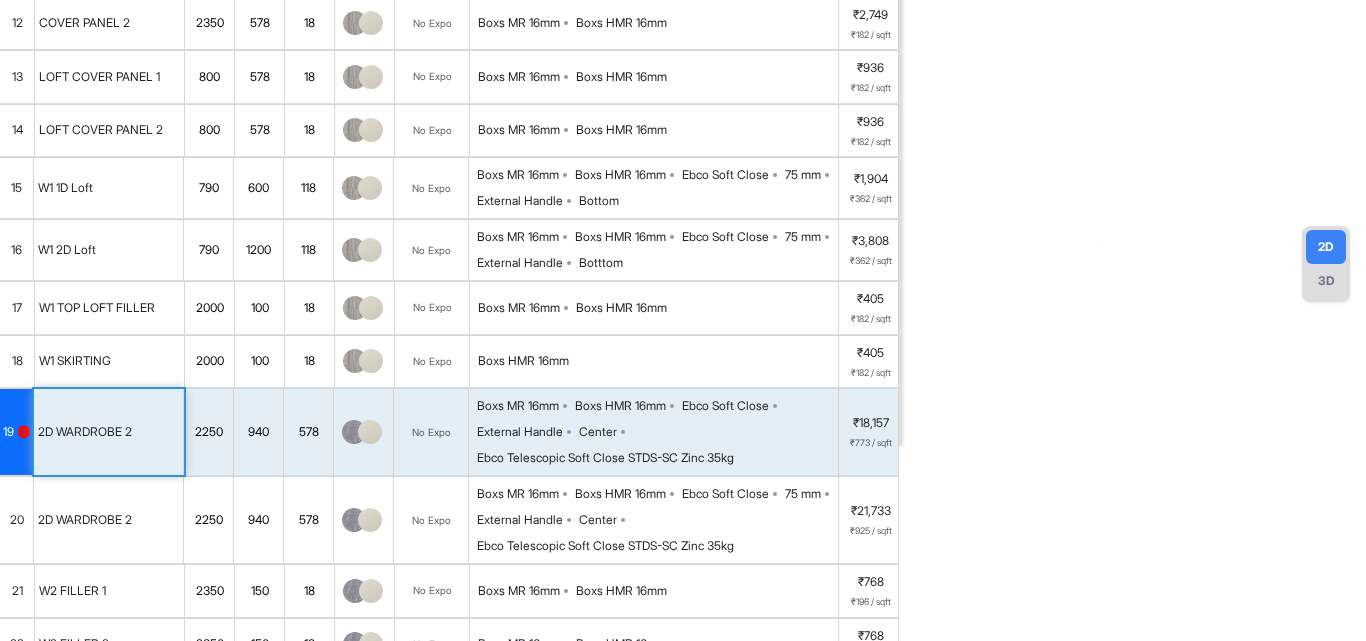 scroll, scrollTop: 0, scrollLeft: 0, axis: both 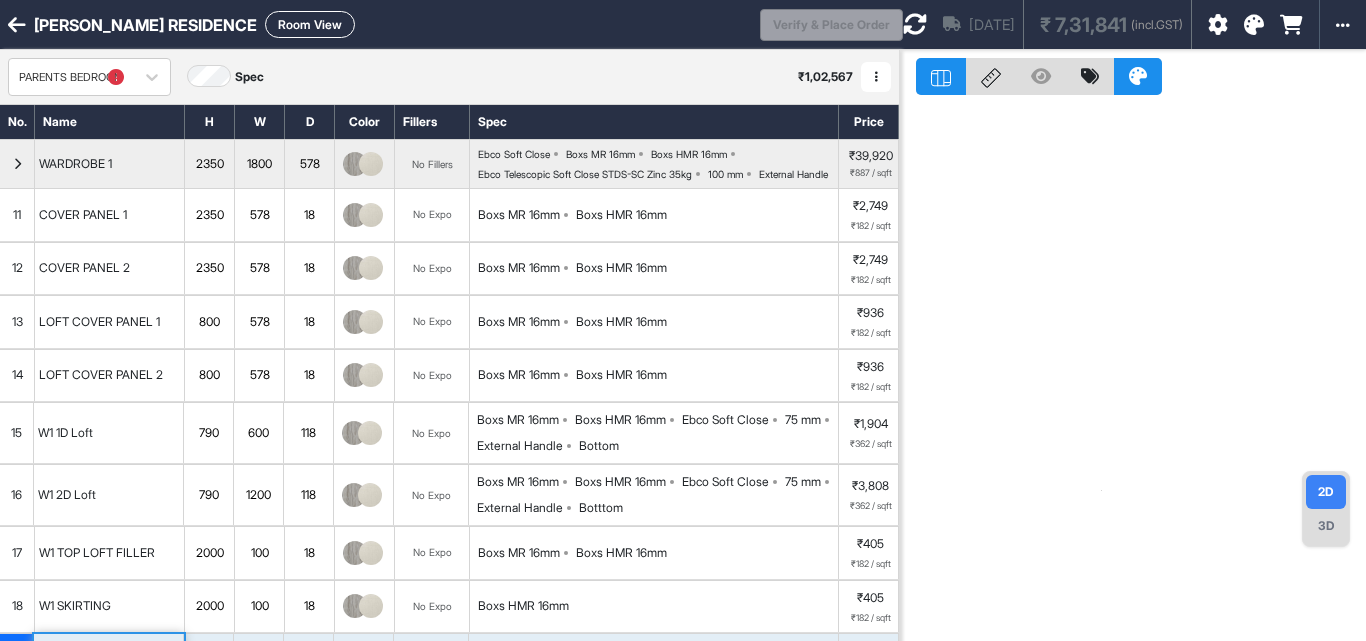 click on "Room View" at bounding box center [310, 24] 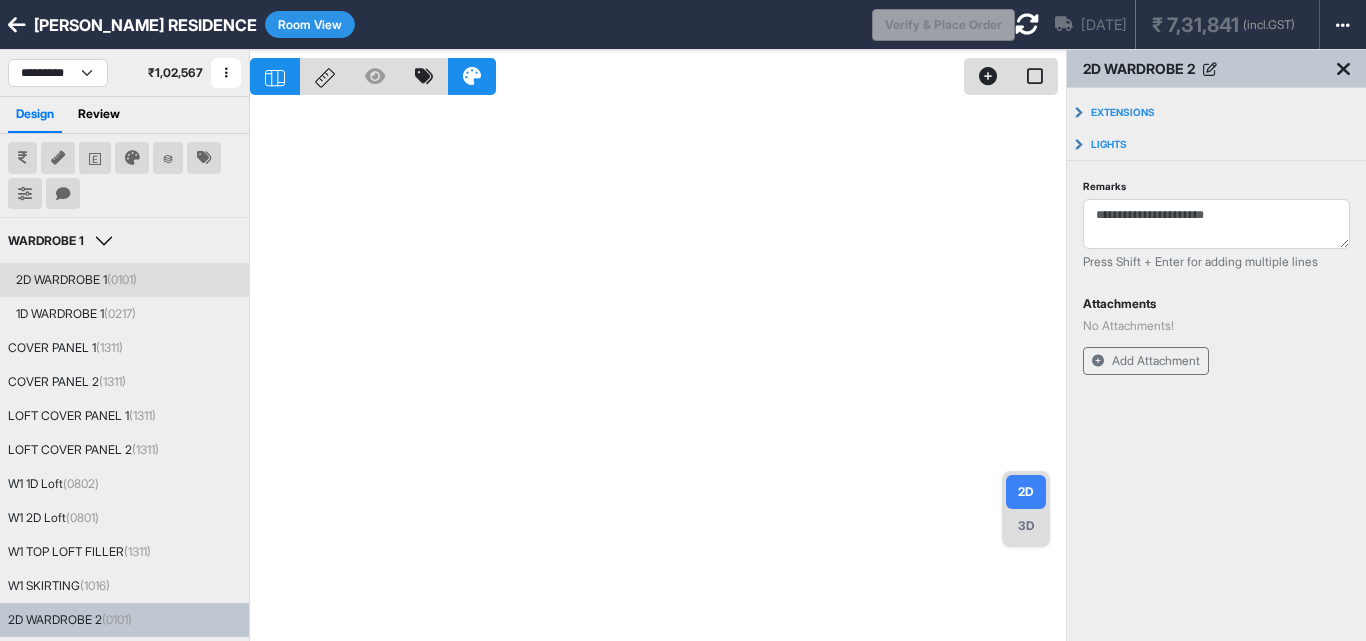 click on "2D WARDROBE 1  (0101)" at bounding box center (124, 280) 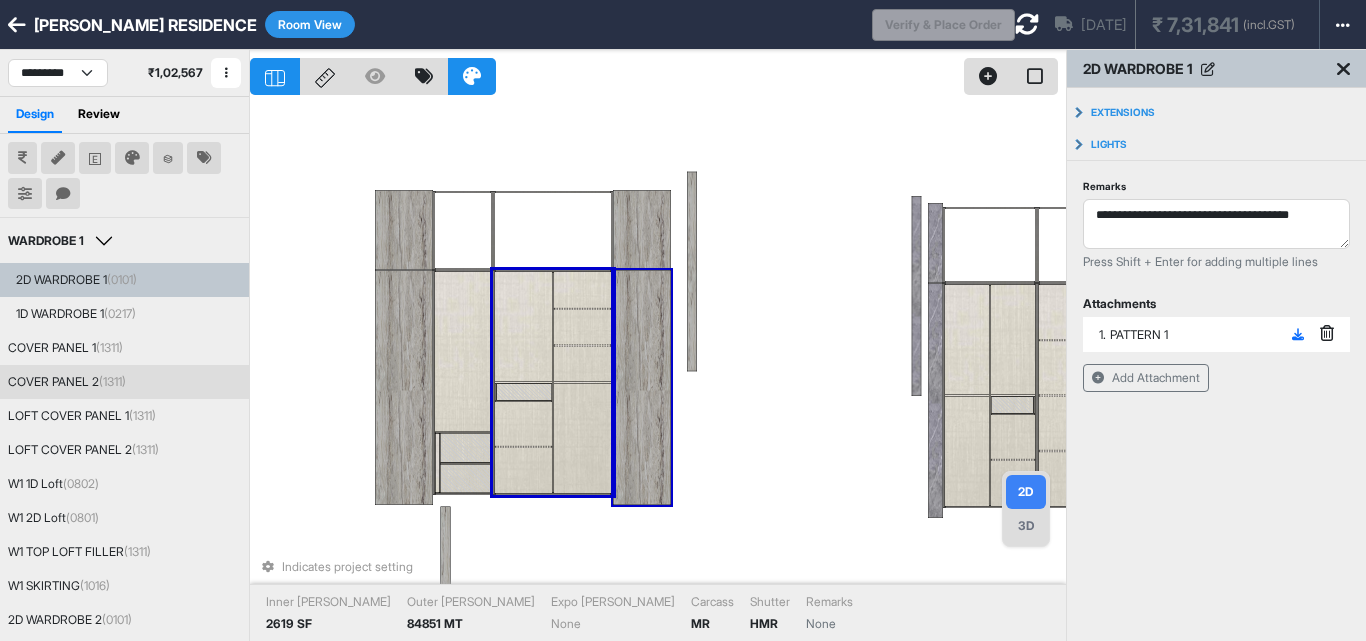 drag, startPoint x: 913, startPoint y: 476, endPoint x: 323, endPoint y: 383, distance: 597.28467 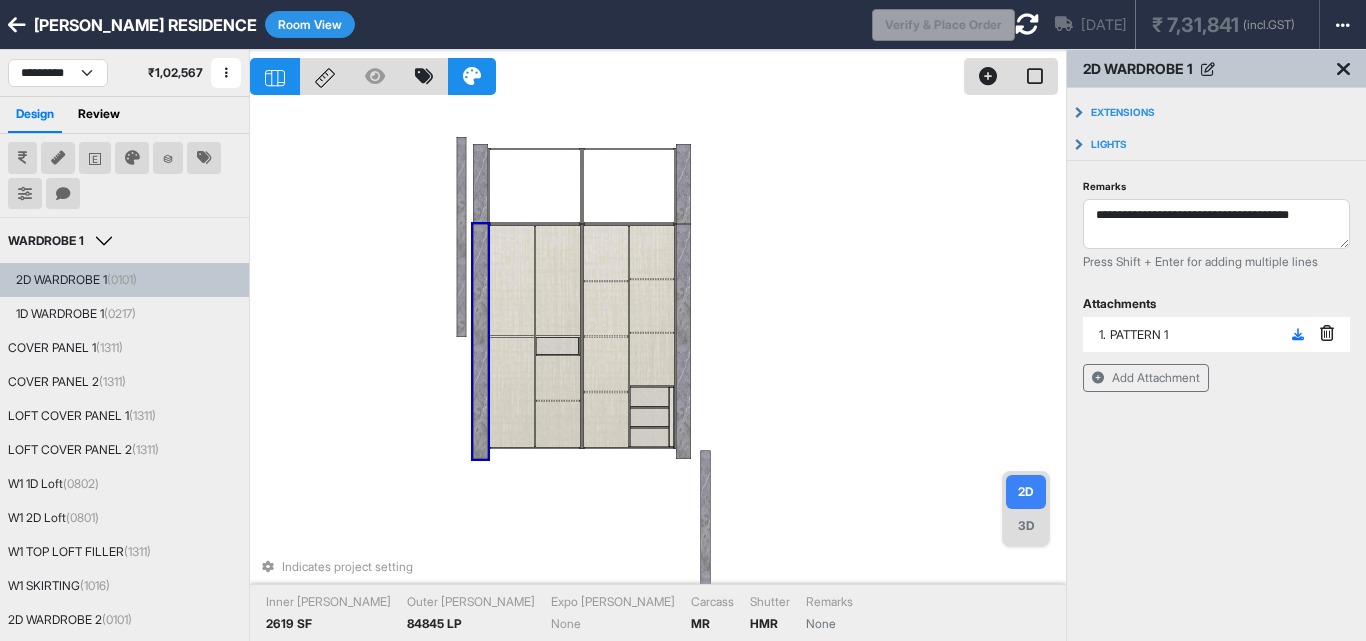 drag, startPoint x: 510, startPoint y: 408, endPoint x: 480, endPoint y: 408, distance: 30 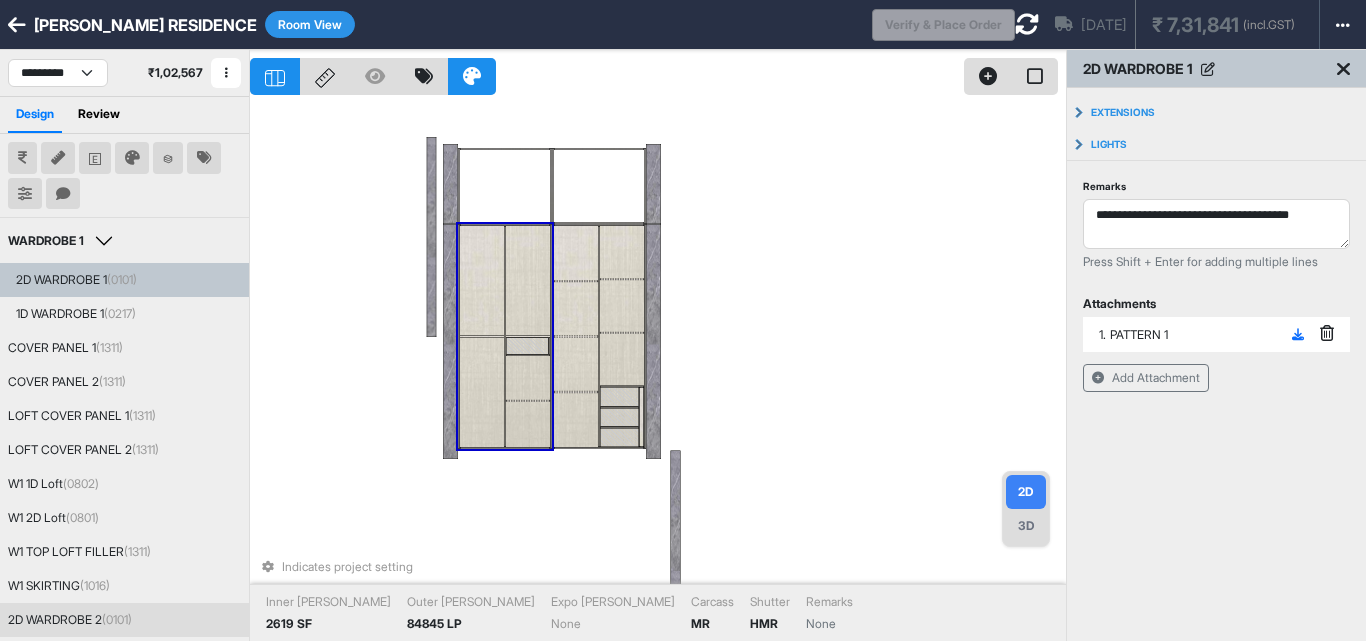 click at bounding box center [528, 378] 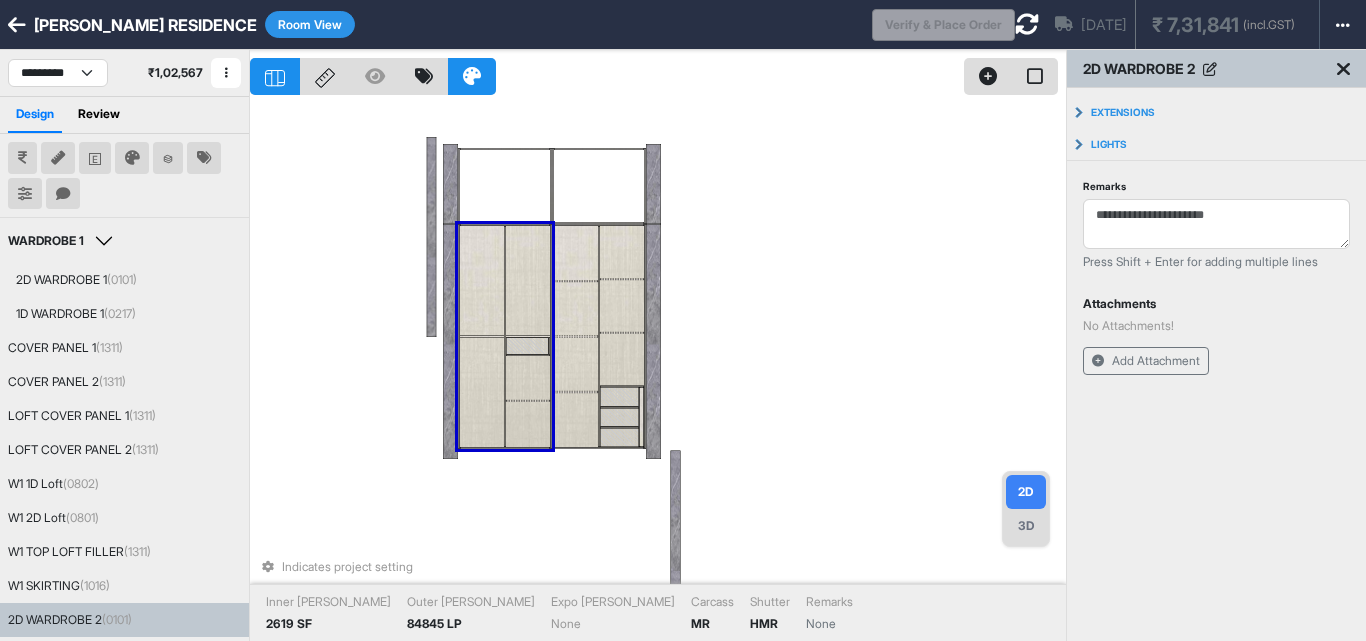 click at bounding box center [482, 392] 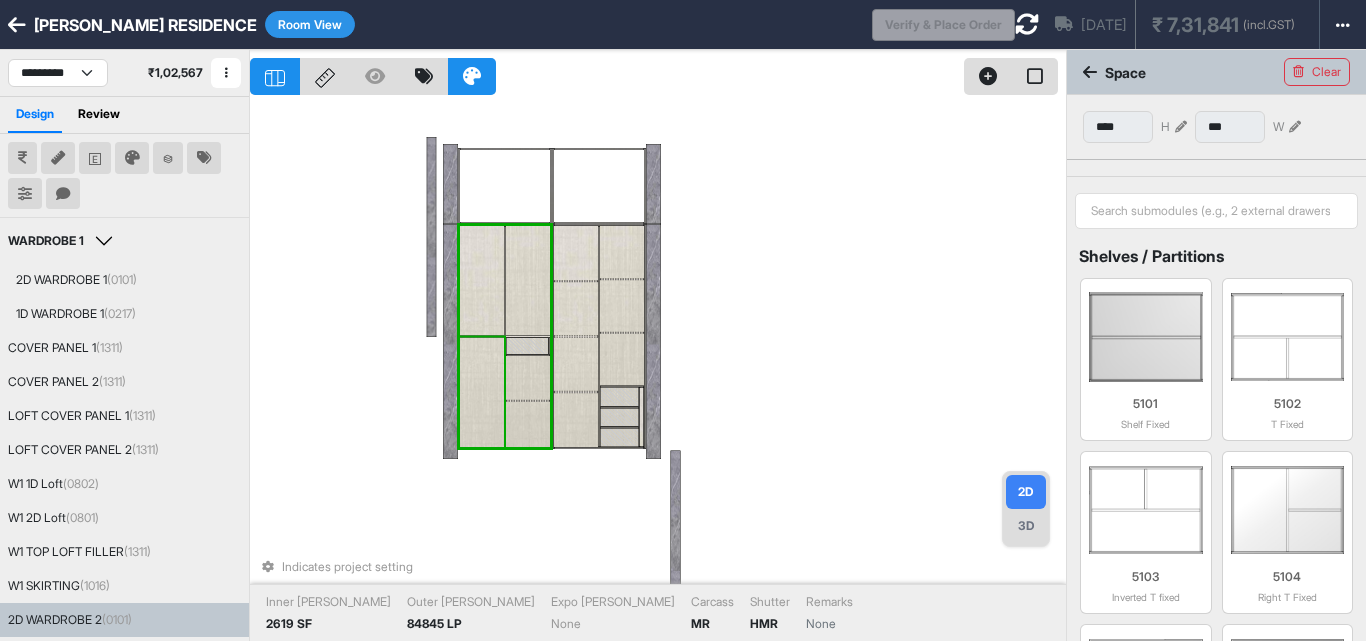 click at bounding box center [482, 392] 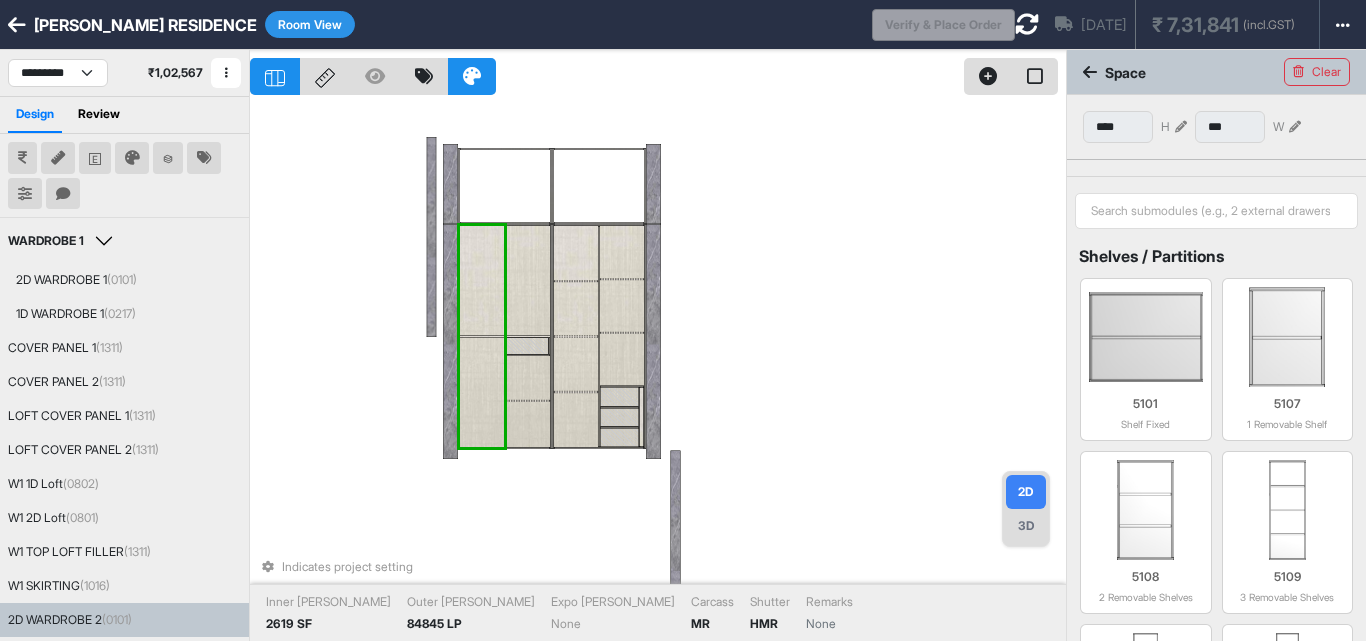 click at bounding box center [482, 392] 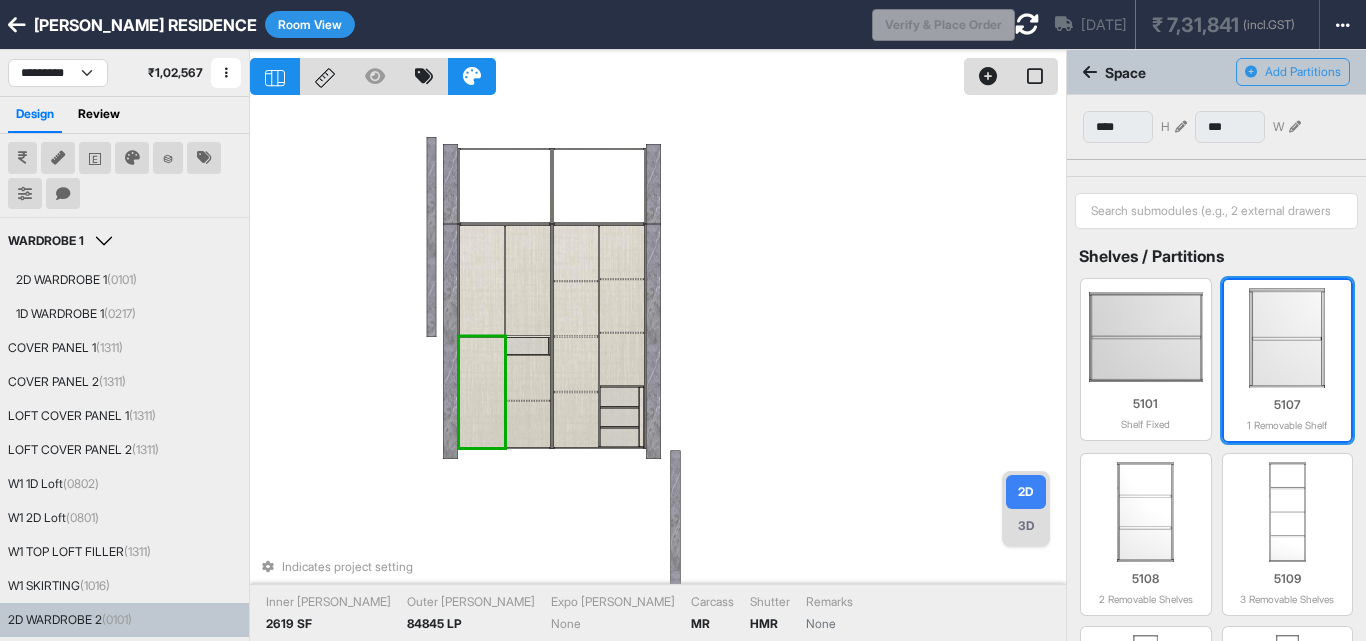 click at bounding box center [1288, 338] 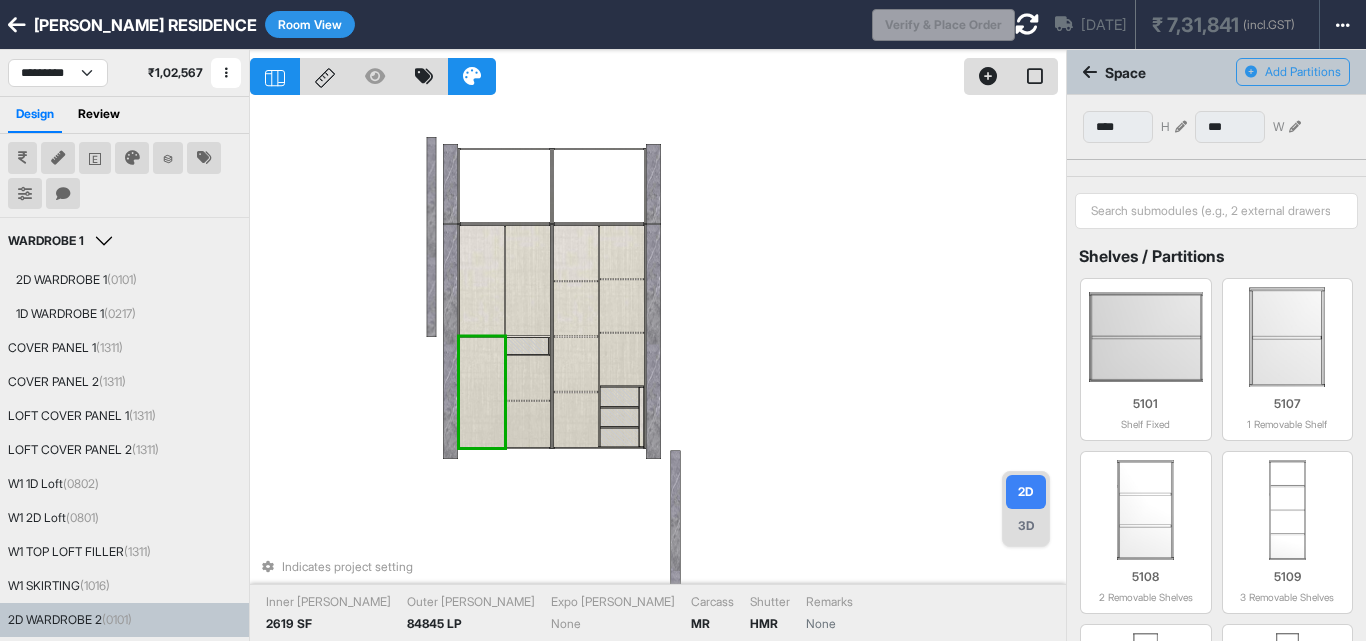 click at bounding box center (1027, 24) 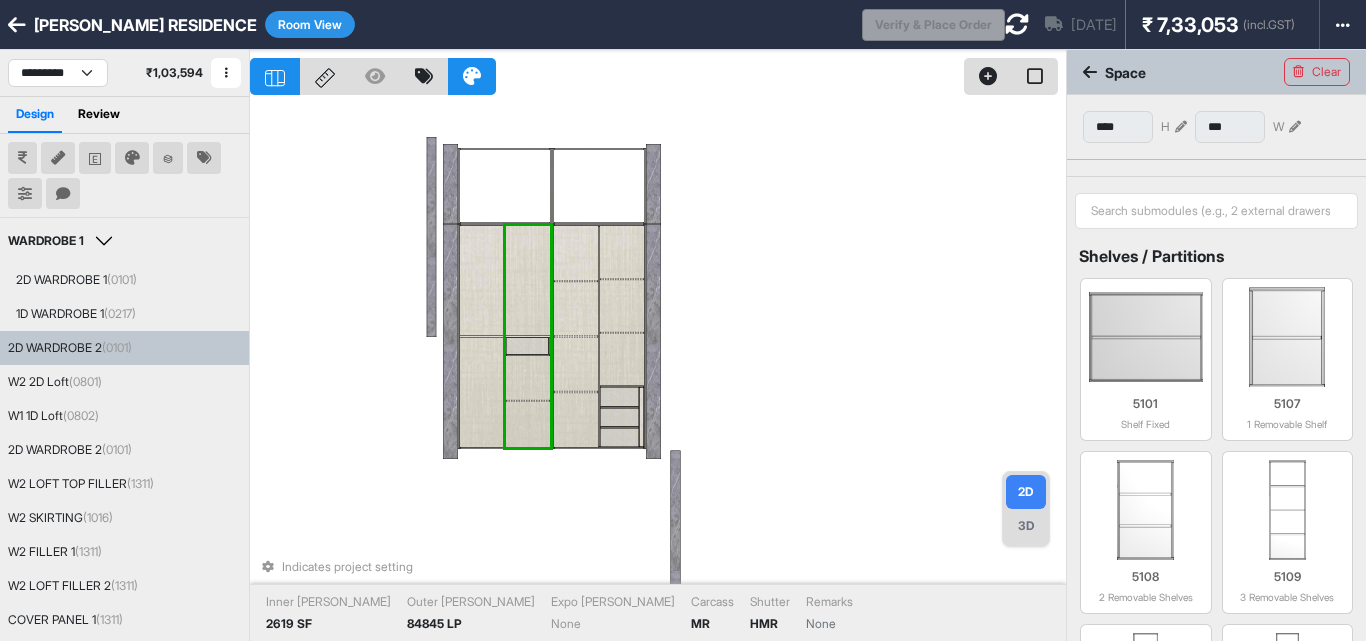 click at bounding box center [482, 392] 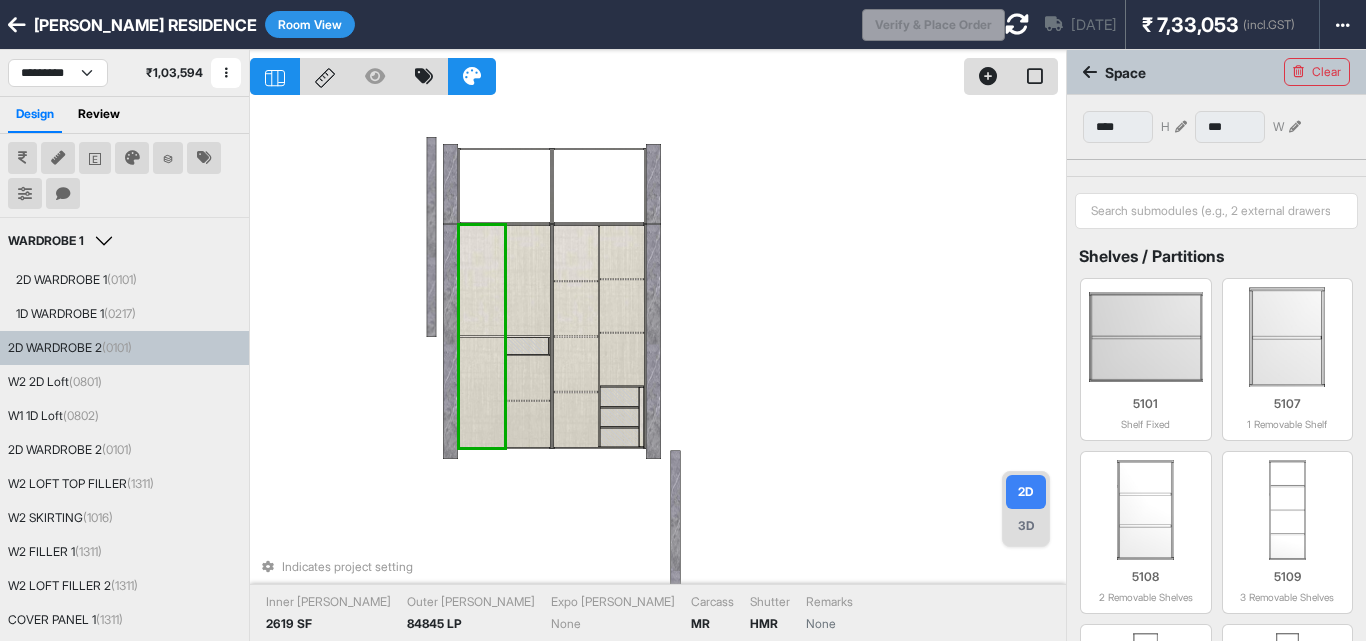 click at bounding box center (482, 392) 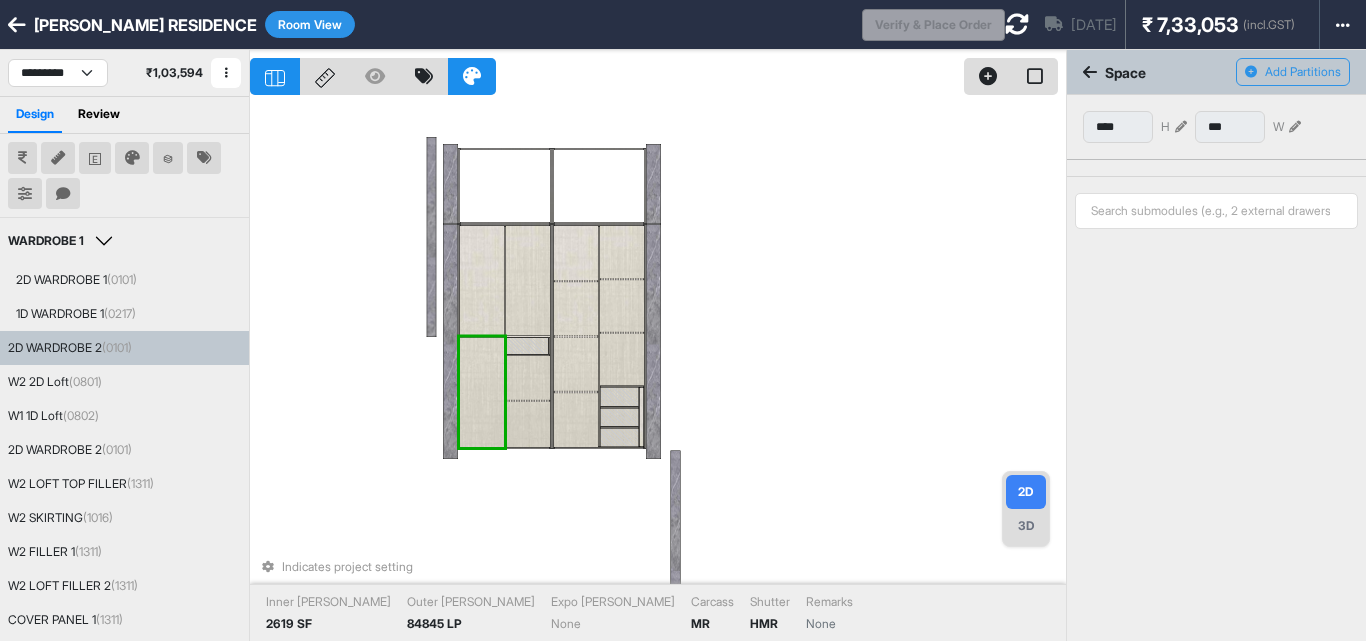 type on "****" 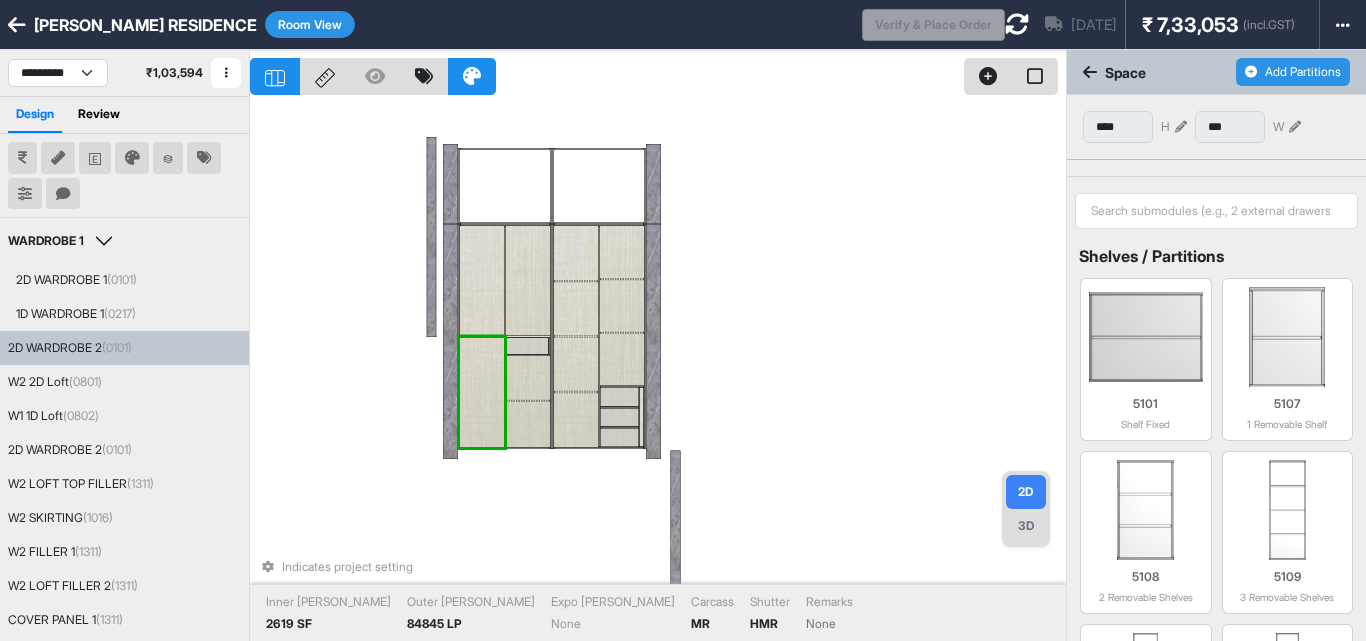 click on "Add Partitions" at bounding box center [1293, 72] 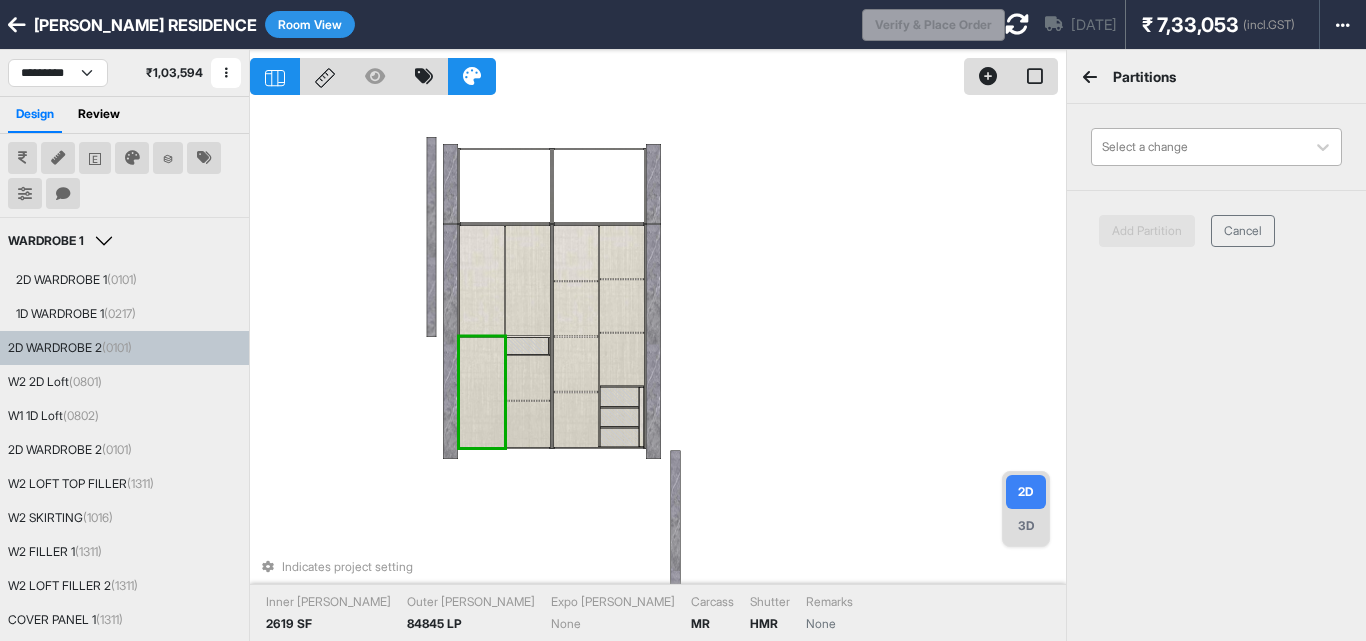click at bounding box center [1198, 147] 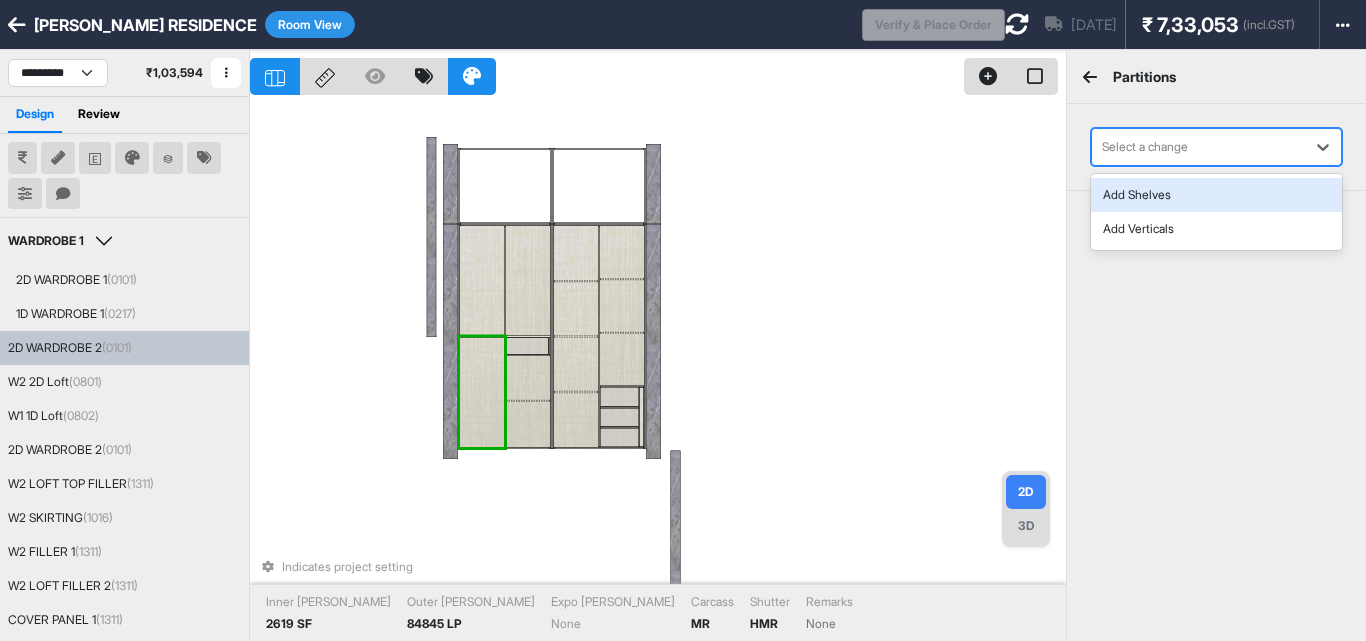 click on "Add Shelves" at bounding box center [1216, 195] 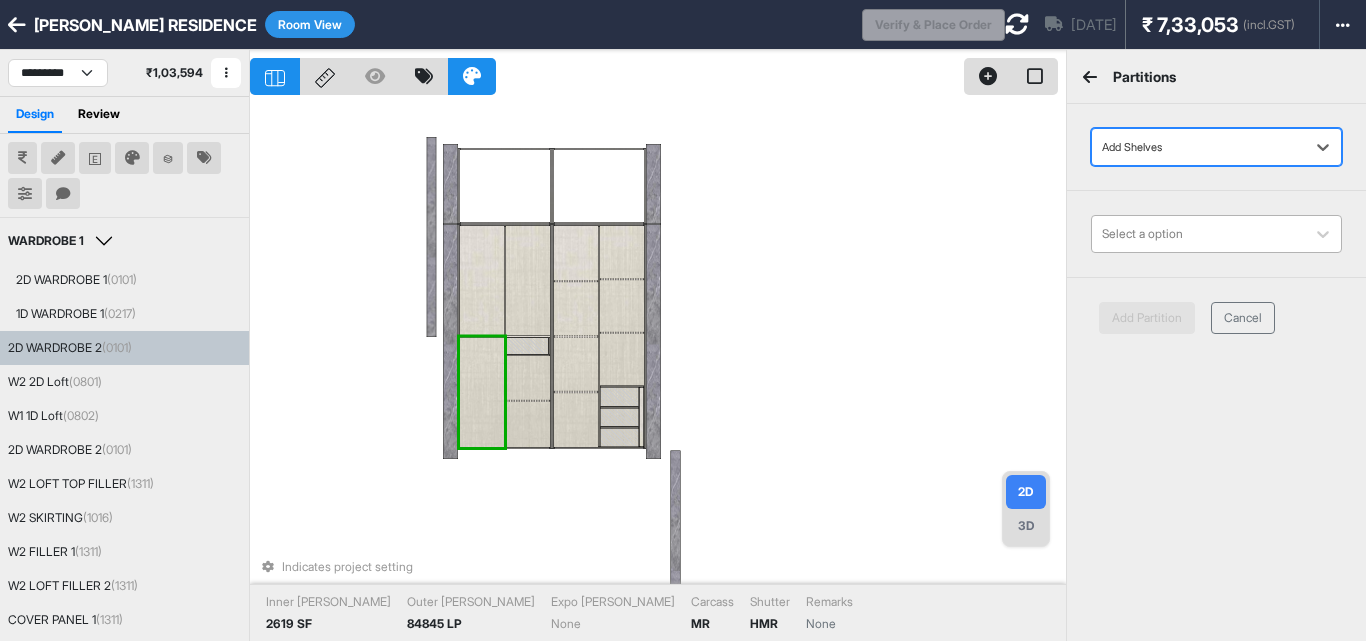 click at bounding box center [1198, 234] 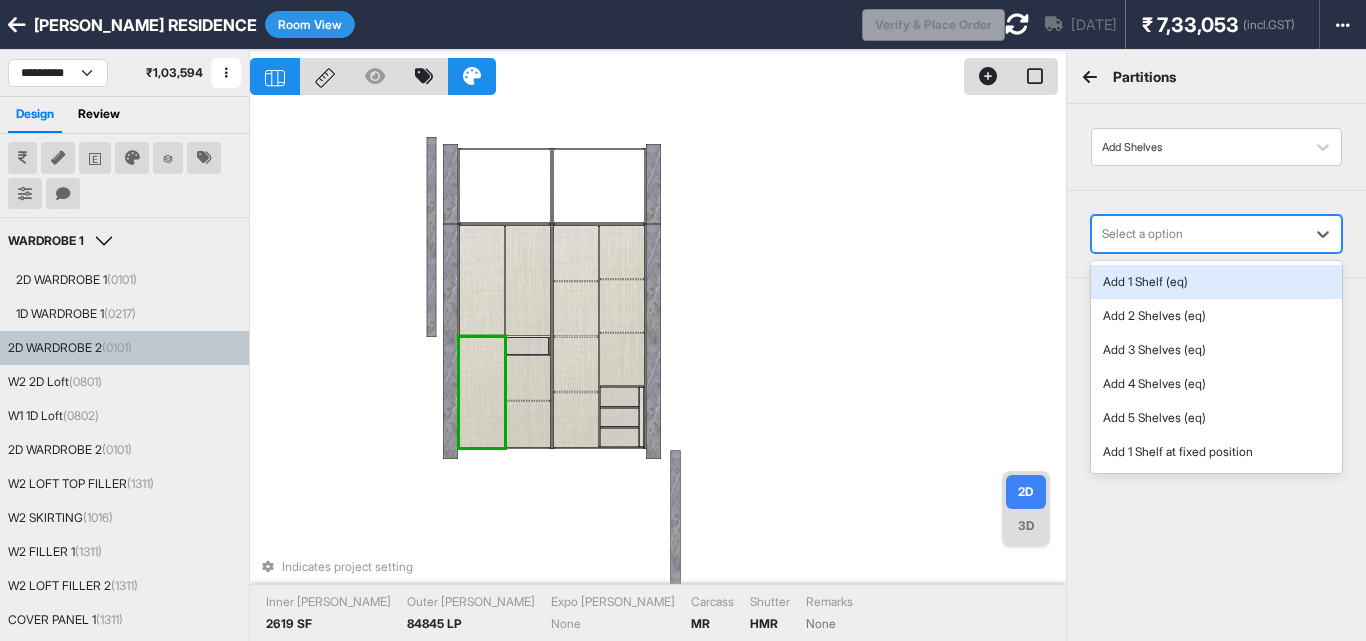 click on "Add 1 Shelf (eq)" at bounding box center [1216, 282] 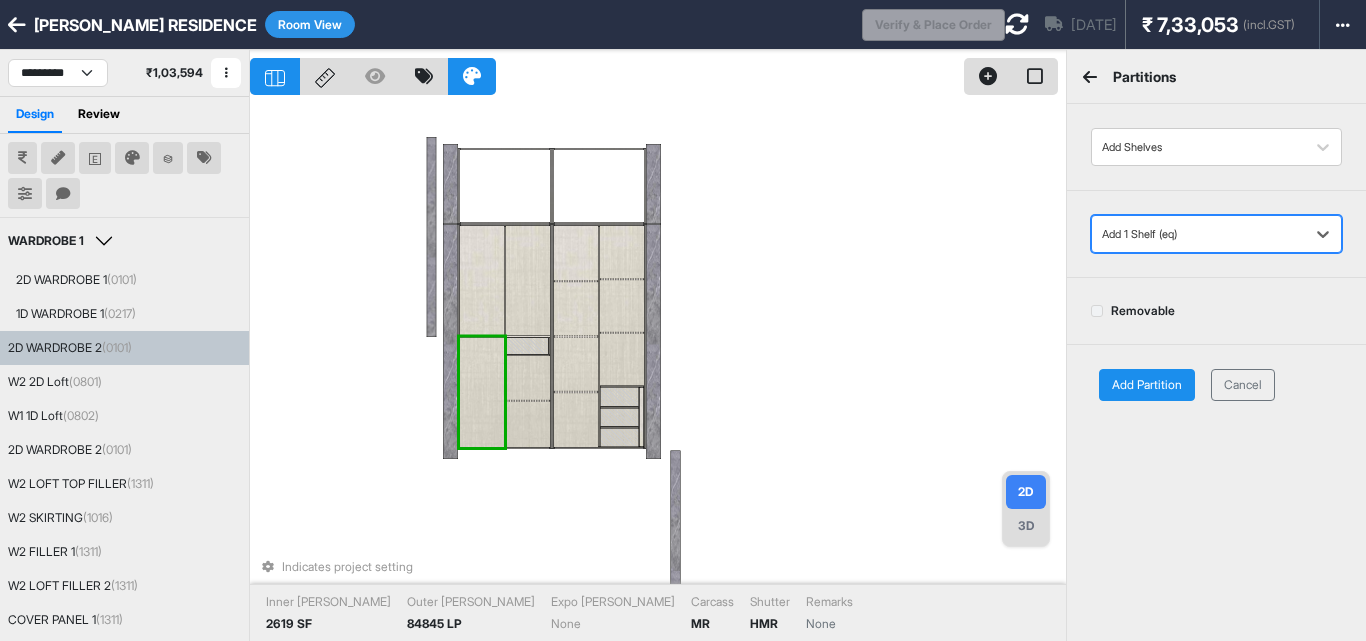 click on "Removable" at bounding box center [1133, 311] 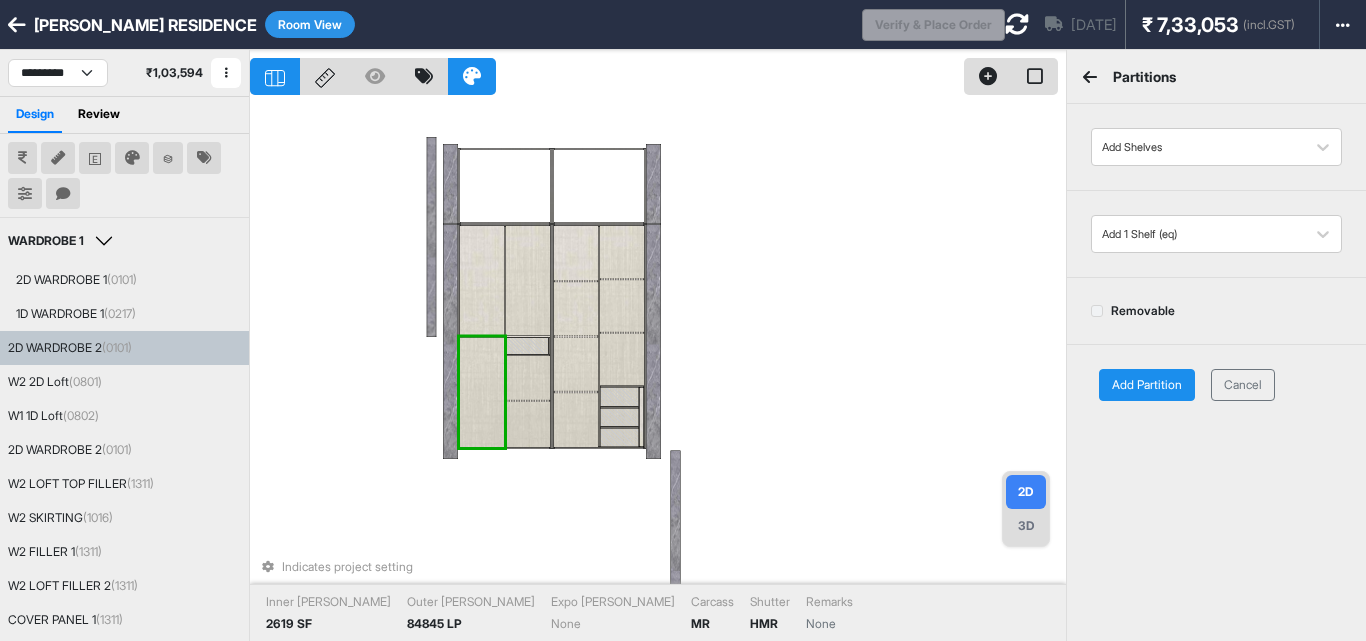 click on "Add Partition" at bounding box center [1147, 385] 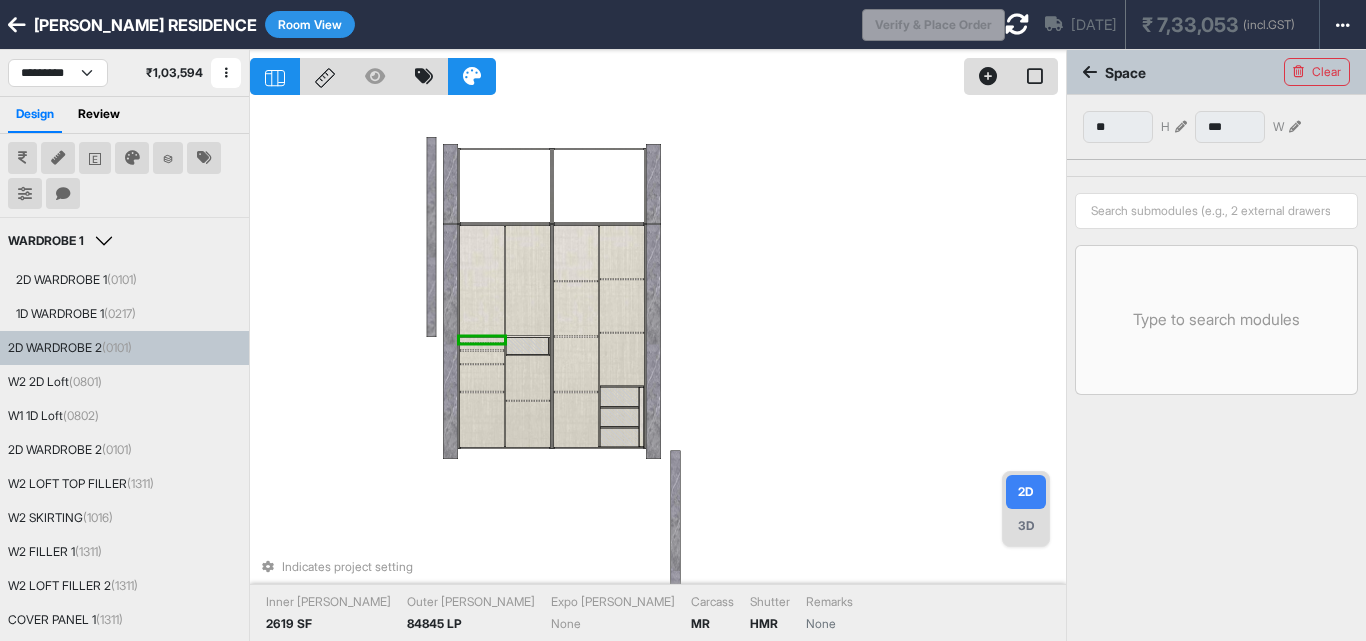 click on "Indicates project setting Inner Lam 2619 SF Outer Lam 84845 LP Expo Lam None Carcass MR Shutter HMR Remarks None" at bounding box center [658, 370] 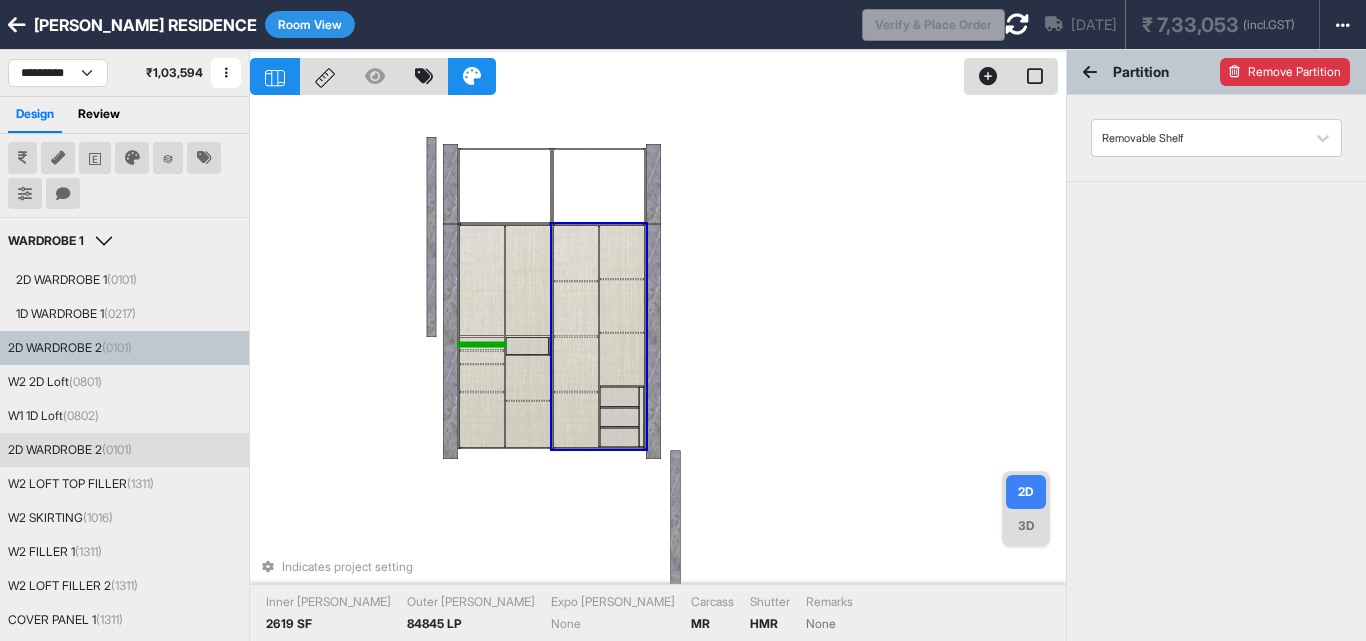 click on "Remove Partition" at bounding box center (1285, 72) 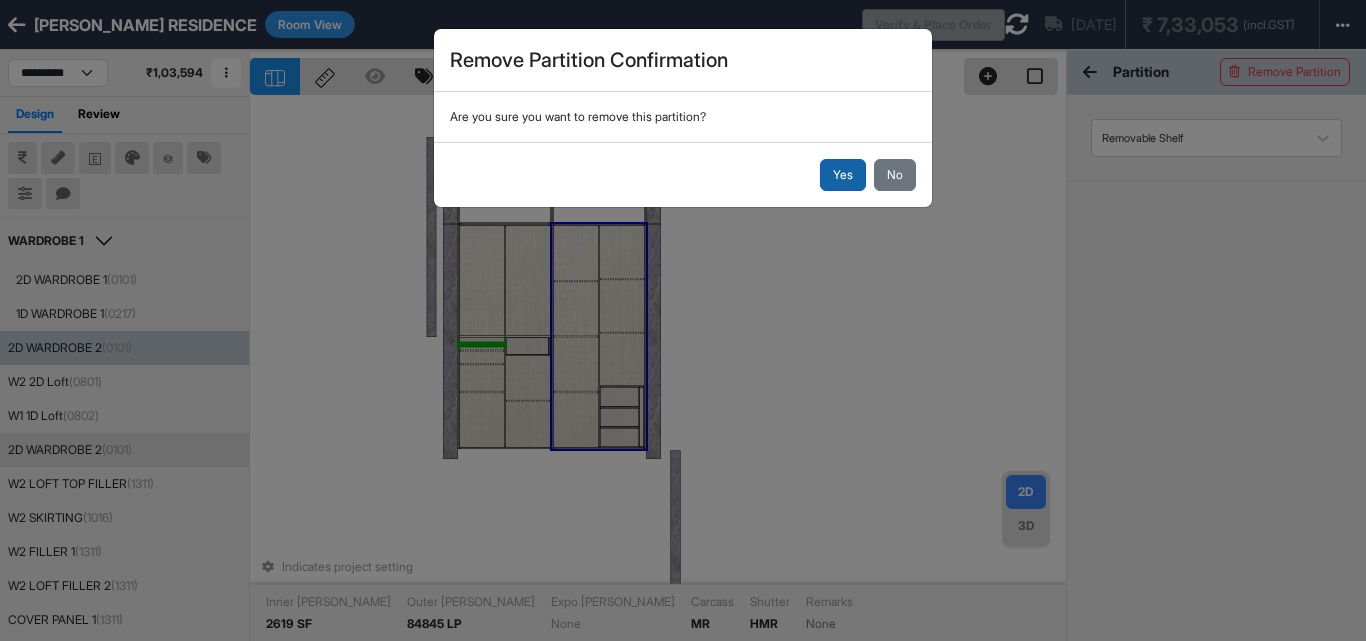 click on "Yes" at bounding box center (843, 175) 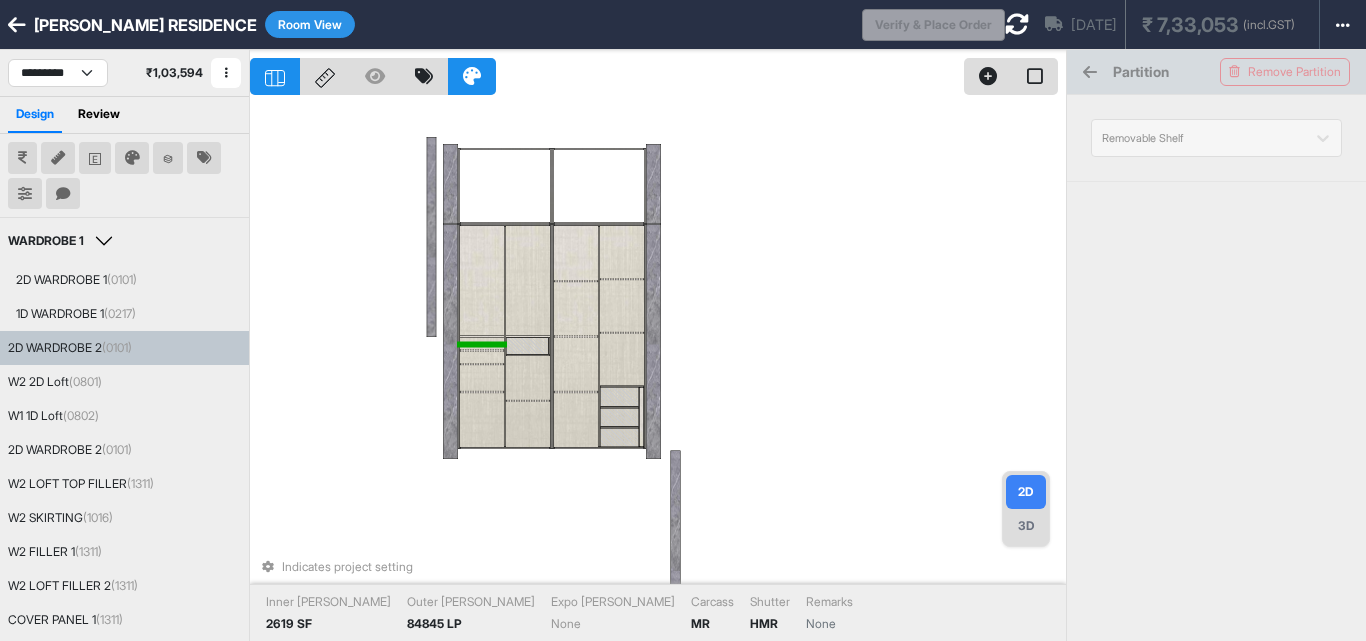 click at bounding box center [482, 357] 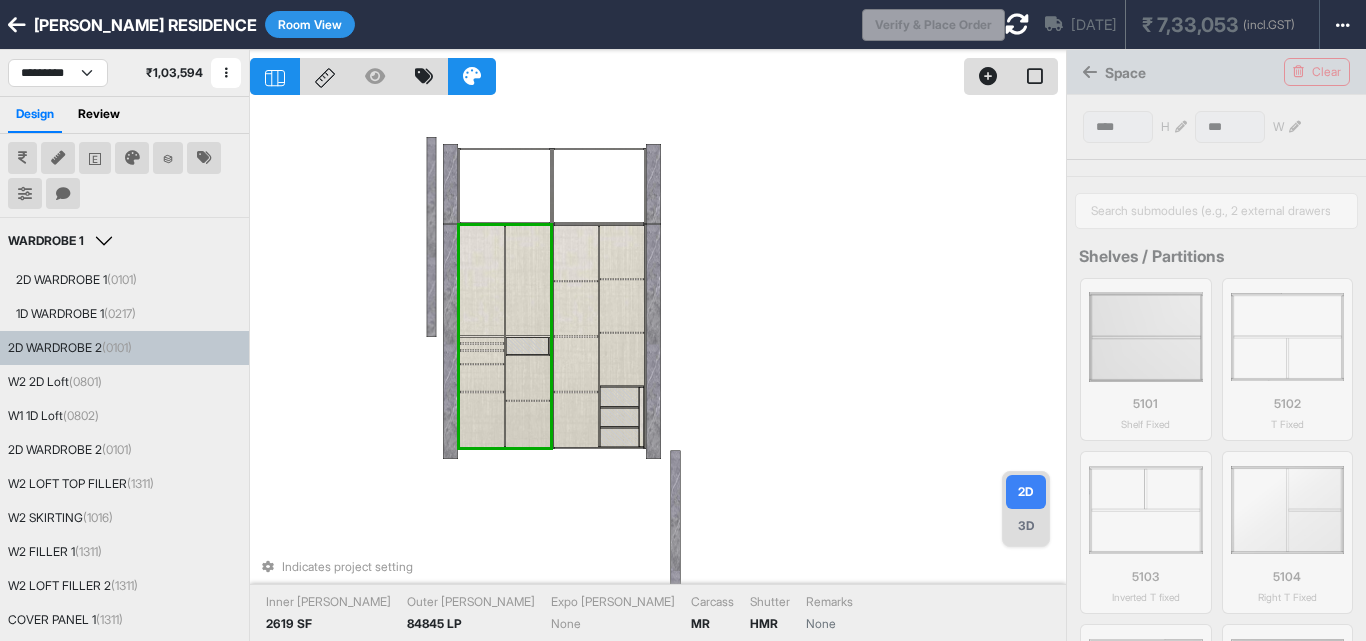 click at bounding box center [482, 351] 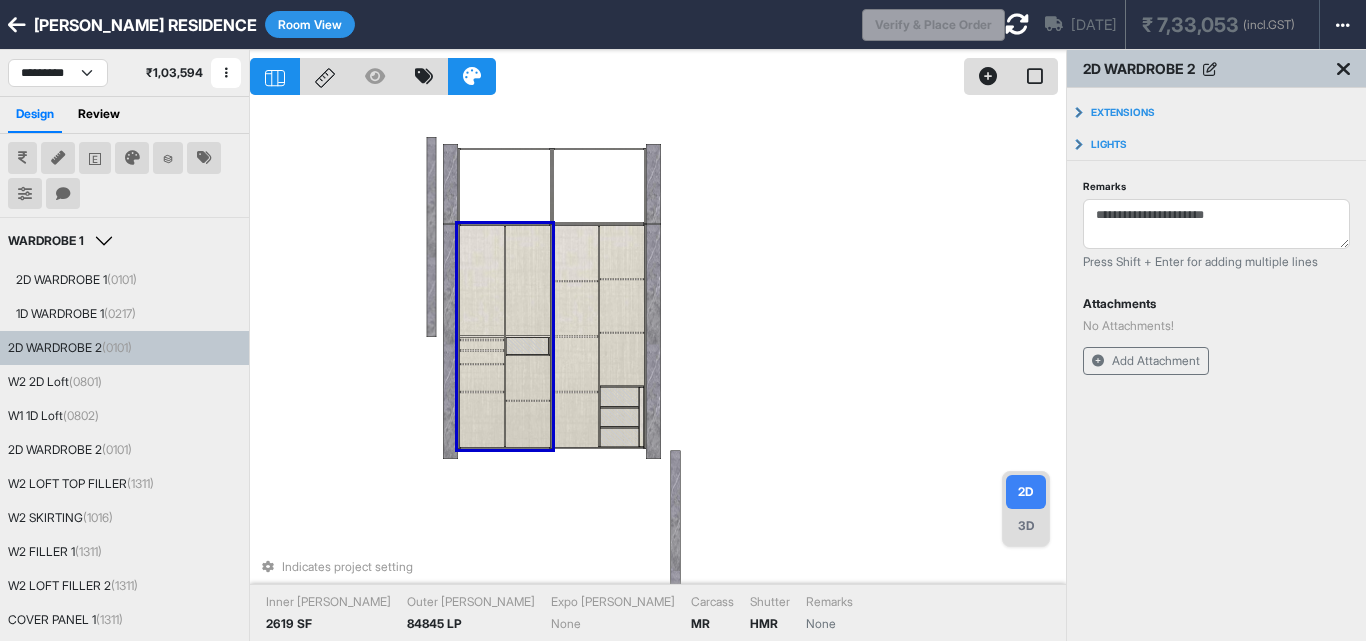 click at bounding box center [482, 340] 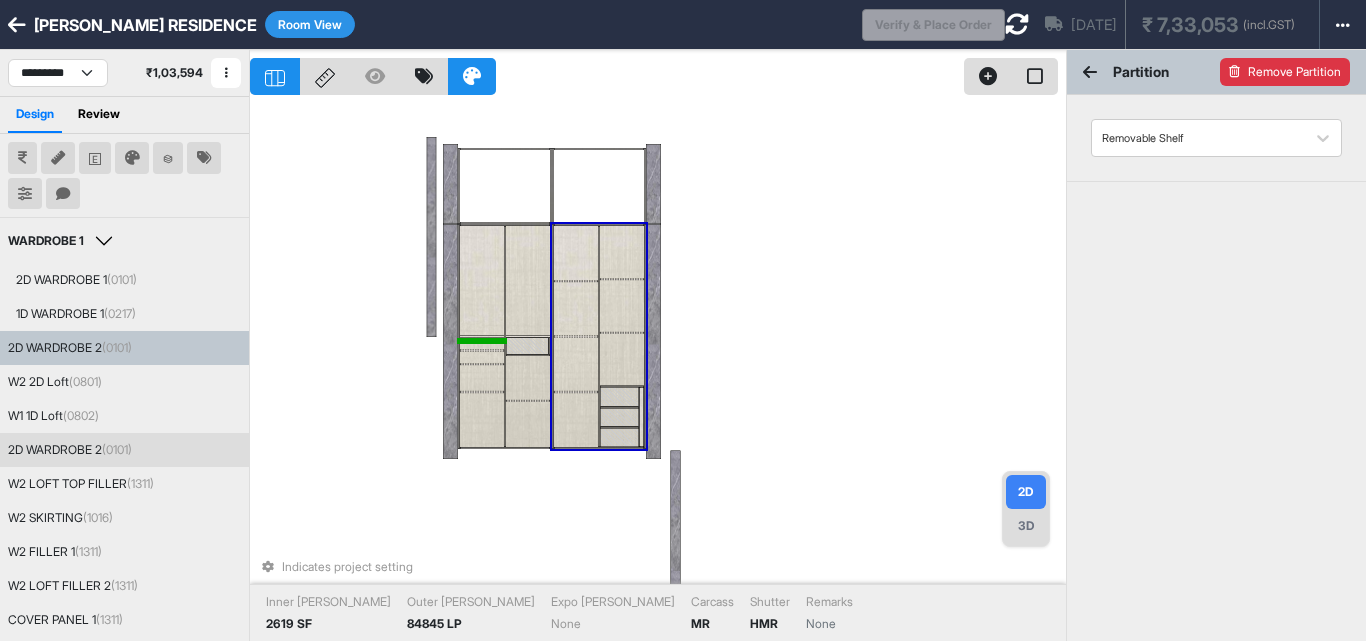click on "Remove Partition" at bounding box center [1285, 72] 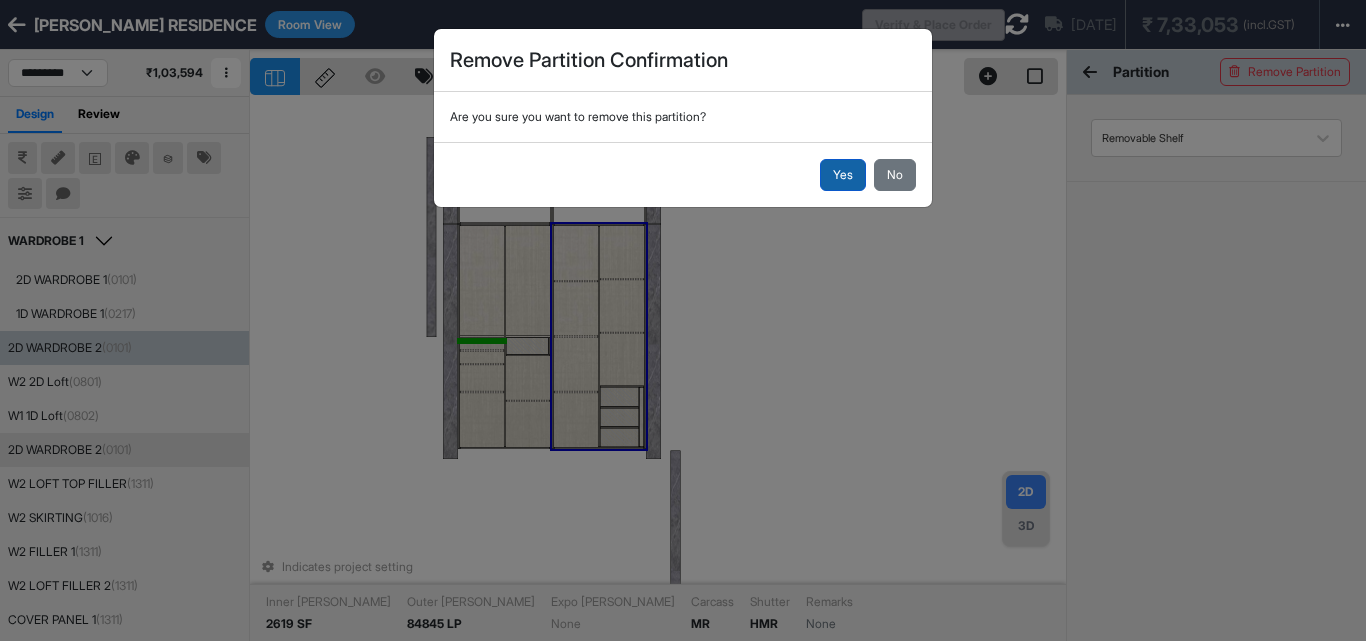 click on "Yes" at bounding box center (843, 175) 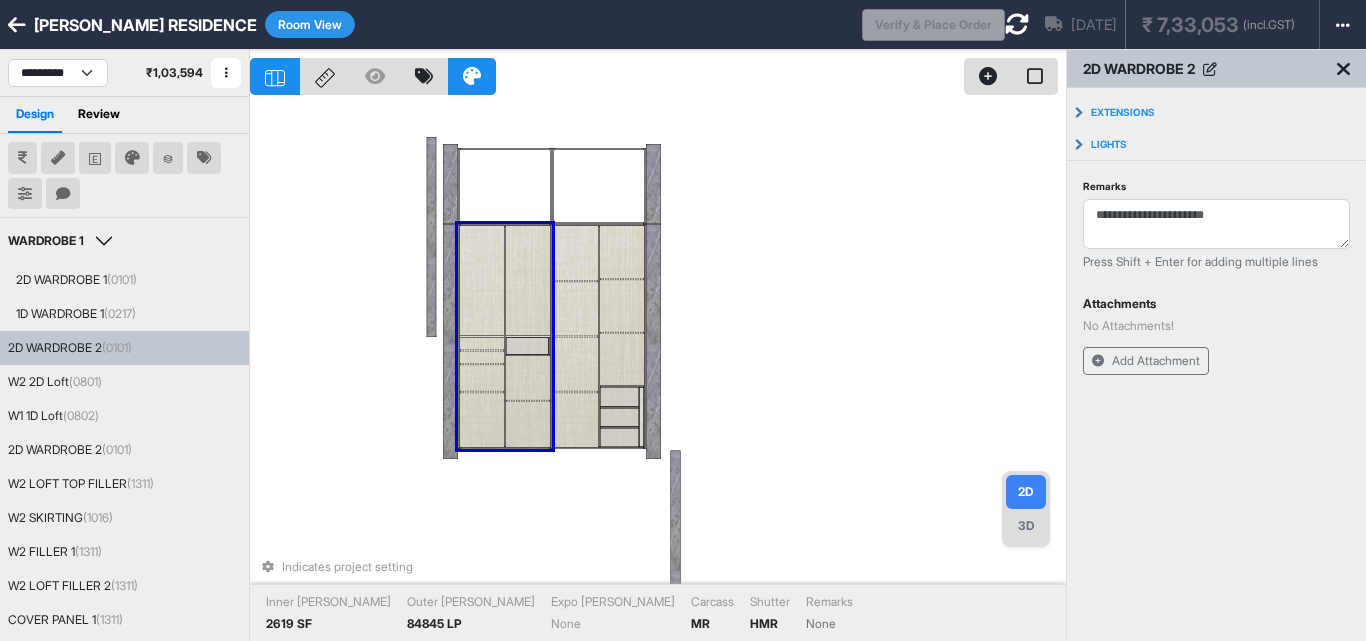 click at bounding box center [482, 351] 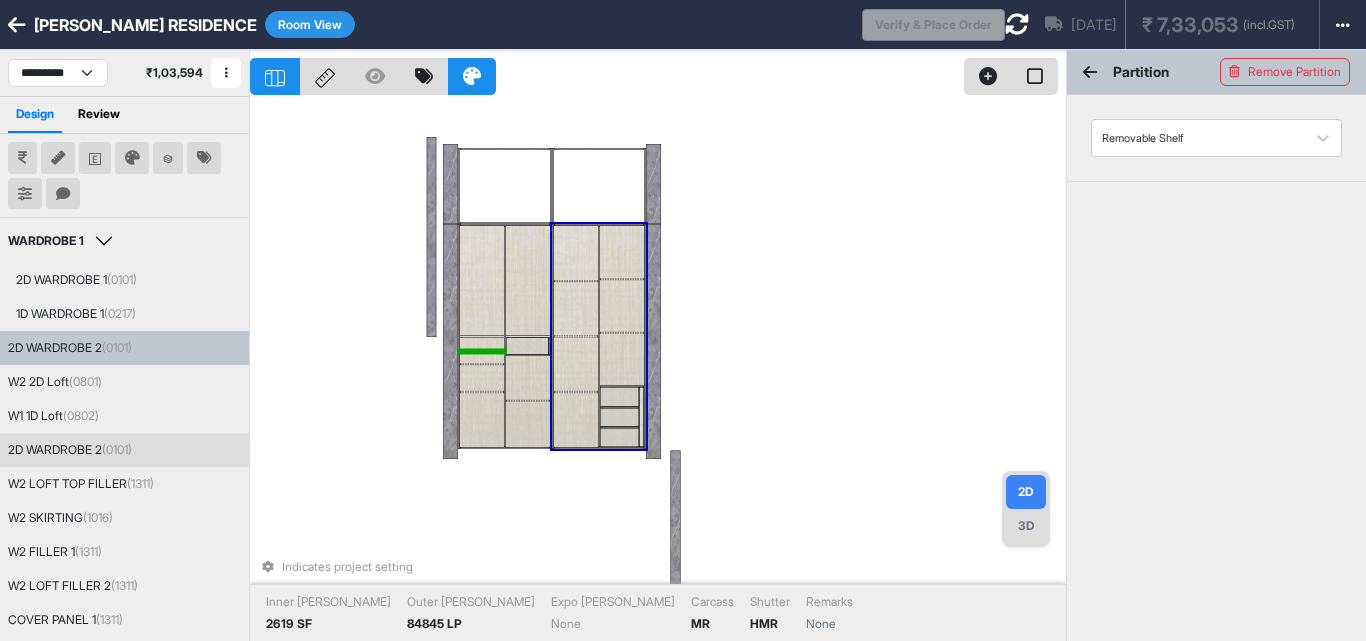 click on "Partition Remove Partition" at bounding box center [1216, 72] 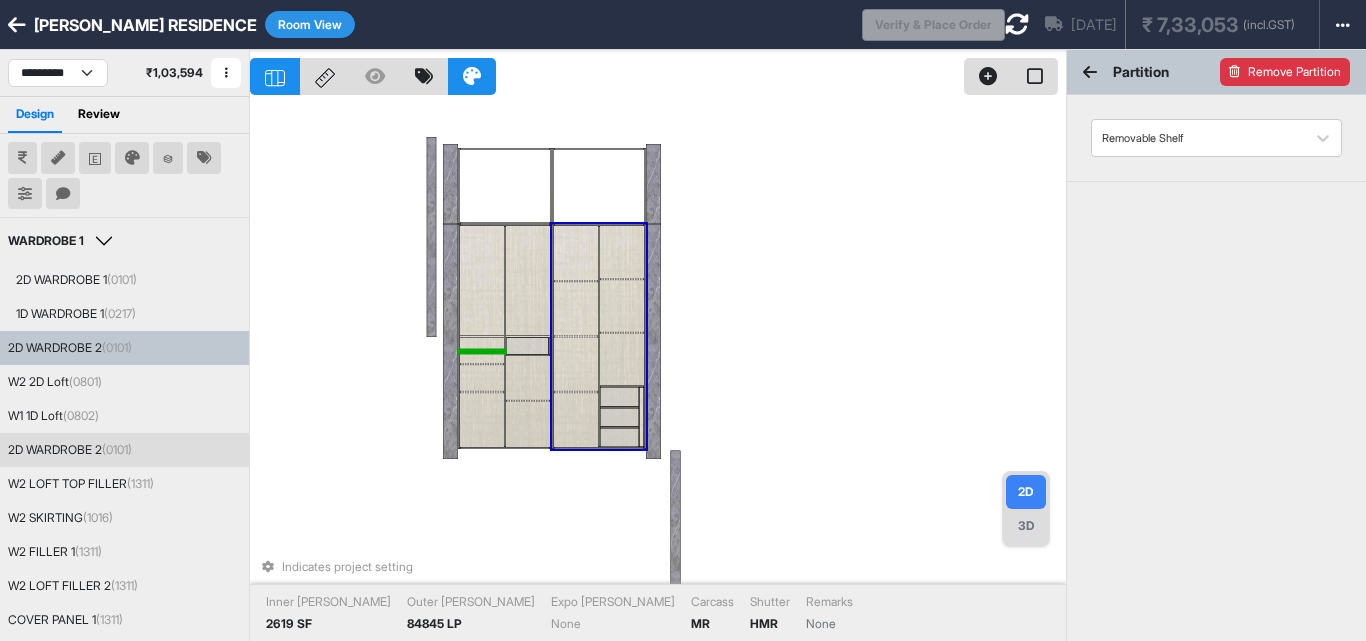 click on "Remove Partition" at bounding box center (1285, 72) 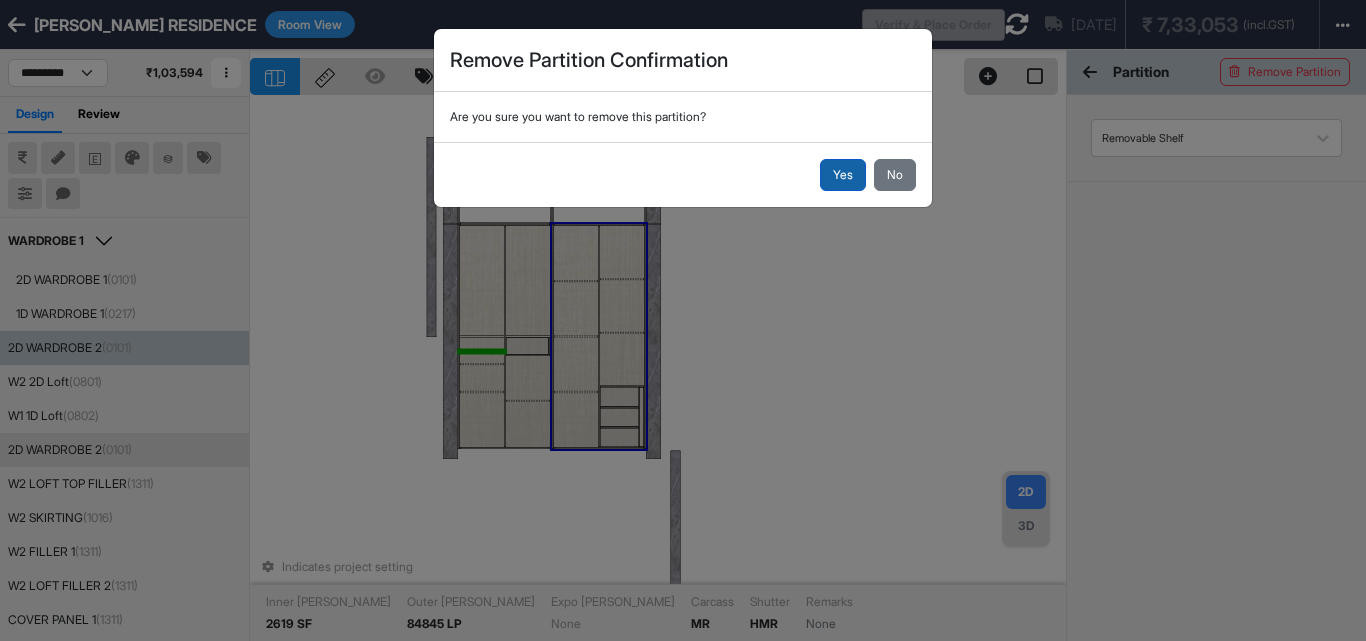 click on "Yes" at bounding box center (843, 175) 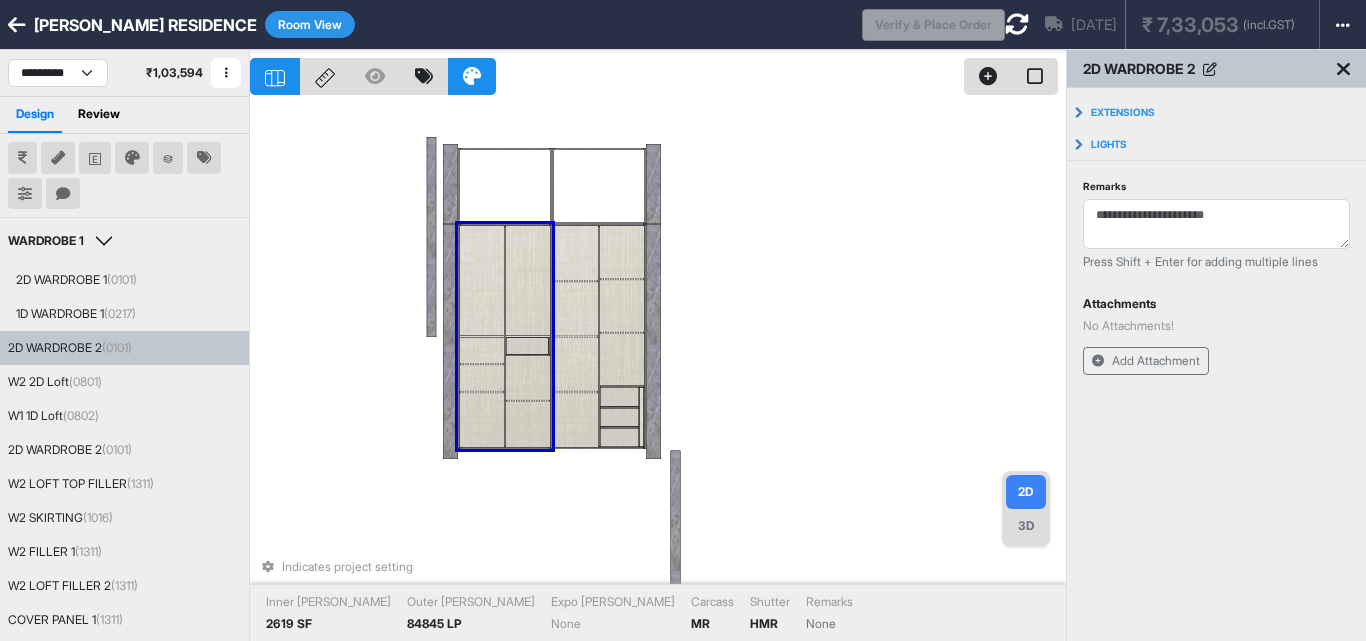 click at bounding box center (482, 378) 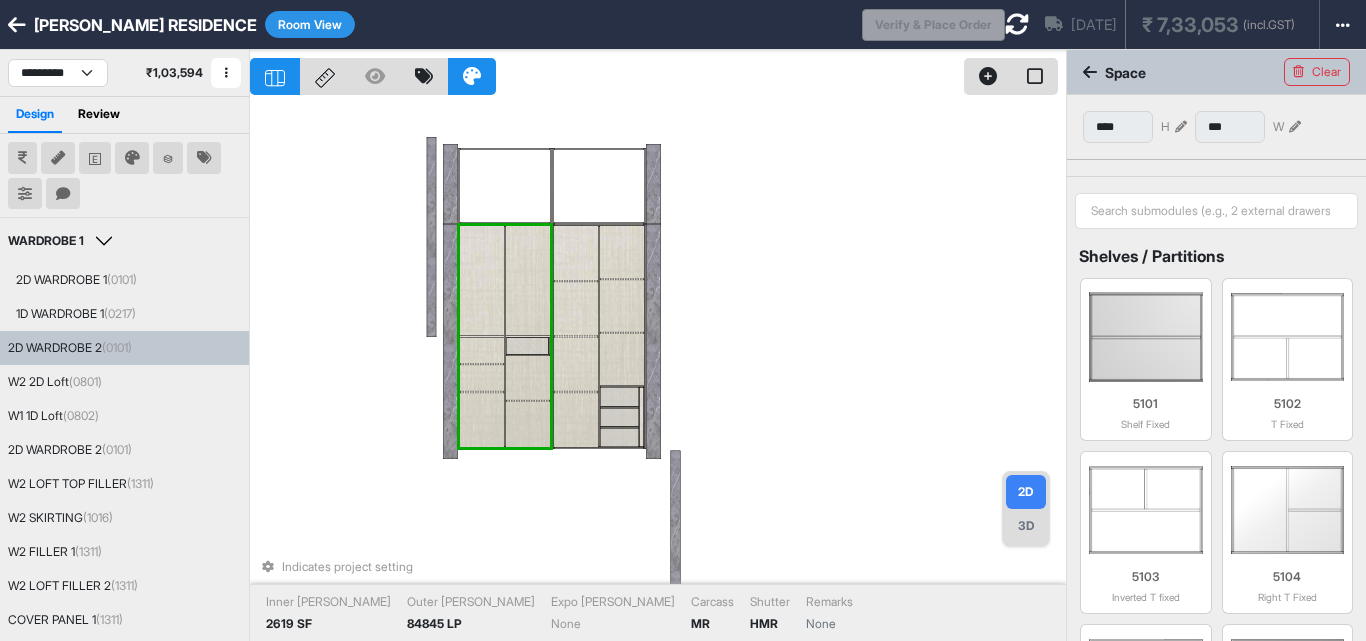 click at bounding box center [482, 364] 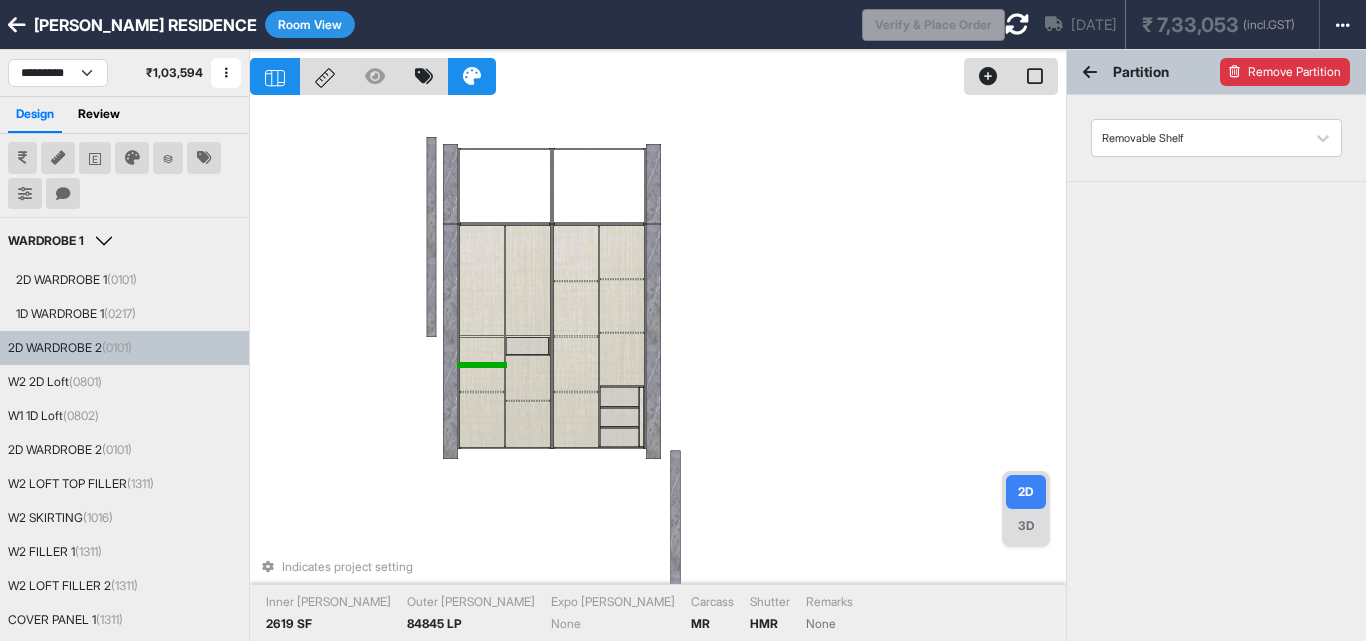 click on "Remove Partition" at bounding box center [1285, 72] 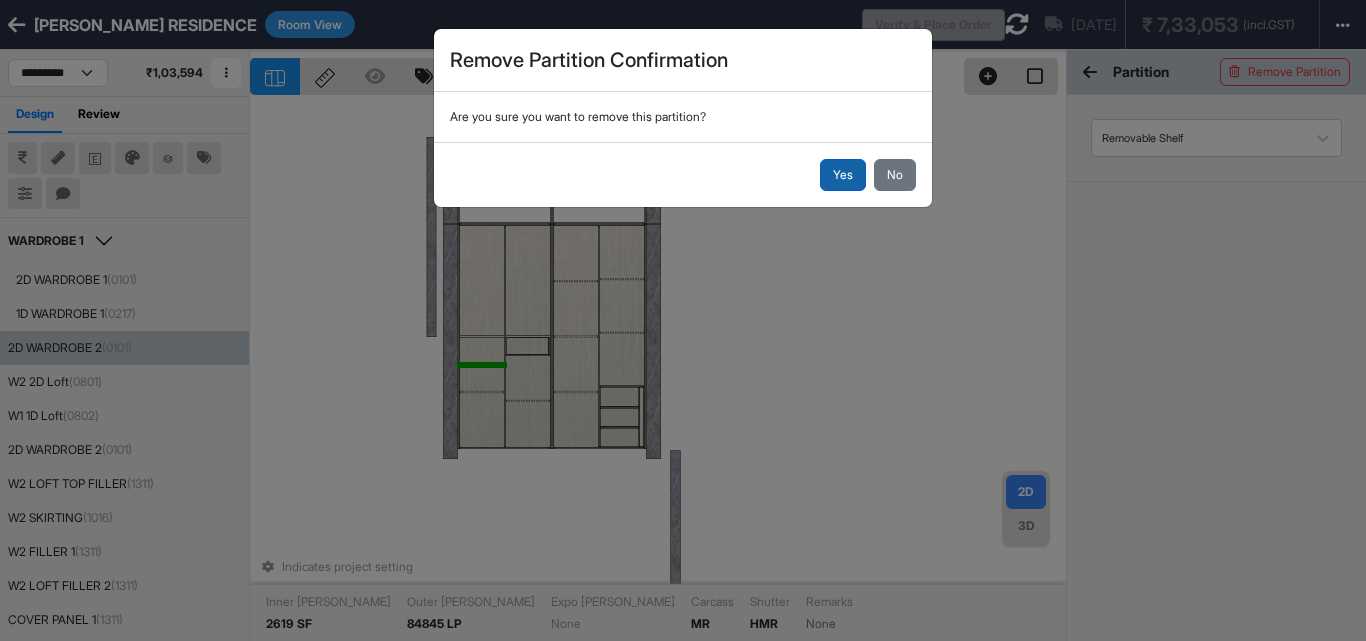 click on "Yes" at bounding box center (843, 175) 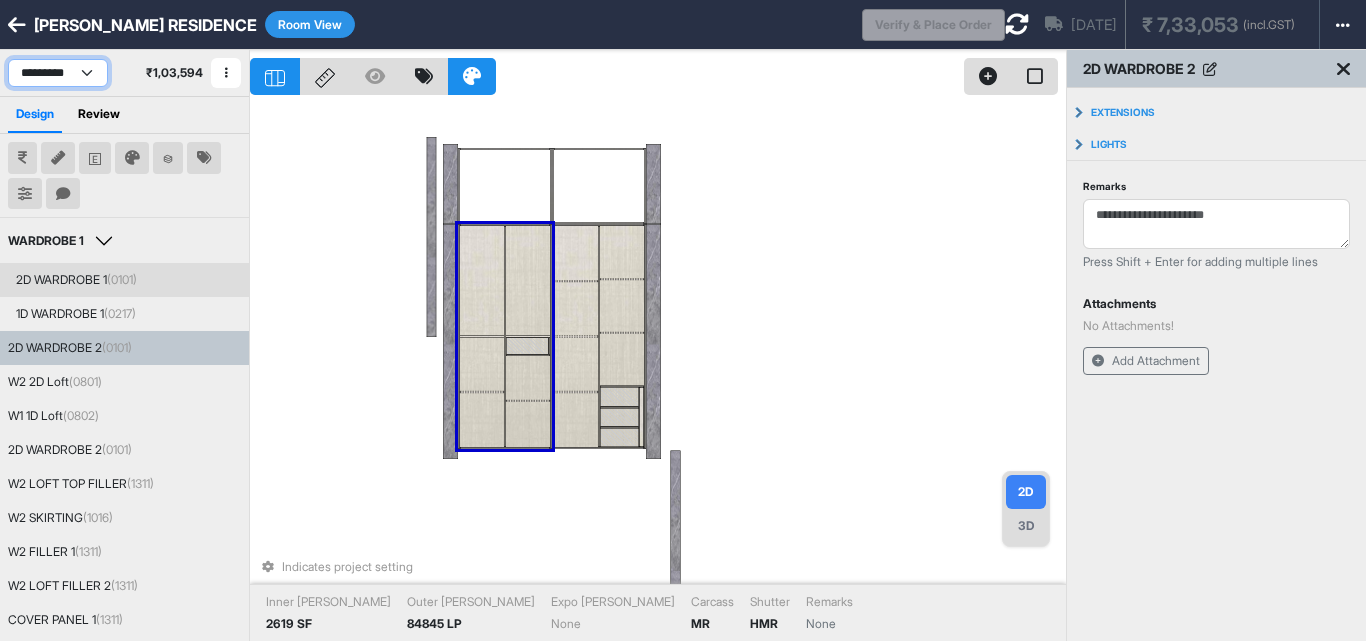 click on "**********" at bounding box center (58, 73) 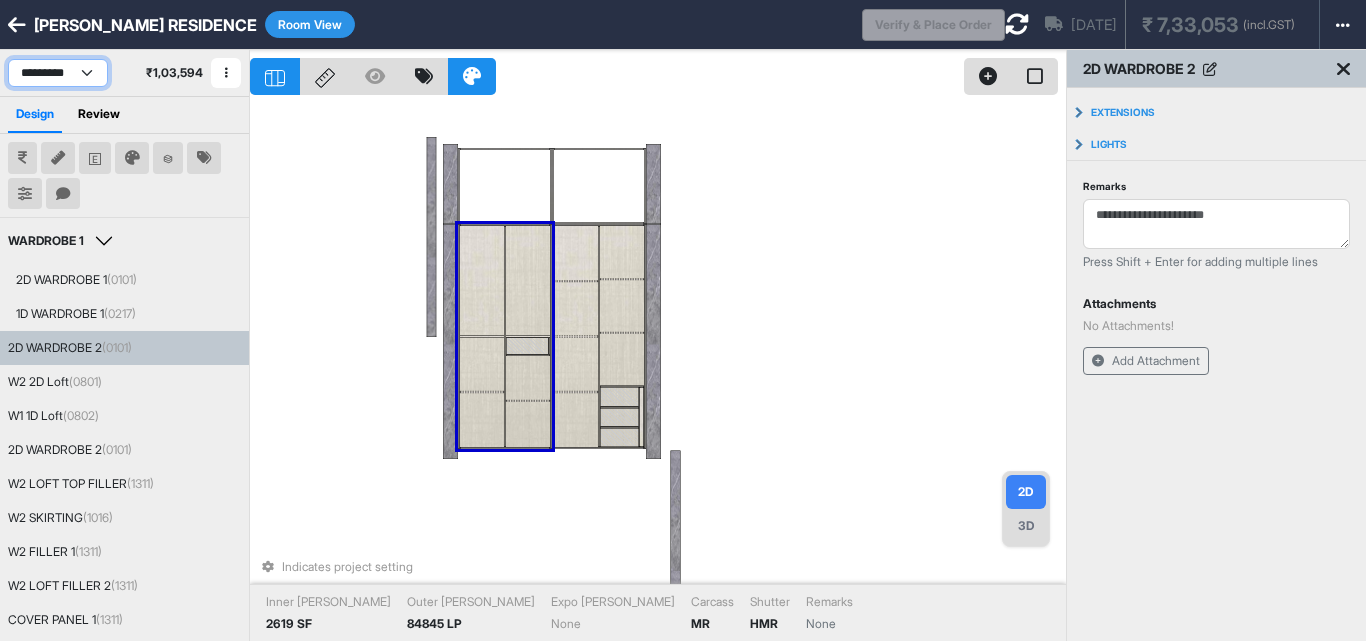 select on "****" 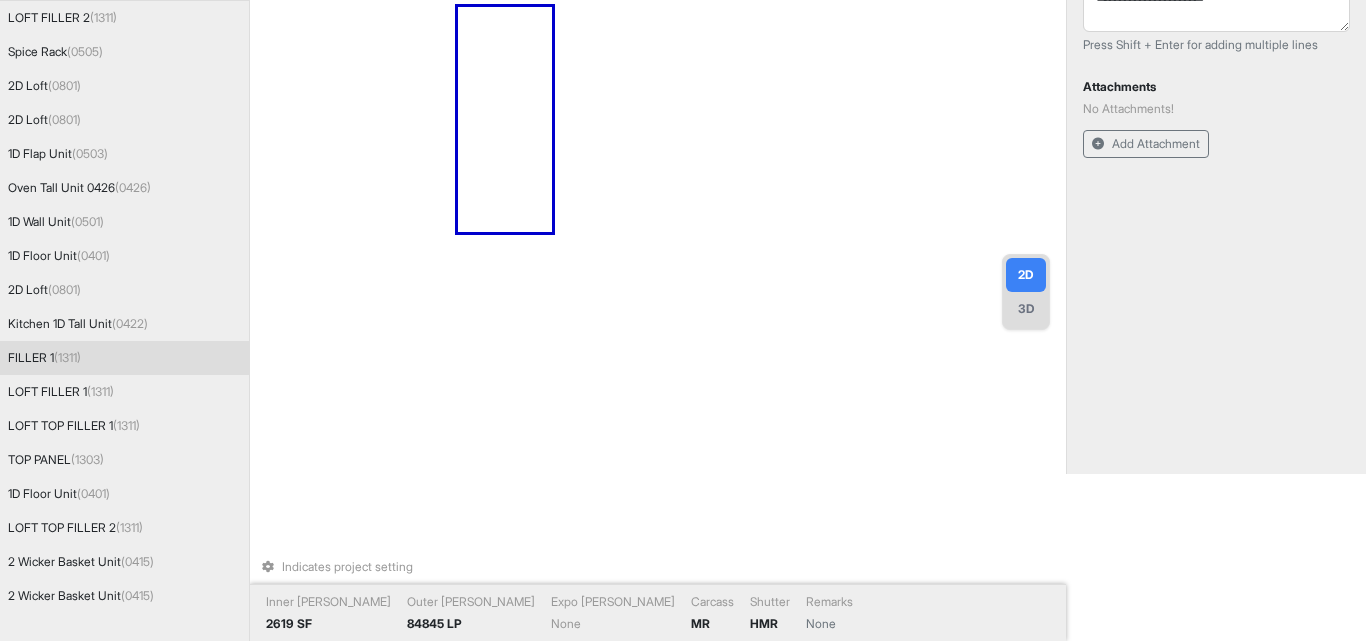 scroll, scrollTop: 218, scrollLeft: 0, axis: vertical 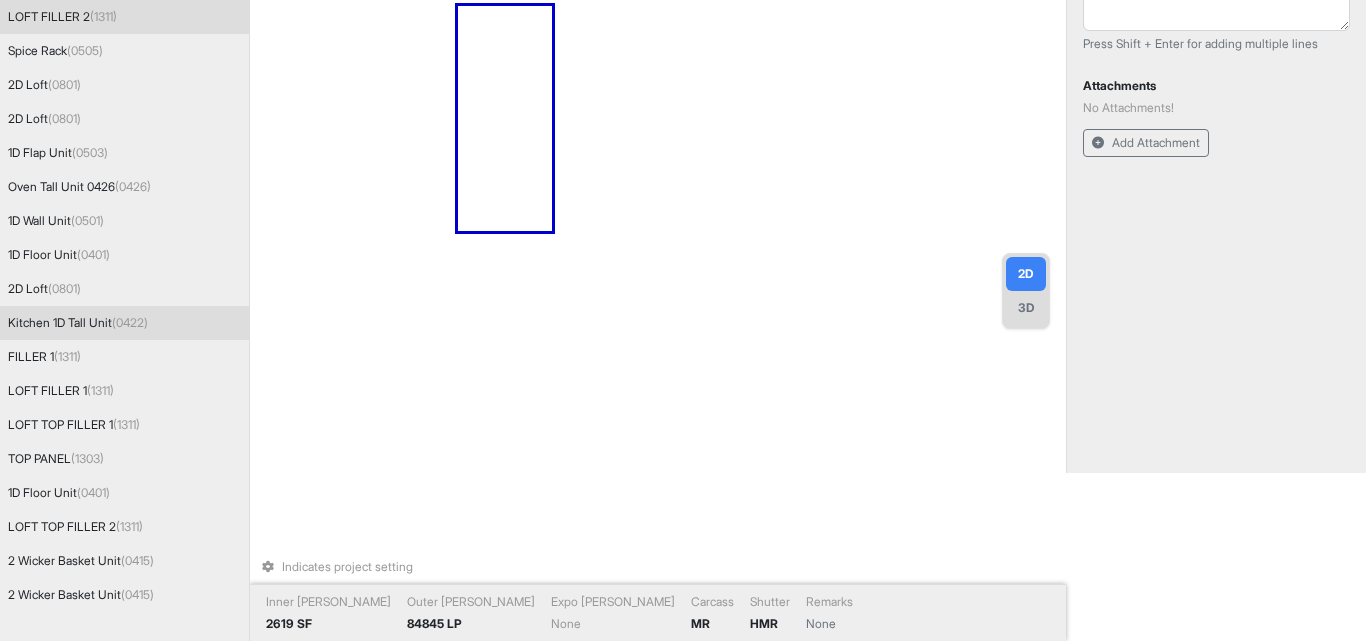 click on "Kitchen 1D Tall Unit  (0422)" at bounding box center [78, 323] 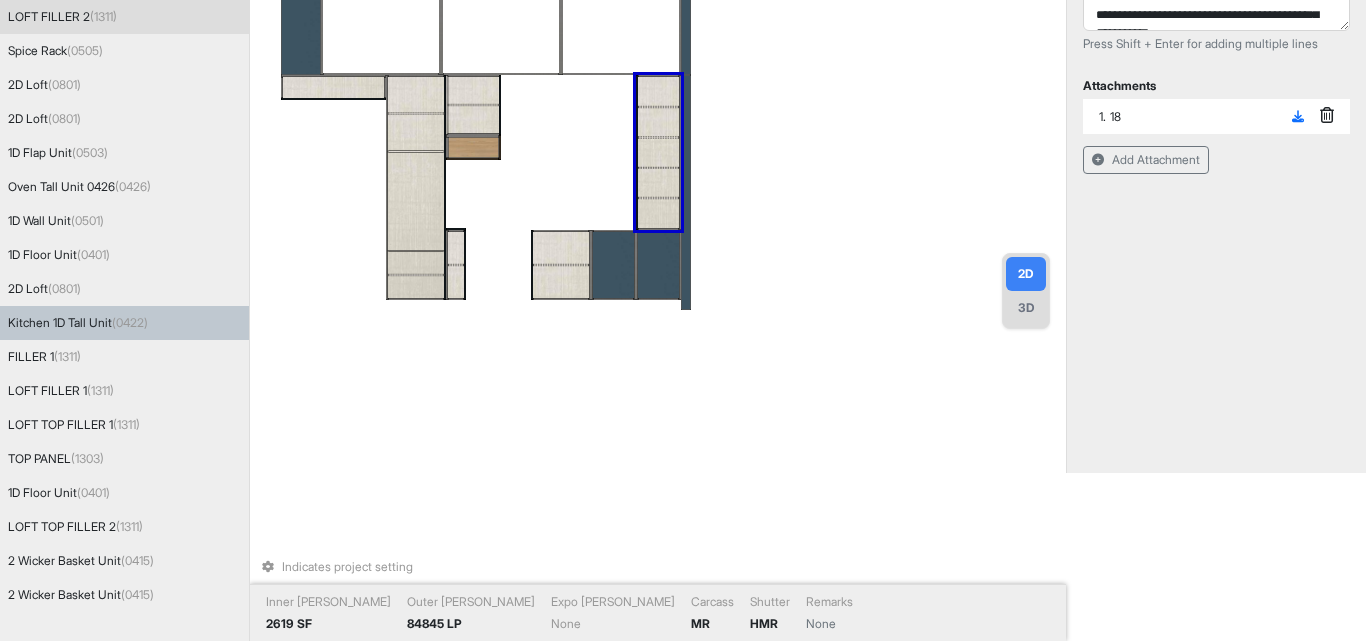 drag, startPoint x: 573, startPoint y: 413, endPoint x: 660, endPoint y: 404, distance: 87.46428 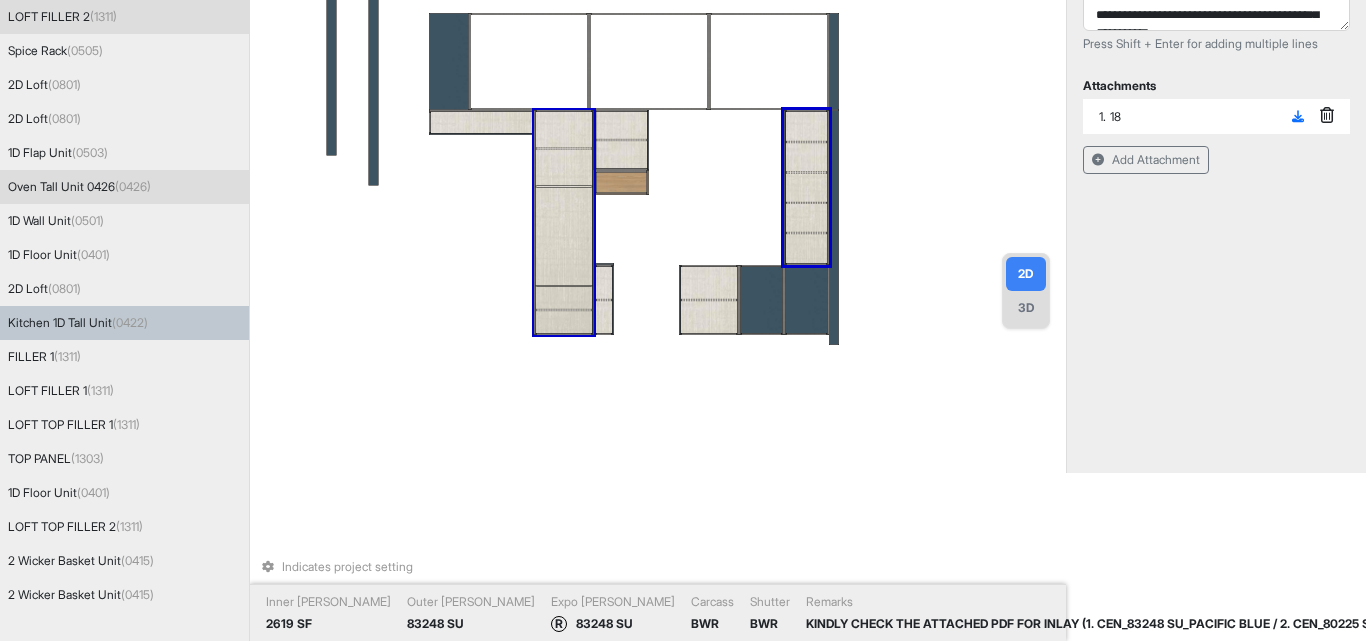 click at bounding box center [563, 236] 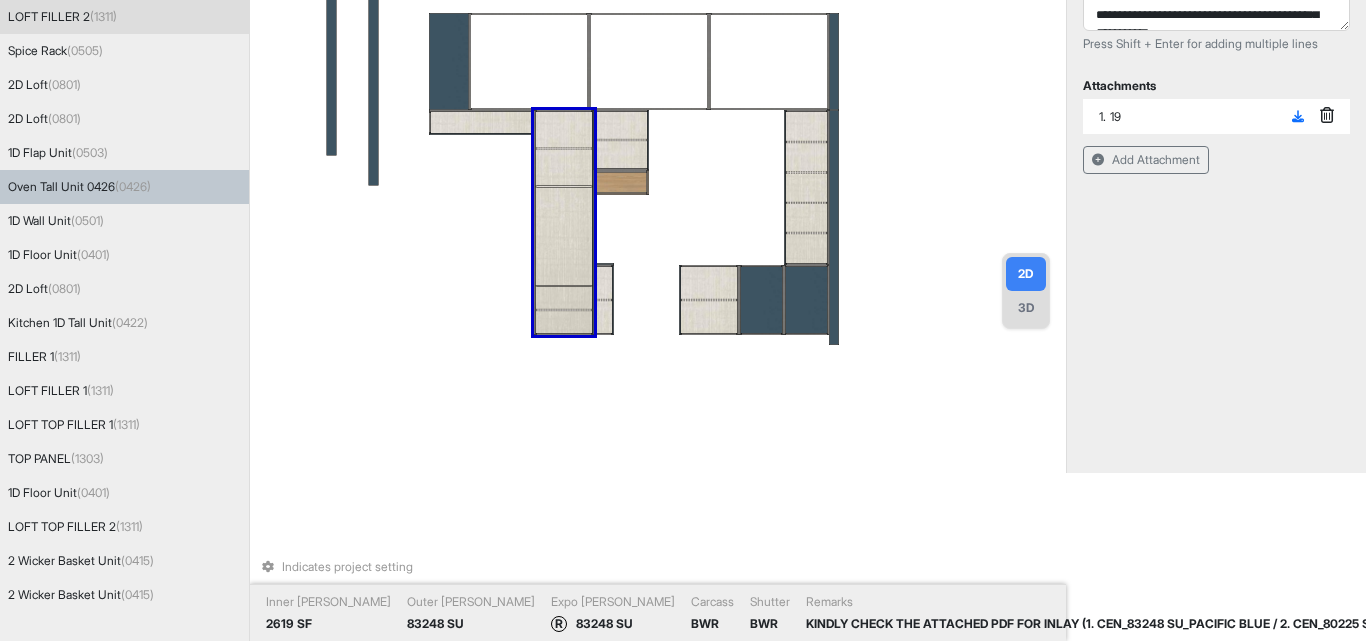 click at bounding box center [563, 236] 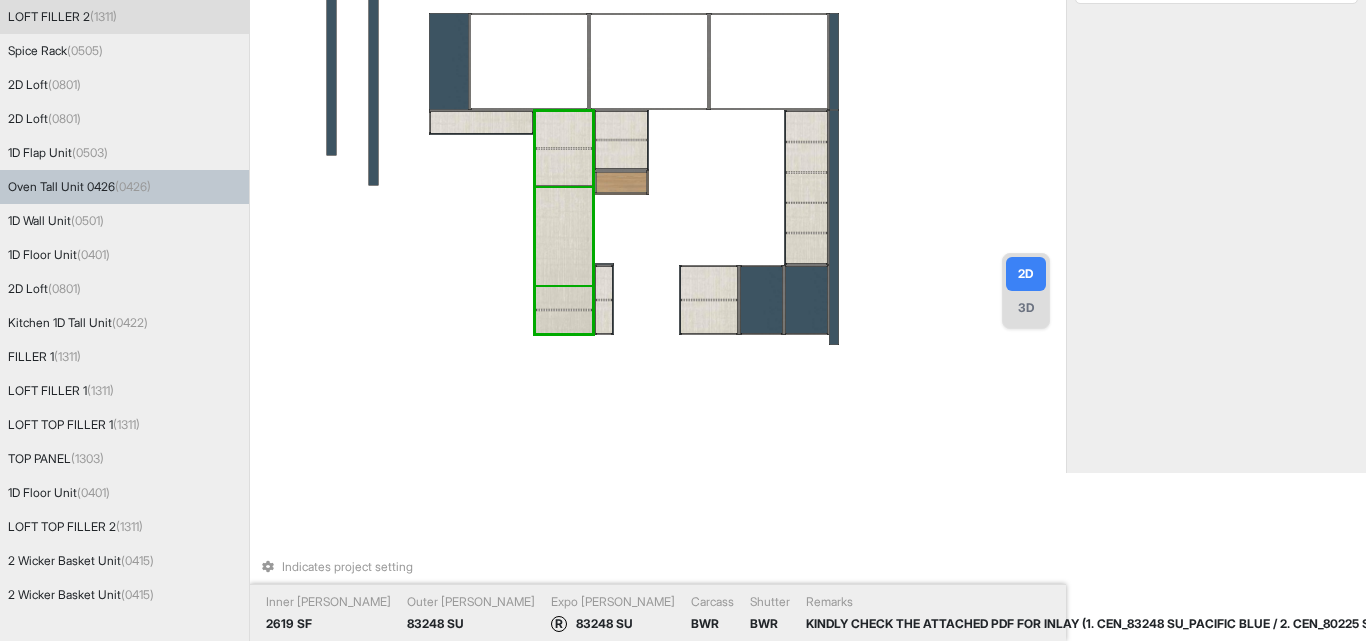 scroll, scrollTop: 186, scrollLeft: 0, axis: vertical 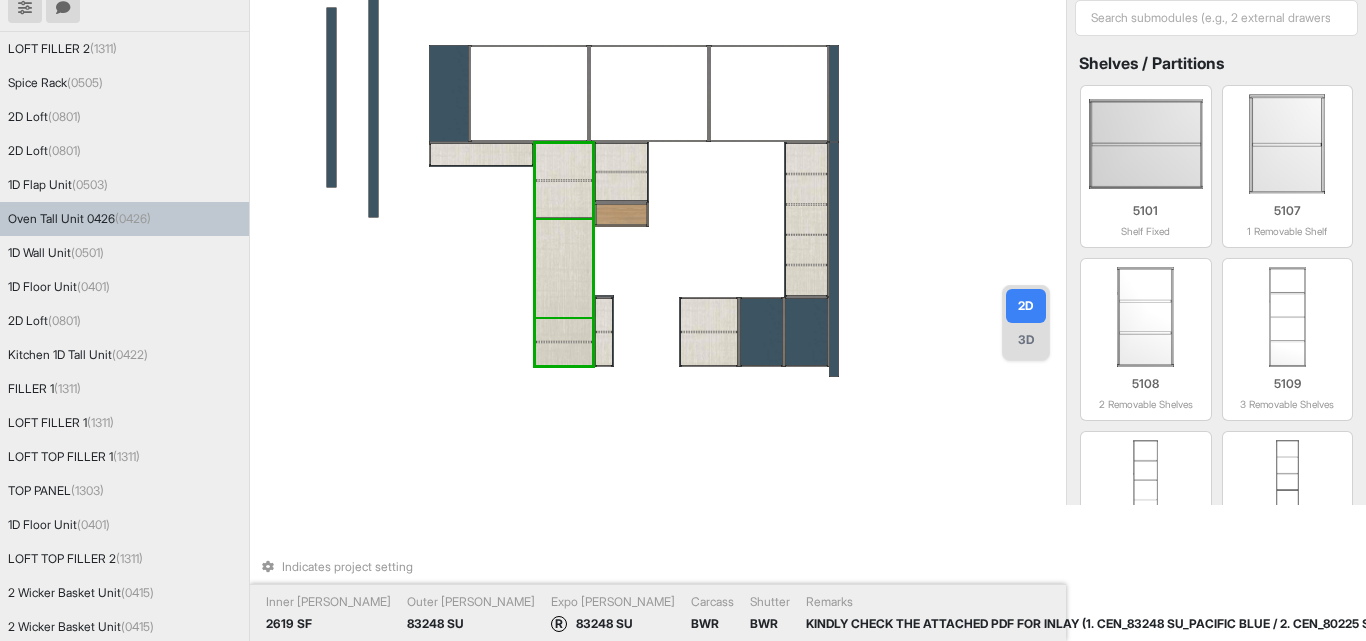 click at bounding box center [563, 268] 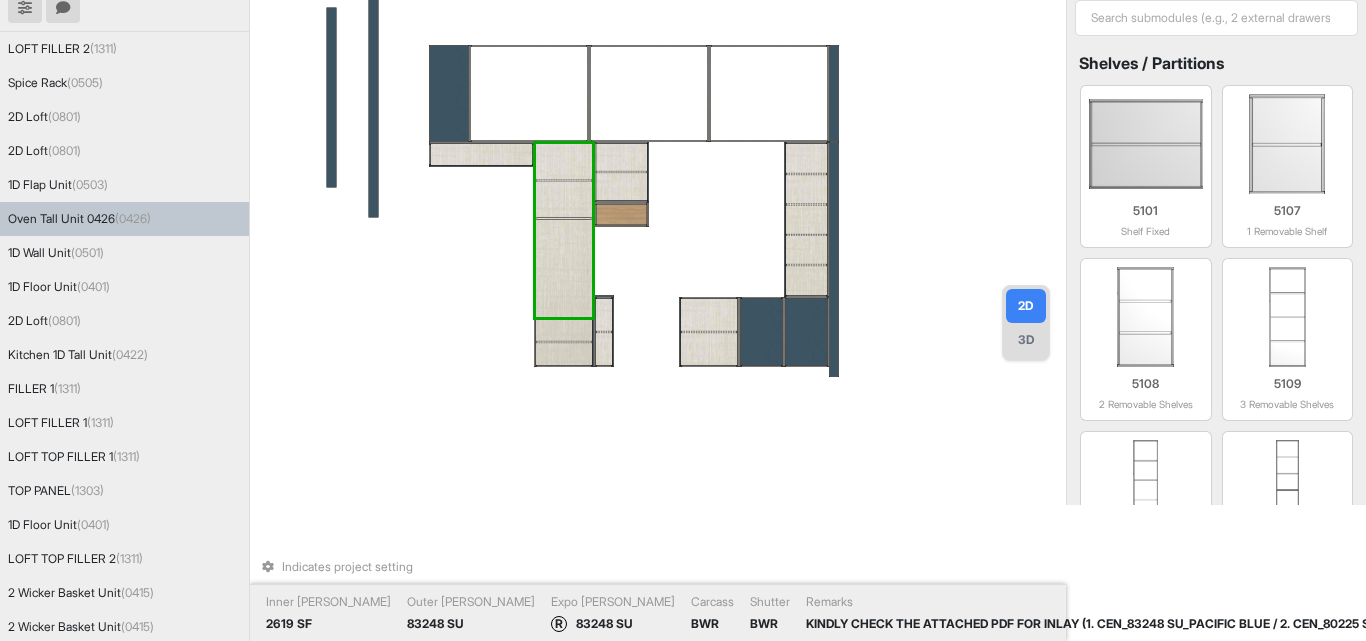click at bounding box center [563, 268] 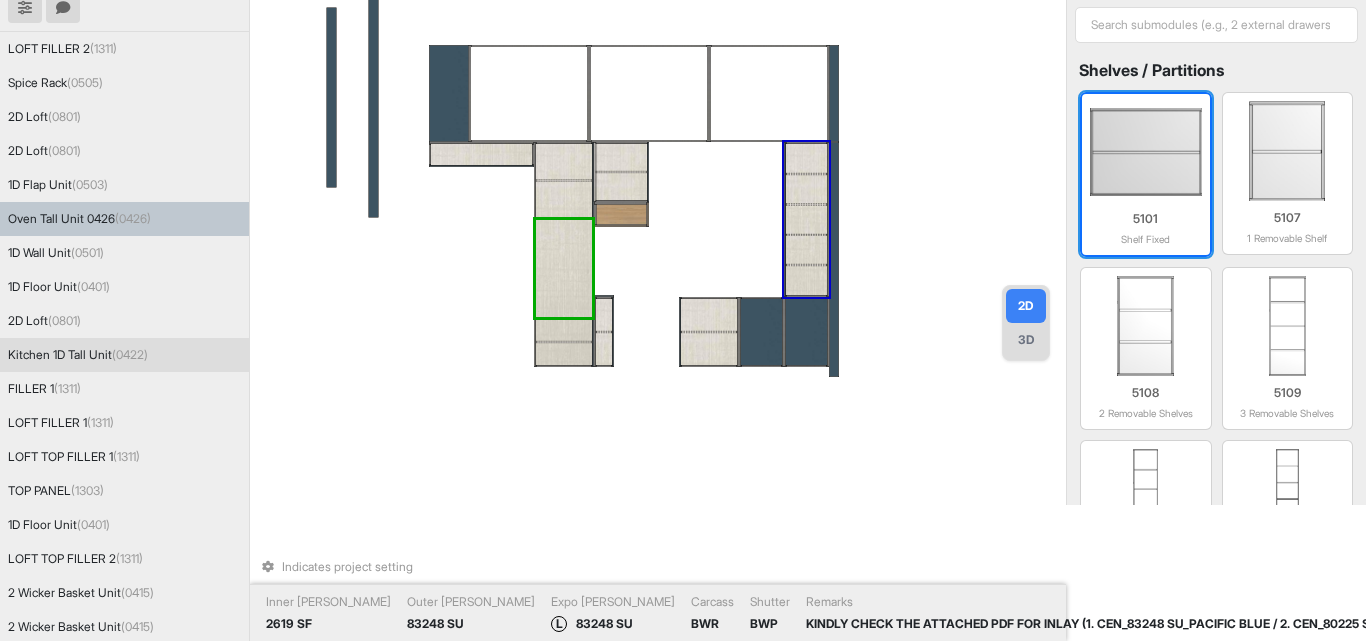 click at bounding box center [1146, 152] 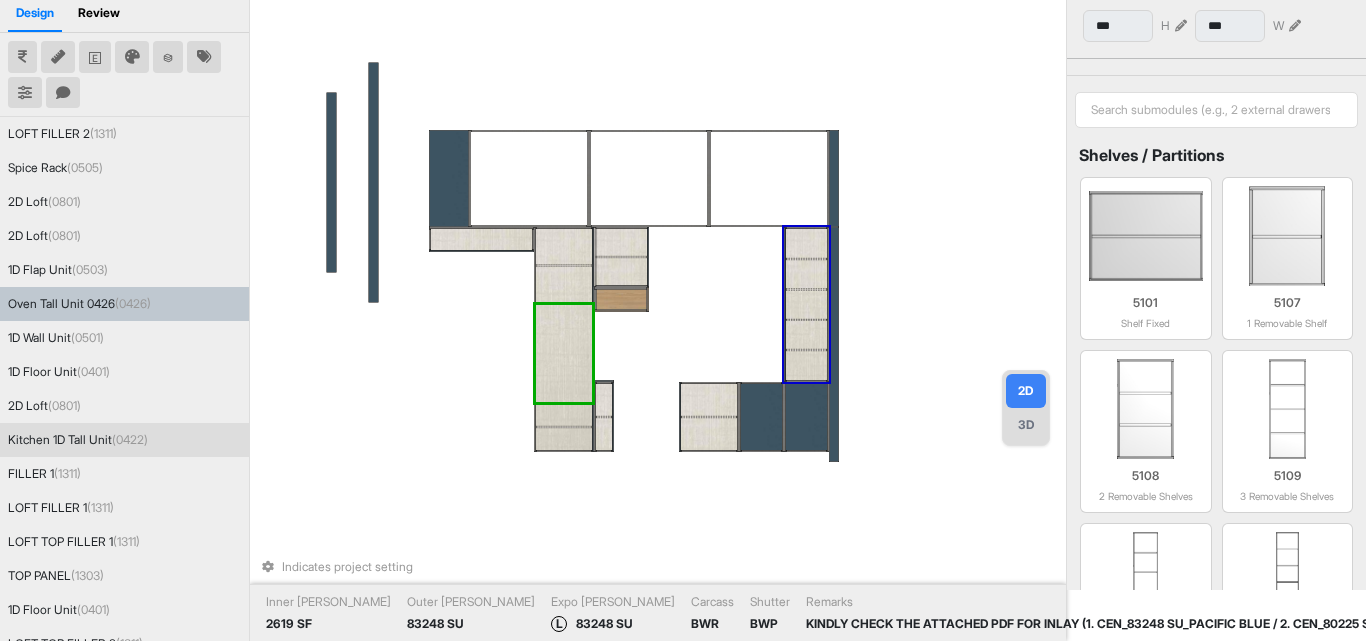 scroll, scrollTop: 0, scrollLeft: 0, axis: both 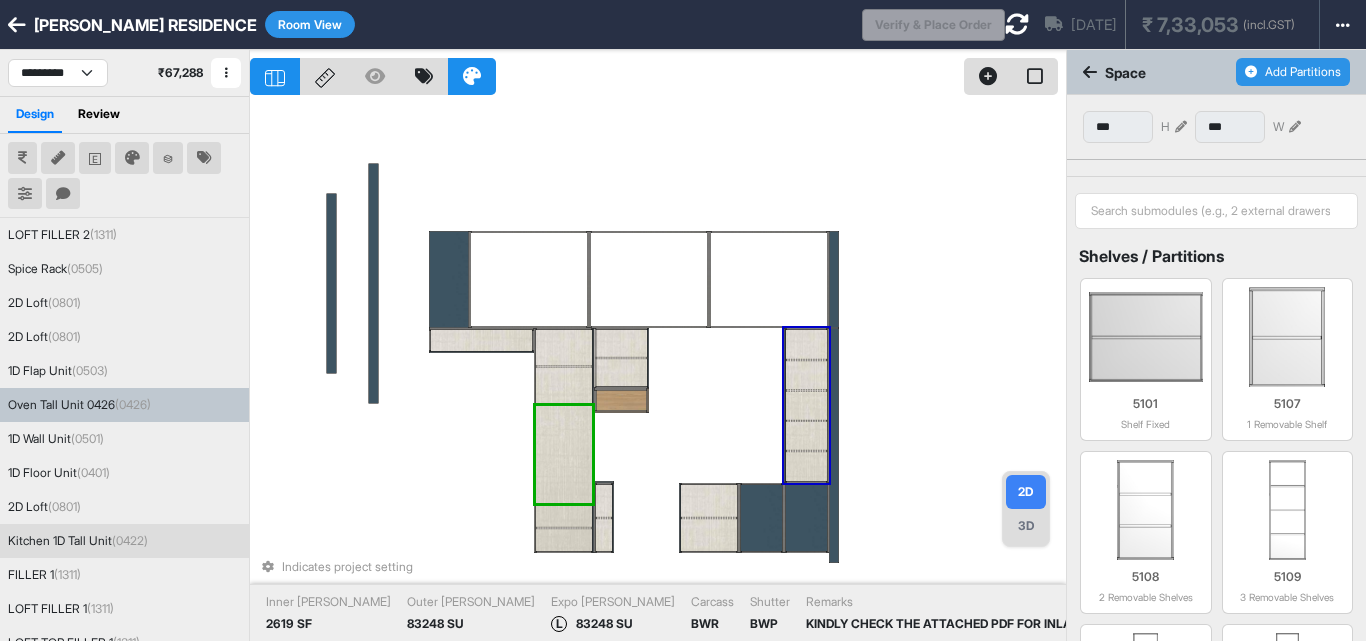 click on "Add Partitions" at bounding box center (1293, 72) 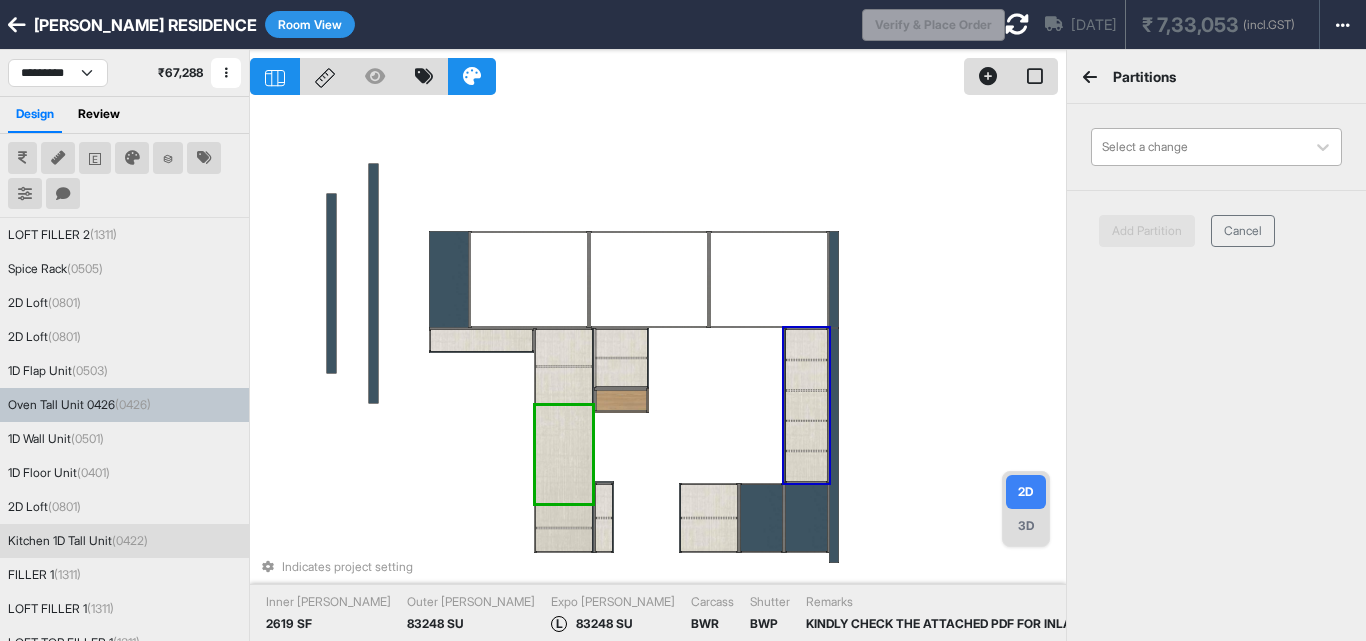 click at bounding box center (1198, 147) 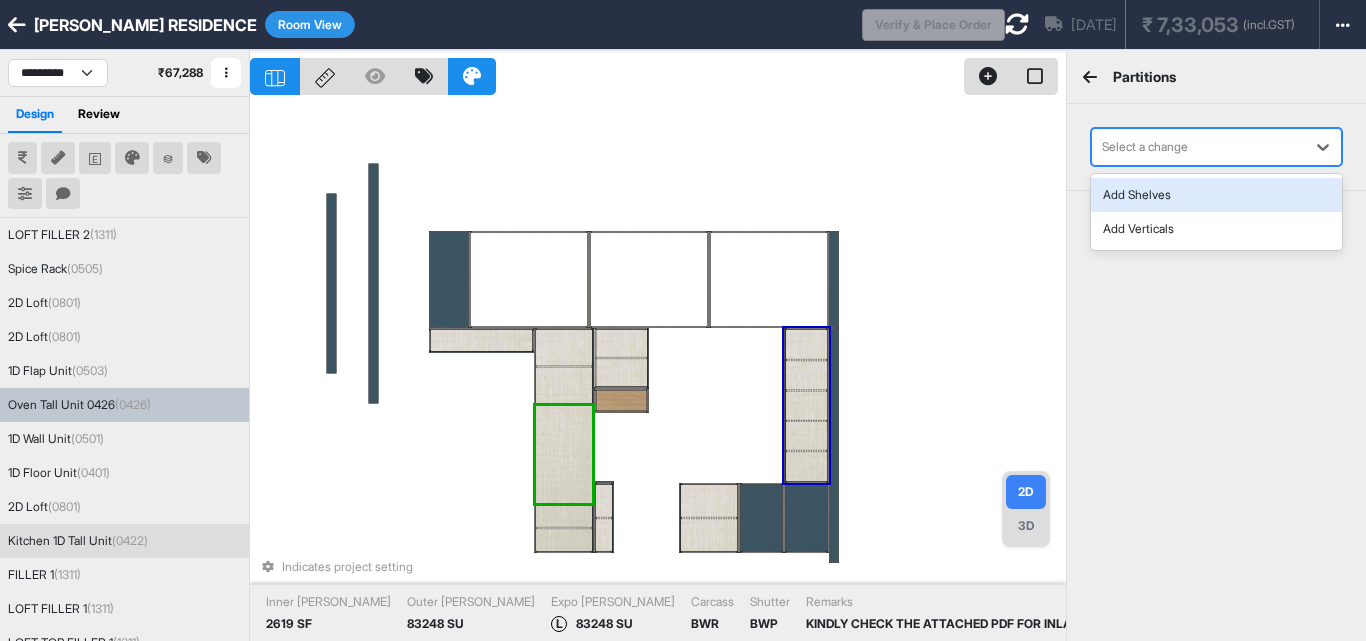 click on "Add Shelves" at bounding box center [1216, 195] 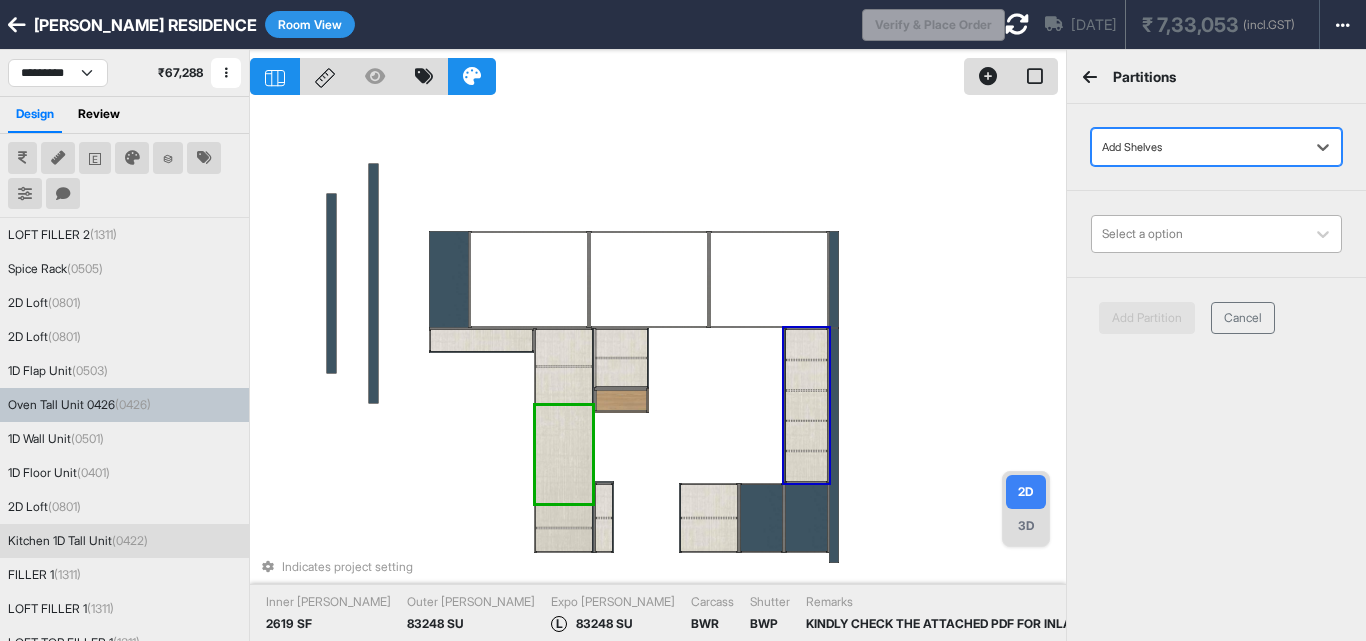 click at bounding box center [1198, 234] 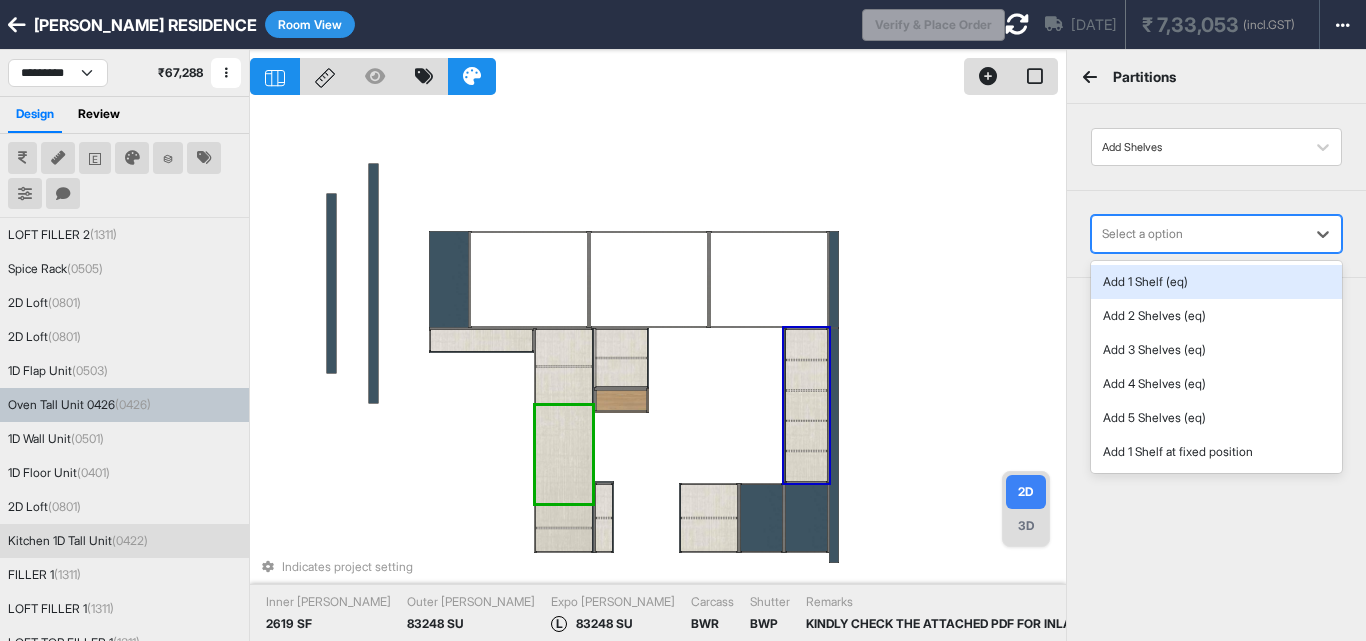 click on "Add 1 Shelf (eq)" at bounding box center [1216, 282] 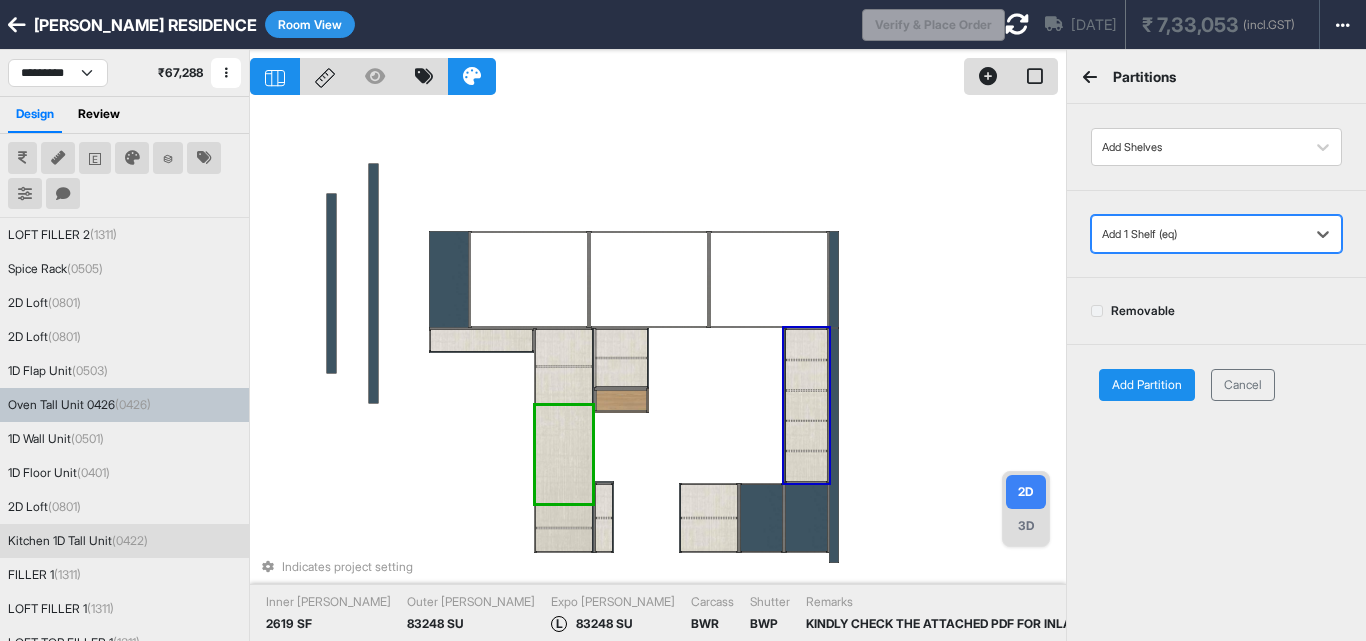 click on "Add Partition" at bounding box center [1147, 385] 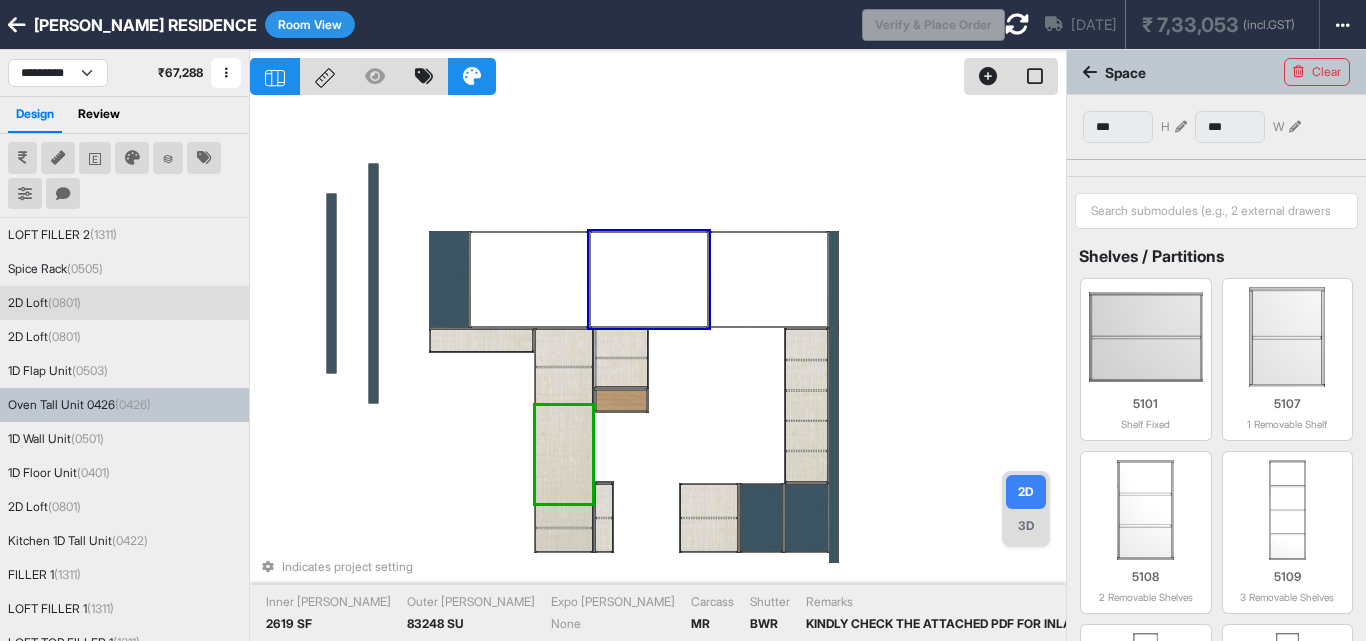 click on "Indicates project setting Inner Lam 2619 SF Outer Lam 83248 SU Expo Lam None Carcass MR Shutter BWR Remarks KINDLY CHECK THE ATTACHED PDF FOR INLAY (1. CEN_83248 SU_PACIFIC BLUE / 2. CEN_80225 SU_SILVER GREY)
45 DEGREE CUT COMMON FOR ALL UNIT" at bounding box center (658, 370) 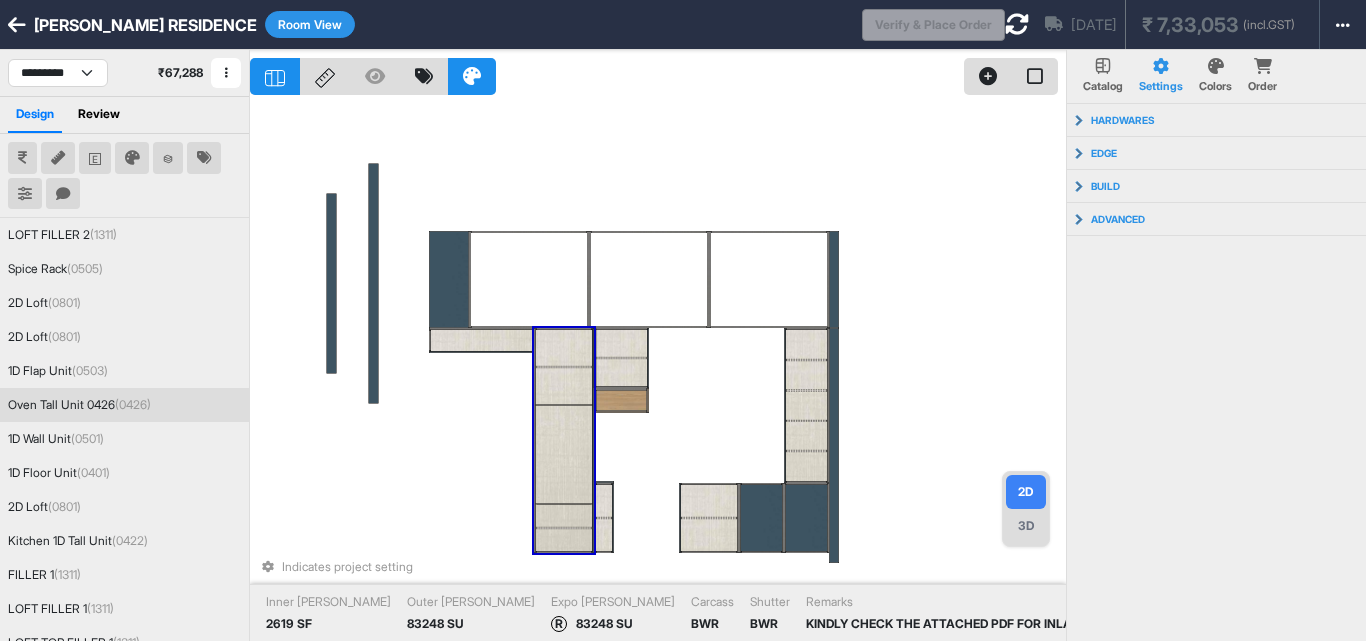 click at bounding box center [563, 430] 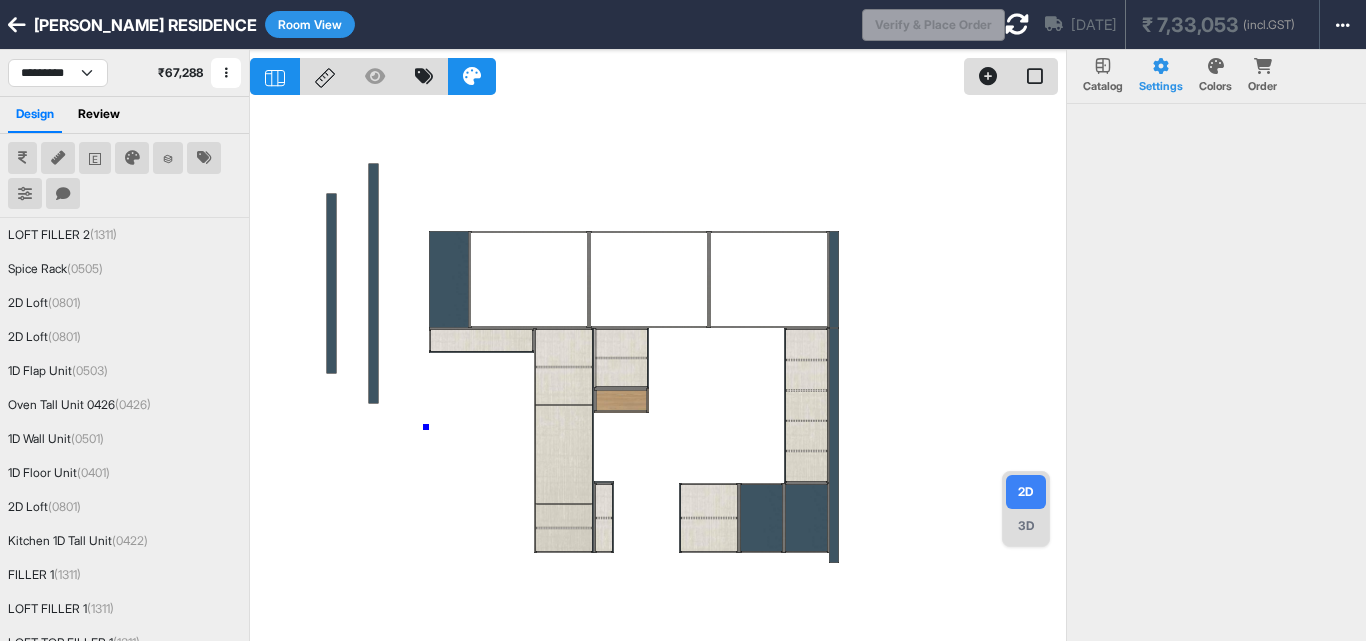 click at bounding box center [658, 370] 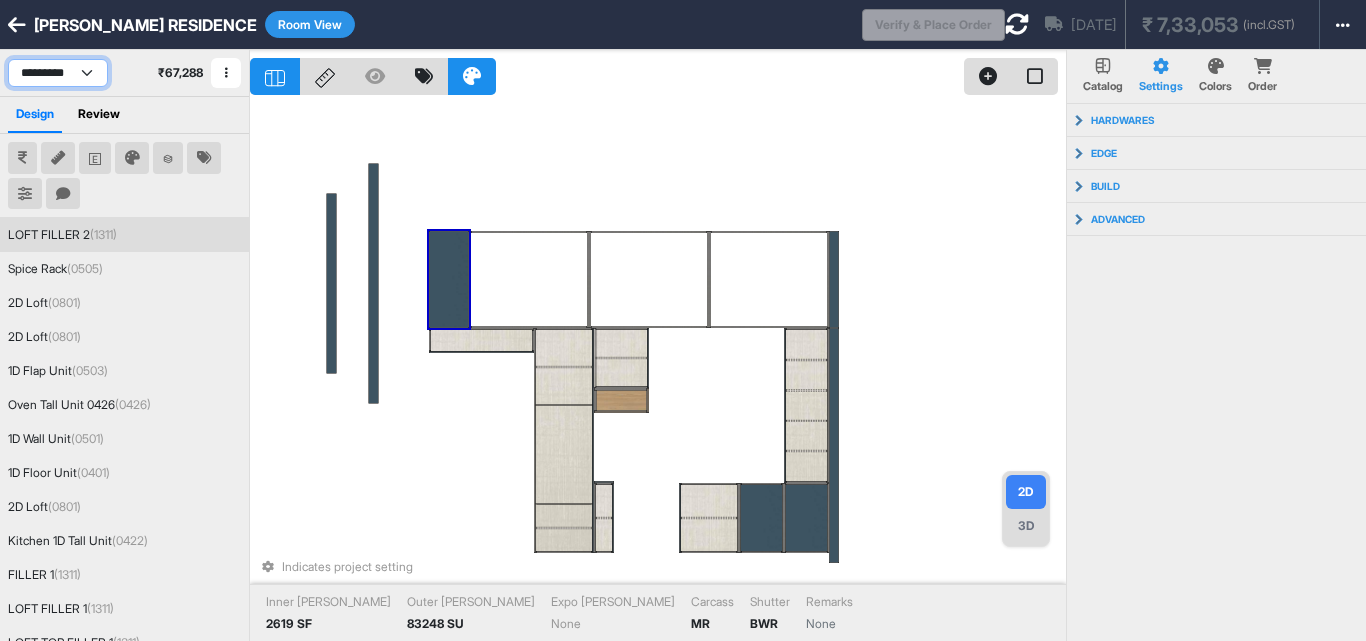 click on "**********" at bounding box center (58, 73) 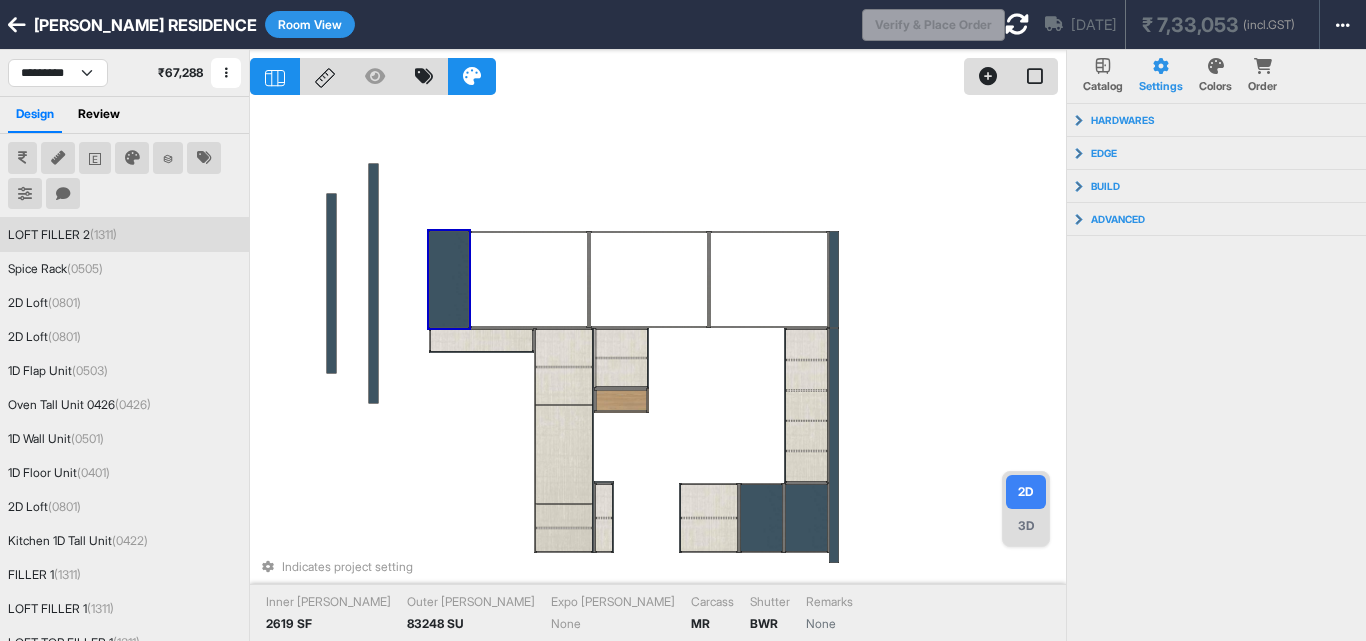 click on "Room View" at bounding box center [310, 24] 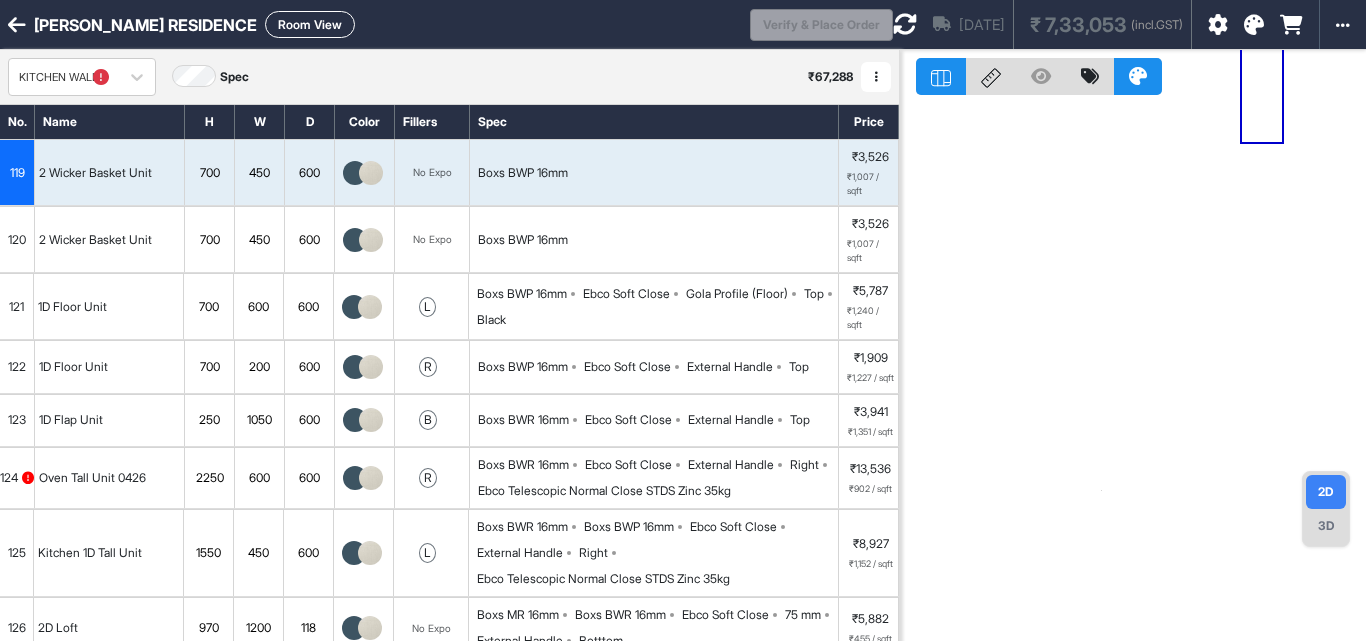 click on "Oven Tall Unit 0426" at bounding box center [92, 478] 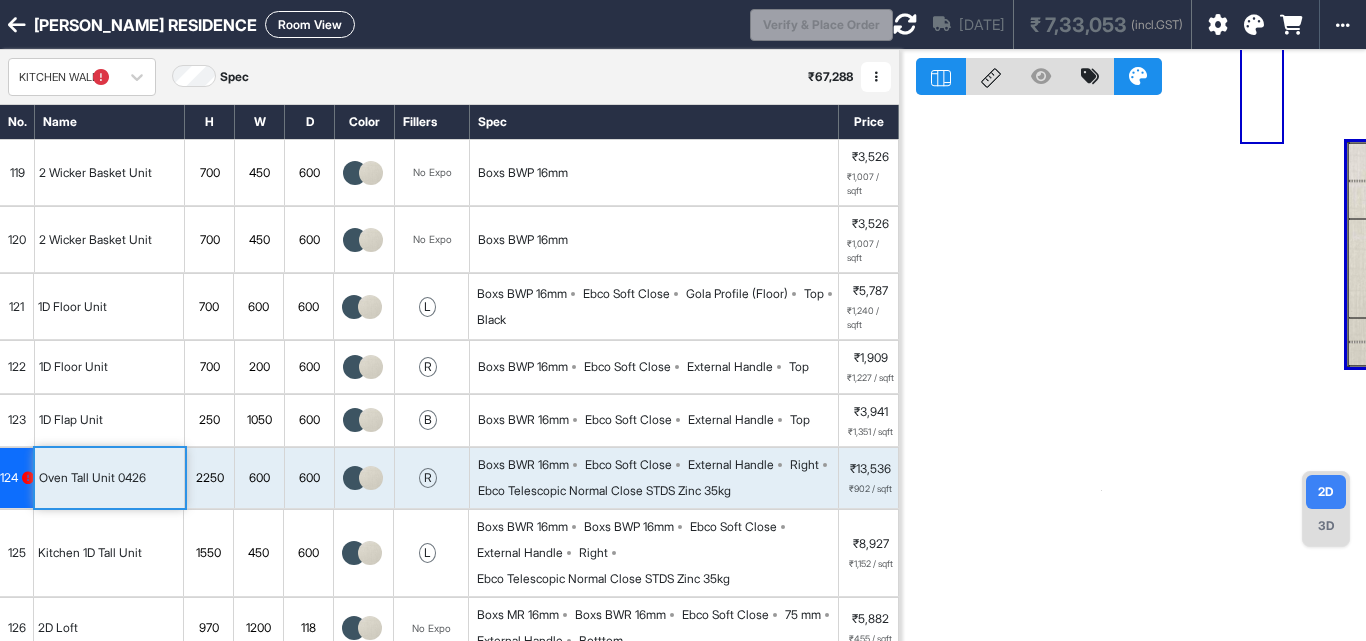 click at bounding box center [905, 24] 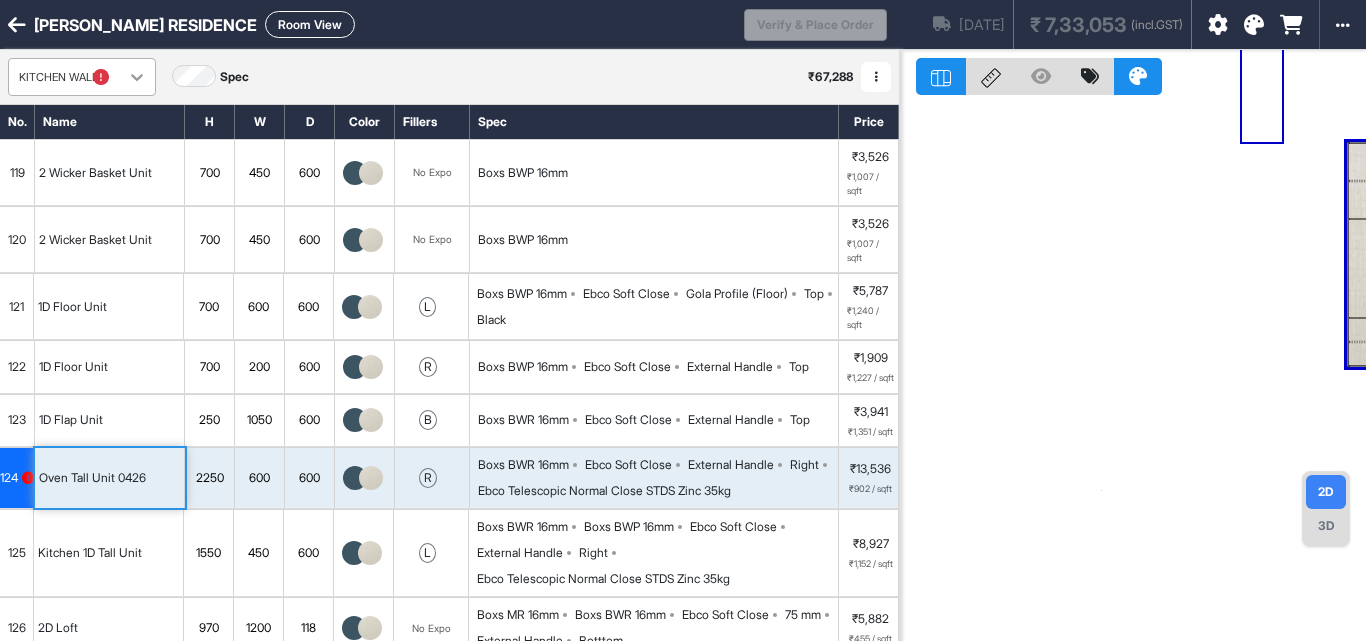 click 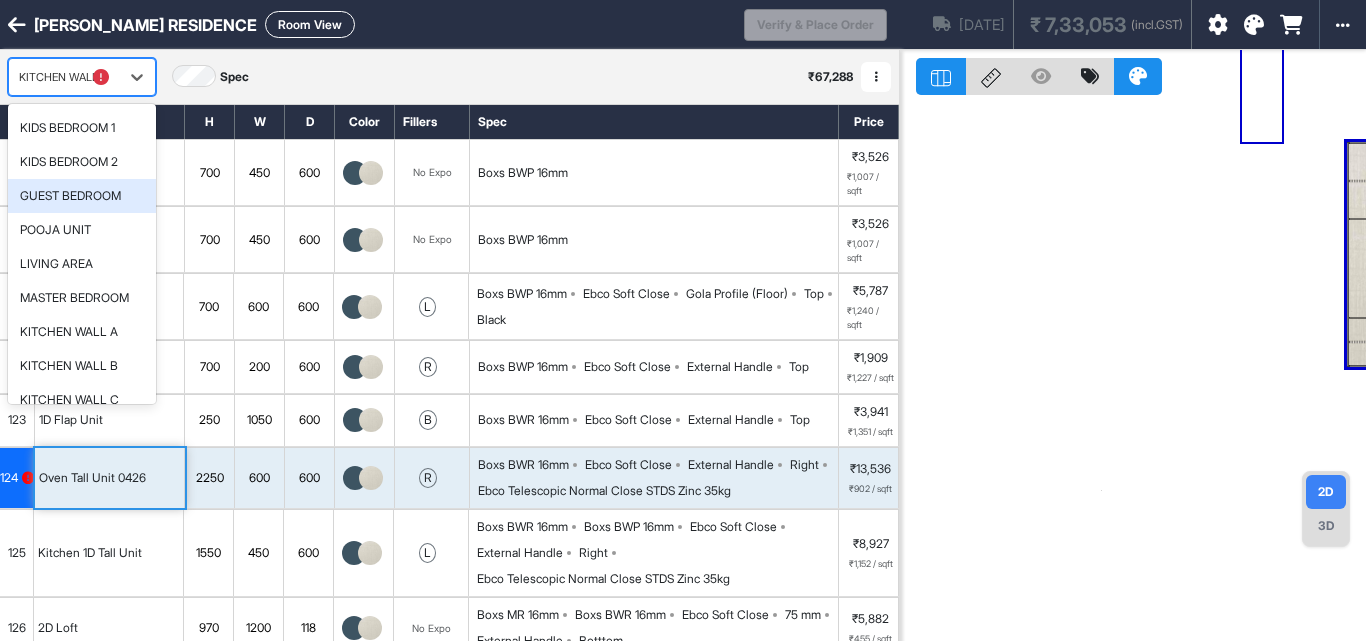 scroll, scrollTop: 150, scrollLeft: 0, axis: vertical 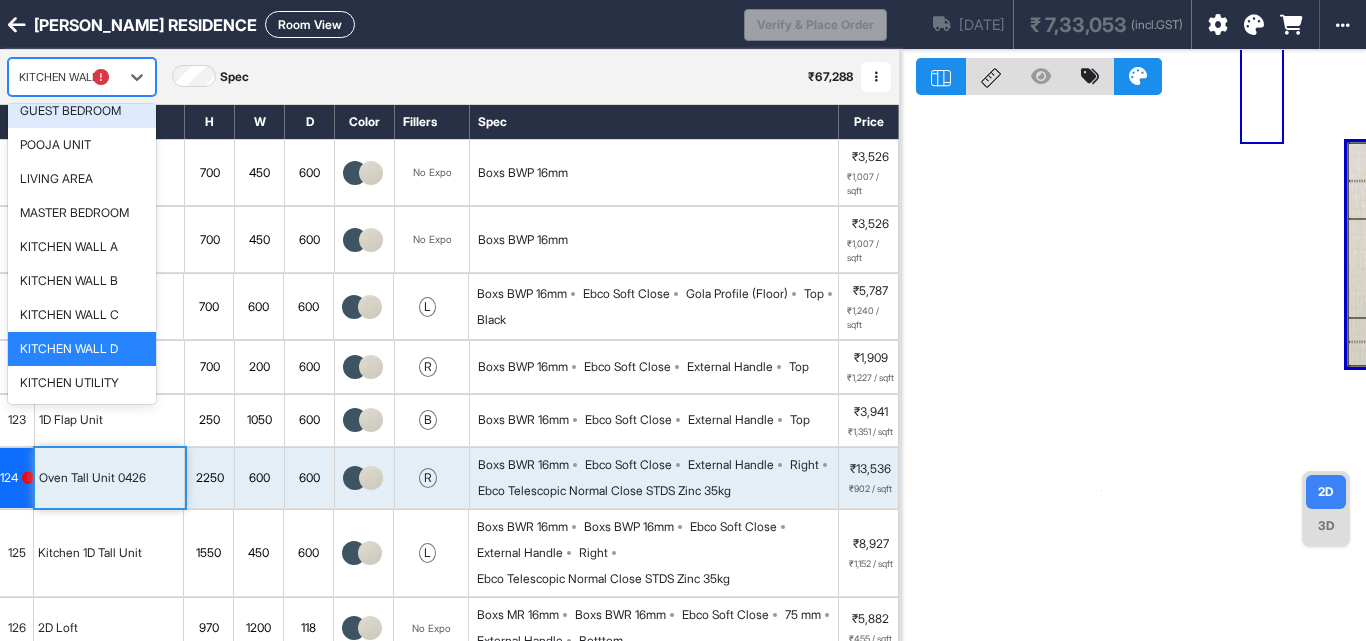 click on "13 results available. Use Up and Down to choose options, press Enter to select the currently focused option, press Escape to exit the menu, press Tab to select the option and exit the menu. KITCHEN WALL D SHOE RACK PARENTS BEDROOM KIDS BEDROOM 1 KIDS BEDROOM 2 GUEST BEDROOM POOJA UNIT LIVING AREA MASTER BEDROOM KITCHEN WALL A KITCHEN WALL B KITCHEN WALL C KITCHEN WALL D KITCHEN UTILITY Spec ₹ 67,288 Add  Room Edit  Room  Name Delete  Room Duplicate Room" at bounding box center [449, 77] 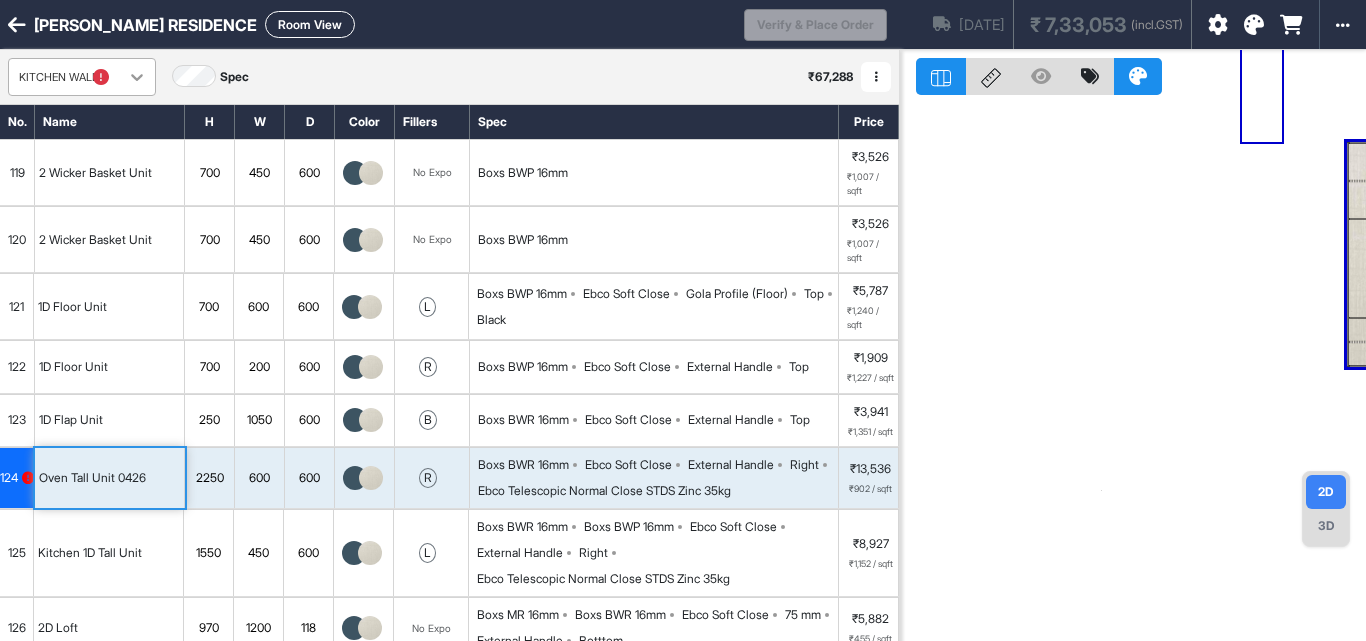 click 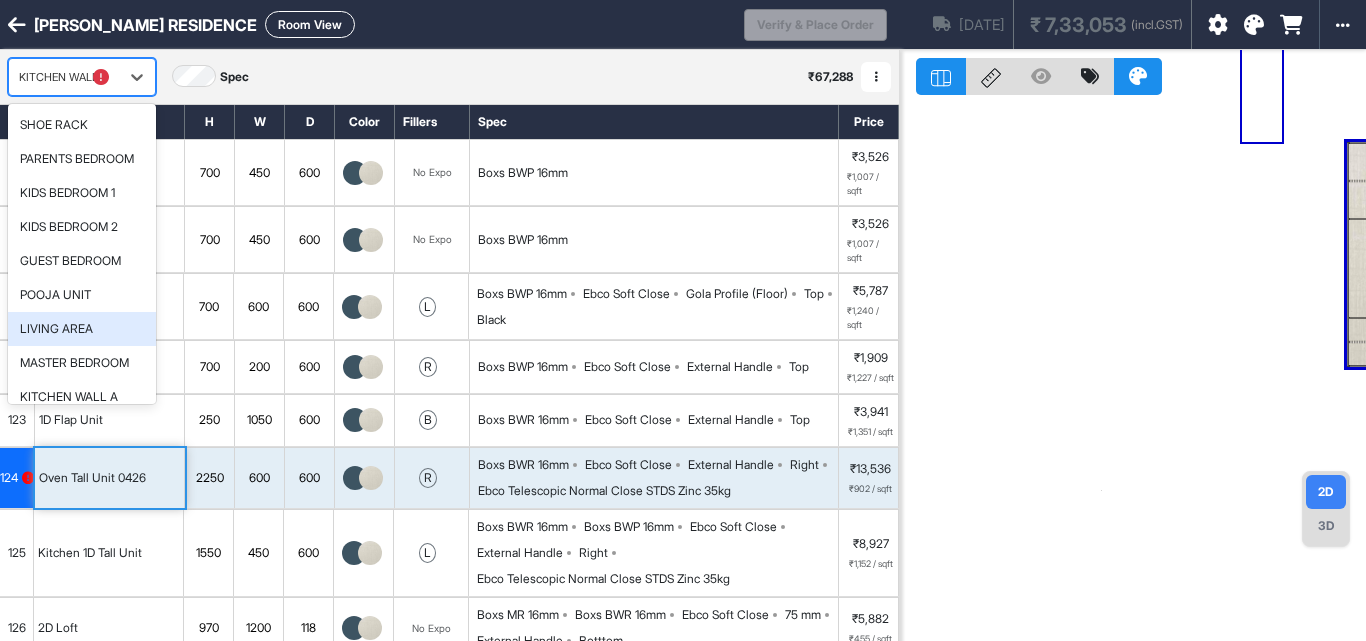 click on "LIVING AREA" at bounding box center [56, 329] 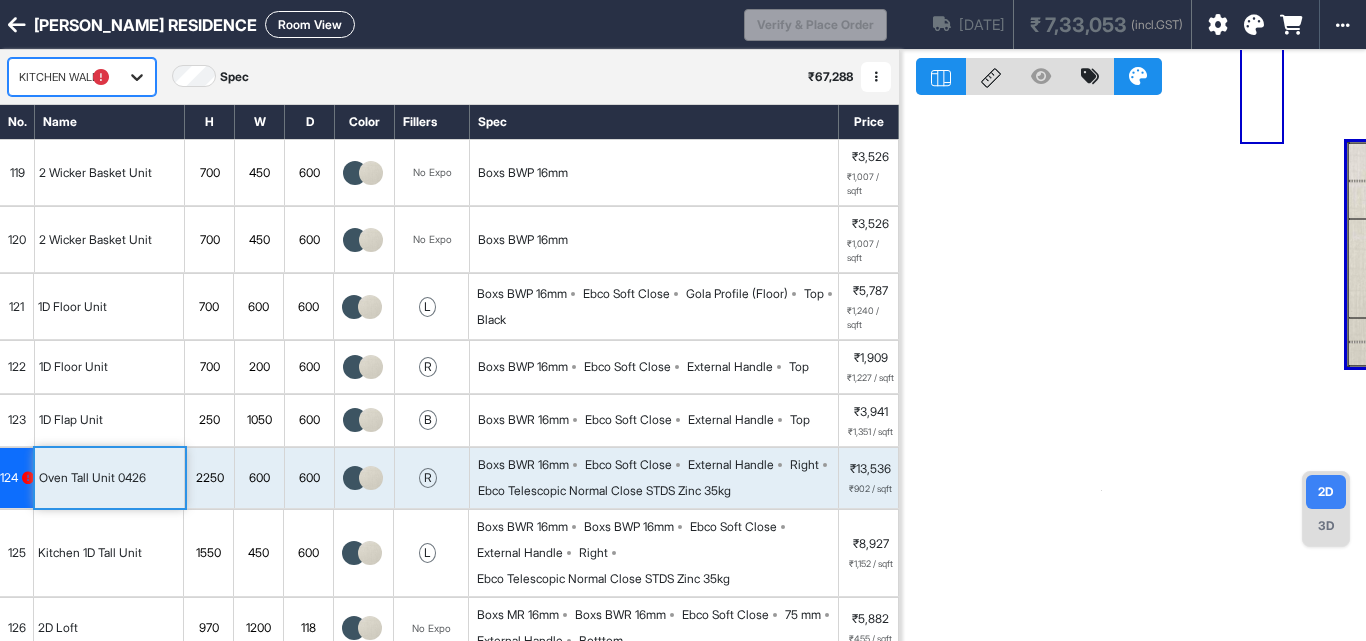 click 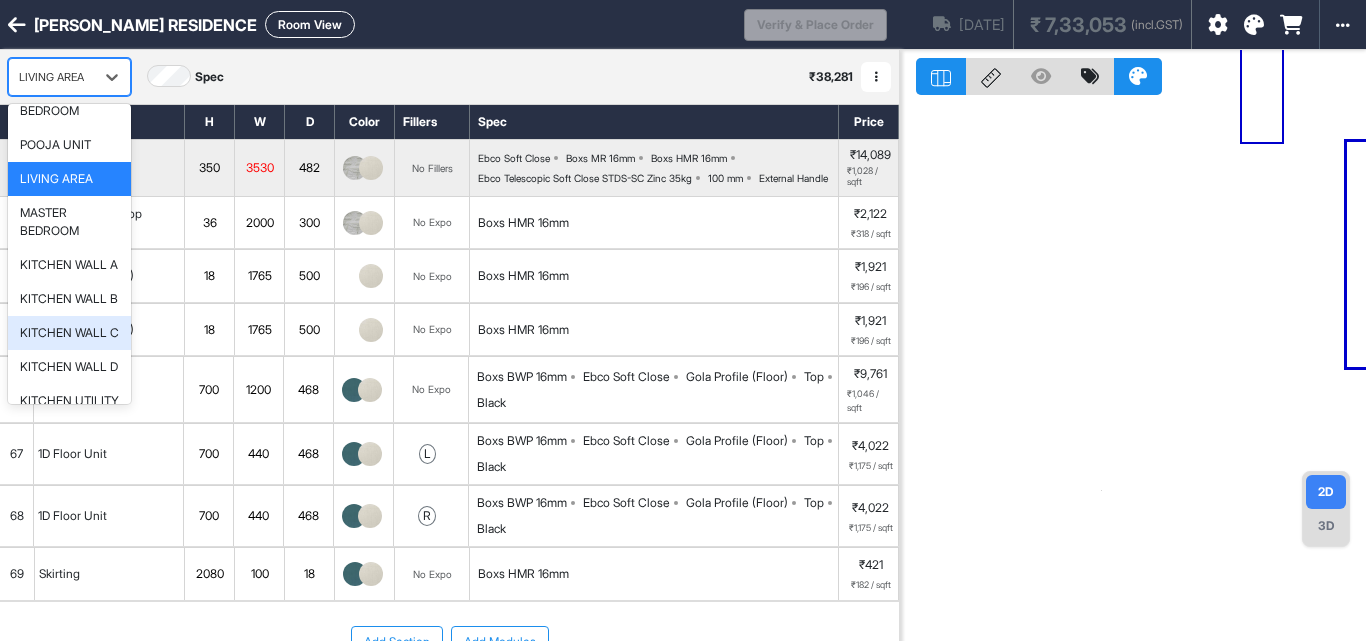 scroll, scrollTop: 222, scrollLeft: 0, axis: vertical 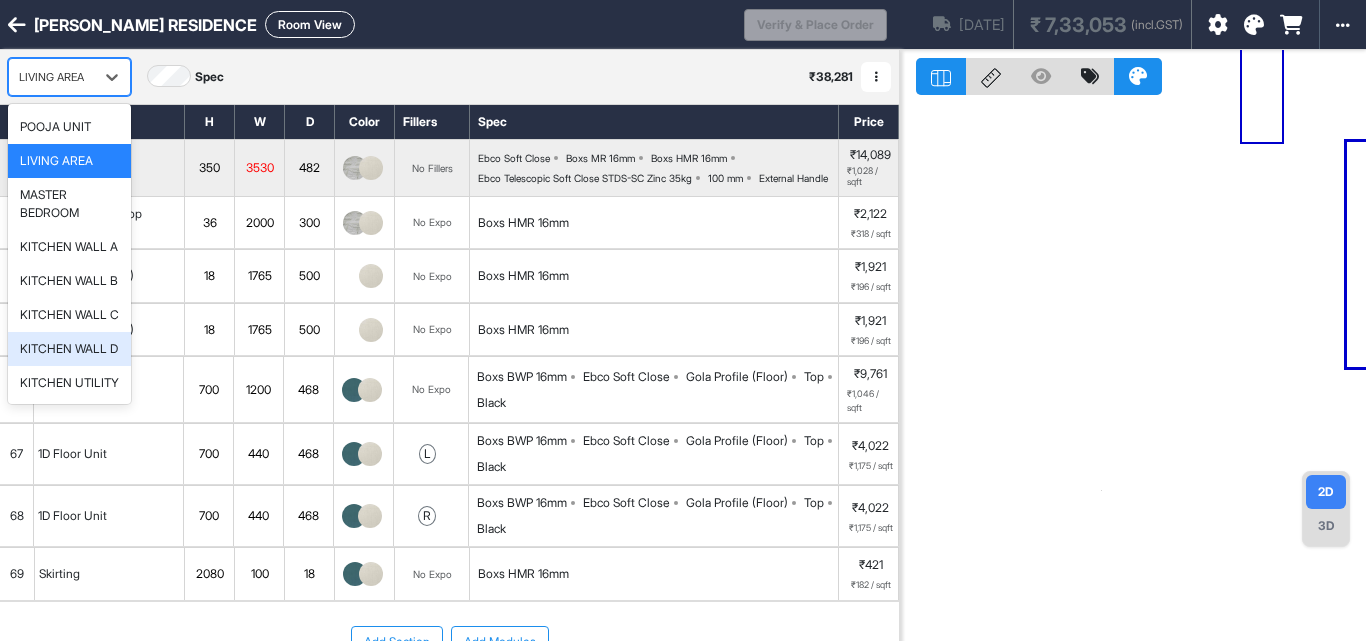 click on "KITCHEN WALL D" at bounding box center [69, 349] 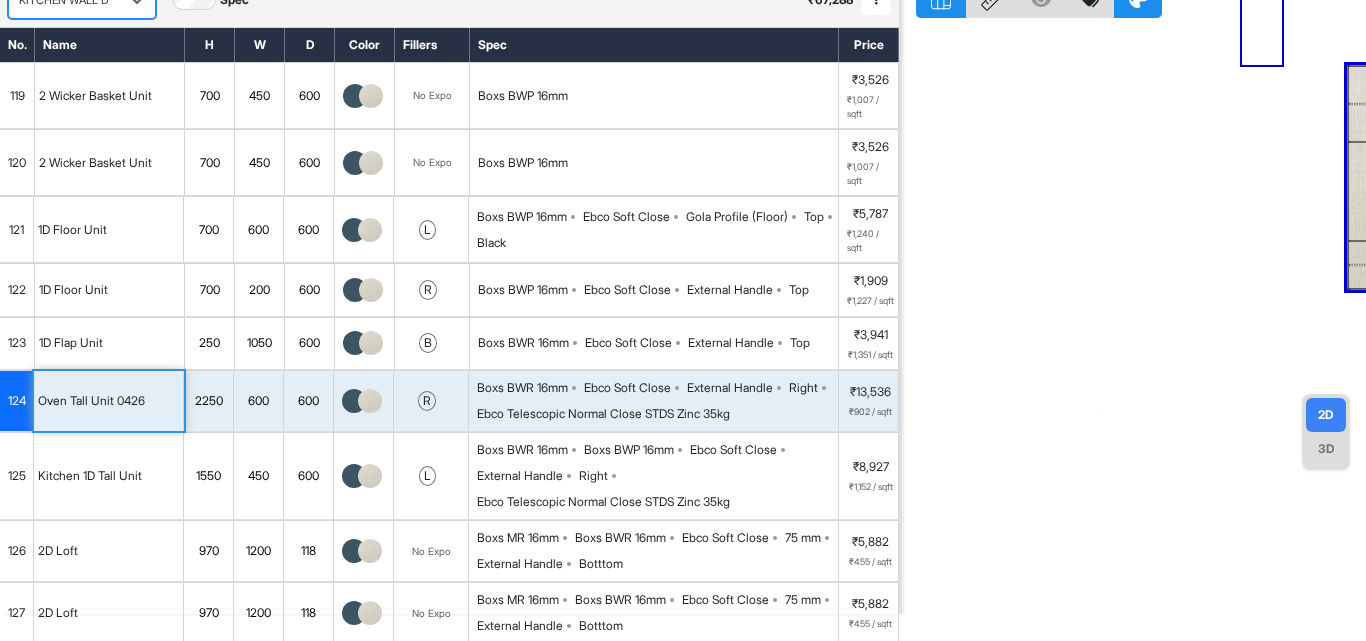 scroll, scrollTop: 200, scrollLeft: 0, axis: vertical 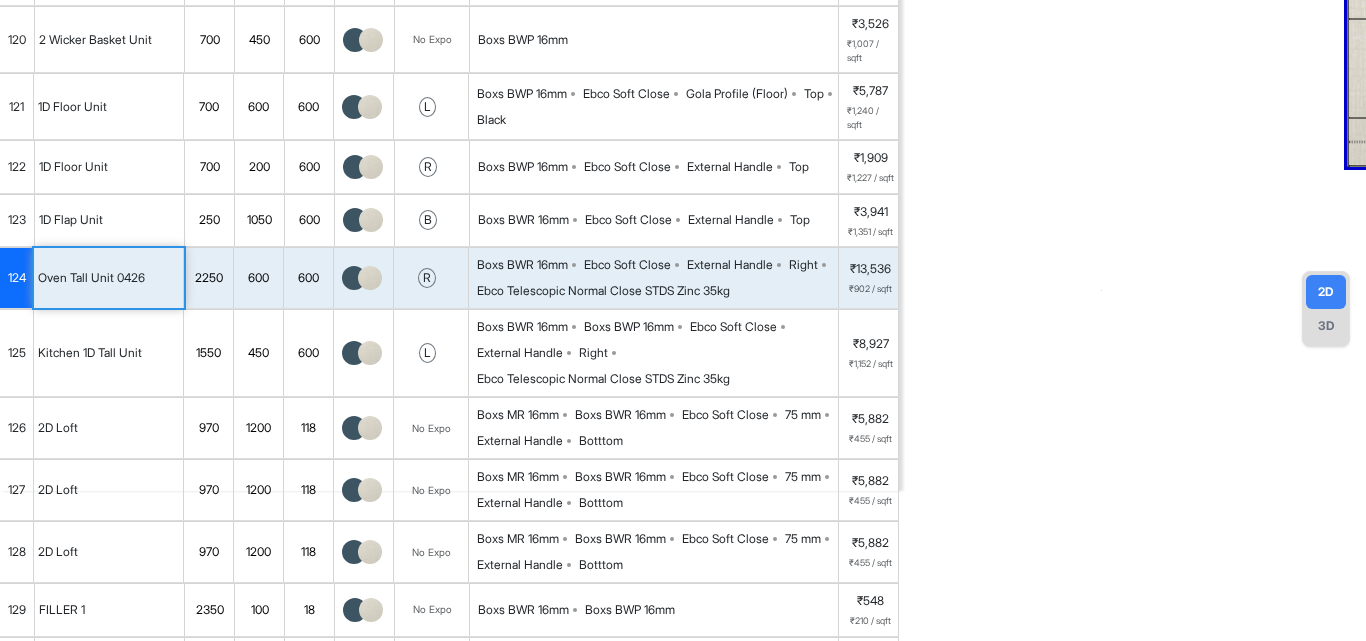 click on "600" at bounding box center (259, 278) 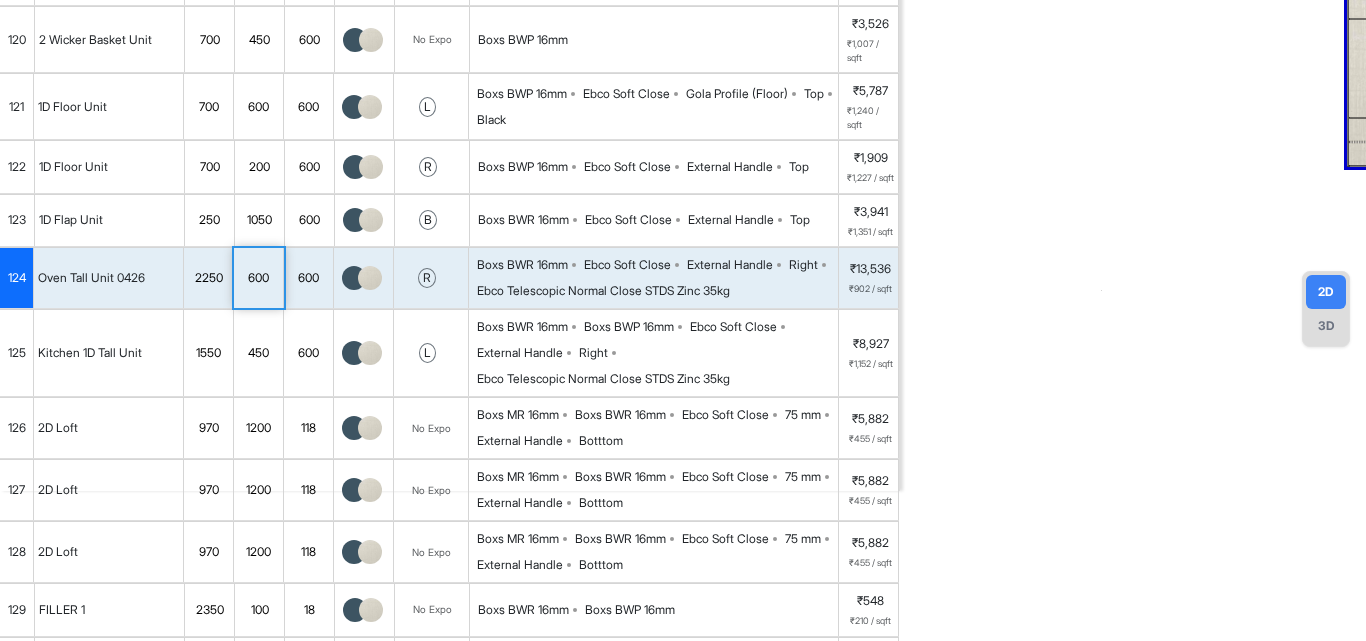 click on "1550" at bounding box center [209, 353] 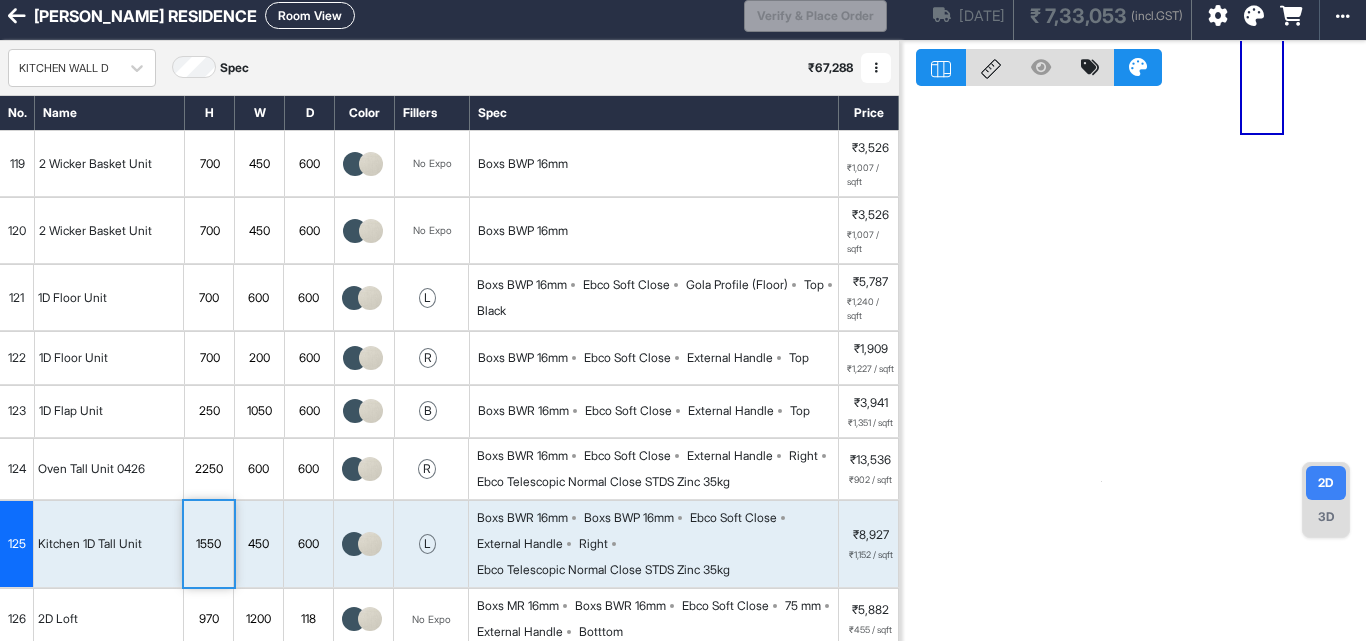 scroll, scrollTop: 0, scrollLeft: 0, axis: both 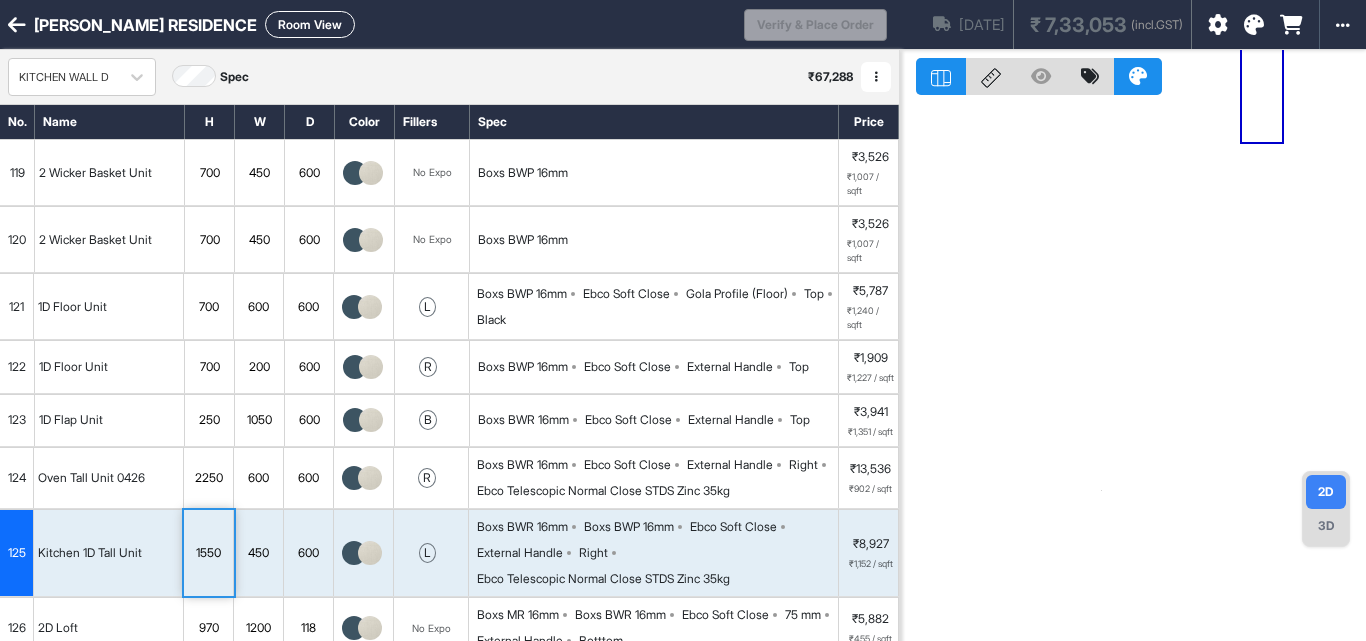 click on "Room View" at bounding box center (310, 24) 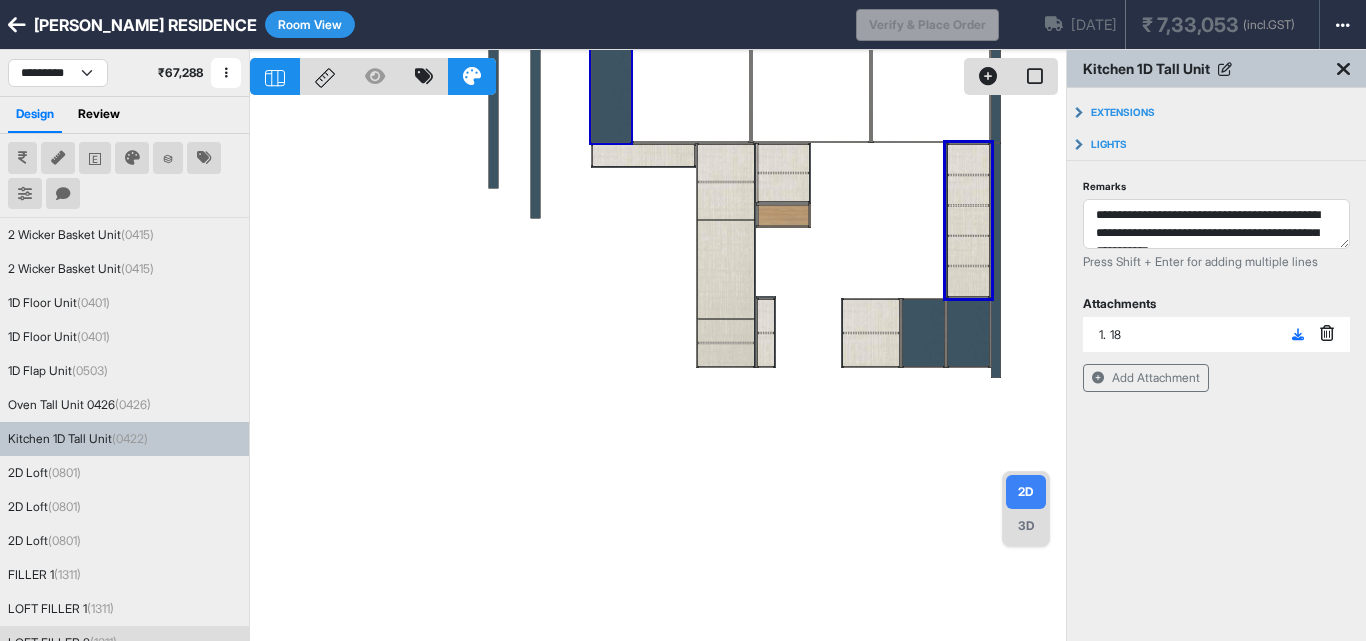 click at bounding box center [658, 370] 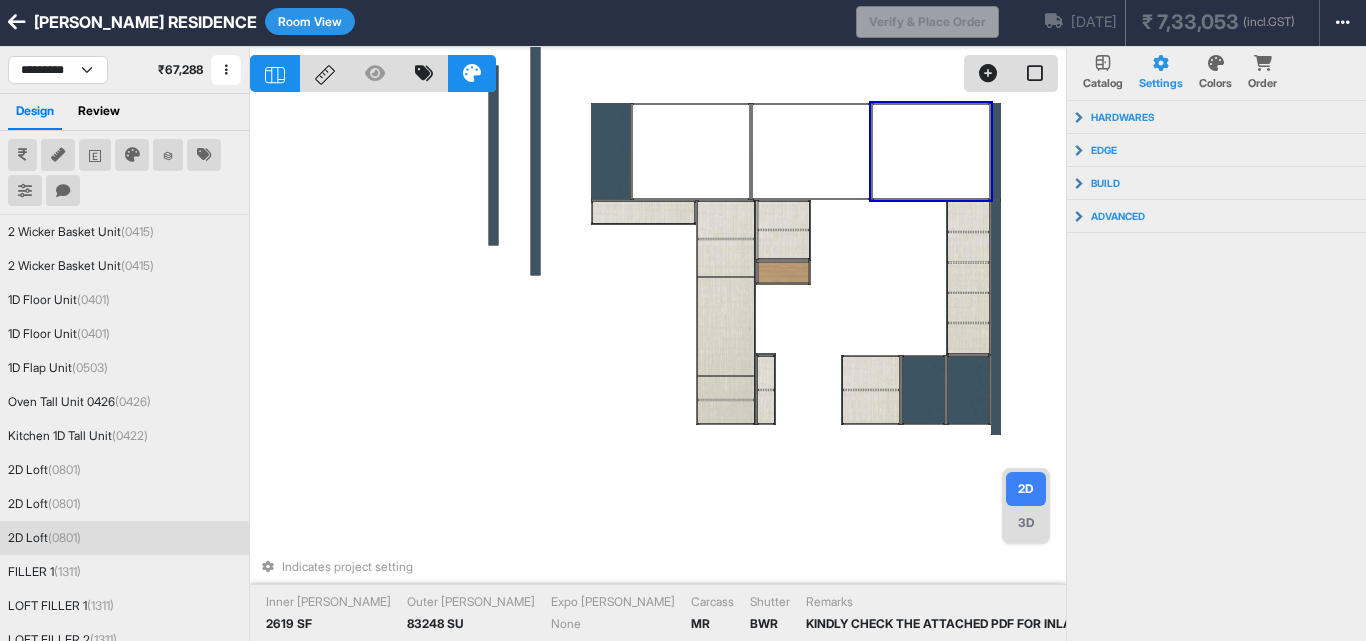 scroll, scrollTop: 0, scrollLeft: 0, axis: both 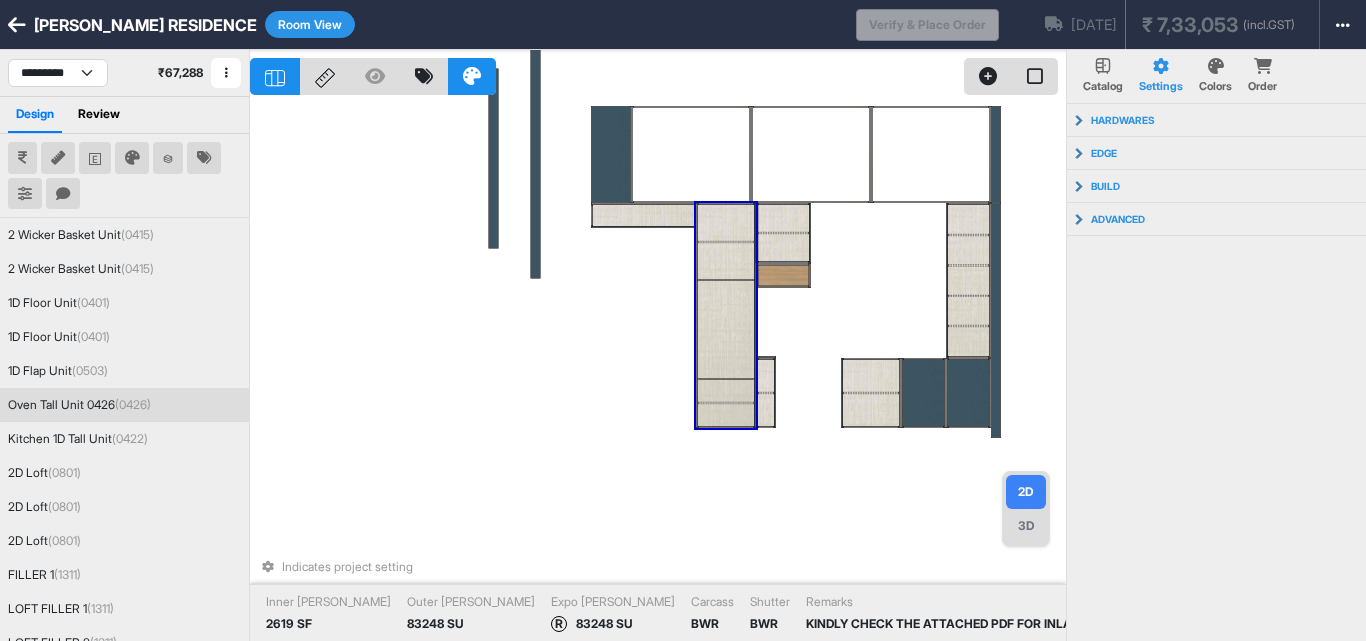 click at bounding box center [726, 353] 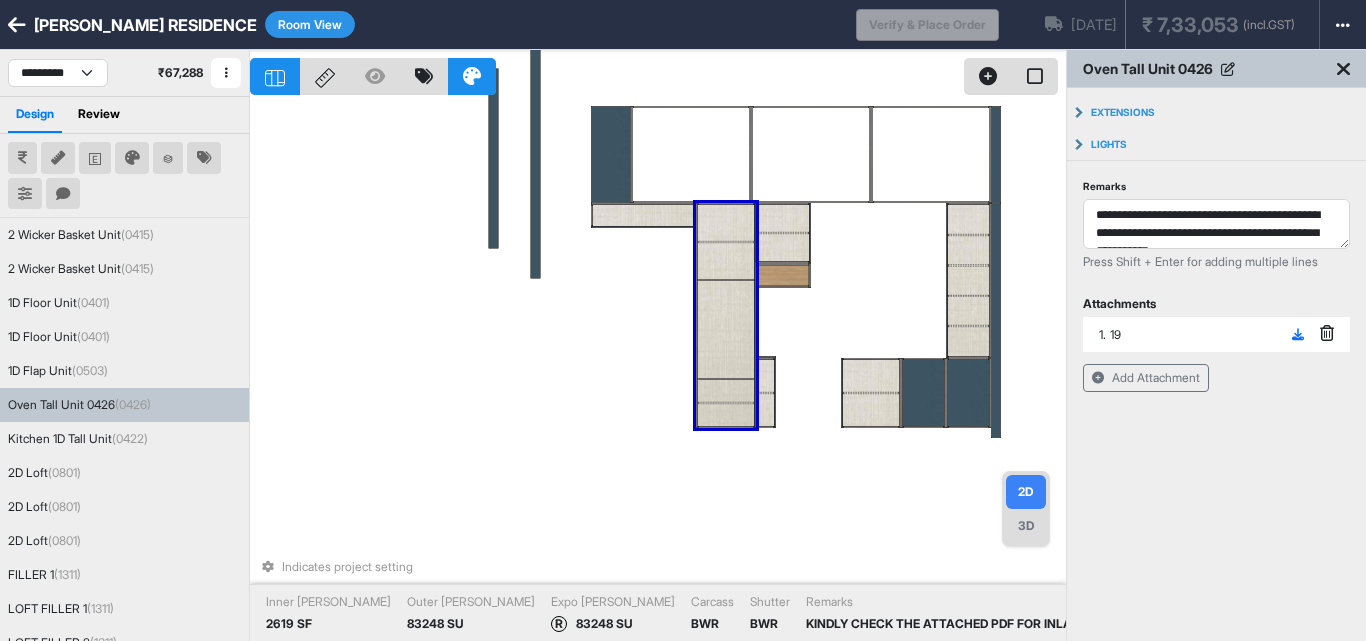 click at bounding box center [726, 305] 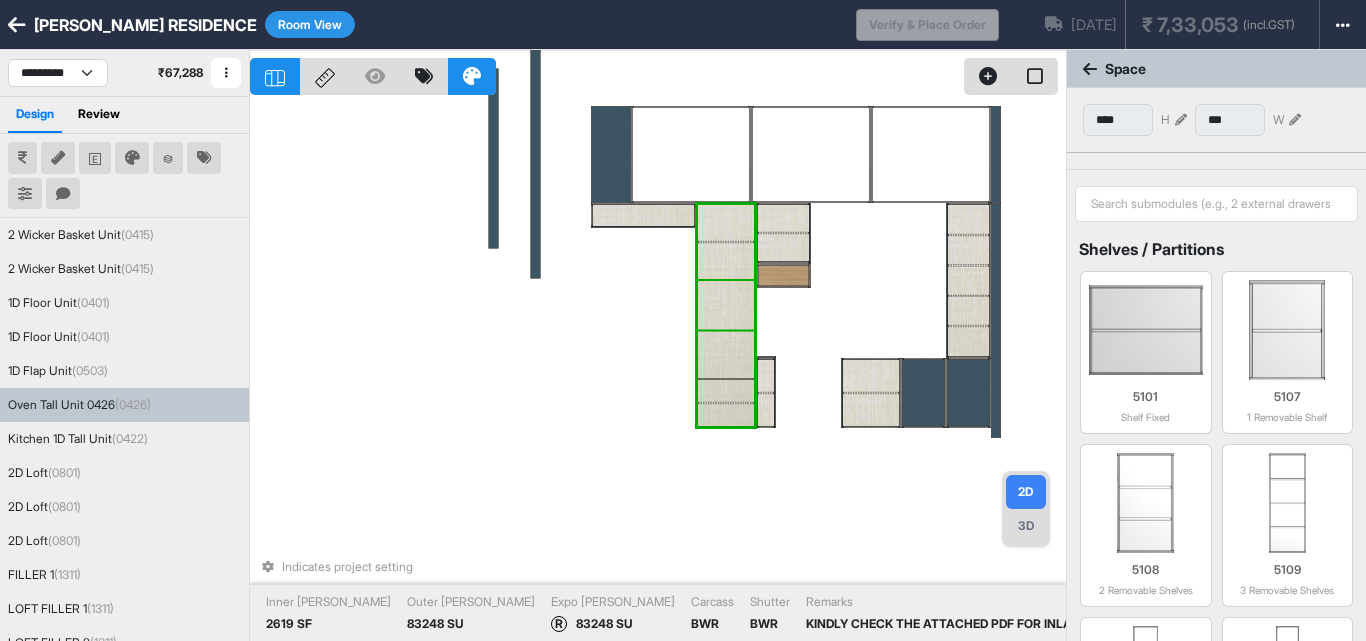 click at bounding box center (726, 305) 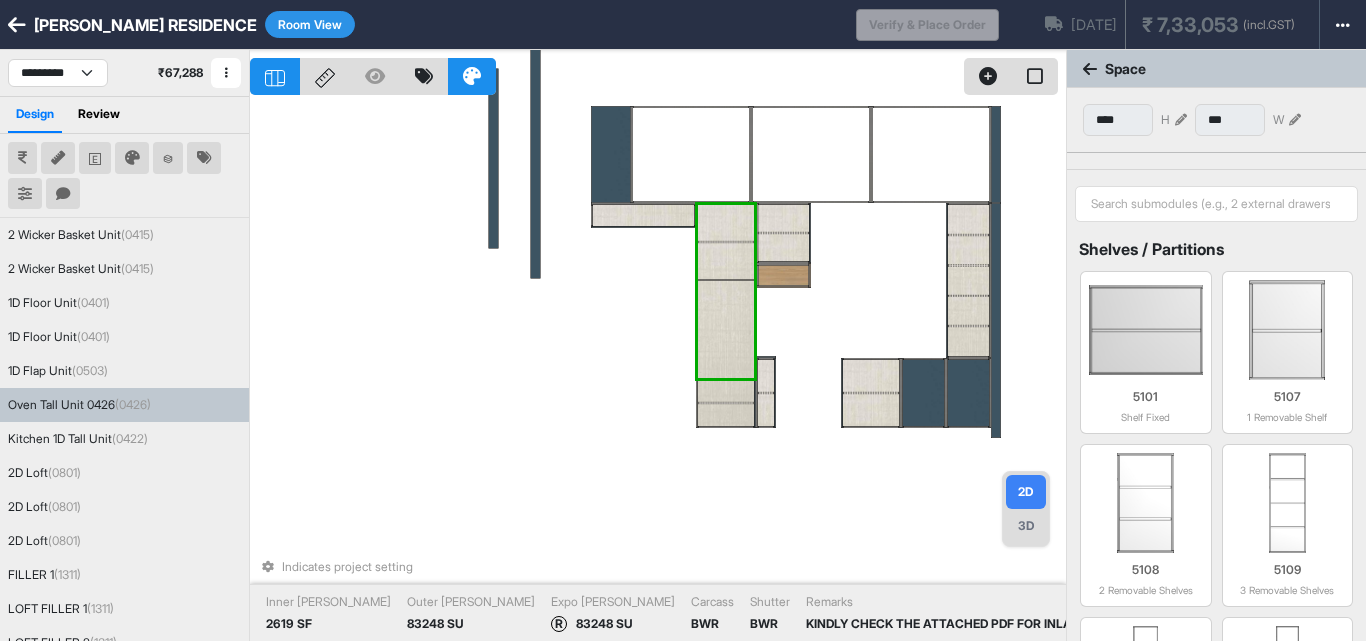 click at bounding box center [726, 305] 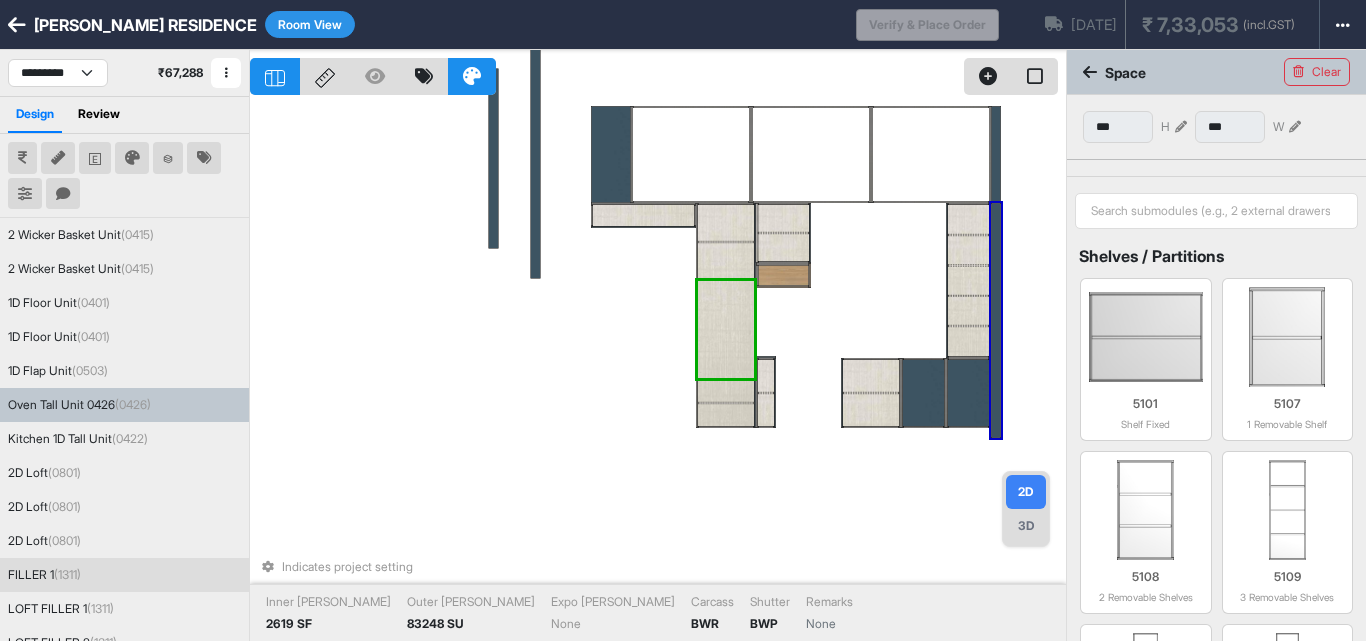 click on "Indicates project setting Inner Lam 2619 SF Outer Lam 83248 SU Expo Lam None Carcass BWR Shutter BWP Remarks None" at bounding box center [658, 370] 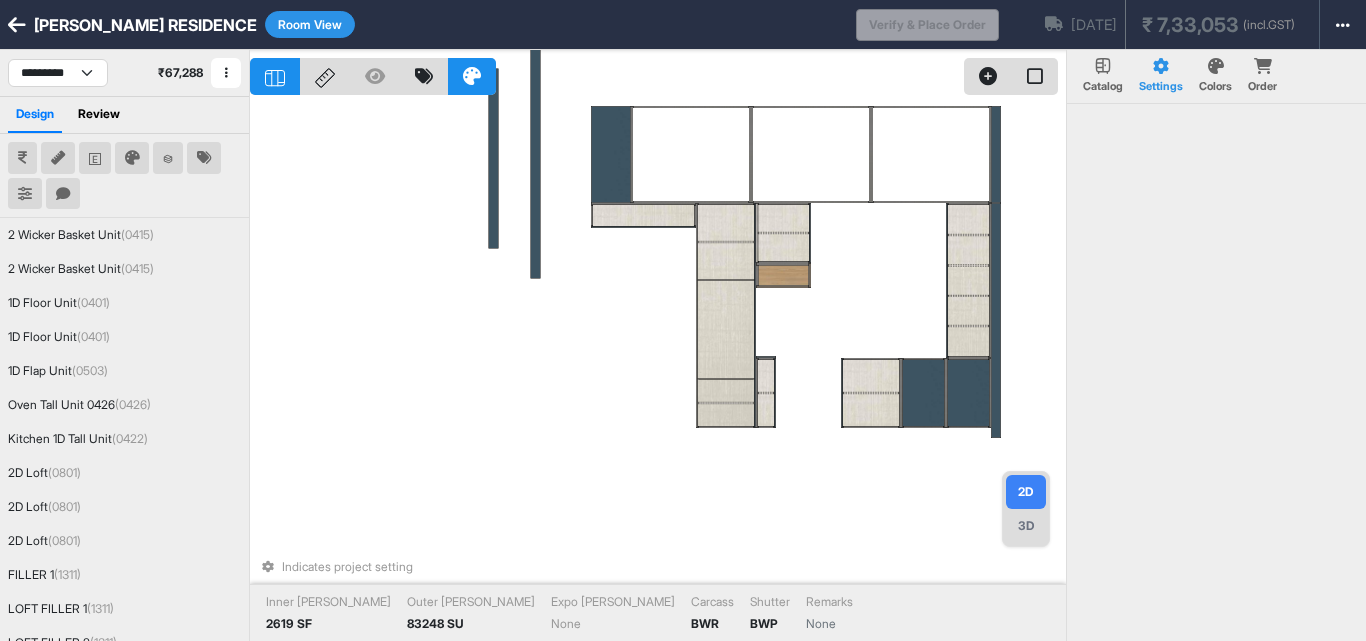 click on "Indicates project setting Inner Lam 2619 SF Outer Lam 83248 SU Expo Lam None Carcass BWR Shutter BWP Remarks None" at bounding box center [658, 370] 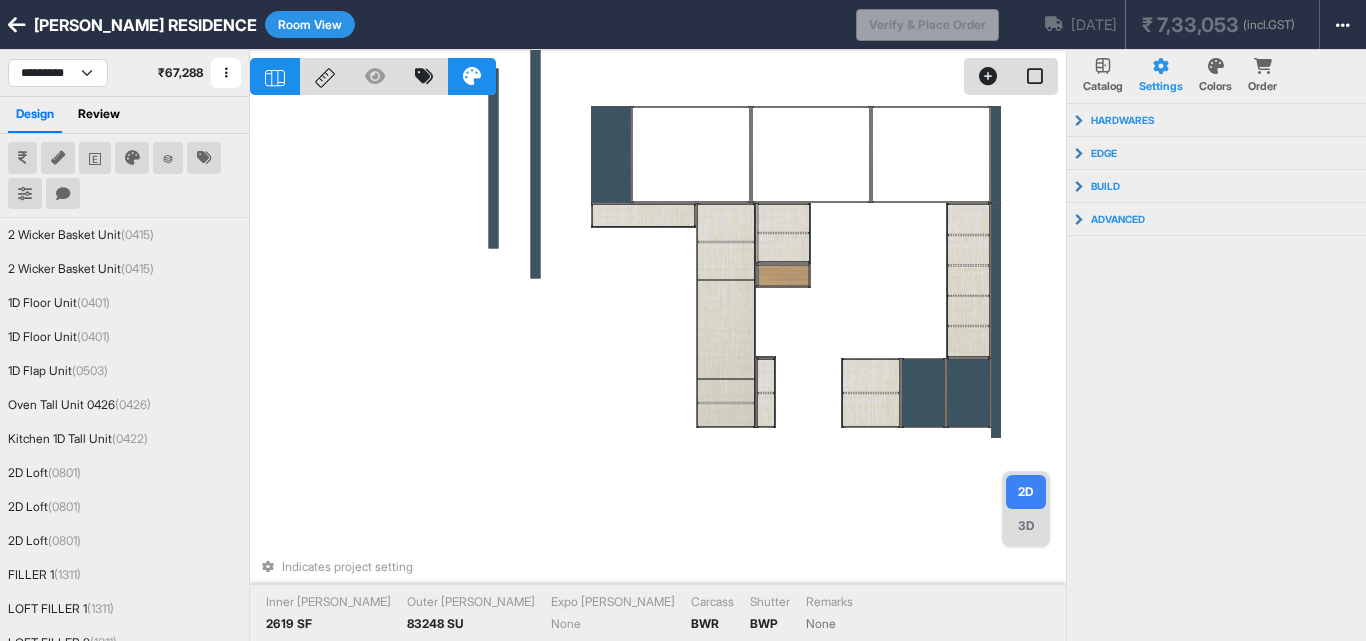 click on "Indicates project setting Inner Lam 2619 SF Outer Lam 83248 SU Expo Lam None Carcass BWR Shutter BWP Remarks None" at bounding box center (658, 370) 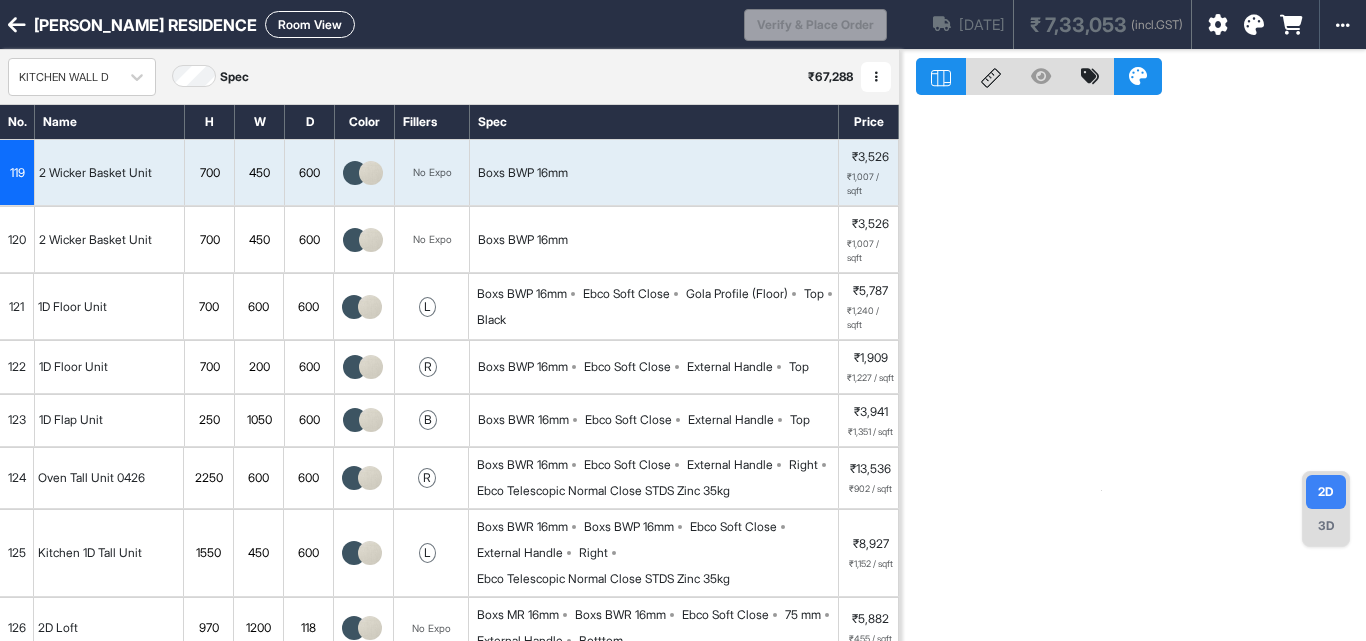 click on "Room View" at bounding box center [310, 24] 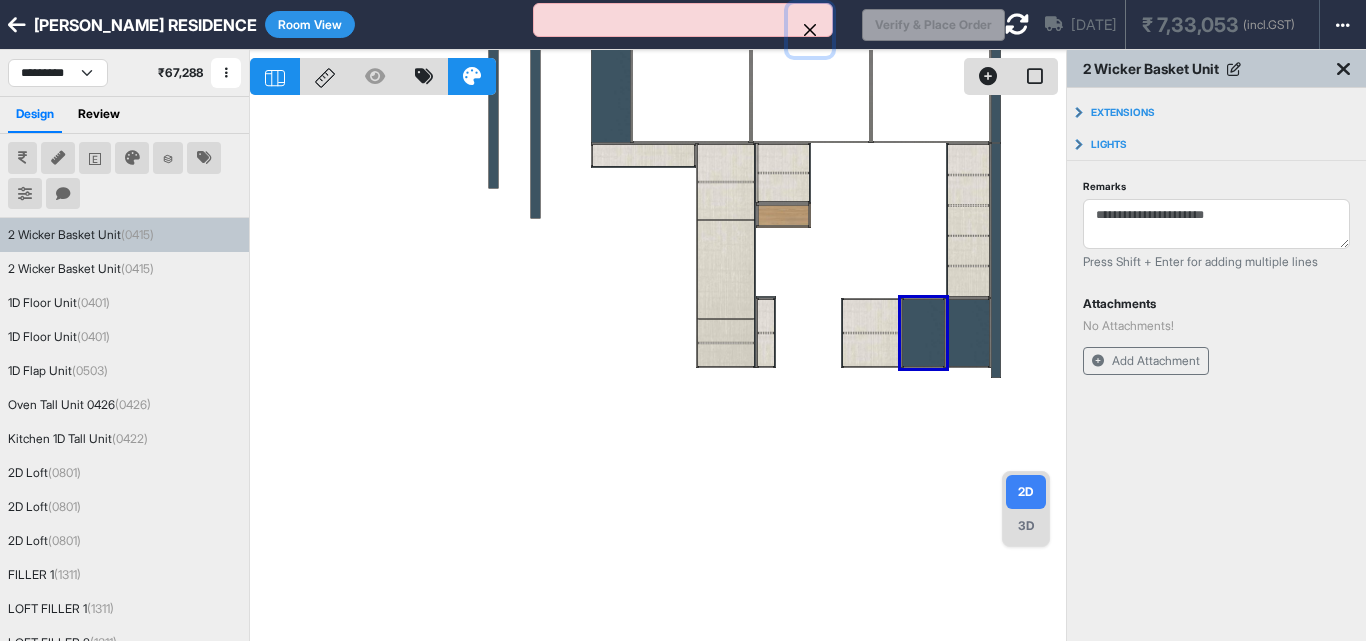 click at bounding box center (810, 30) 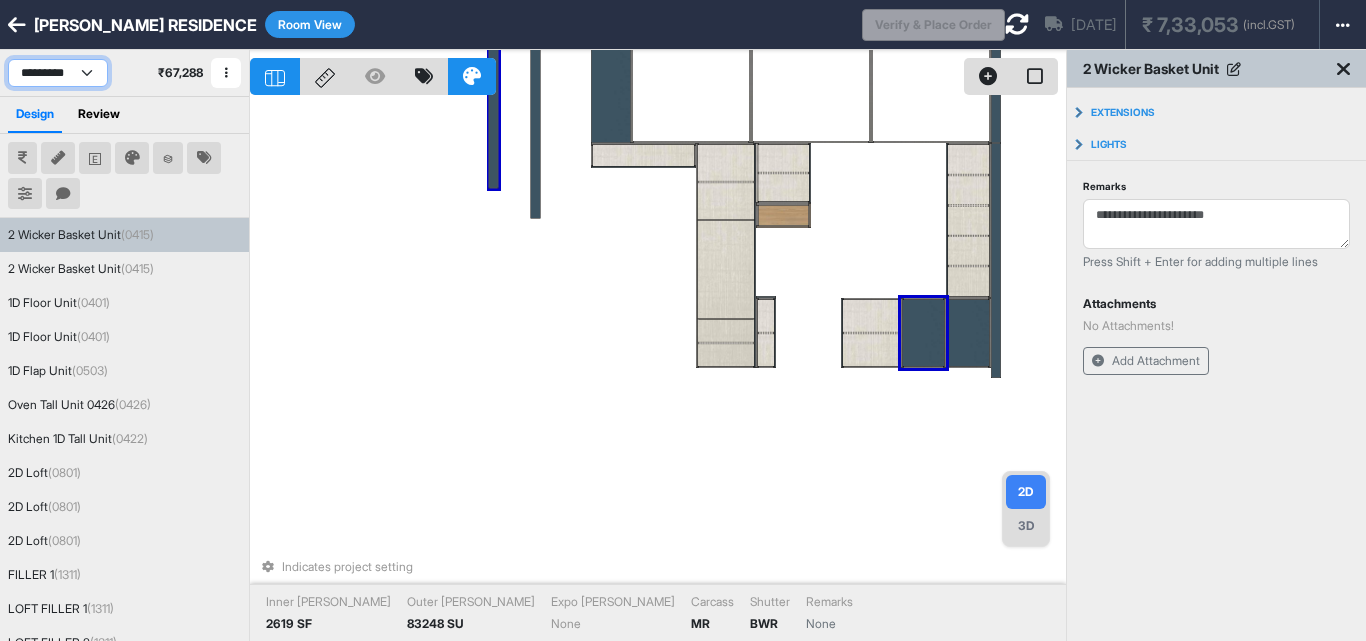 click on "**********" at bounding box center [58, 73] 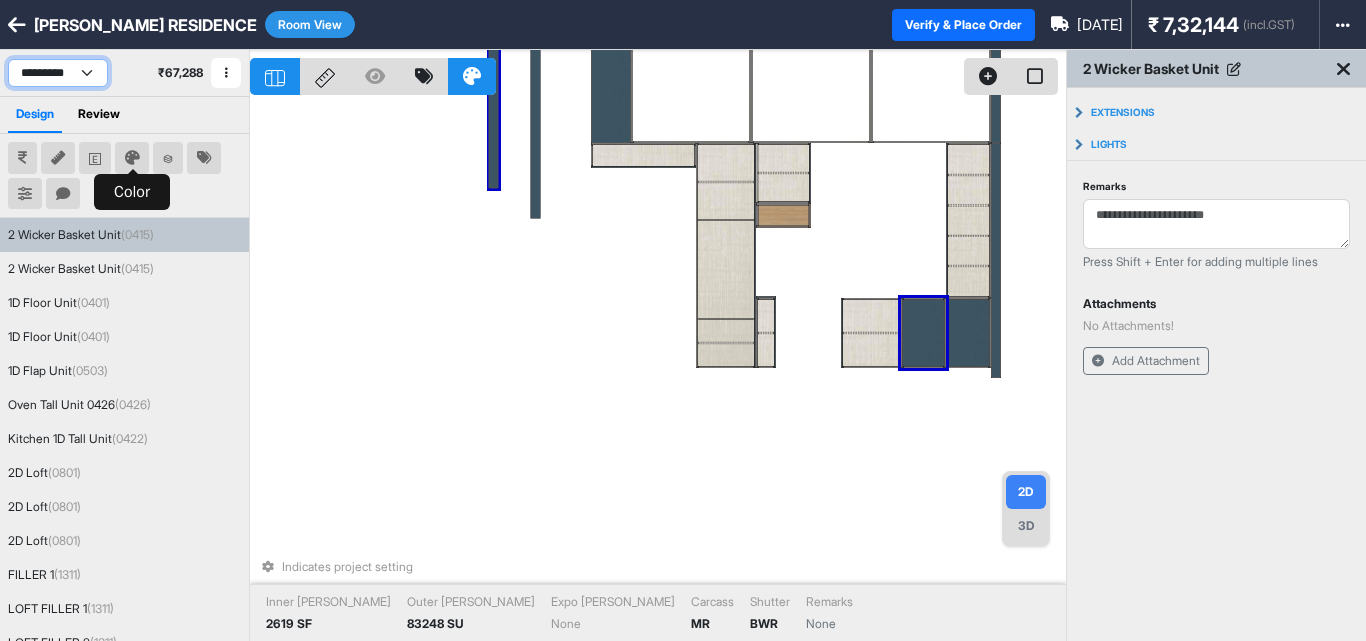 select on "****" 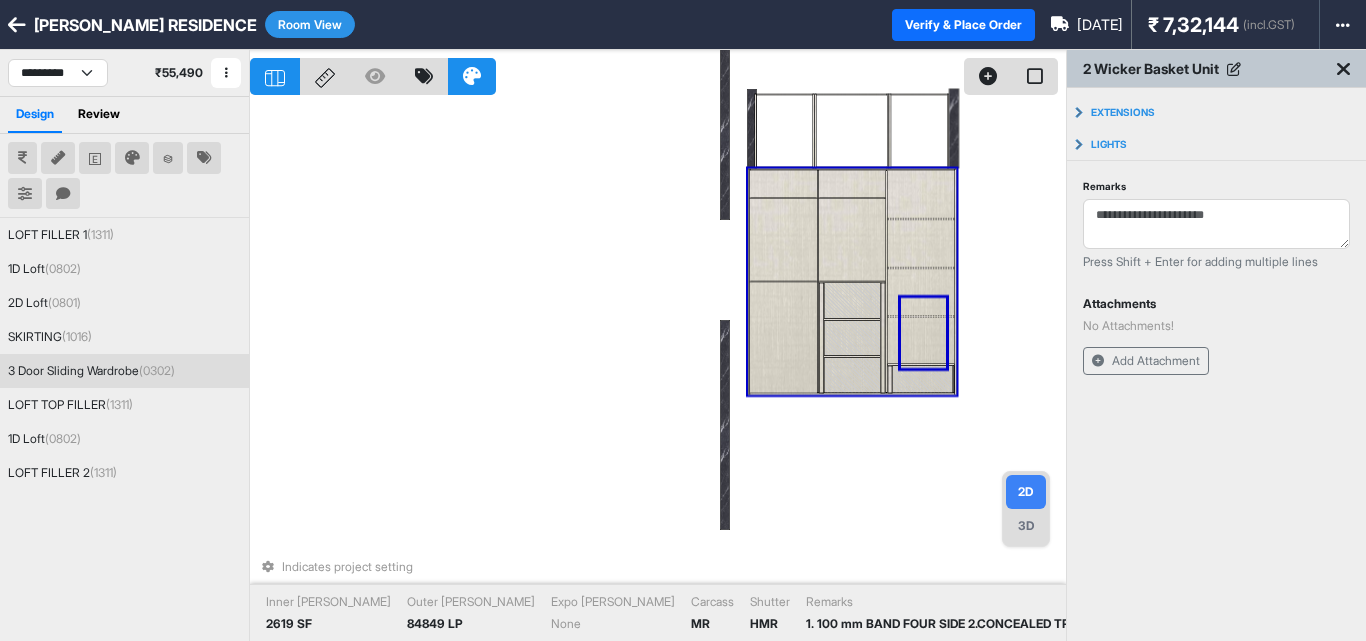 drag, startPoint x: 812, startPoint y: 333, endPoint x: 754, endPoint y: 333, distance: 58 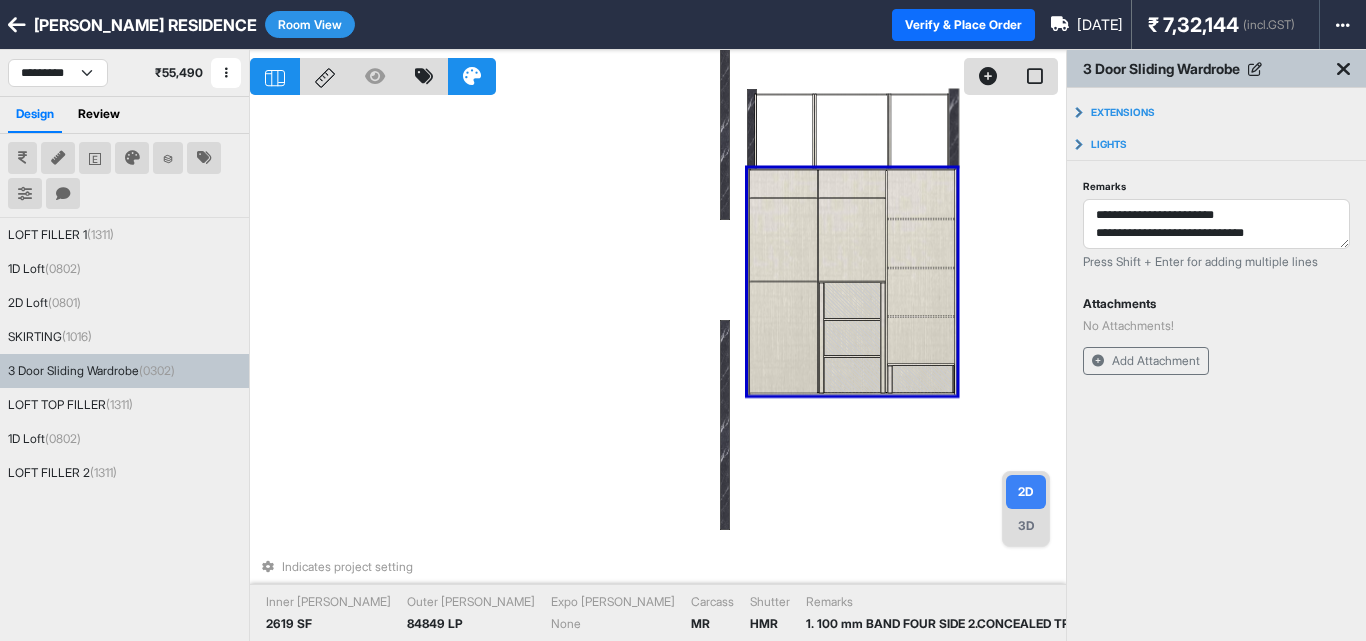 click at bounding box center [783, 338] 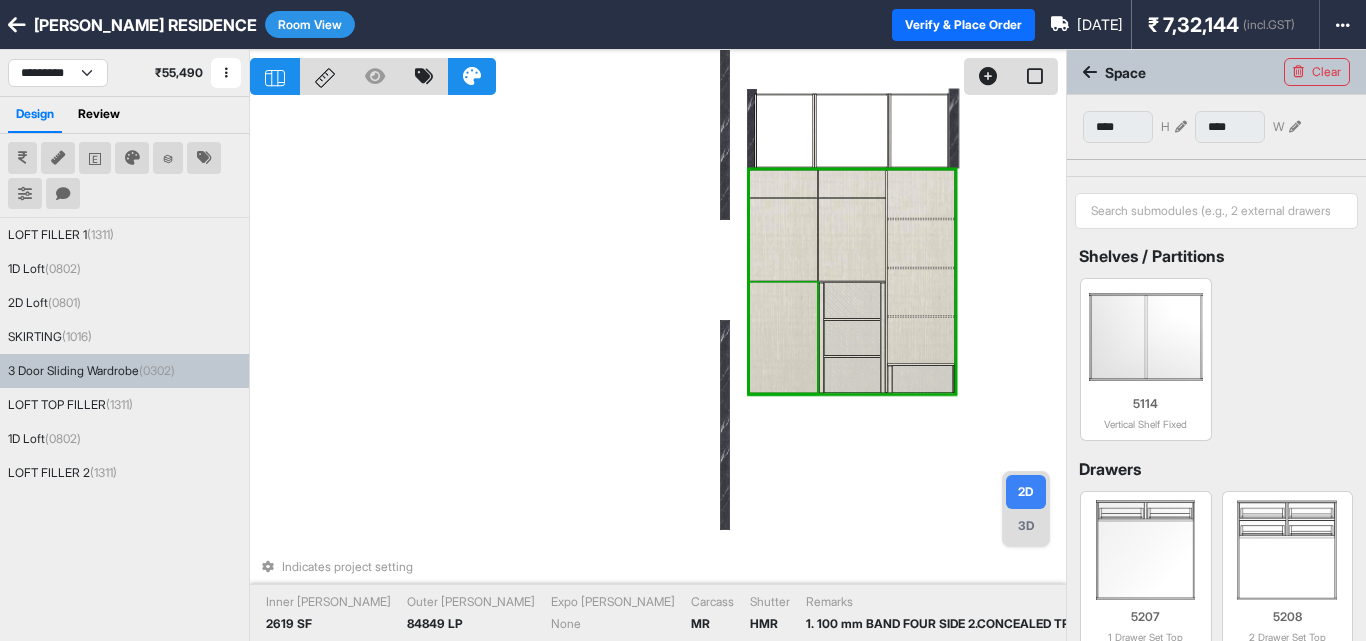 click at bounding box center (783, 338) 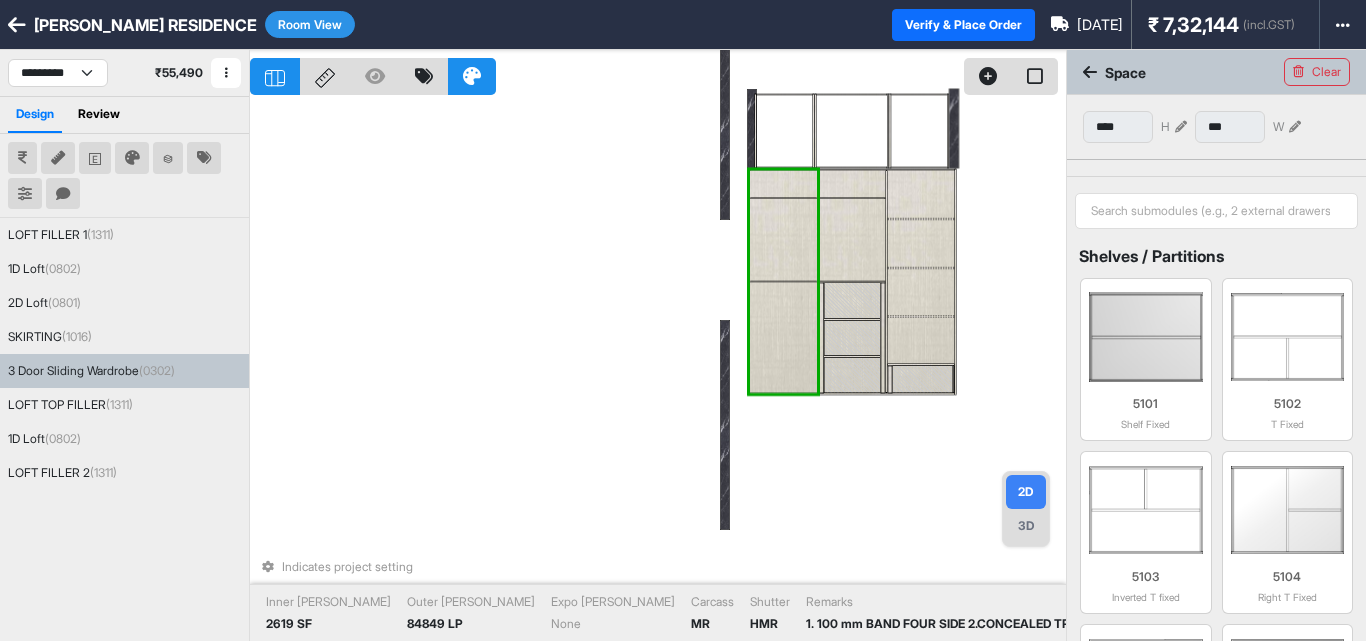 click at bounding box center (783, 338) 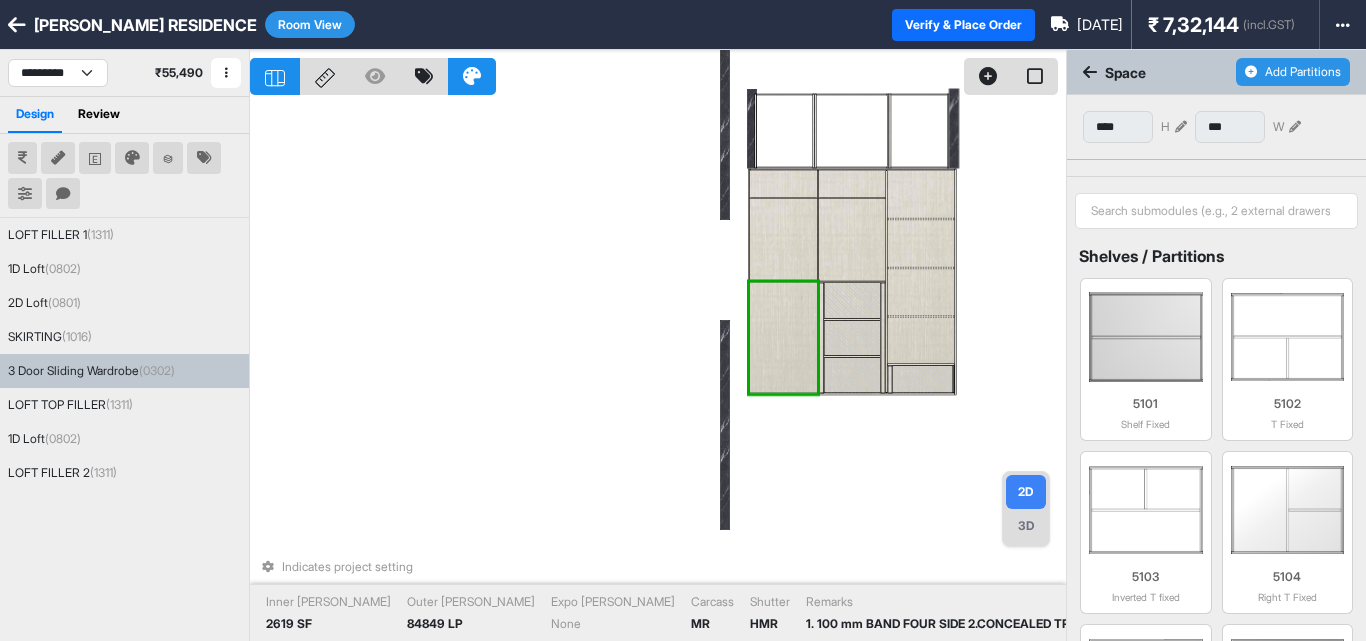click on "Add Partitions" at bounding box center (1293, 72) 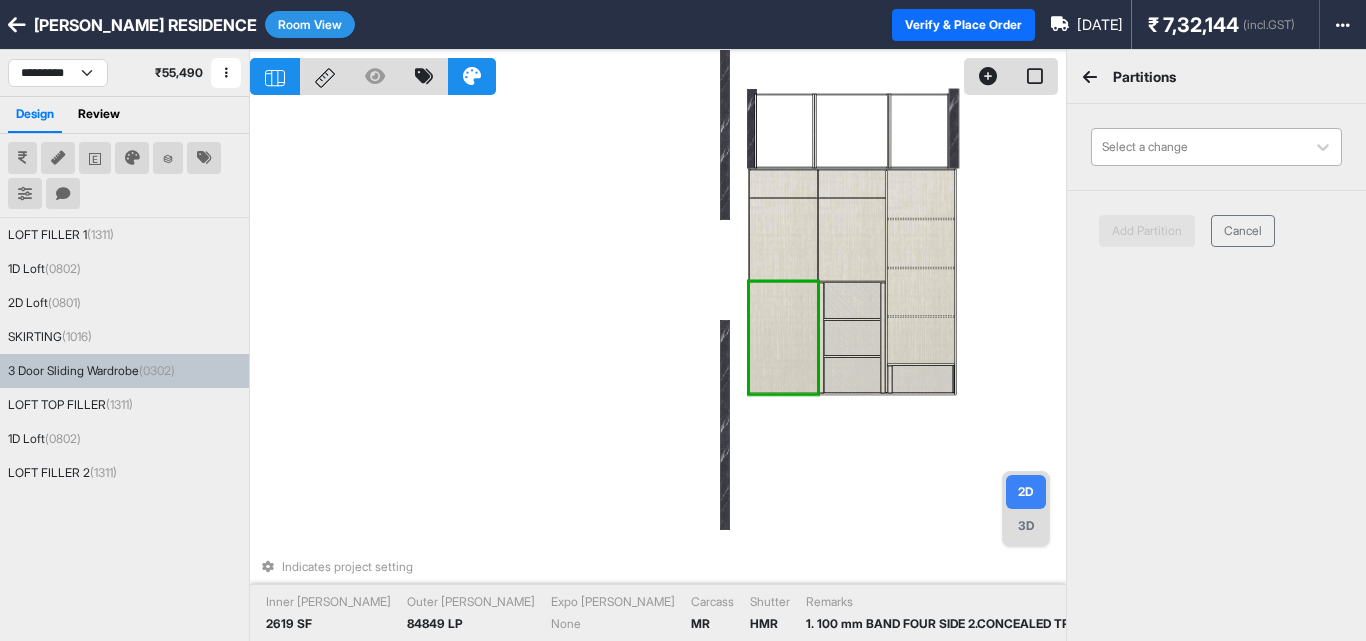 click at bounding box center (1198, 147) 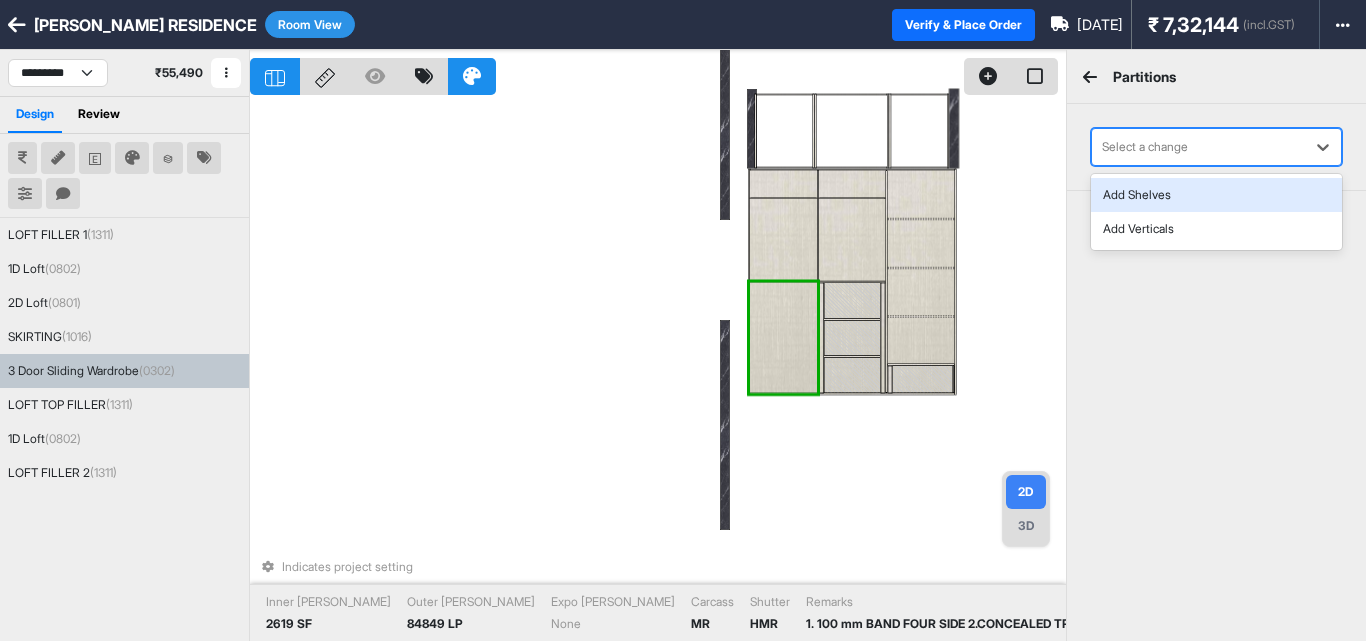 click on "Add Shelves" at bounding box center [1216, 195] 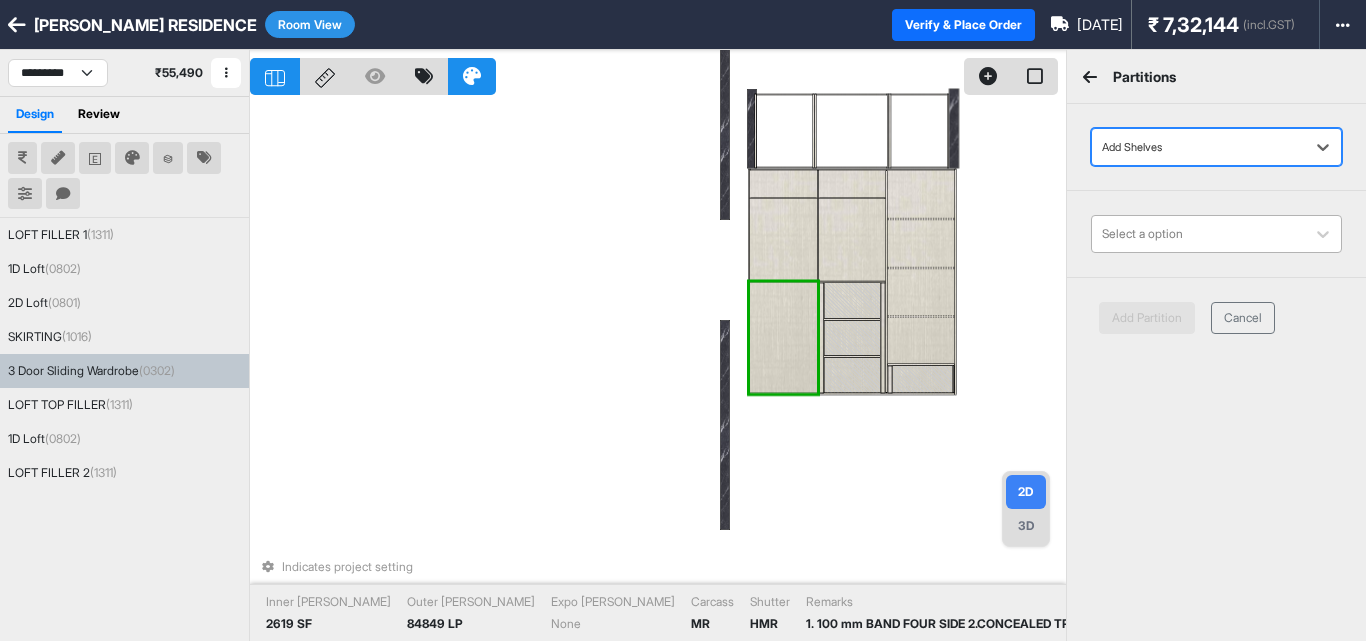 click at bounding box center [1198, 234] 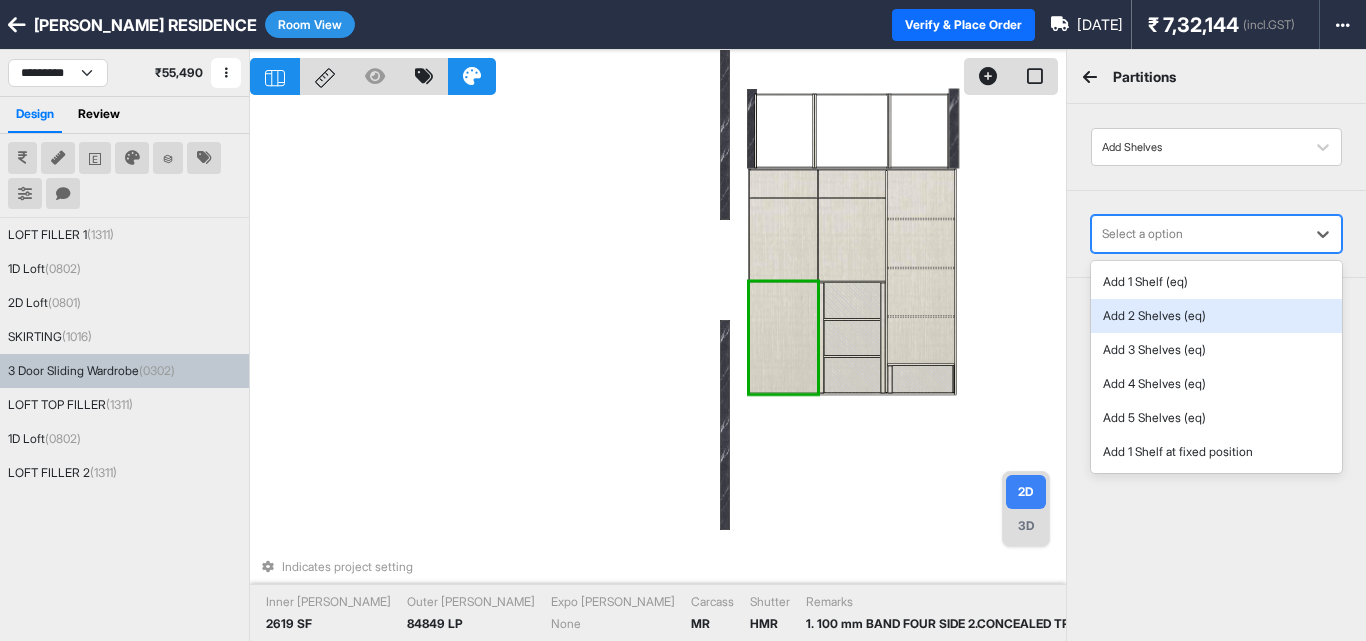 click on "Add 2 Shelves (eq)" at bounding box center (1216, 316) 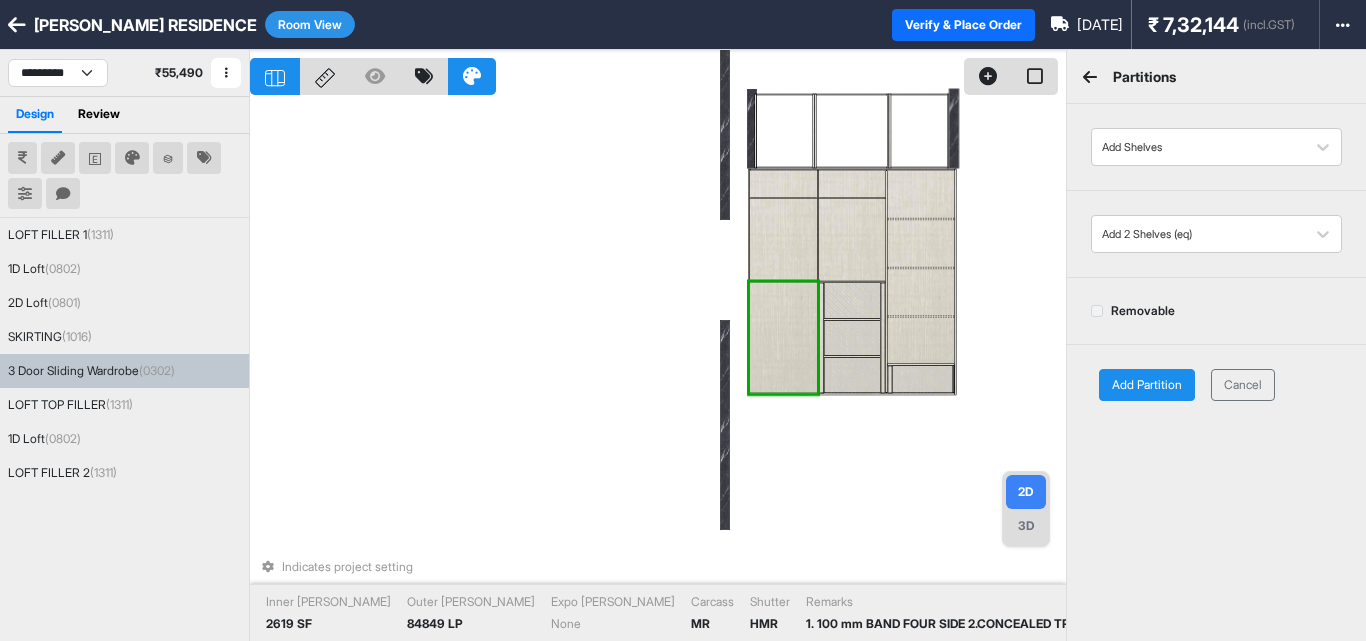 click on "Add Partition" at bounding box center (1147, 385) 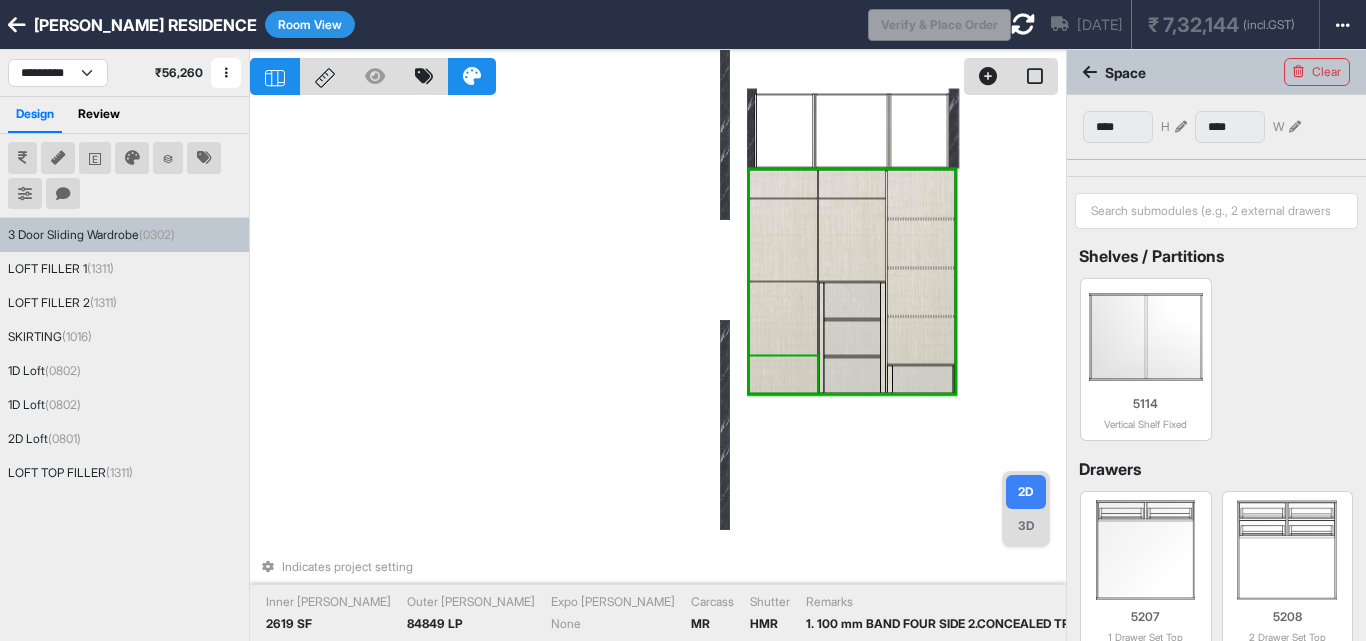 scroll, scrollTop: 0, scrollLeft: 0, axis: both 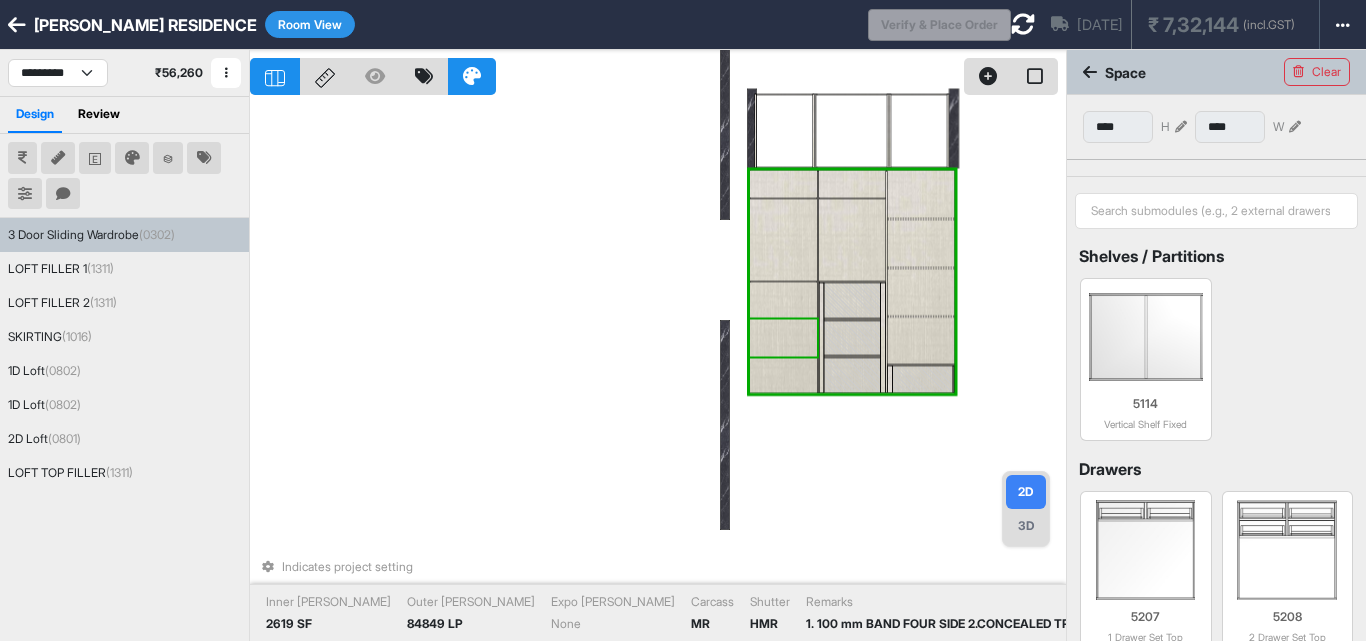 click at bounding box center (783, 338) 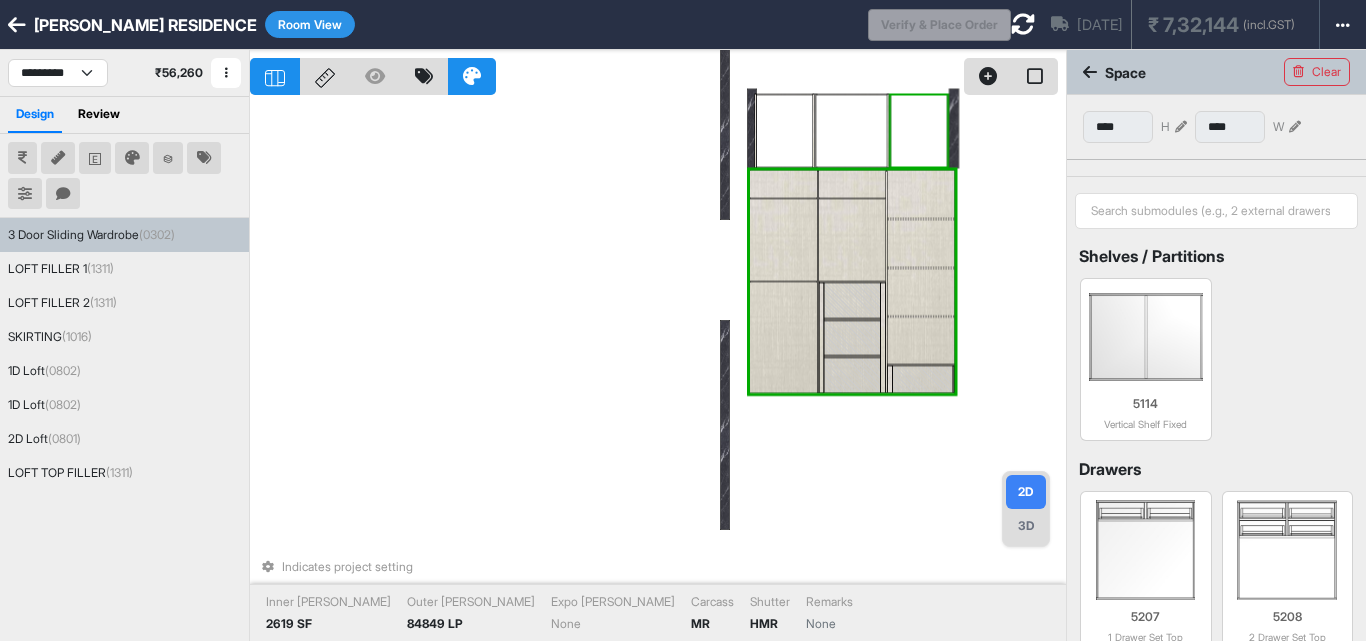 click at bounding box center (1023, 24) 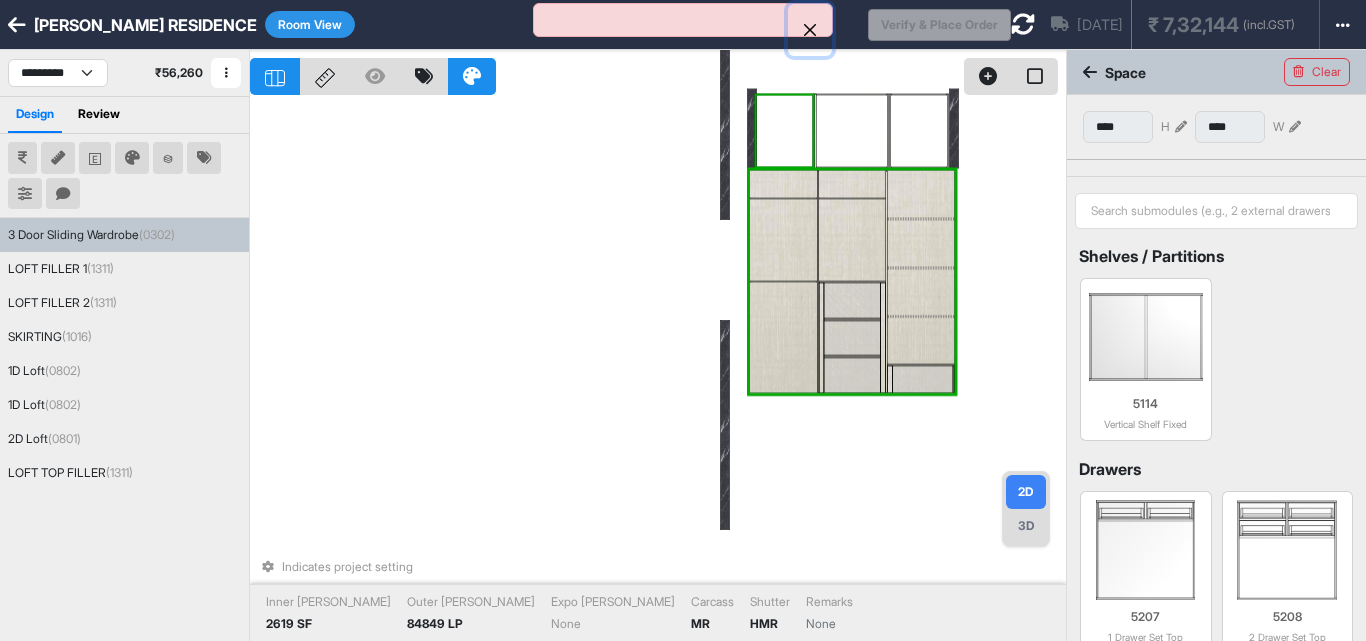 click at bounding box center [810, 30] 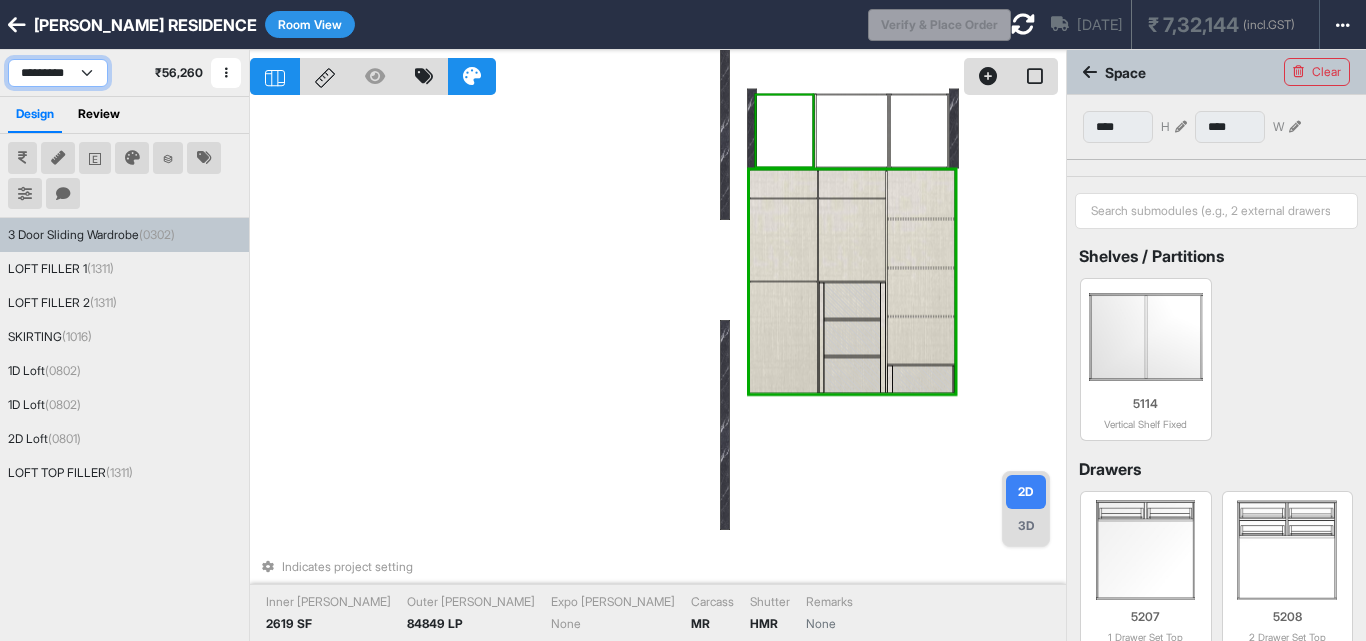 click on "**********" at bounding box center (58, 73) 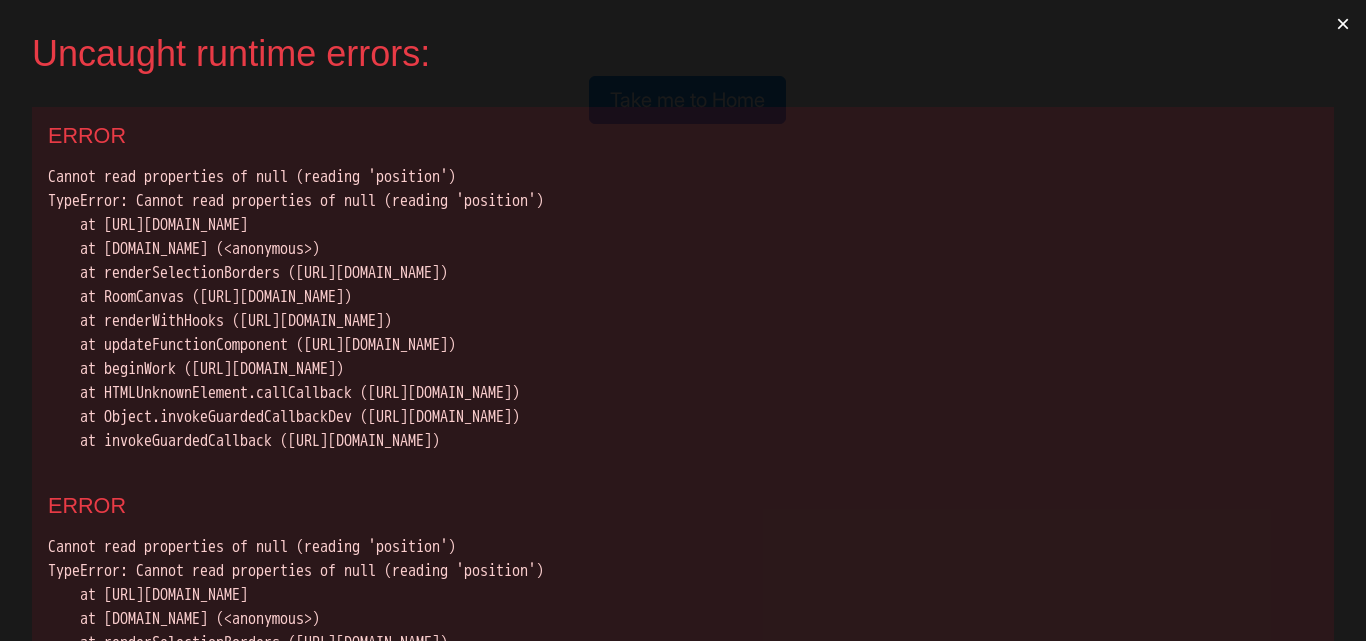 scroll, scrollTop: 0, scrollLeft: 0, axis: both 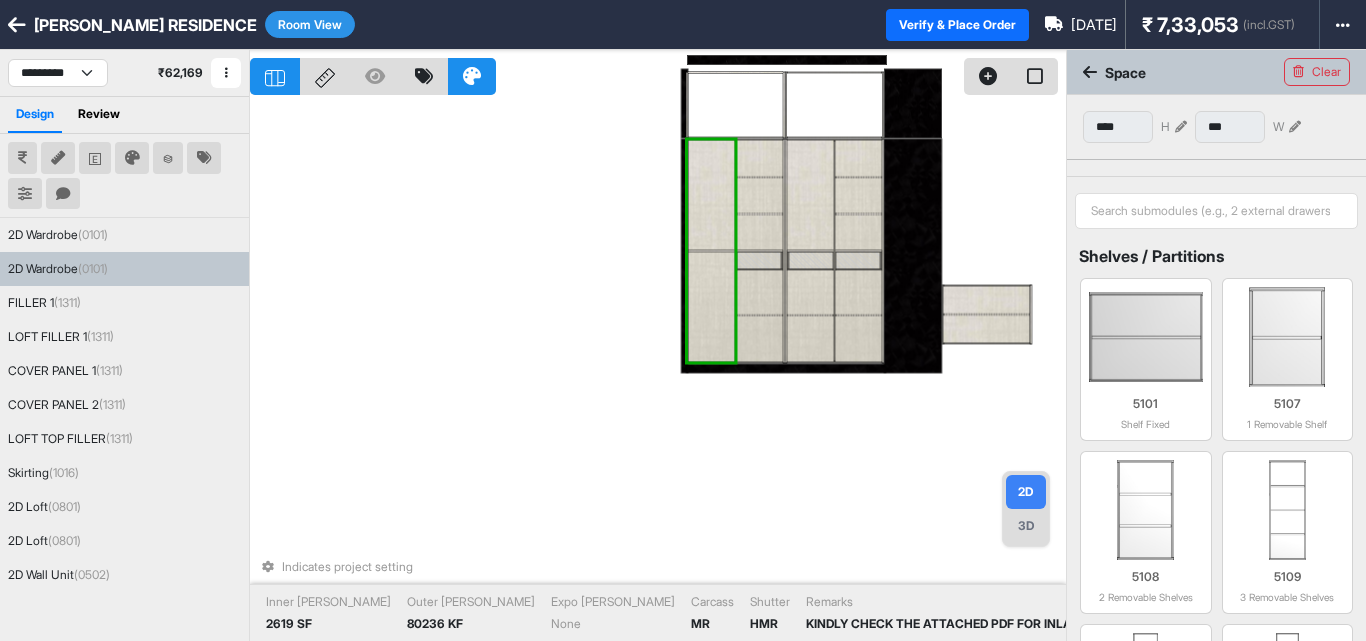 select on "****" 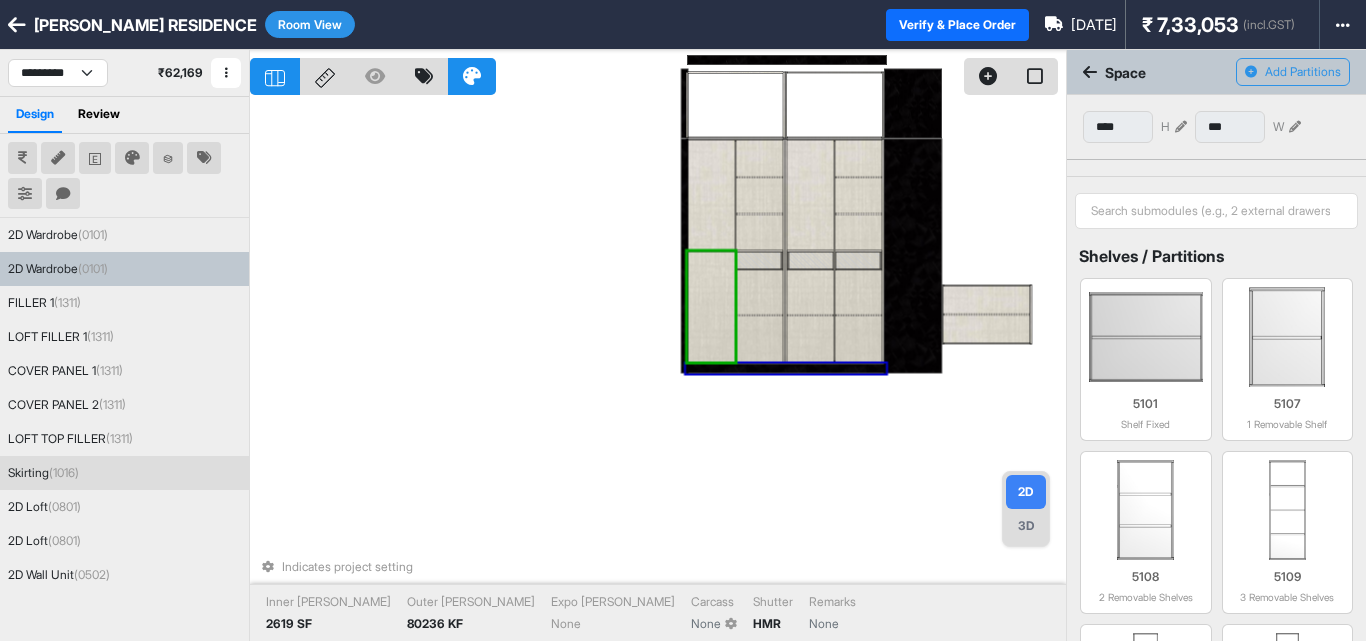 click on "Indicates project setting Inner [PERSON_NAME] 2619 SF Outer [PERSON_NAME] 80236 KF Expo [PERSON_NAME] None Carcass None Shutter HMR Remarks None" at bounding box center [658, 370] 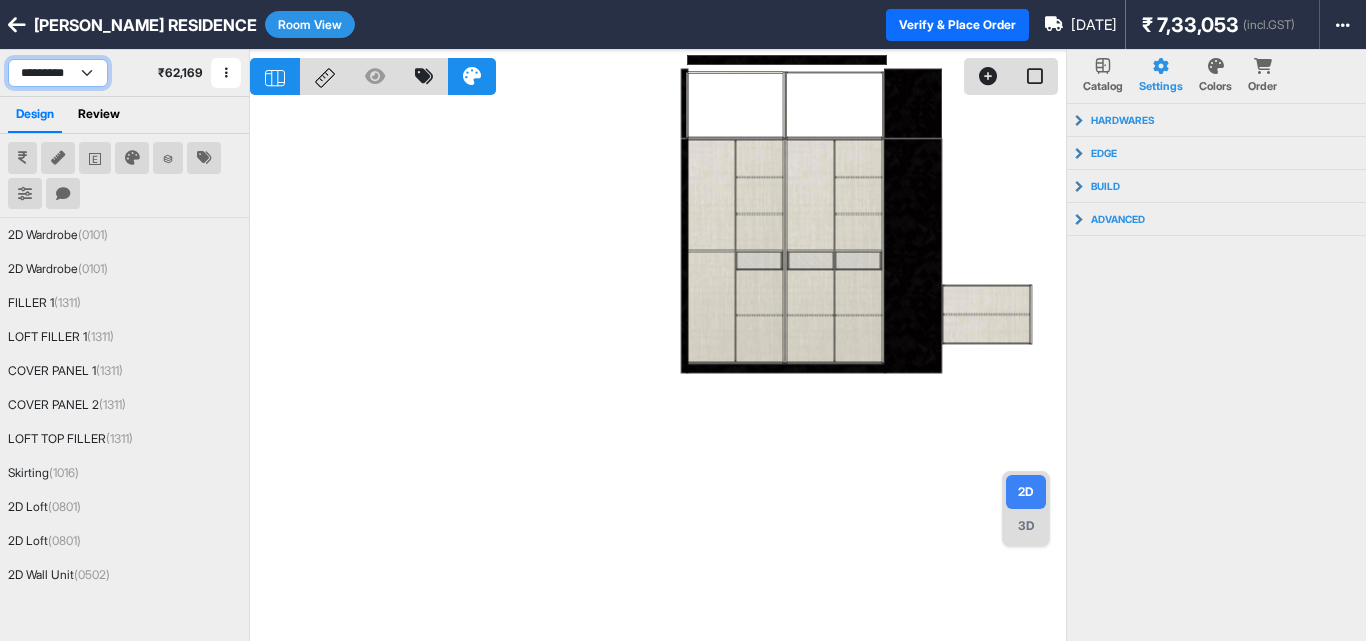 click on "**********" at bounding box center [58, 73] 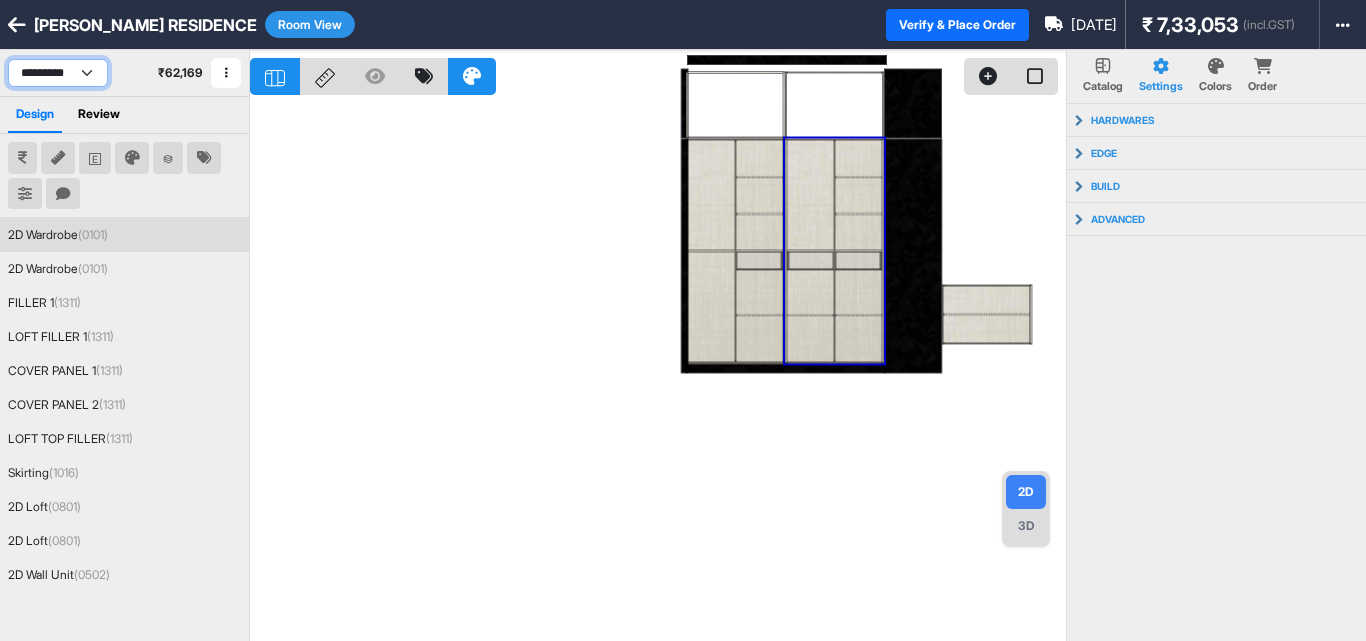 select on "****" 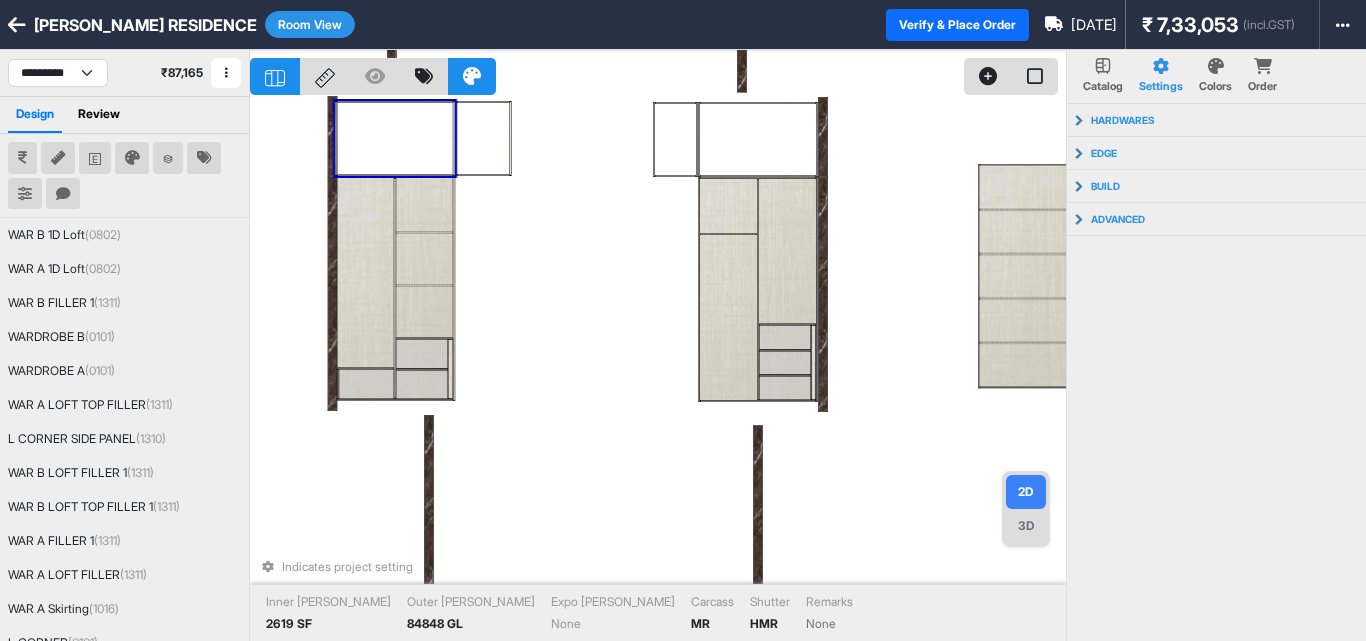 drag, startPoint x: 680, startPoint y: 308, endPoint x: 644, endPoint y: 303, distance: 36.345562 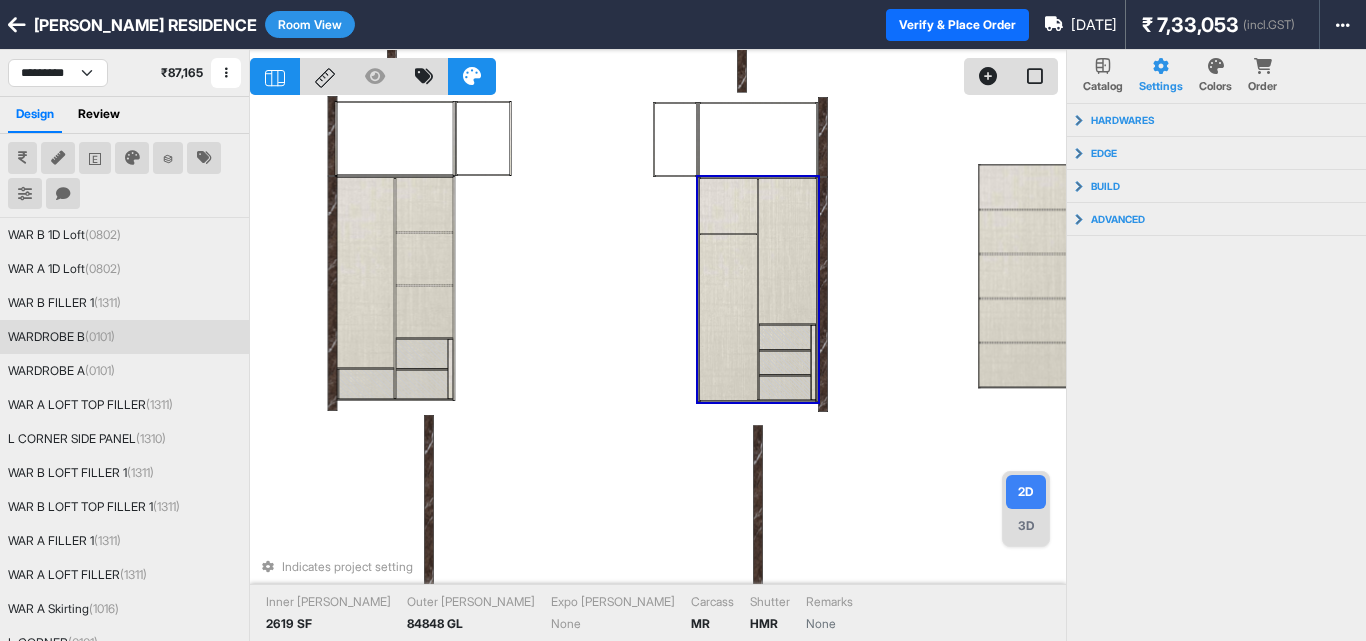 click at bounding box center [728, 317] 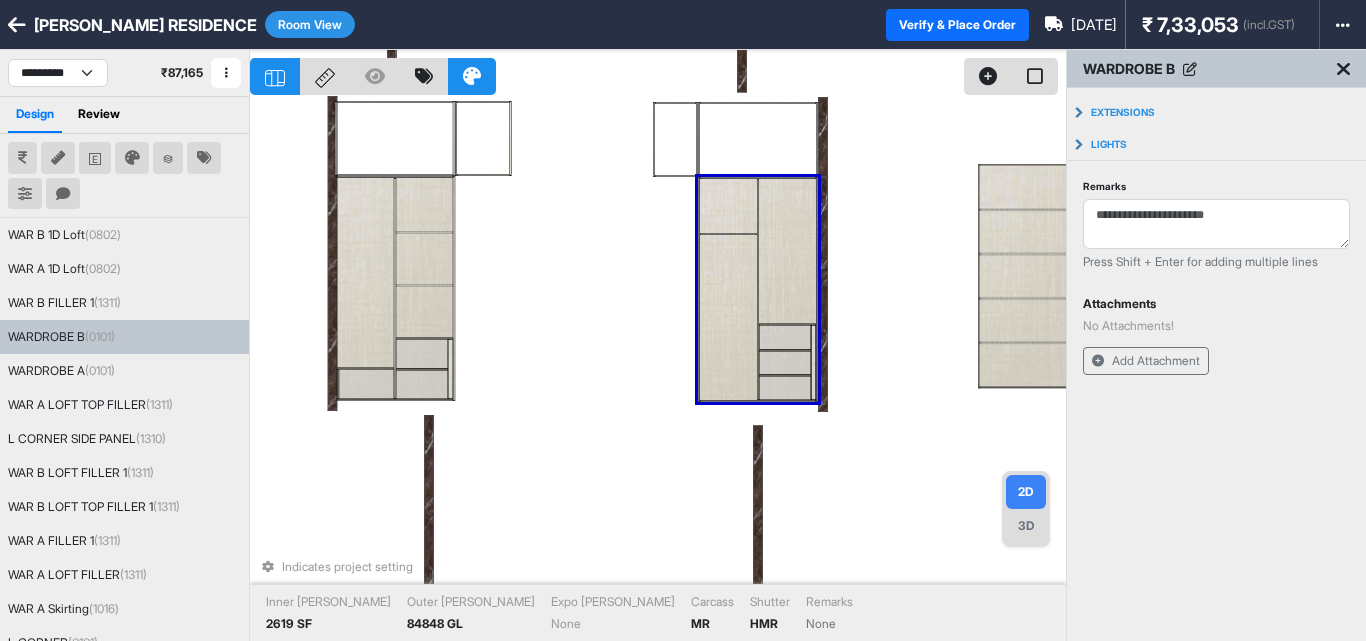 click at bounding box center (728, 317) 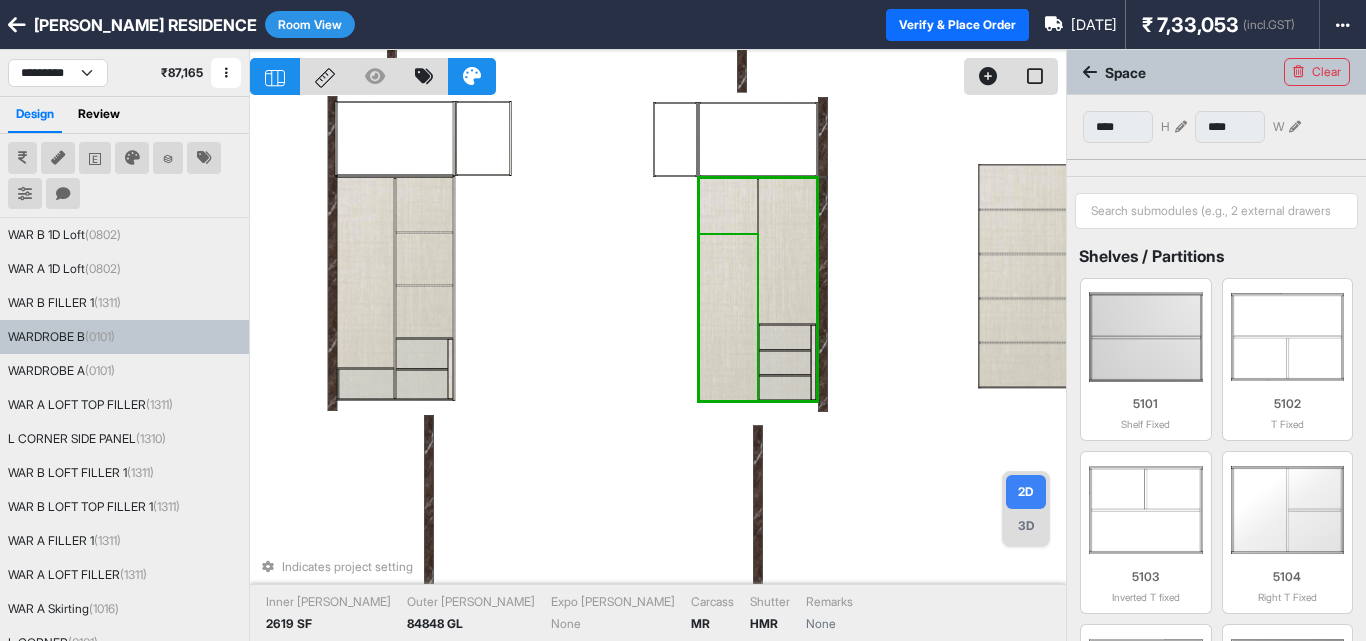 click at bounding box center (728, 317) 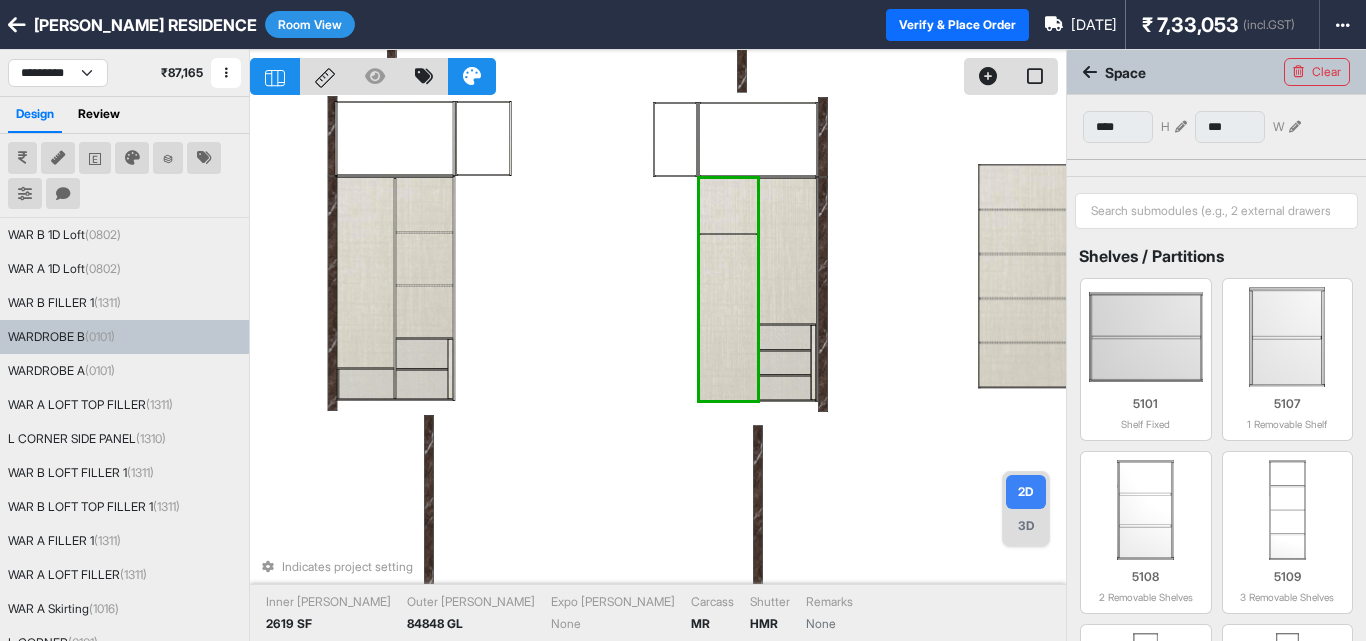 click at bounding box center [728, 317] 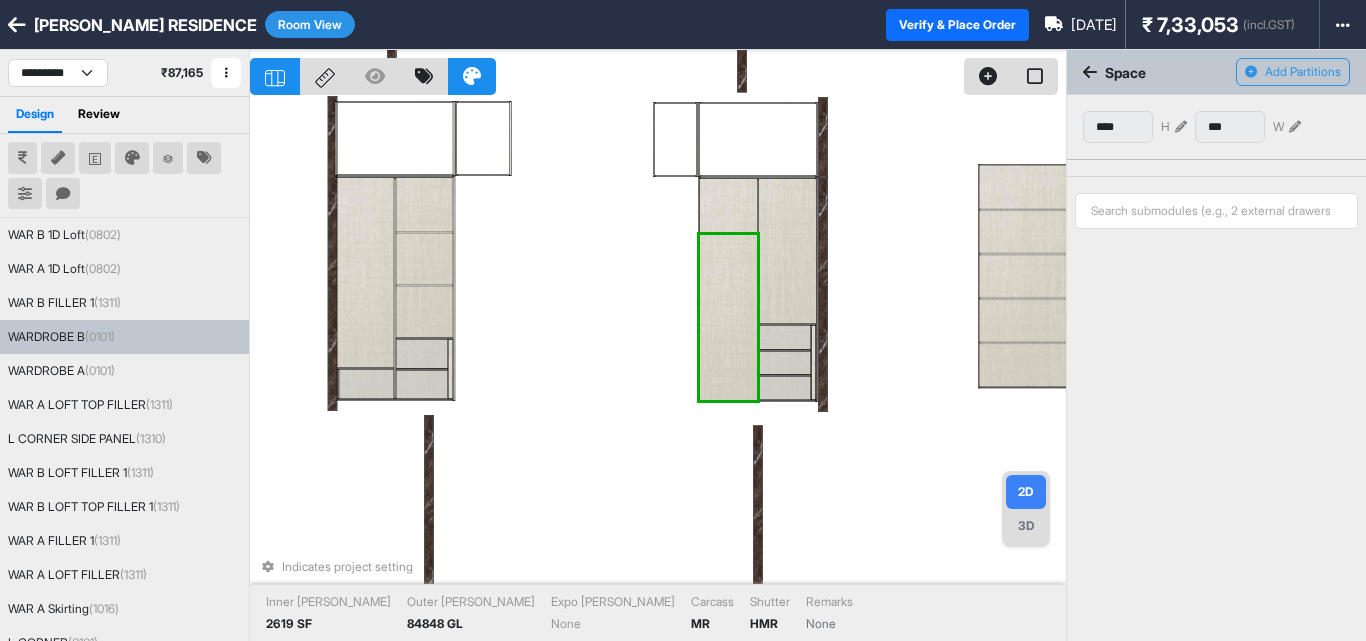 type on "****" 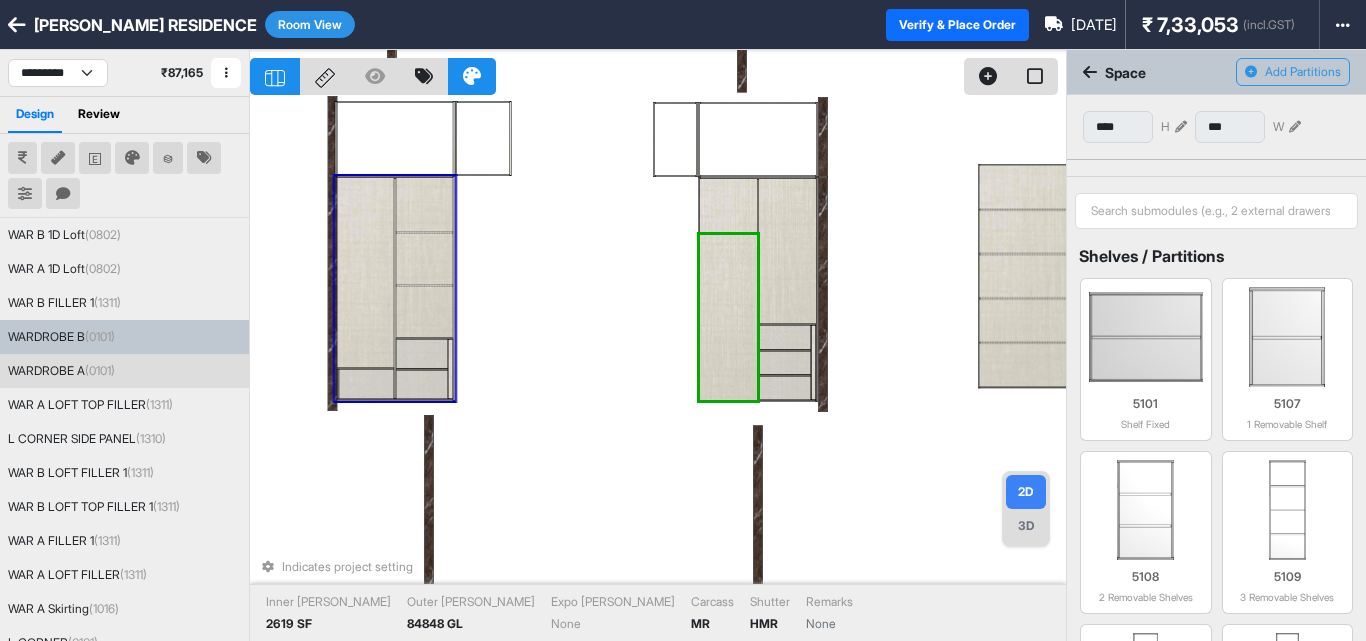 click at bounding box center (424, 311) 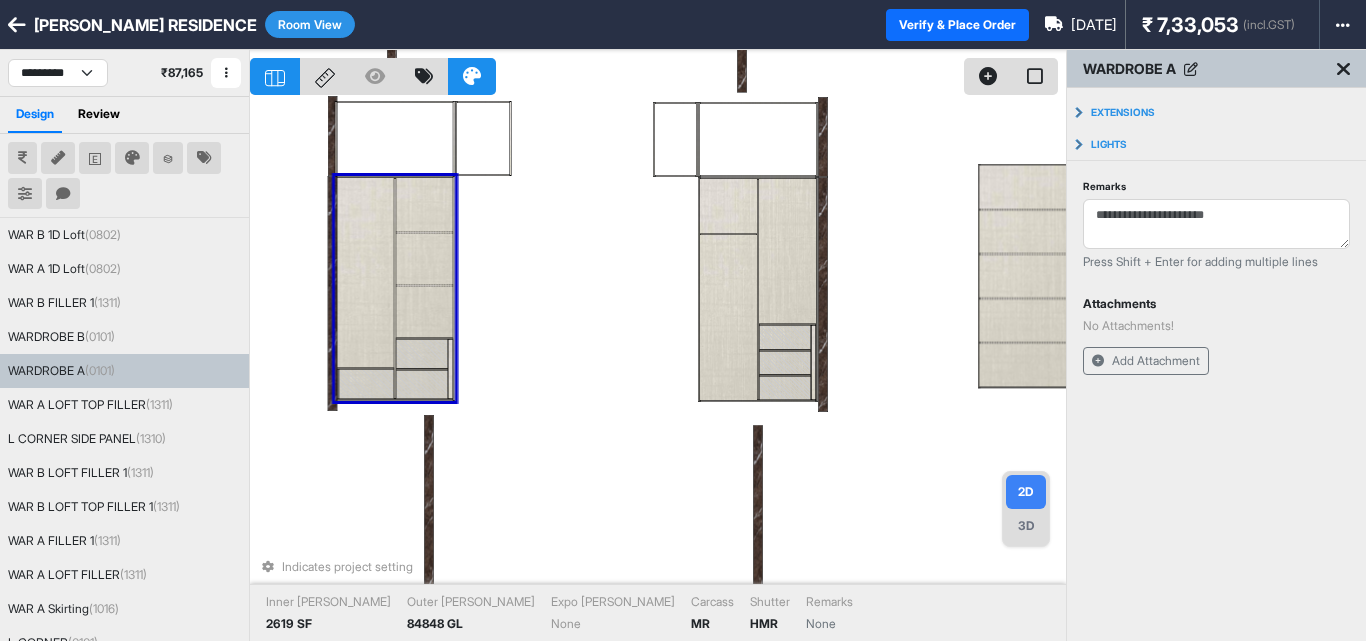 click at bounding box center (424, 311) 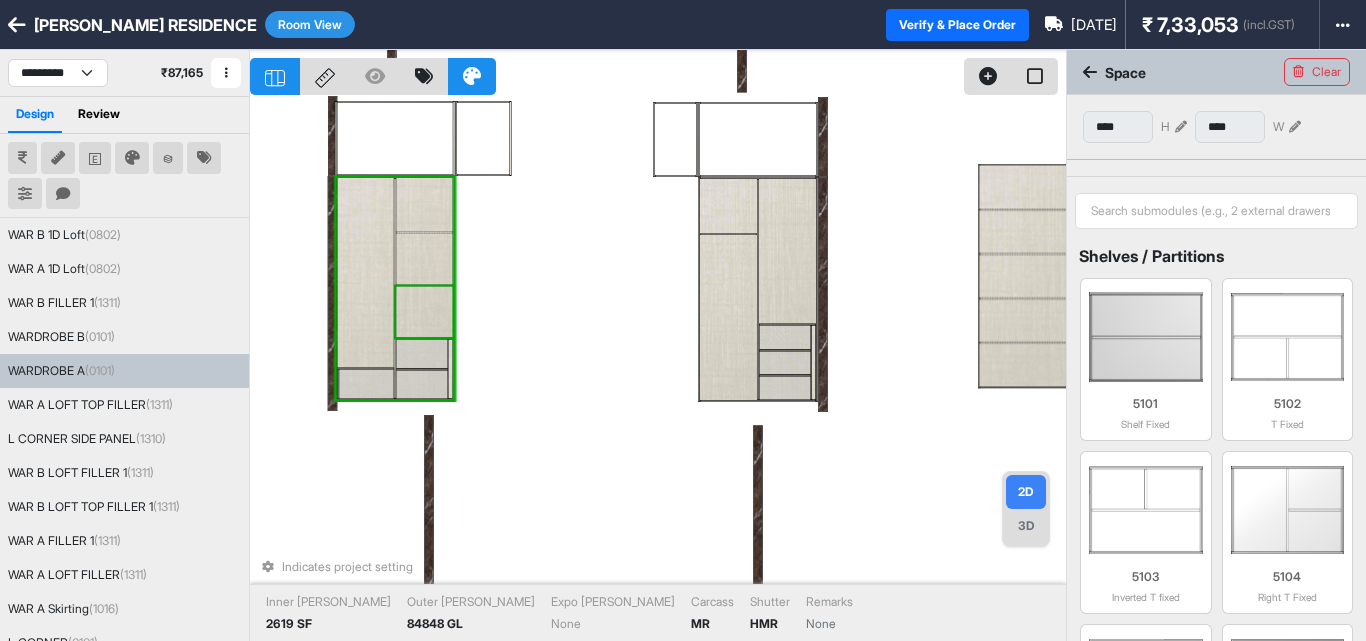 click at bounding box center [424, 311] 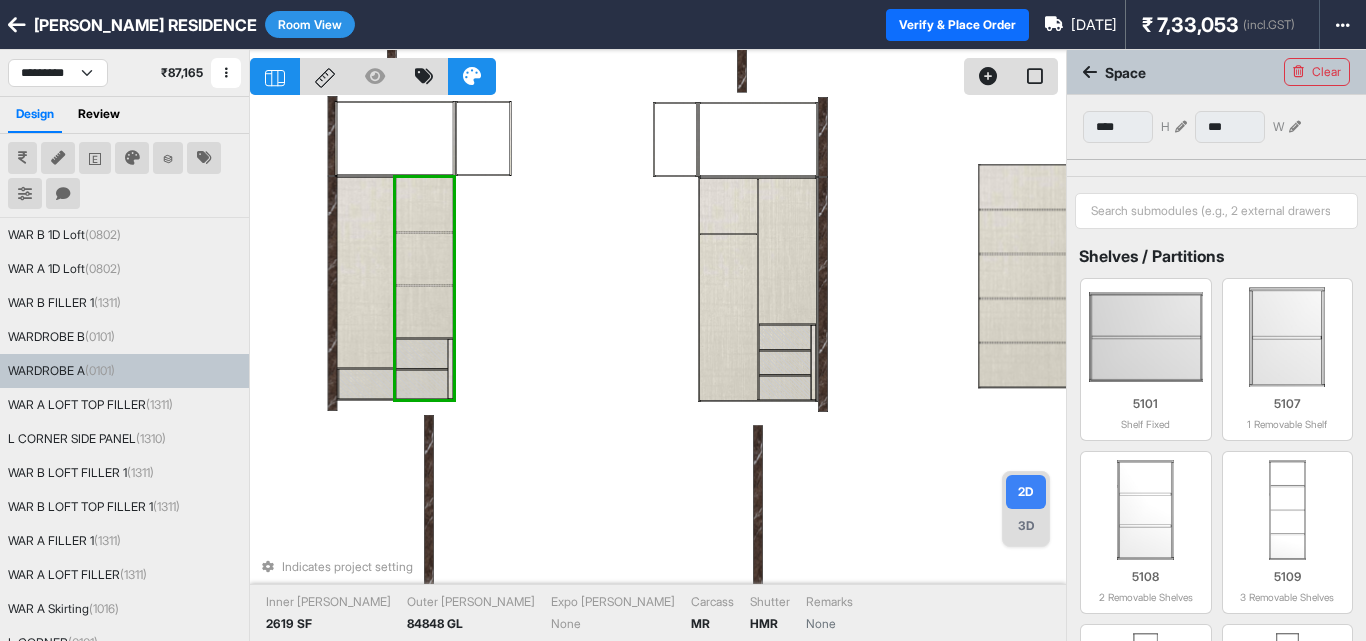 click at bounding box center [424, 311] 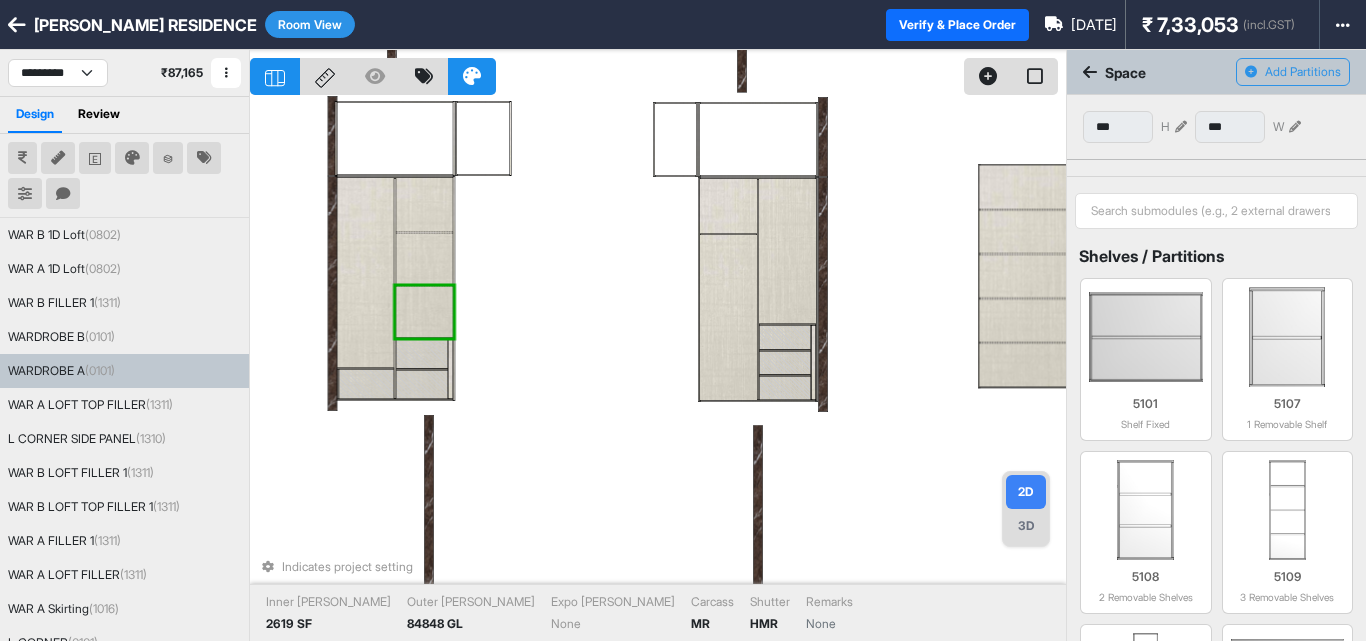click at bounding box center [424, 286] 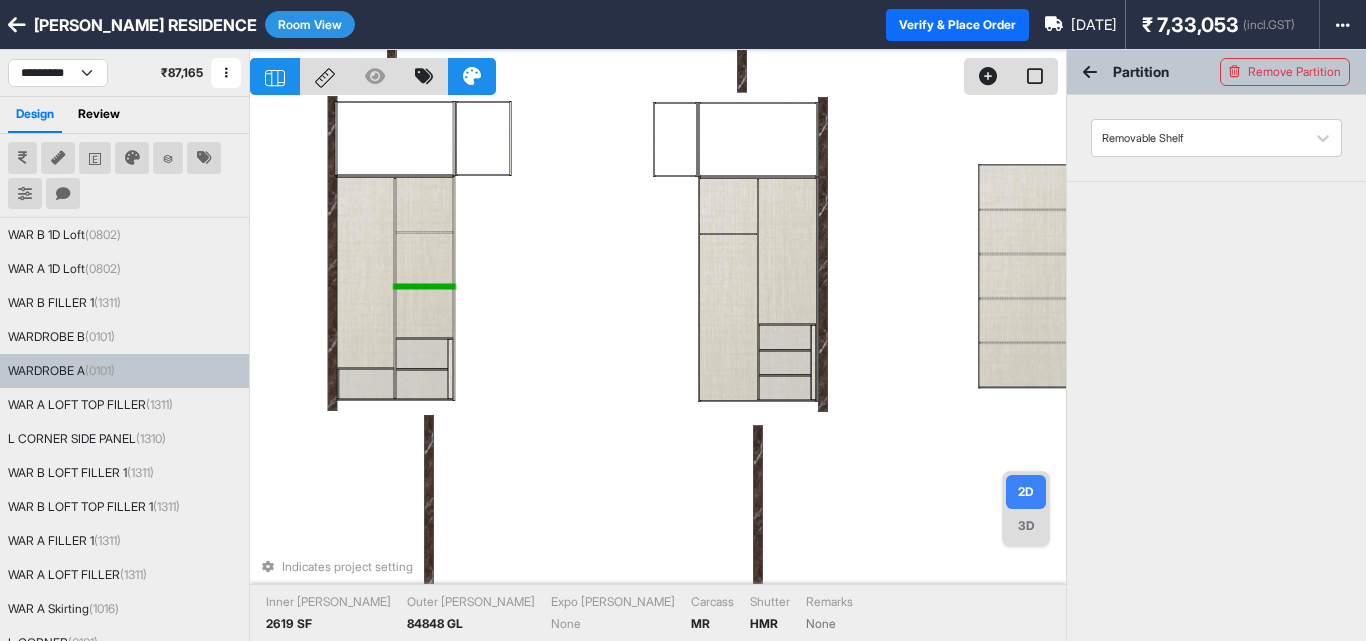 click at bounding box center [424, 286] 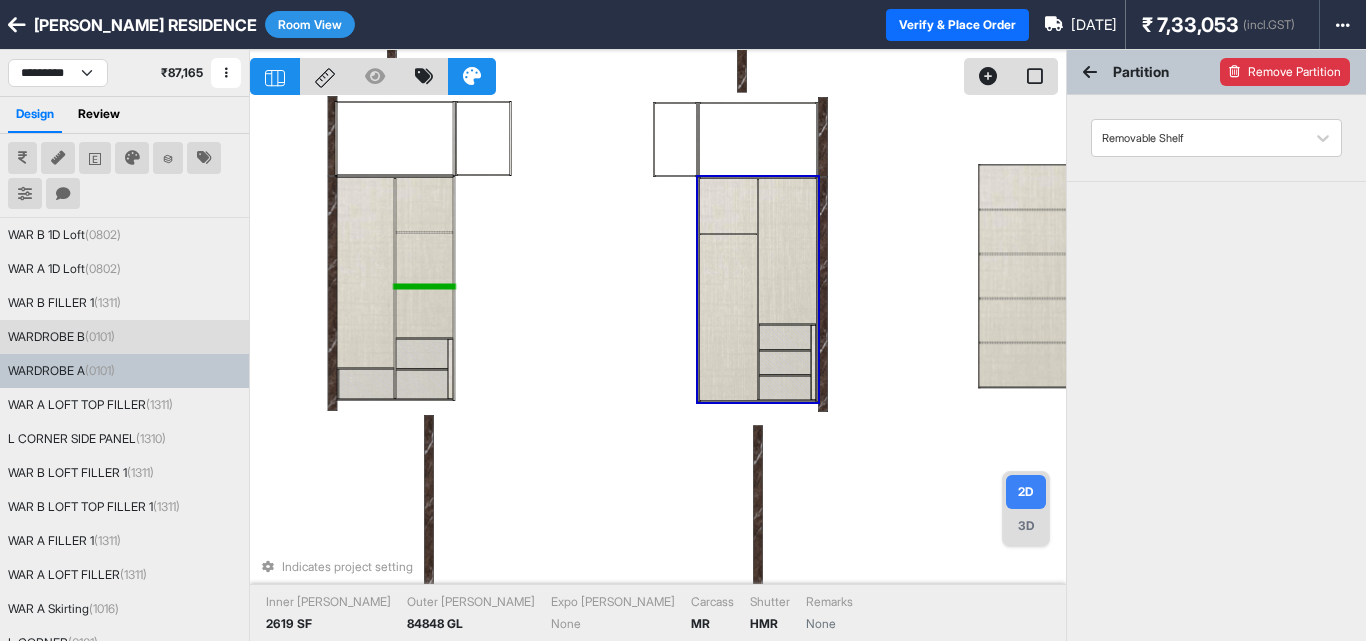 click on "Remove Partition" at bounding box center (1285, 72) 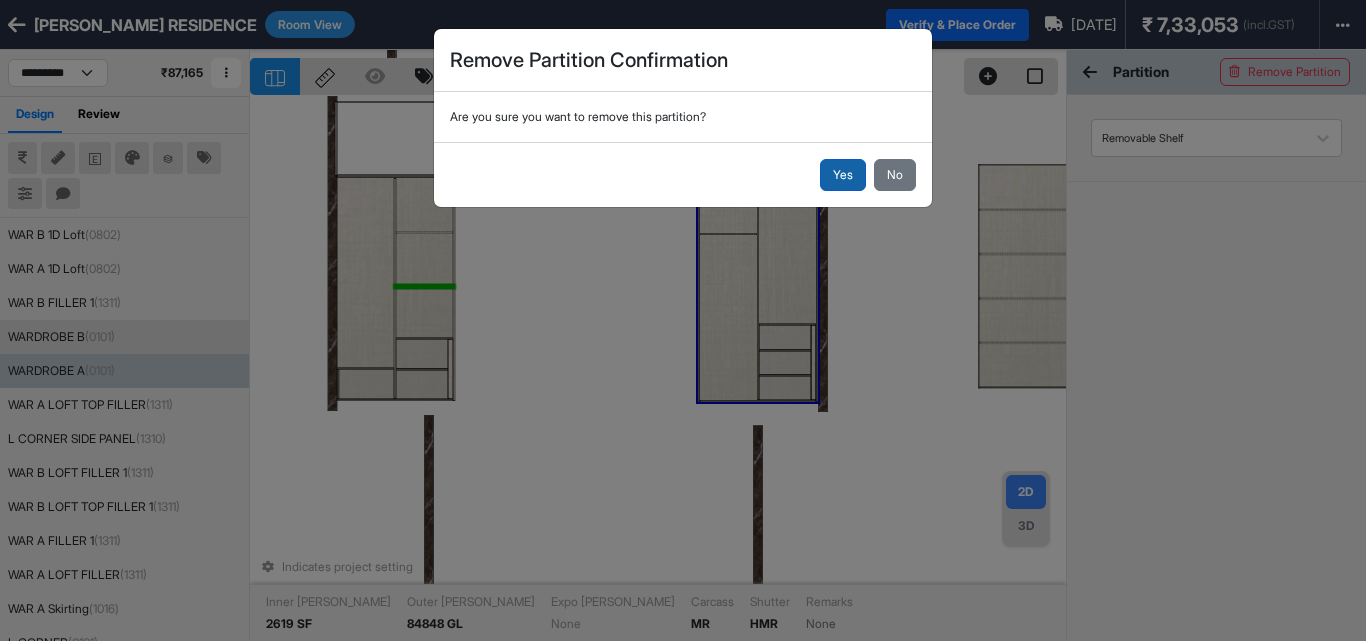 click on "Yes" at bounding box center [843, 175] 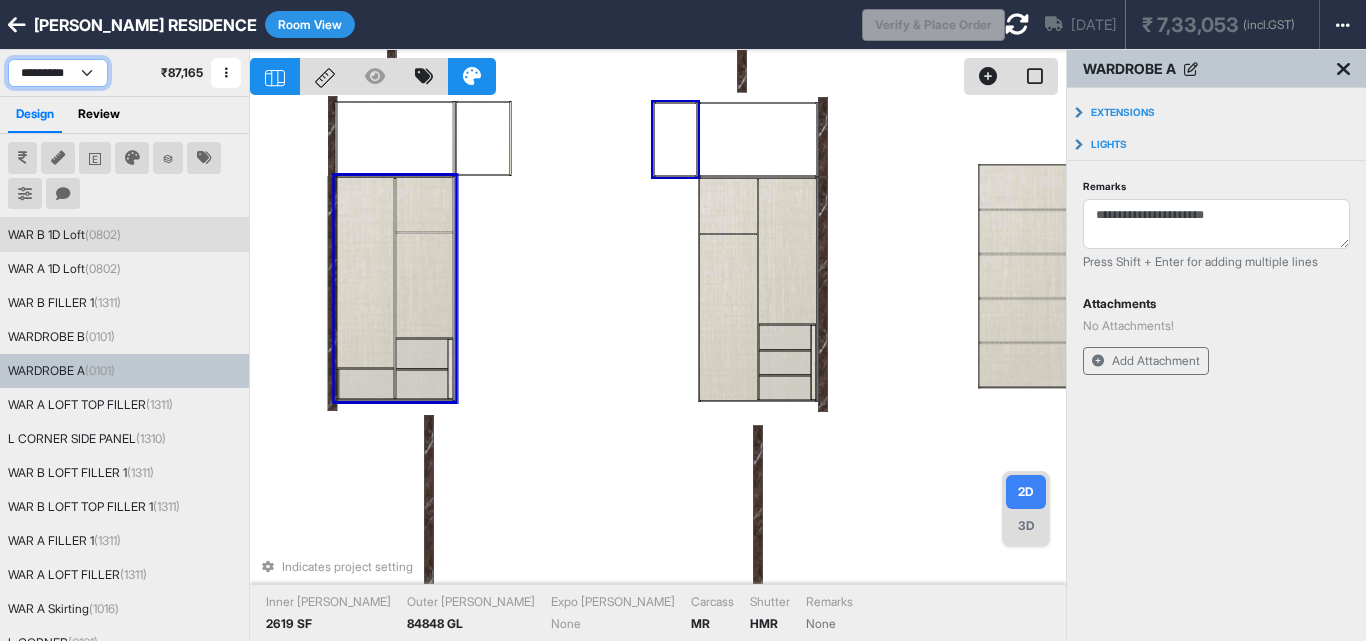 click on "**********" at bounding box center [58, 73] 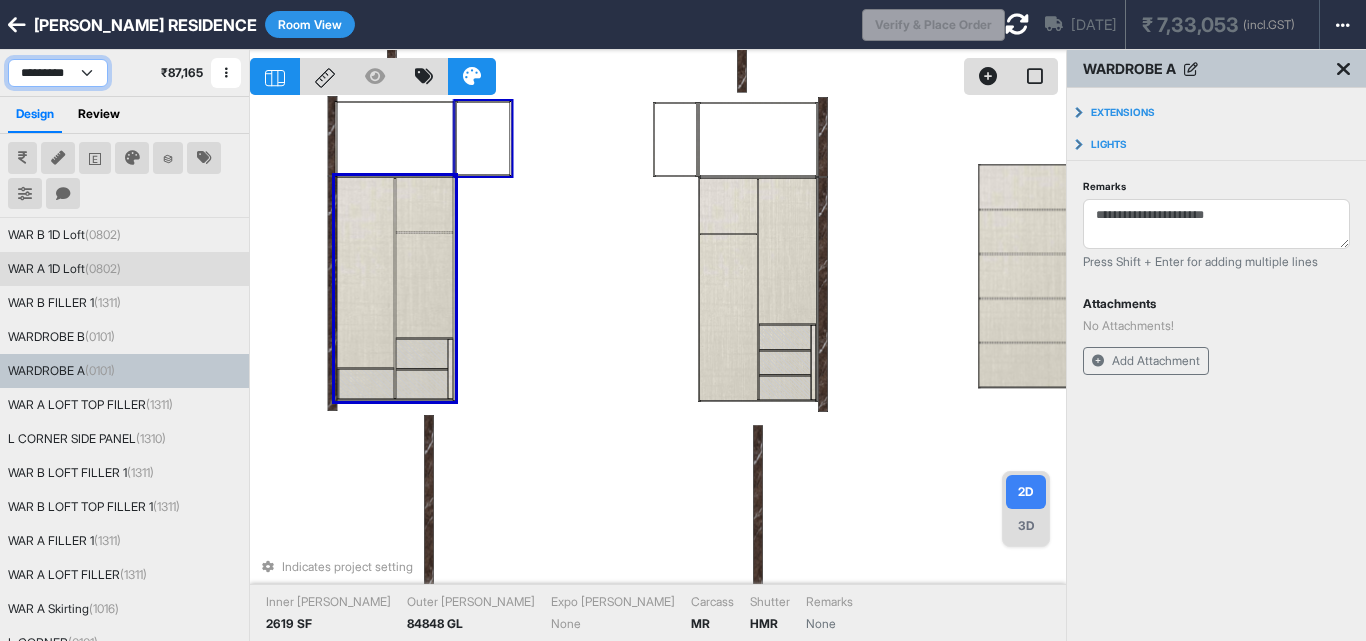 click on "**********" at bounding box center (58, 73) 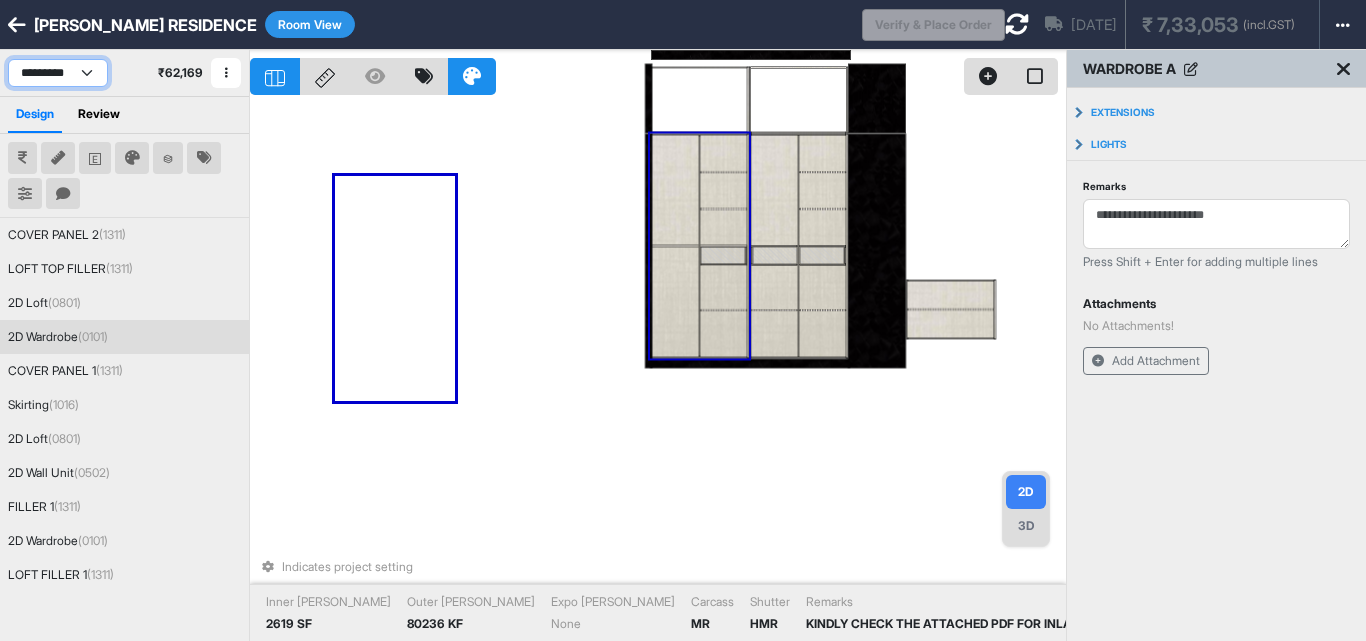 click on "**********" at bounding box center [58, 73] 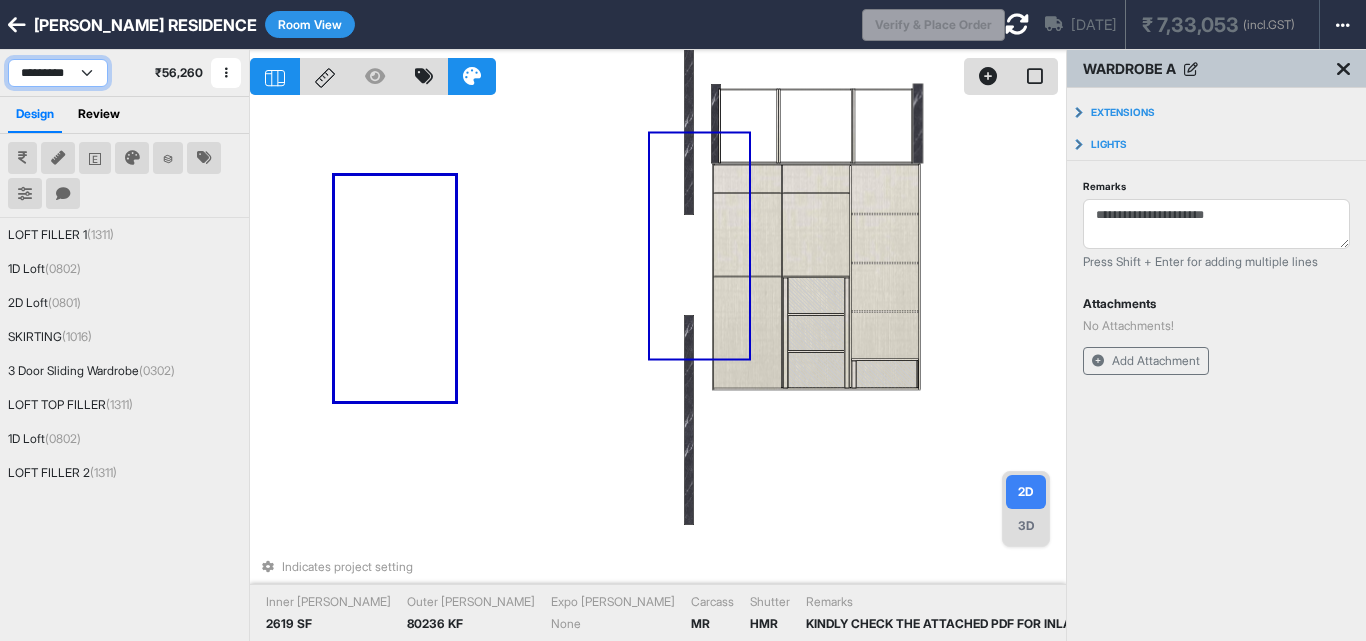 select on "****" 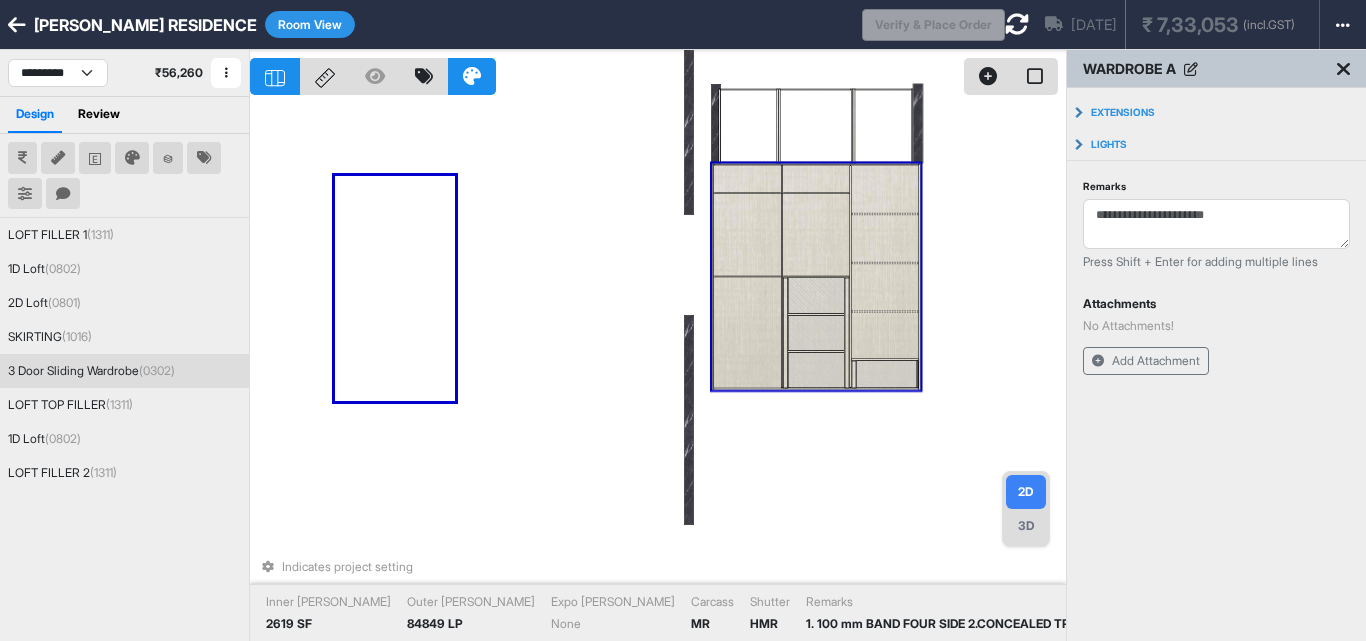 click at bounding box center [747, 296] 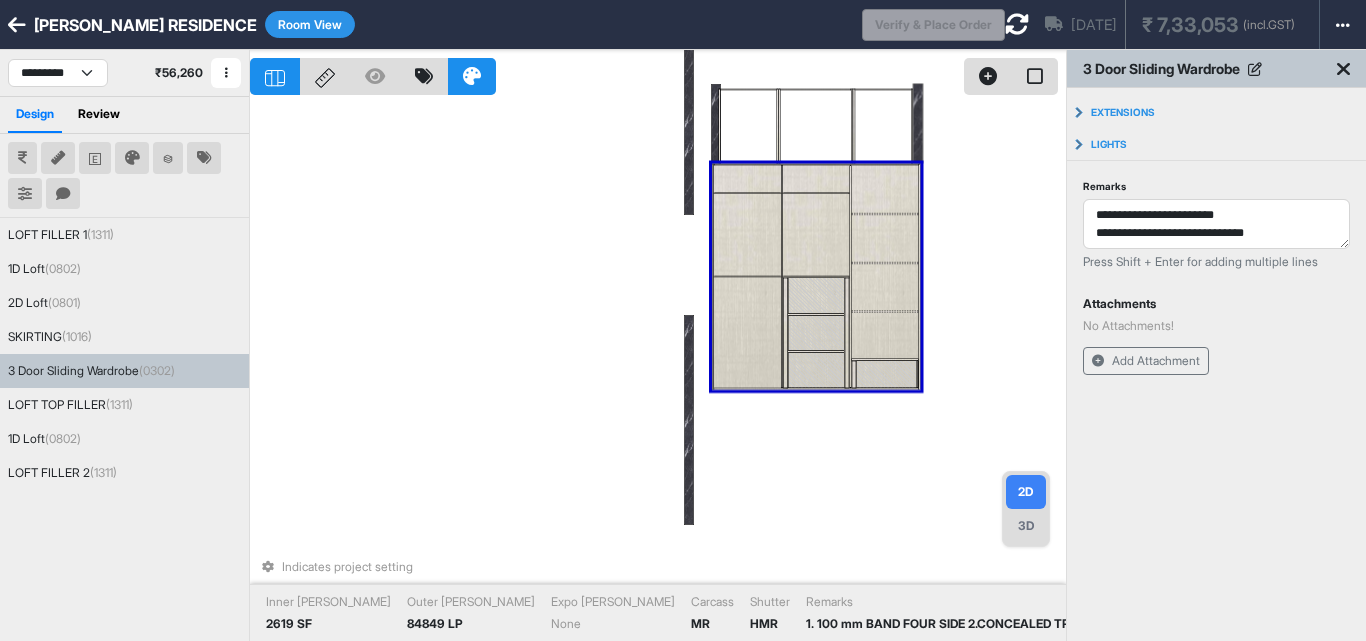 click at bounding box center (747, 296) 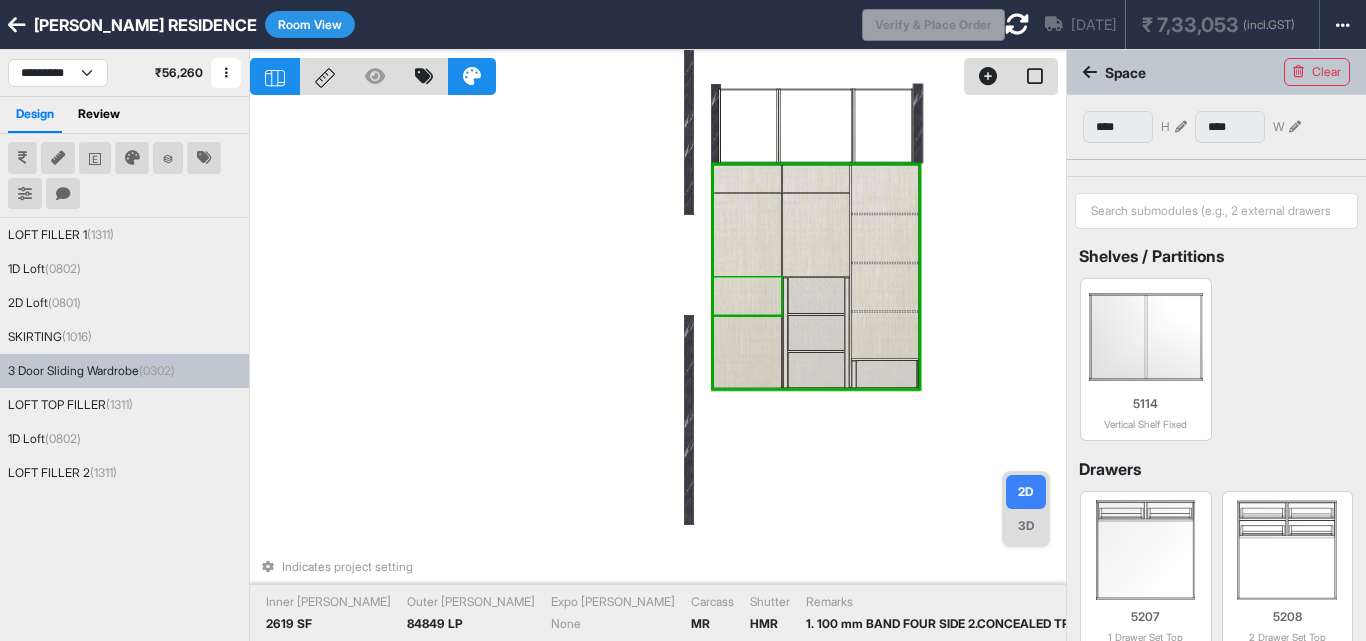 click at bounding box center [747, 296] 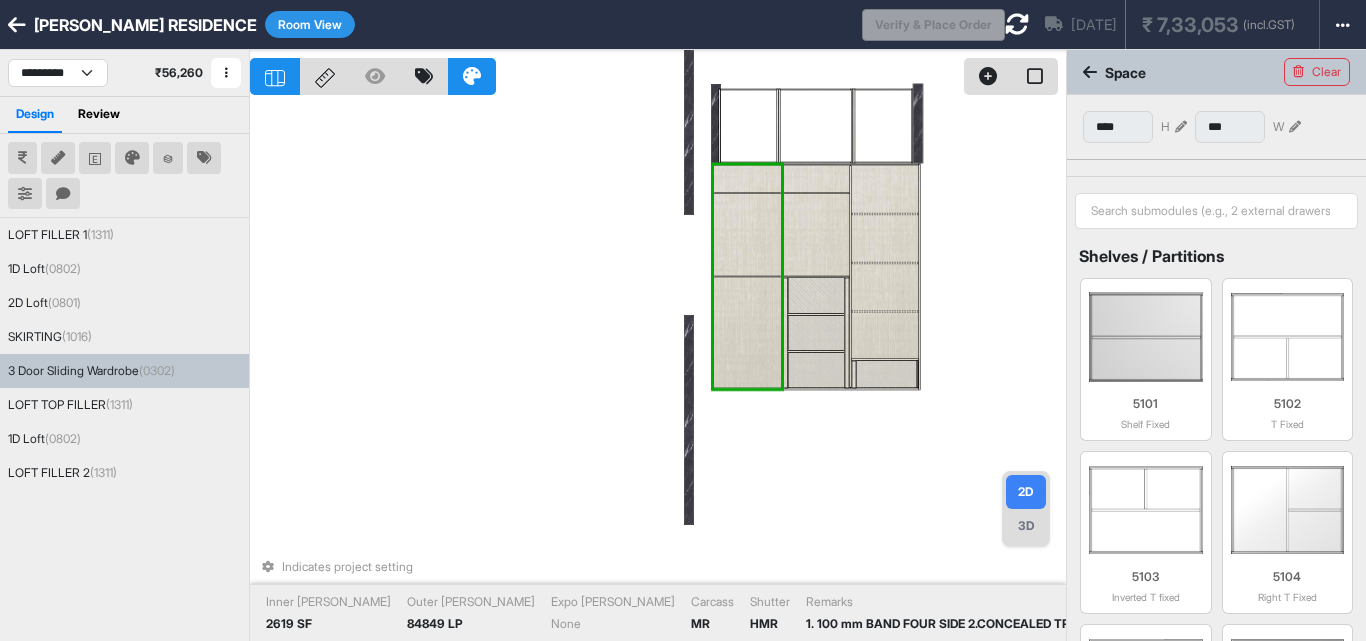 click at bounding box center [747, 333] 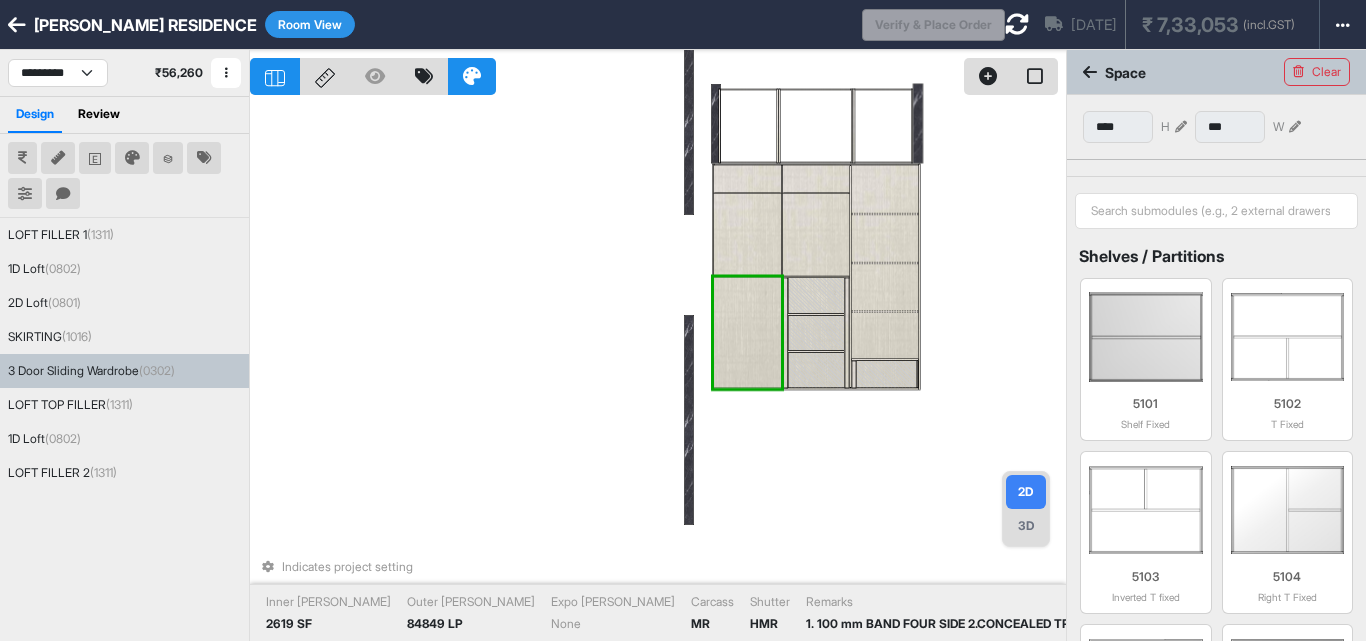click at bounding box center [747, 333] 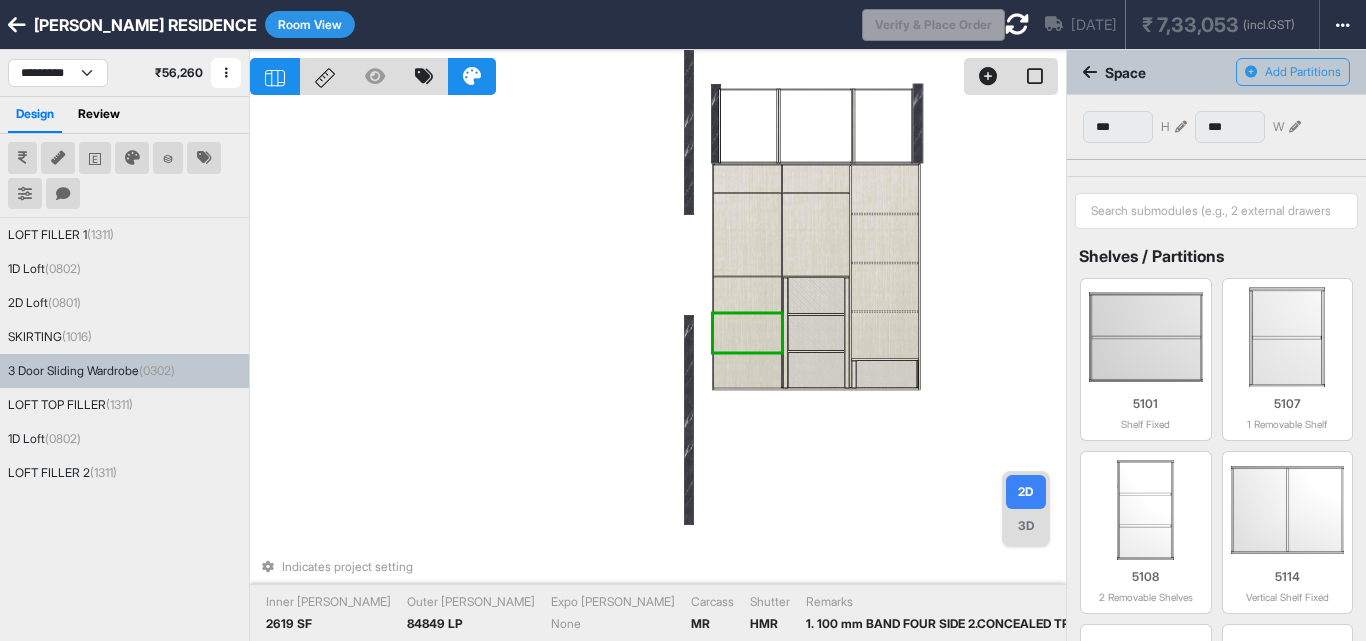 click at bounding box center (747, 296) 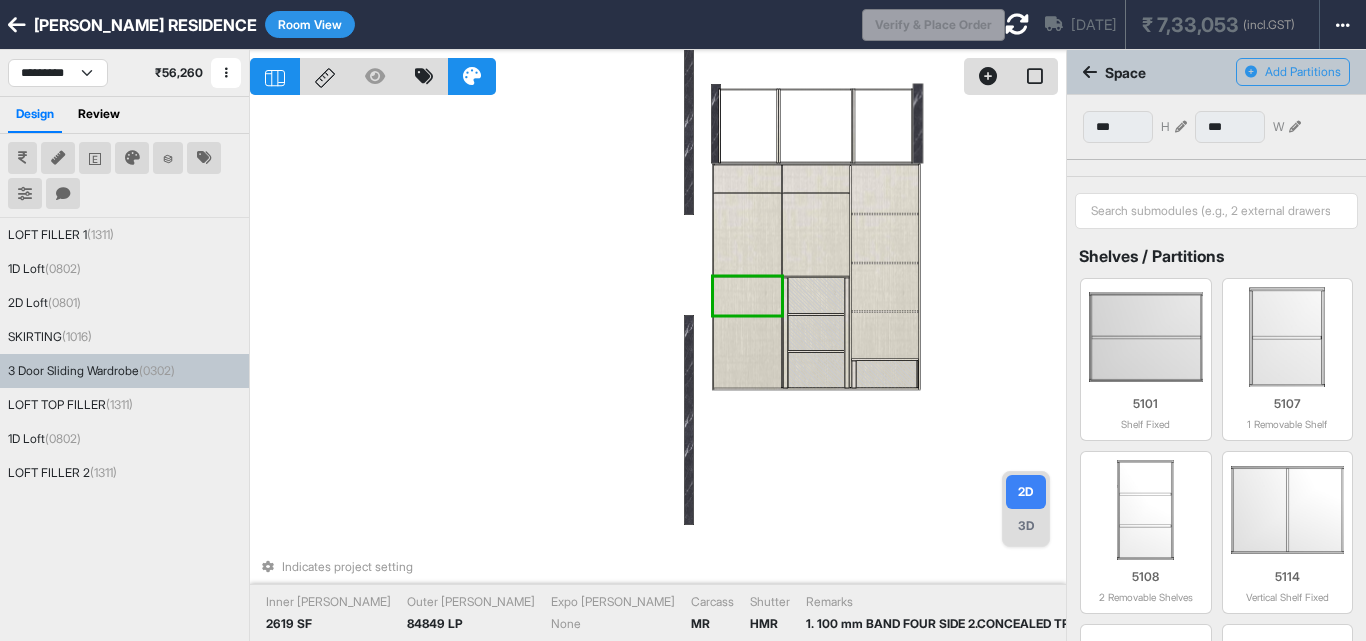 click at bounding box center (747, 369) 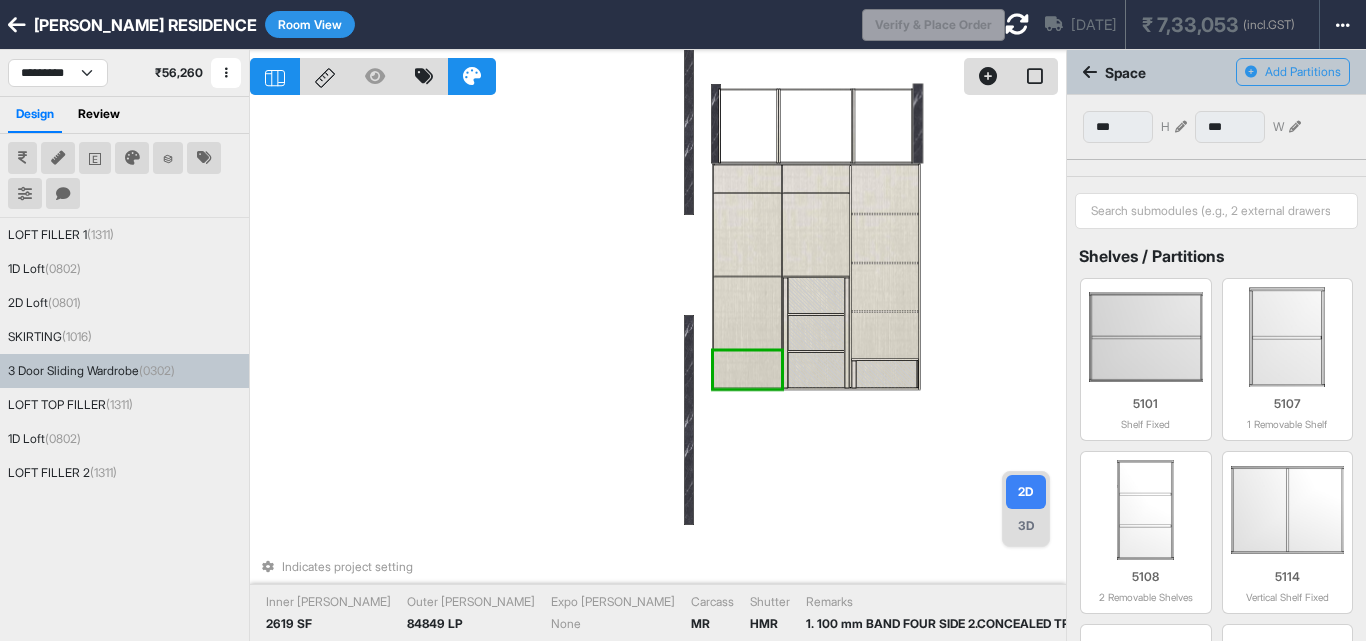 click at bounding box center (747, 333) 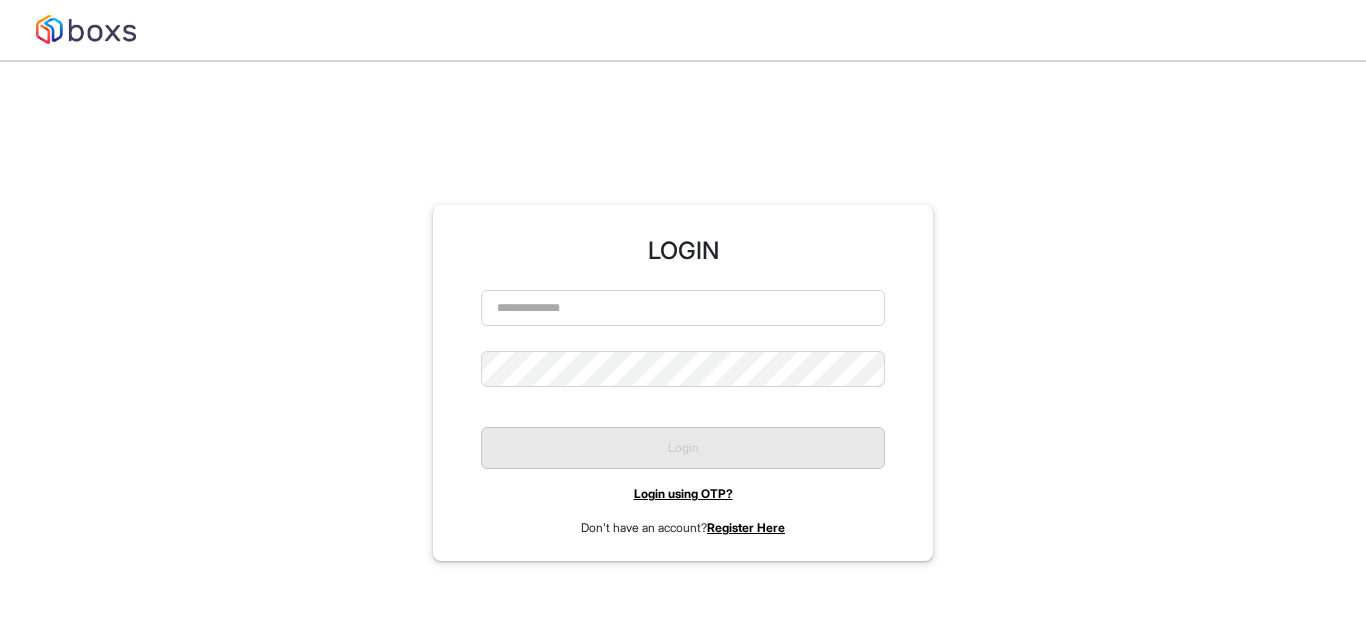 scroll, scrollTop: 0, scrollLeft: 0, axis: both 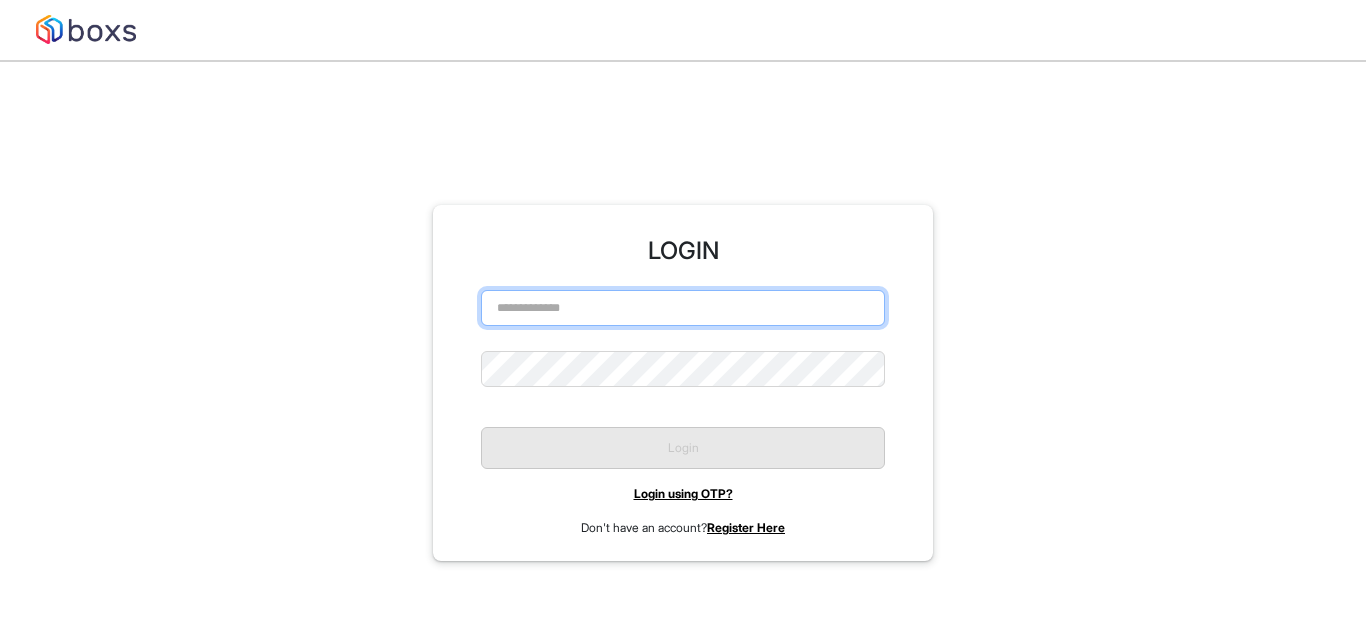 click at bounding box center (683, 308) 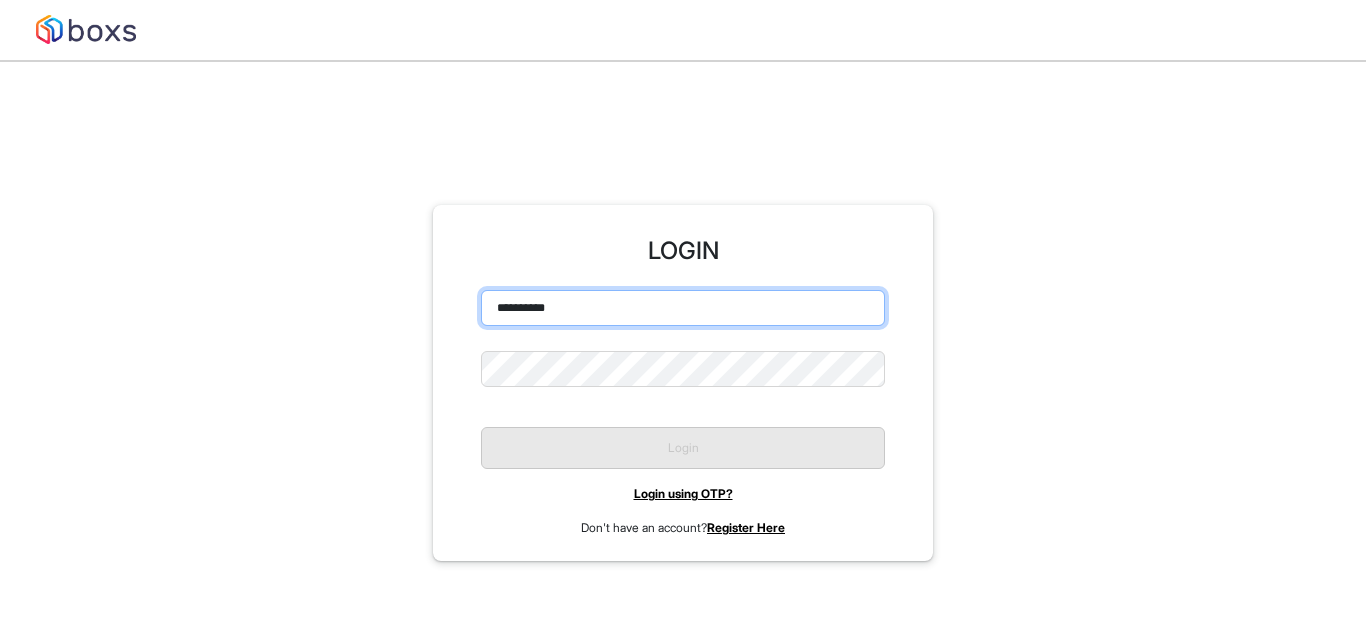 type on "**********" 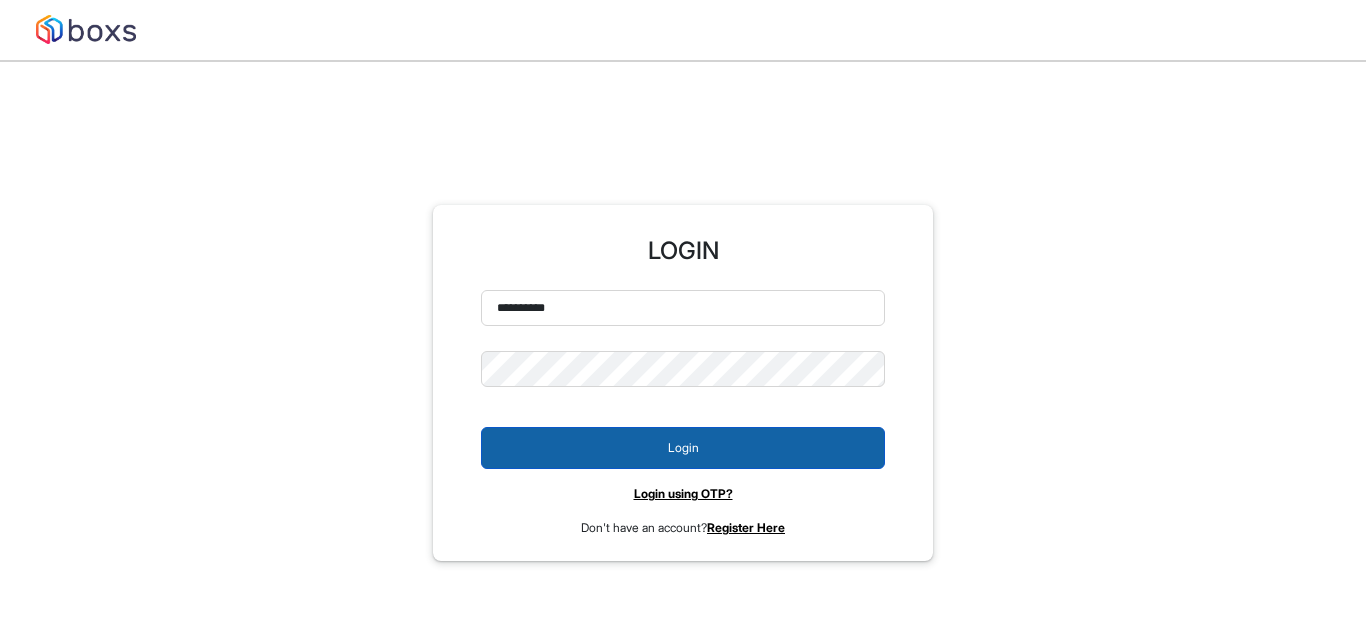 click on "Login" at bounding box center [683, 448] 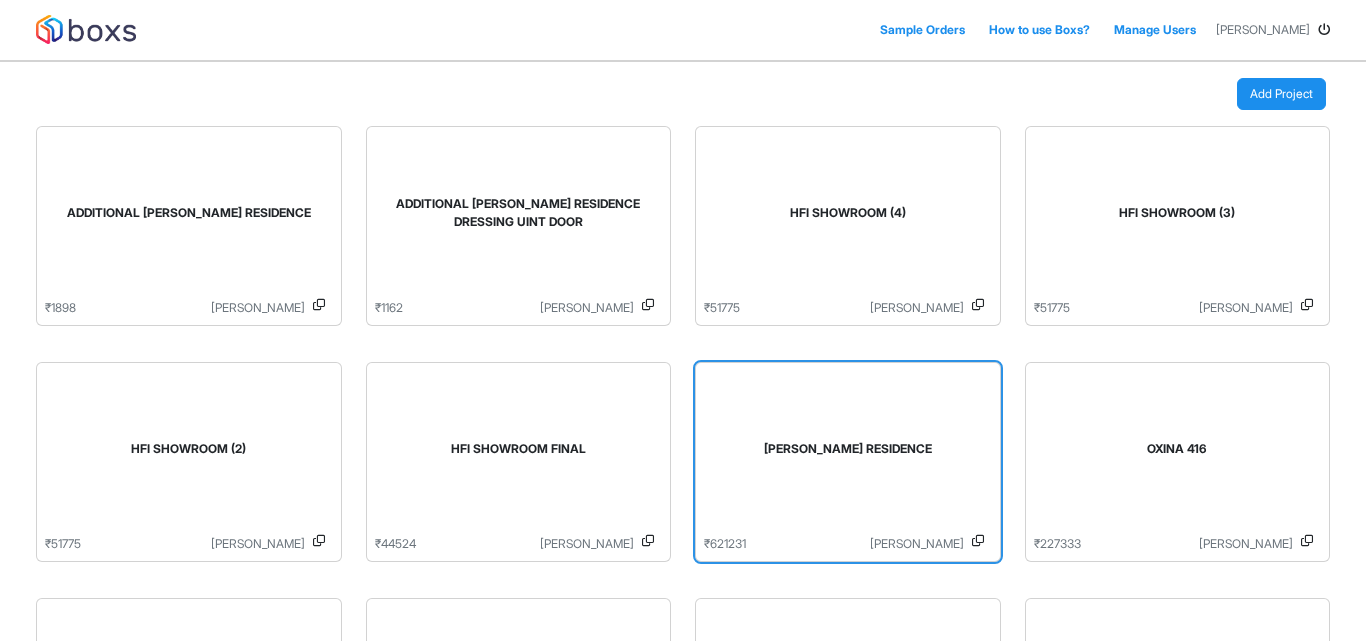 click on "[PERSON_NAME] RESIDENCE" at bounding box center (848, 449) 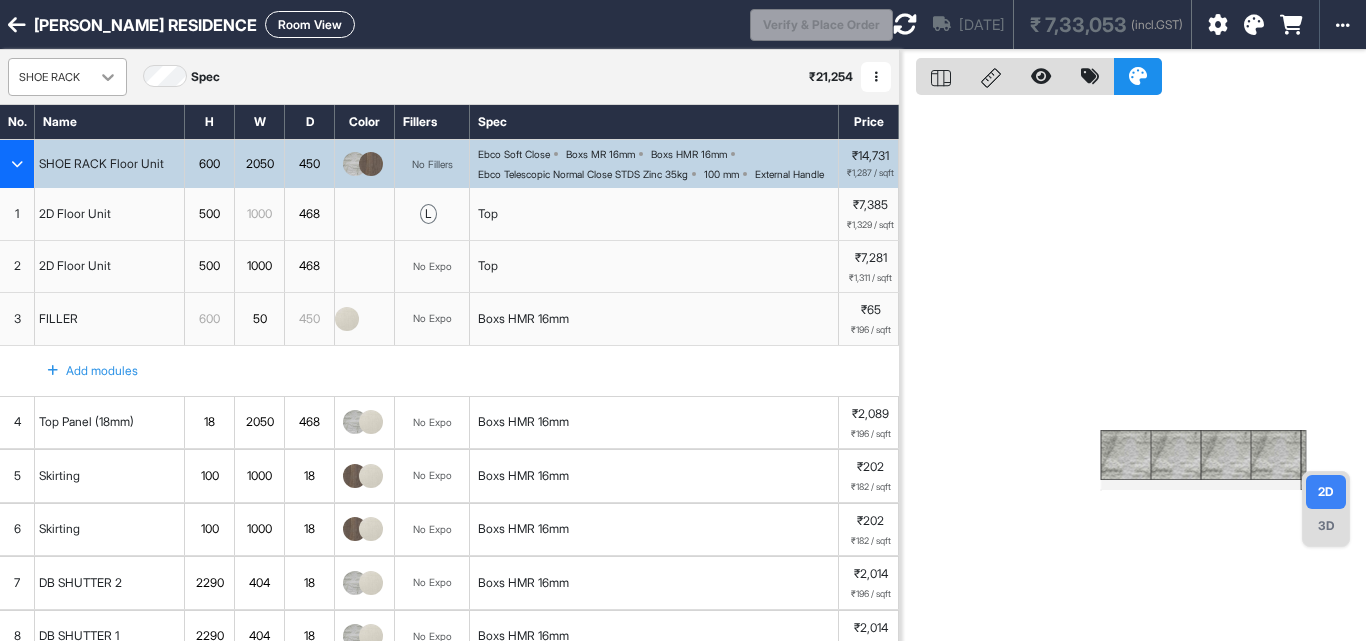 click 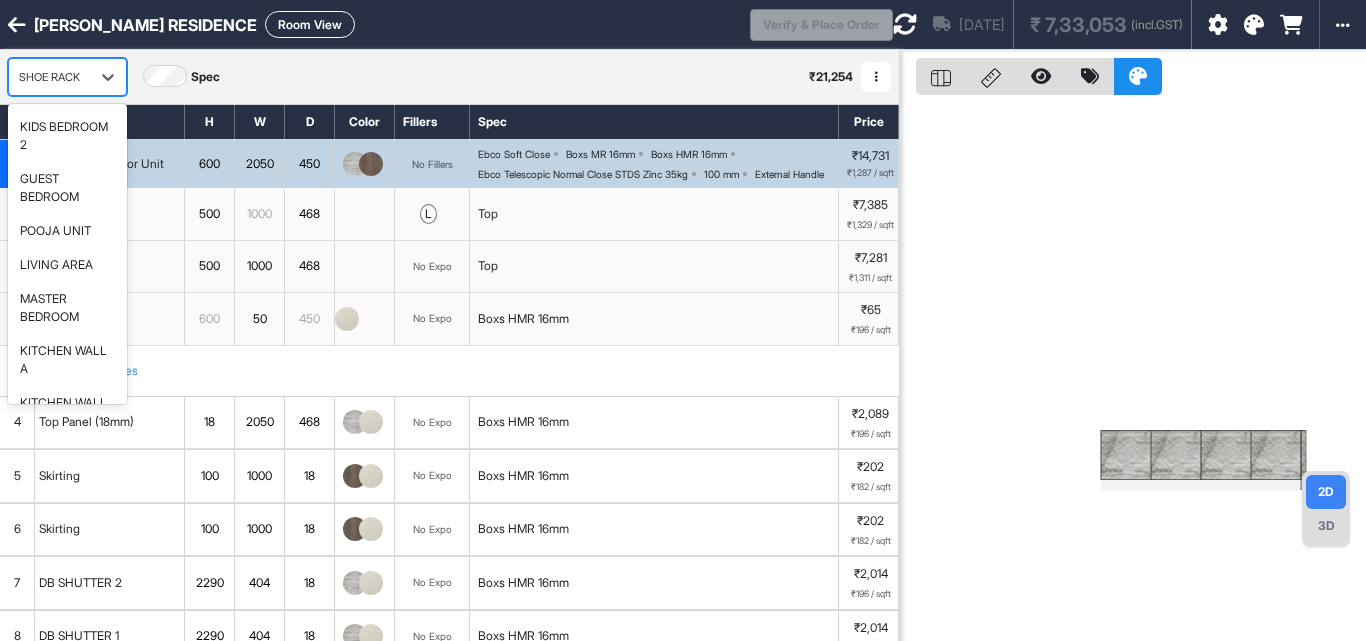 scroll, scrollTop: 330, scrollLeft: 0, axis: vertical 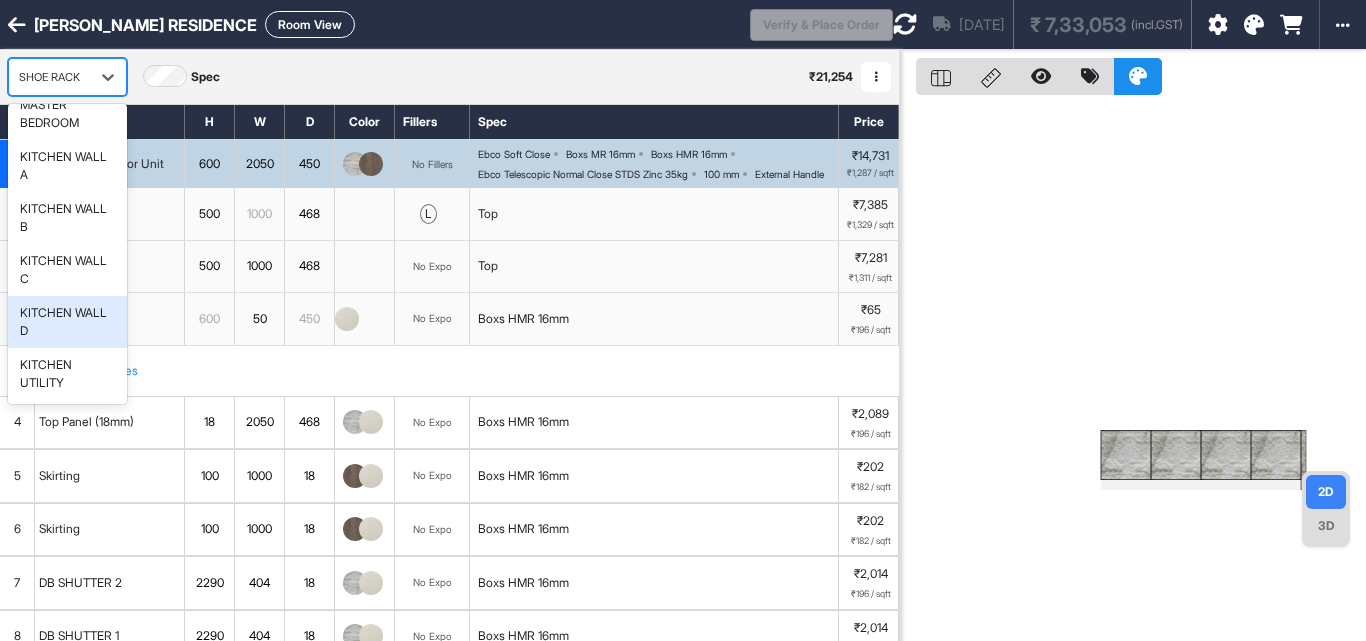 click on "KITCHEN WALL D" at bounding box center [67, 322] 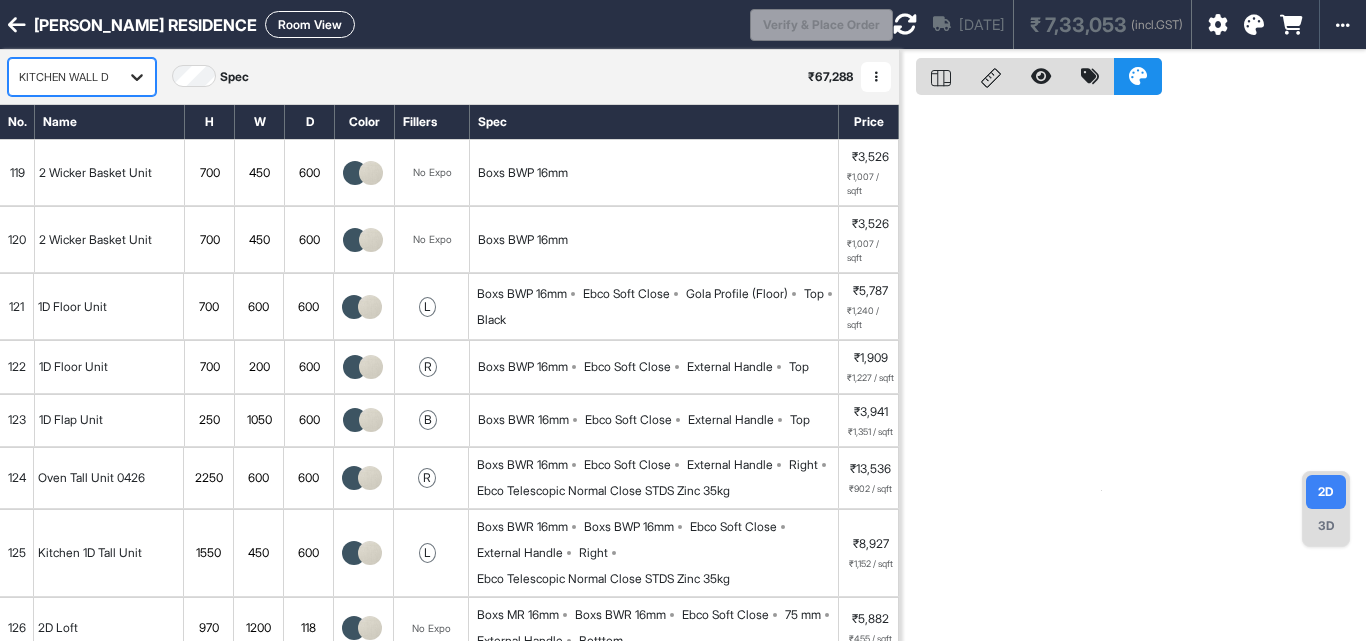 click at bounding box center [137, 77] 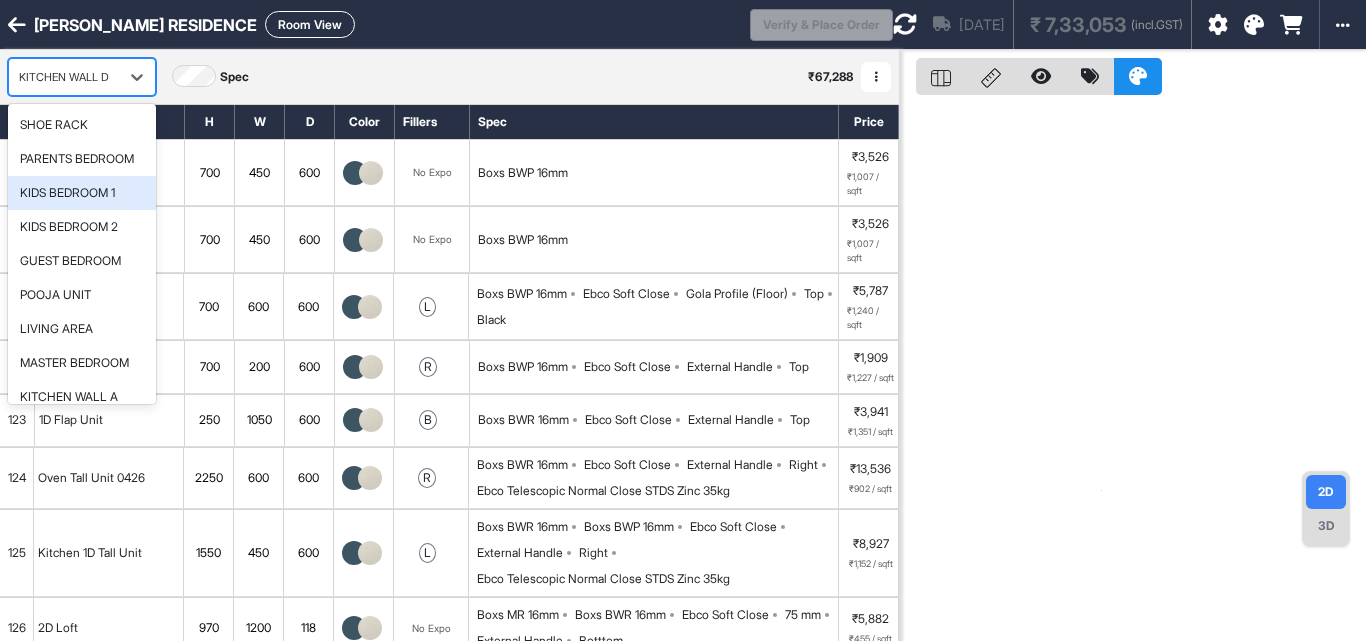 click on "KIDS BEDROOM 1" at bounding box center (67, 193) 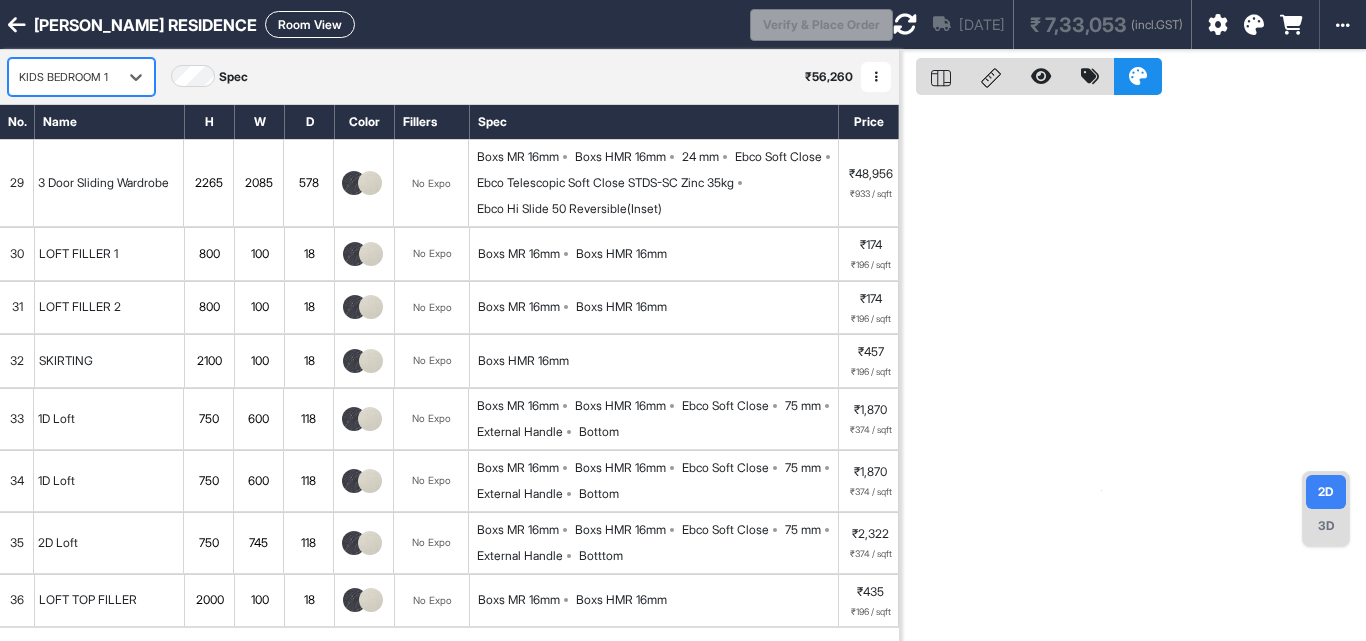 click on "Room View" at bounding box center [310, 24] 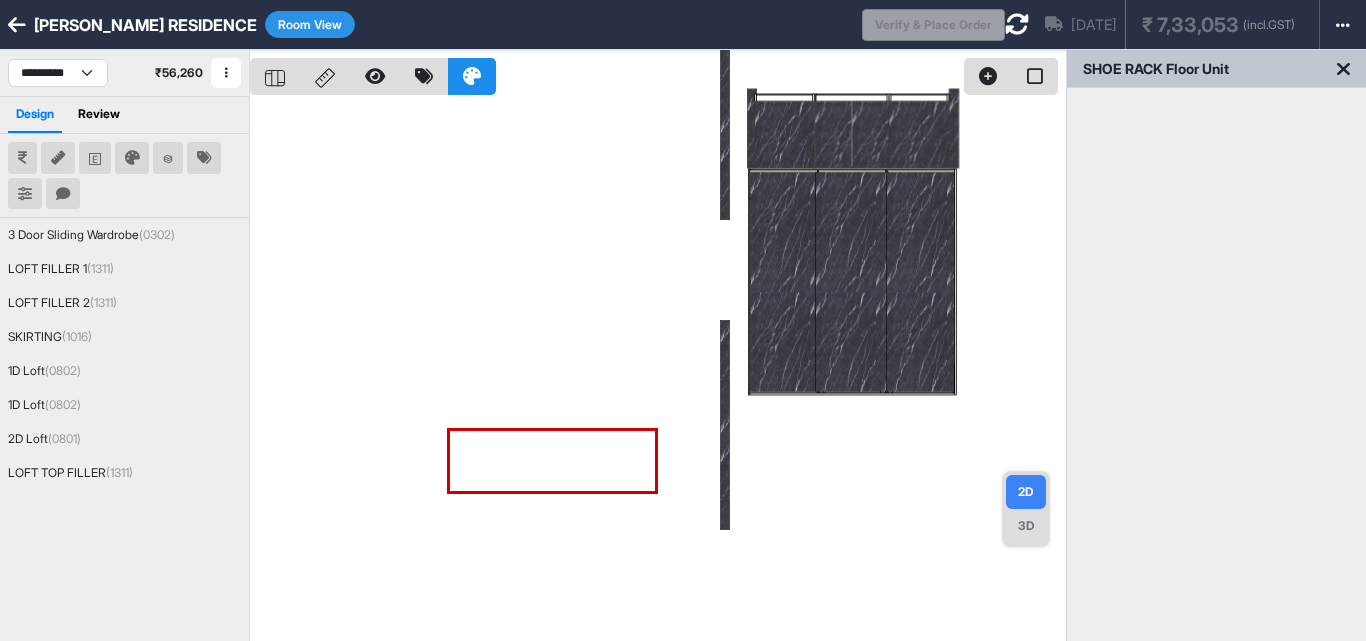 type 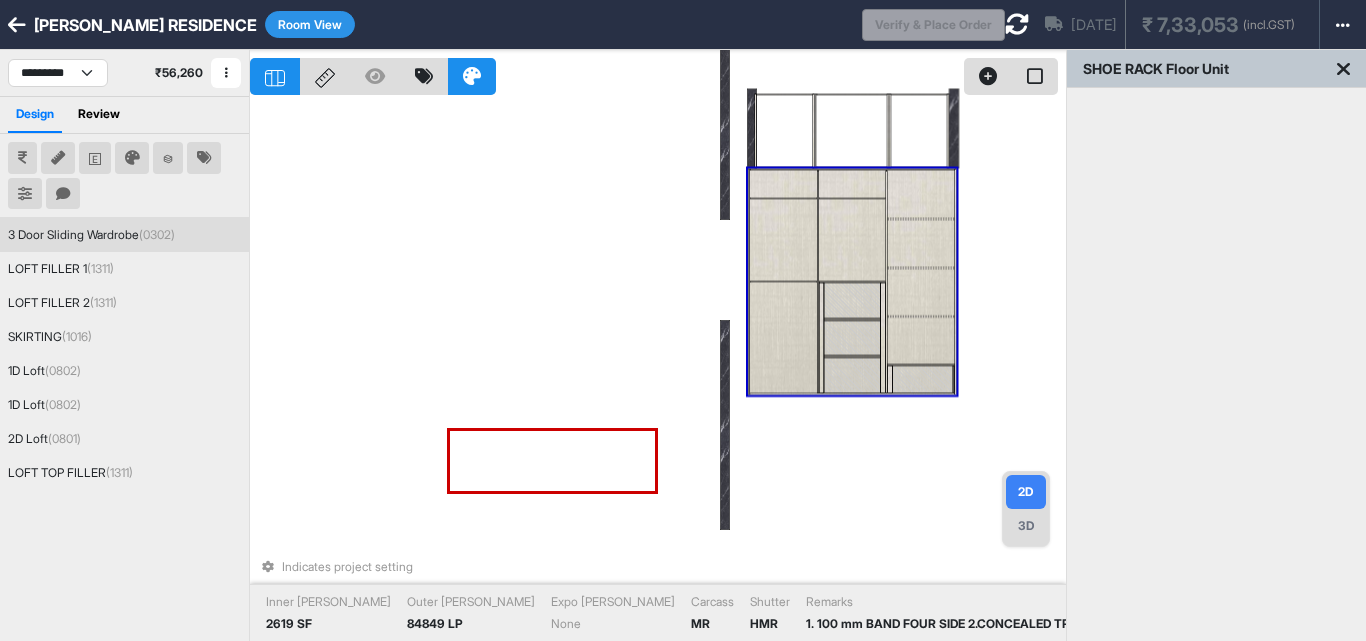drag, startPoint x: 746, startPoint y: 332, endPoint x: 783, endPoint y: 345, distance: 39.217342 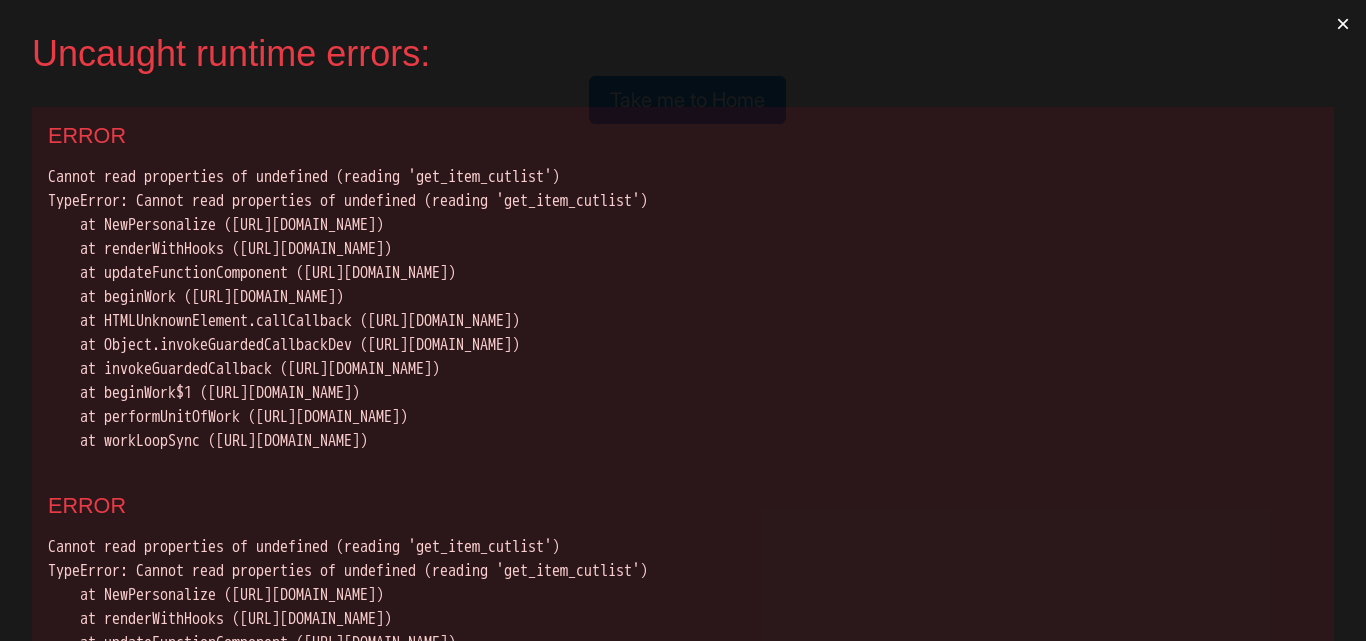 scroll, scrollTop: 0, scrollLeft: 0, axis: both 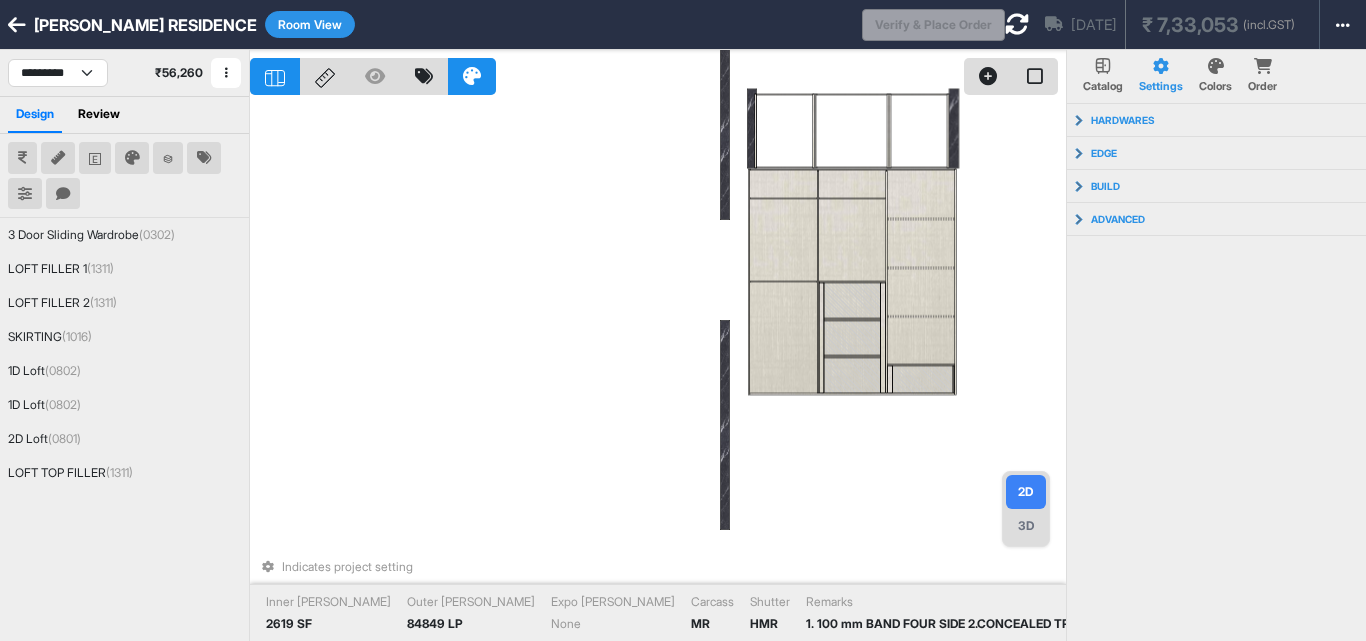 select on "****" 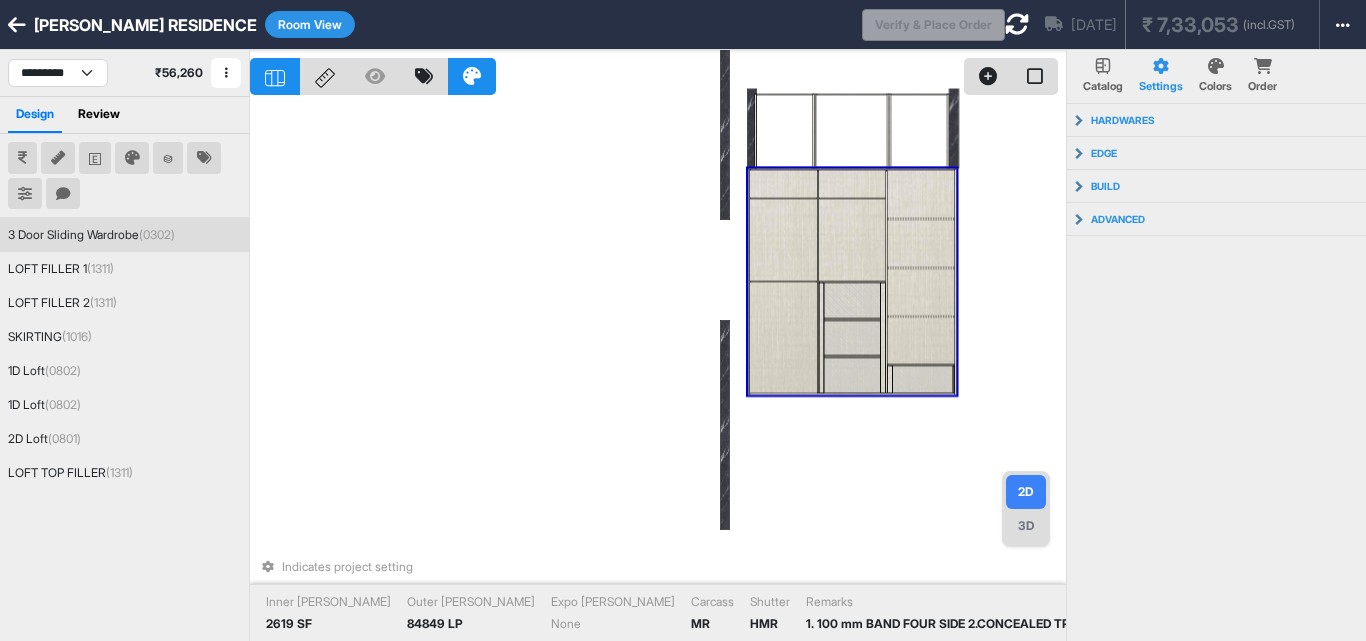 click at bounding box center [783, 301] 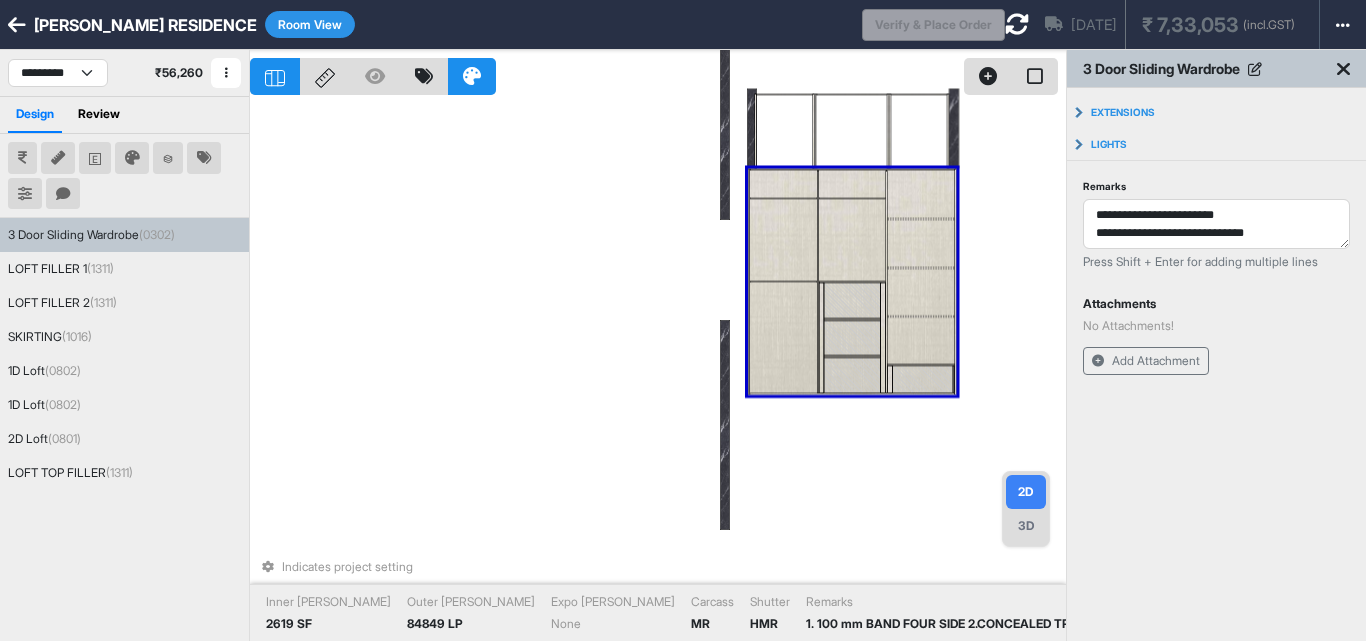 click at bounding box center [783, 301] 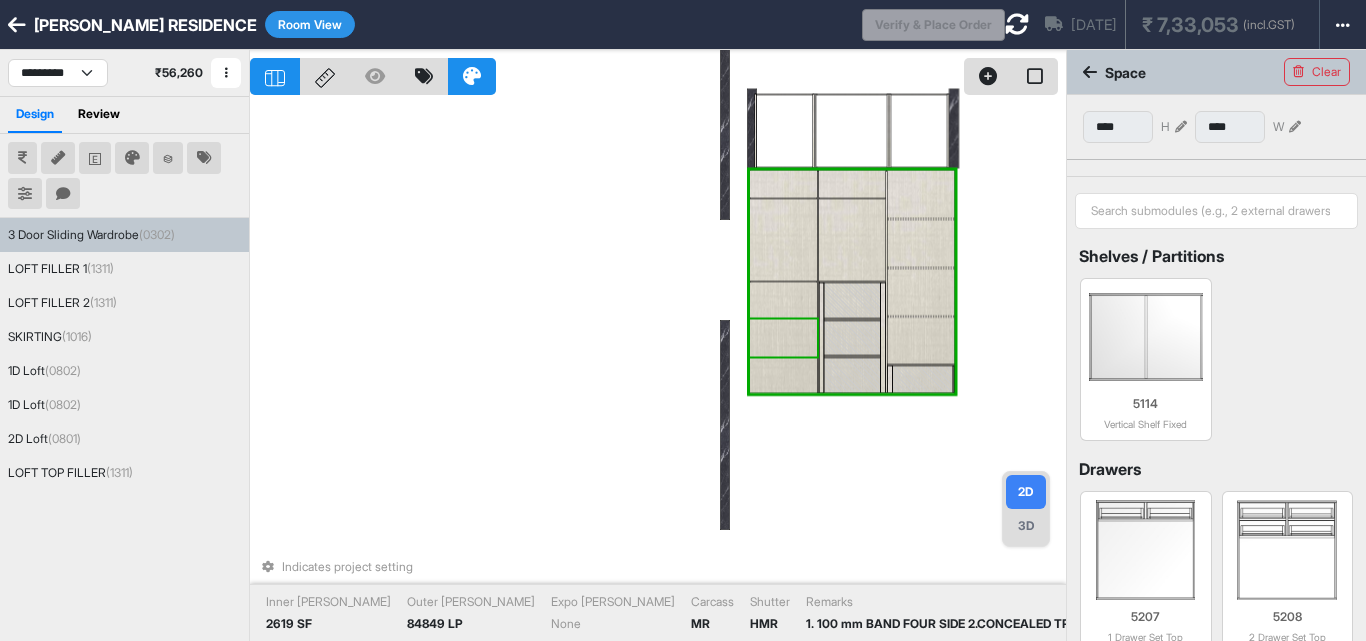 click at bounding box center (783, 338) 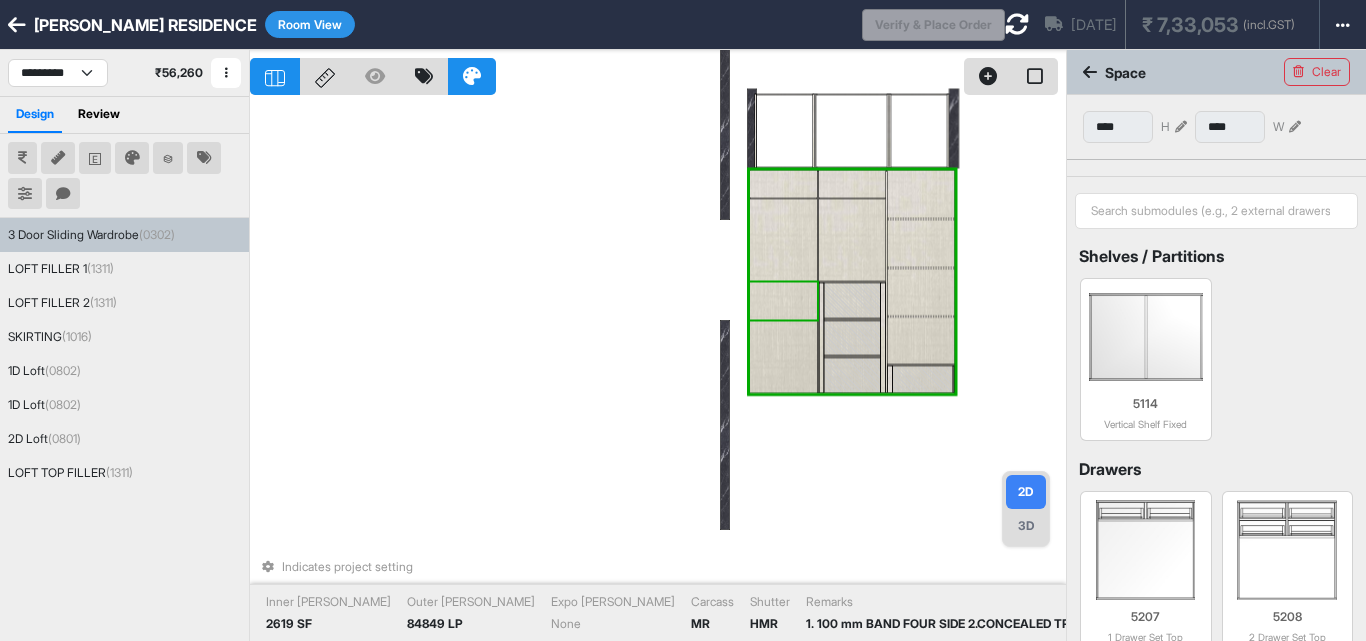 click at bounding box center [783, 301] 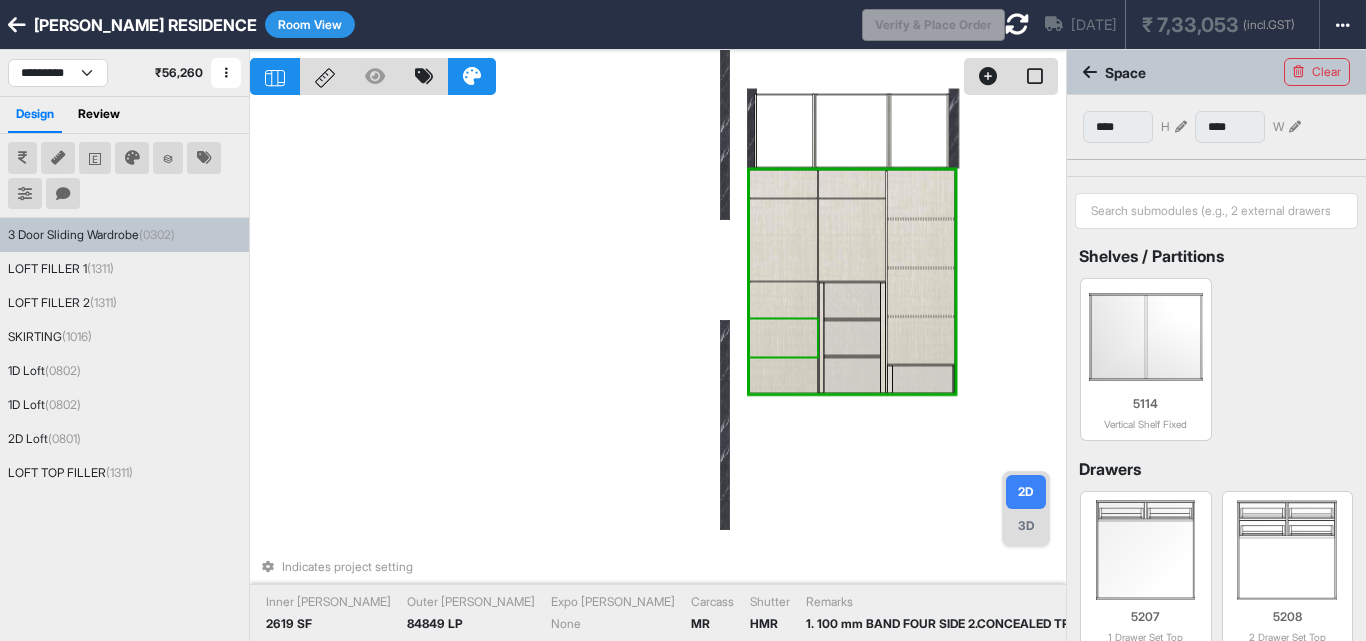 click at bounding box center (783, 338) 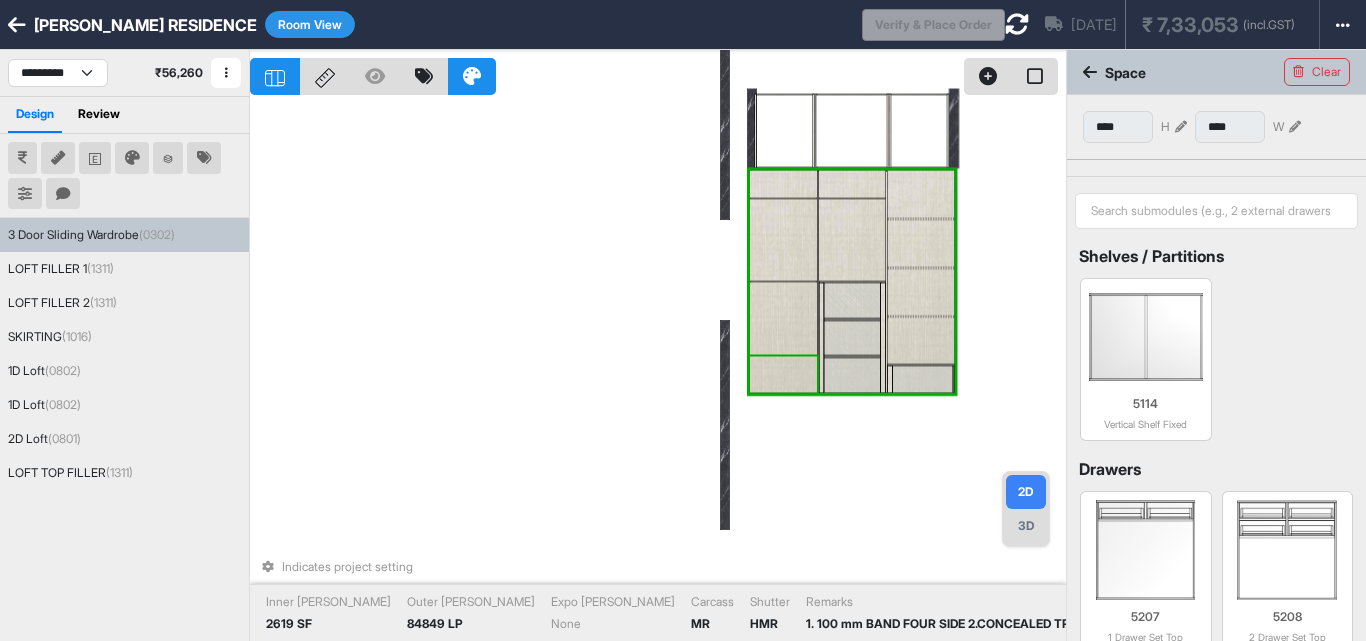 click at bounding box center [783, 374] 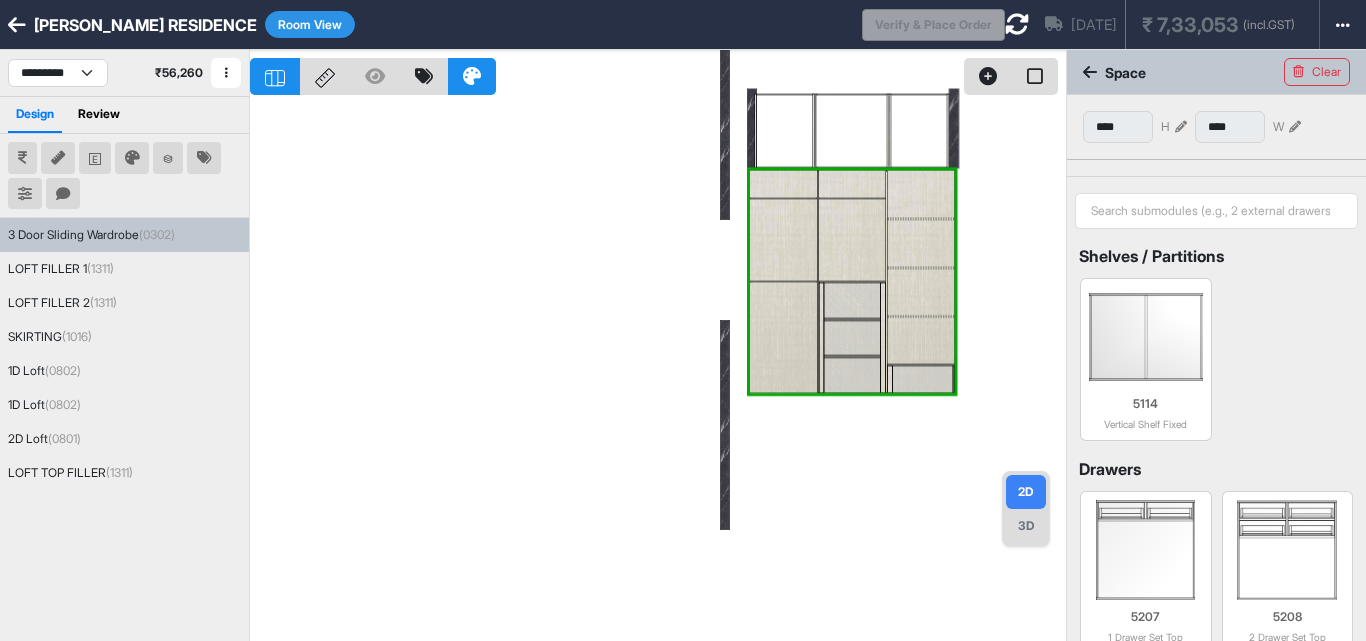 click at bounding box center (658, 370) 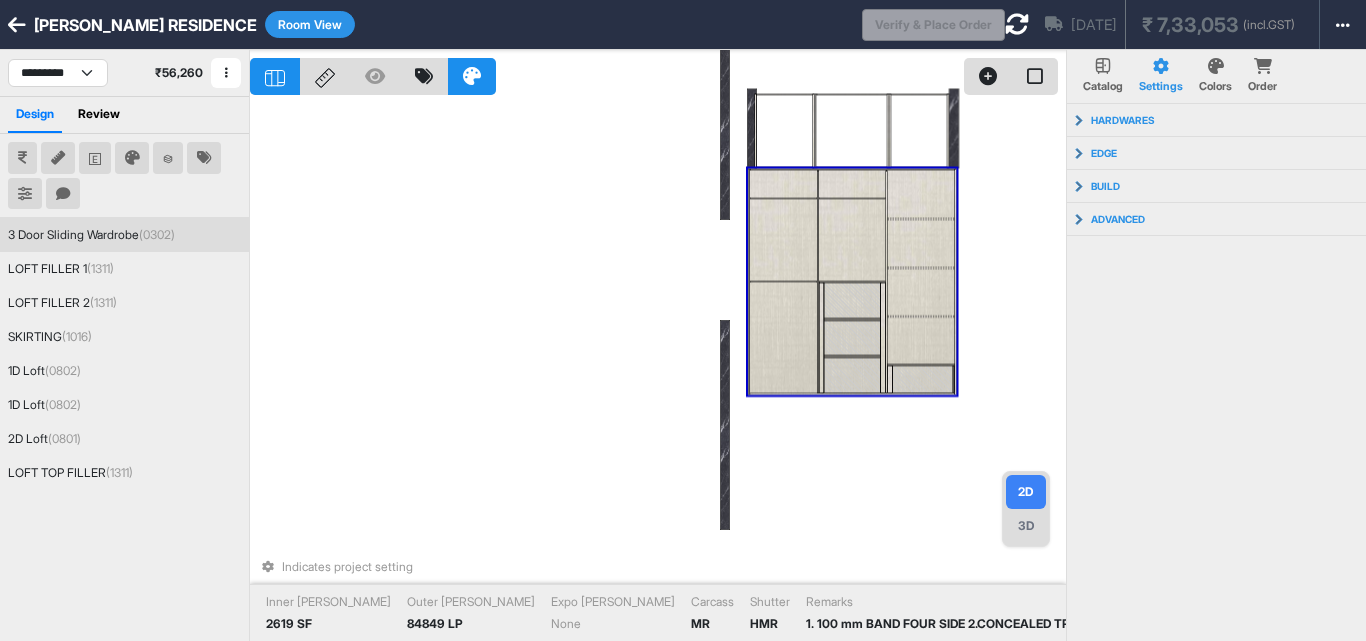 drag, startPoint x: 570, startPoint y: 267, endPoint x: 486, endPoint y: 262, distance: 84.14868 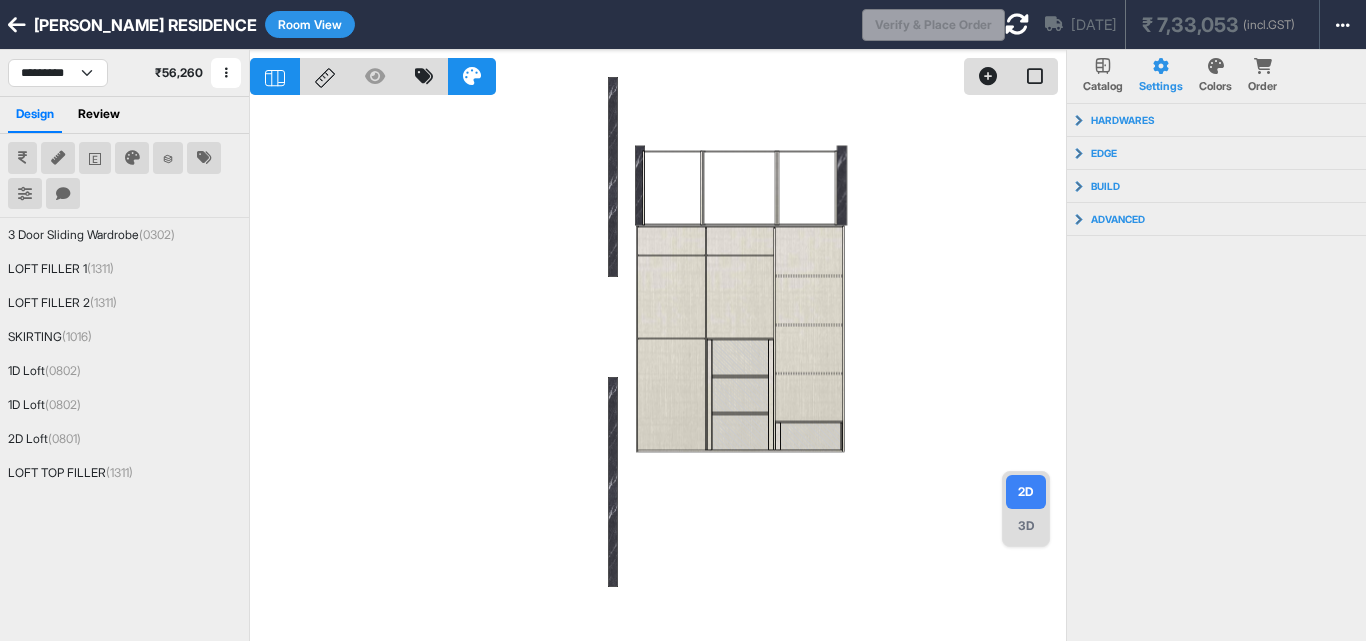 drag, startPoint x: 597, startPoint y: 325, endPoint x: 547, endPoint y: 223, distance: 113.59577 